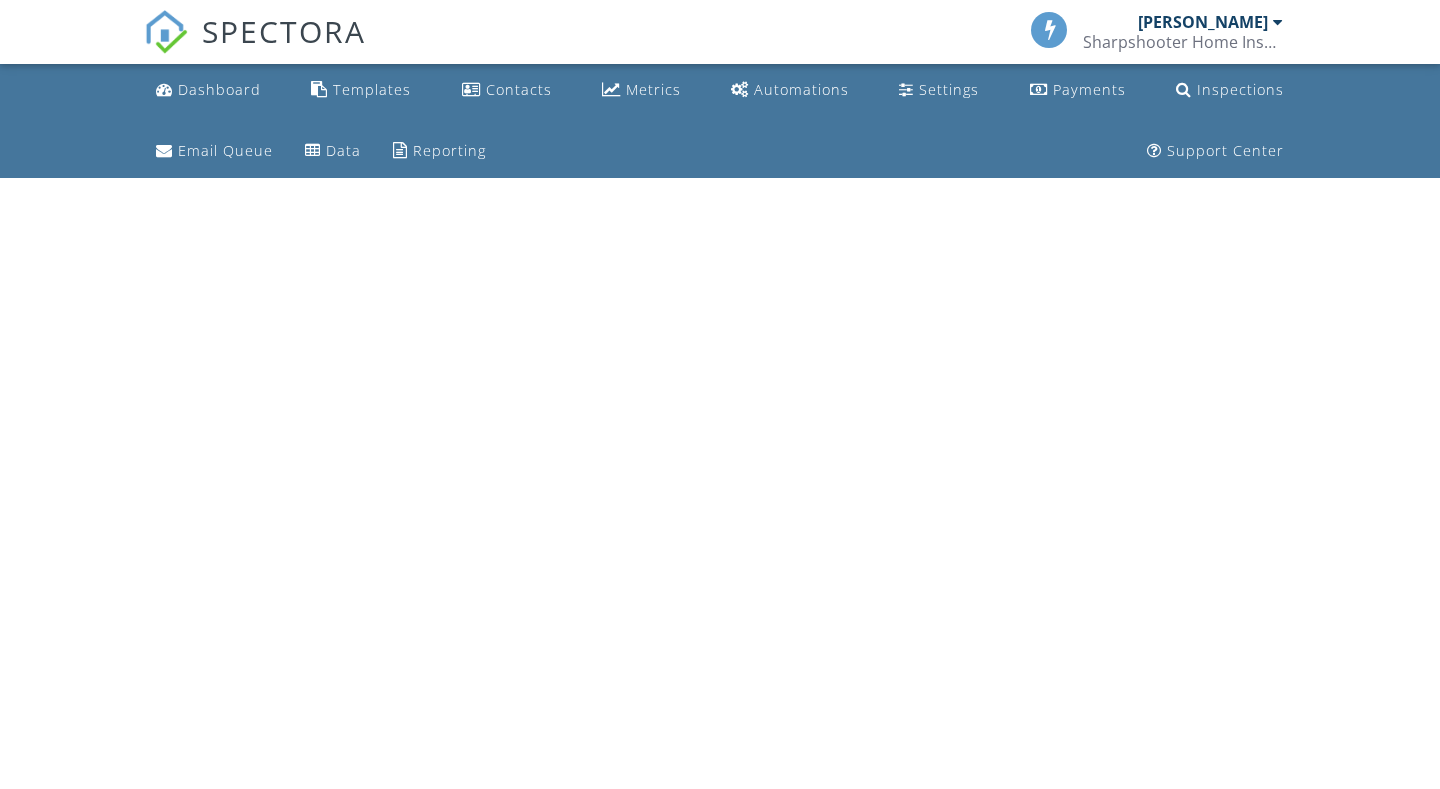 scroll, scrollTop: 0, scrollLeft: 0, axis: both 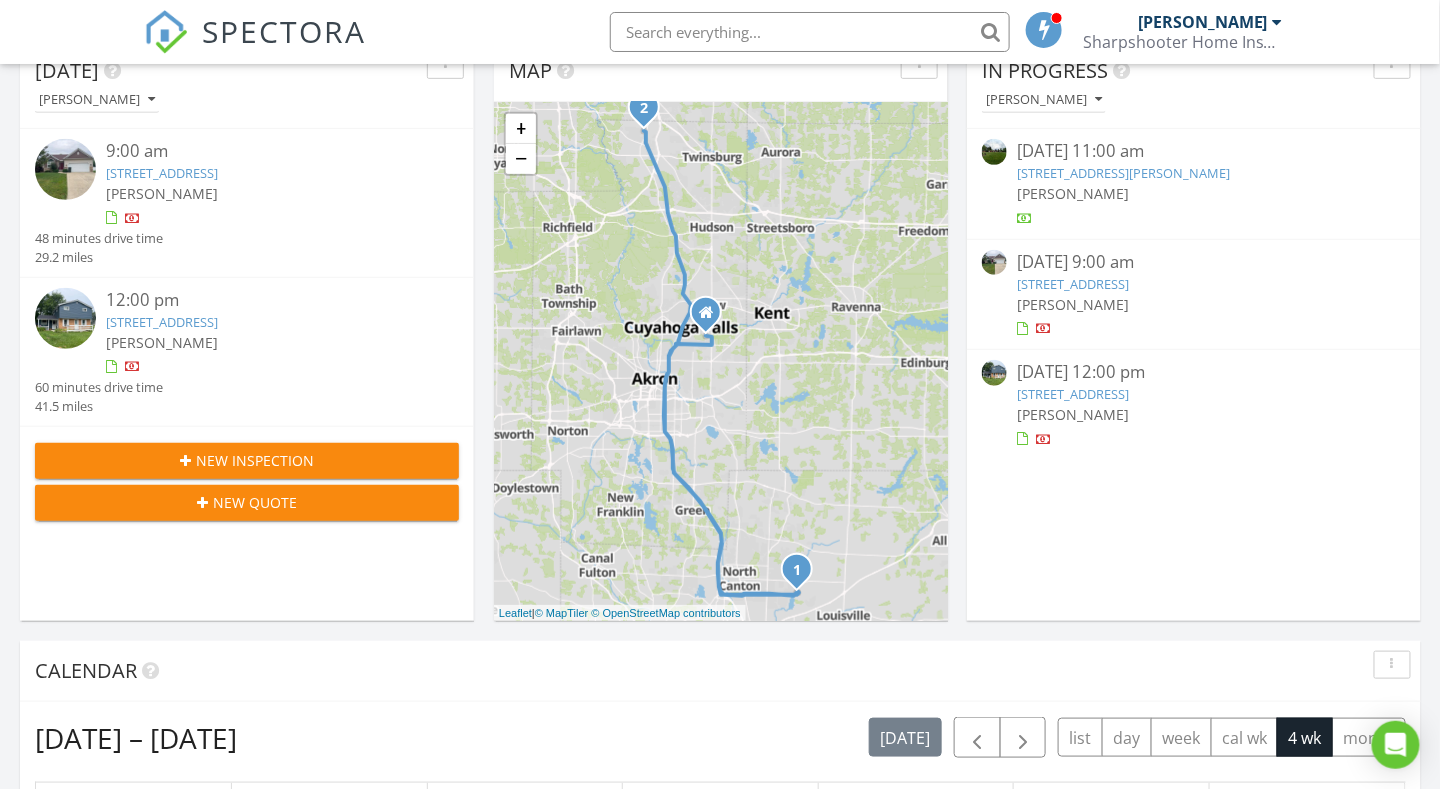 click at bounding box center [65, 169] 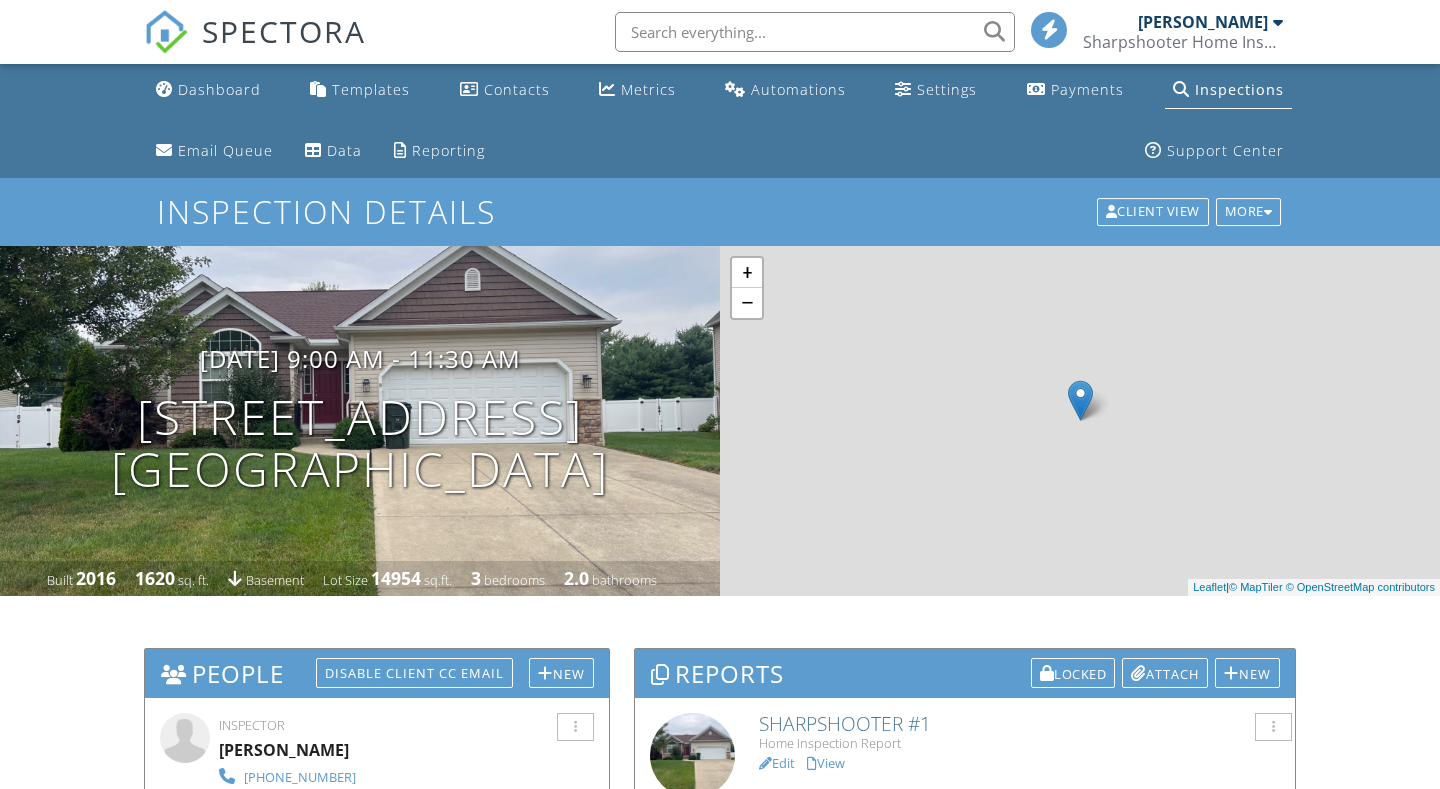scroll, scrollTop: 0, scrollLeft: 0, axis: both 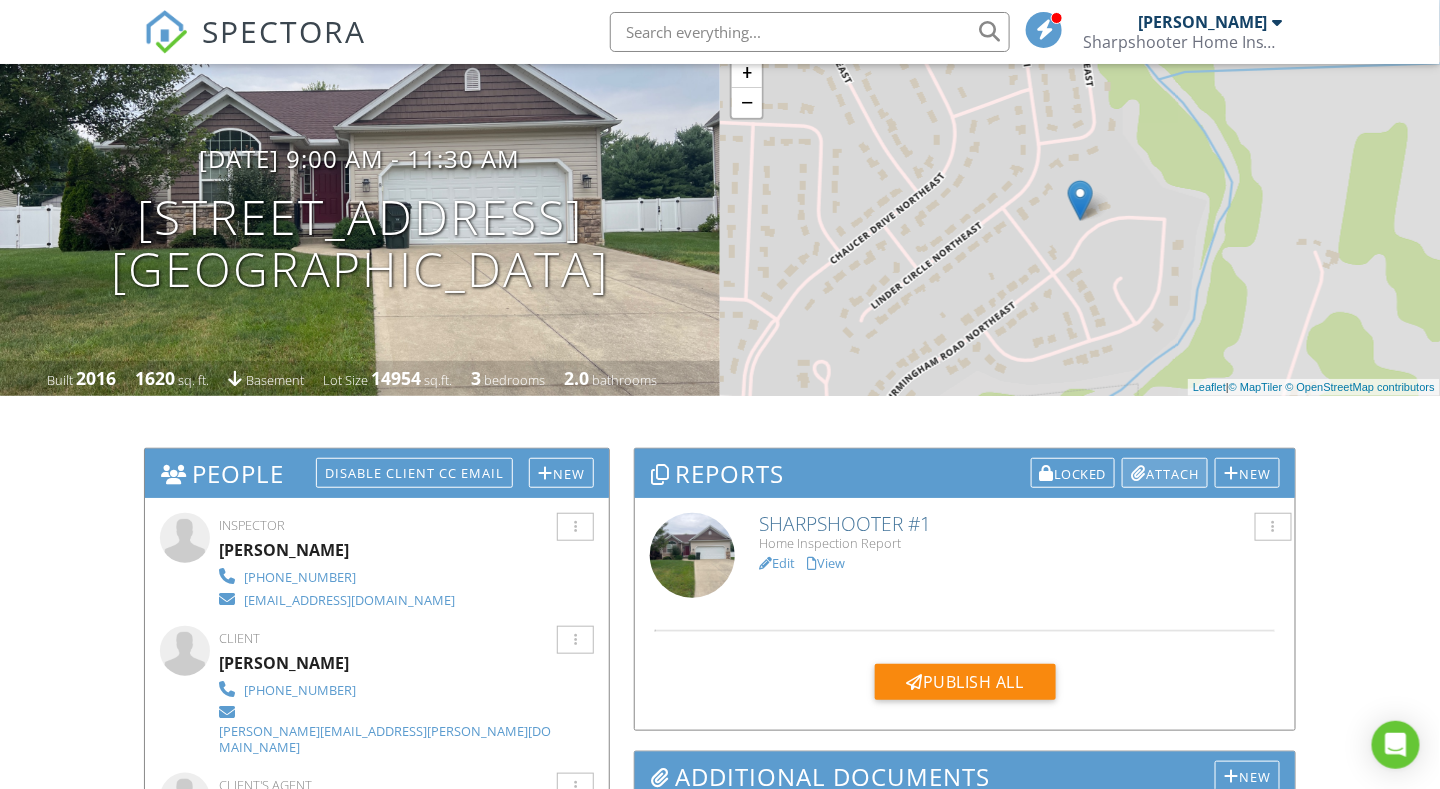 click on "Attach" at bounding box center (1165, 473) 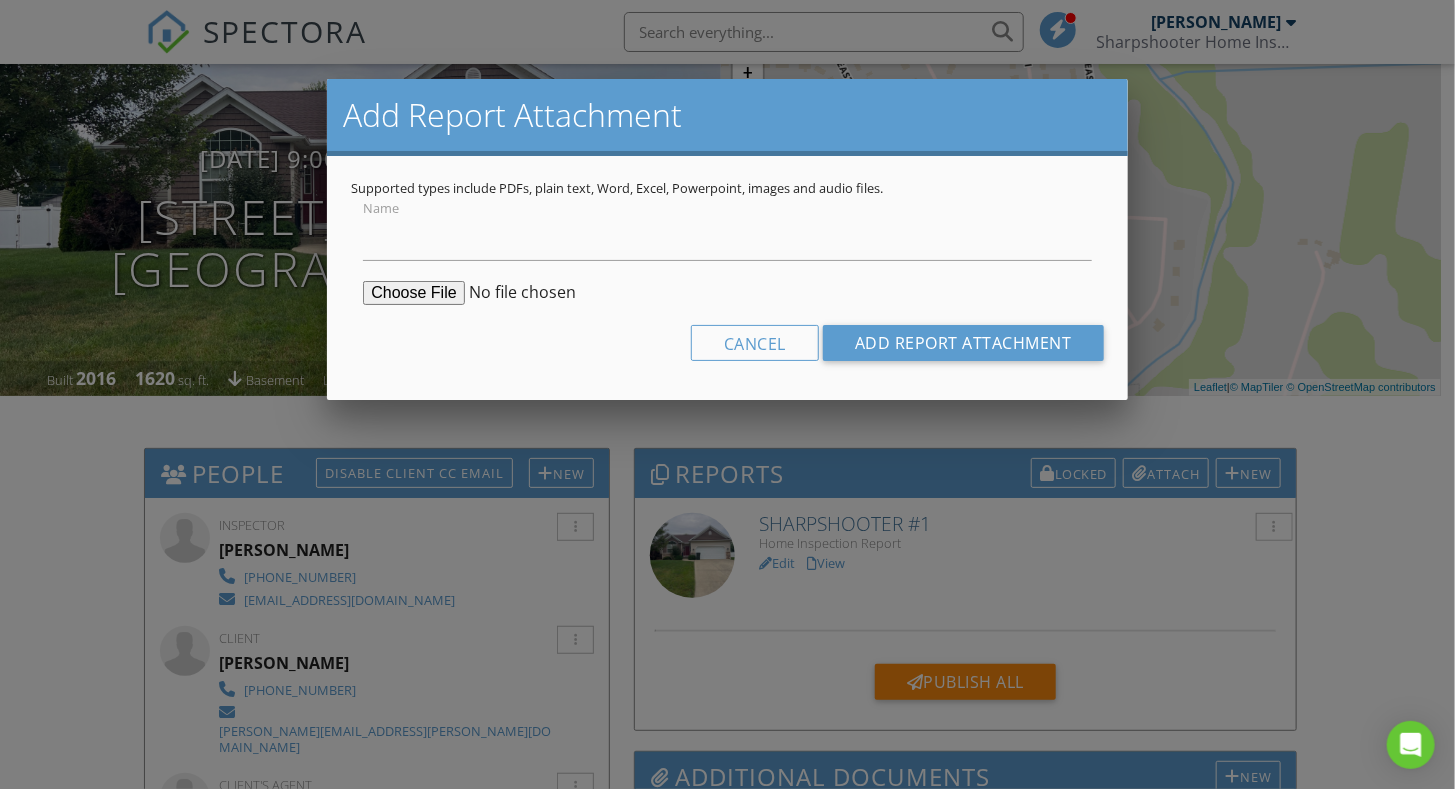 click at bounding box center (516, 293) 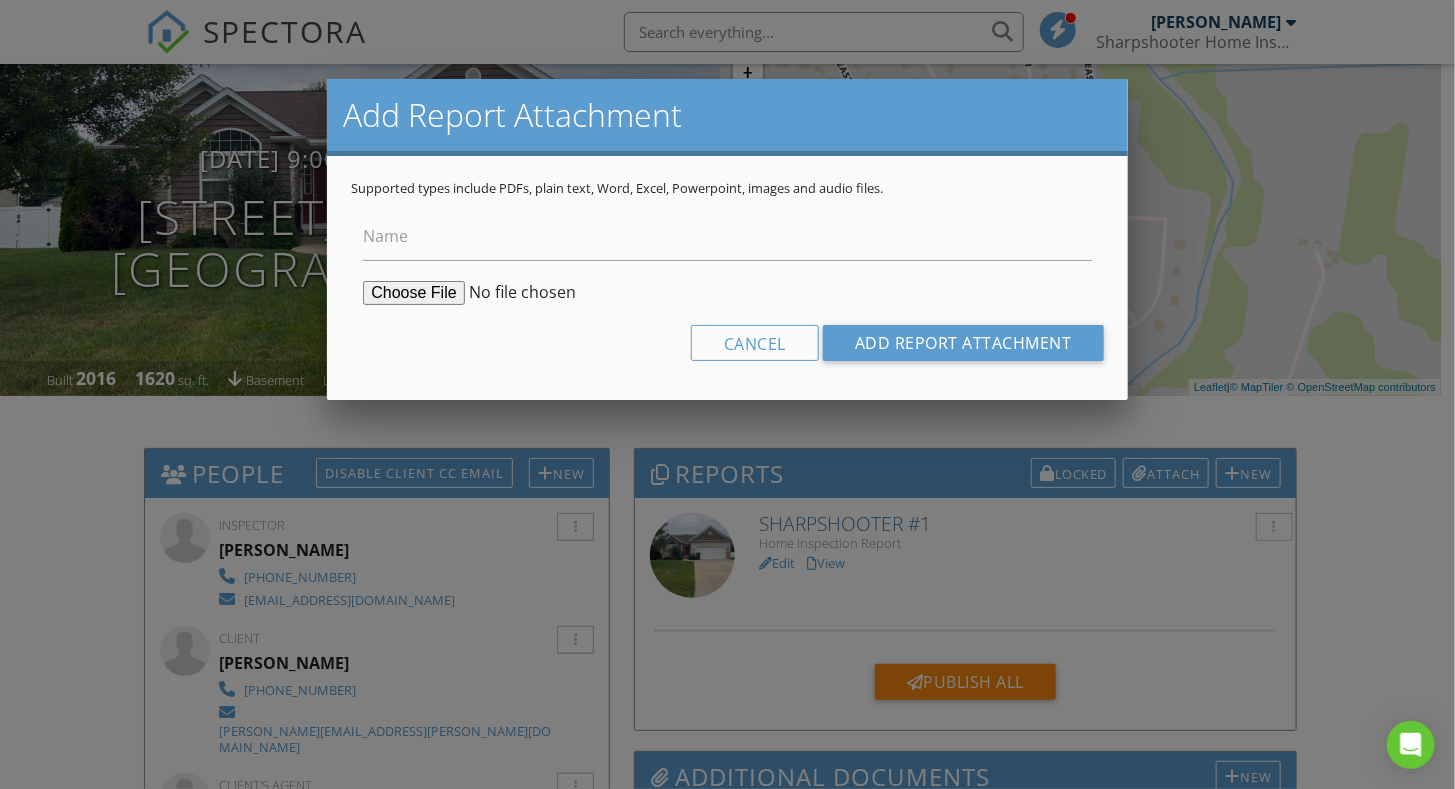 type on "C:\fakepath\5799-birmingham-road-northeast-2025-07-09-PEST.pdf" 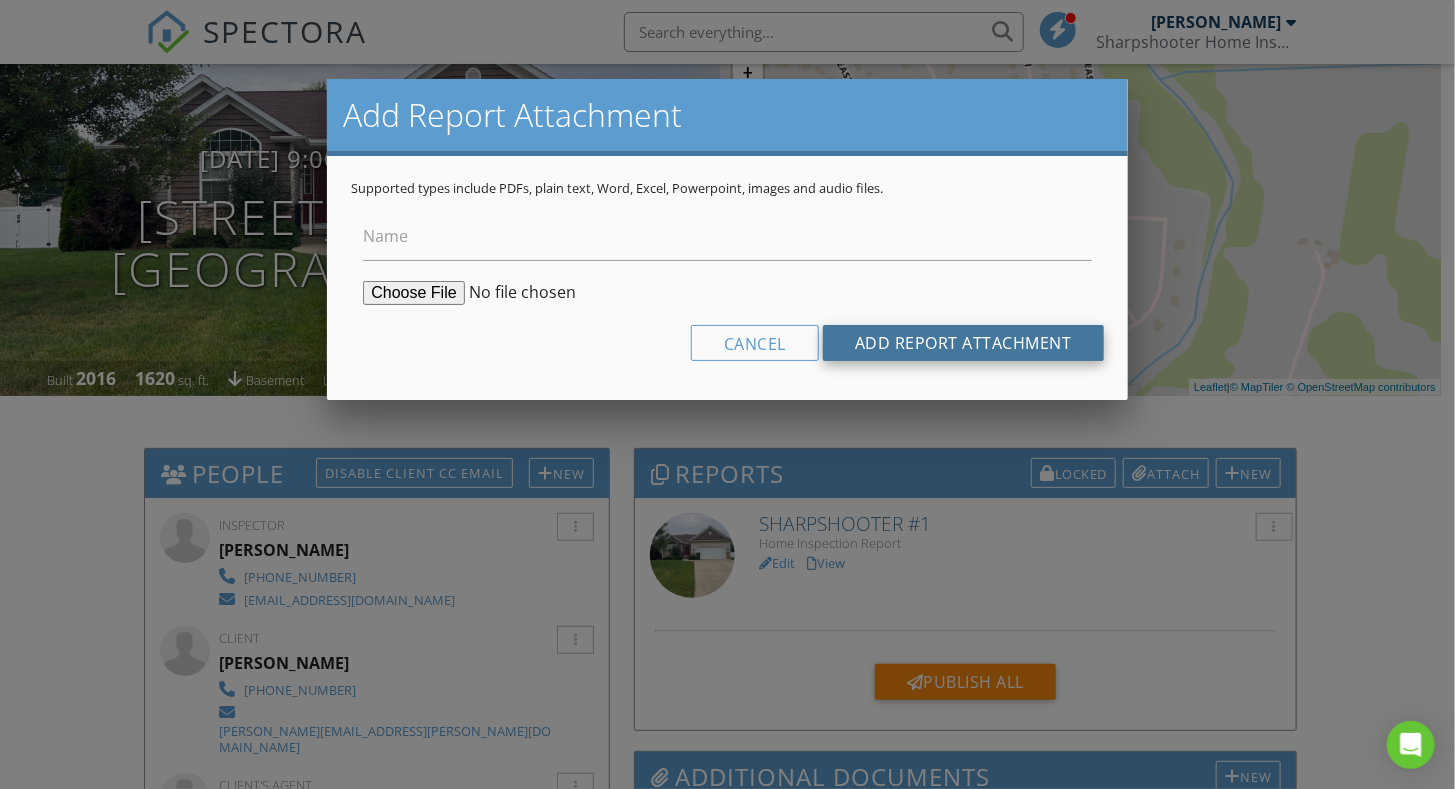 click on "Add Report Attachment" at bounding box center [963, 343] 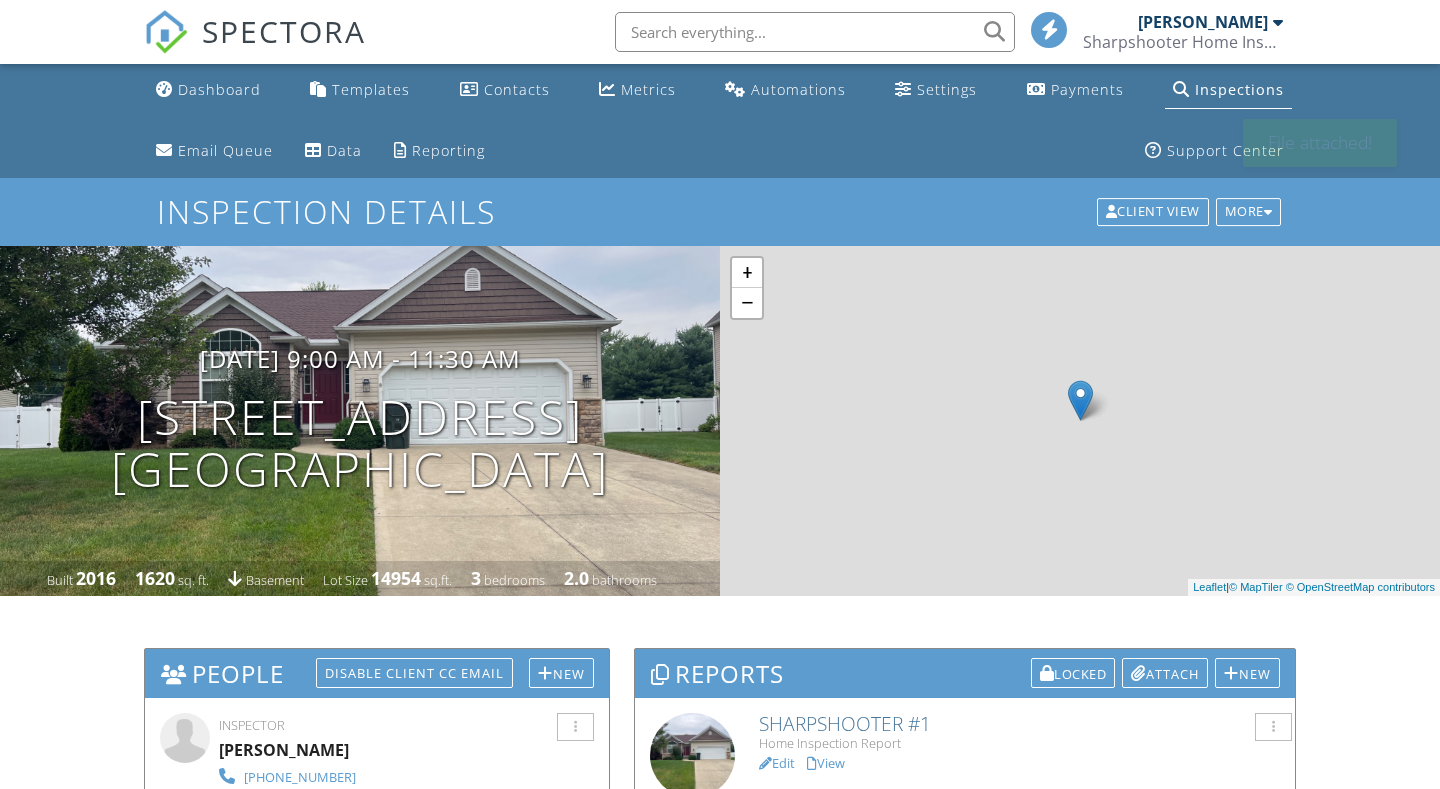 scroll, scrollTop: 0, scrollLeft: 0, axis: both 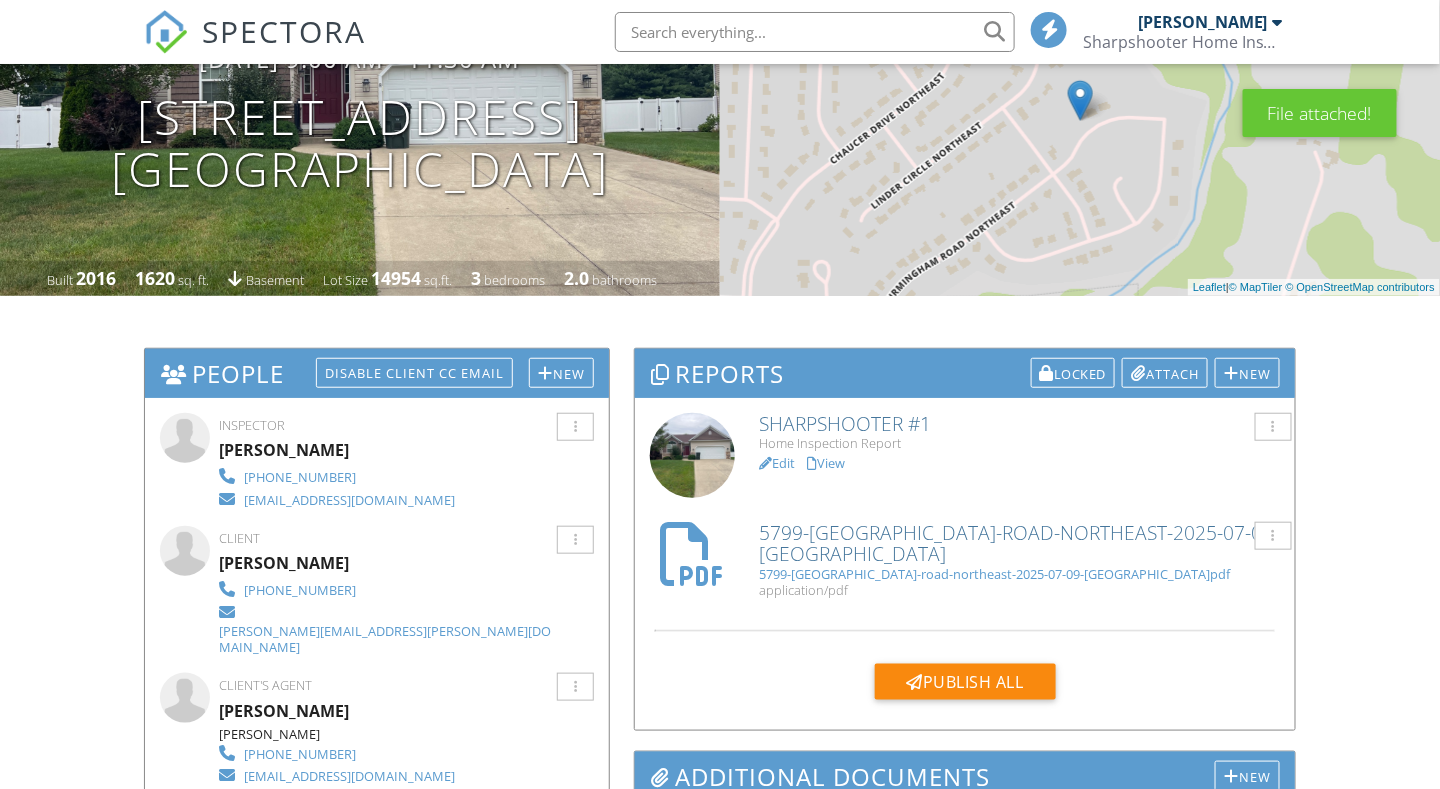 click on "View" at bounding box center (826, 463) 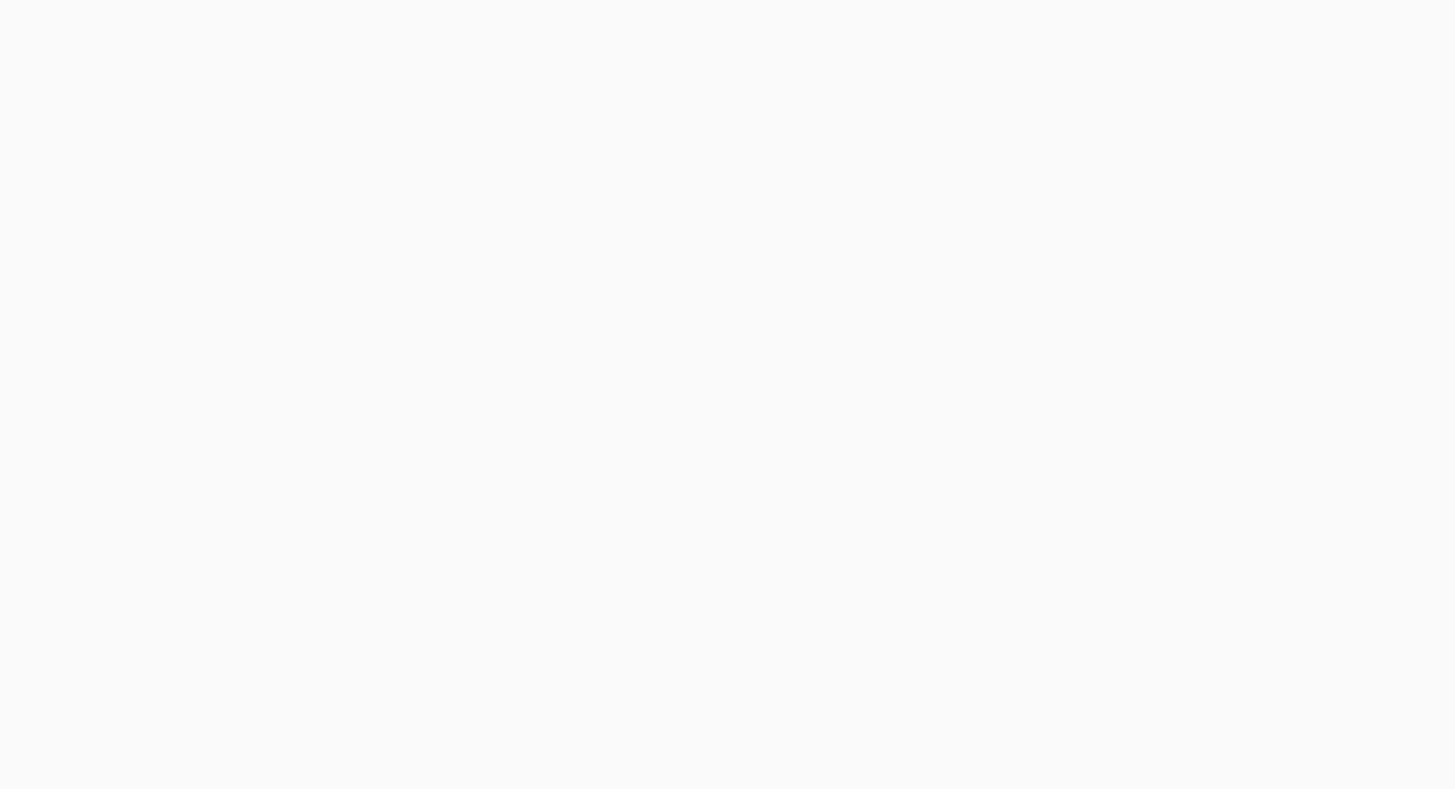 scroll, scrollTop: 0, scrollLeft: 0, axis: both 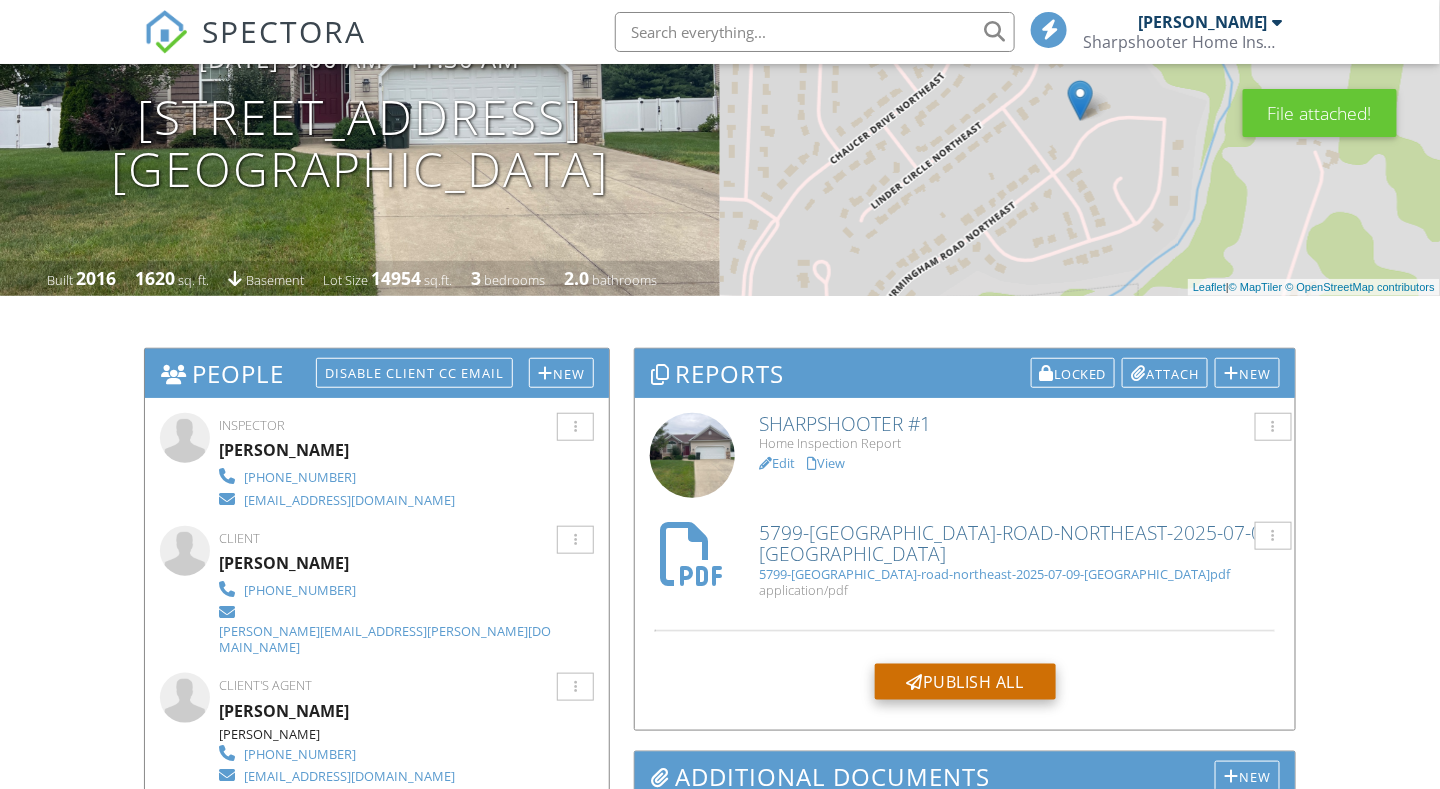 click on "Publish All" at bounding box center (965, 682) 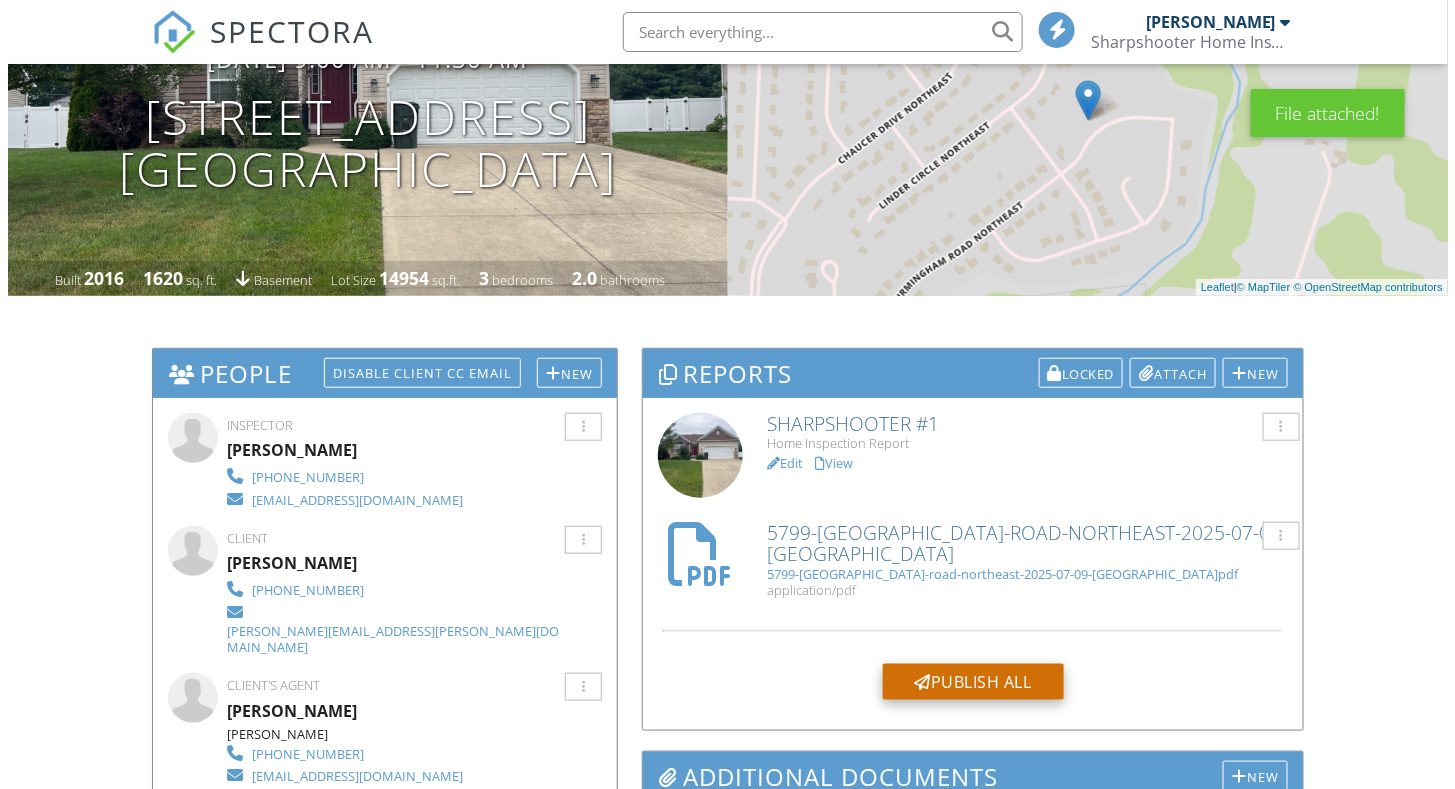 scroll, scrollTop: 0, scrollLeft: 0, axis: both 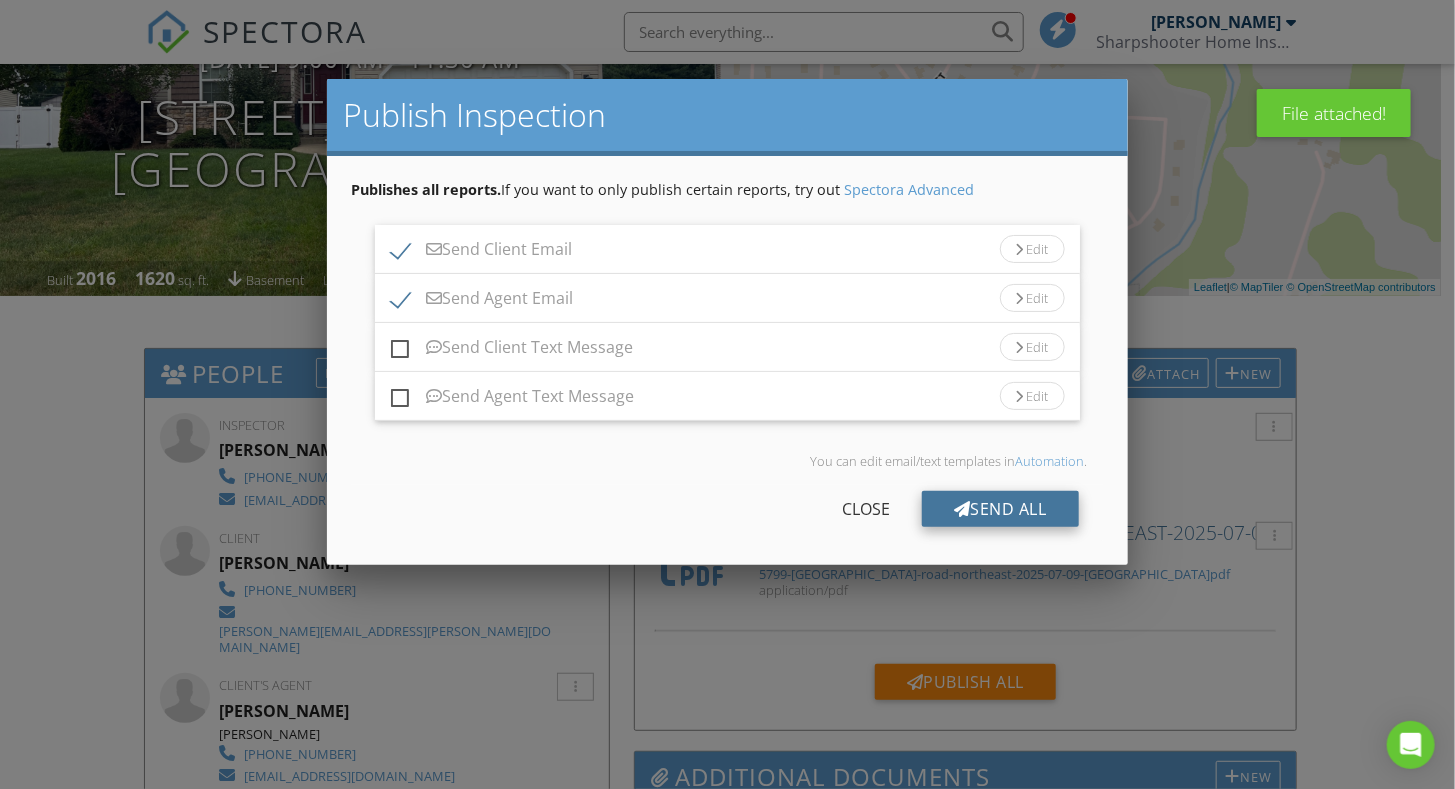 click at bounding box center [962, 509] 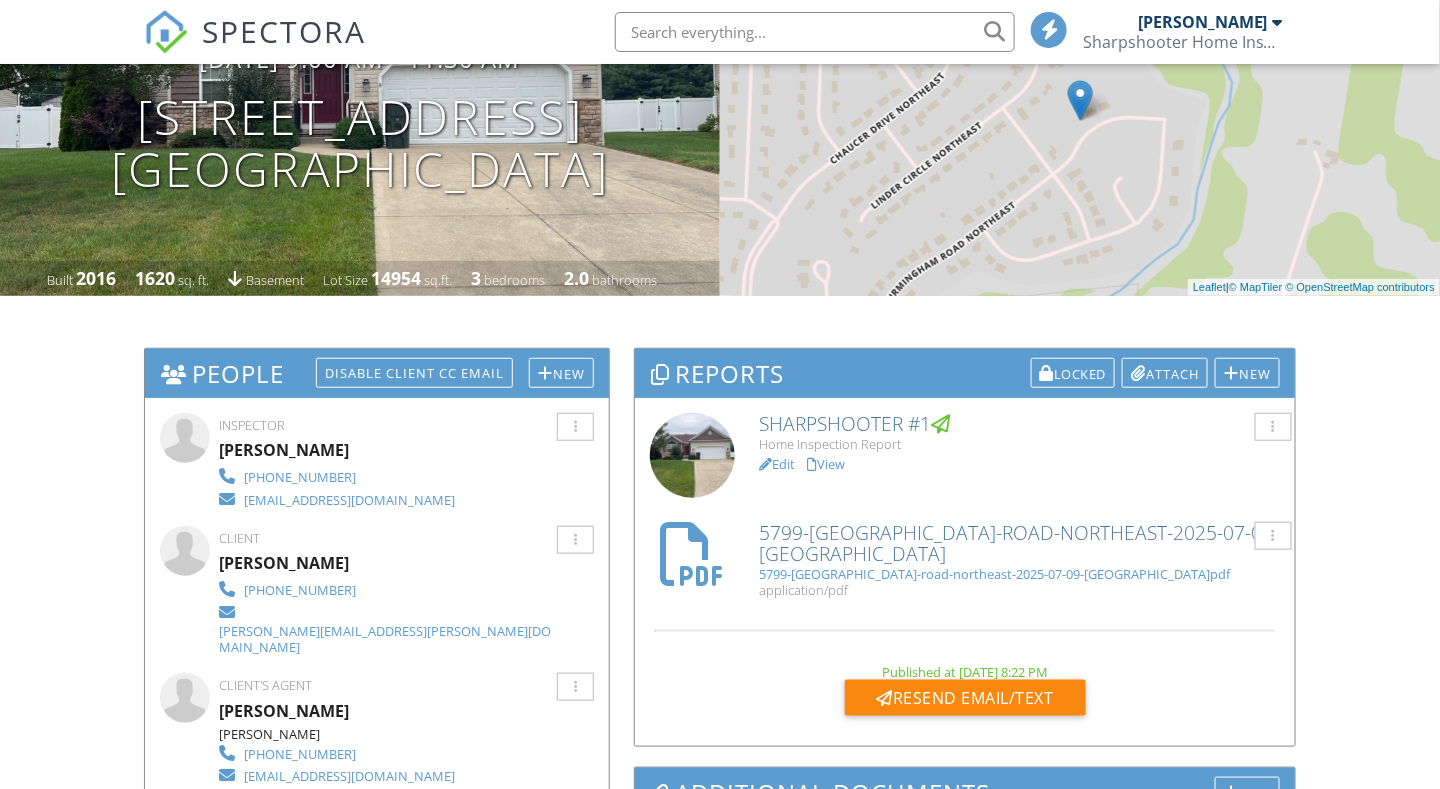 scroll, scrollTop: 300, scrollLeft: 0, axis: vertical 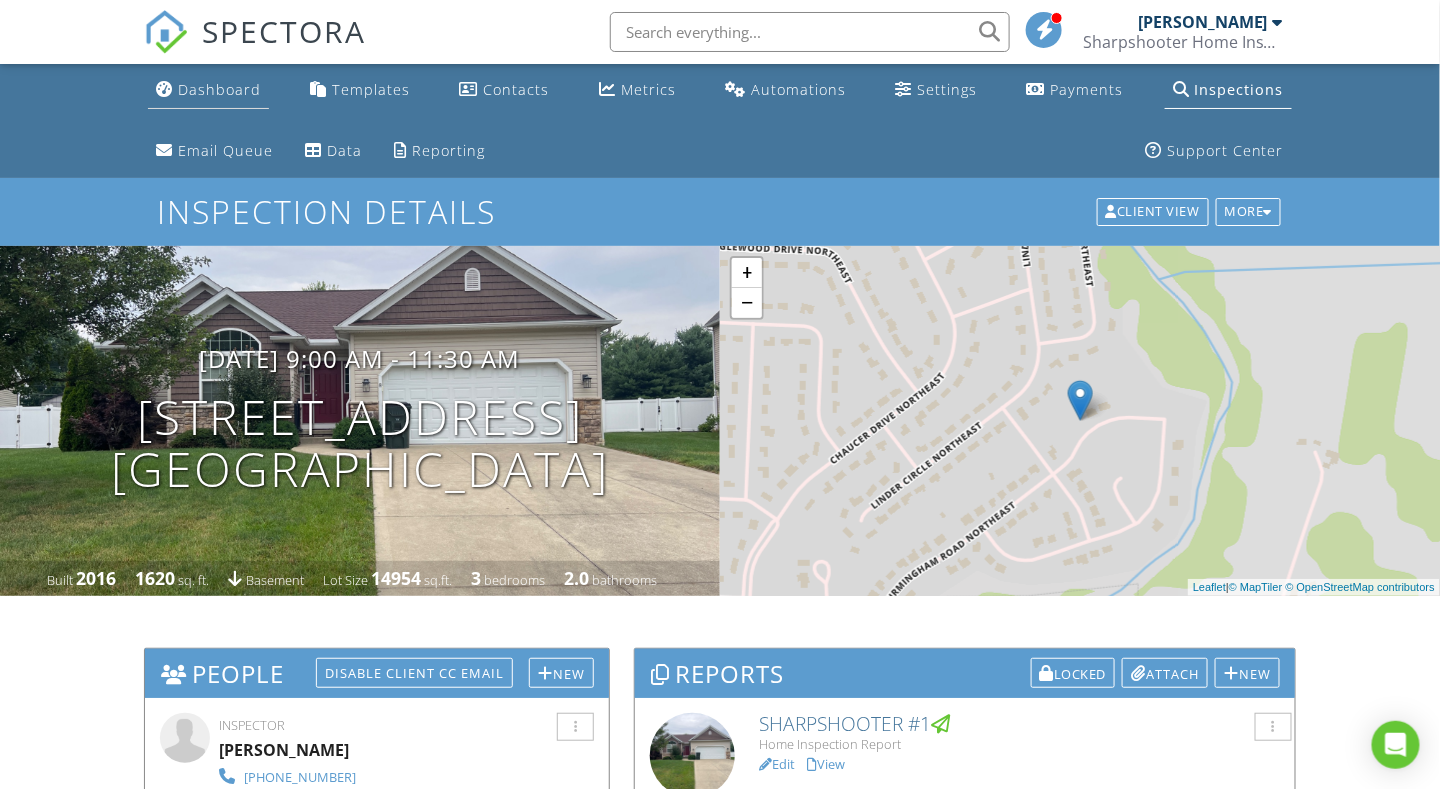 click on "Dashboard" at bounding box center (219, 89) 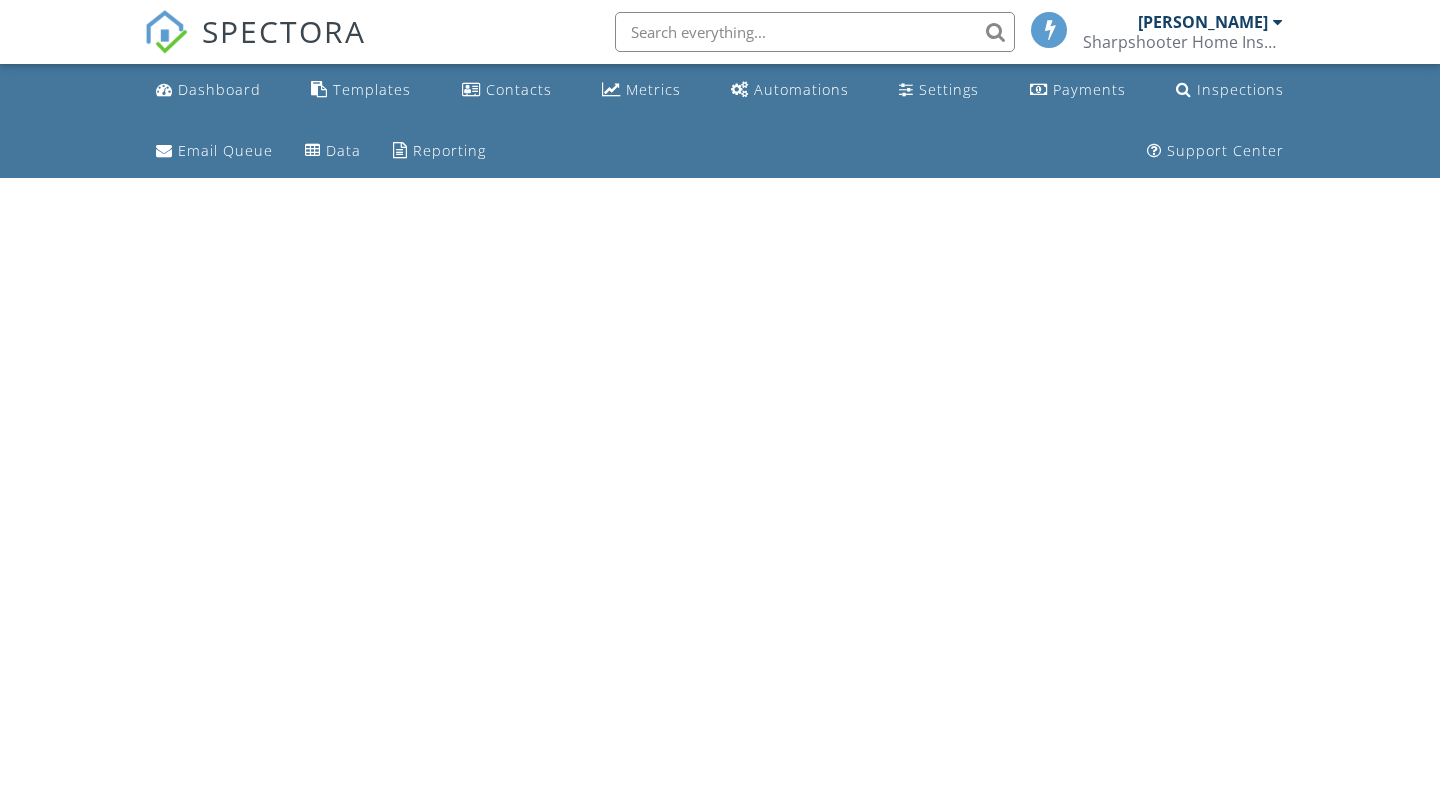 scroll, scrollTop: 0, scrollLeft: 0, axis: both 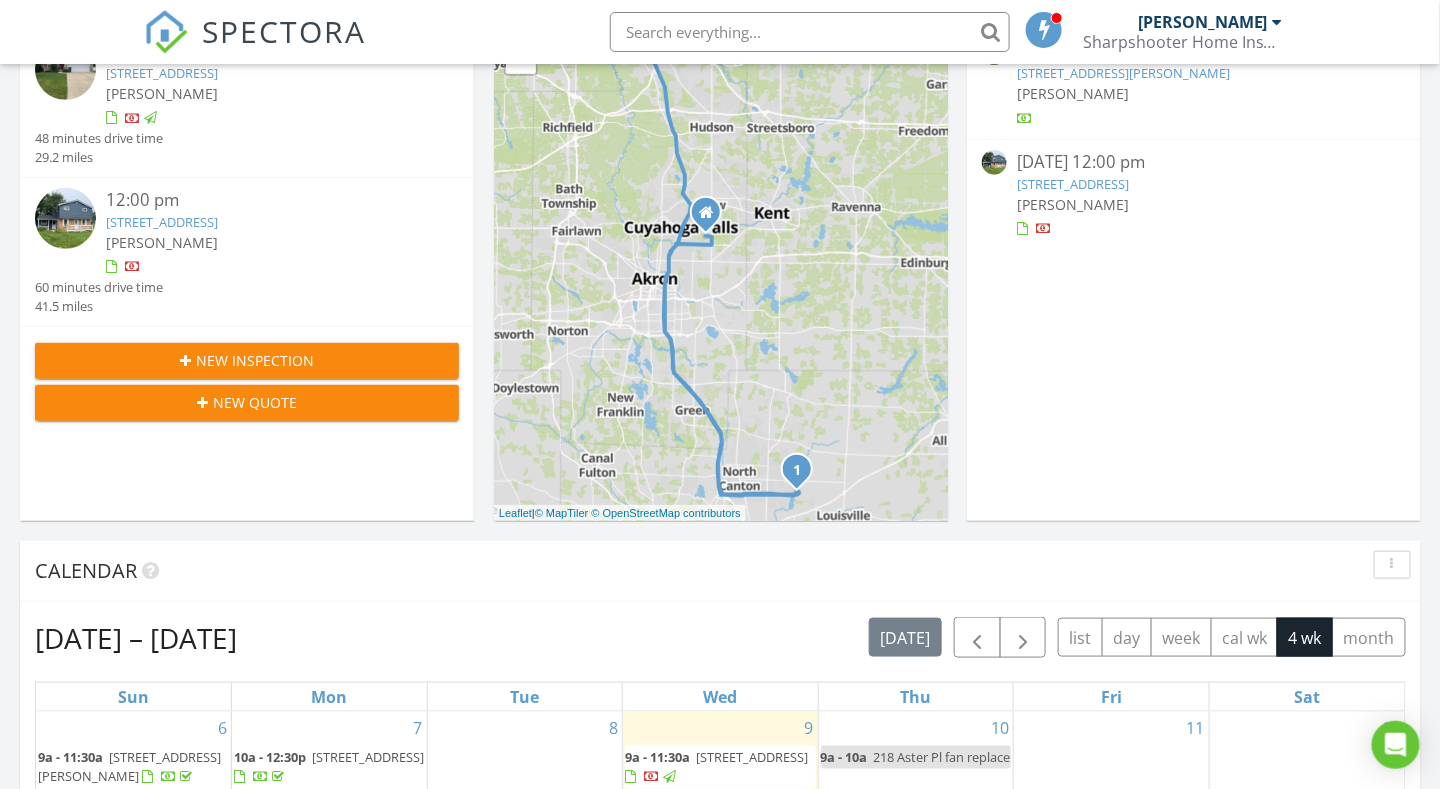 click at bounding box center (70, 221) 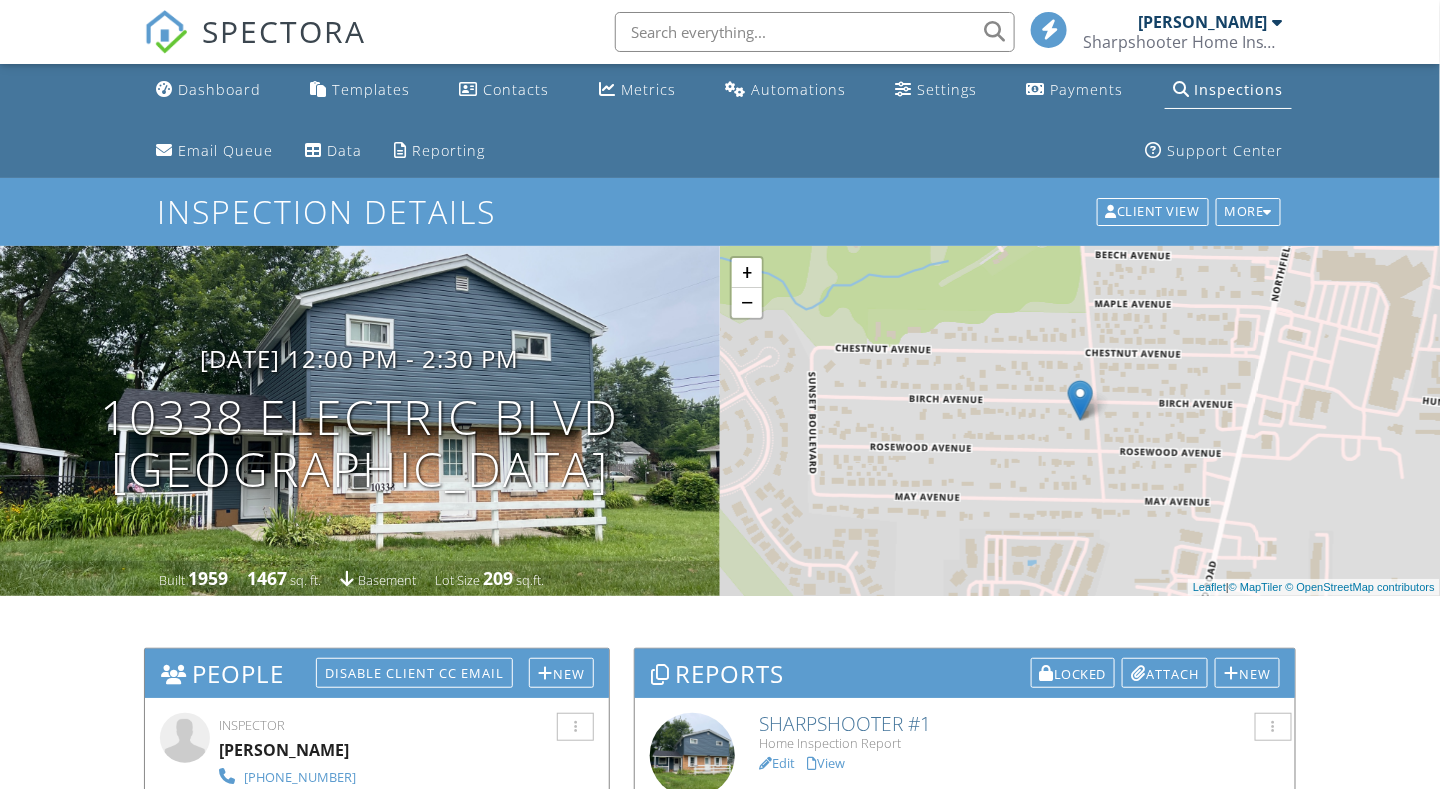 scroll, scrollTop: 400, scrollLeft: 0, axis: vertical 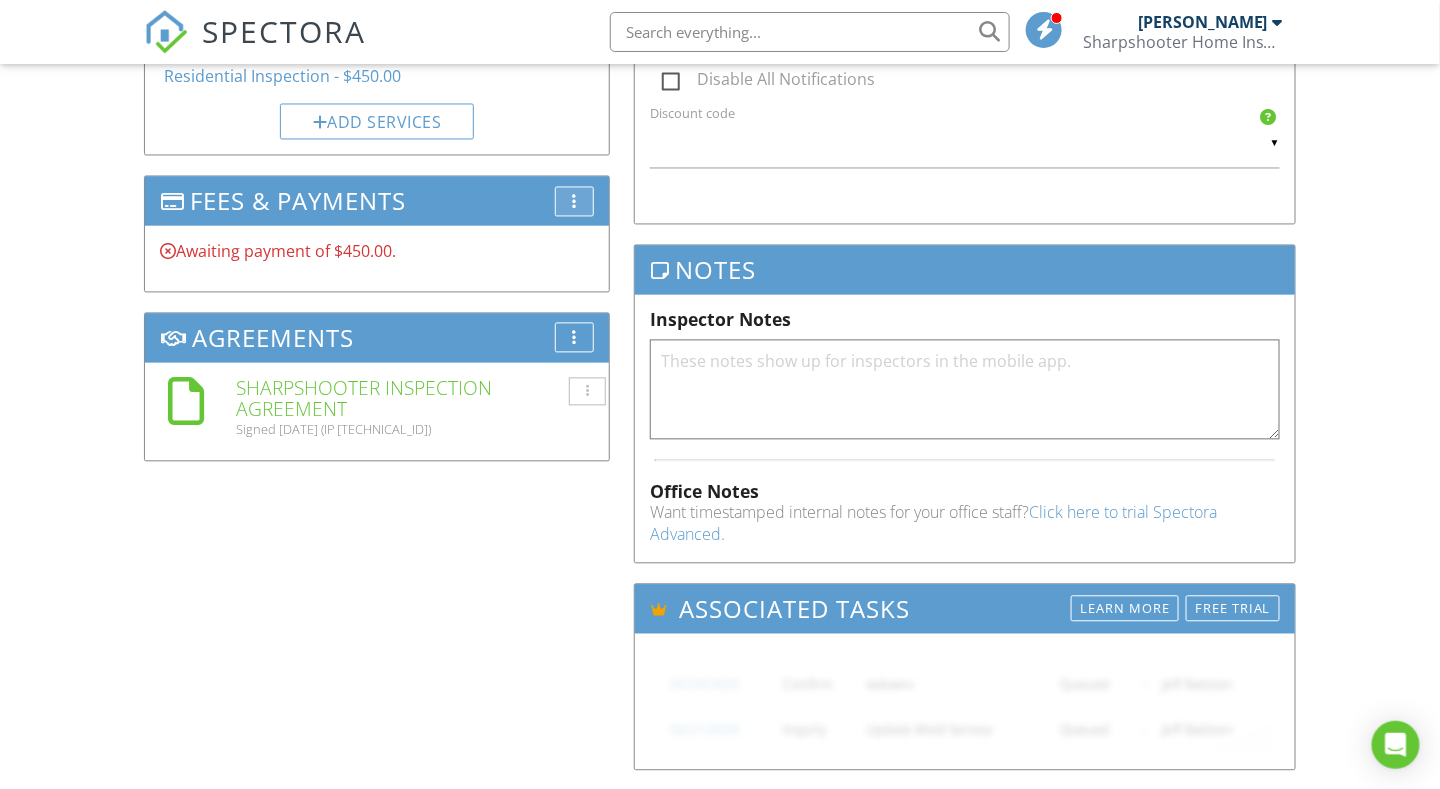 click at bounding box center (574, 202) 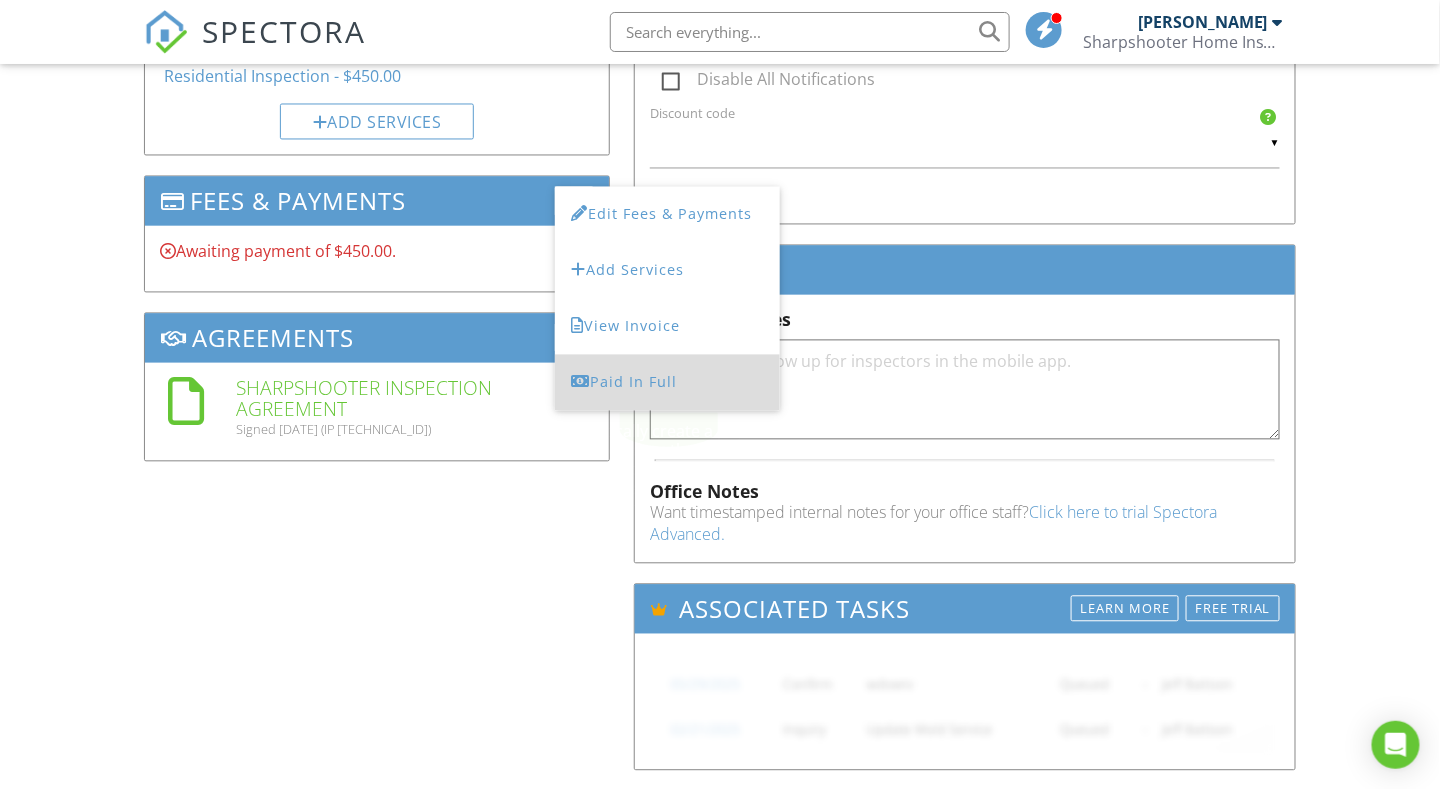 click on "Paid In Full" at bounding box center (667, 383) 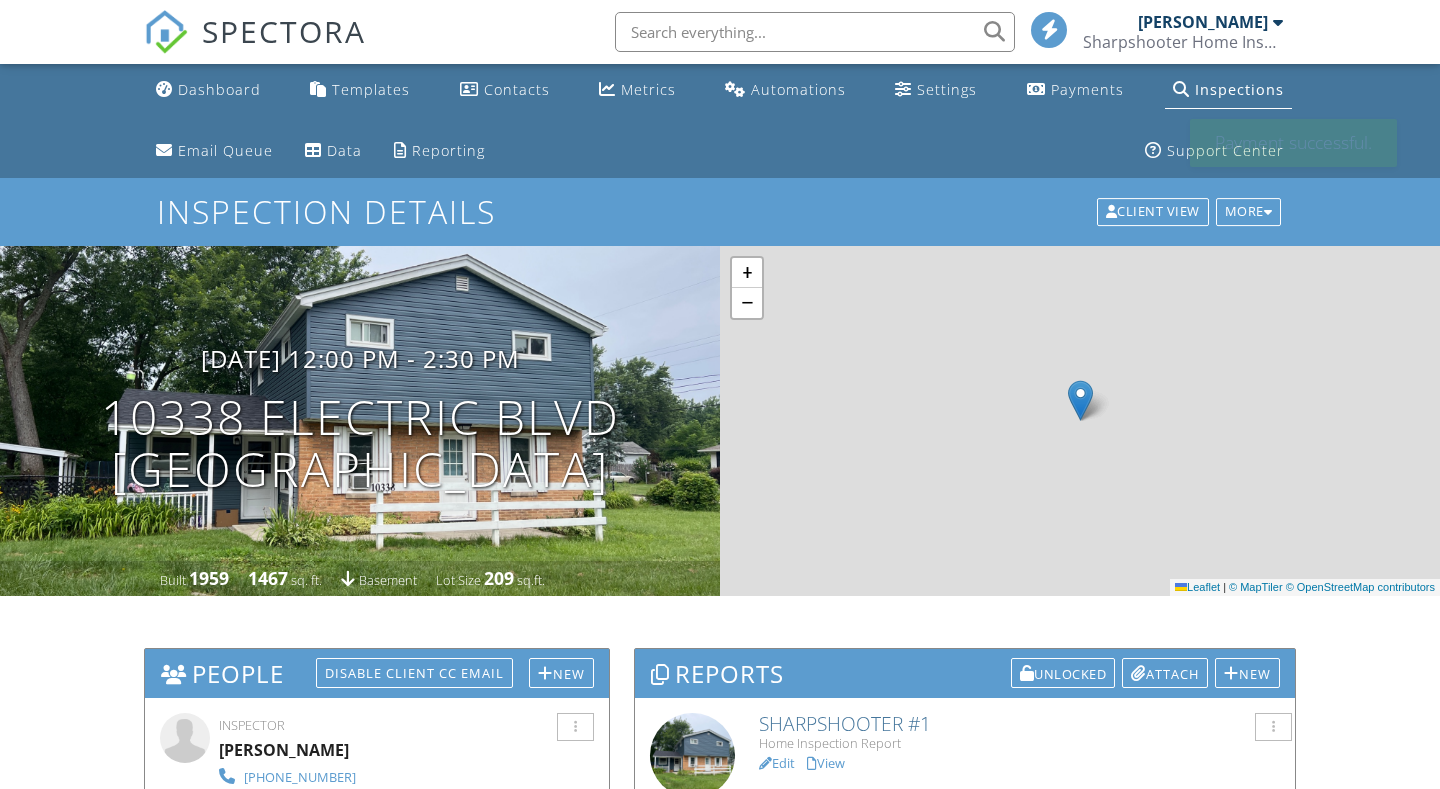 scroll, scrollTop: 0, scrollLeft: 0, axis: both 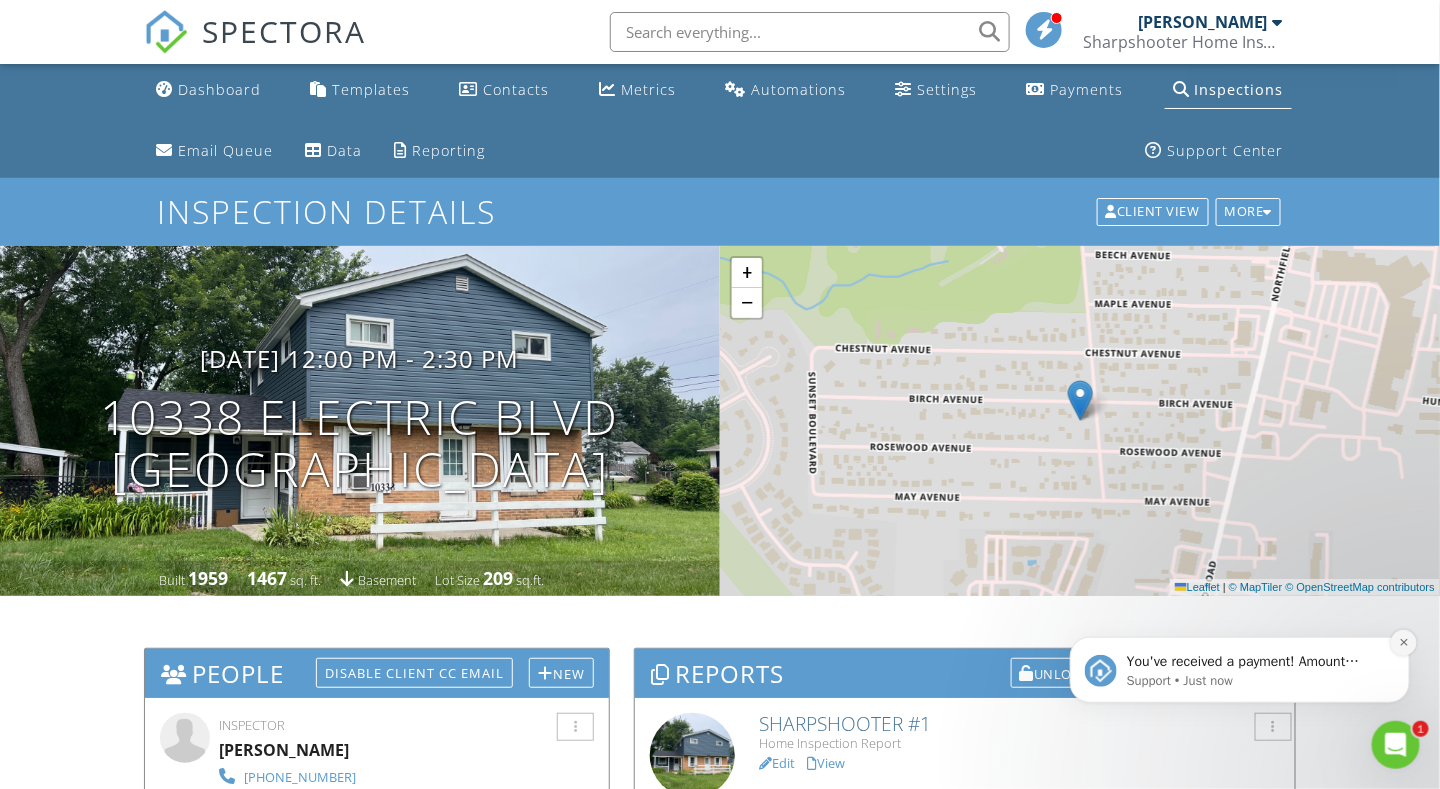 click 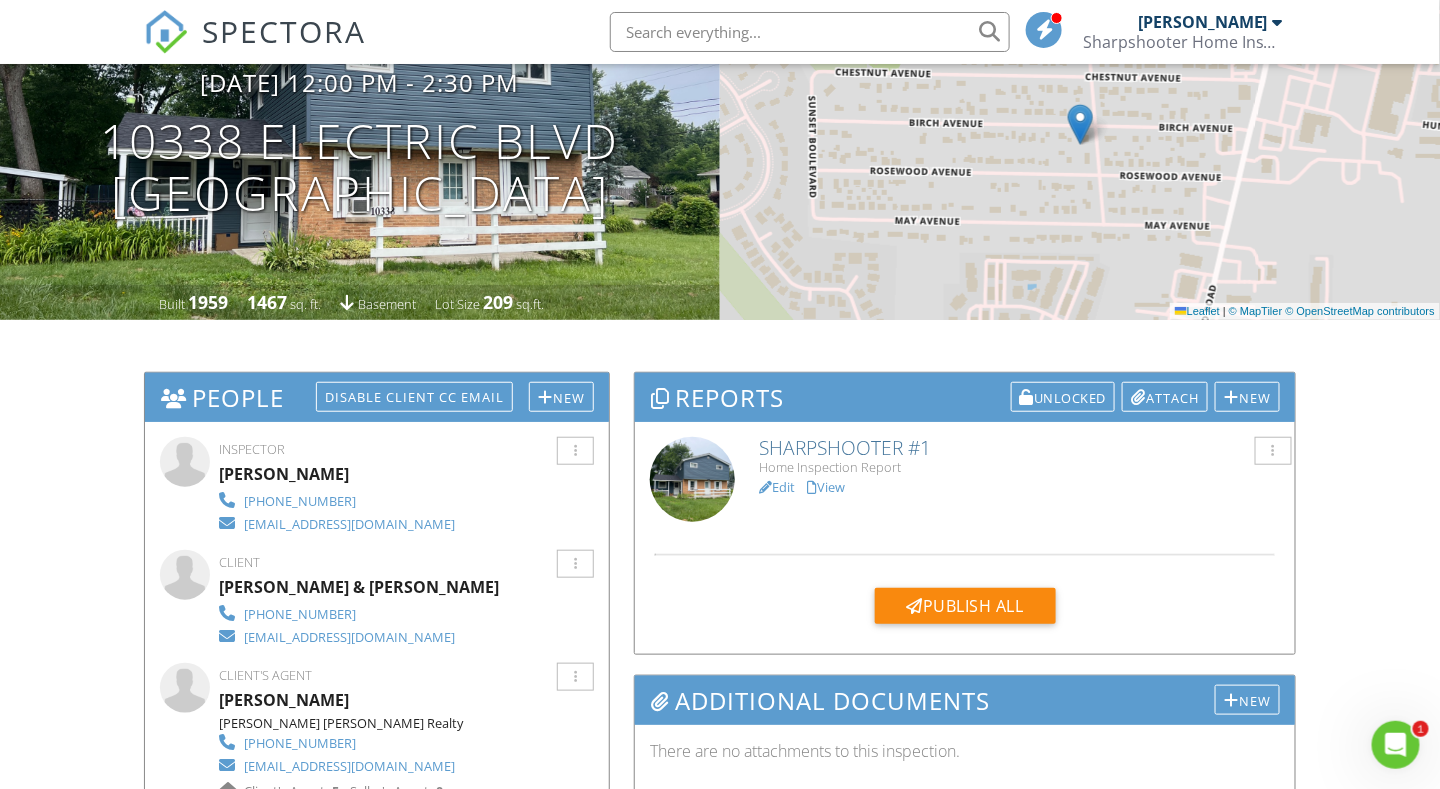 scroll, scrollTop: 300, scrollLeft: 0, axis: vertical 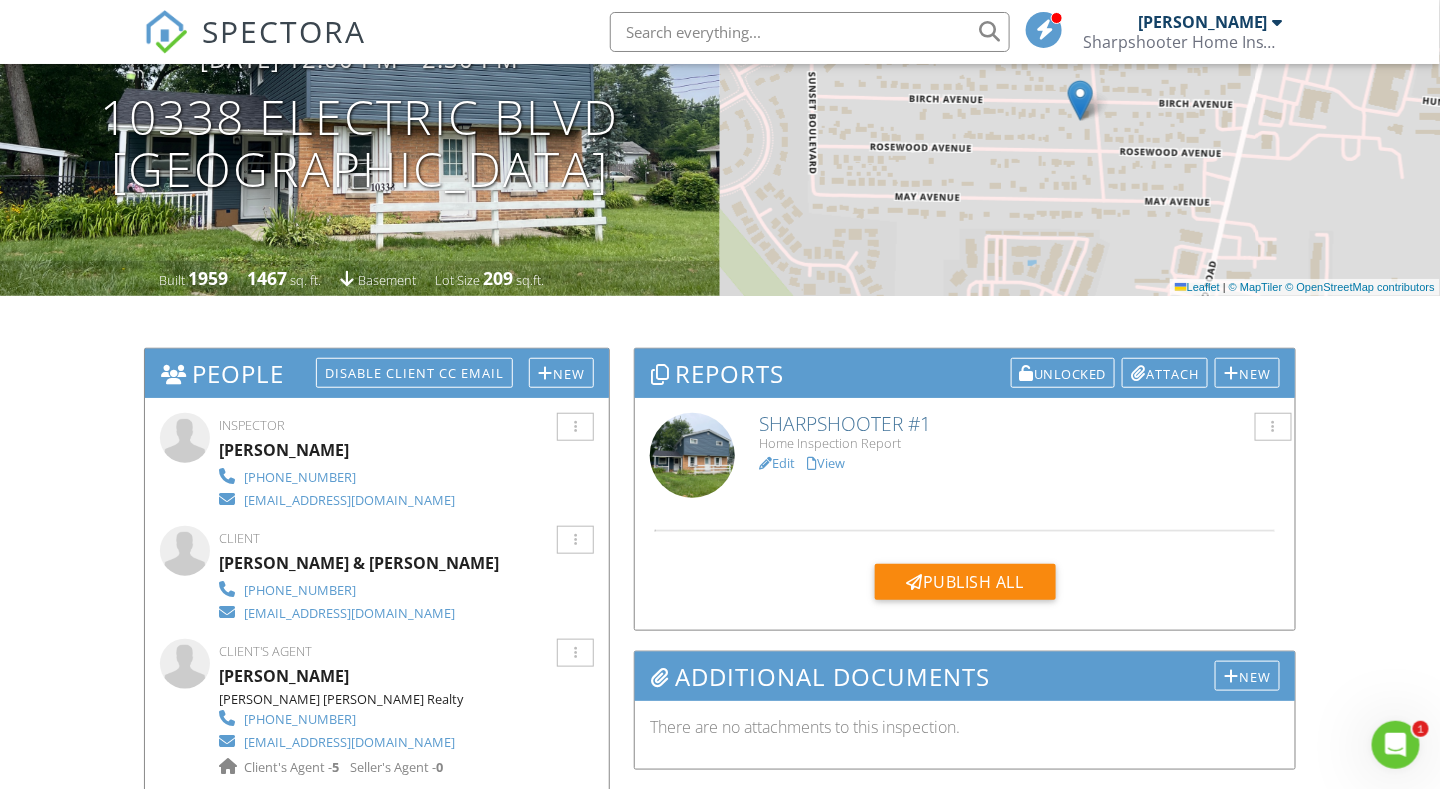 click on "View" at bounding box center [826, 463] 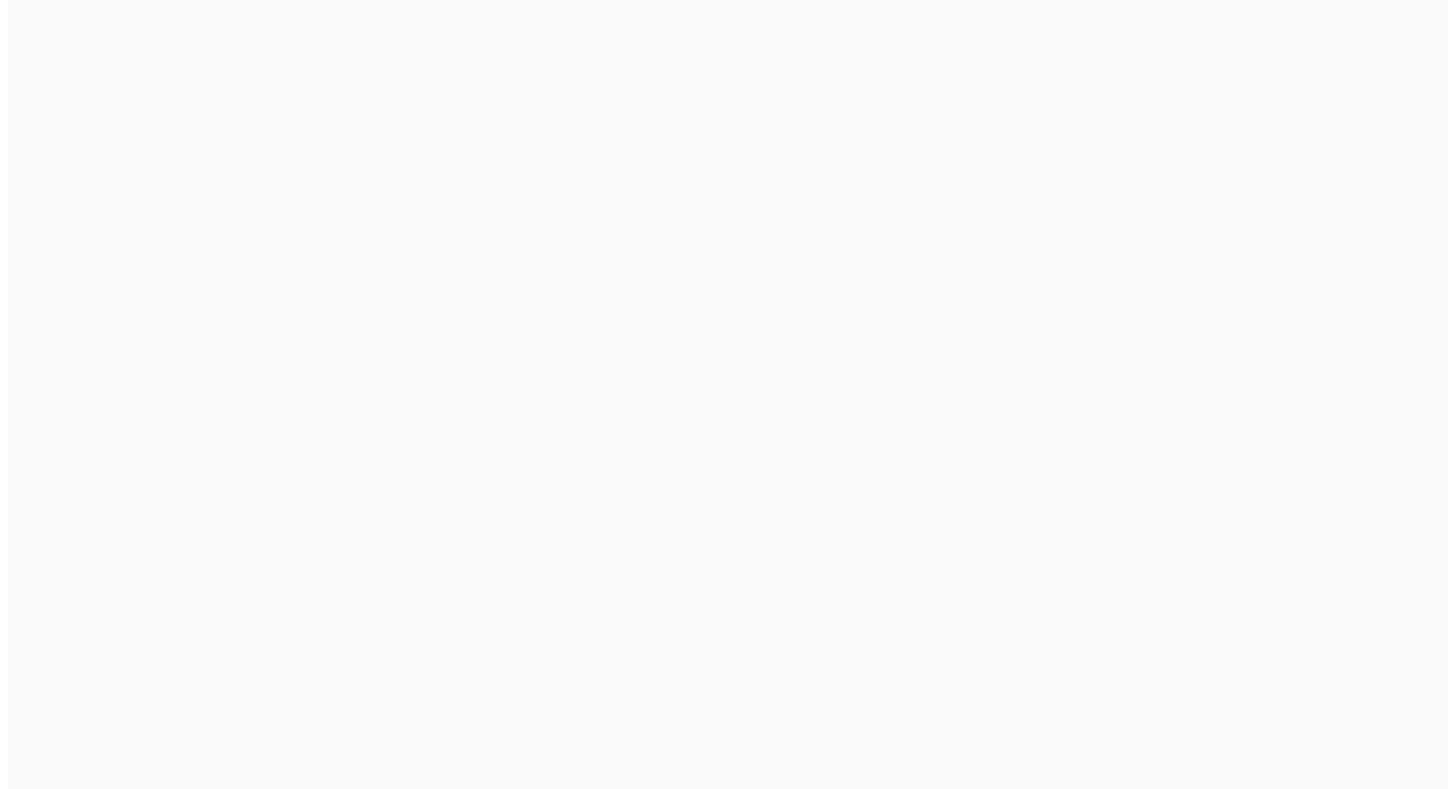 scroll, scrollTop: 0, scrollLeft: 0, axis: both 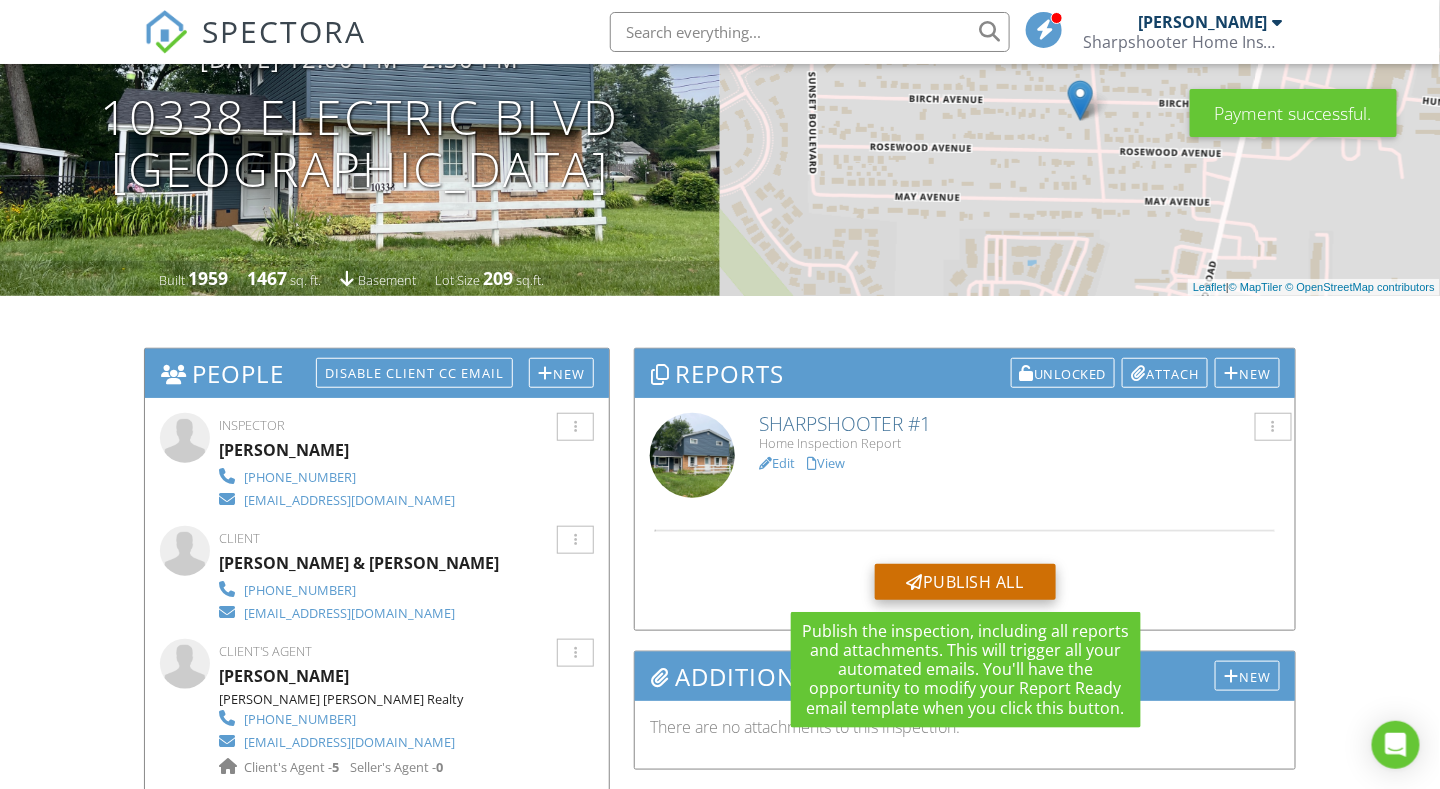 click on "Publish All" at bounding box center (965, 582) 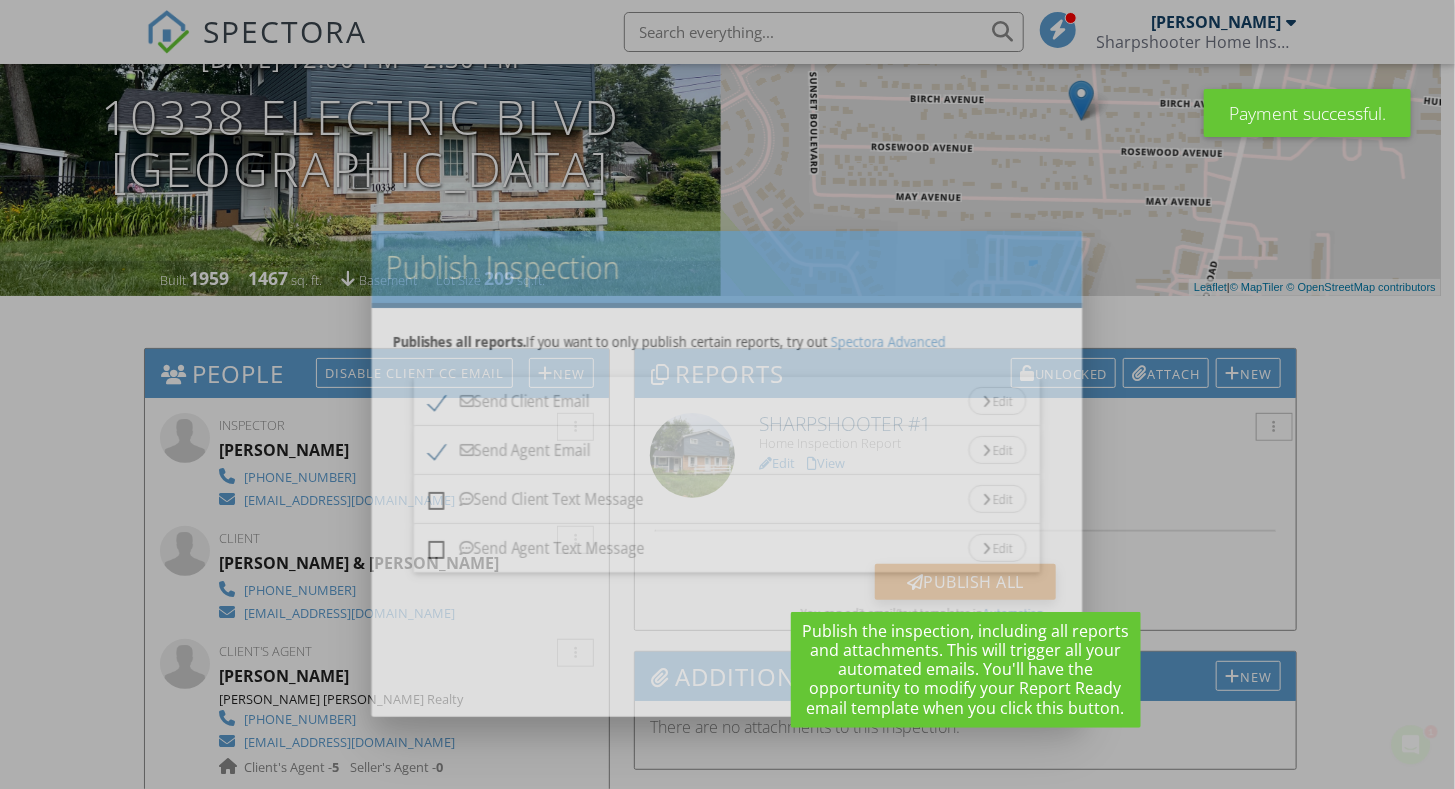 scroll, scrollTop: 0, scrollLeft: 0, axis: both 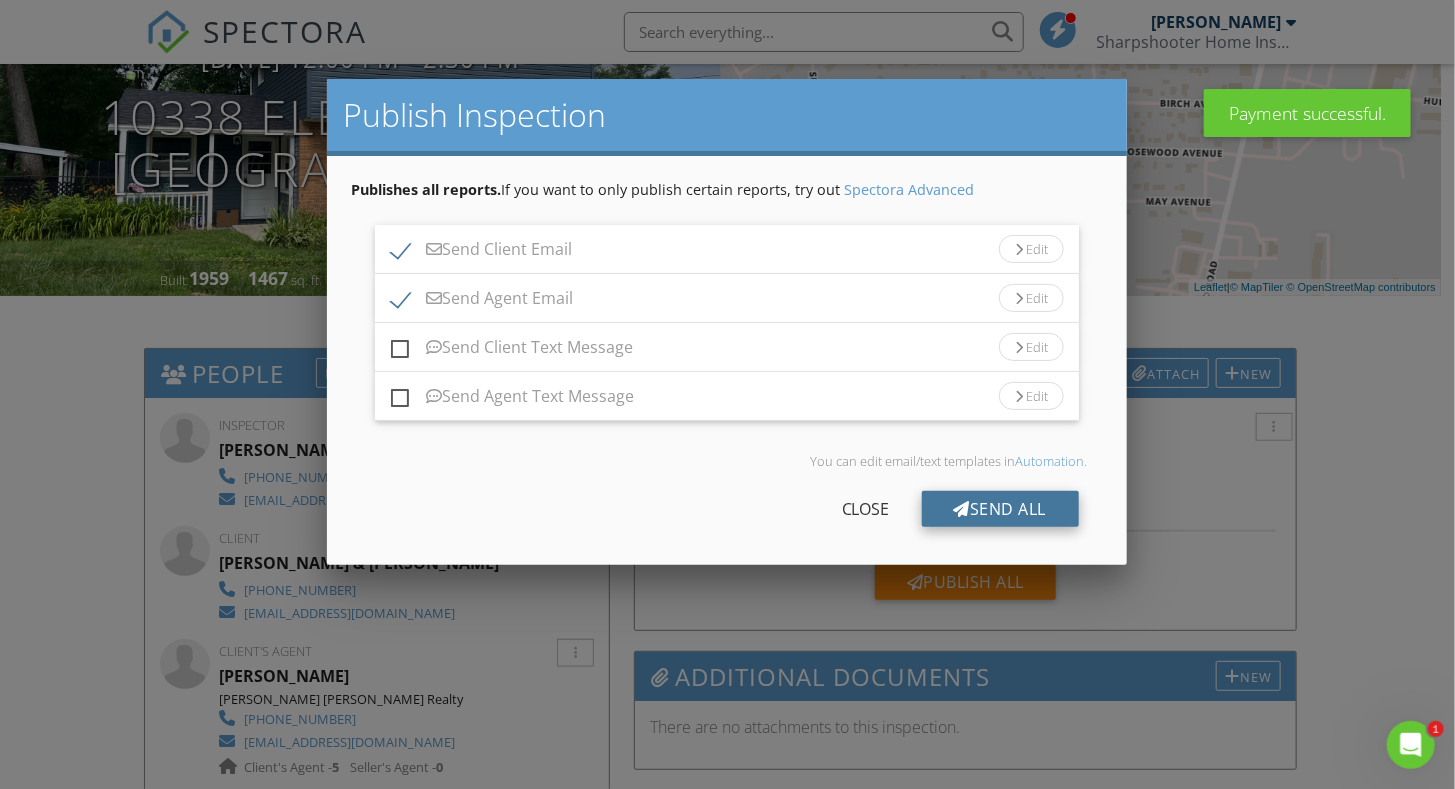 click on "Send All" at bounding box center [1000, 509] 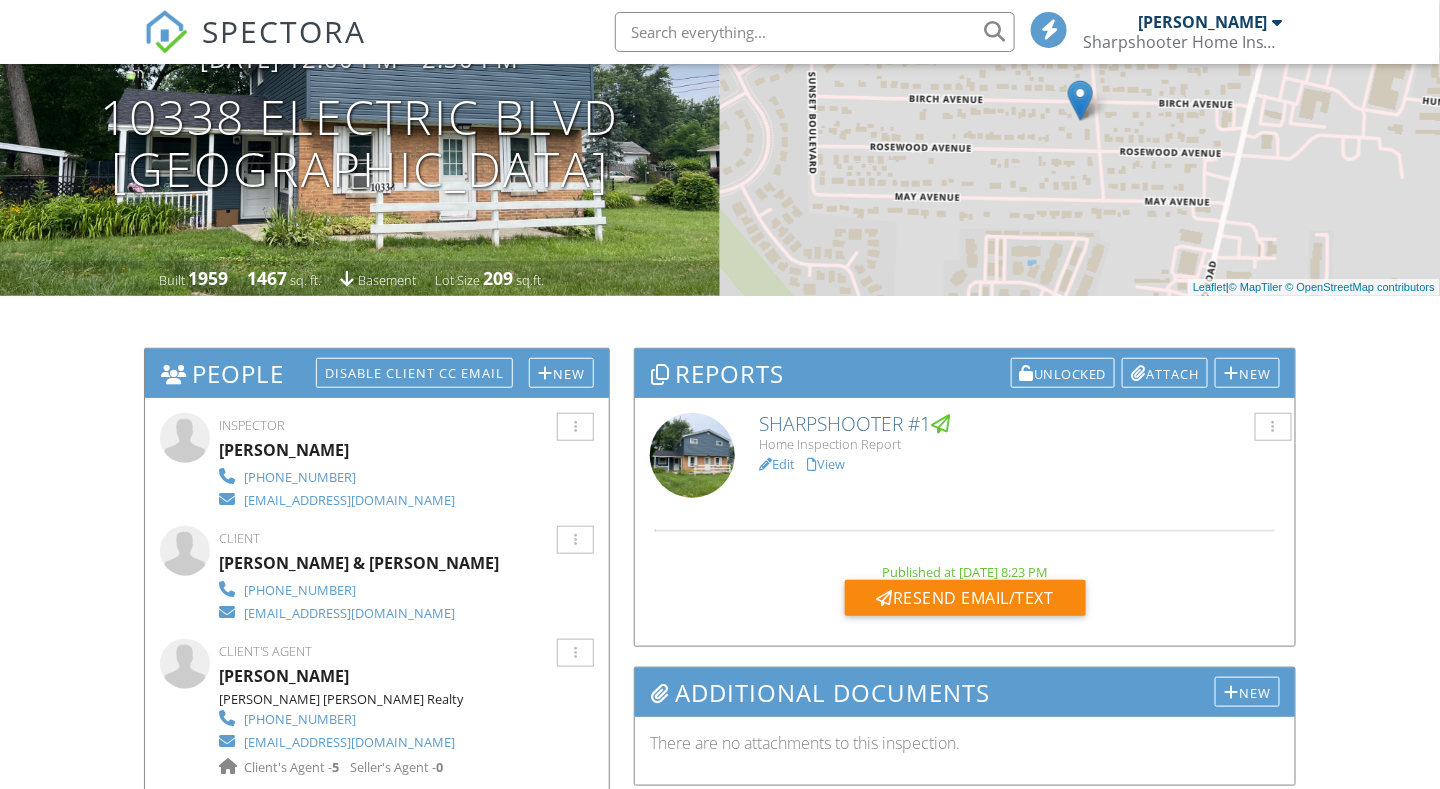 scroll, scrollTop: 300, scrollLeft: 0, axis: vertical 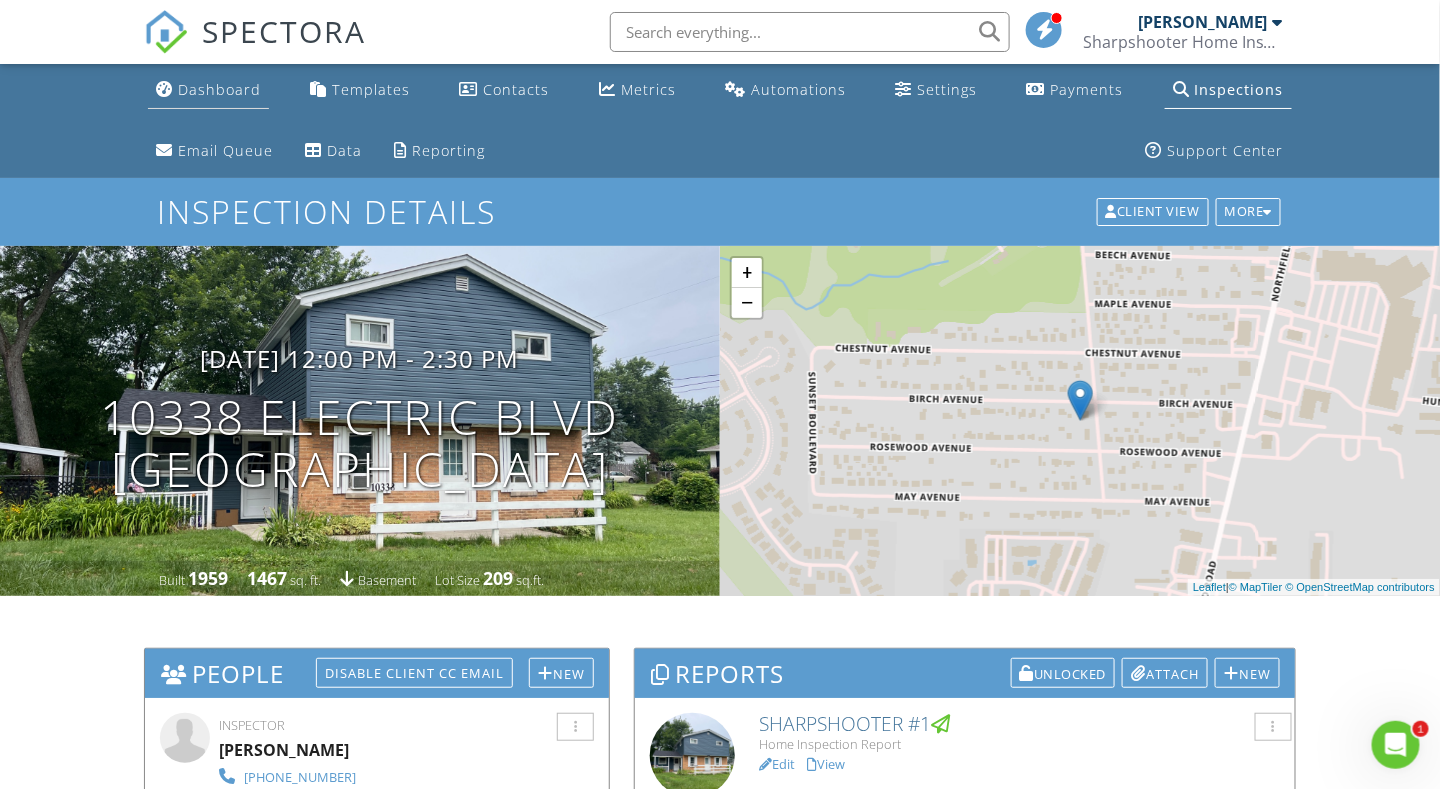 click on "Dashboard" at bounding box center (219, 89) 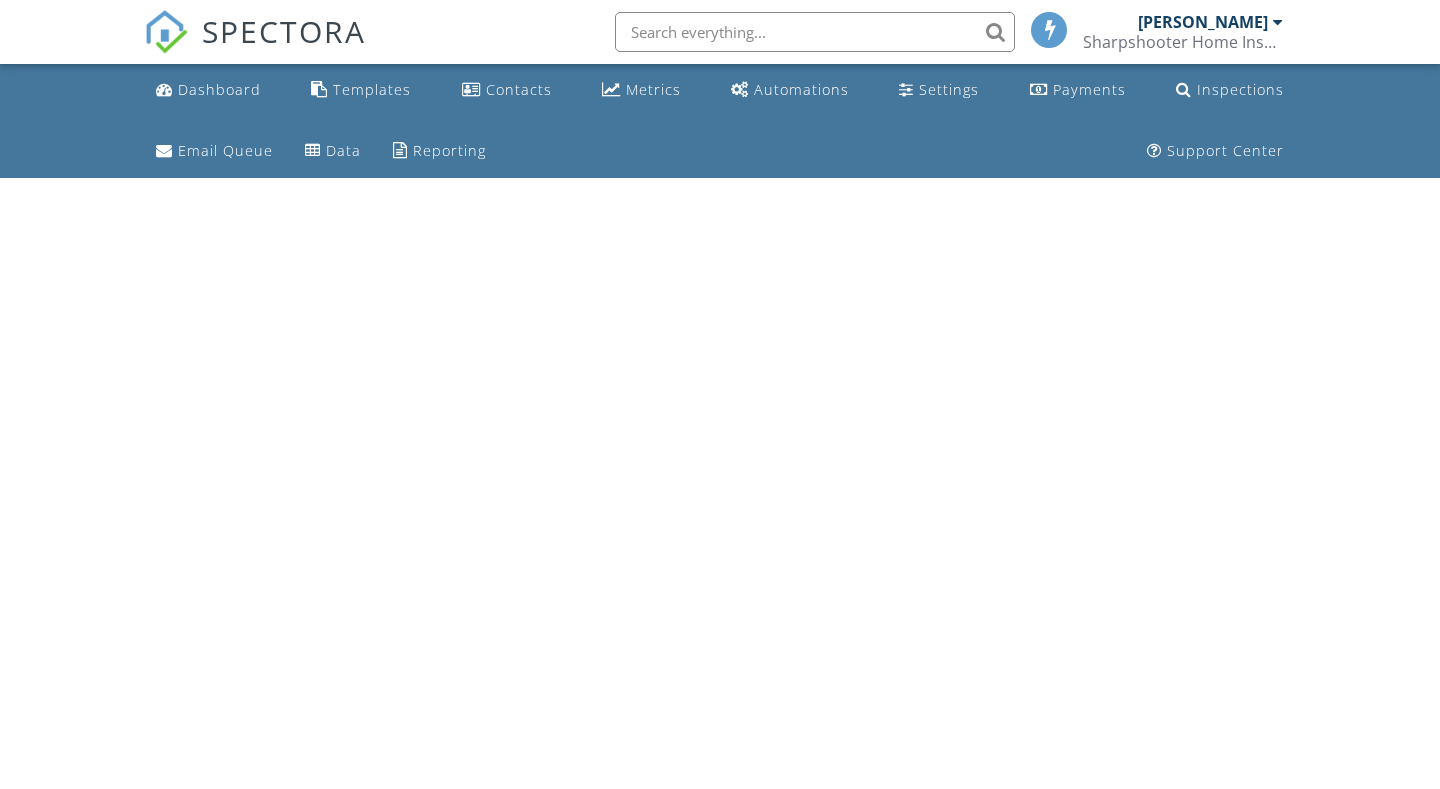 scroll, scrollTop: 0, scrollLeft: 0, axis: both 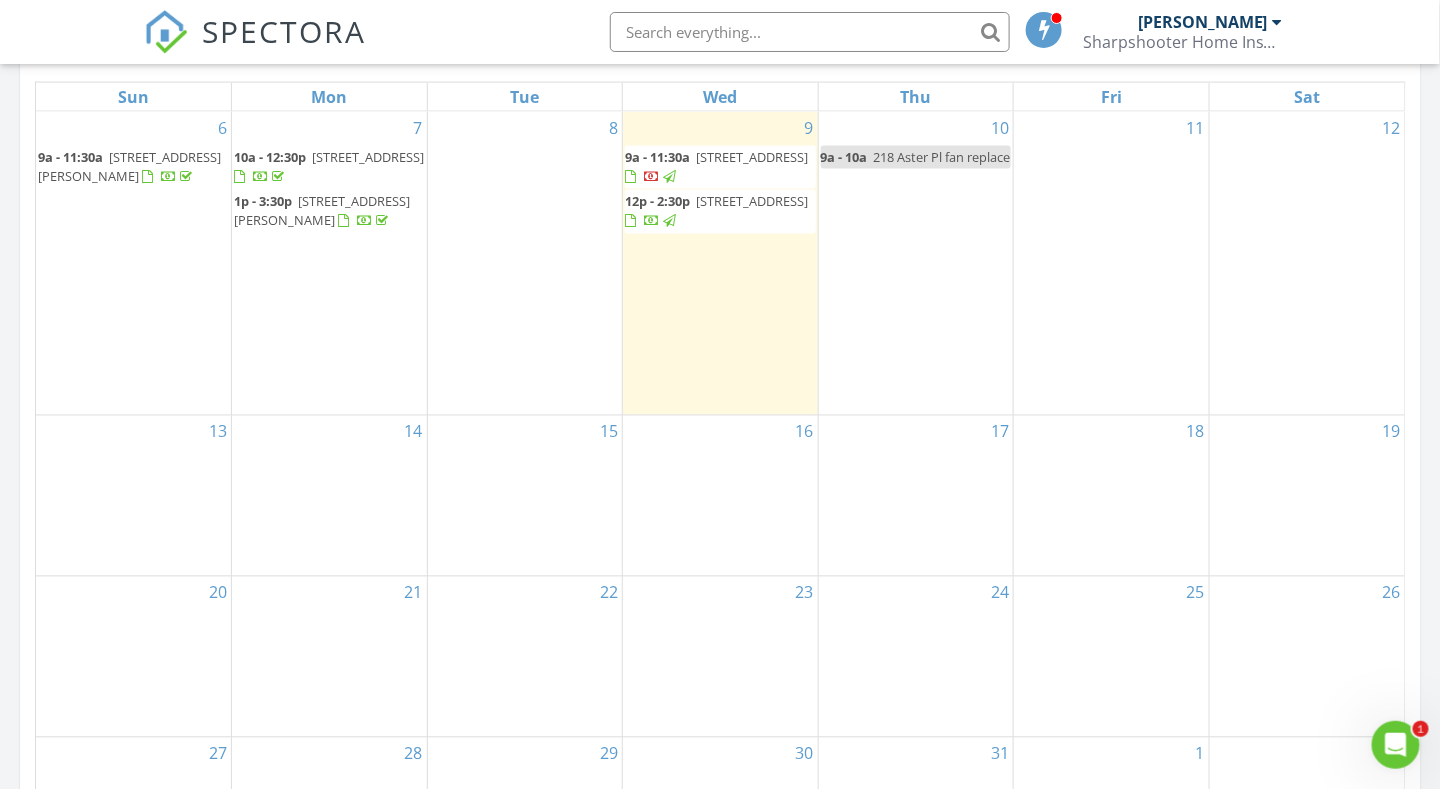 drag, startPoint x: 758, startPoint y: 187, endPoint x: 757, endPoint y: 165, distance: 22.022715 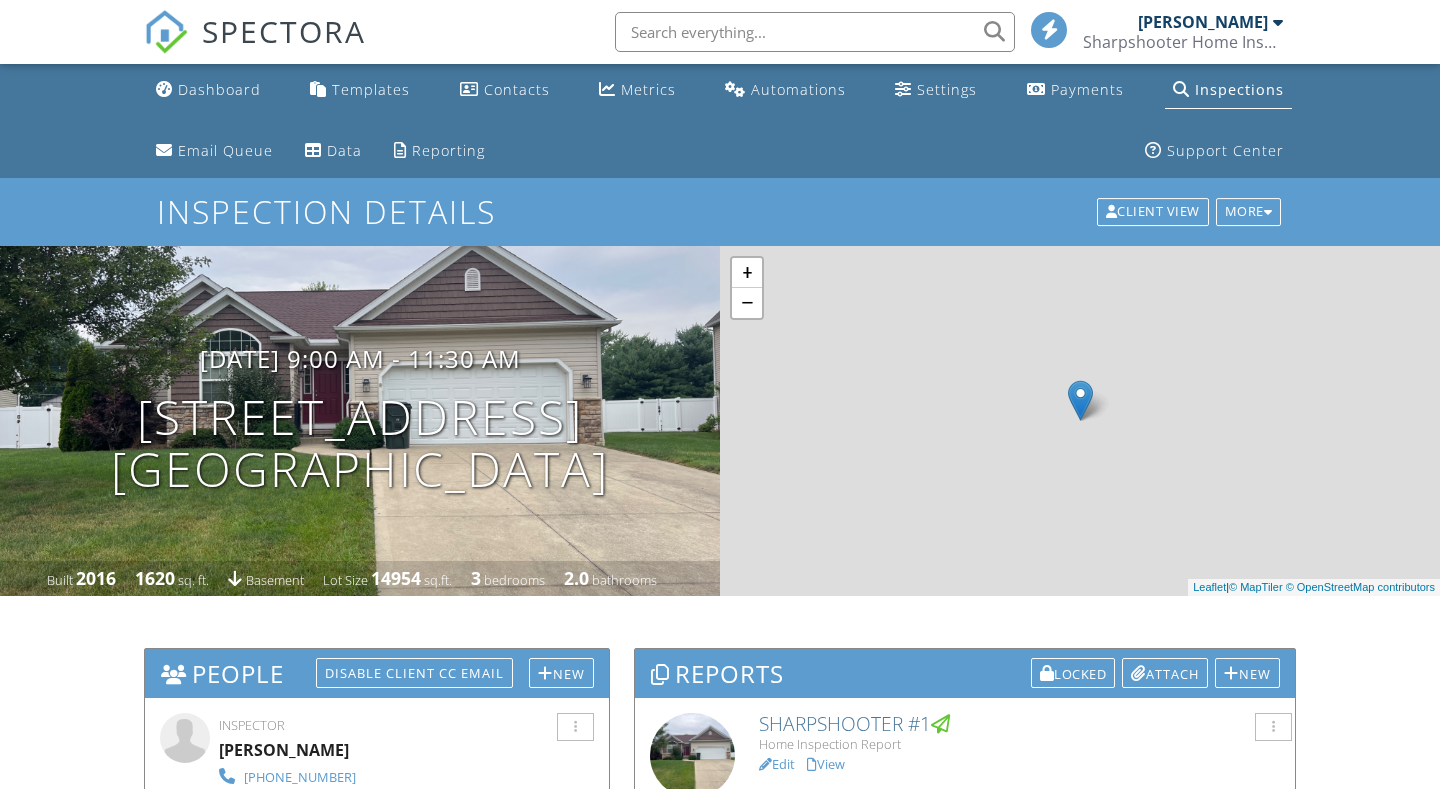 scroll, scrollTop: 178, scrollLeft: 0, axis: vertical 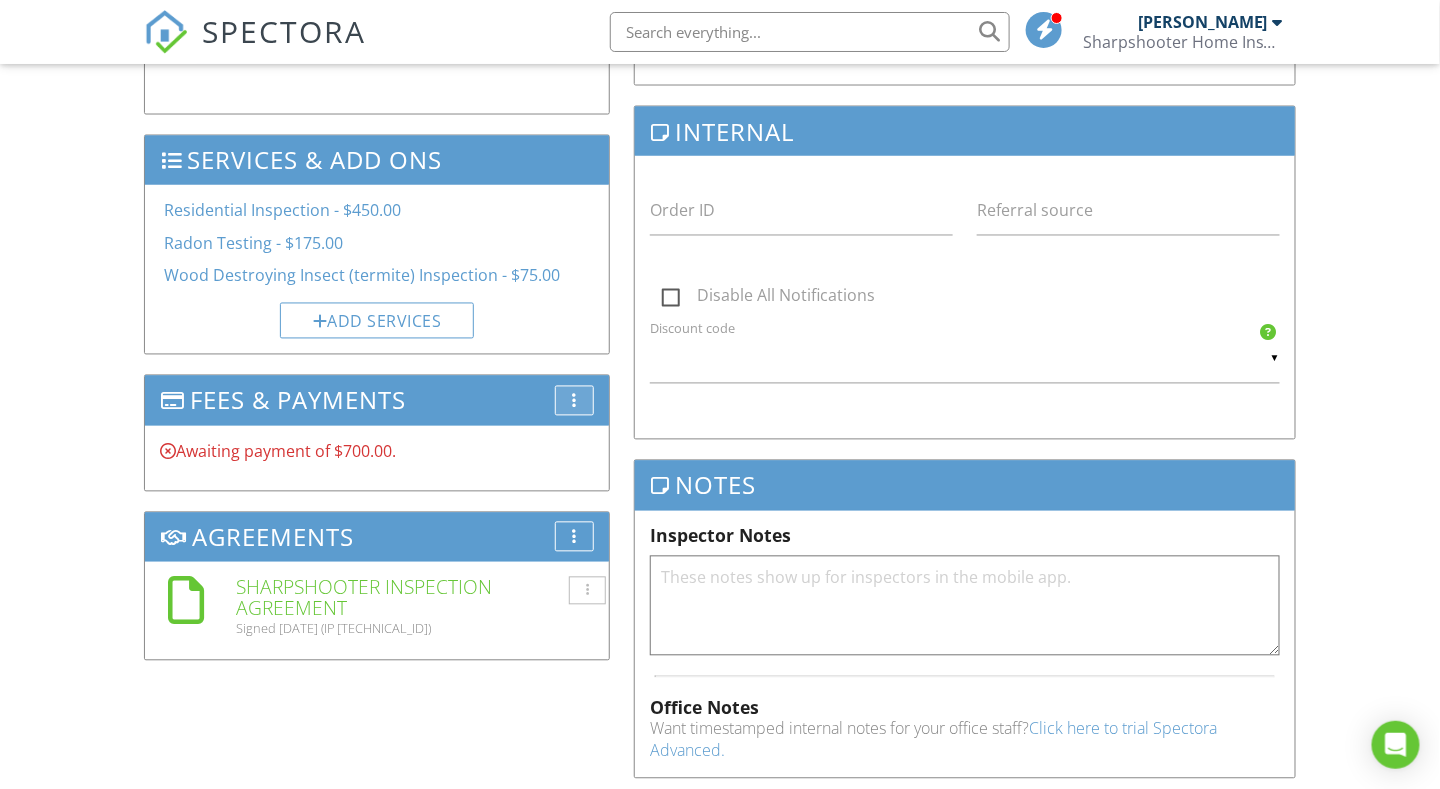 click on "More" at bounding box center (574, 401) 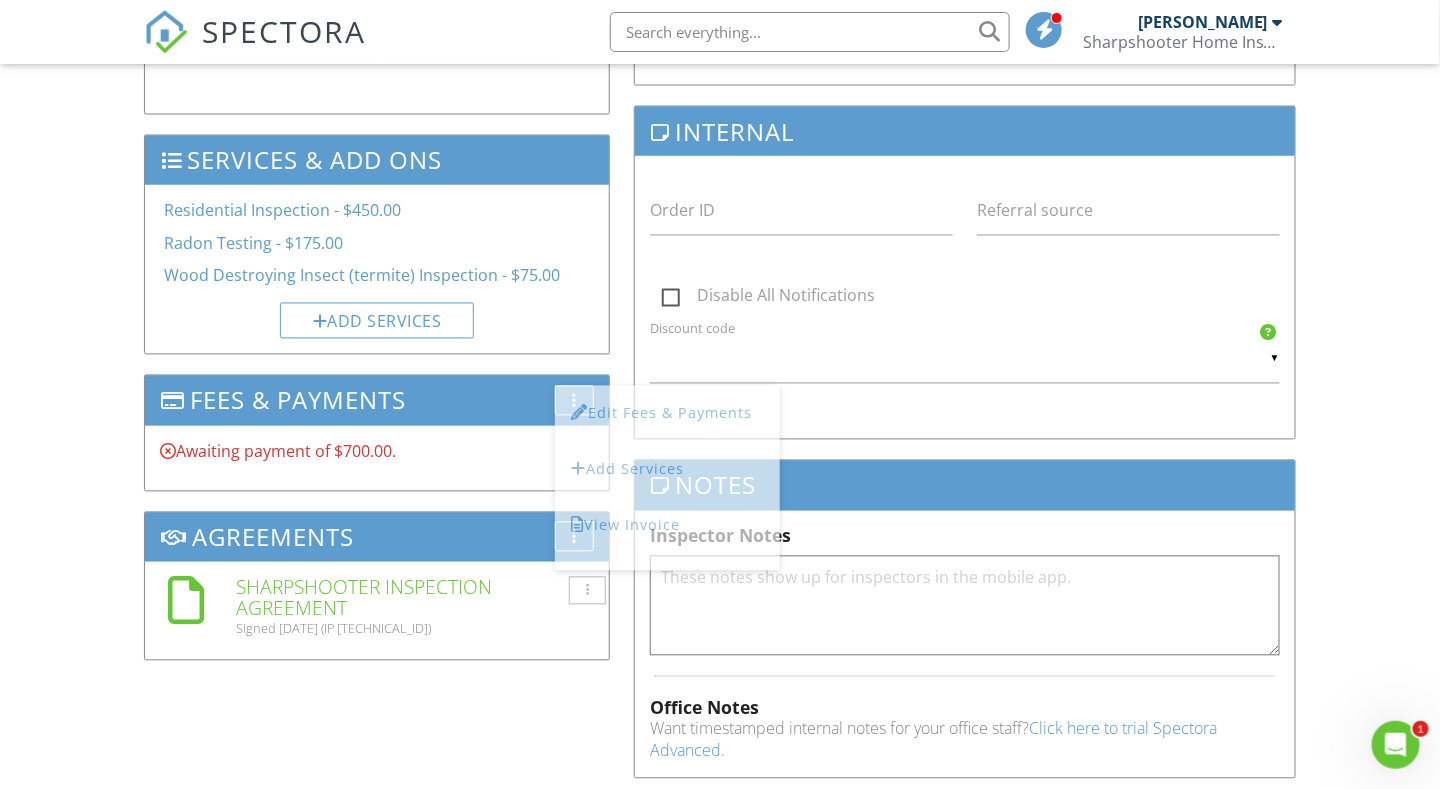 scroll, scrollTop: 0, scrollLeft: 0, axis: both 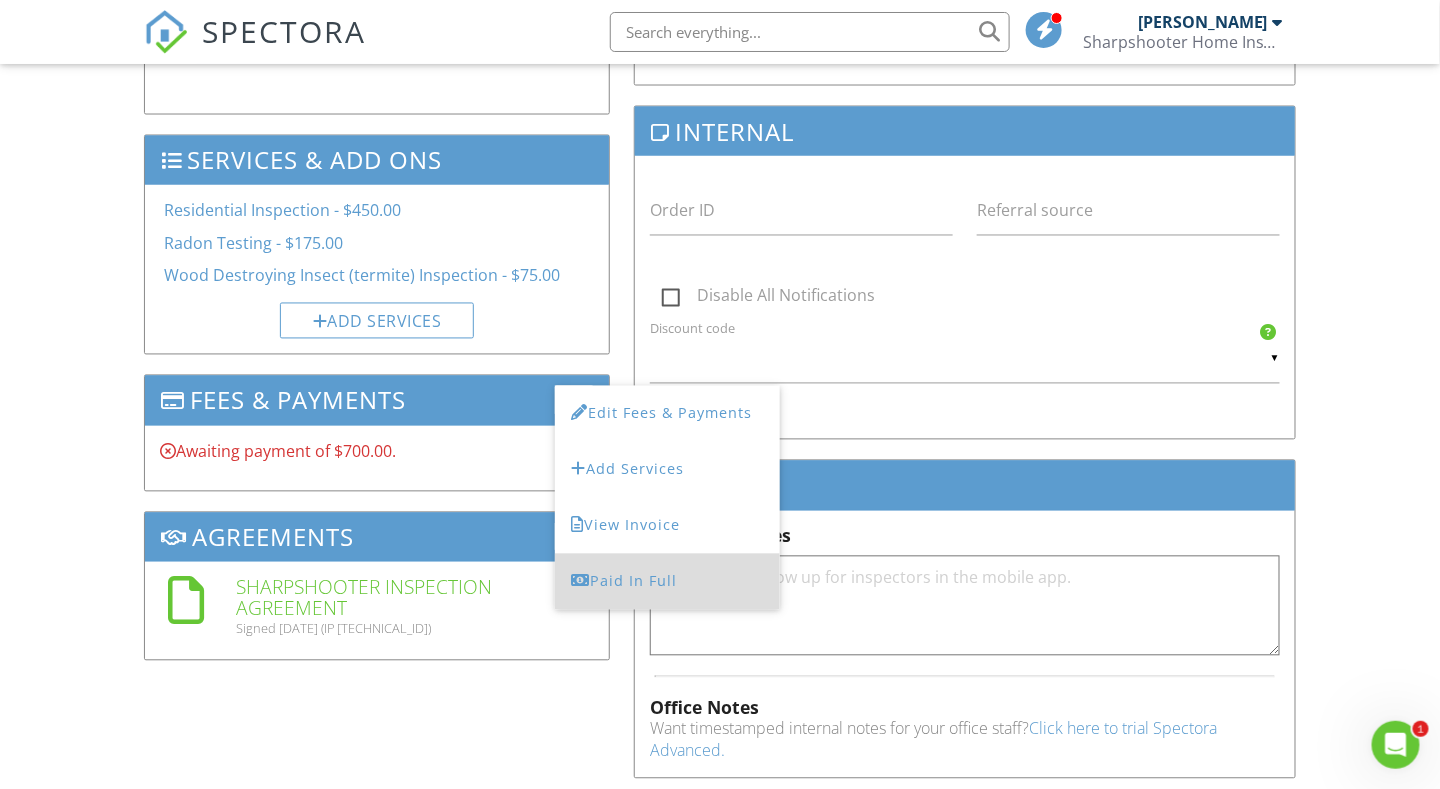 click on "Paid In Full" at bounding box center [667, 582] 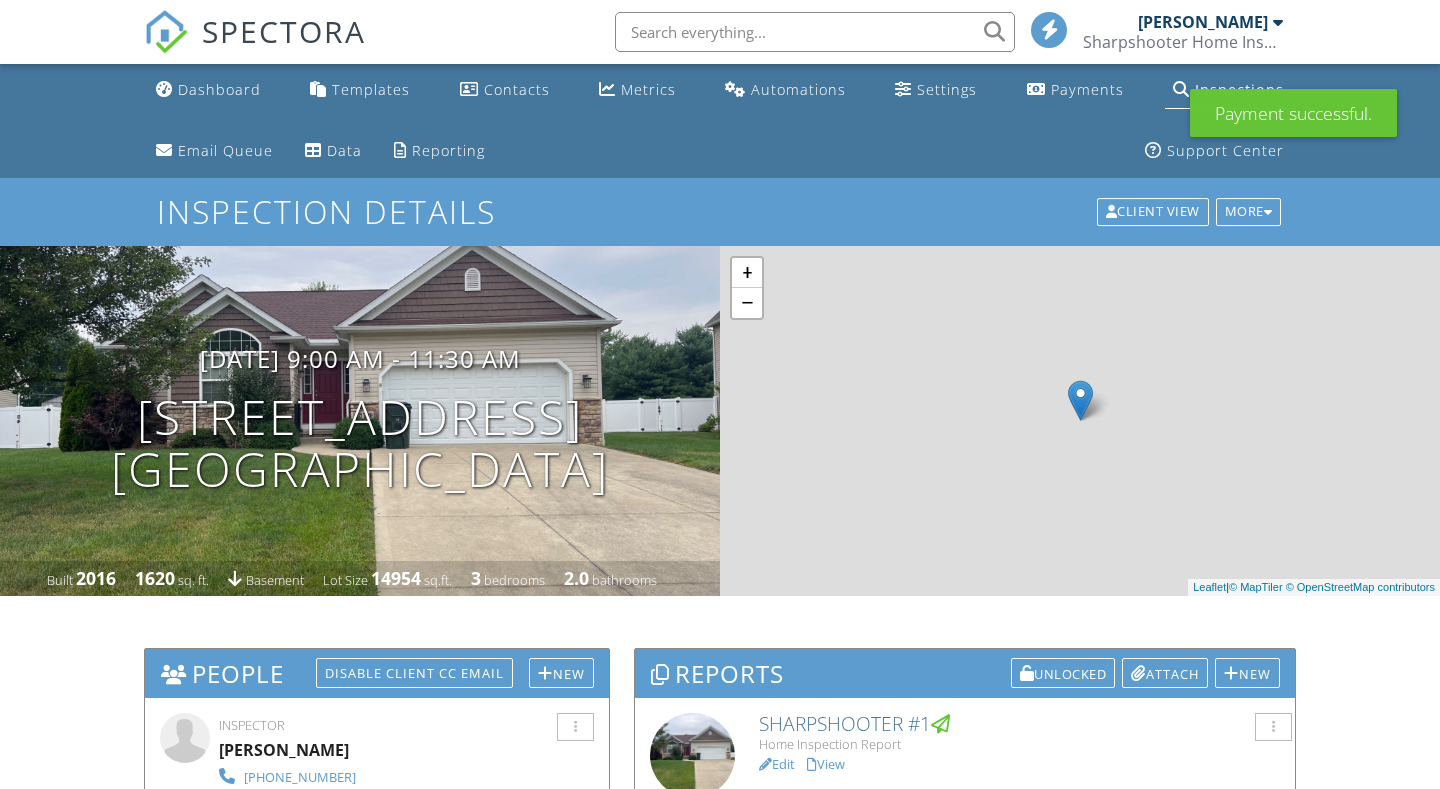 scroll, scrollTop: 0, scrollLeft: 0, axis: both 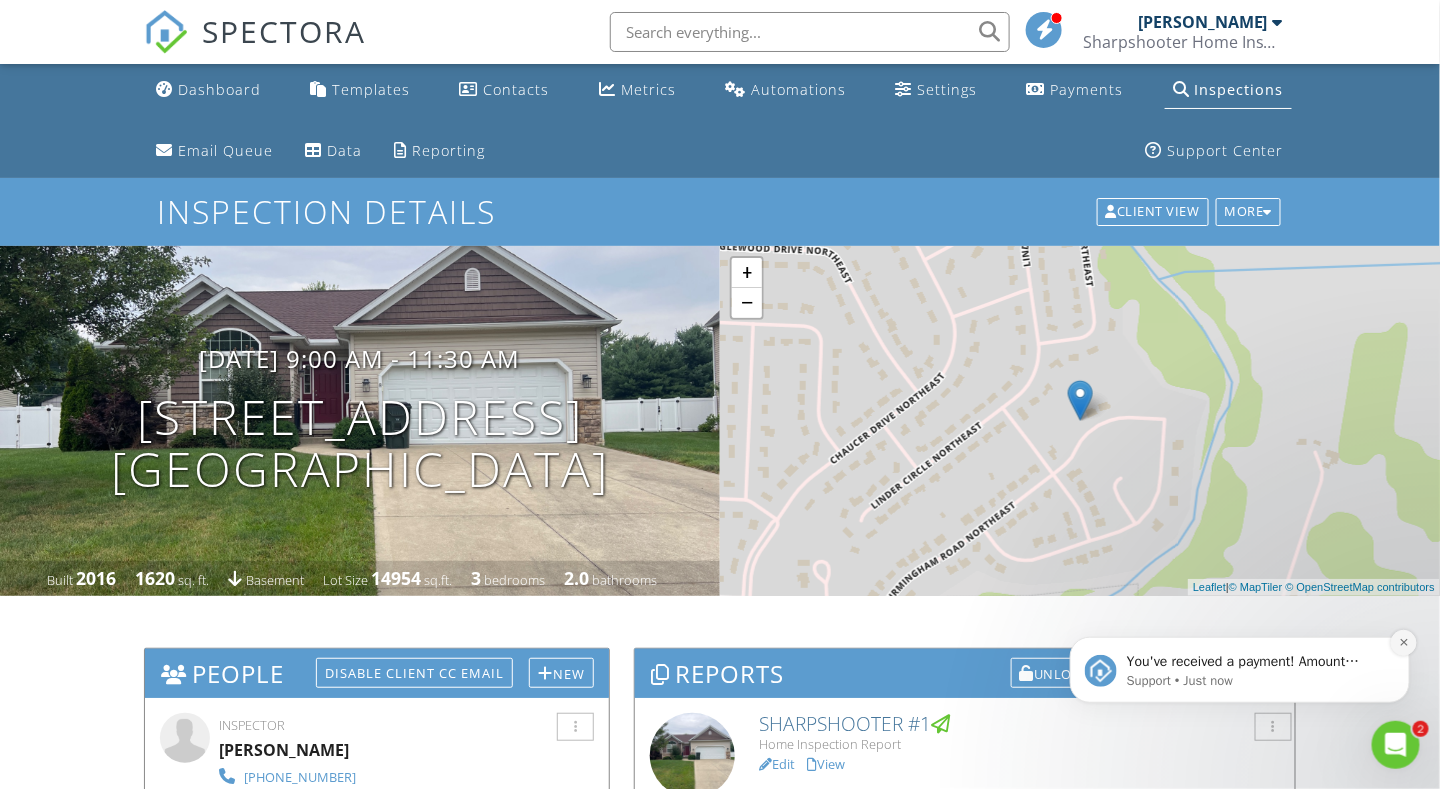 click 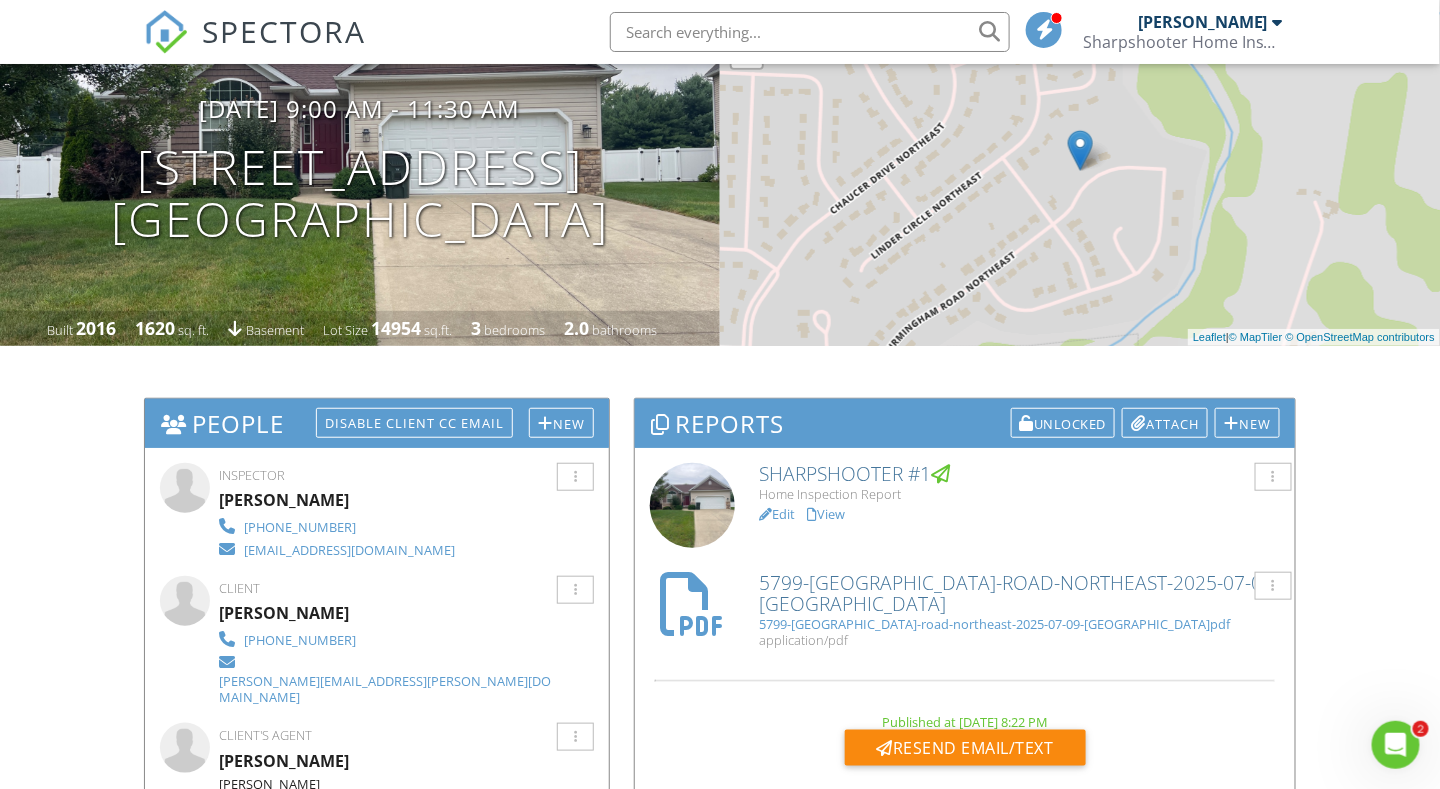 scroll, scrollTop: 0, scrollLeft: 0, axis: both 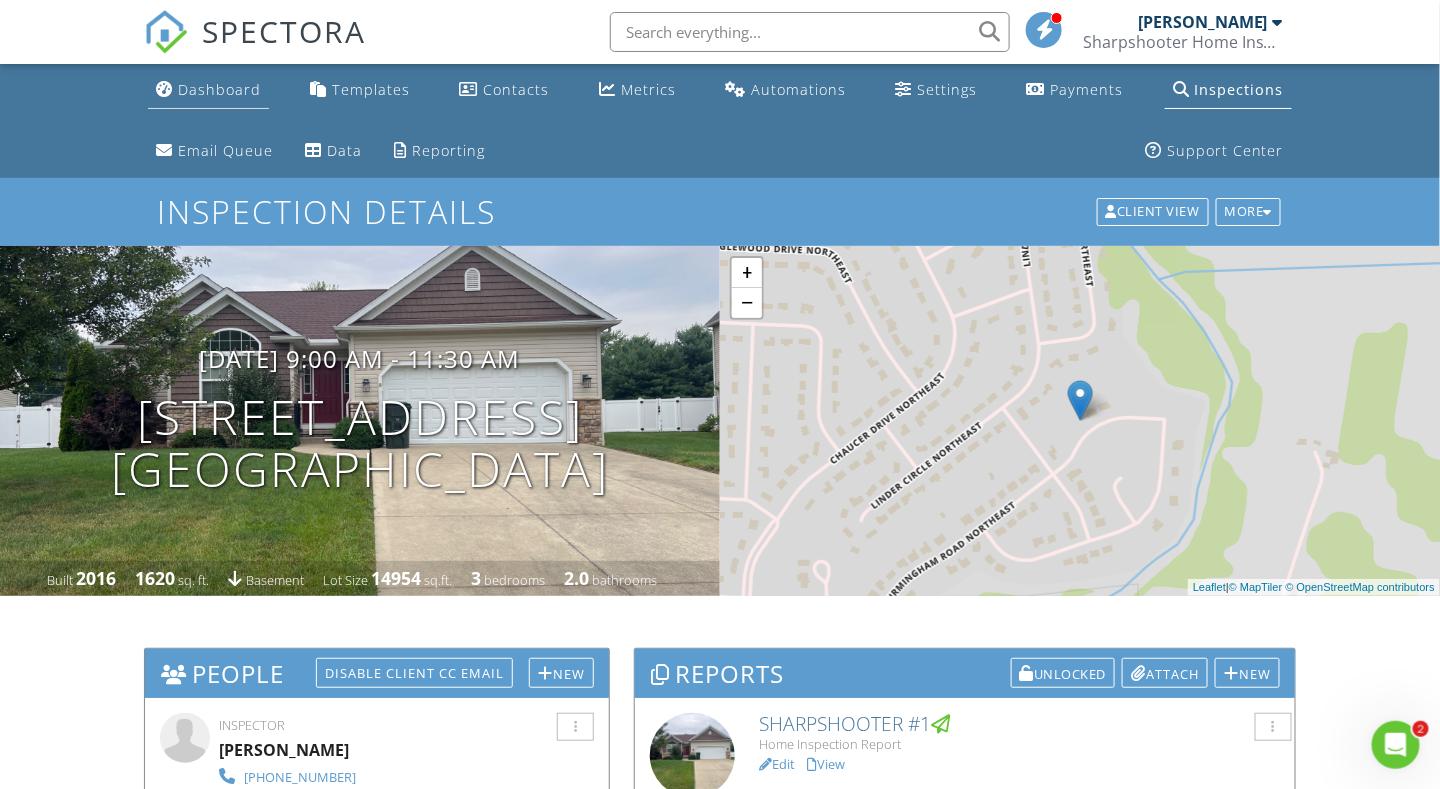 click on "Dashboard" at bounding box center [219, 89] 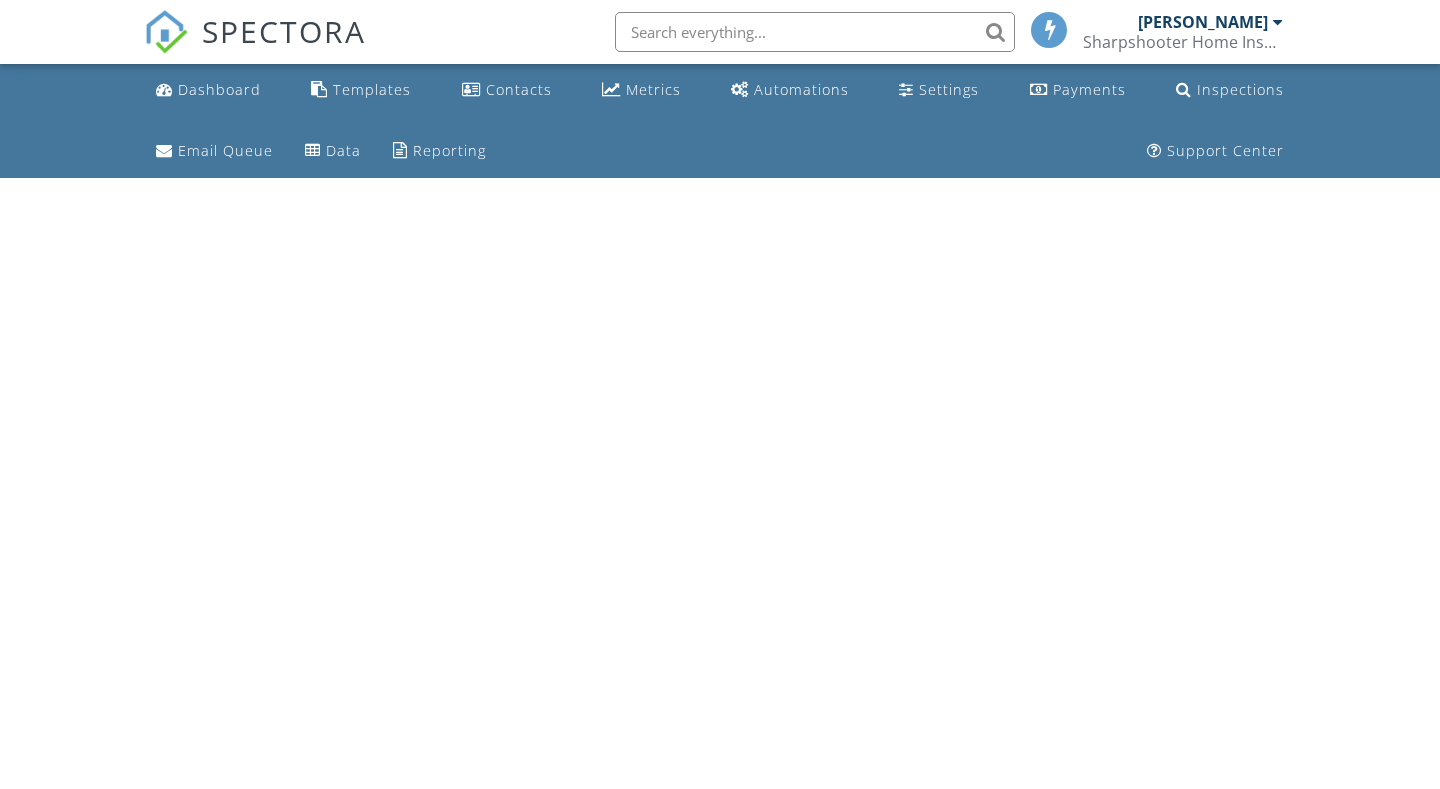 scroll, scrollTop: 0, scrollLeft: 0, axis: both 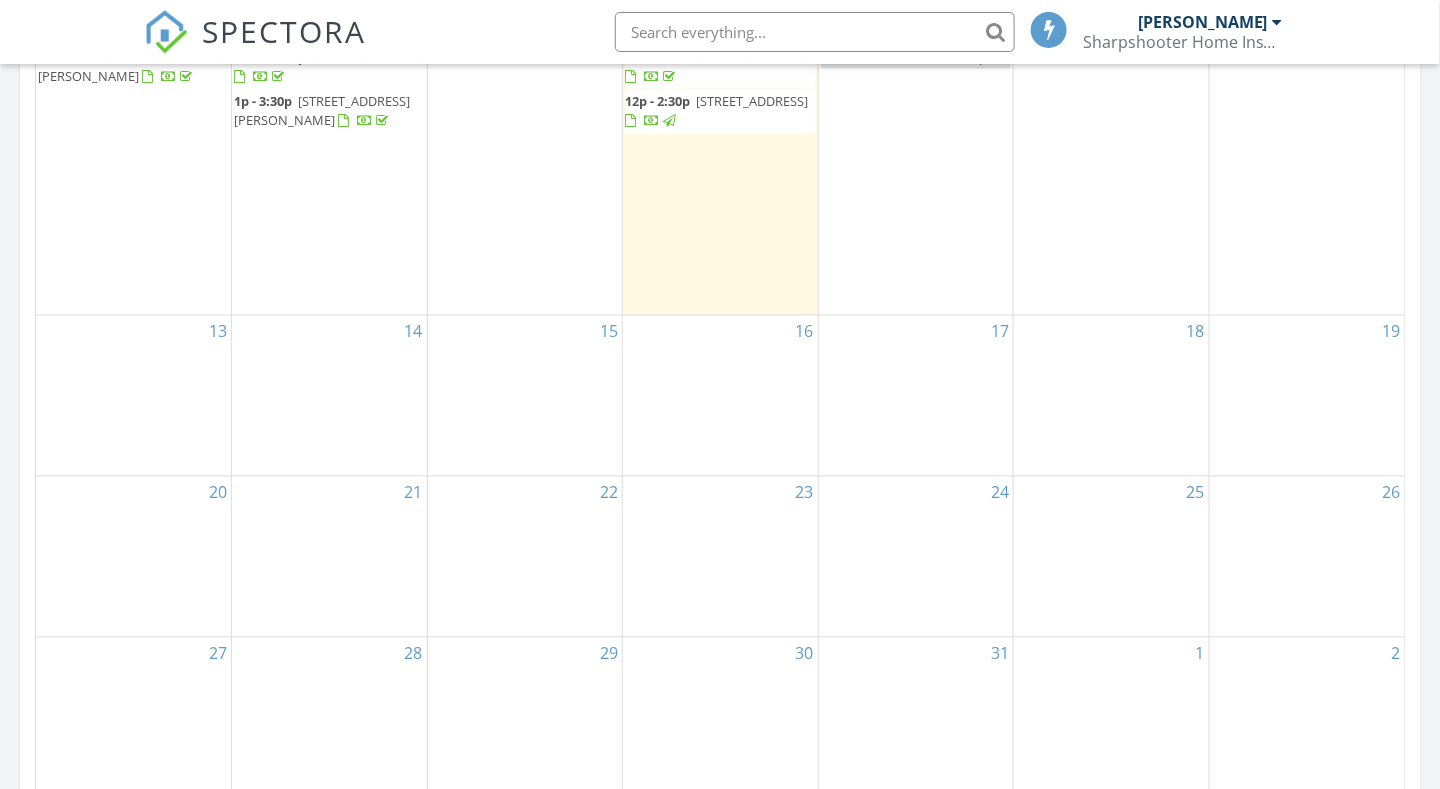 click on "16" at bounding box center (720, 396) 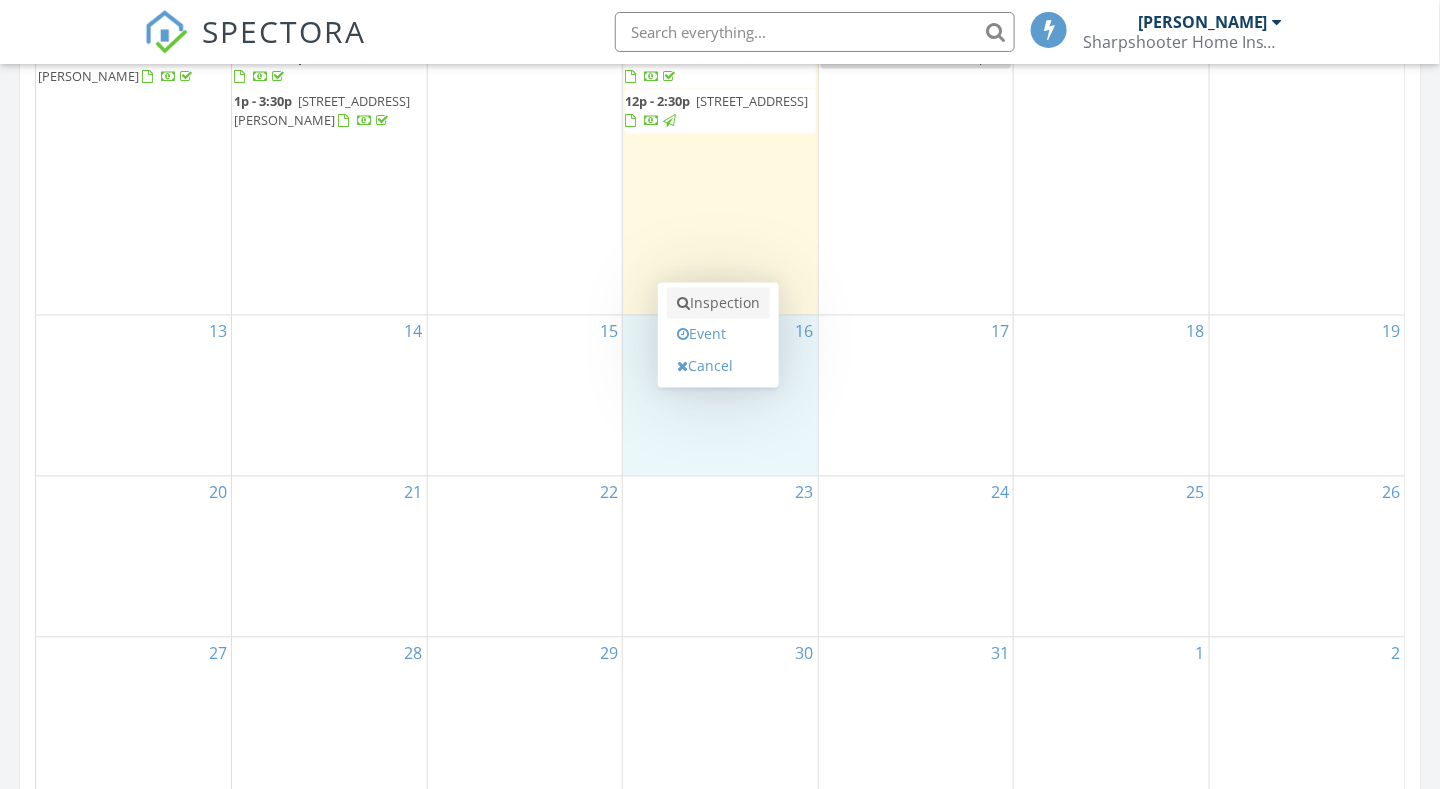 click on "Inspection" at bounding box center [718, 304] 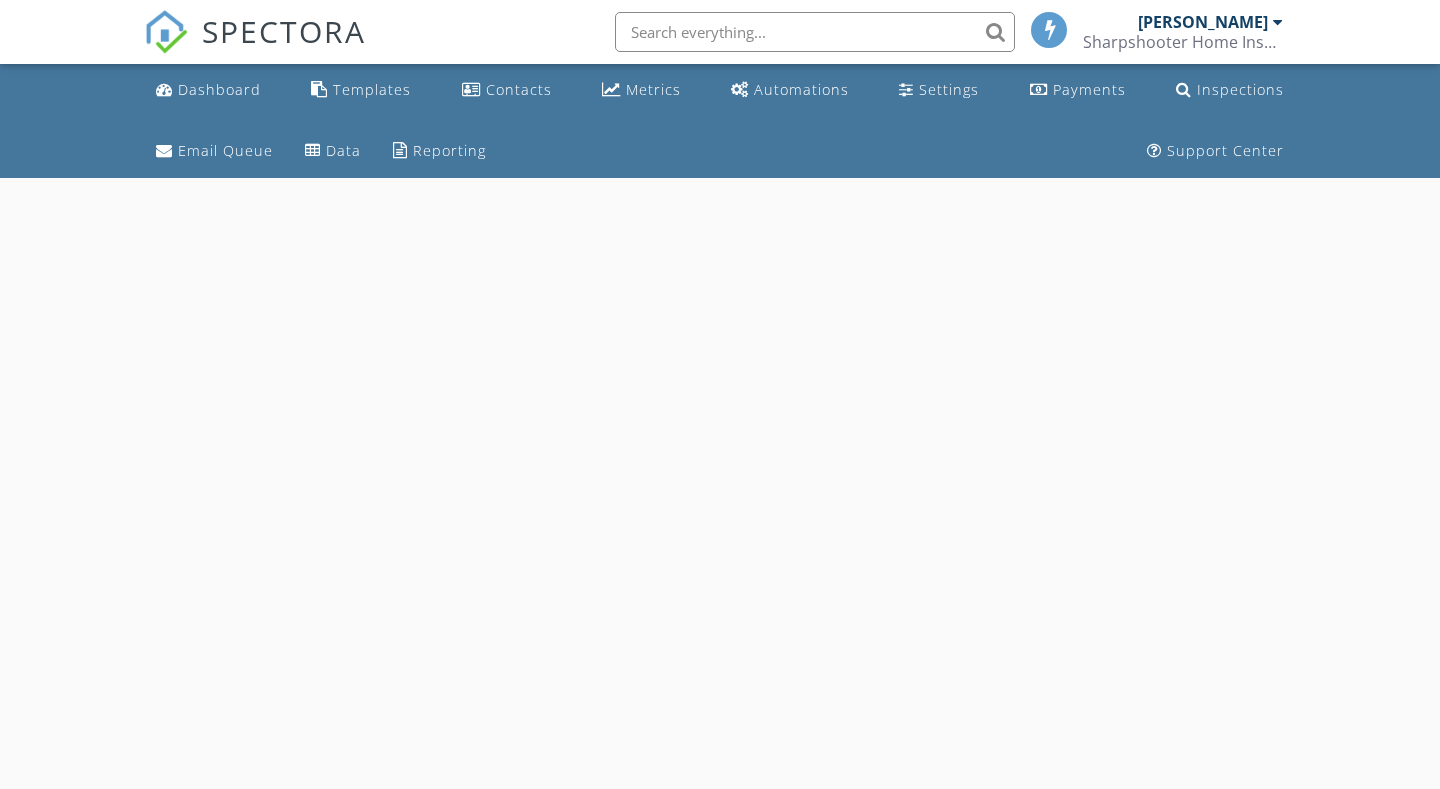 scroll, scrollTop: 0, scrollLeft: 0, axis: both 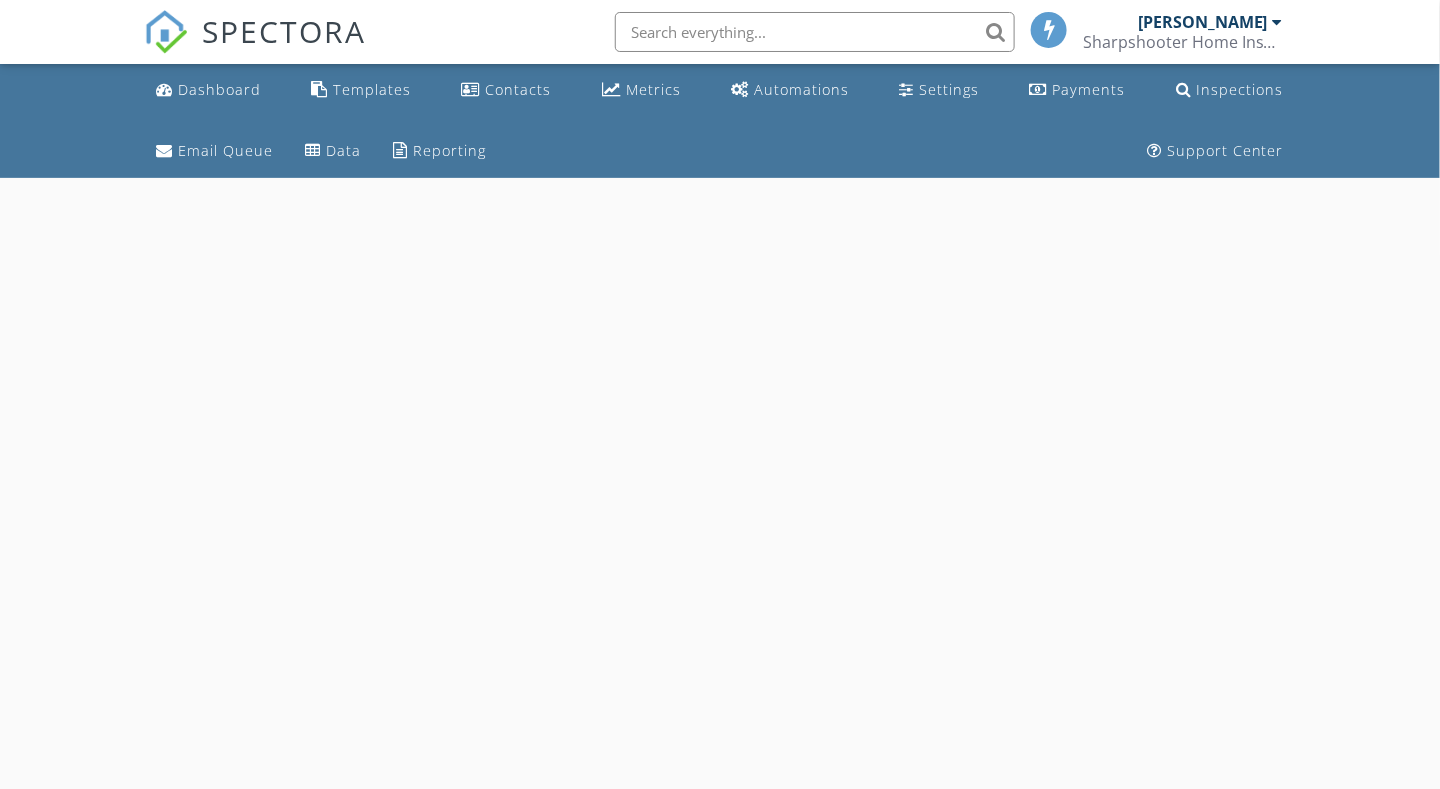 select on "6" 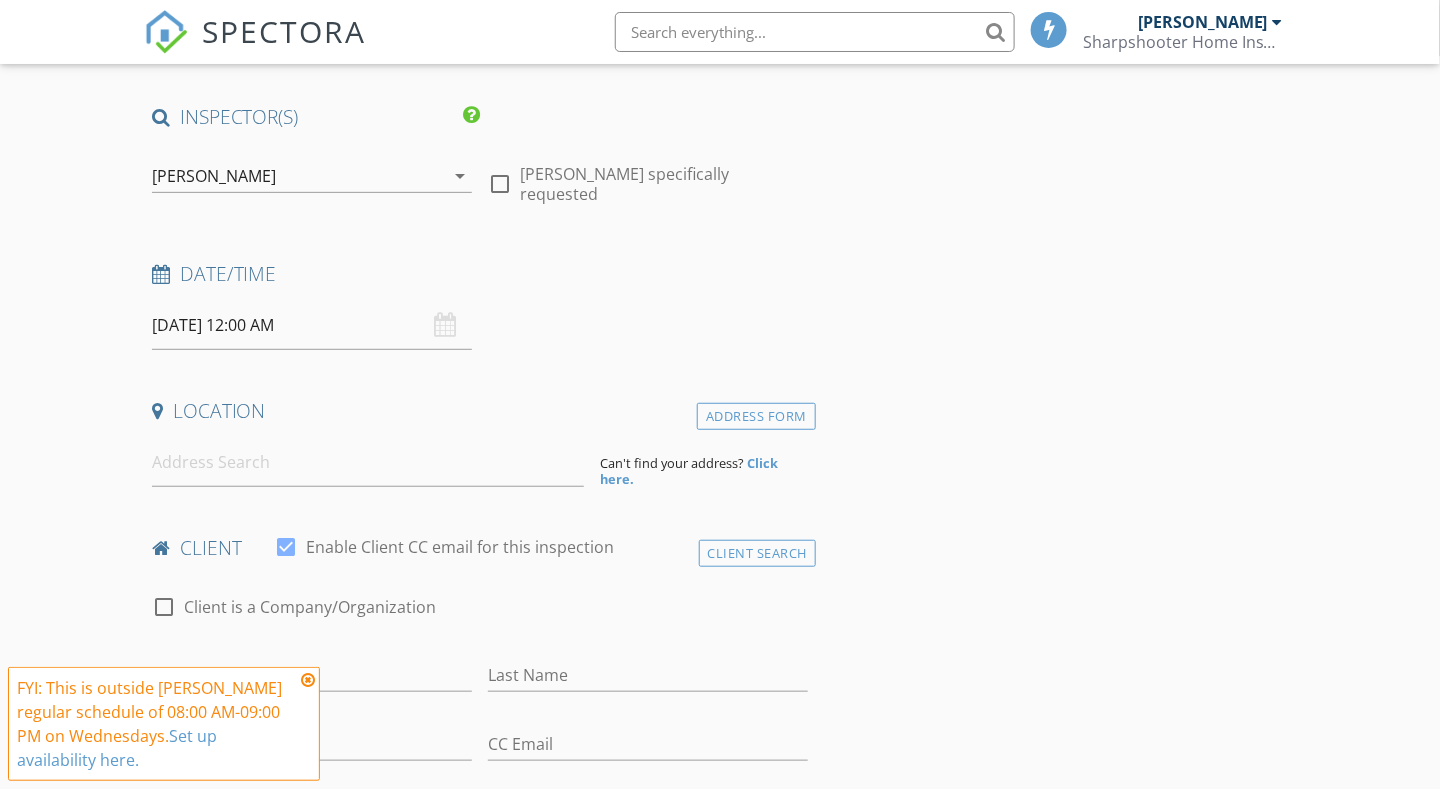 scroll, scrollTop: 200, scrollLeft: 0, axis: vertical 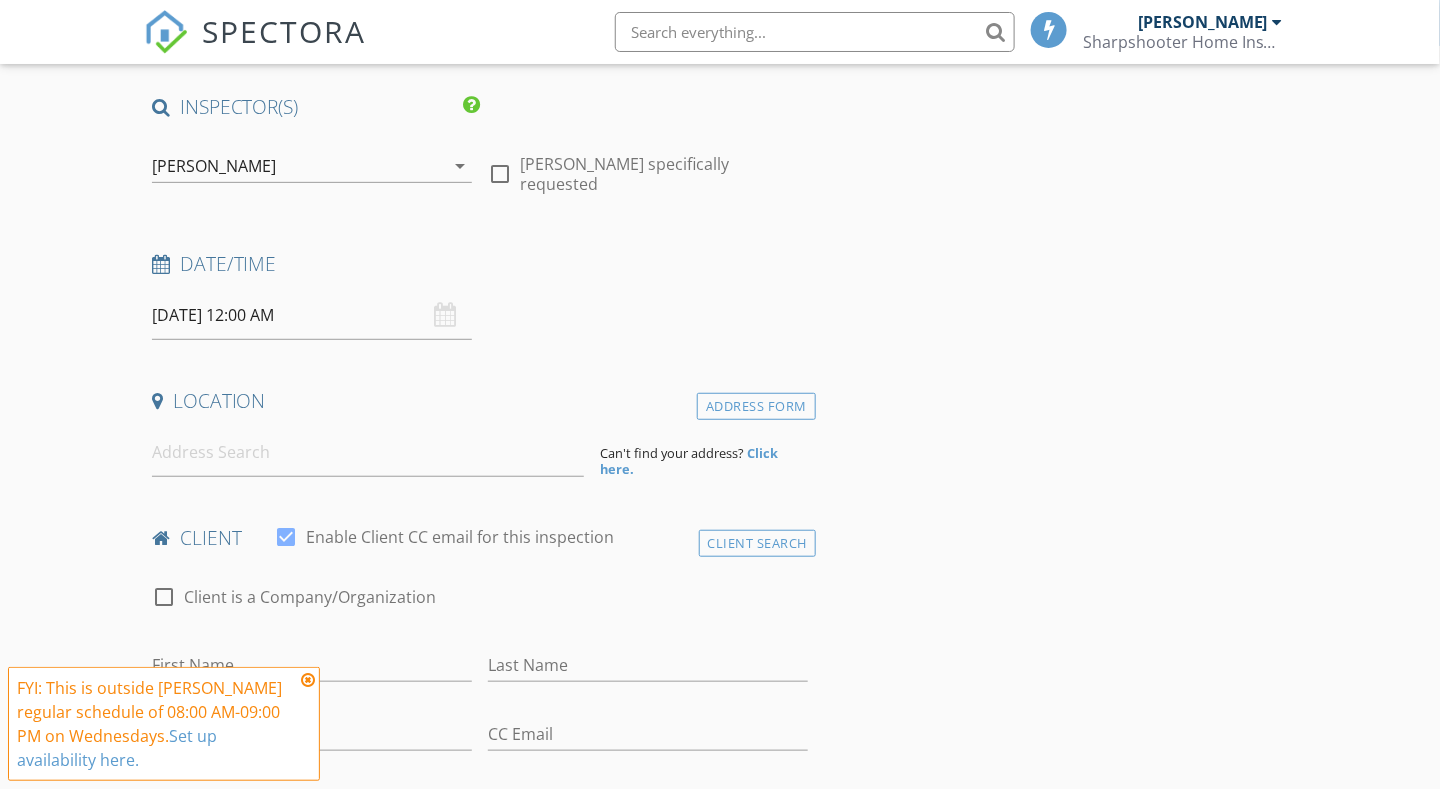 click on "[DATE] 12:00 AM" at bounding box center [312, 315] 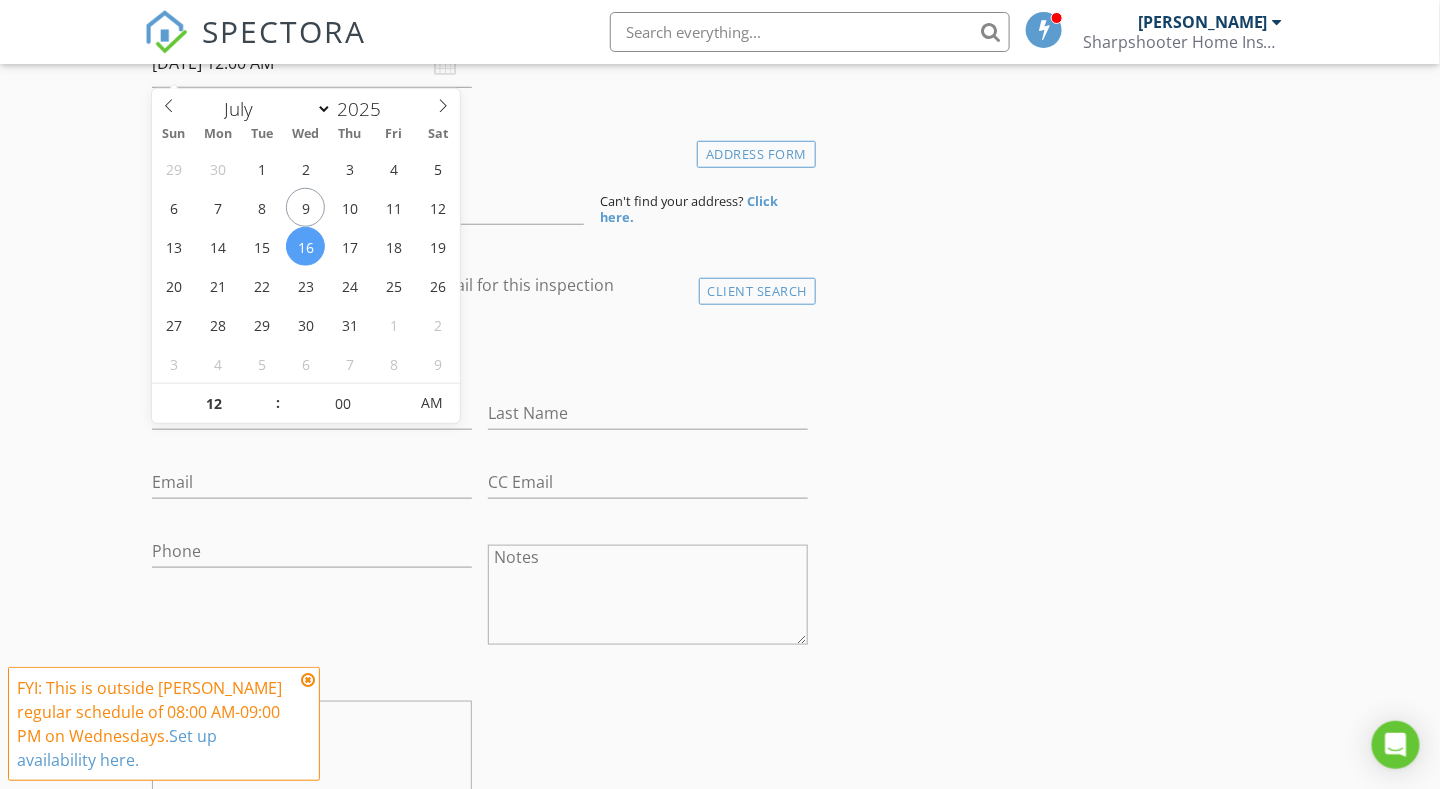 scroll, scrollTop: 500, scrollLeft: 0, axis: vertical 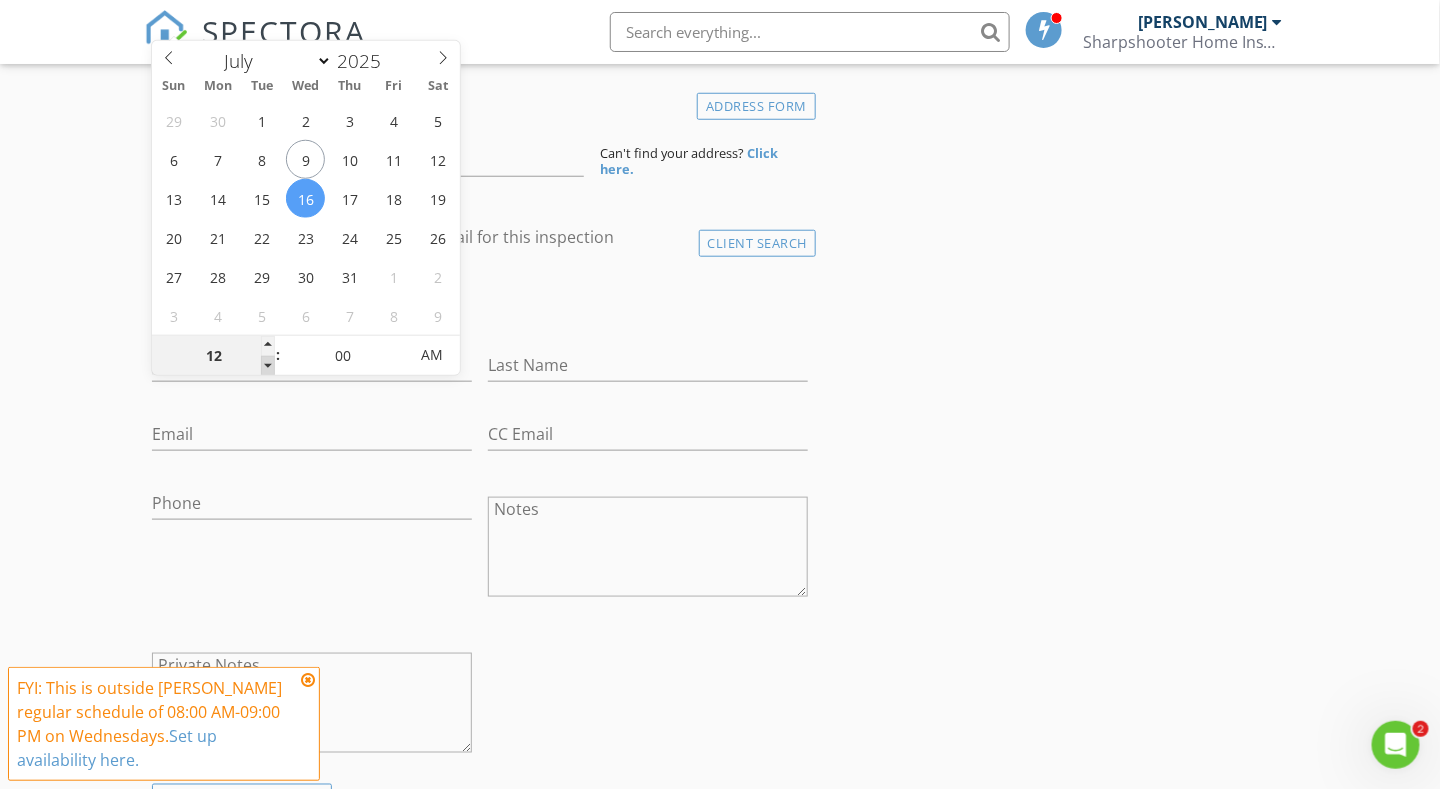 type on "11" 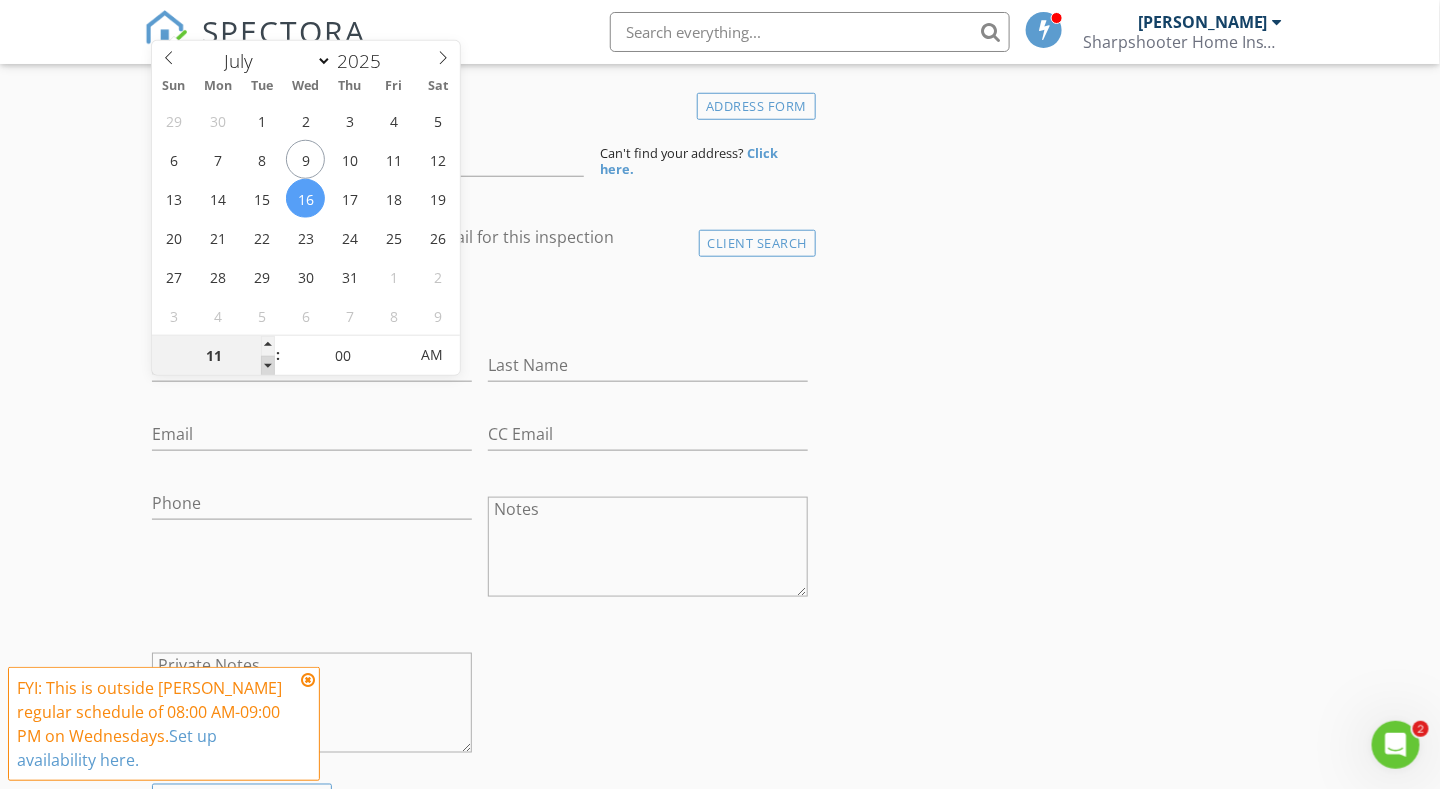 type on "[DATE] 11:00 PM" 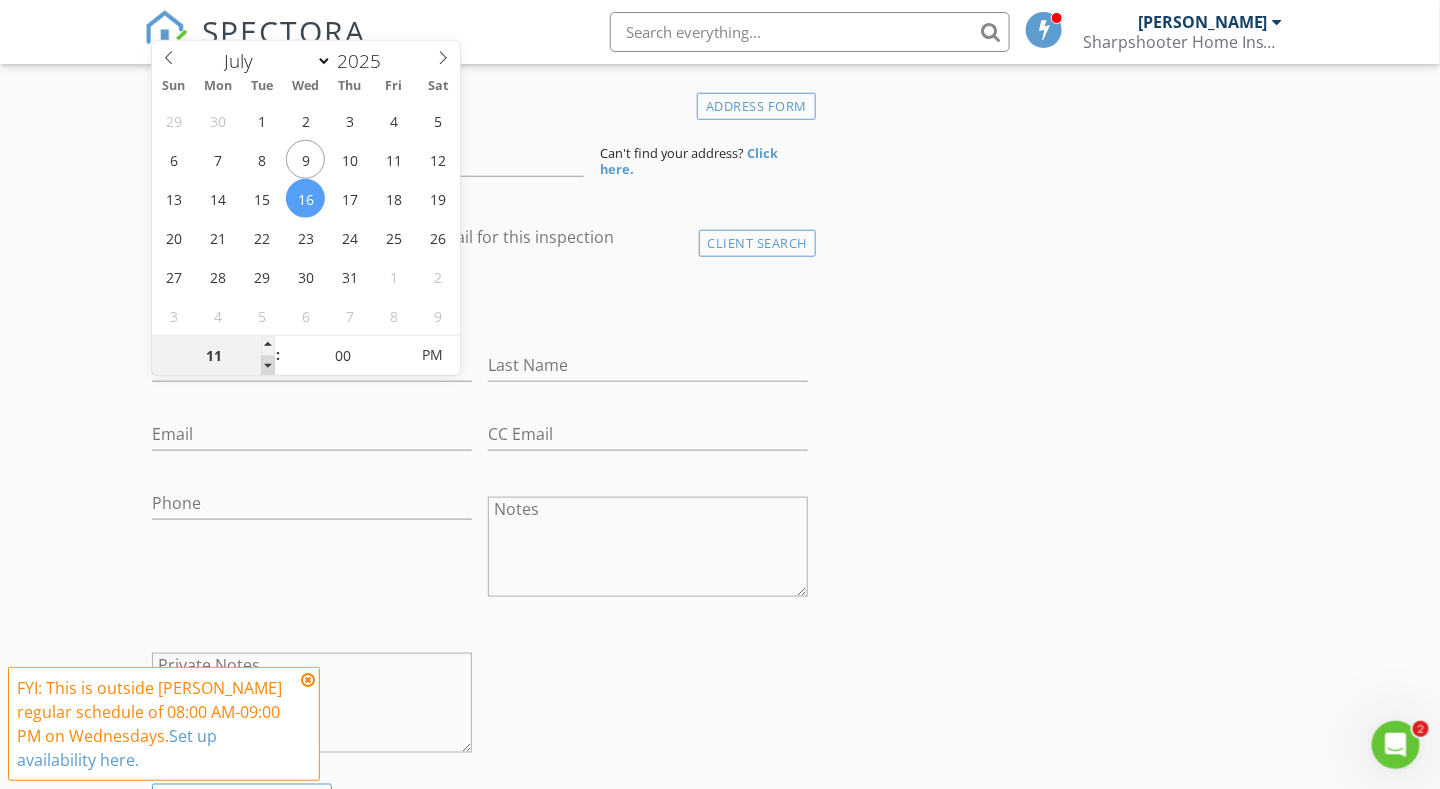 click at bounding box center (268, 366) 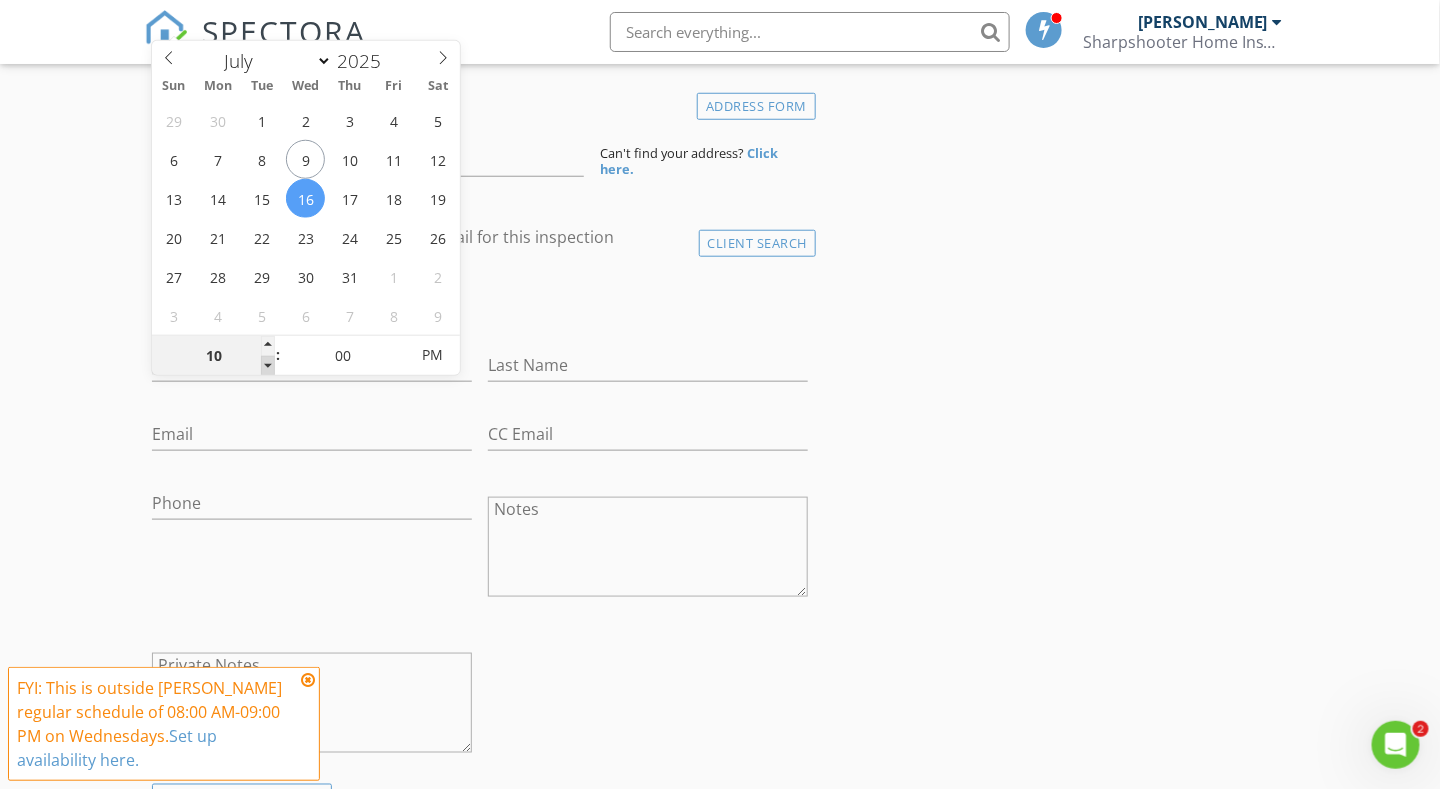 click at bounding box center (268, 366) 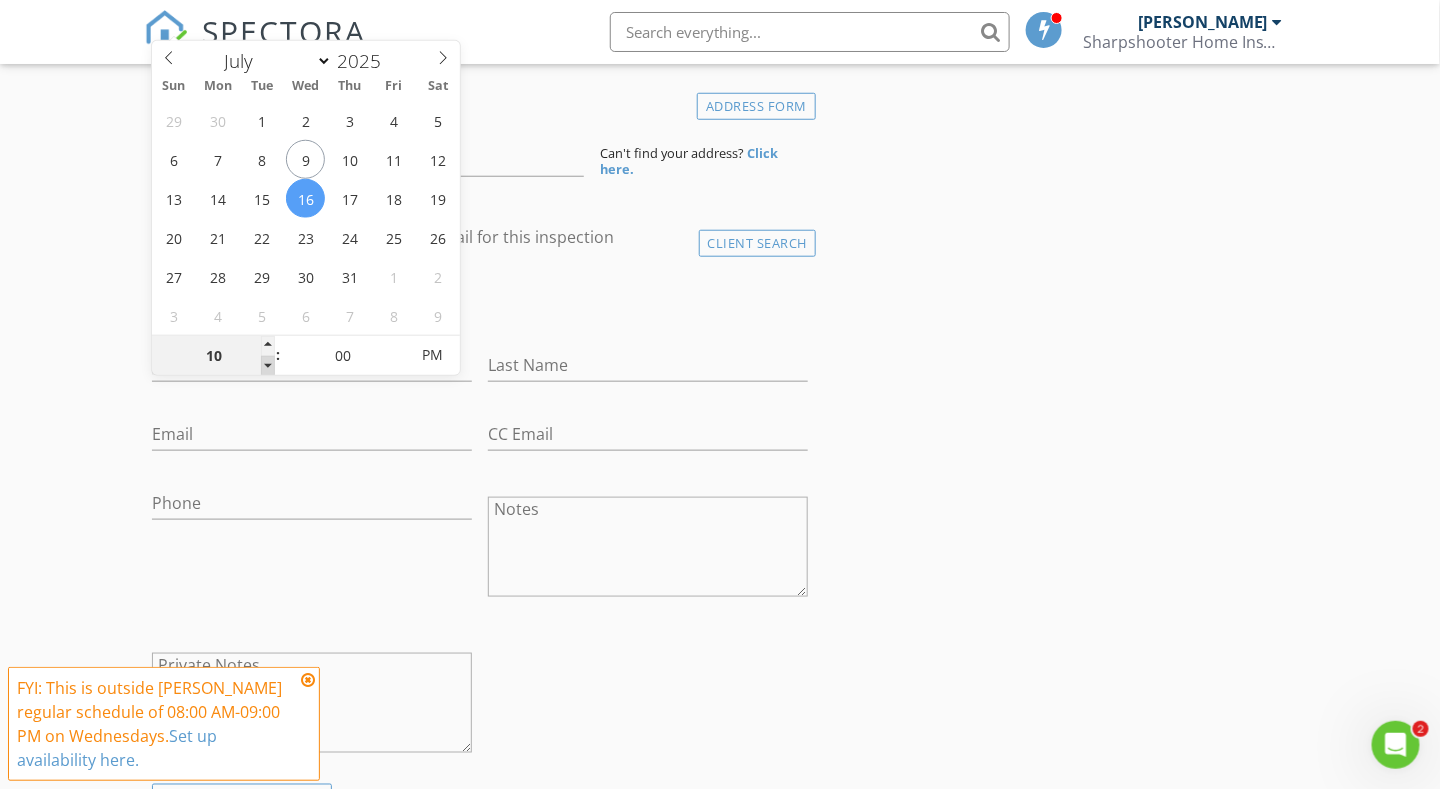 type on "09" 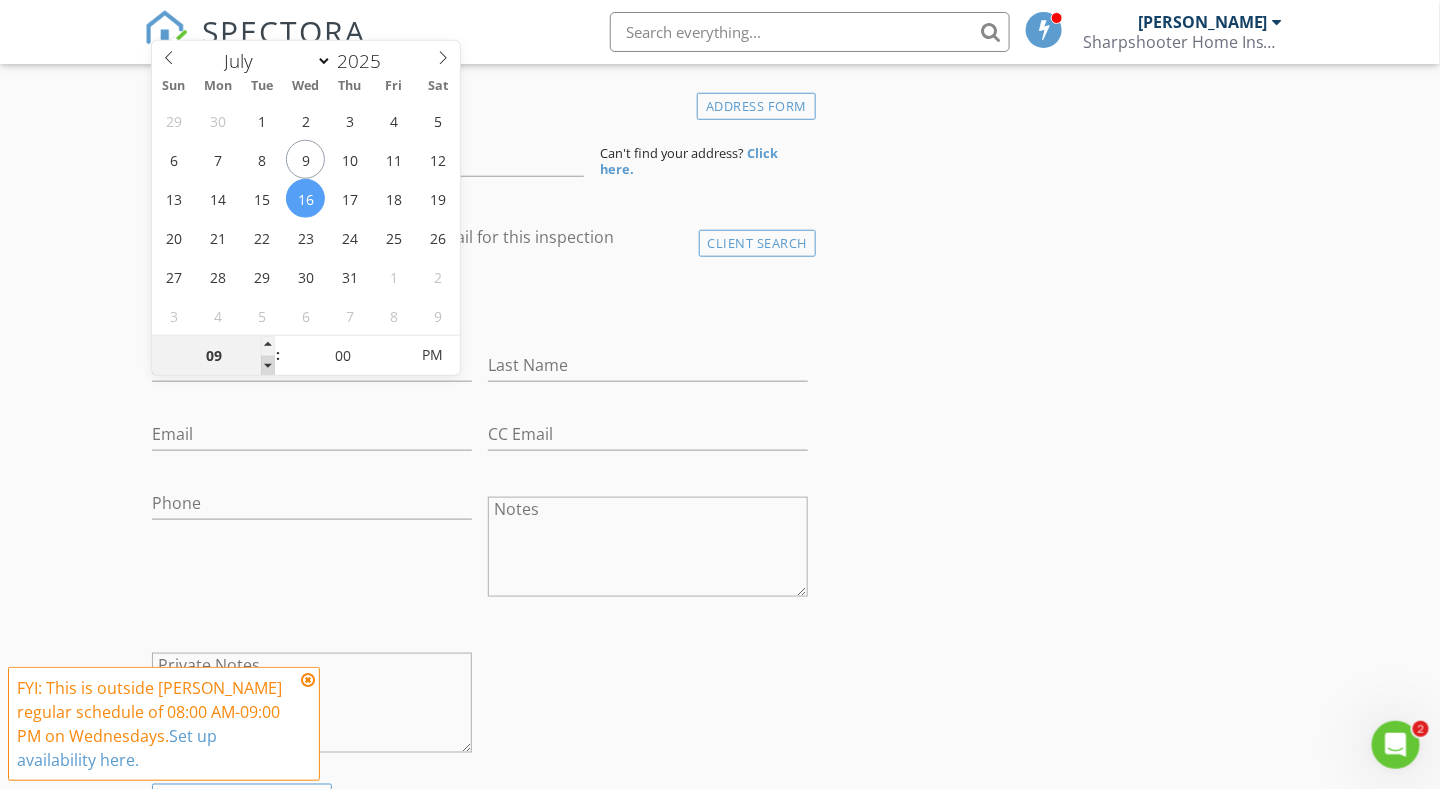 click at bounding box center (268, 366) 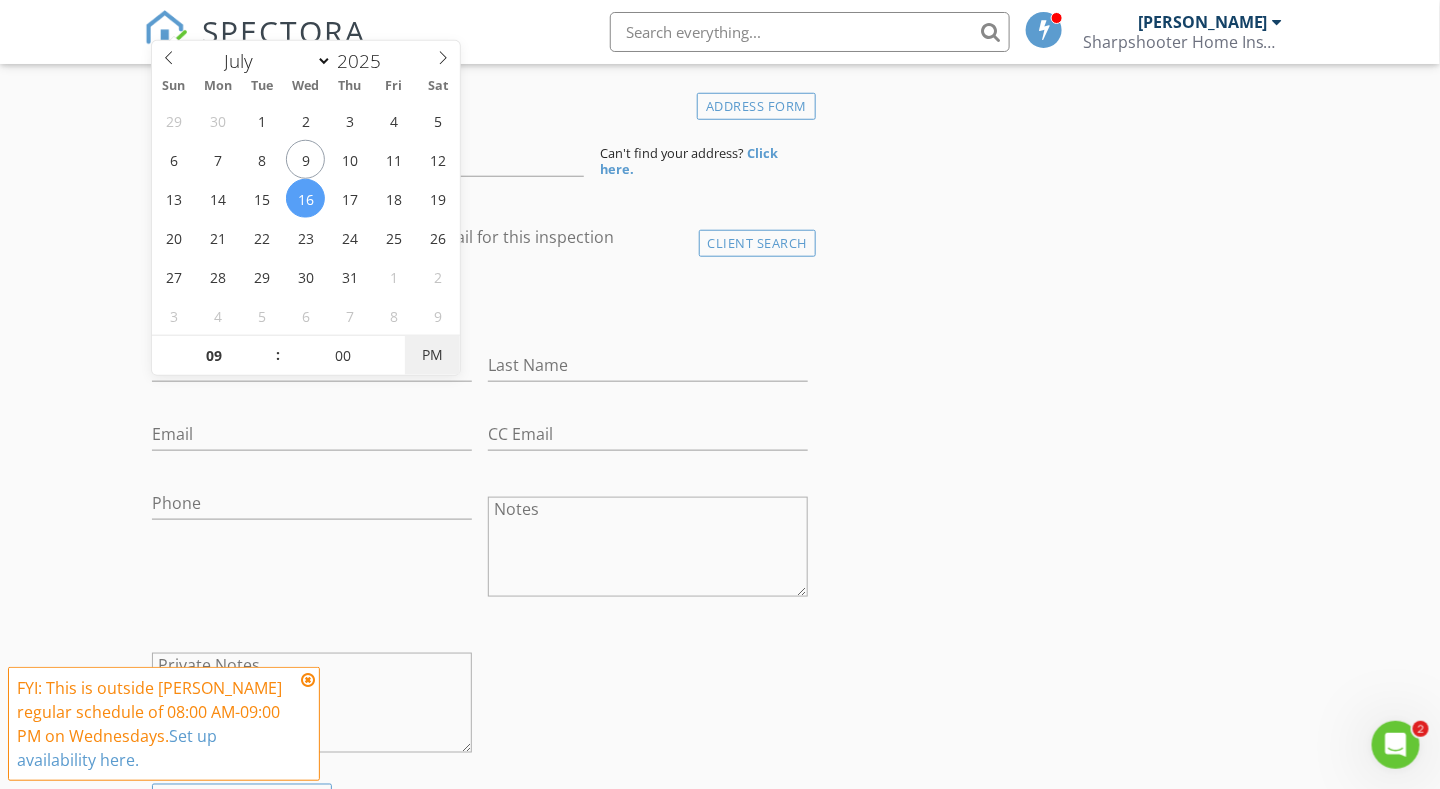 type on "[DATE] 9:00 AM" 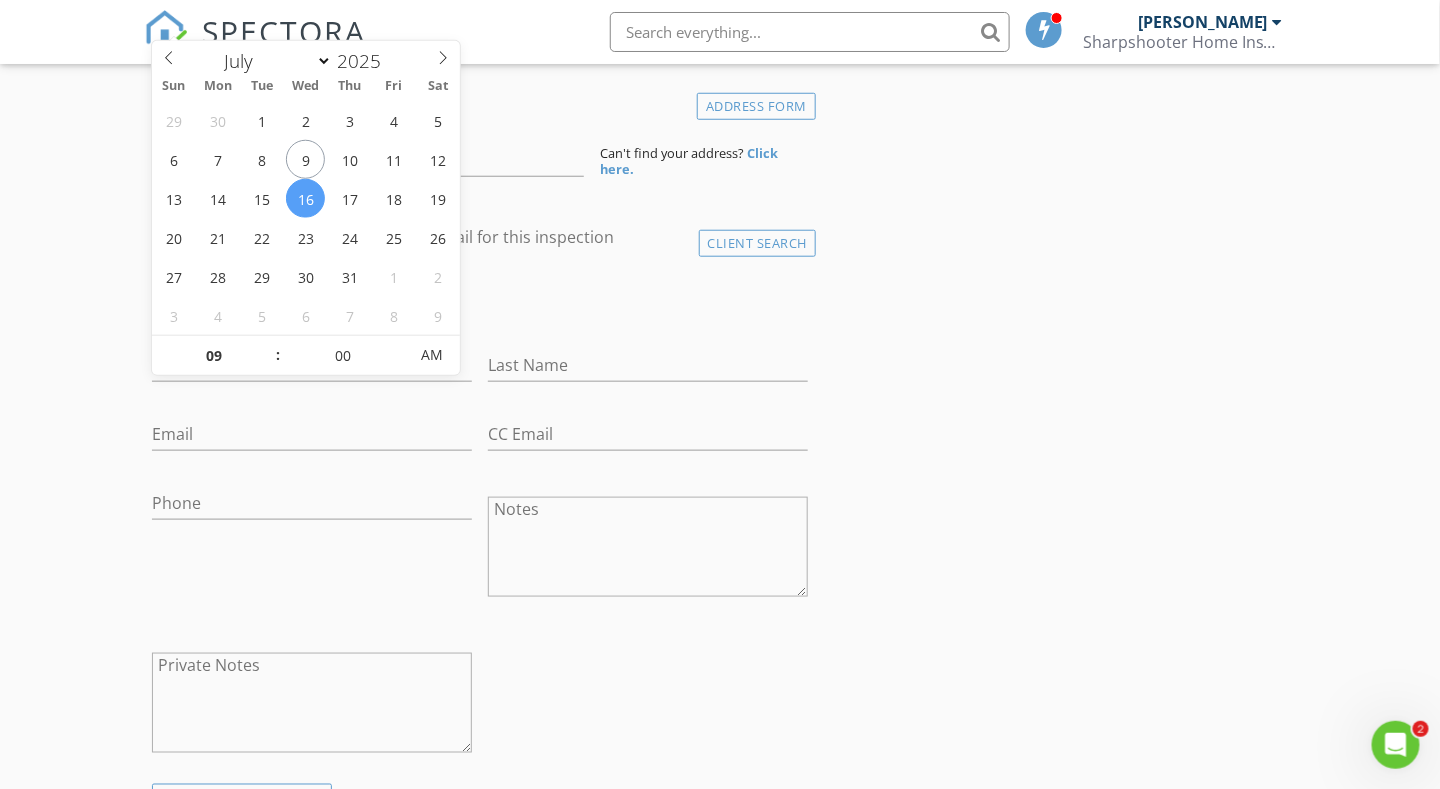 click on "New Inspection
Click here to use the New Order Form
INSPECTOR(S)
check_box   [PERSON_NAME]   PRIMARY   [PERSON_NAME] arrow_drop_down   check_box_outline_blank [PERSON_NAME] specifically requested
Date/Time
[DATE] 9:00 AM
Location
Address Form       Can't find your address?   Click here.
client
check_box Enable Client CC email for this inspection   Client Search     check_box_outline_blank Client is a Company/Organization     First Name   Last Name   Email   CC Email   Phone           Notes   Private Notes
ADD ADDITIONAL client
SERVICES
check_box_outline_blank   Residential Inspection   check_box_outline_blank   Radon Testing   check_box_outline_blank   Wood Destroying Insect (termite) Inspection   check_box_outline_blank   Radon Mitigation   Proposal       Commercial" at bounding box center (720, 1194) 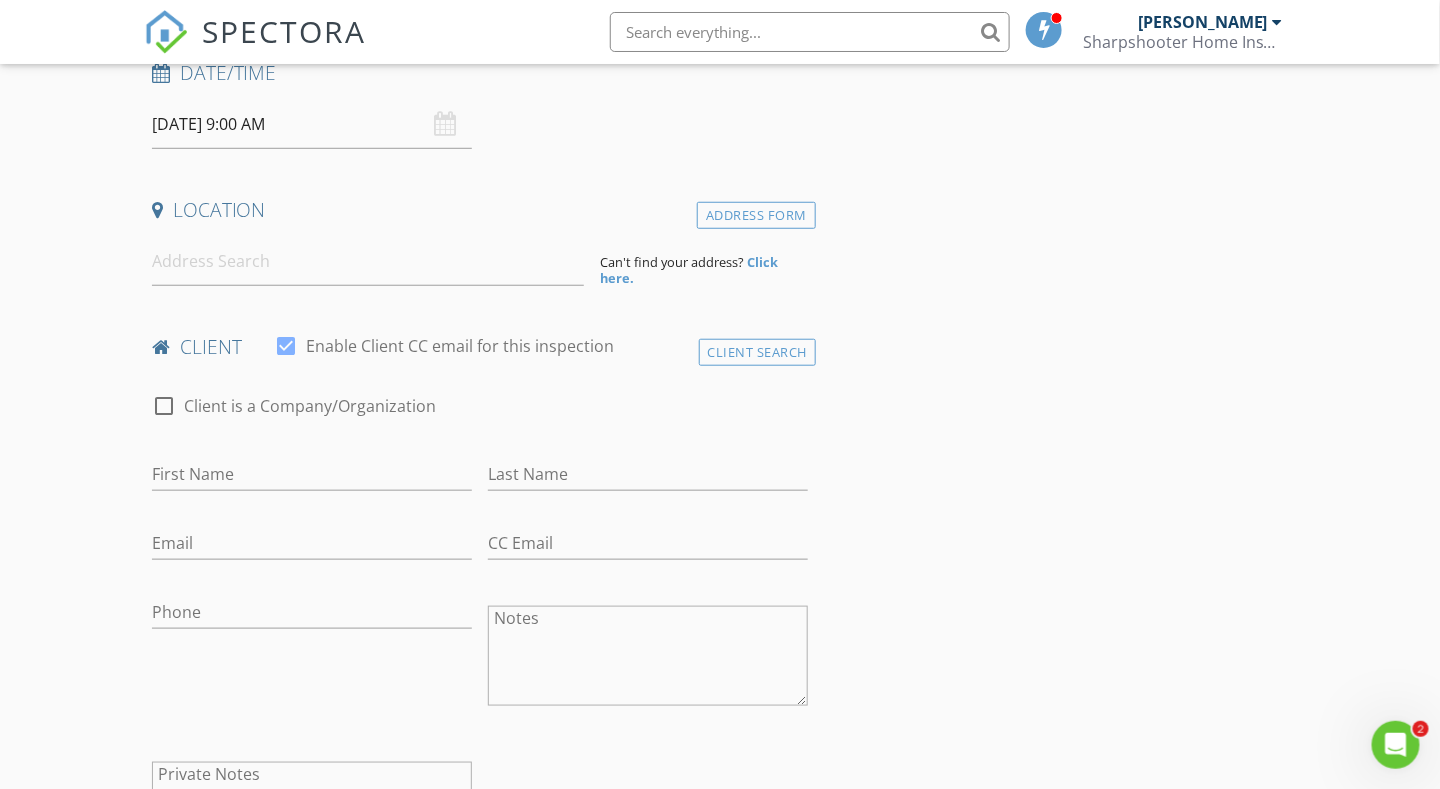 scroll, scrollTop: 300, scrollLeft: 0, axis: vertical 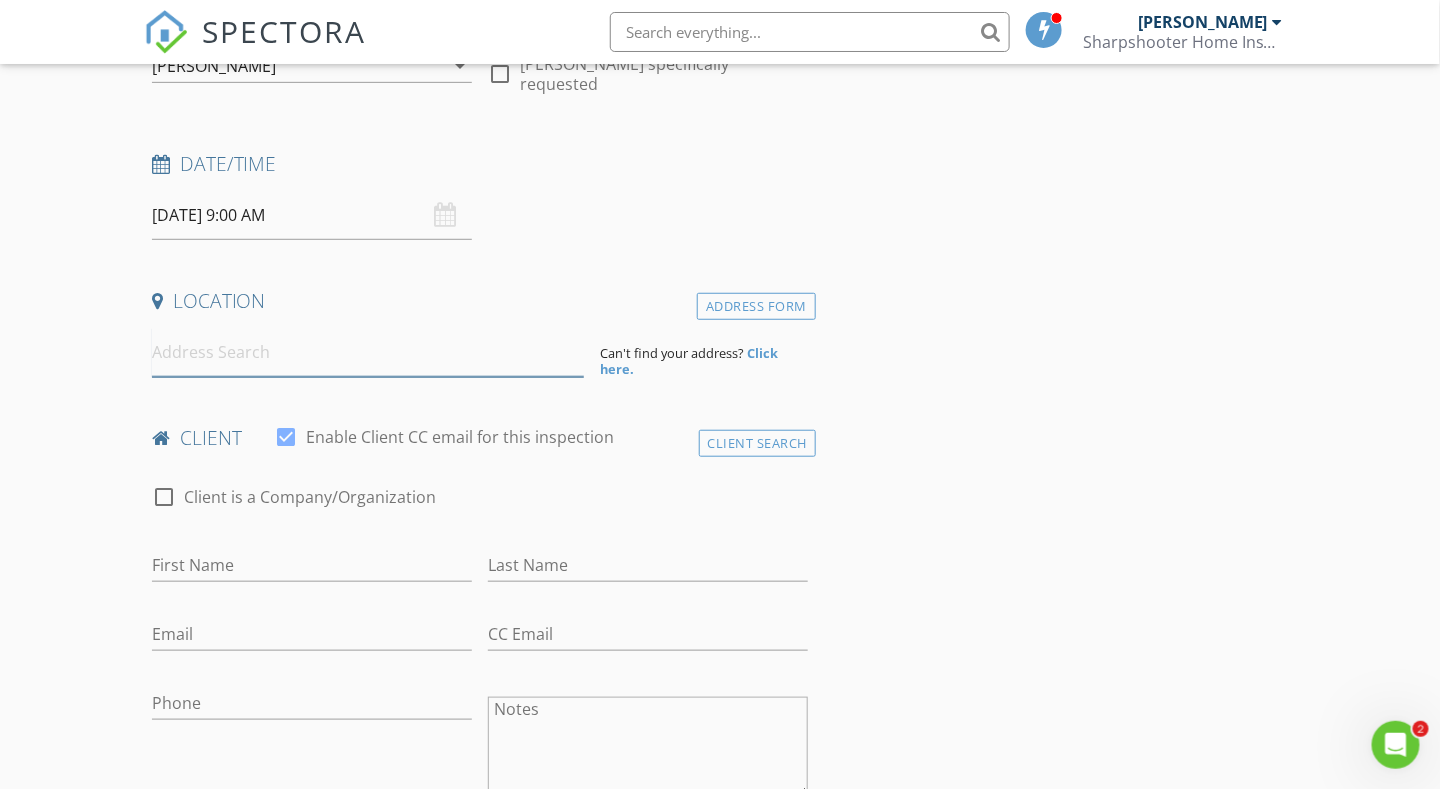 click at bounding box center (368, 352) 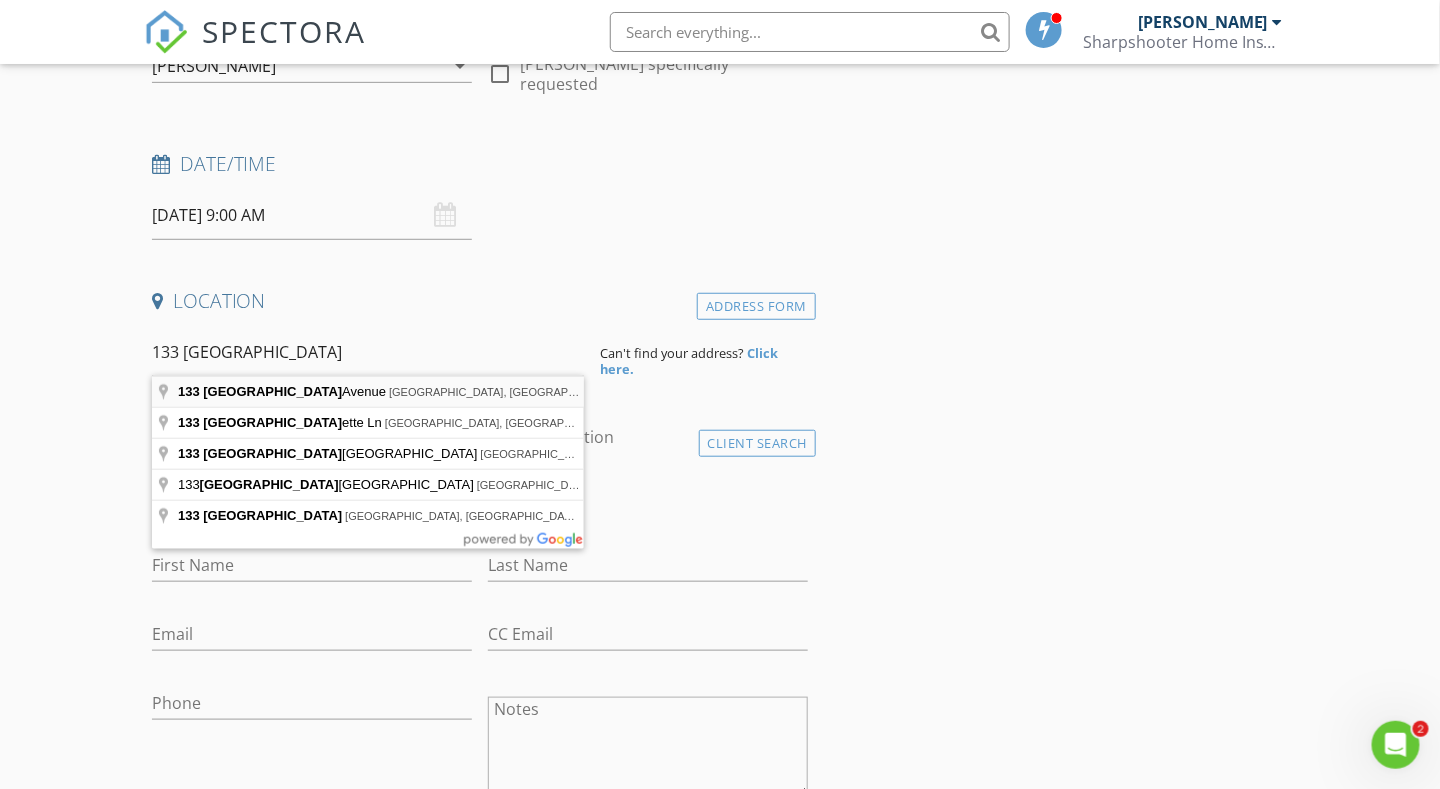 type on "[STREET_ADDRESS]" 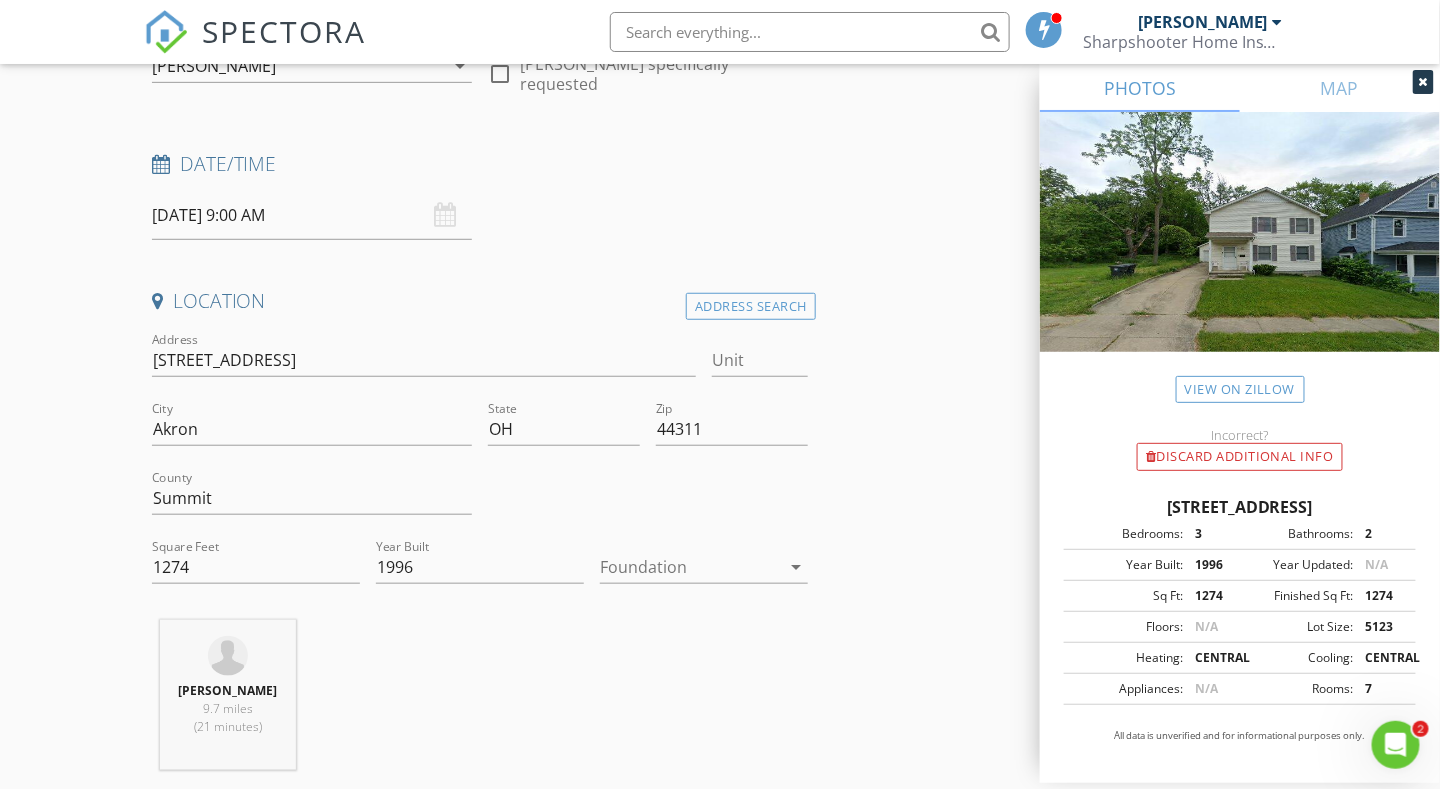 click at bounding box center [690, 567] 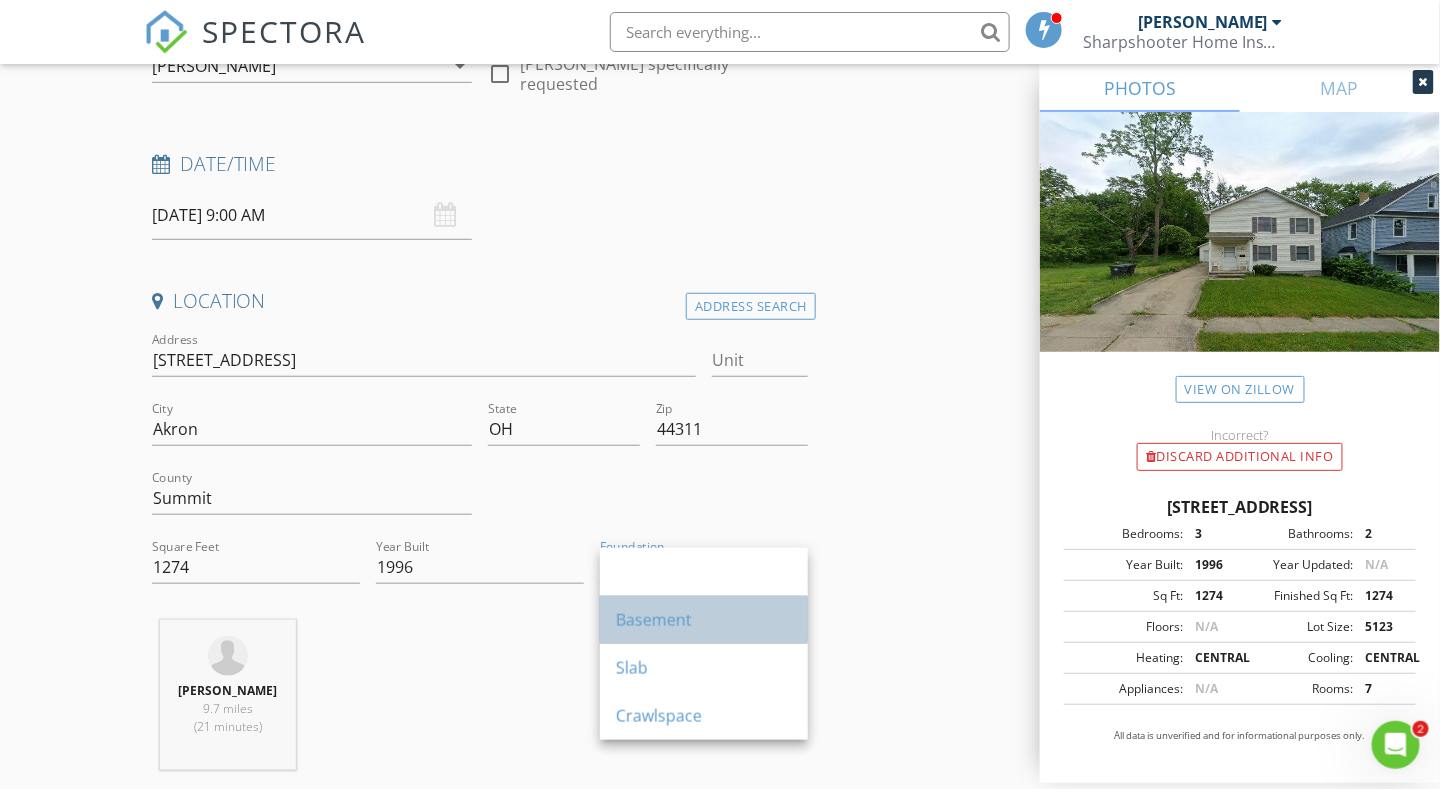 click on "Basement" at bounding box center [704, 620] 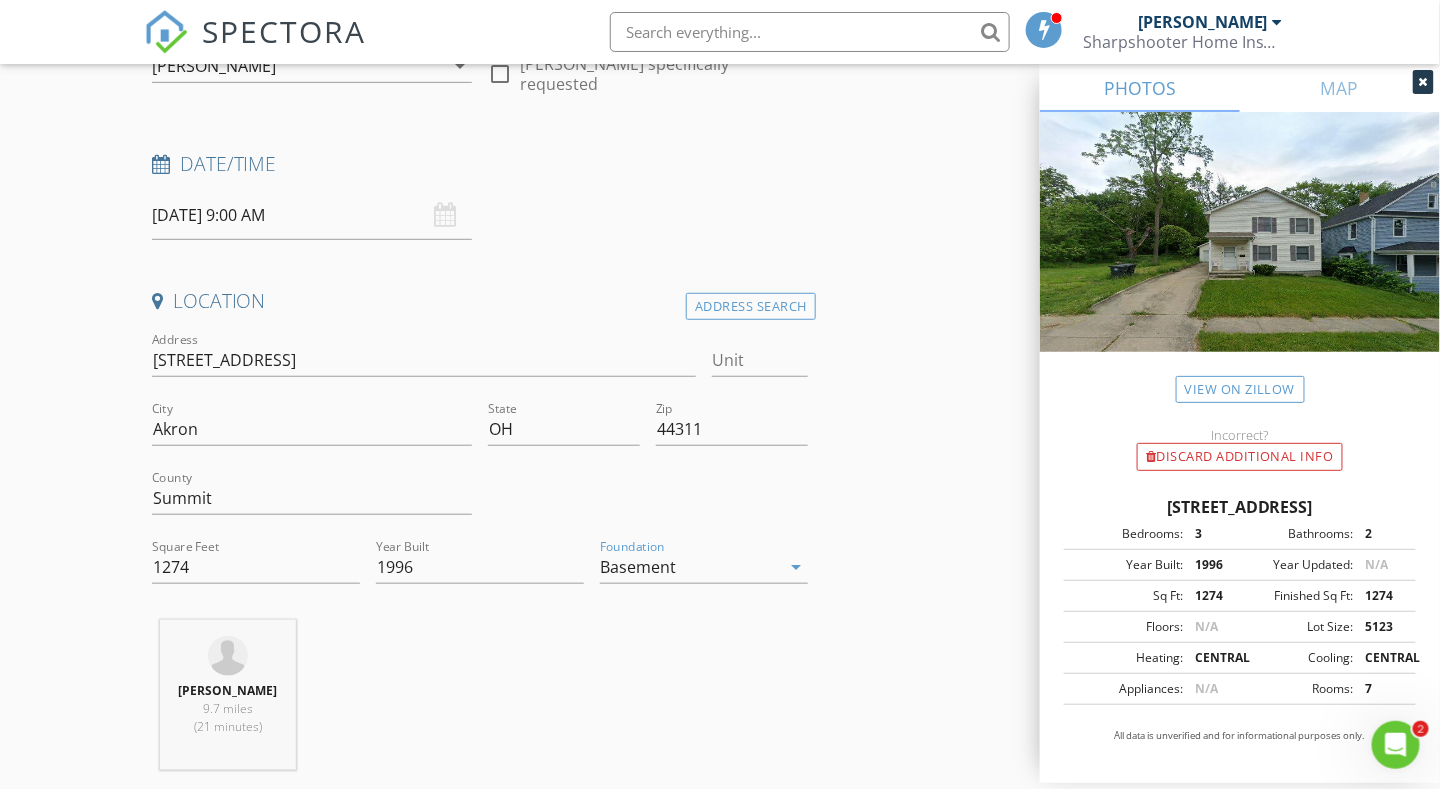 click on "New Inspection
Click here to use the New Order Form
INSPECTOR(S)
check_box   Matt Adams   PRIMARY   Matt Adams arrow_drop_down   check_box_outline_blank Matt Adams specifically requested
Date/Time
07/16/2025 9:00 AM
Location
Address Search       Address 133 Paris Ave   Unit   City Akron   State OH   Zip 44311   County Summit     Square Feet 1274   Year Built 1996   Foundation Basement arrow_drop_down     Matt Adams     9.7 miles     (21 minutes)
client
check_box Enable Client CC email for this inspection   Client Search     check_box_outline_blank Client is a Company/Organization     First Name   Last Name   Email   CC Email   Phone           Notes   Private Notes
ADD ADDITIONAL client
SERVICES
check_box_outline_blank   Residential Inspection     Radon Testing" at bounding box center [720, 1599] 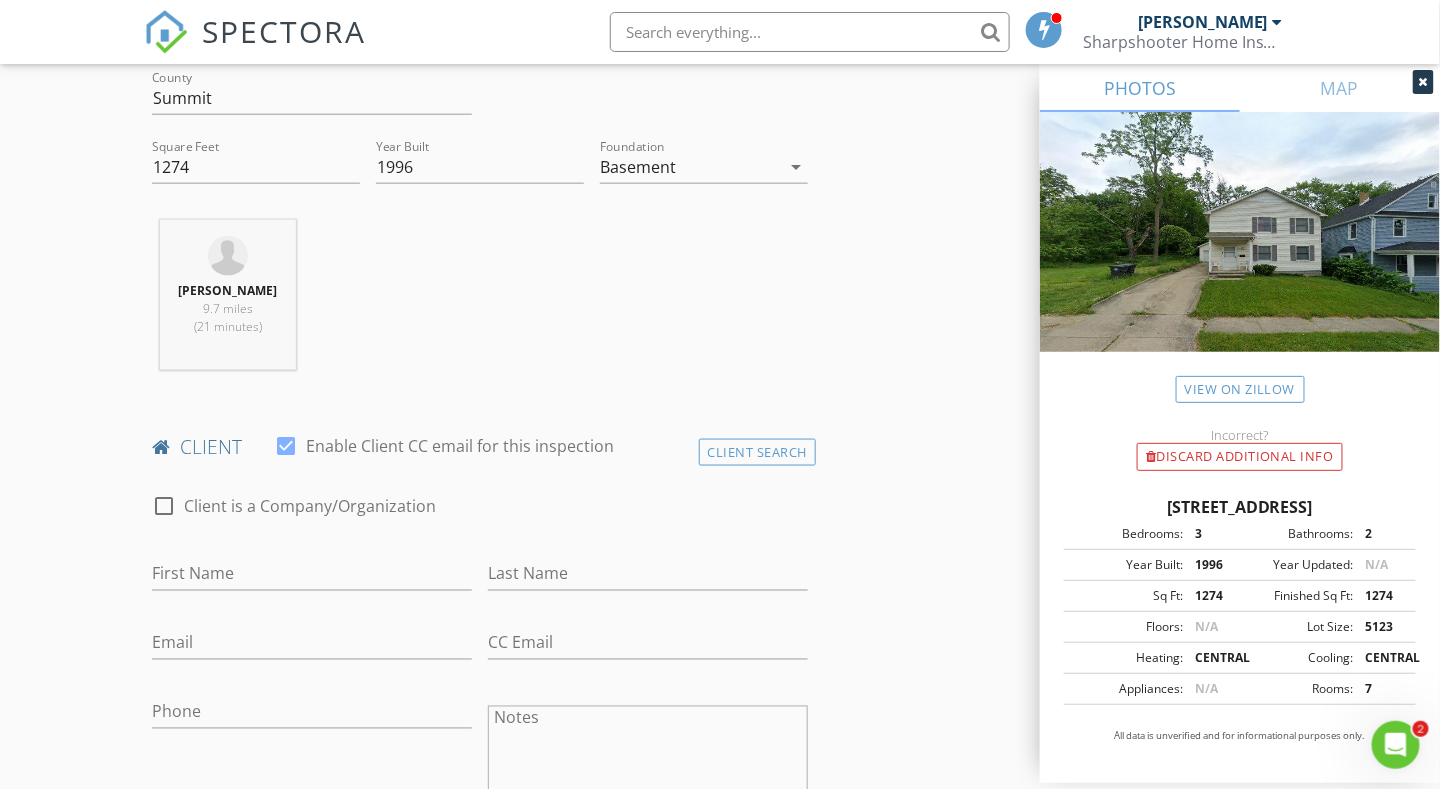 scroll, scrollTop: 900, scrollLeft: 0, axis: vertical 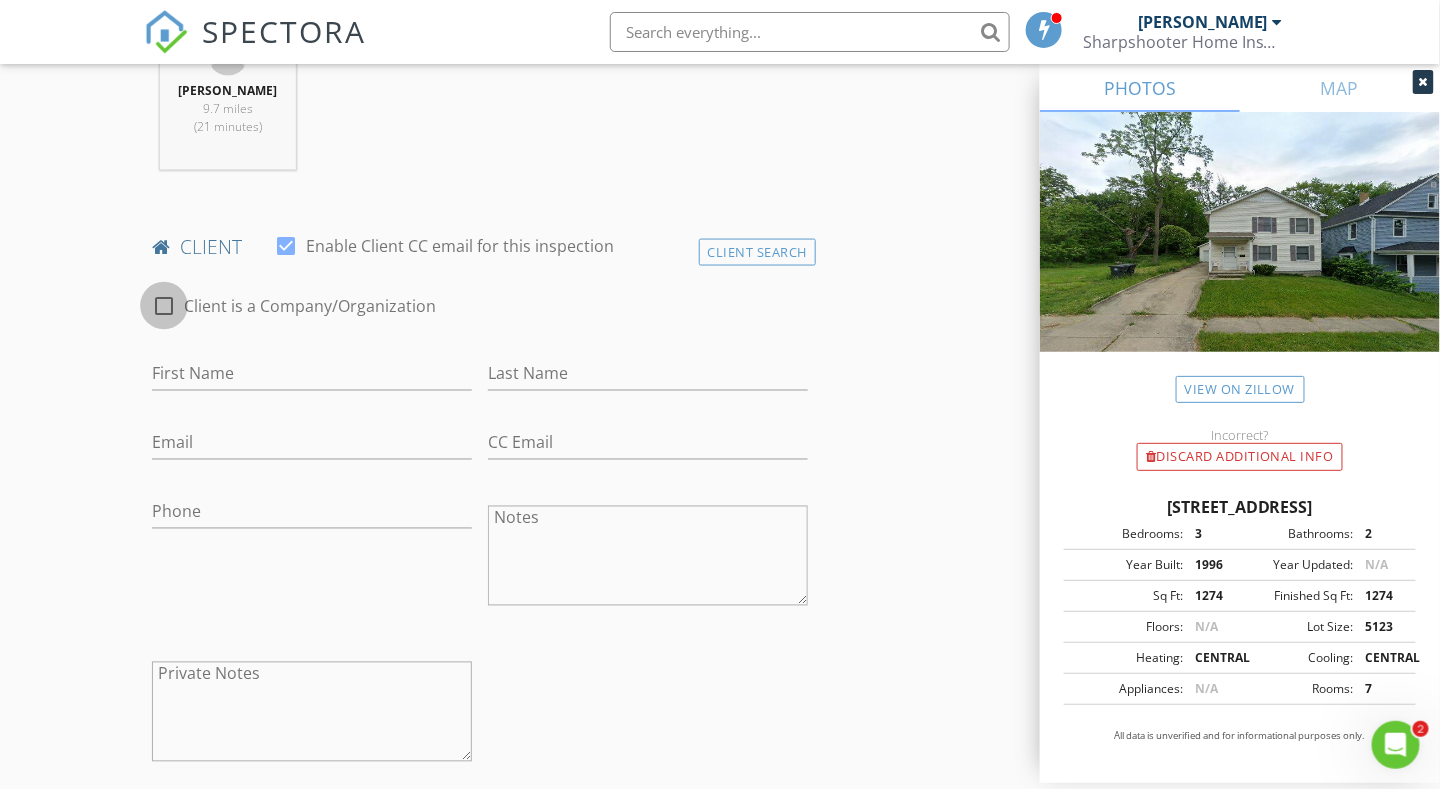 click at bounding box center (164, 306) 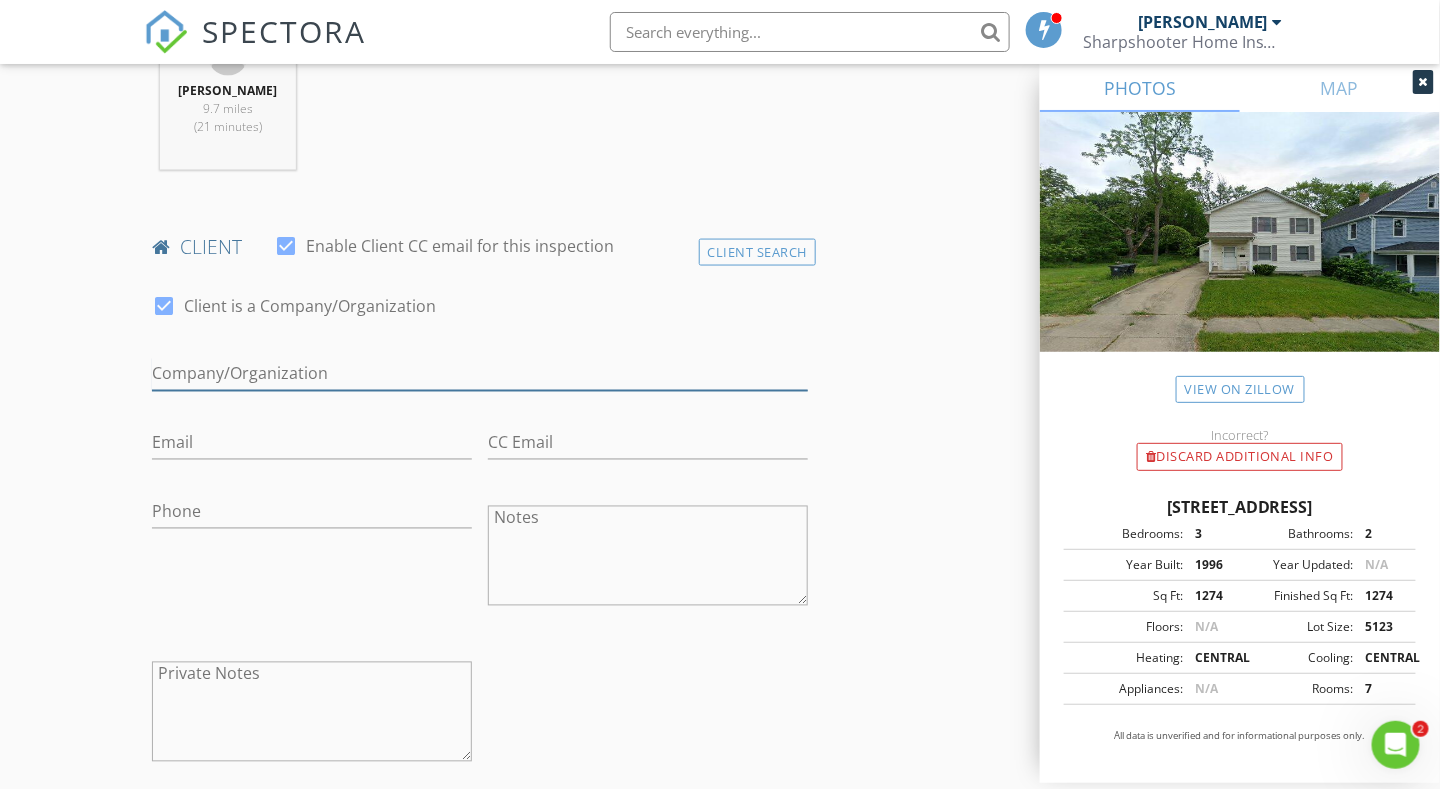 click on "Enable Client CC email for this inspection" at bounding box center [480, 374] 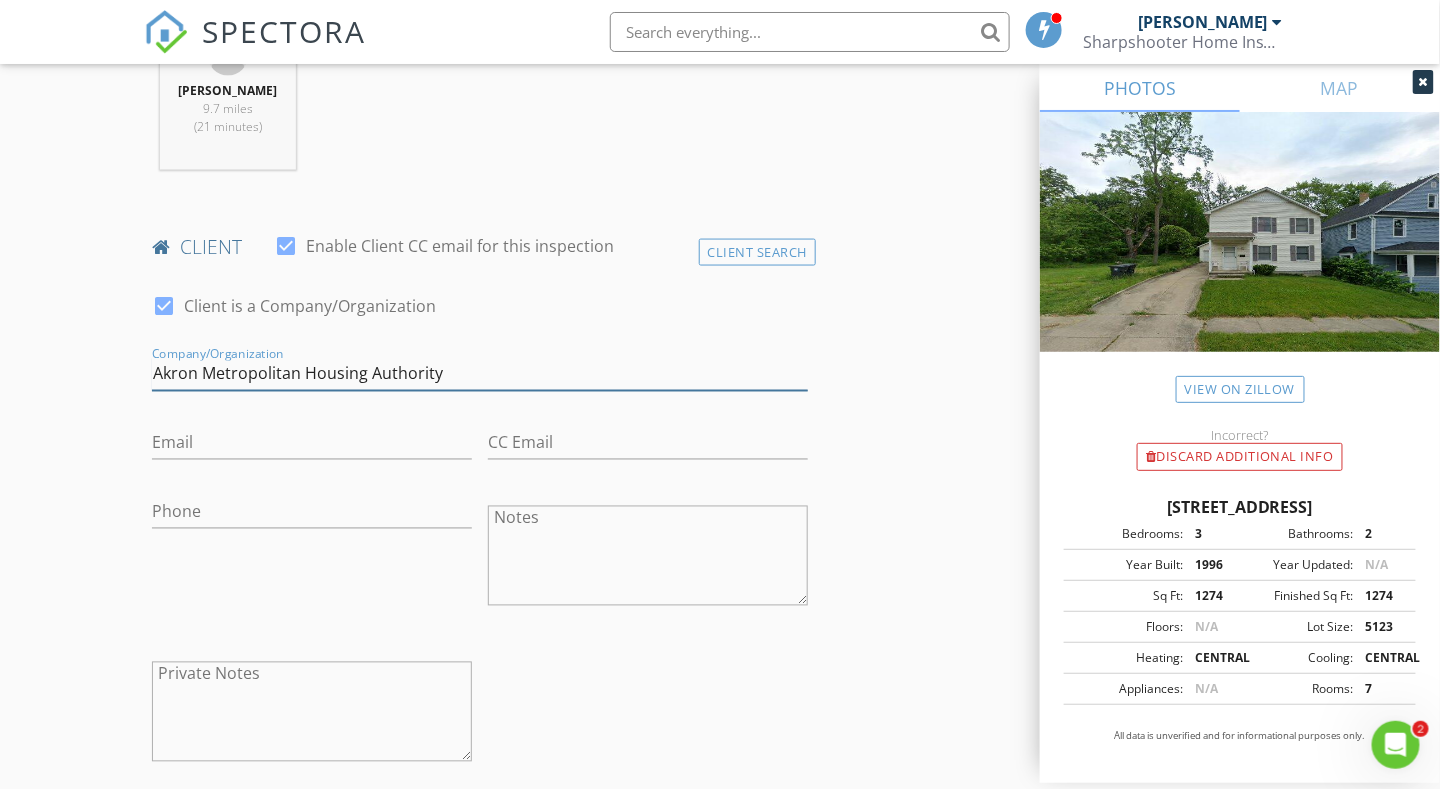 type on "Akron Metropolitan Housing Authority" 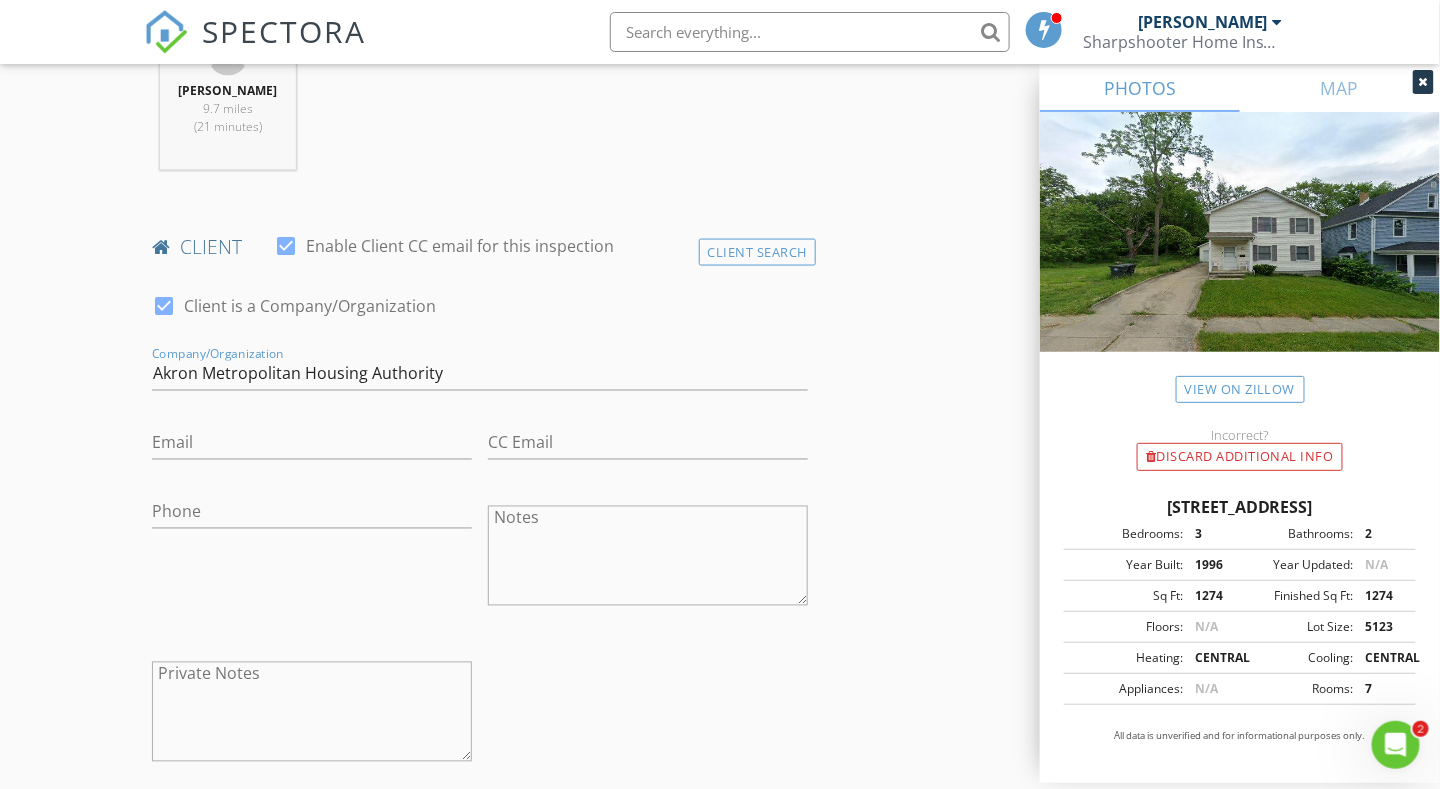 click on "New Inspection
Click here to use the New Order Form
INSPECTOR(S)
check_box   Matt Adams   PRIMARY   Matt Adams arrow_drop_down   check_box_outline_blank Matt Adams specifically requested
Date/Time
07/16/2025 9:00 AM
Location
Address Search       Address 133 Paris Ave   Unit   City Akron   State OH   Zip 44311   County Summit     Square Feet 1274   Year Built 1996   Foundation Basement arrow_drop_down     Matt Adams     9.7 miles     (21 minutes)
client
check_box Enable Client CC email for this inspection   Client Search     check_box Client is a Company/Organization   Company/Organization Akron Metropolitan Housing Authority       Email   CC Email   Phone           Notes   Private Notes
ADD ADDITIONAL client
SERVICES
check_box_outline_blank       Radon Testing" at bounding box center [720, 999] 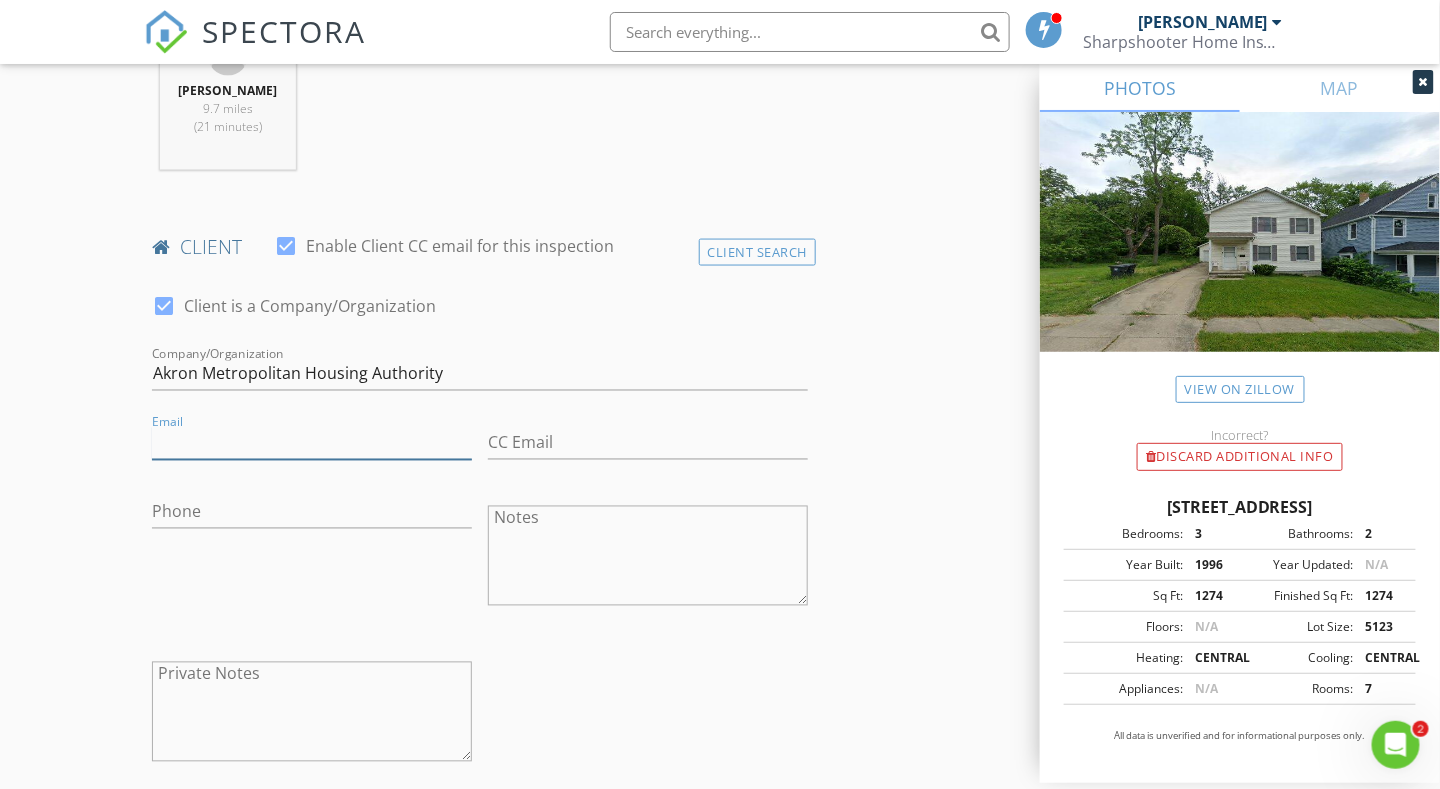 click on "Email" at bounding box center [312, 443] 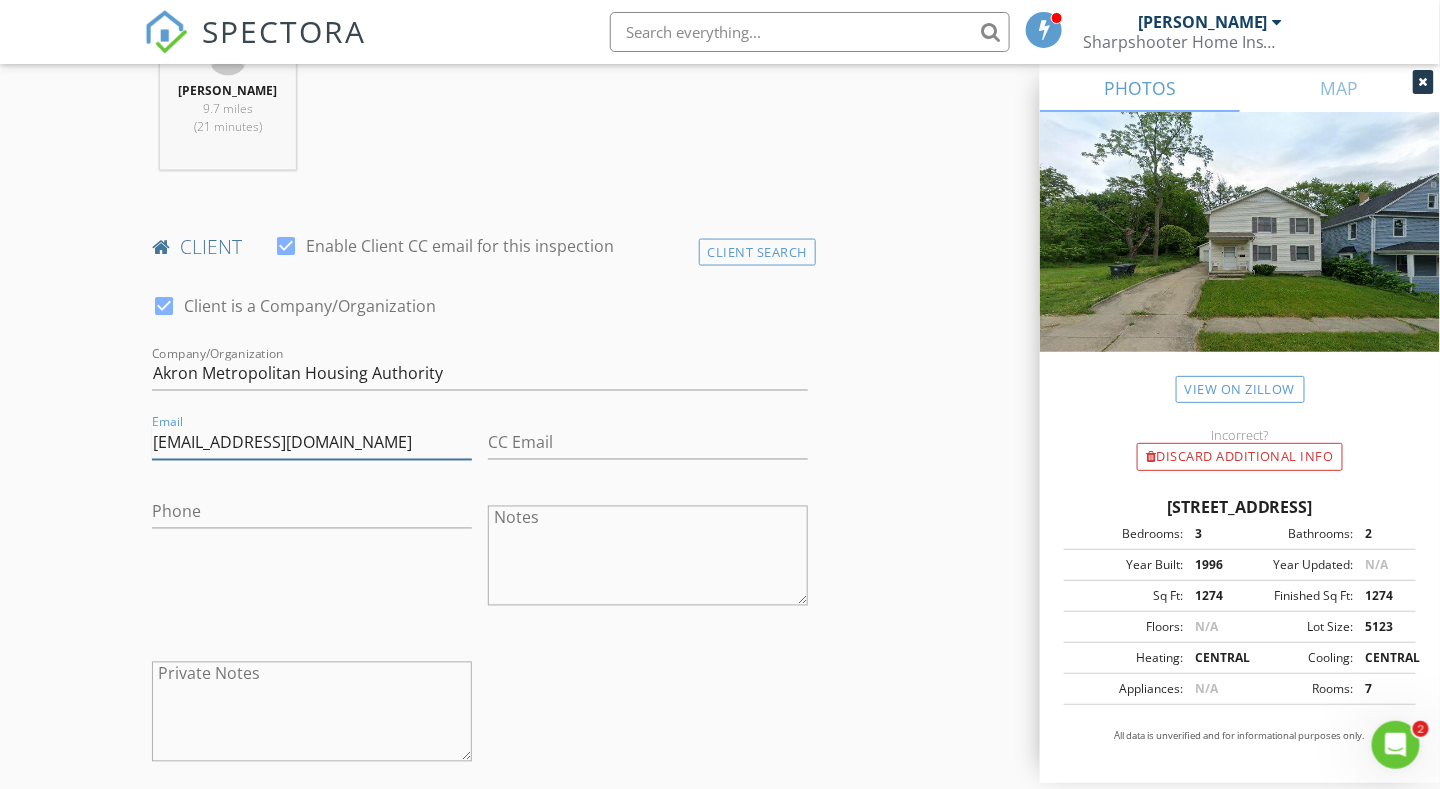 type on "LDantz@akronhousing.org" 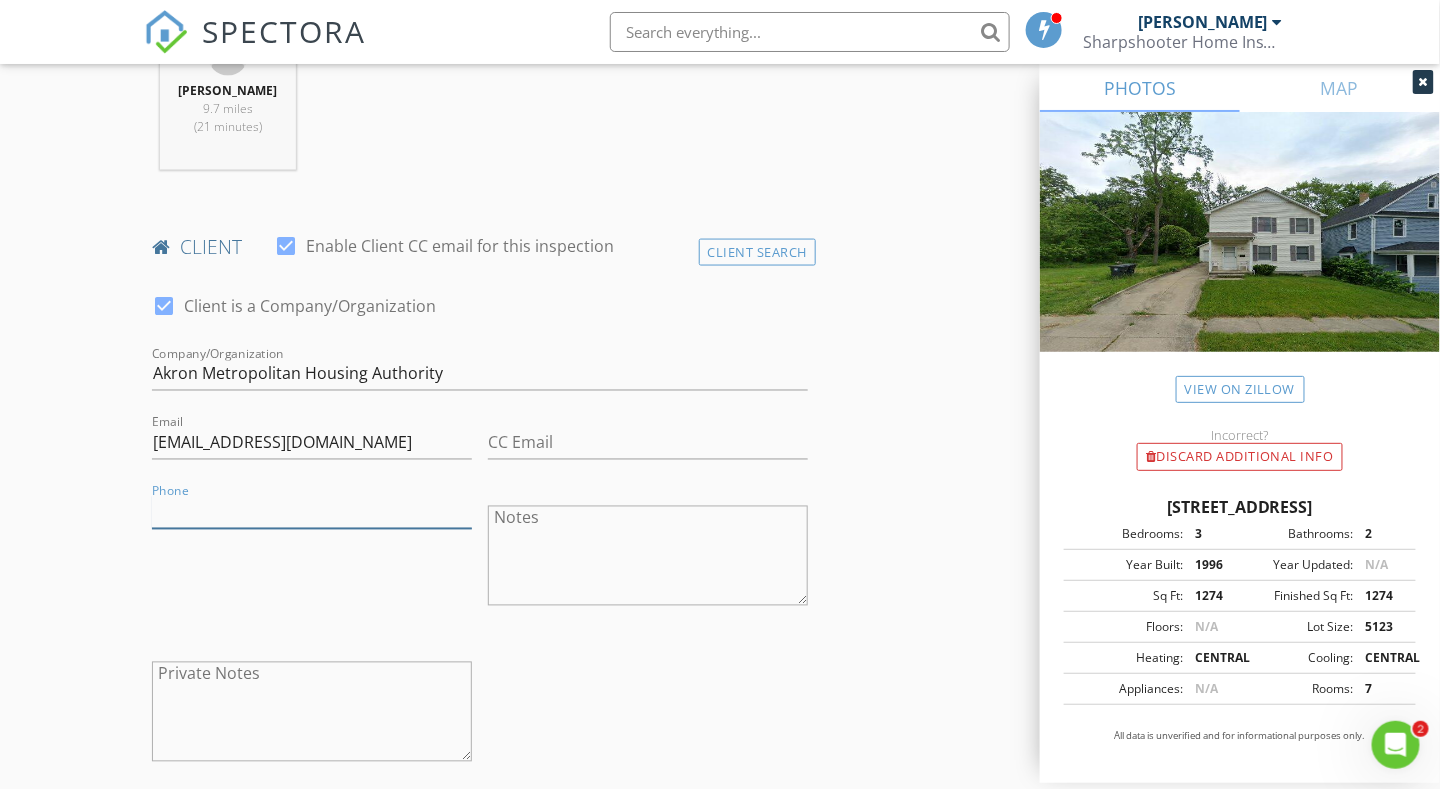 click on "Phone" at bounding box center (312, 512) 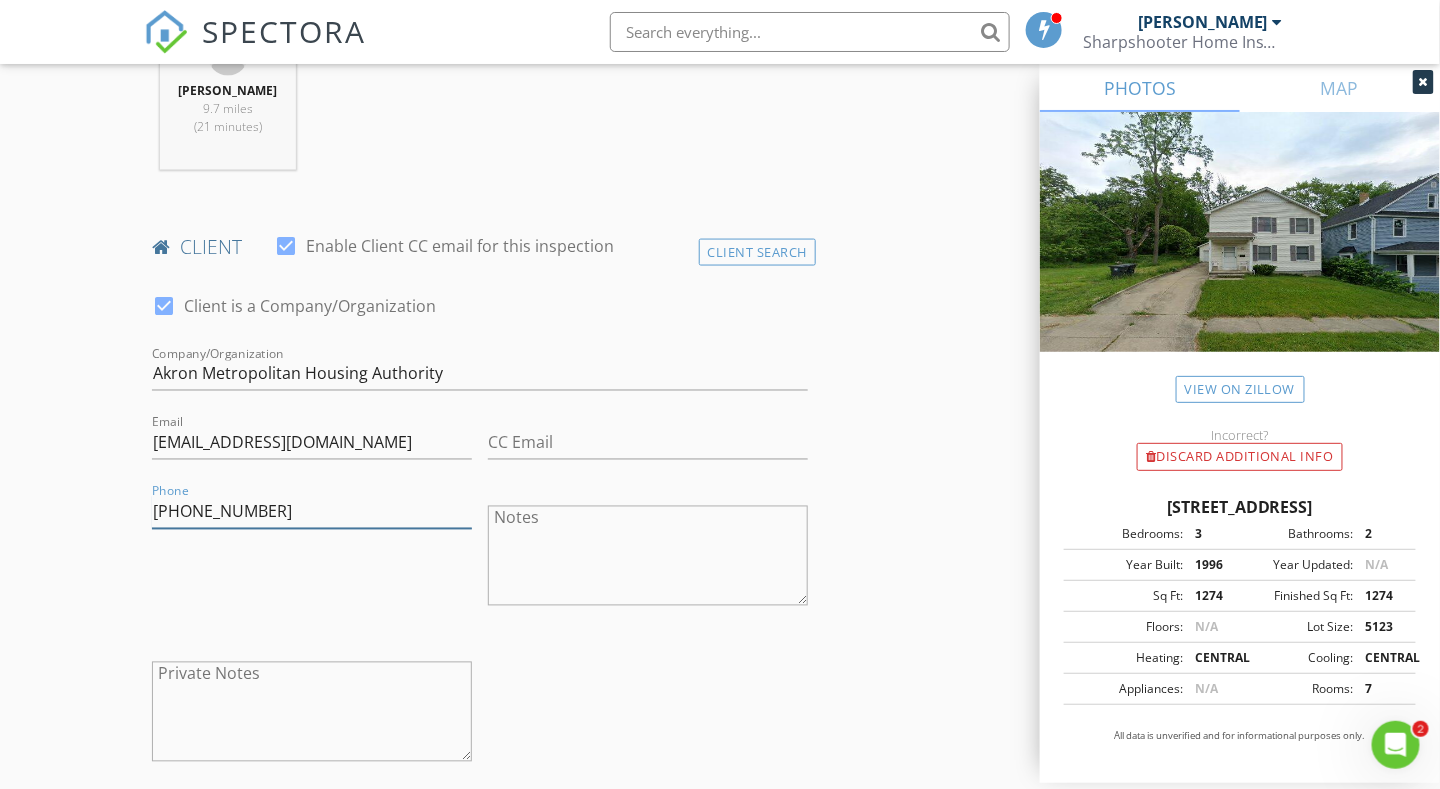 type on "[PHONE_NUMBER]" 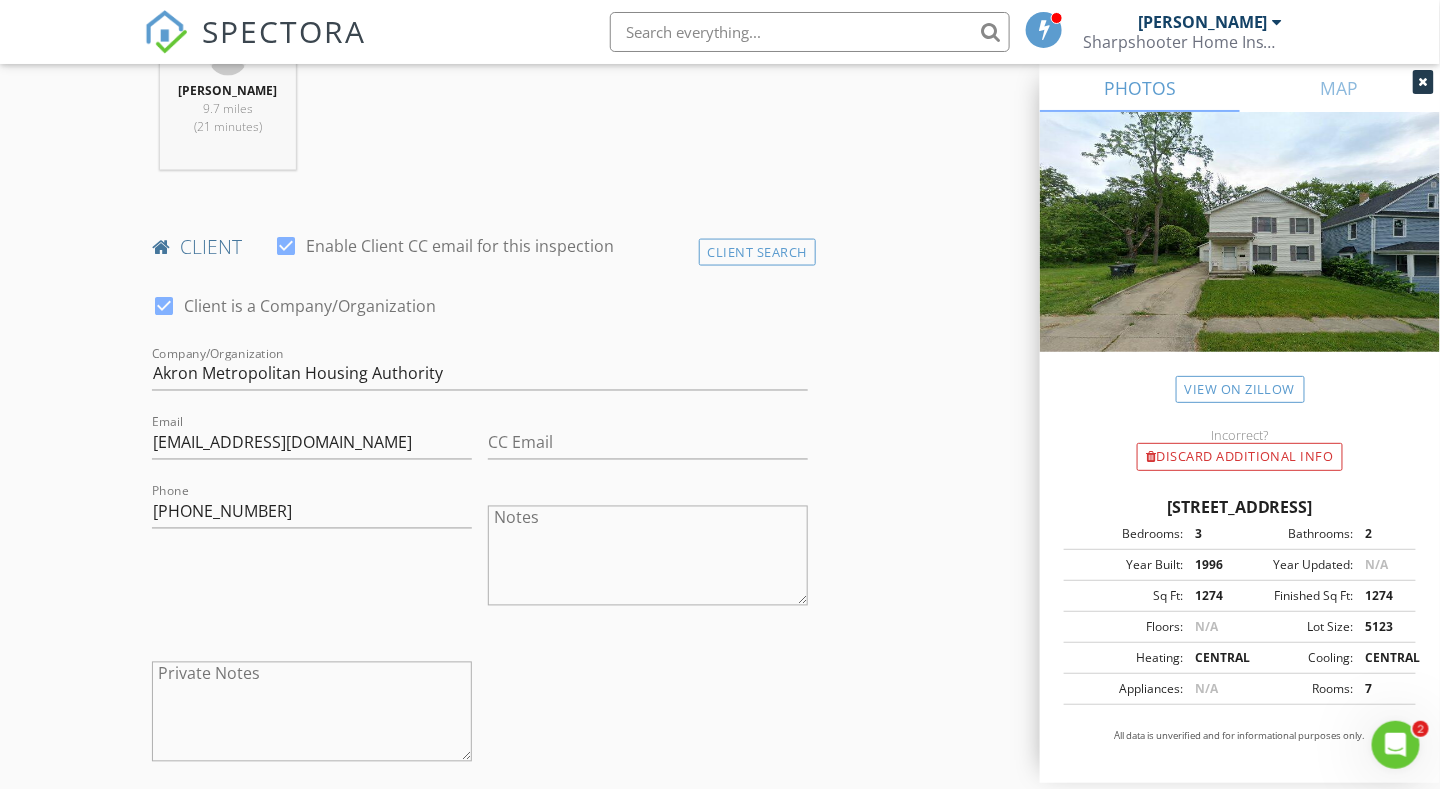 click on "New Inspection
Click here to use the New Order Form
INSPECTOR(S)
check_box   Matt Adams   PRIMARY   Matt Adams arrow_drop_down   check_box_outline_blank Matt Adams specifically requested
Date/Time
07/16/2025 9:00 AM
Location
Address Search       Address 133 Paris Ave   Unit   City Akron   State OH   Zip 44311   County Summit     Square Feet 1274   Year Built 1996   Foundation Basement arrow_drop_down     Matt Adams     9.7 miles     (21 minutes)
client
check_box Enable Client CC email for this inspection   Client Search     check_box Client is a Company/Organization   Company/Organization Akron Metropolitan Housing Authority       Email LDantz@akronhousing.org   CC Email   Phone 330-374-3007           Notes   Private Notes
ADD ADDITIONAL client
SERVICES" at bounding box center (720, 999) 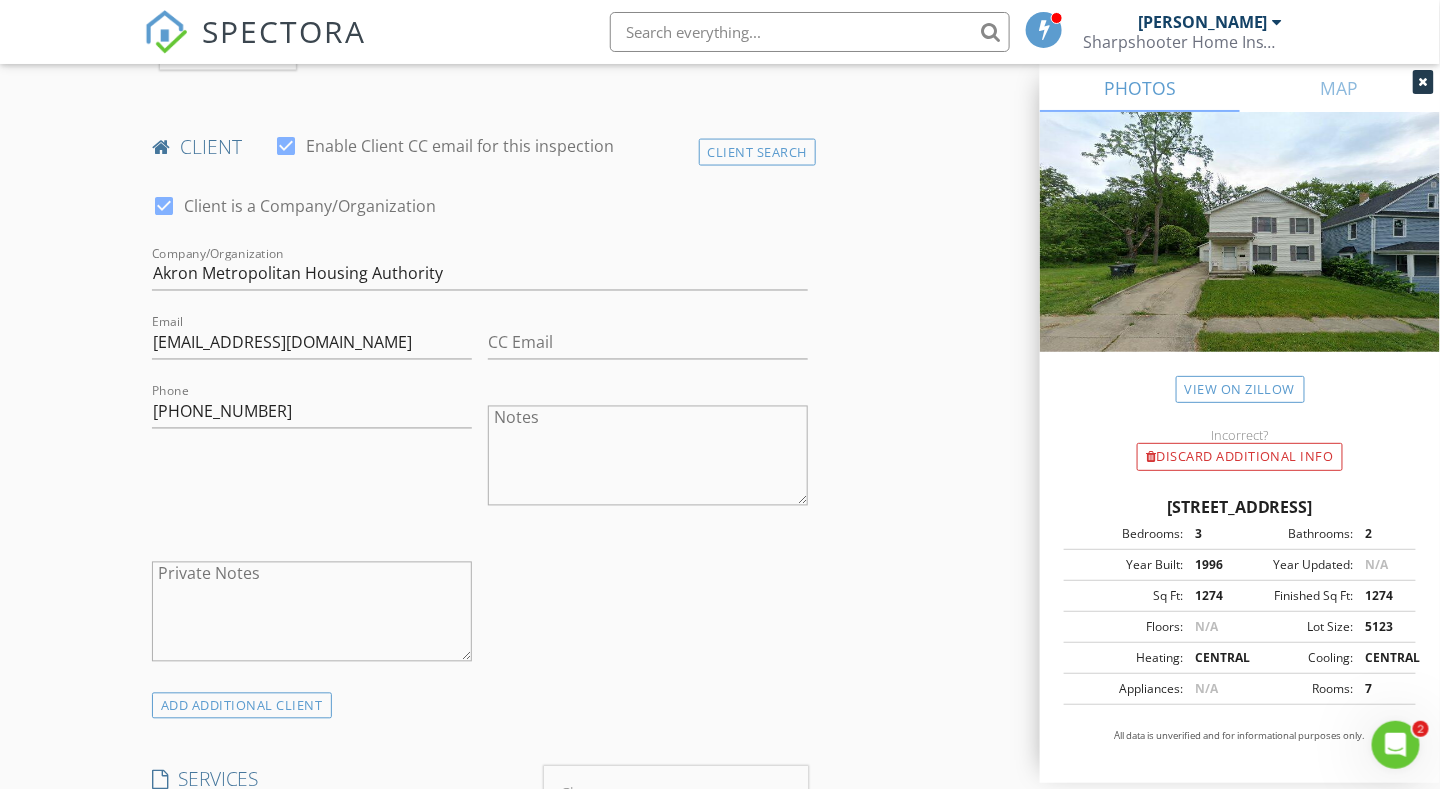 scroll, scrollTop: 1300, scrollLeft: 0, axis: vertical 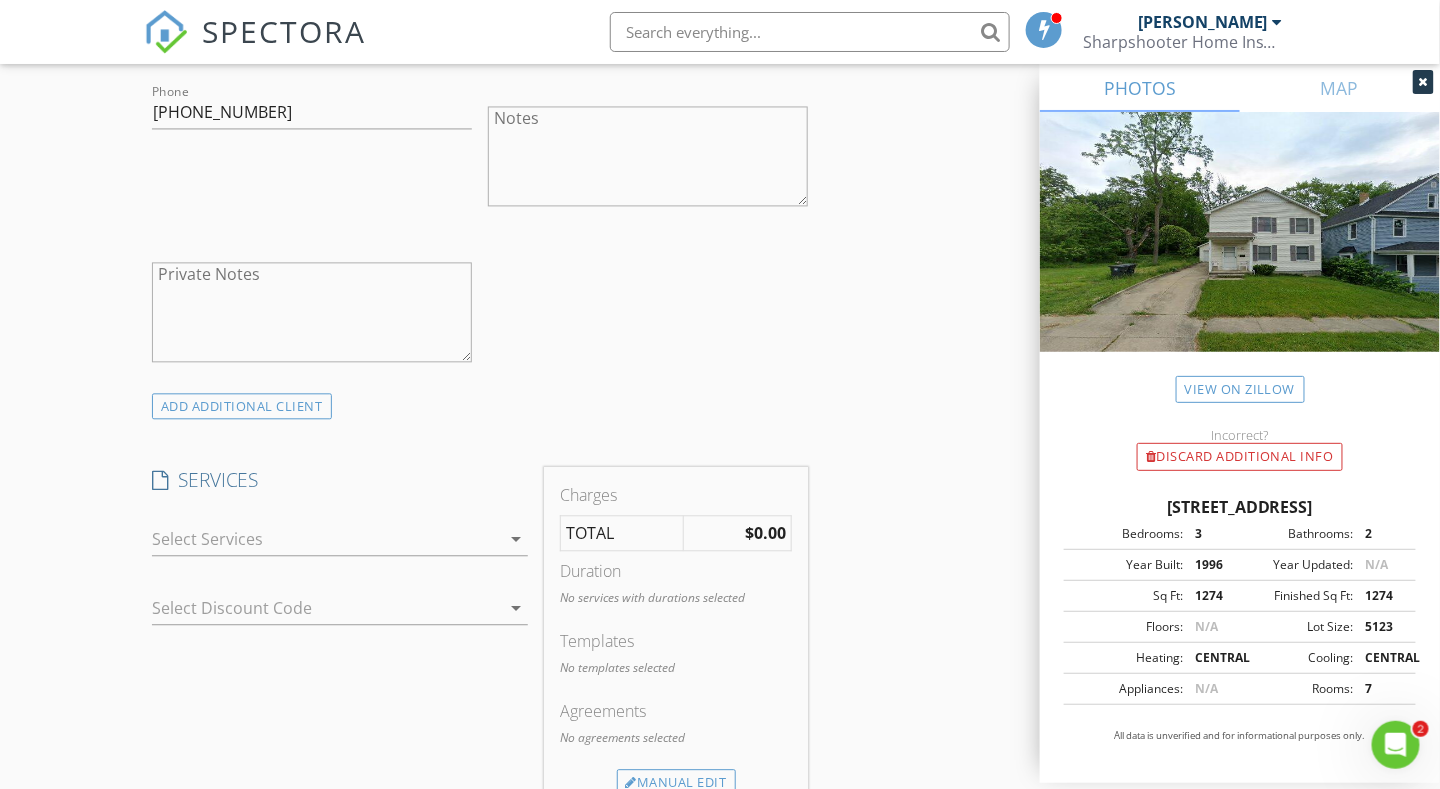 click at bounding box center (326, 539) 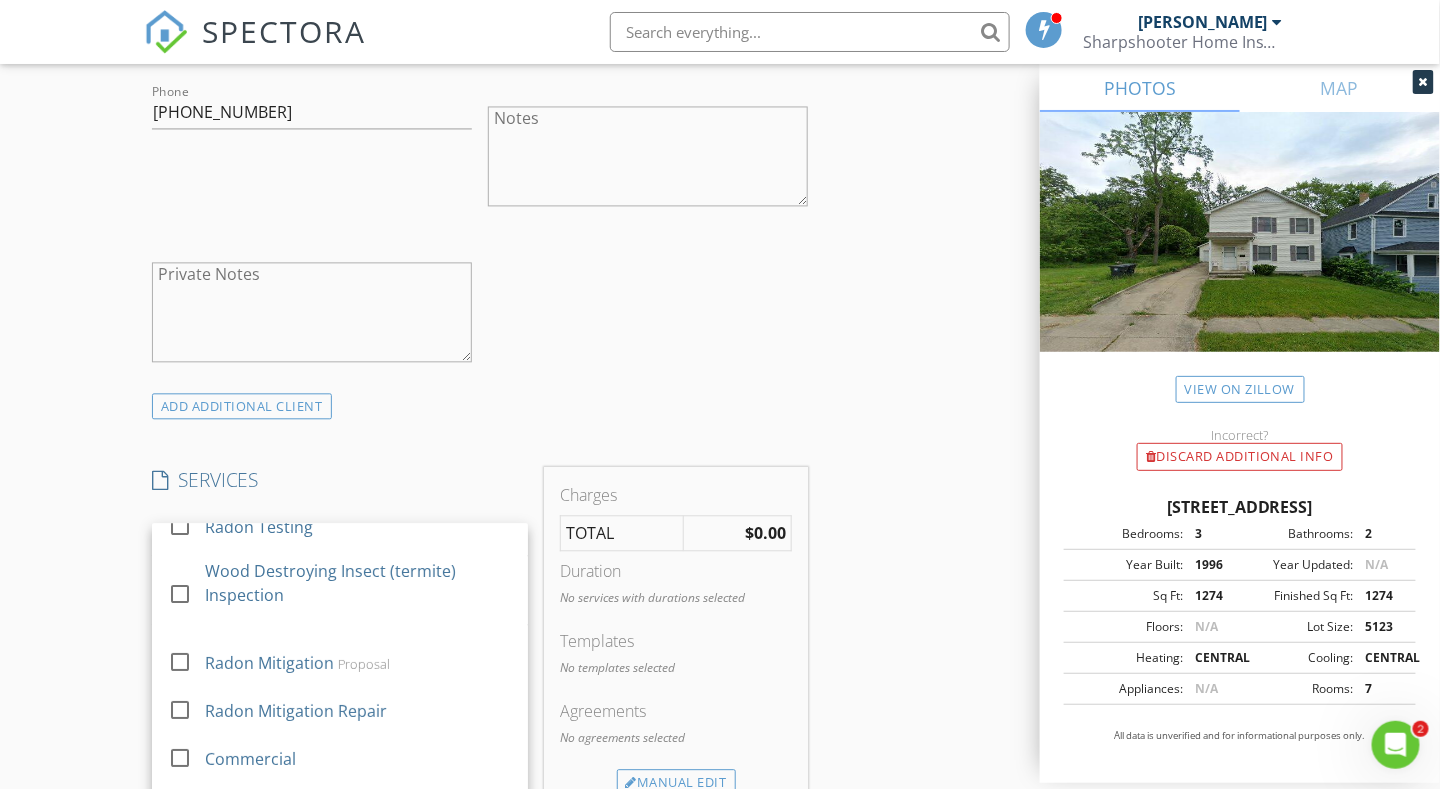 scroll, scrollTop: 76, scrollLeft: 0, axis: vertical 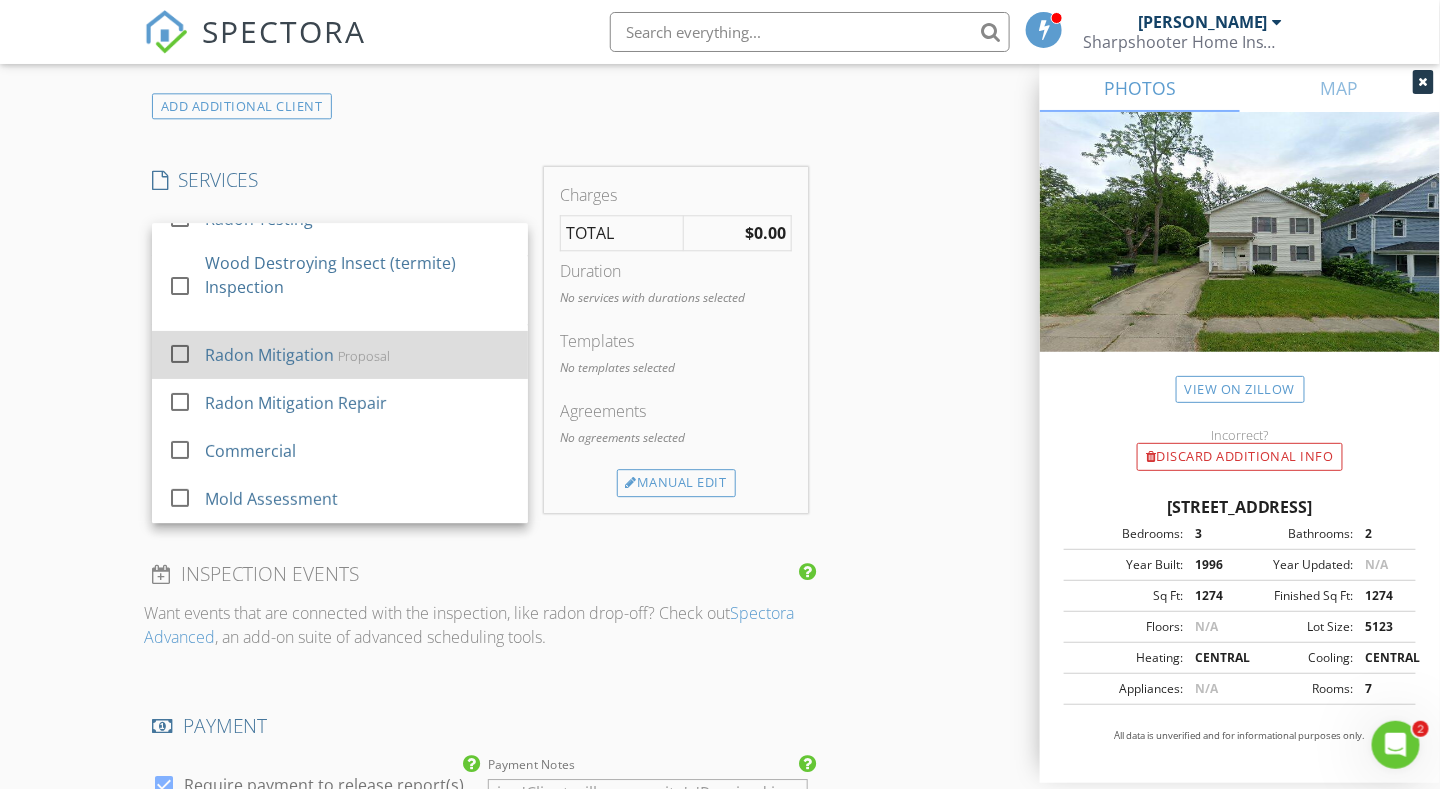 click at bounding box center (180, 354) 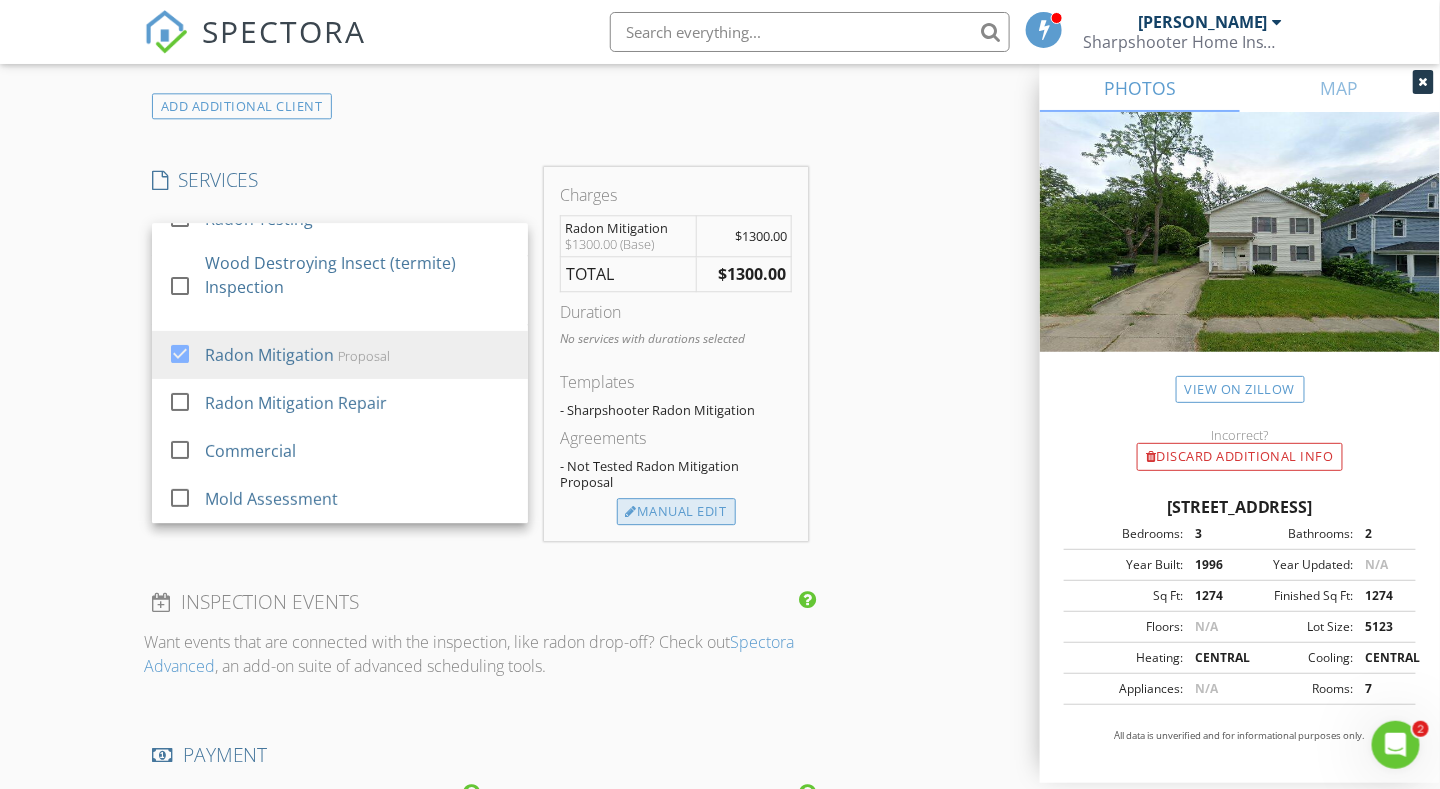 click on "Manual Edit" at bounding box center [676, 512] 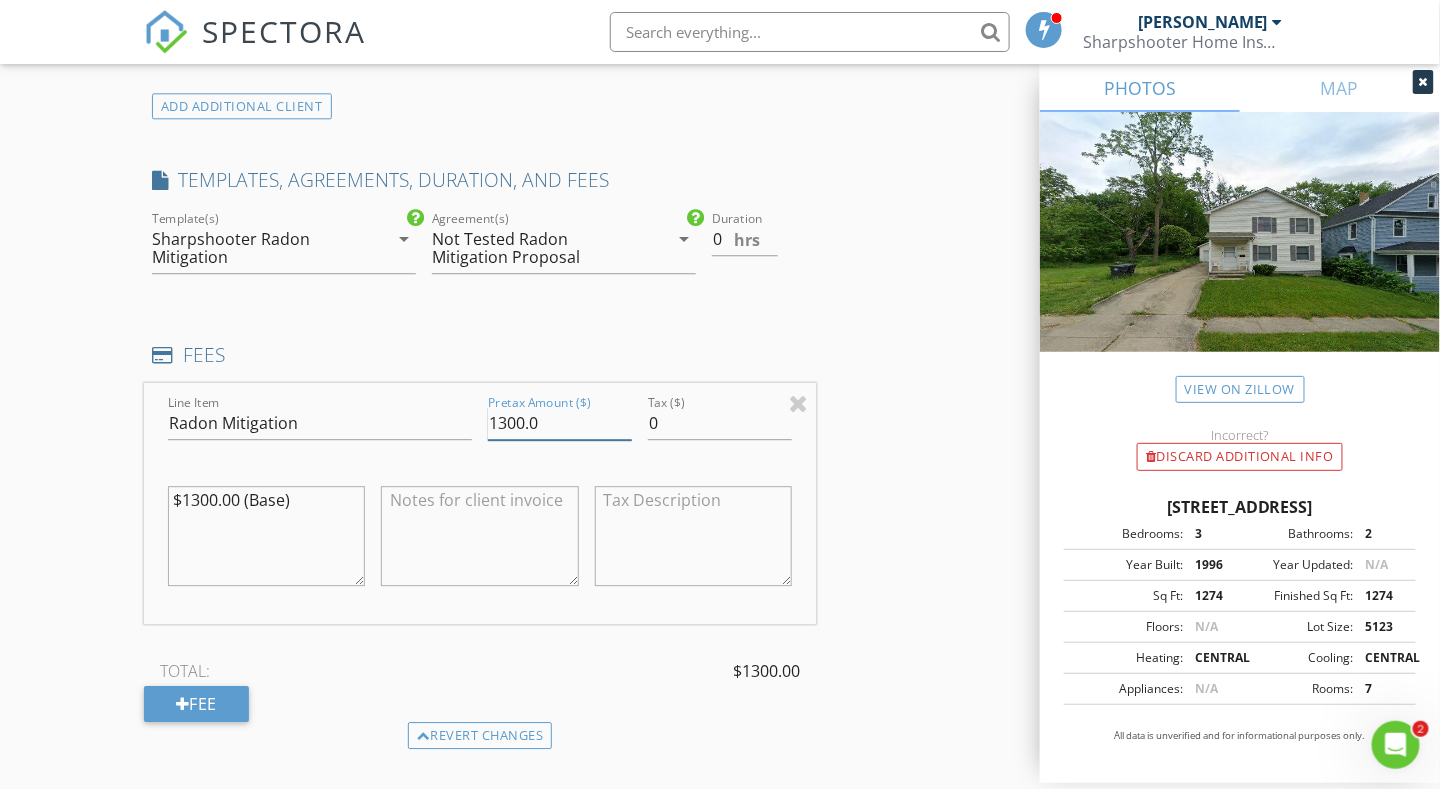 drag, startPoint x: 563, startPoint y: 412, endPoint x: 320, endPoint y: 407, distance: 243.05144 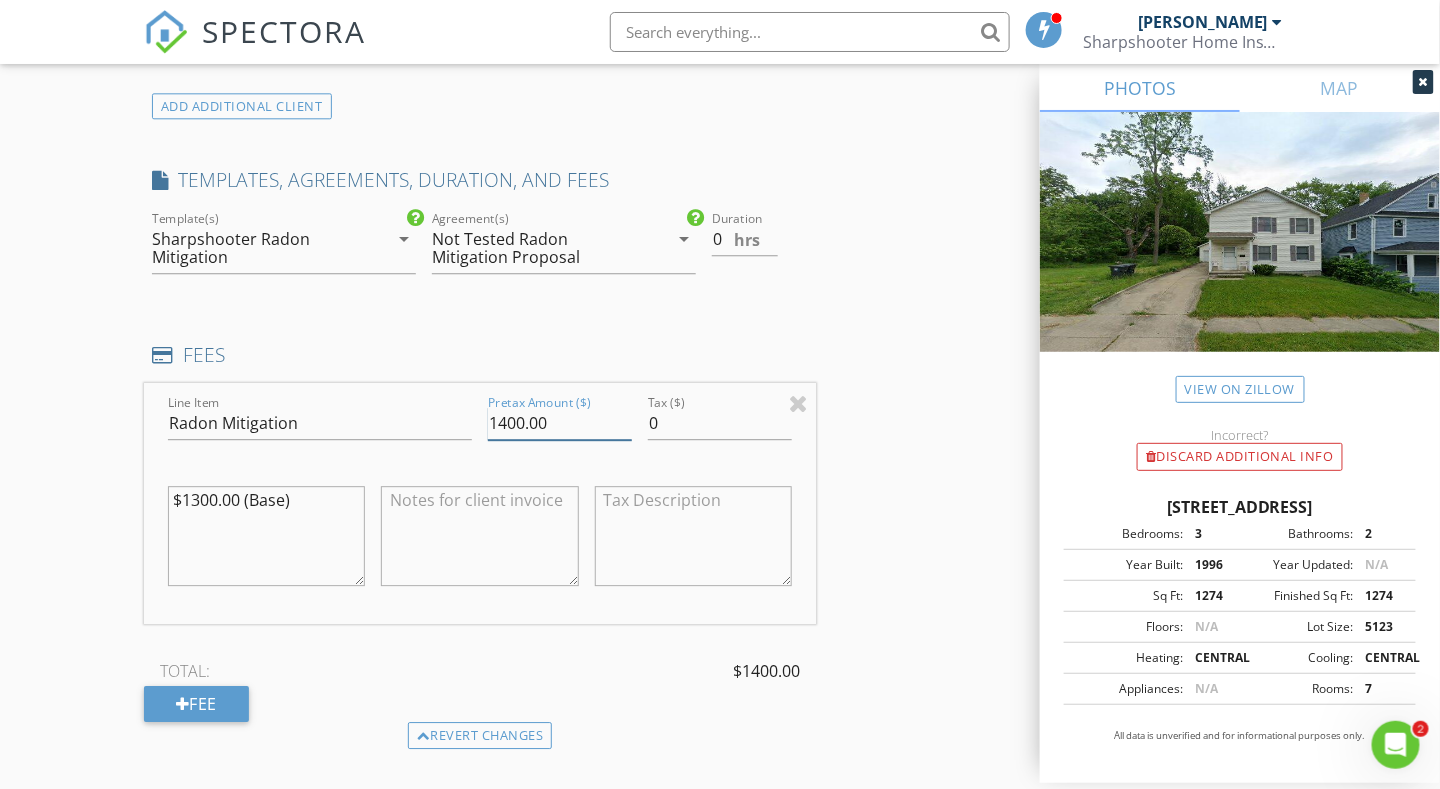 type on "1400.00" 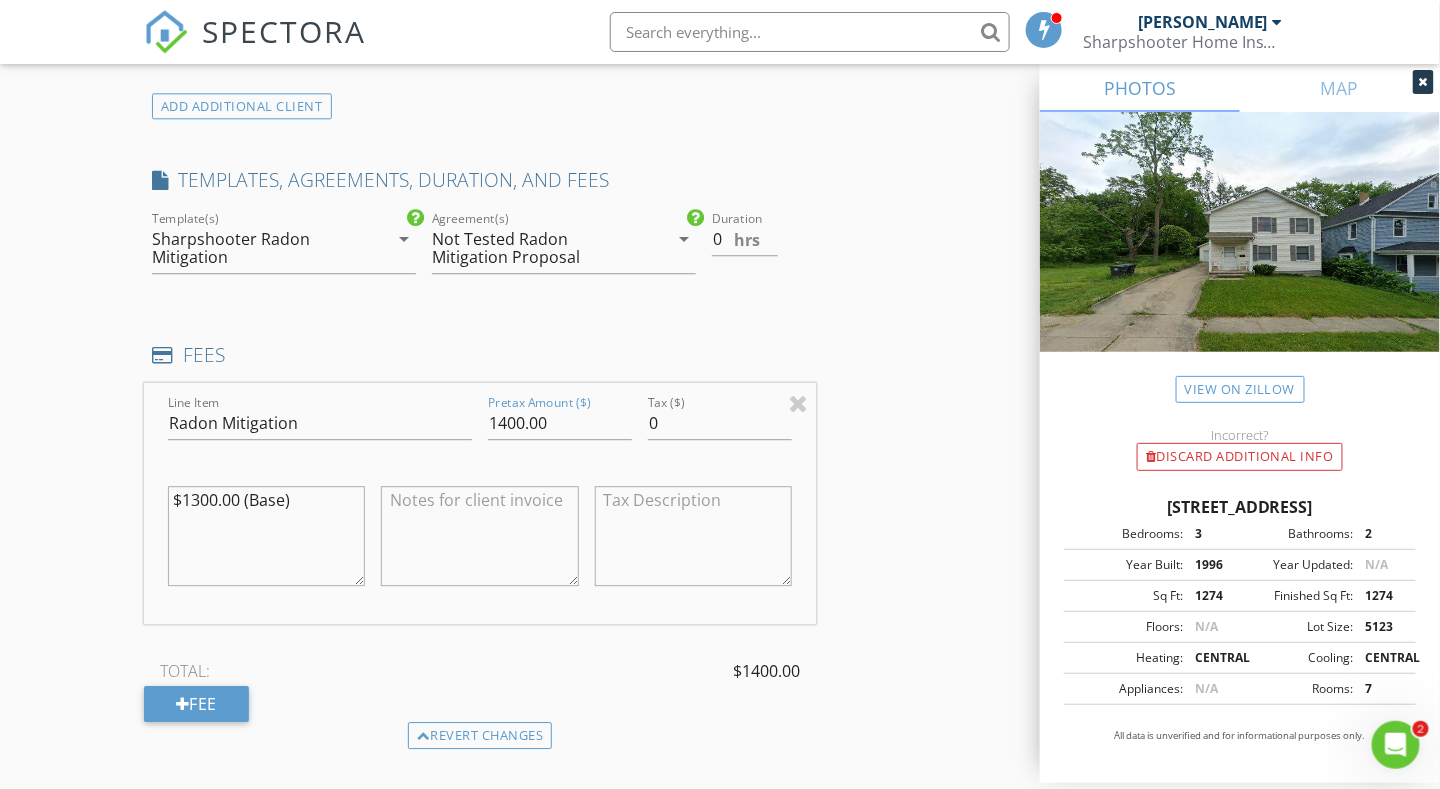 click on "Not Tested Radon Mitigation Proposal" at bounding box center [538, 248] 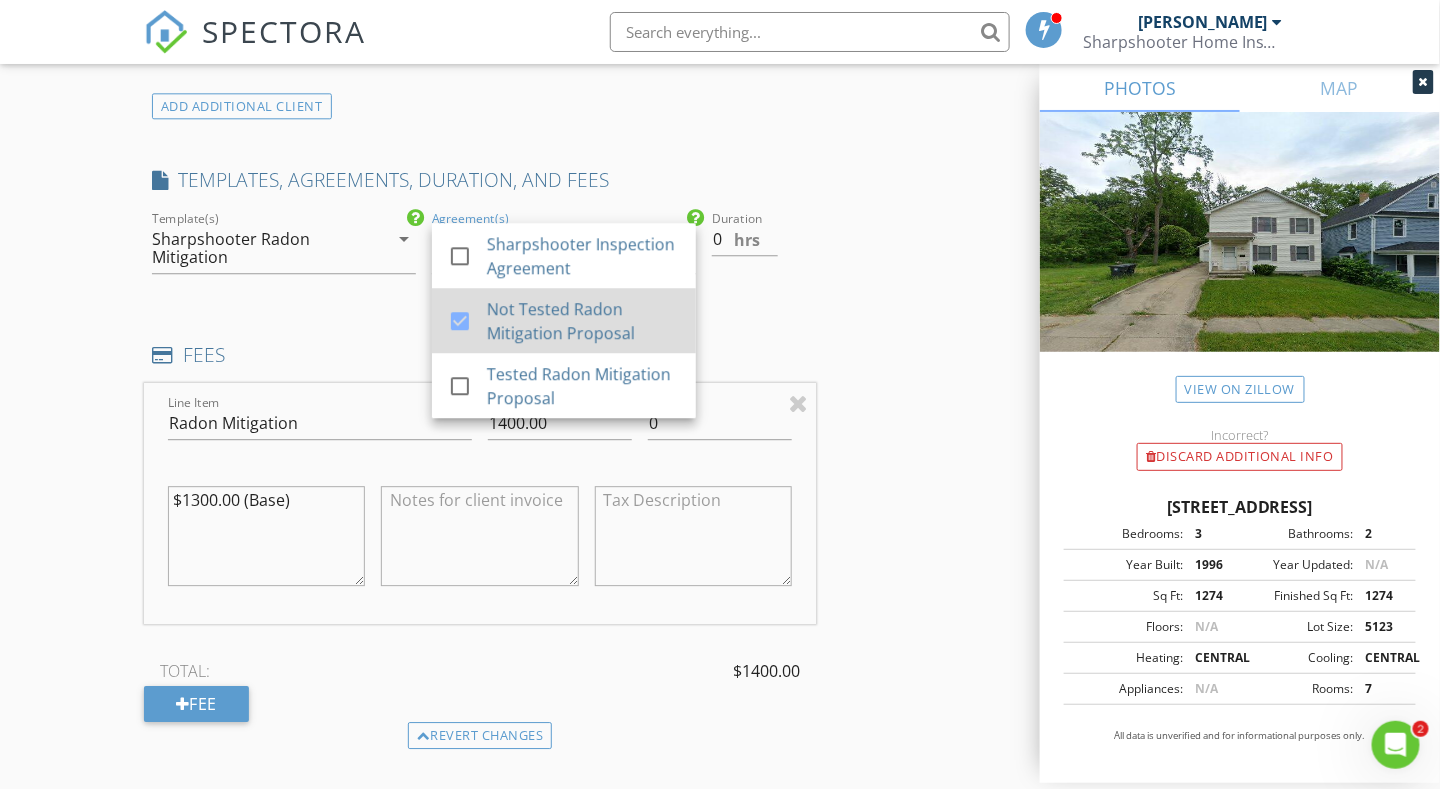 click at bounding box center (460, 321) 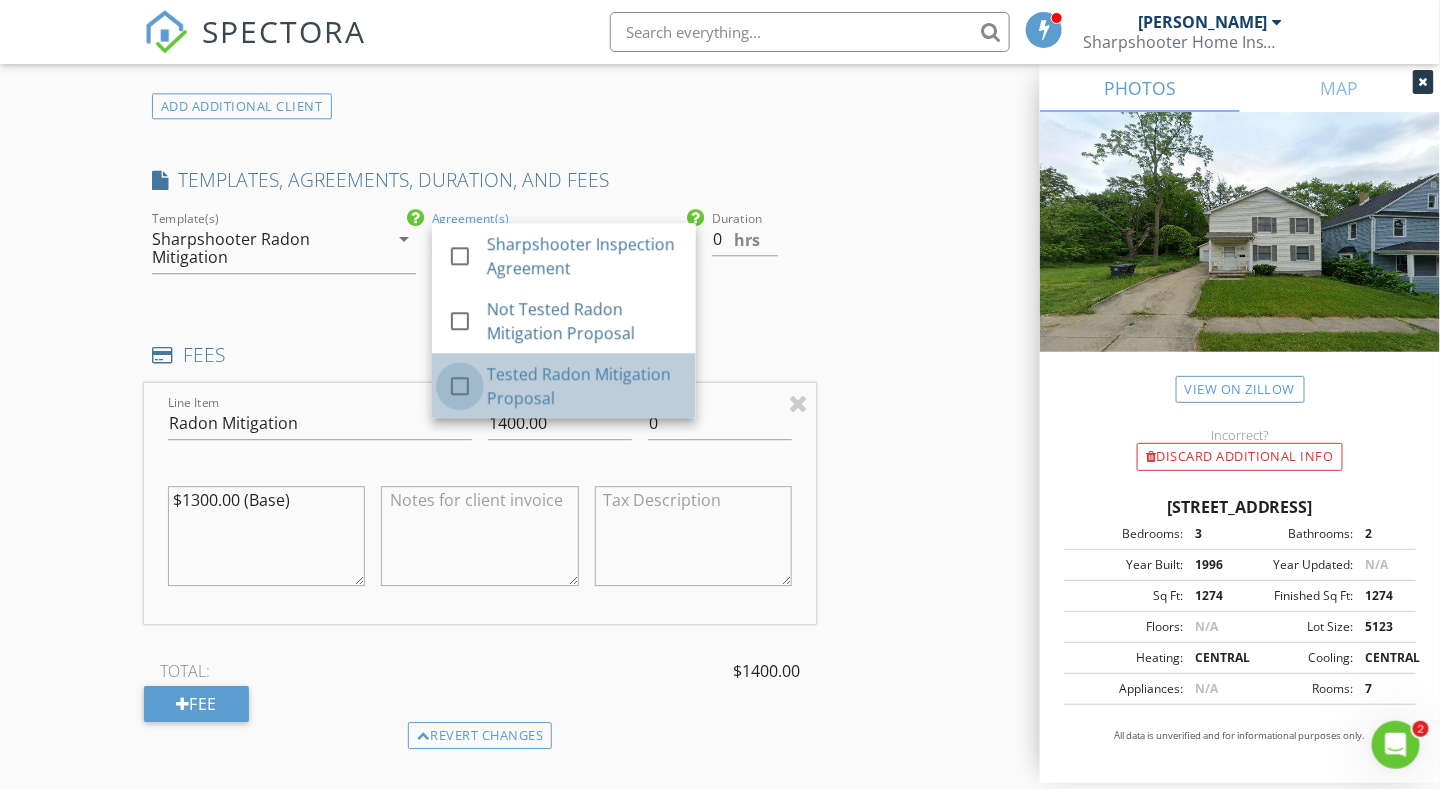 click at bounding box center (460, 386) 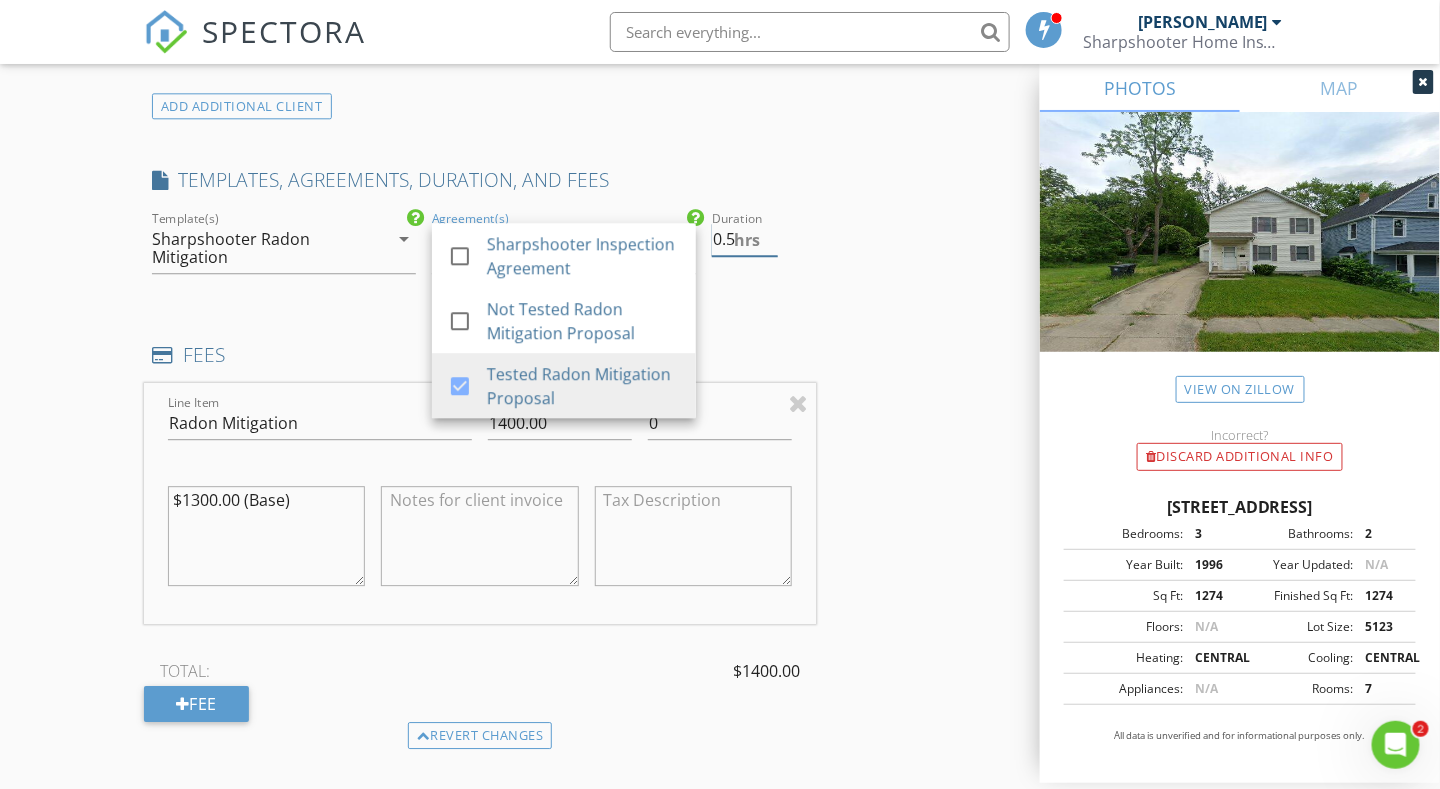 click on "0.5" at bounding box center [745, 239] 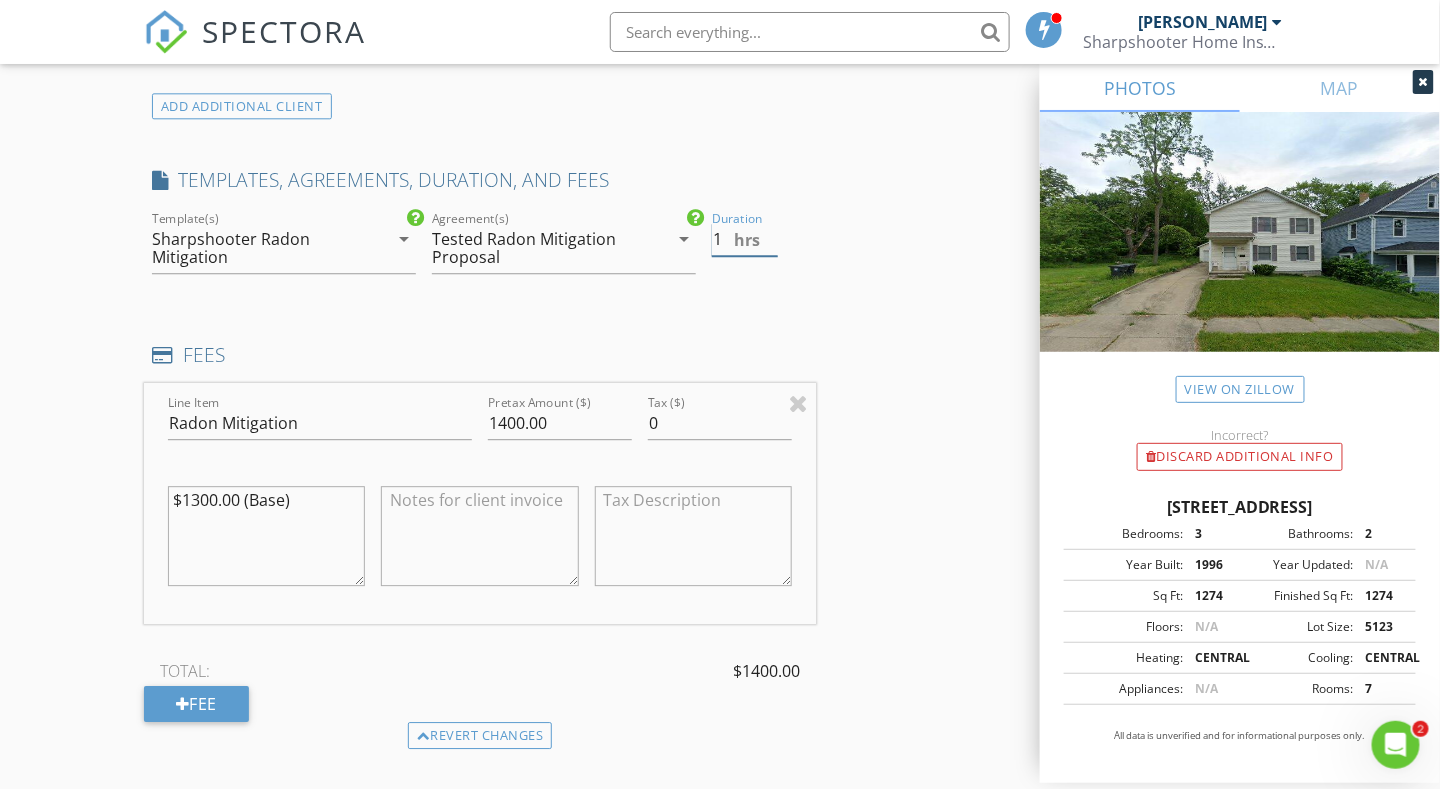click on "1" at bounding box center [745, 239] 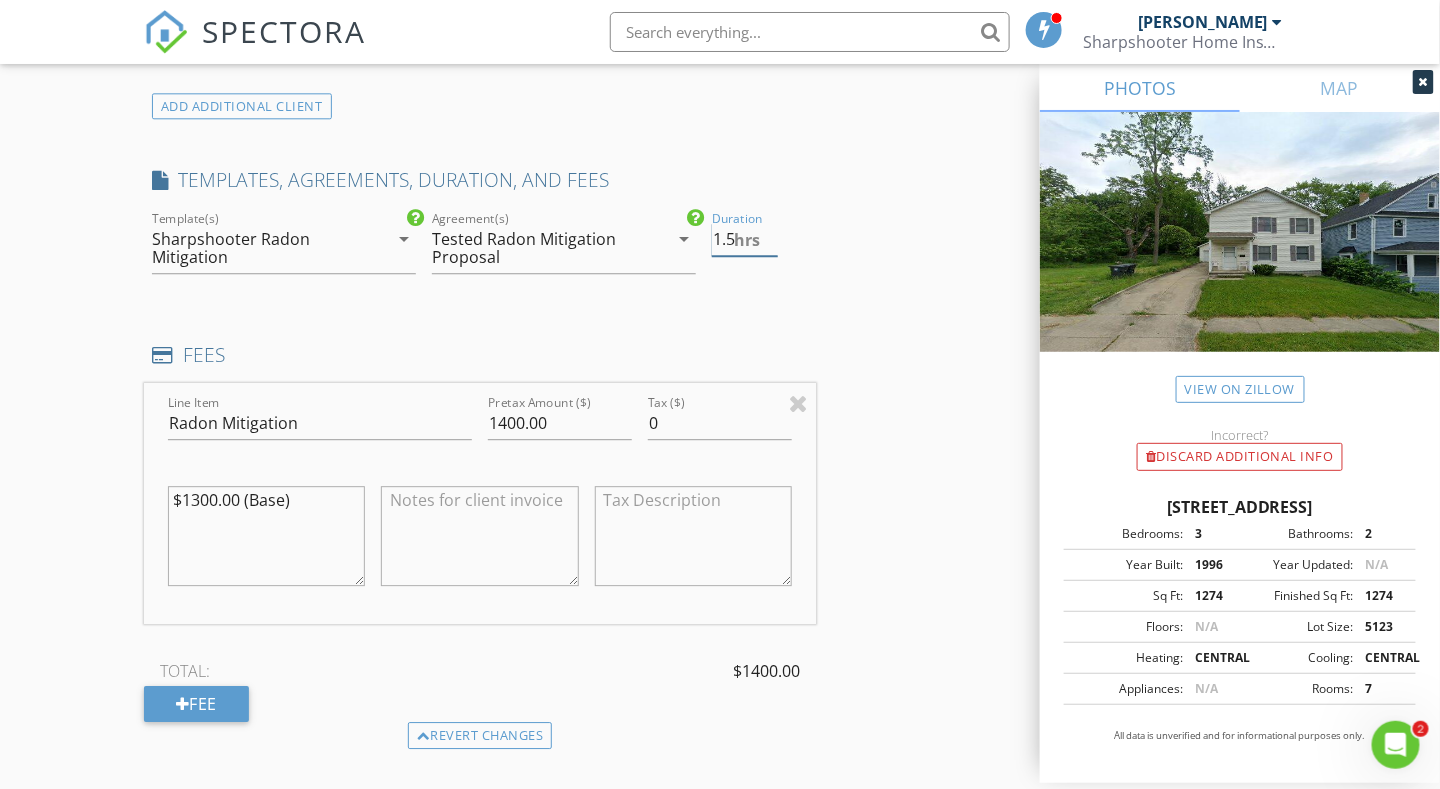 click on "1.5" at bounding box center (745, 239) 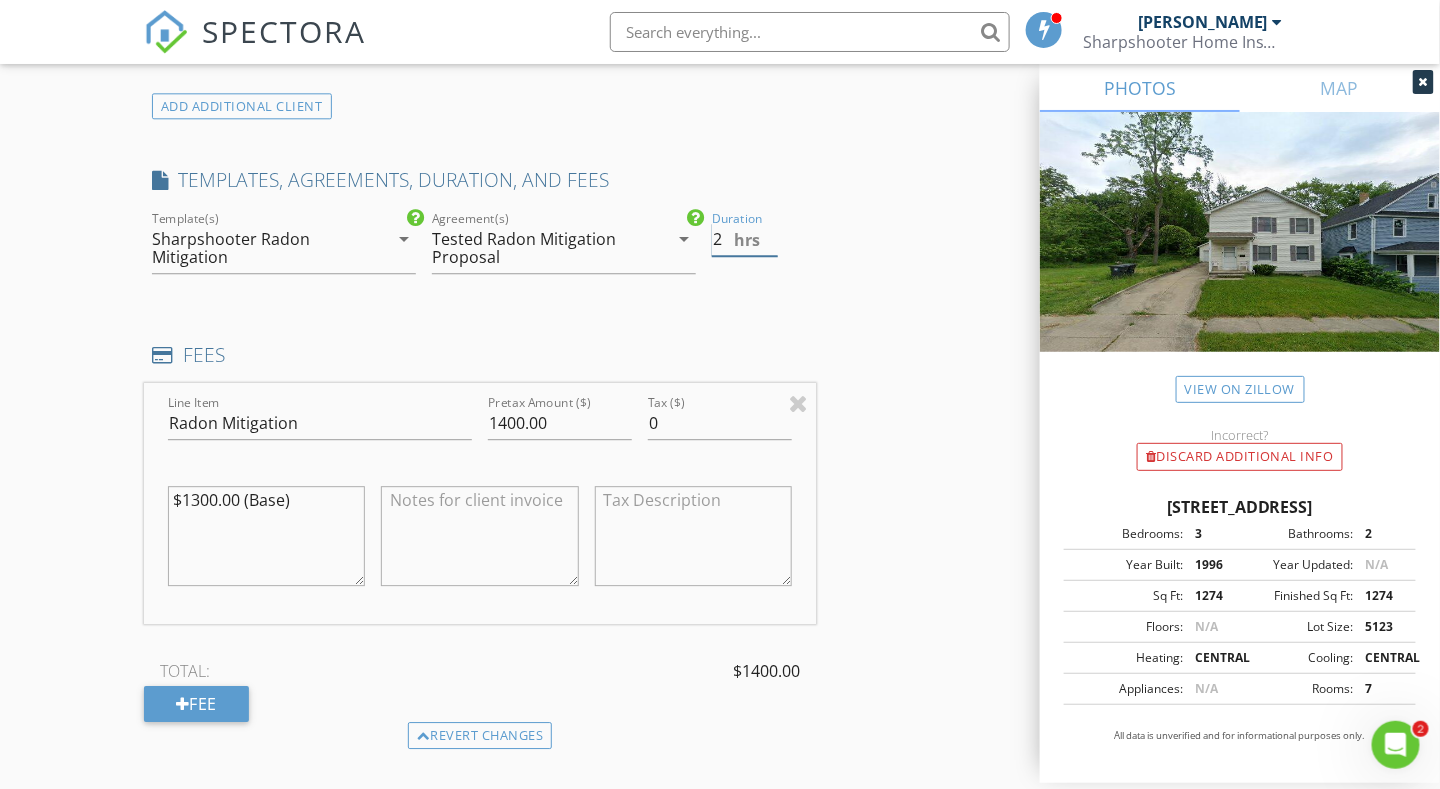click on "2" at bounding box center [745, 239] 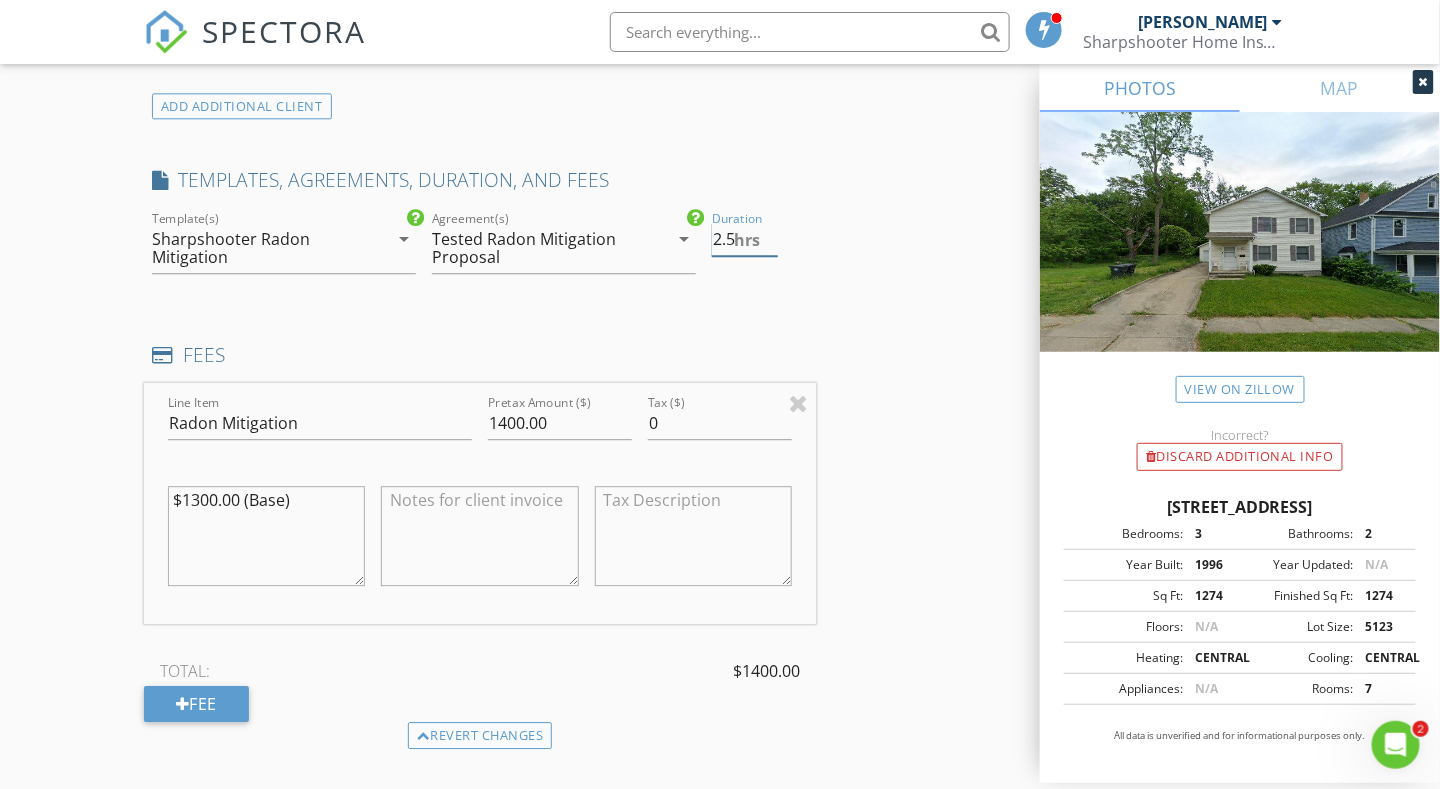 click on "2.5" at bounding box center [745, 239] 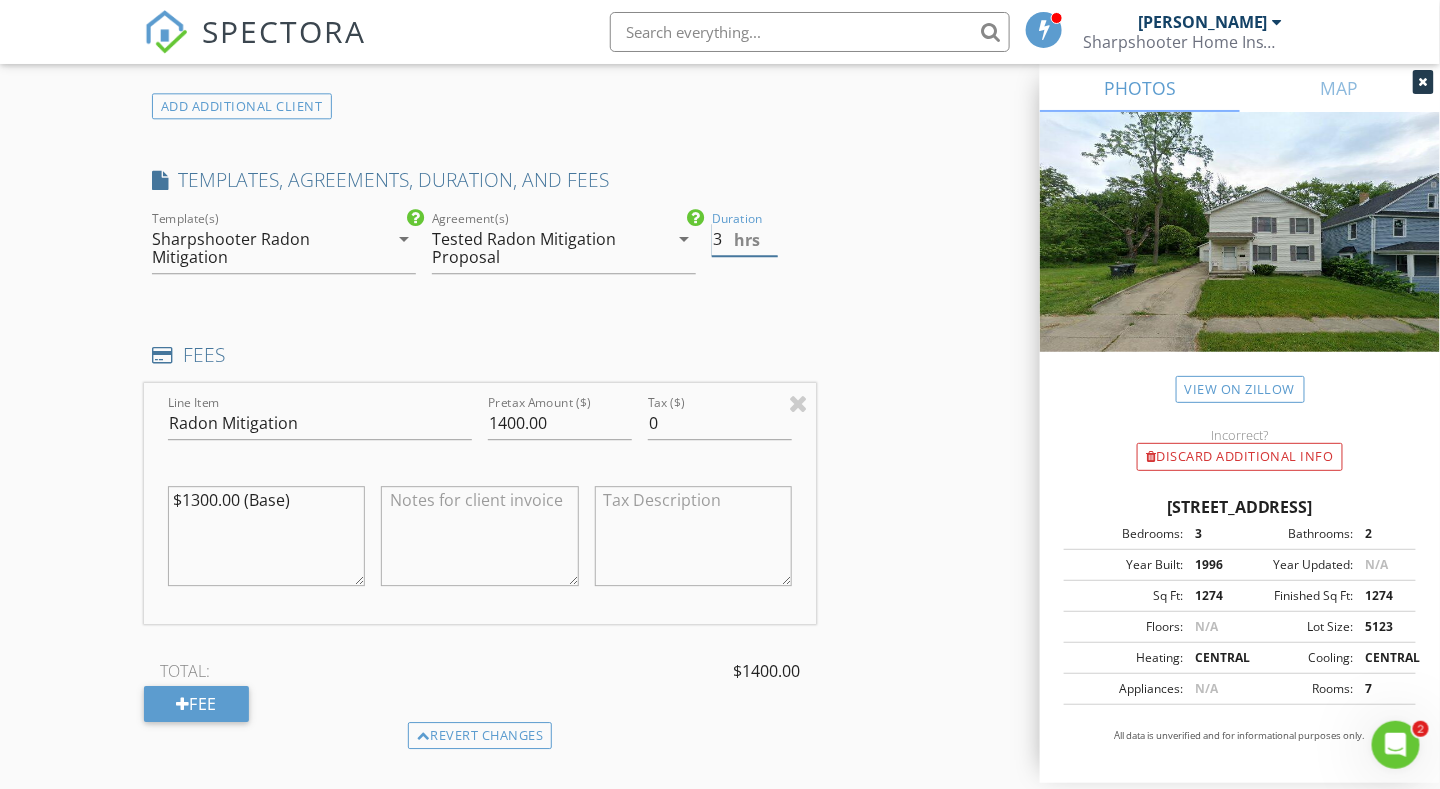click on "3" at bounding box center (745, 239) 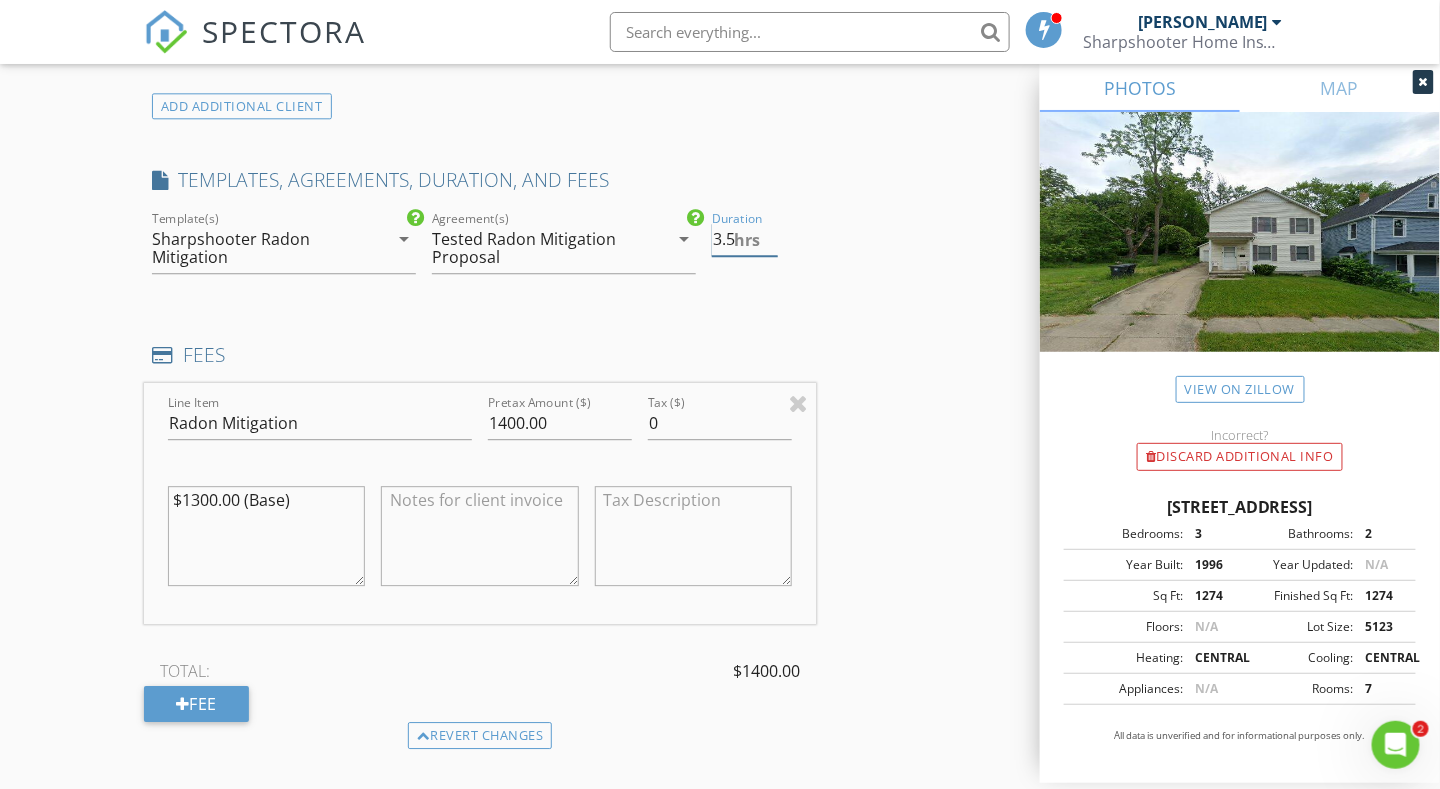click on "3.5" at bounding box center [745, 239] 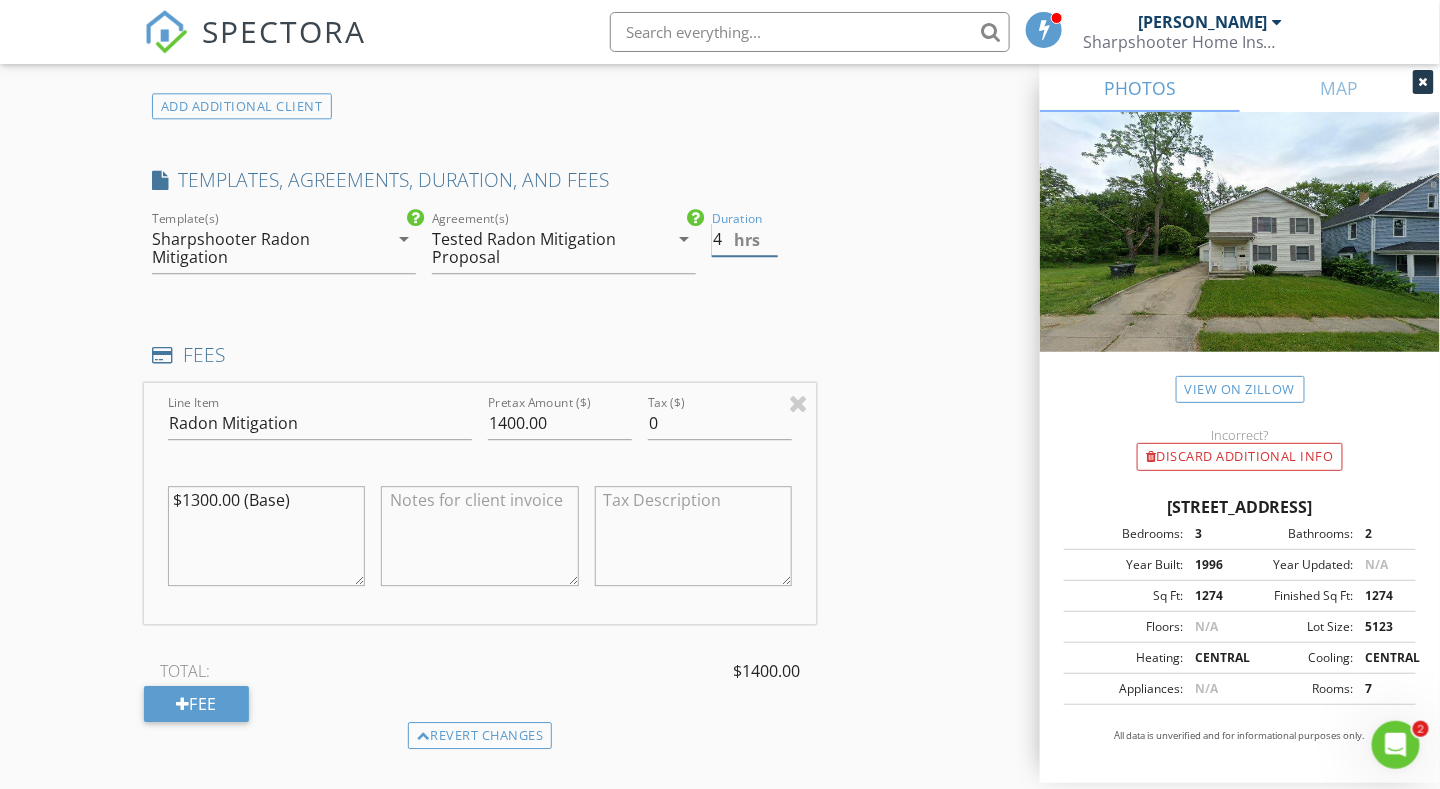type on "4" 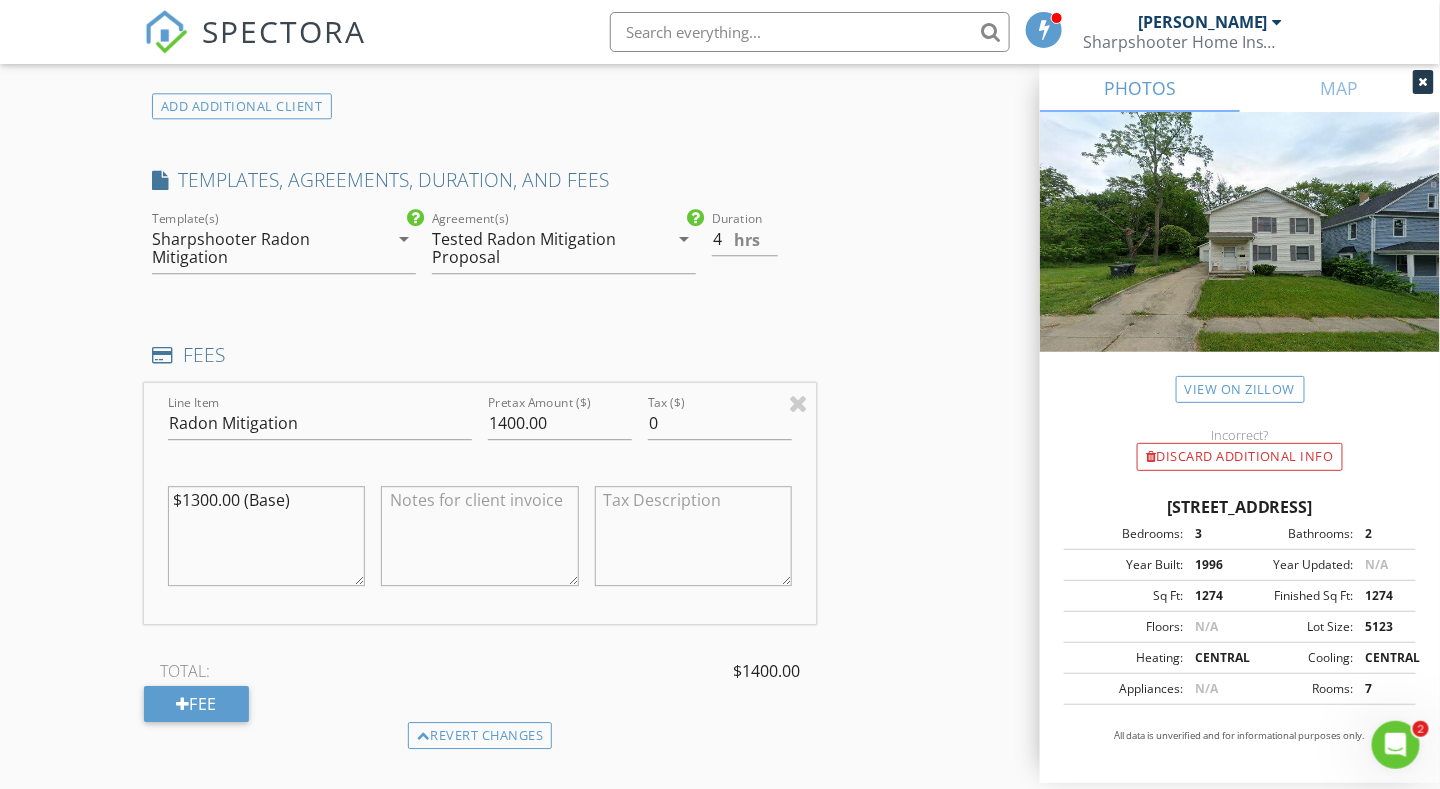 click on "New Inspection
Click here to use the New Order Form
INSPECTOR(S)
check_box   Matt Adams   PRIMARY   Matt Adams arrow_drop_down   check_box_outline_blank Matt Adams specifically requested
Date/Time
07/16/2025 9:00 AM
Location
Address Search       Address 133 Paris Ave   Unit   City Akron   State OH   Zip 44311   County Summit     Square Feet 1274   Year Built 1996   Foundation Basement arrow_drop_down     Matt Adams     9.7 miles     (21 minutes)
client
check_box Enable Client CC email for this inspection   Client Search     check_box Client is a Company/Organization   Company/Organization Akron Metropolitan Housing Authority       Email LDantz@akronhousing.org   CC Email   Phone 330-374-3007           Notes   Private Notes
ADD ADDITIONAL client
SERVICES" at bounding box center [720, 417] 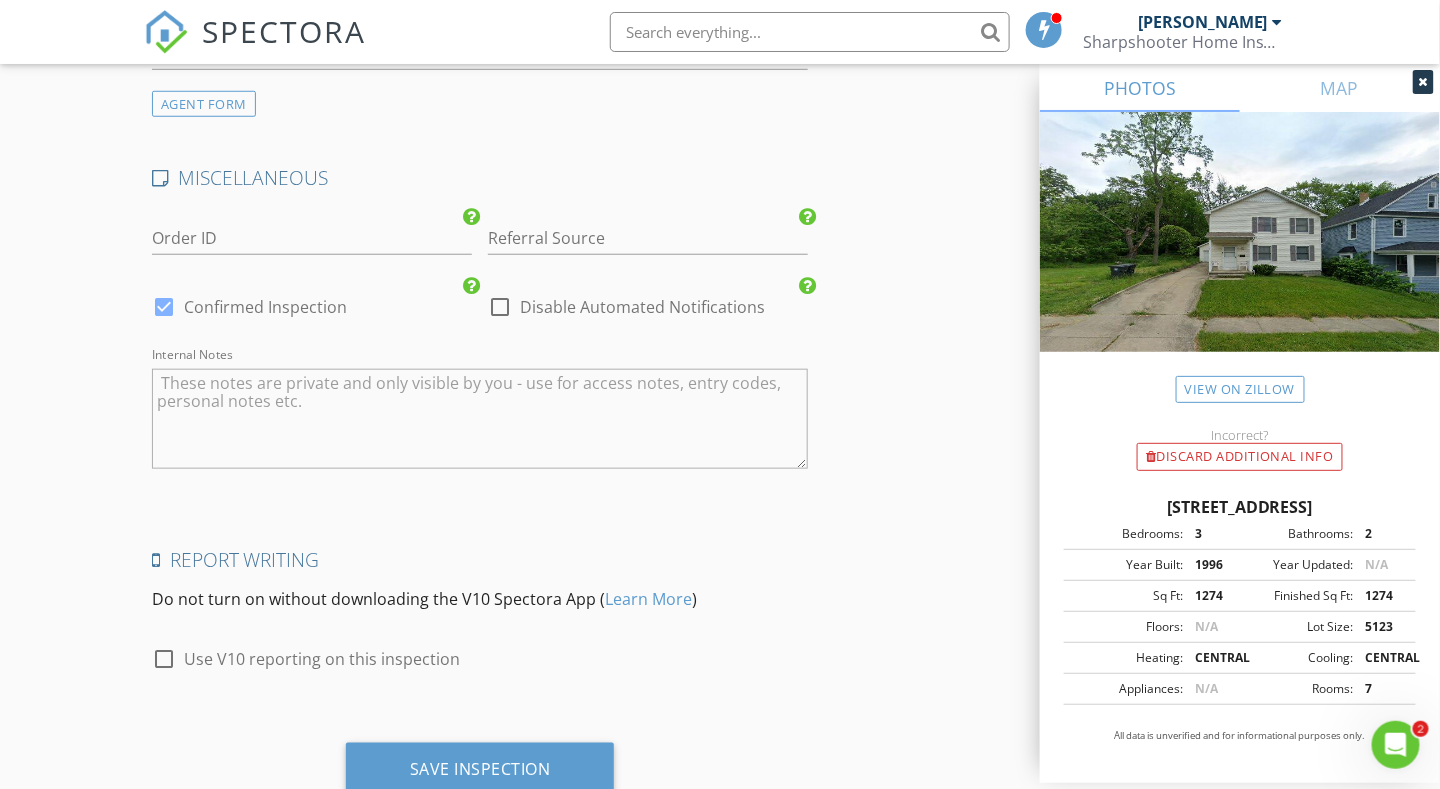 scroll, scrollTop: 3060, scrollLeft: 0, axis: vertical 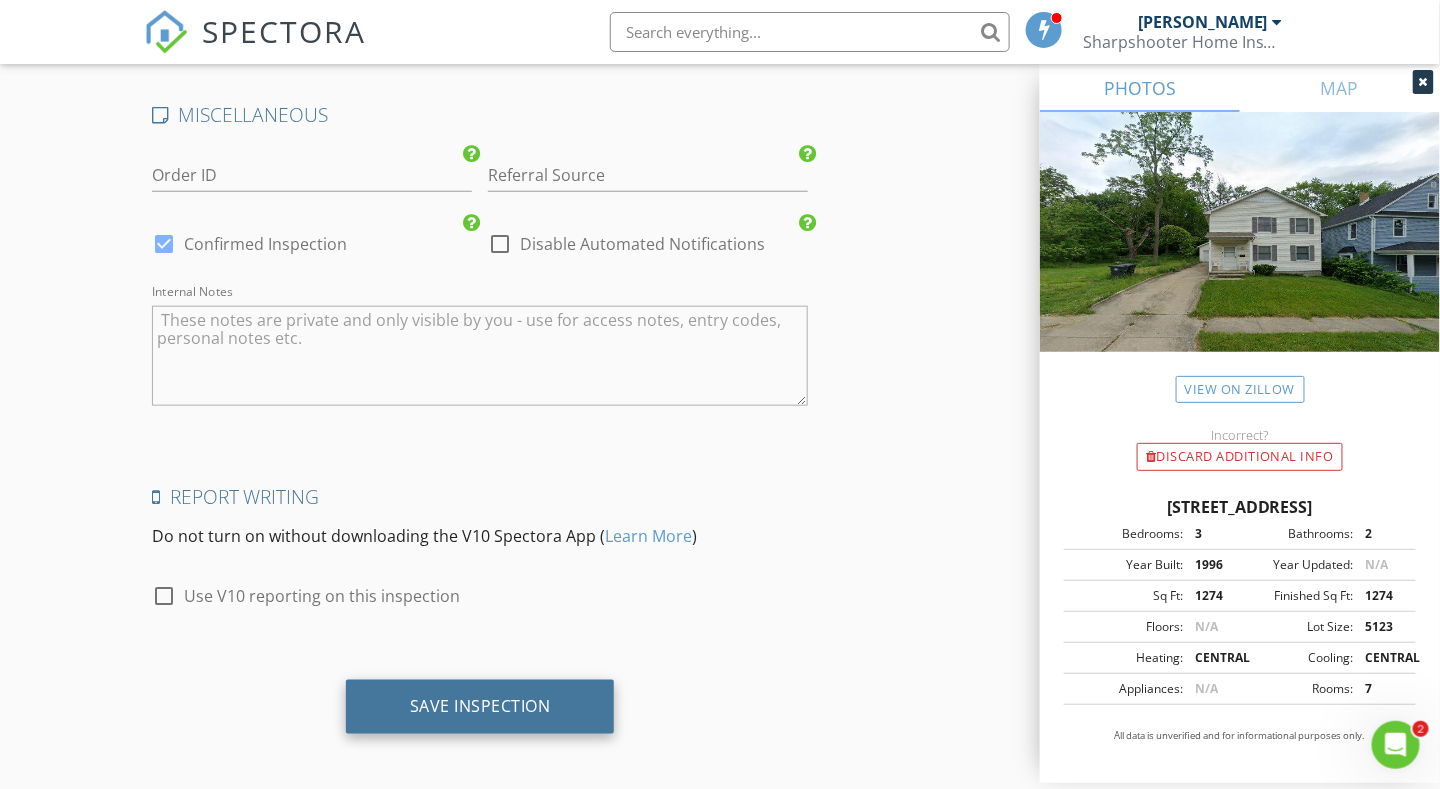 click on "Save Inspection" at bounding box center [480, 706] 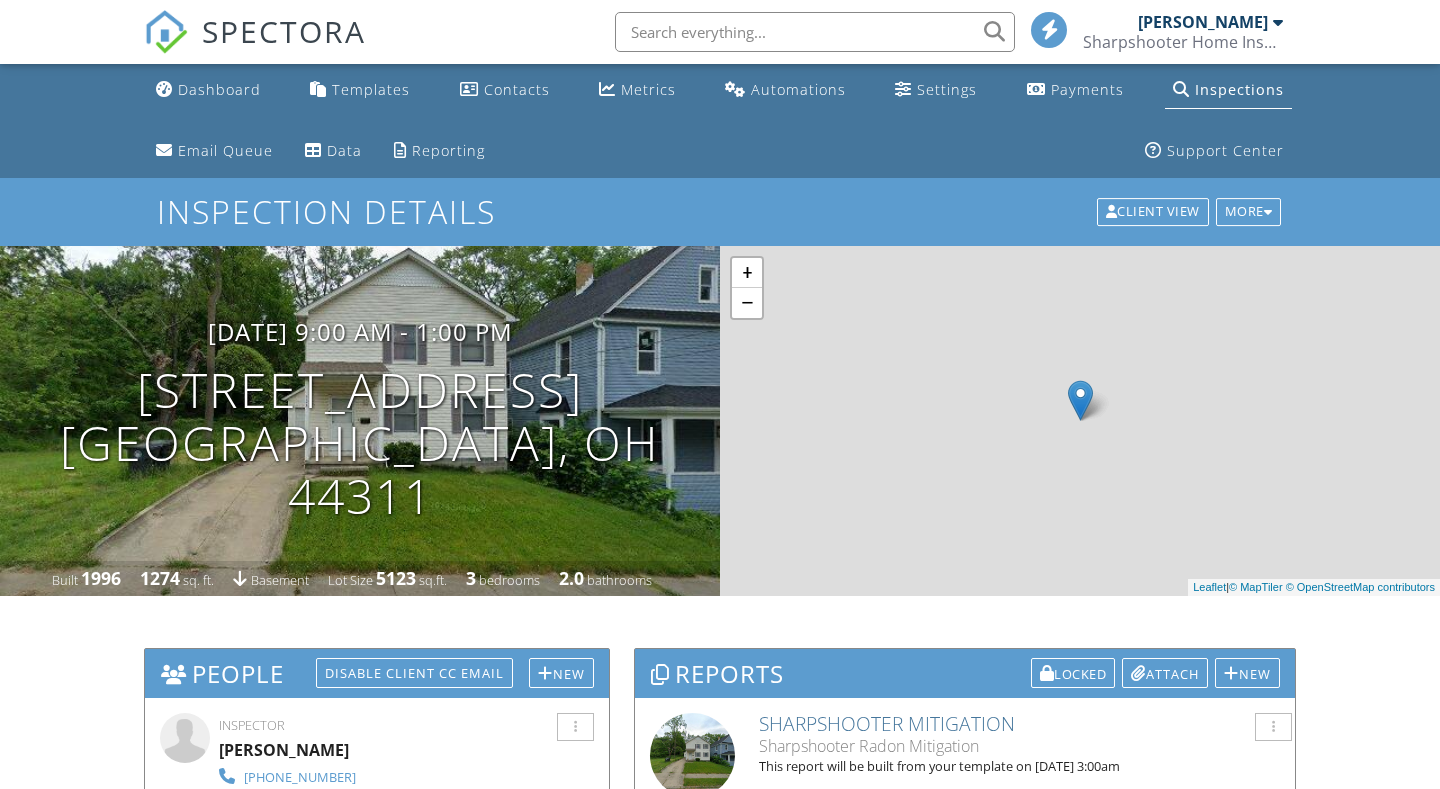 scroll, scrollTop: 0, scrollLeft: 0, axis: both 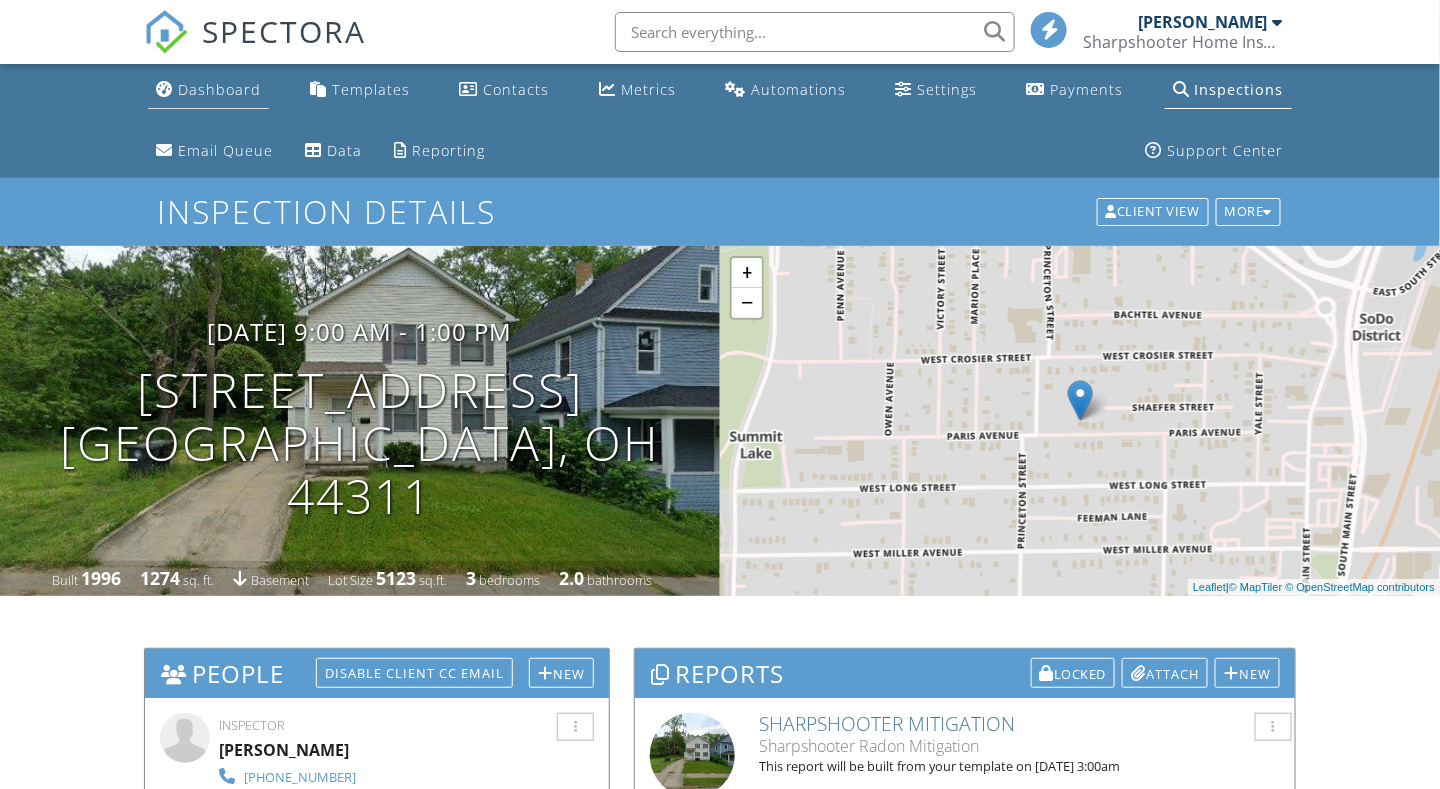 click on "Dashboard" at bounding box center (219, 89) 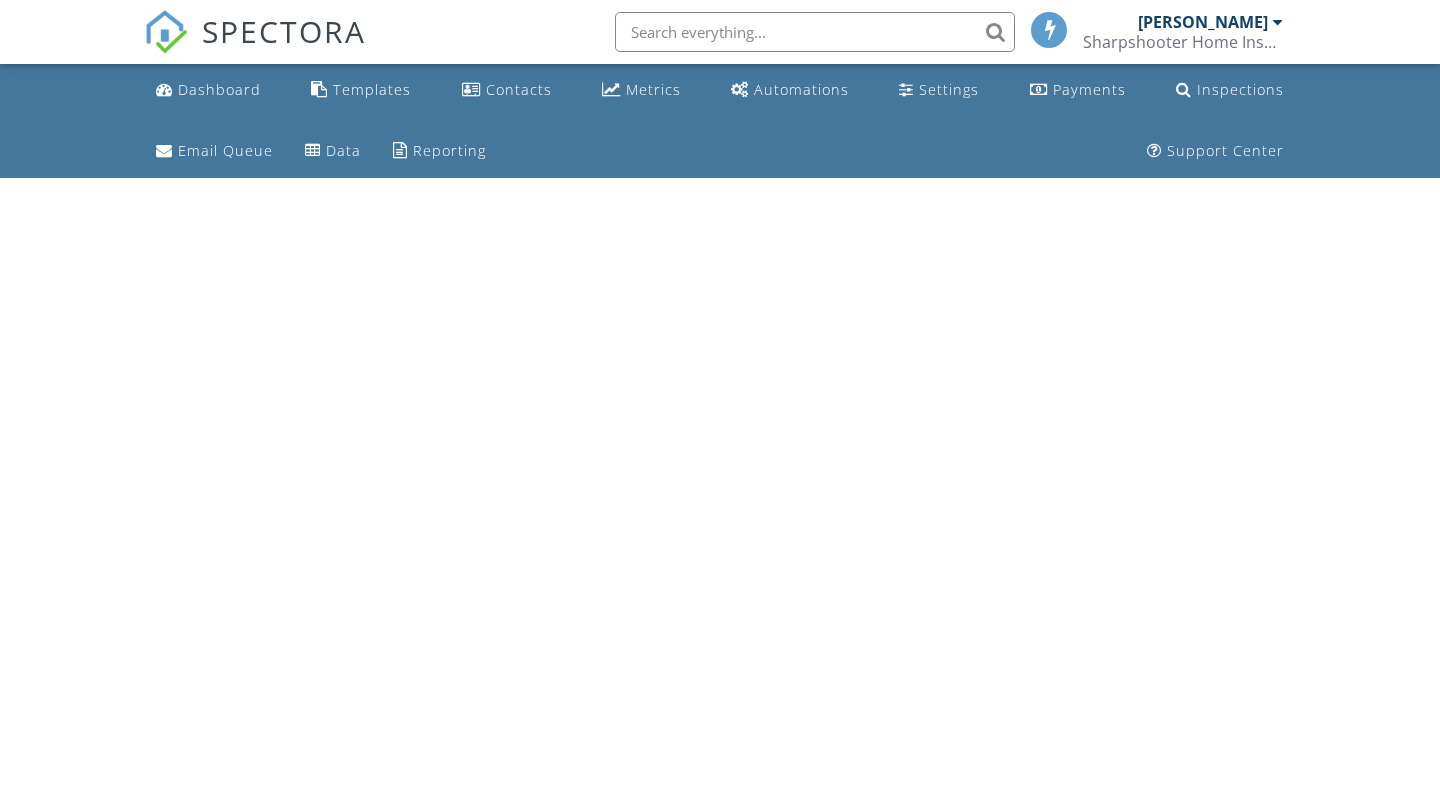scroll, scrollTop: 0, scrollLeft: 0, axis: both 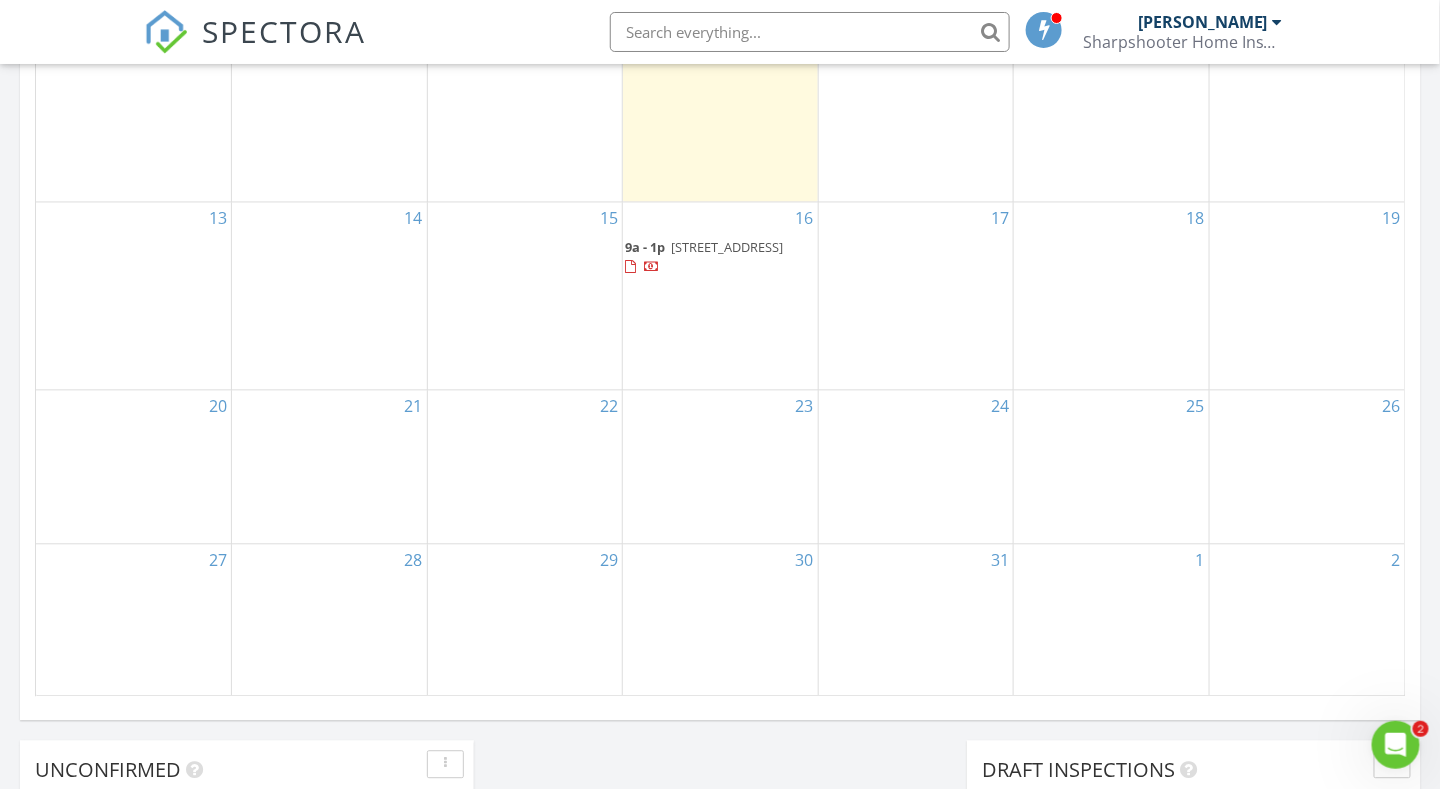 click on "16
9a - 1p
133 Paris Ave, Akron 44311" at bounding box center (720, 296) 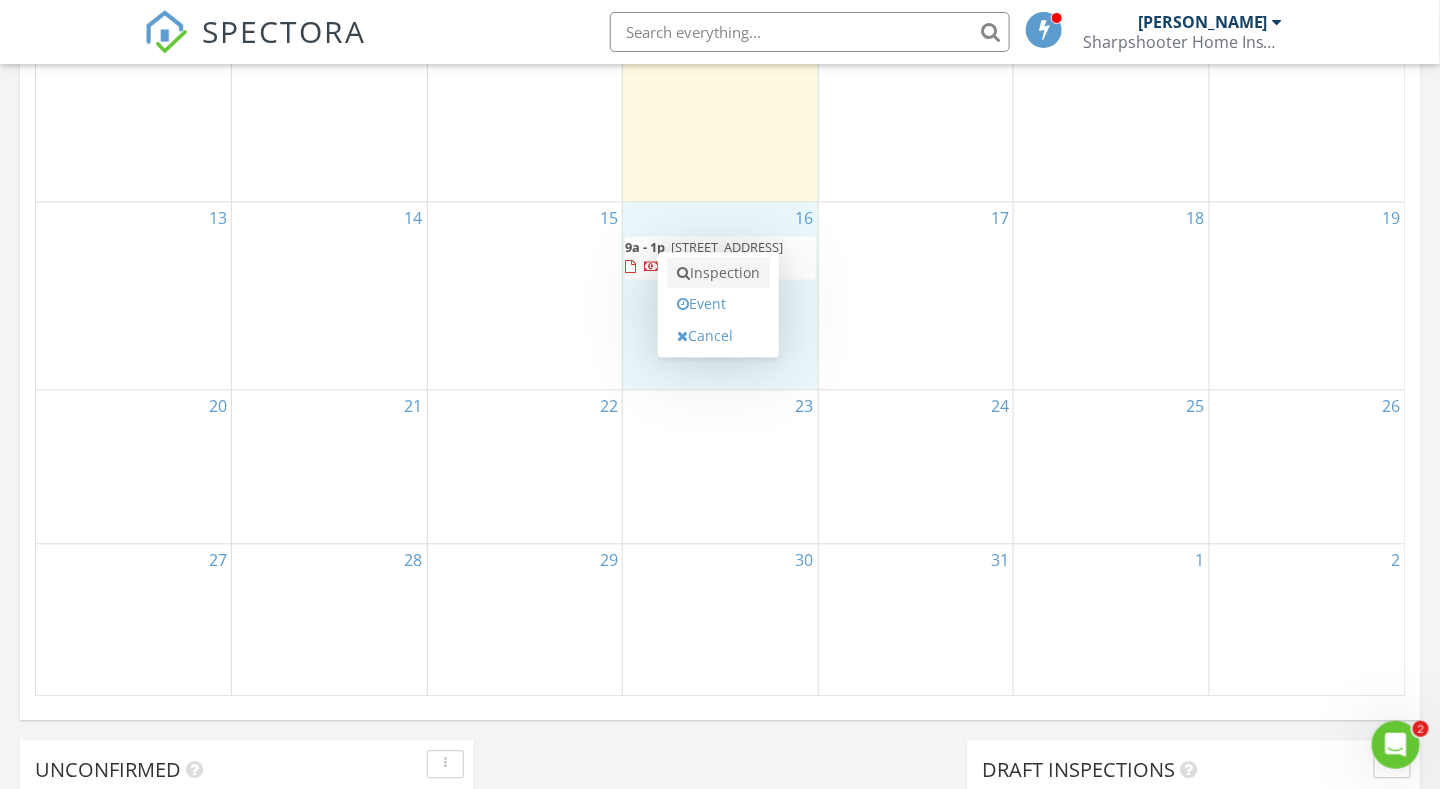 click on "Inspection" at bounding box center (718, 274) 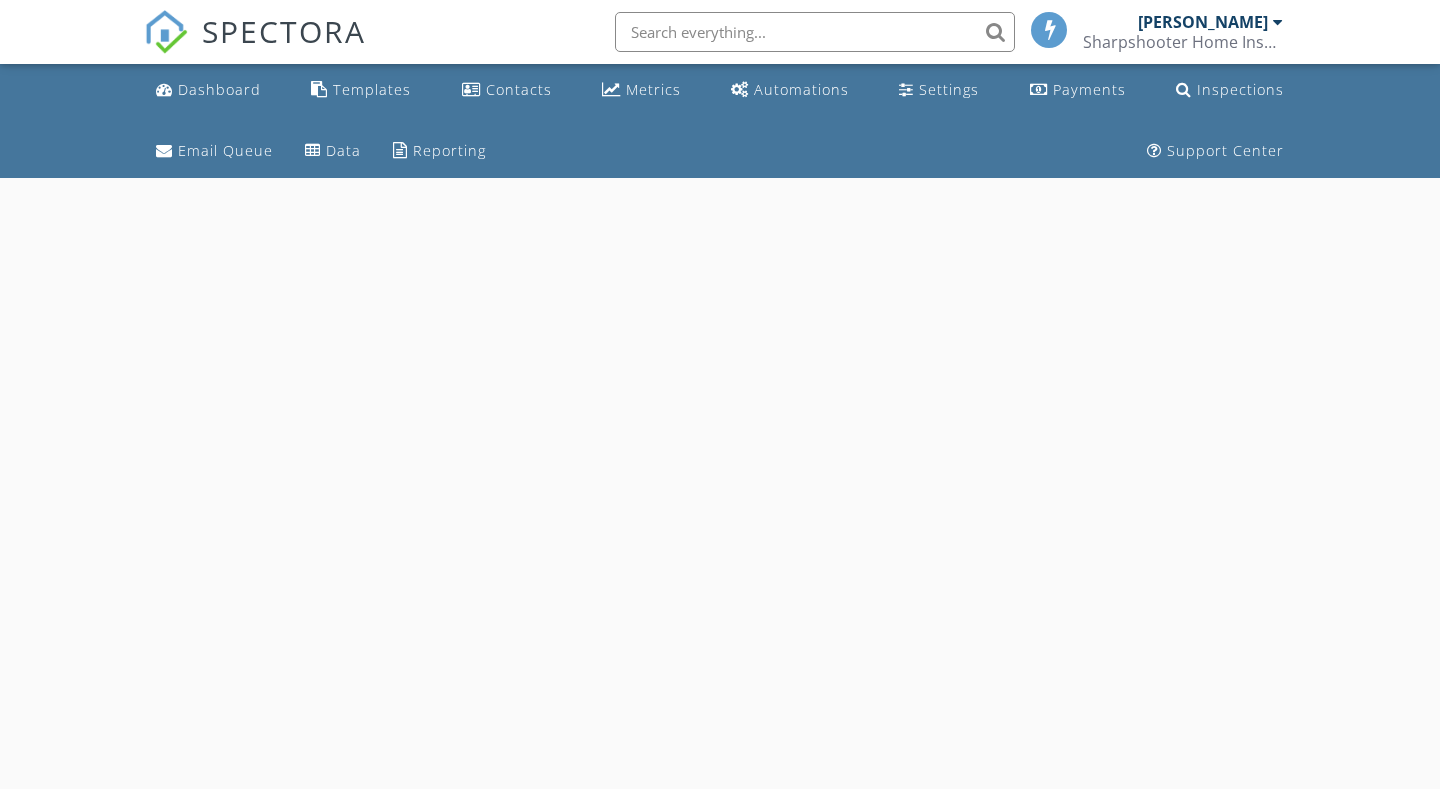scroll, scrollTop: 0, scrollLeft: 0, axis: both 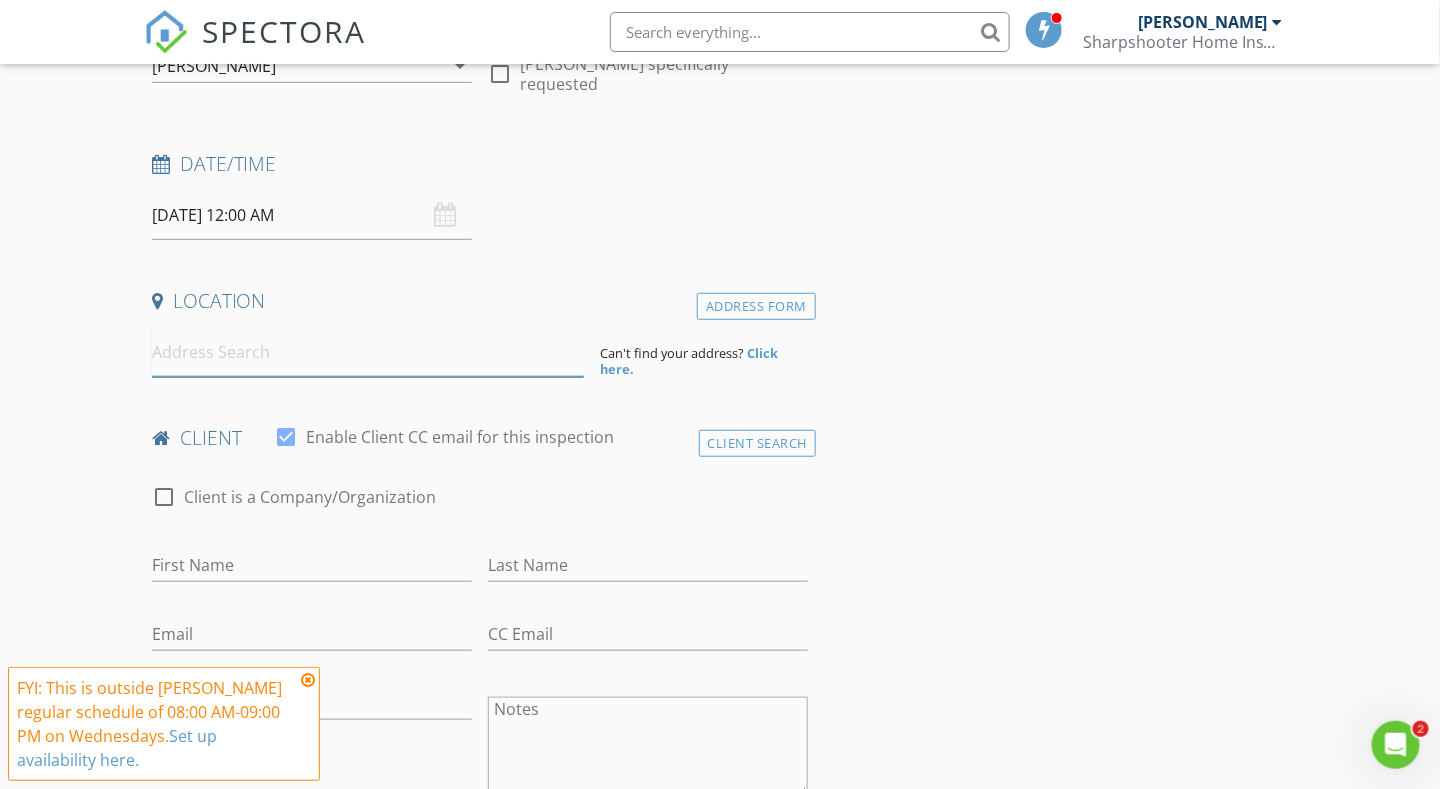 click at bounding box center (368, 352) 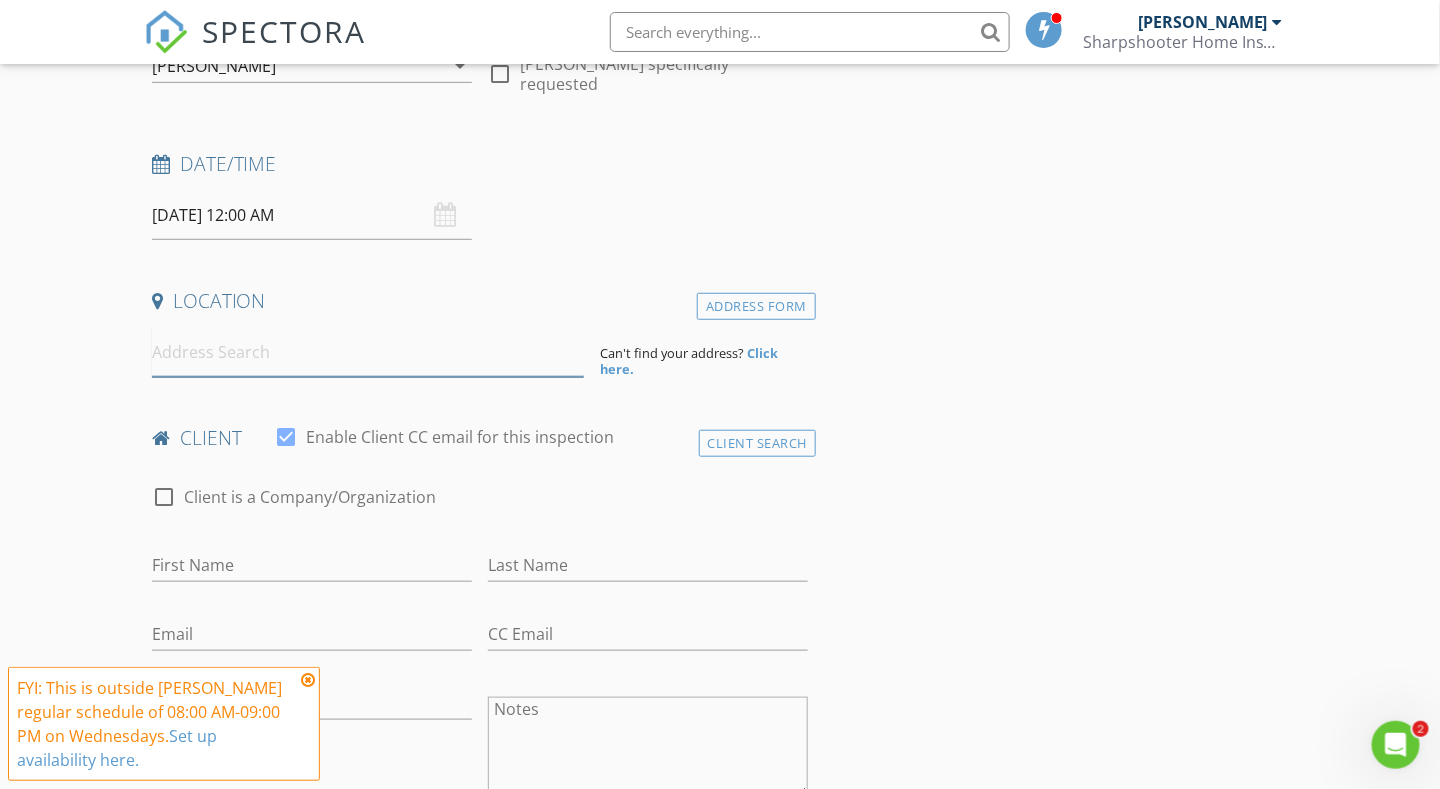 paste on "[STREET_ADDRESS]" 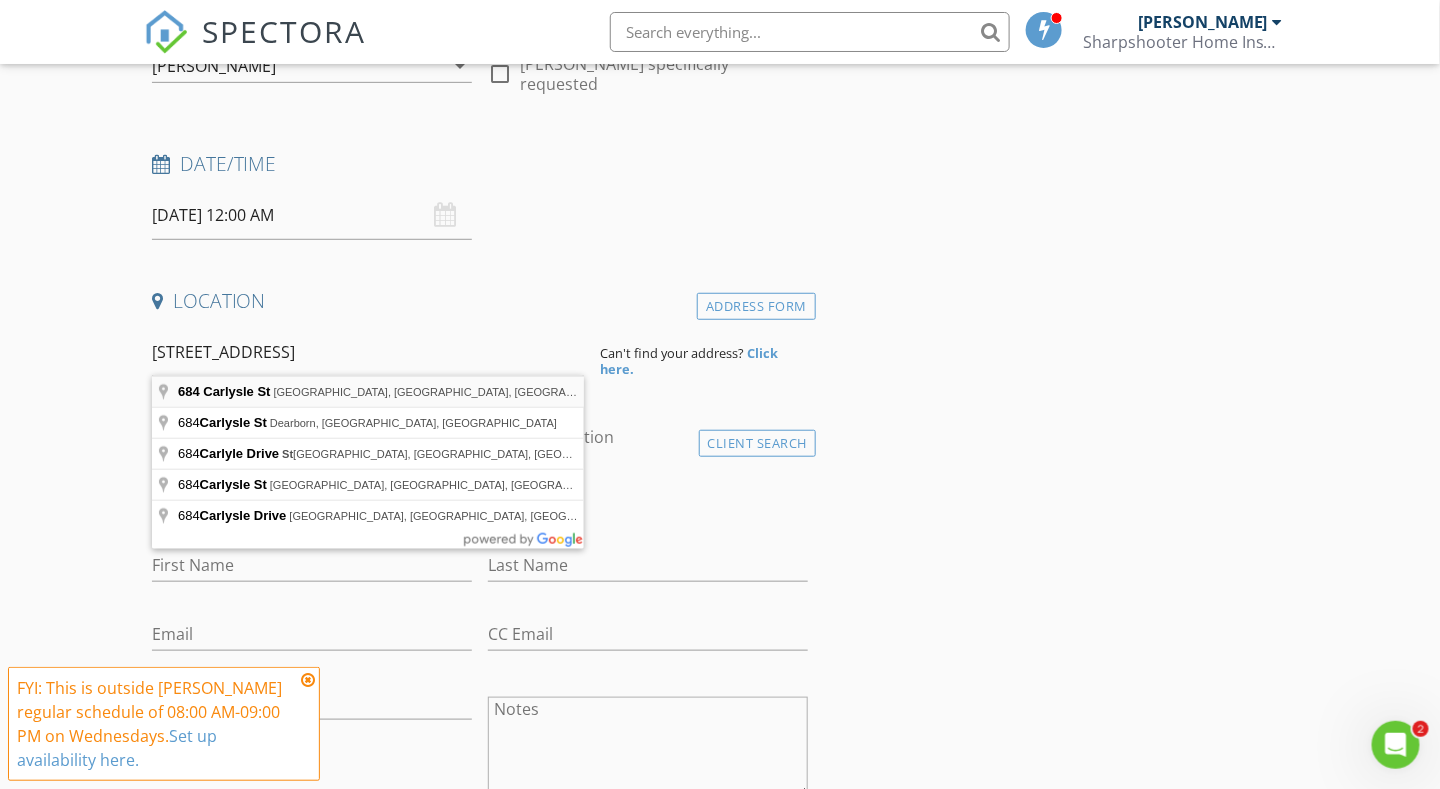 type on "[STREET_ADDRESS][PERSON_NAME]" 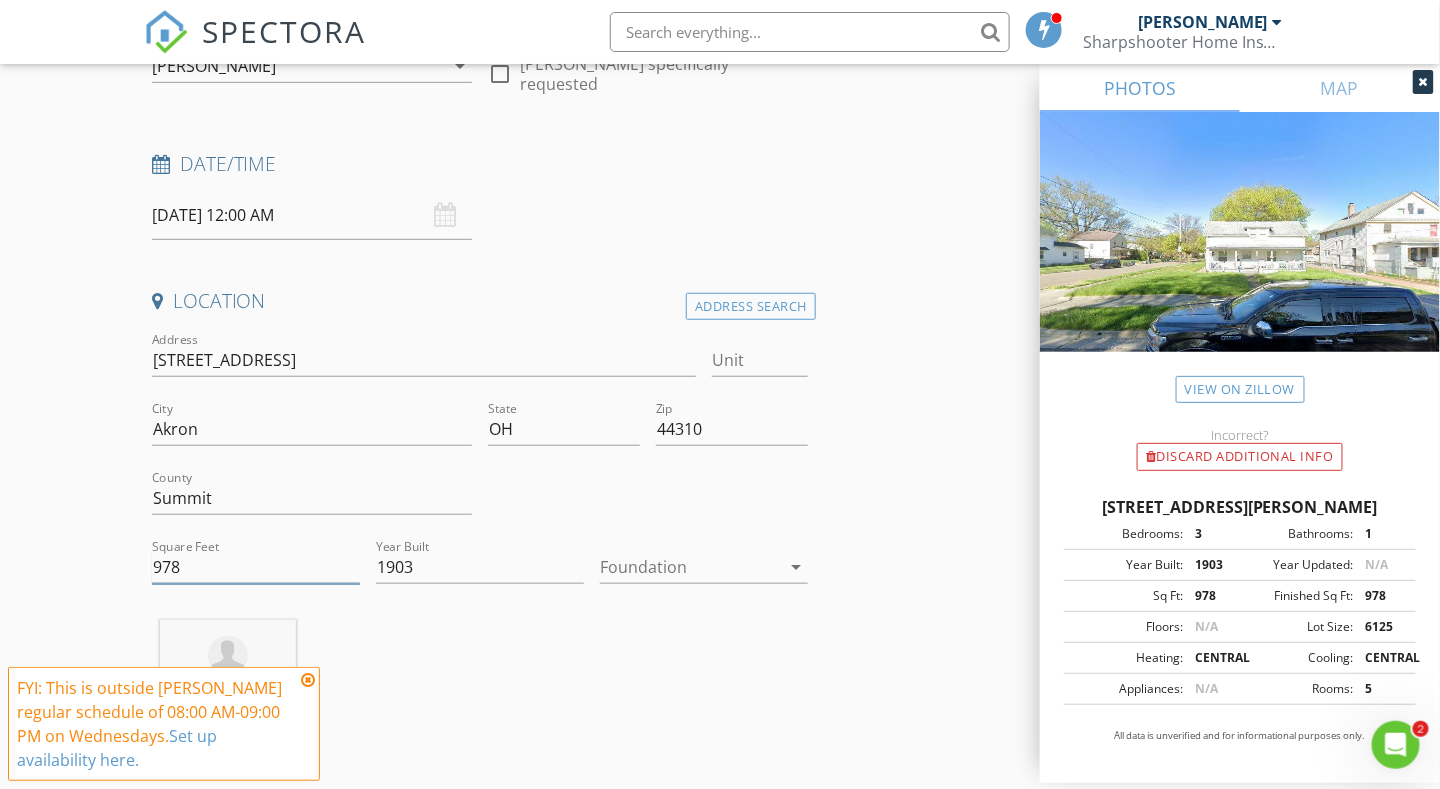 click on "978" at bounding box center (256, 567) 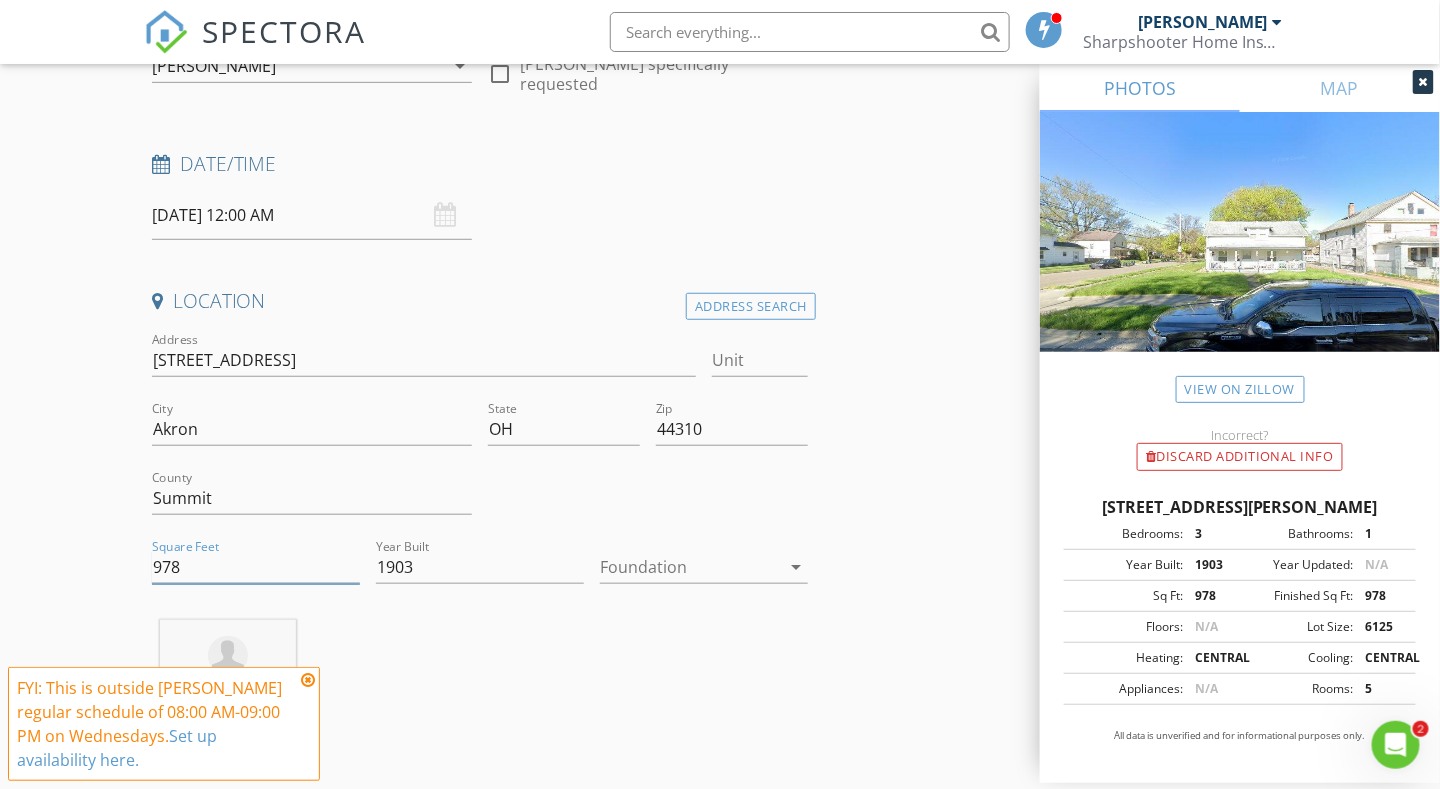 drag, startPoint x: 190, startPoint y: 562, endPoint x: 82, endPoint y: 562, distance: 108 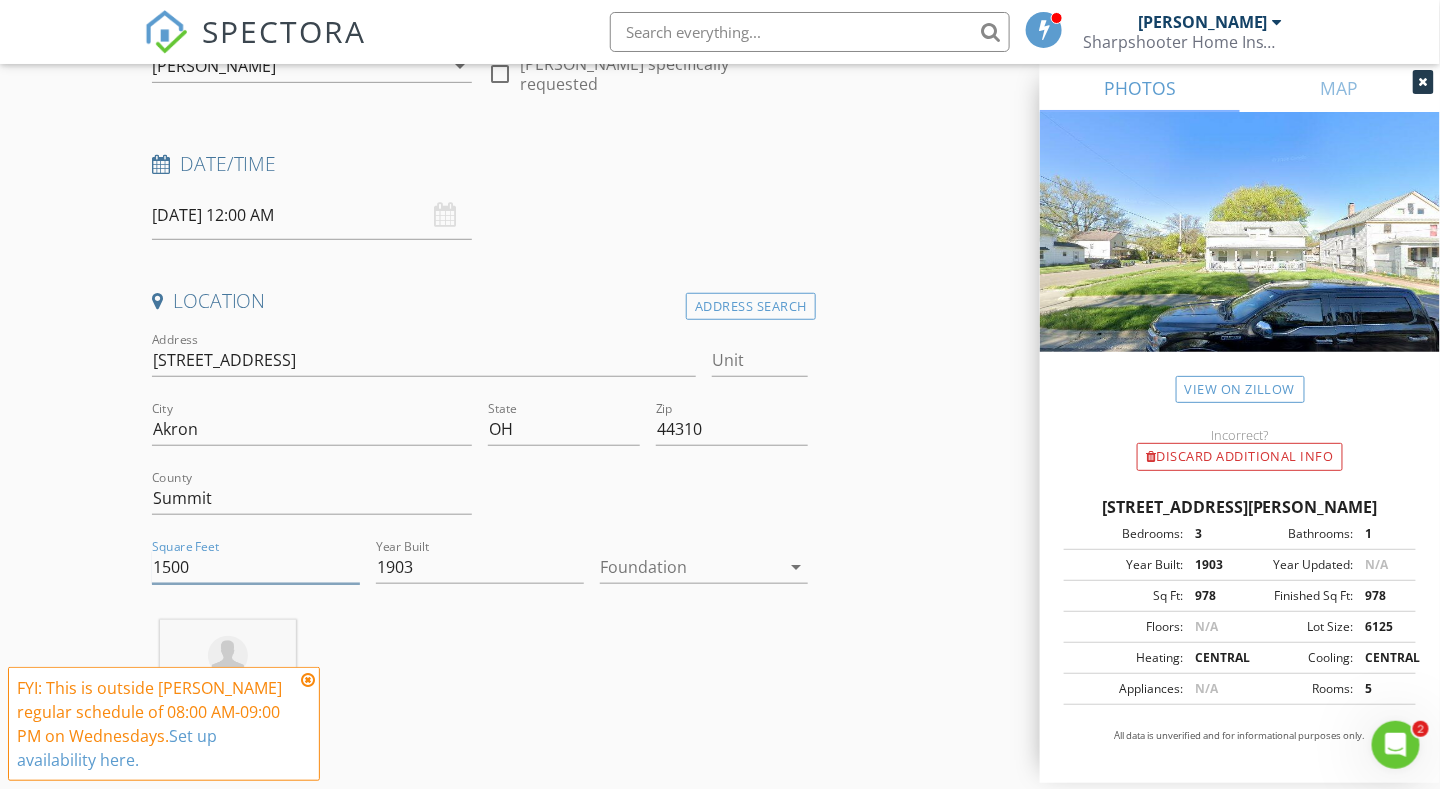 type on "1500" 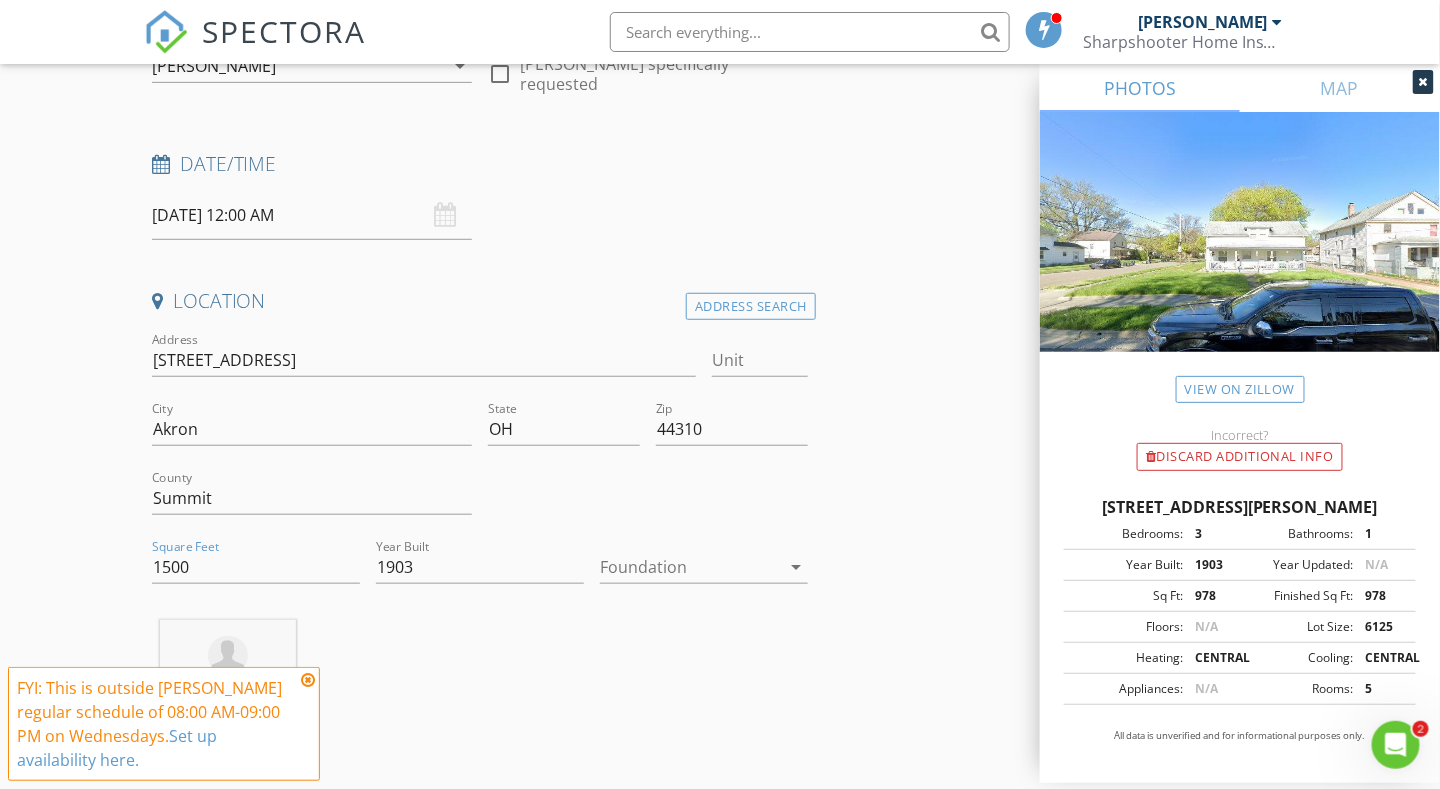 click at bounding box center (690, 567) 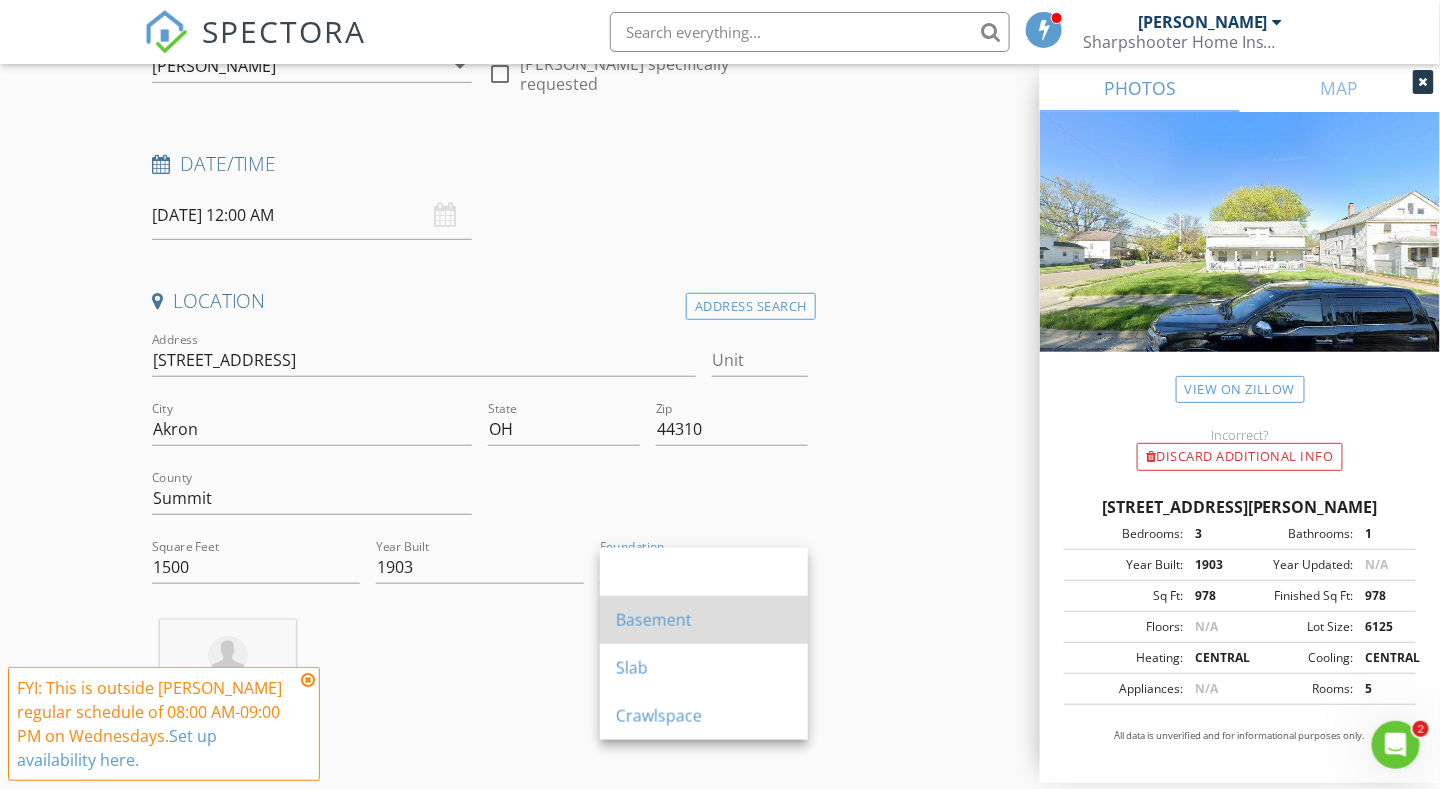 click on "Basement" at bounding box center (704, 620) 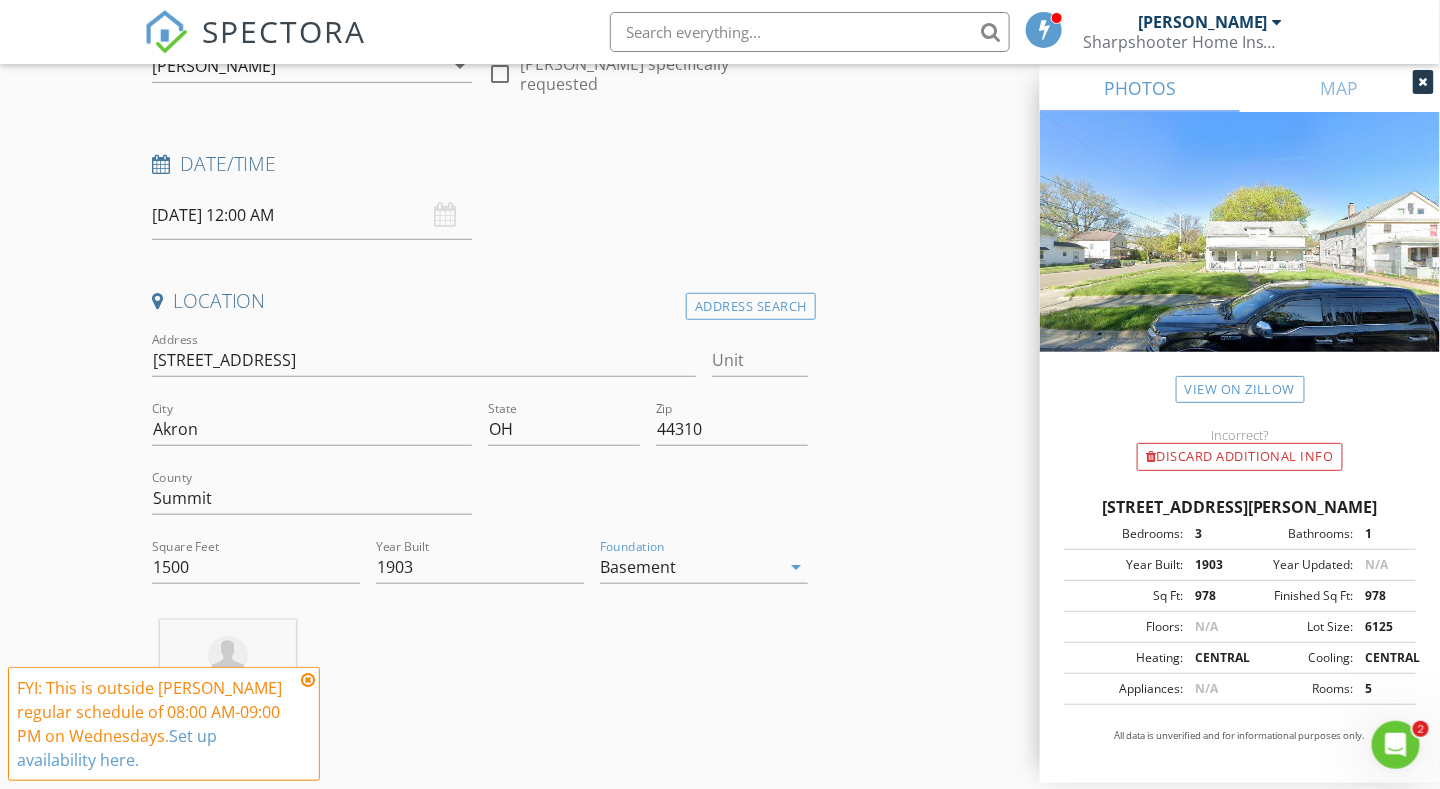 click on "New Inspection
Click here to use the New Order Form
INSPECTOR(S)
check_box   Matt Adams   PRIMARY   Matt Adams arrow_drop_down   check_box_outline_blank Matt Adams specifically requested
Date/Time
07/16/2025 12:00 AM
Location
Address Search       Address 684 Carlysle St   Unit   City Akron   State OH   Zip 44310   County Summit     Square Feet 1500   Year Built 1903   Foundation Basement arrow_drop_down     Matt Adams     6.1 miles     (15 minutes)
client
check_box Enable Client CC email for this inspection   Client Search     check_box_outline_blank Client is a Company/Organization     First Name   Last Name   Email   CC Email   Phone           Notes   Private Notes
ADD ADDITIONAL client
SERVICES
check_box_outline_blank   Residential Inspection" at bounding box center (720, 1599) 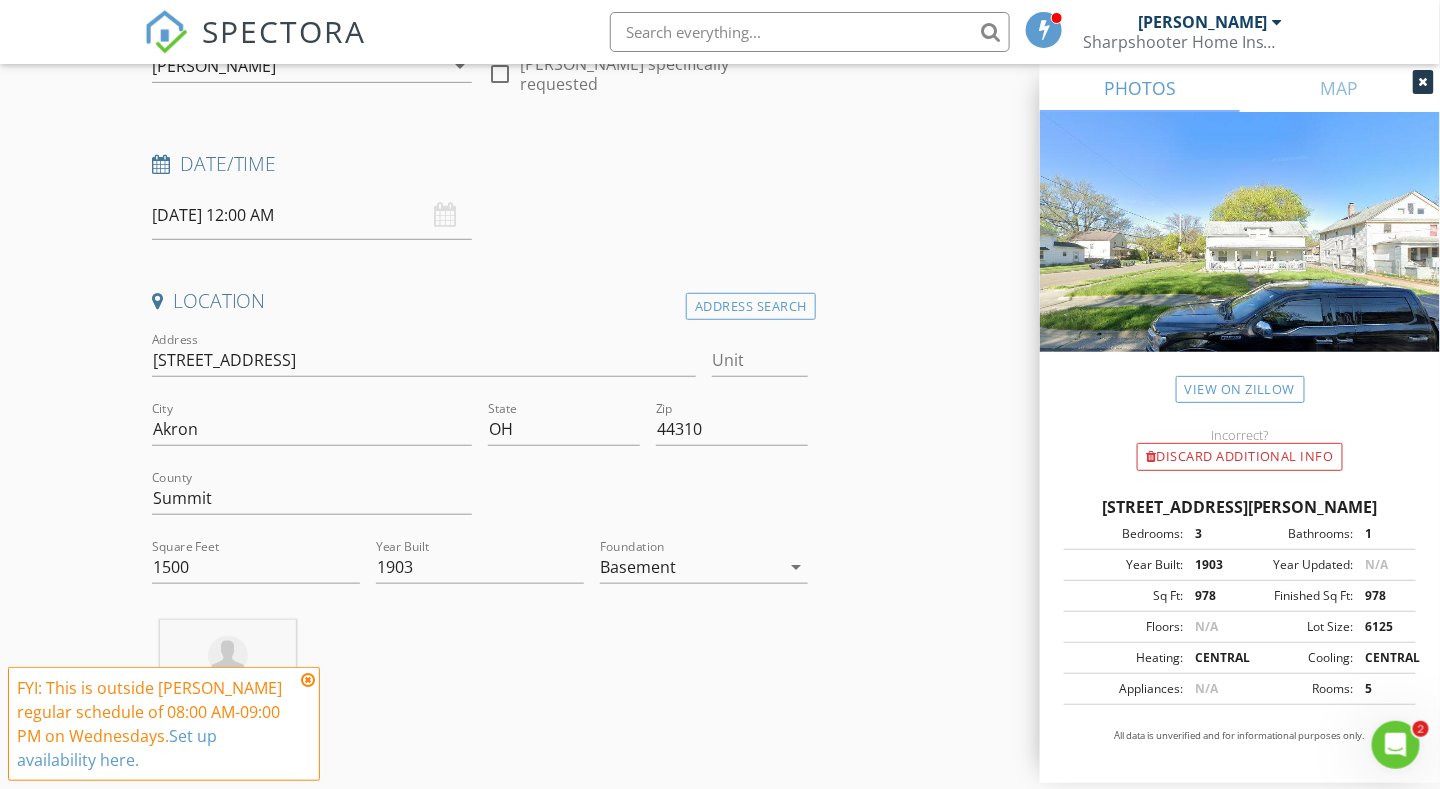 click at bounding box center [308, 680] 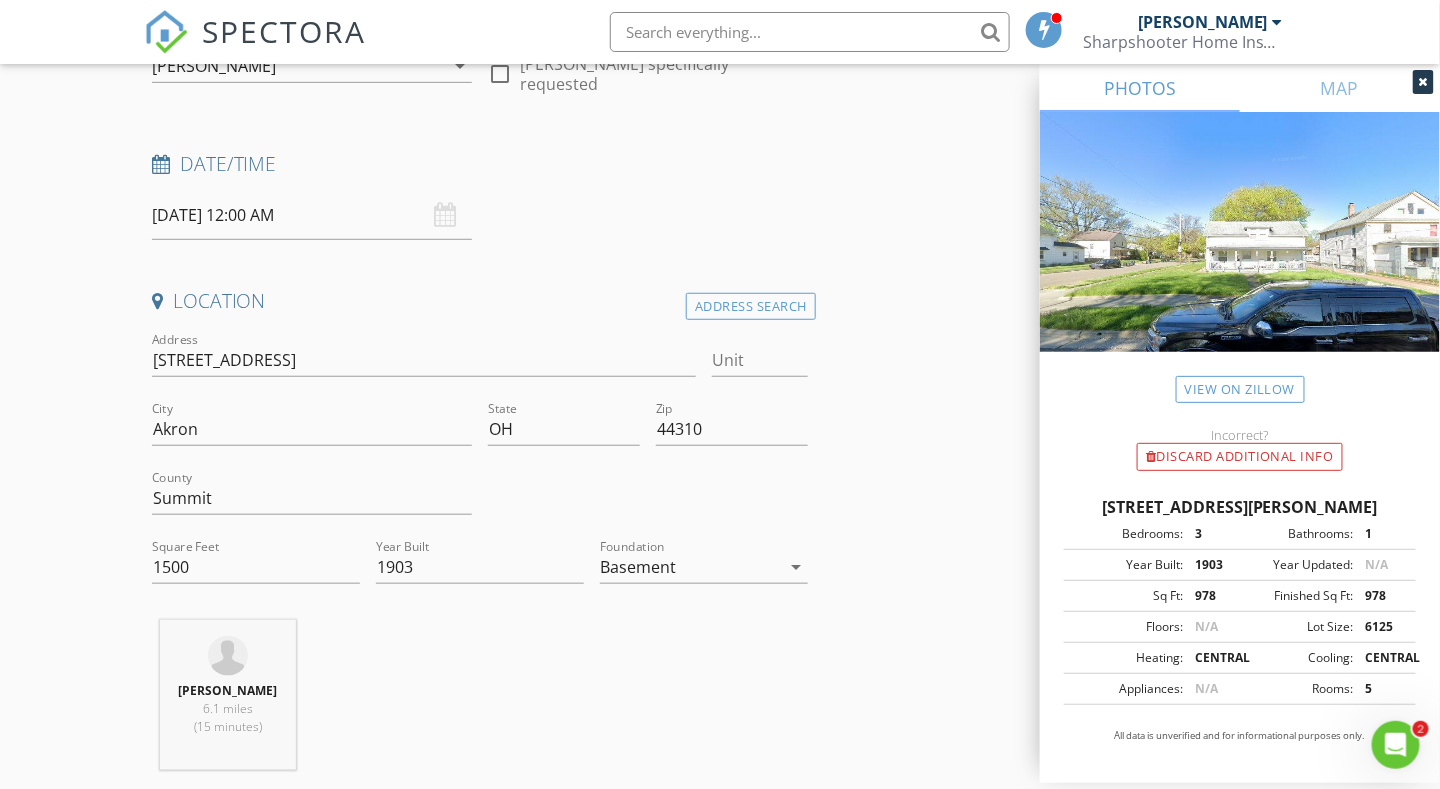 drag, startPoint x: 107, startPoint y: 400, endPoint x: 92, endPoint y: 392, distance: 17 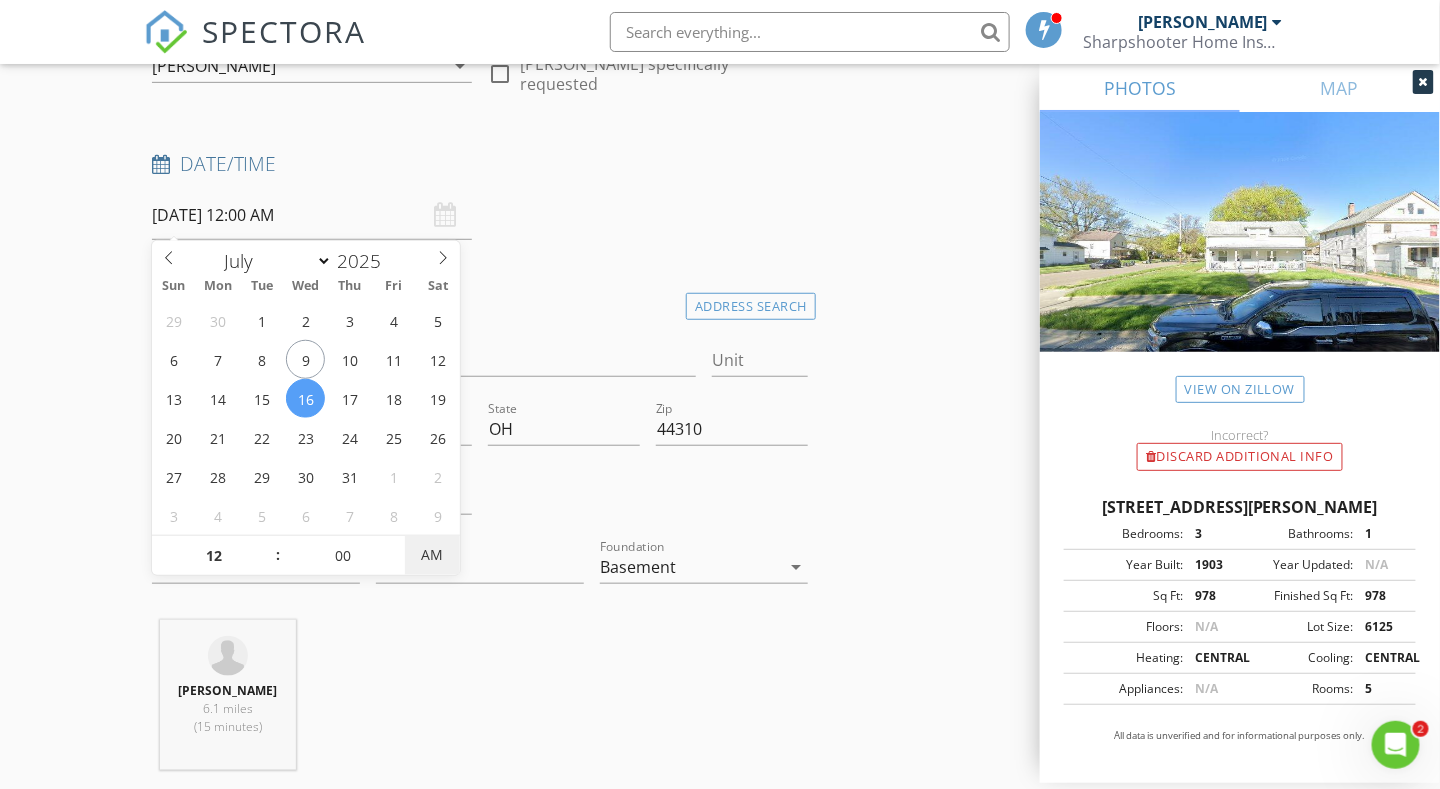 type on "07/16/2025 12:00 PM" 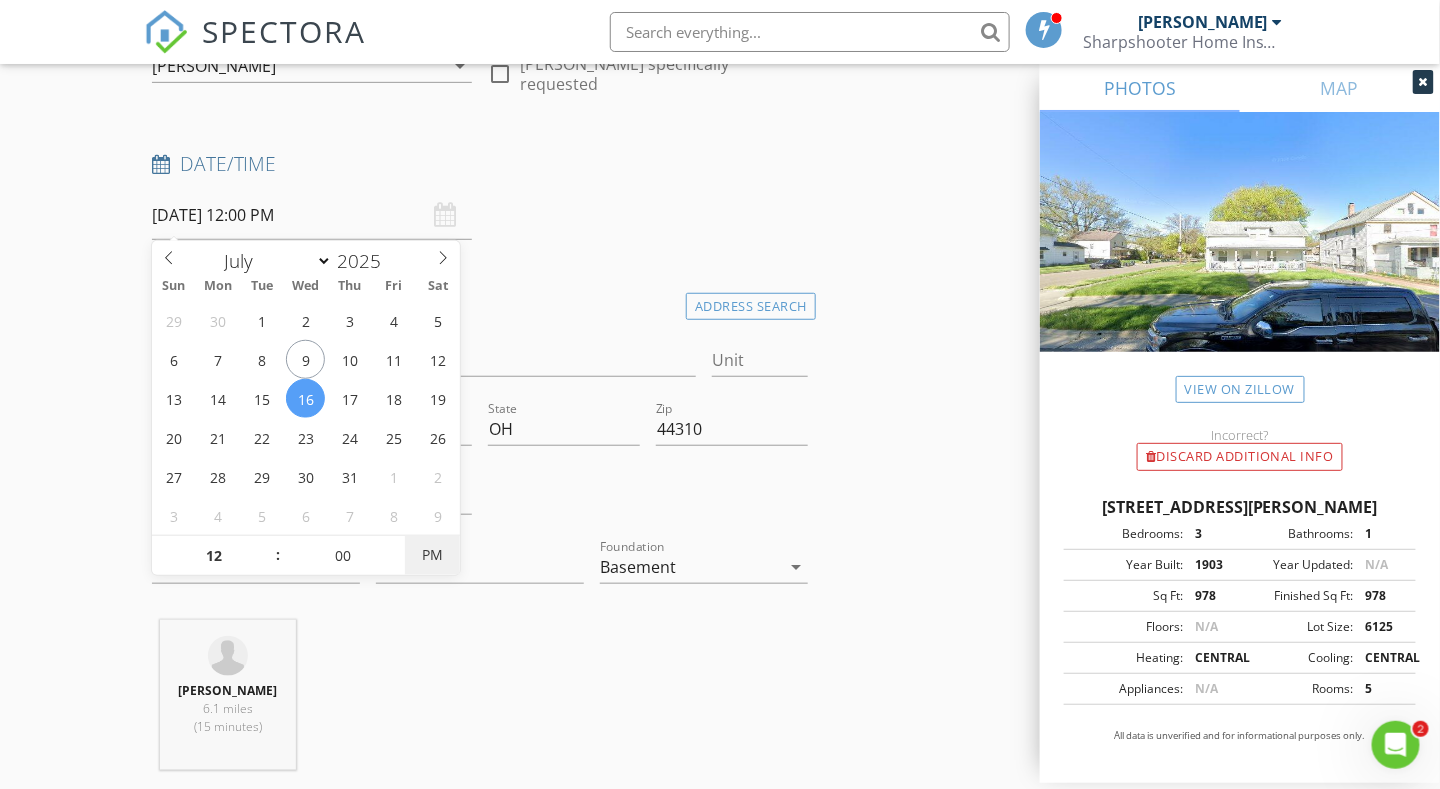 click on "PM" at bounding box center [432, 555] 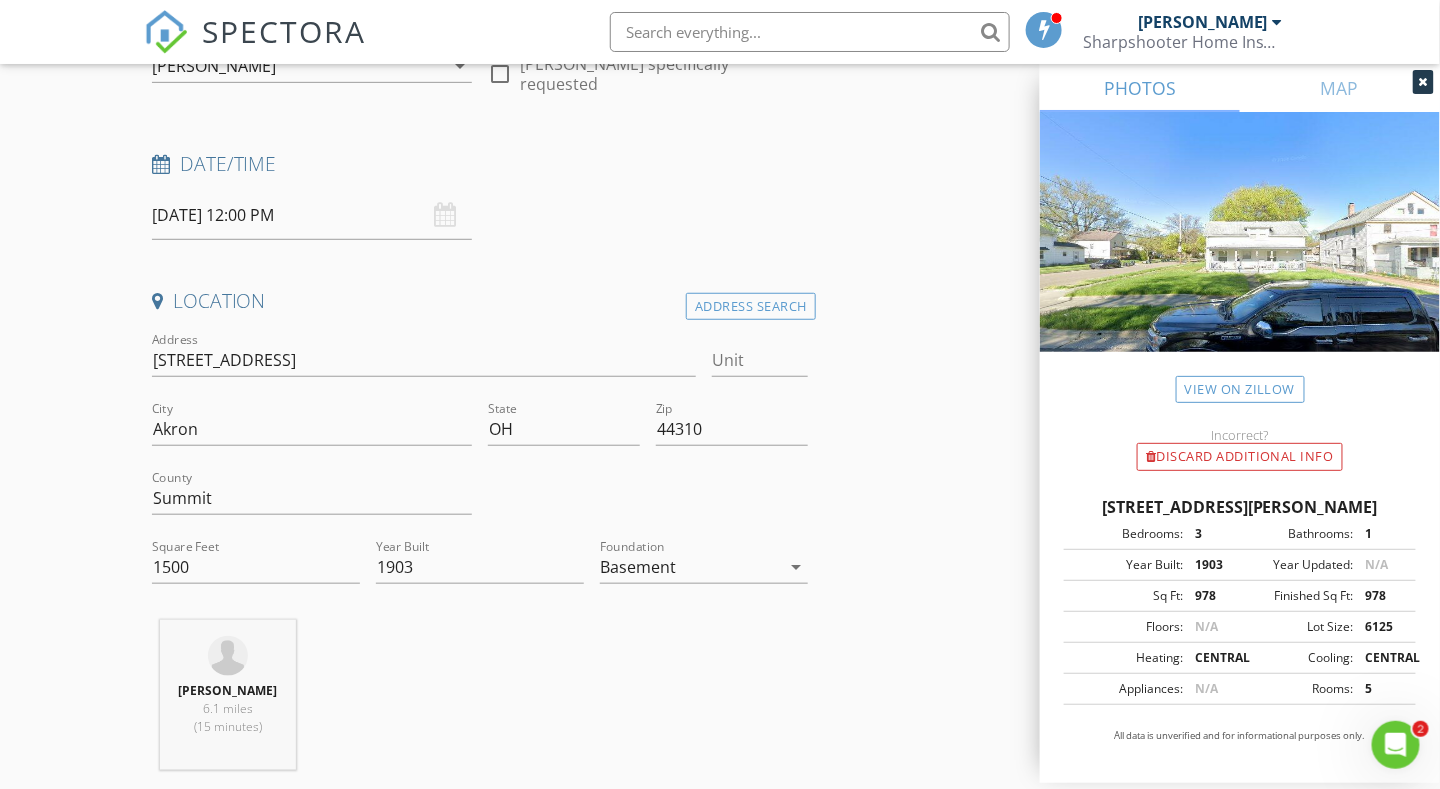 click on "New Inspection
Click here to use the New Order Form
INSPECTOR(S)
check_box   Matt Adams   PRIMARY   Matt Adams arrow_drop_down   check_box_outline_blank Matt Adams specifically requested
Date/Time
07/16/2025 12:00 PM
Location
Address Search       Address 684 Carlysle St   Unit   City Akron   State OH   Zip 44310   County Summit     Square Feet 1500   Year Built 1903   Foundation Basement arrow_drop_down     Matt Adams     6.1 miles     (15 minutes)
client
check_box Enable Client CC email for this inspection   Client Search     check_box_outline_blank Client is a Company/Organization     First Name   Last Name   Email   CC Email   Phone           Notes   Private Notes
ADD ADDITIONAL client
SERVICES
check_box_outline_blank   Residential Inspection" at bounding box center [720, 1599] 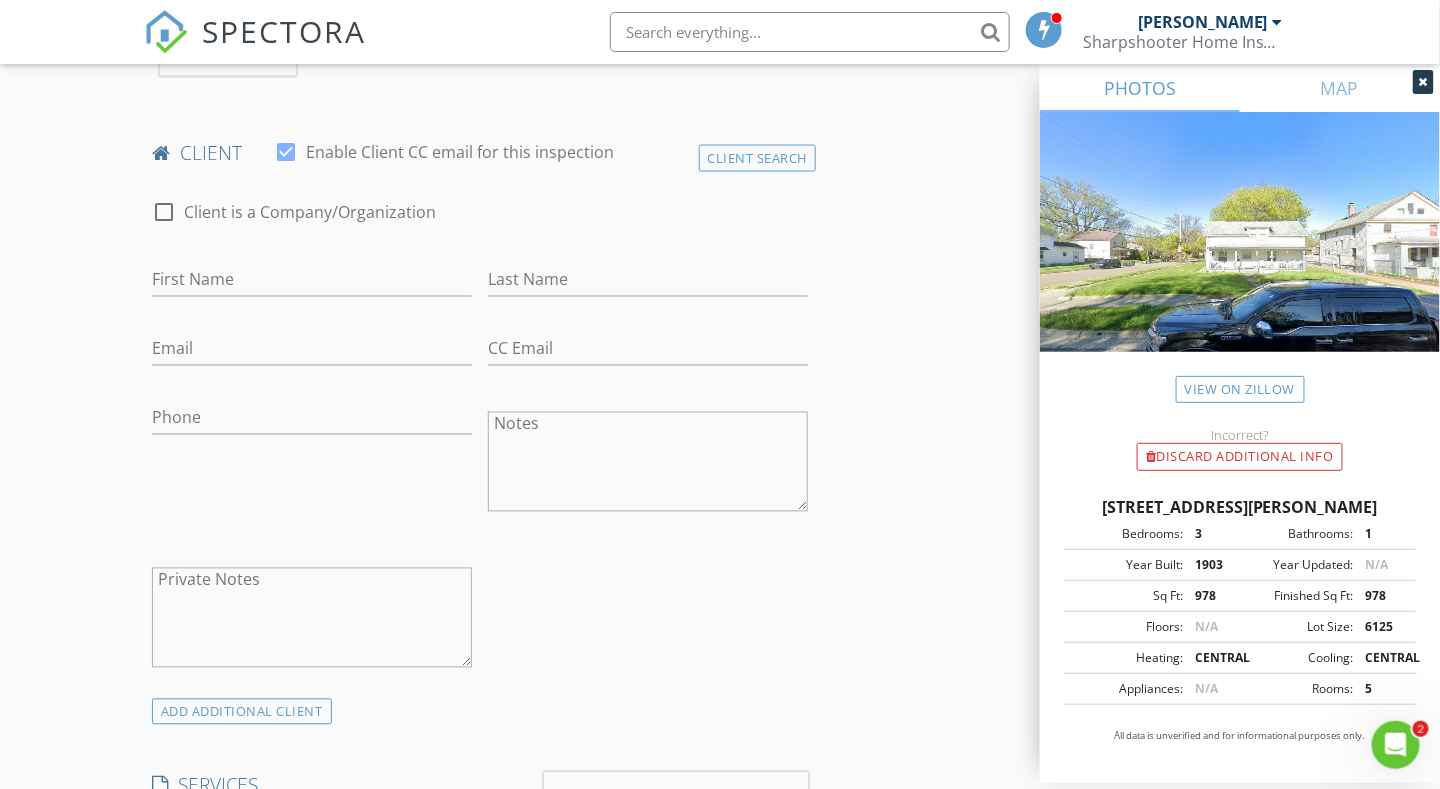 scroll, scrollTop: 1000, scrollLeft: 0, axis: vertical 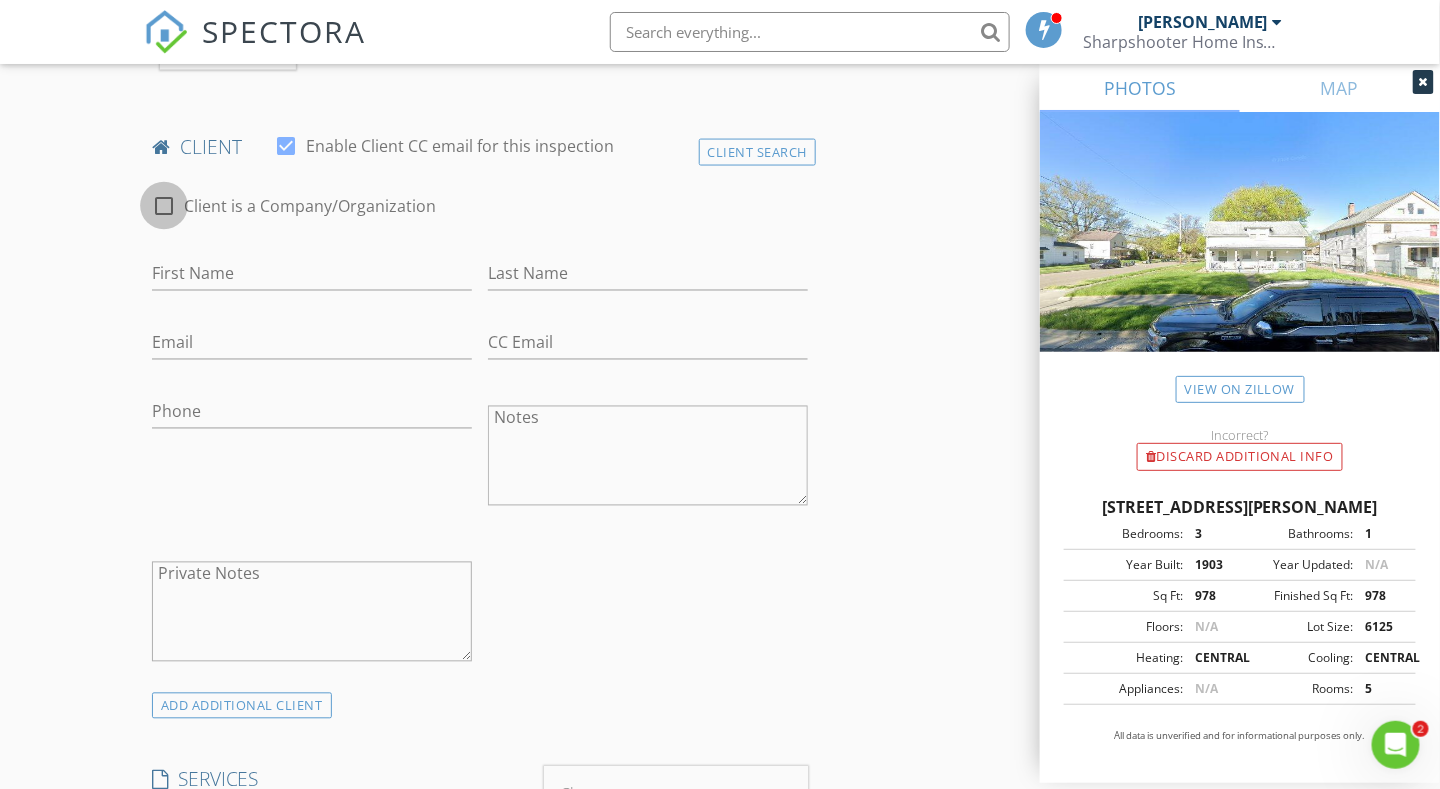 click at bounding box center (164, 206) 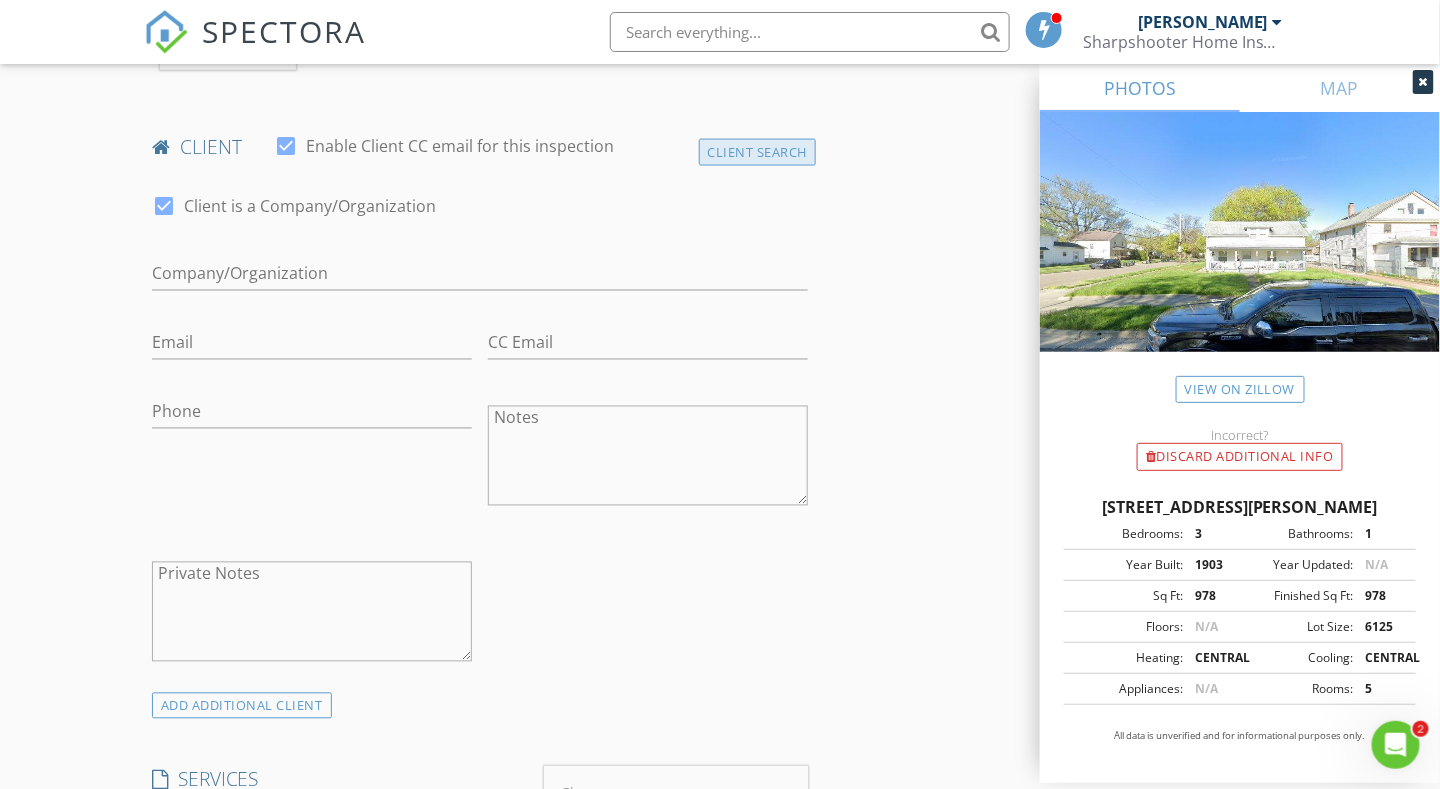 click on "Client Search" at bounding box center (758, 152) 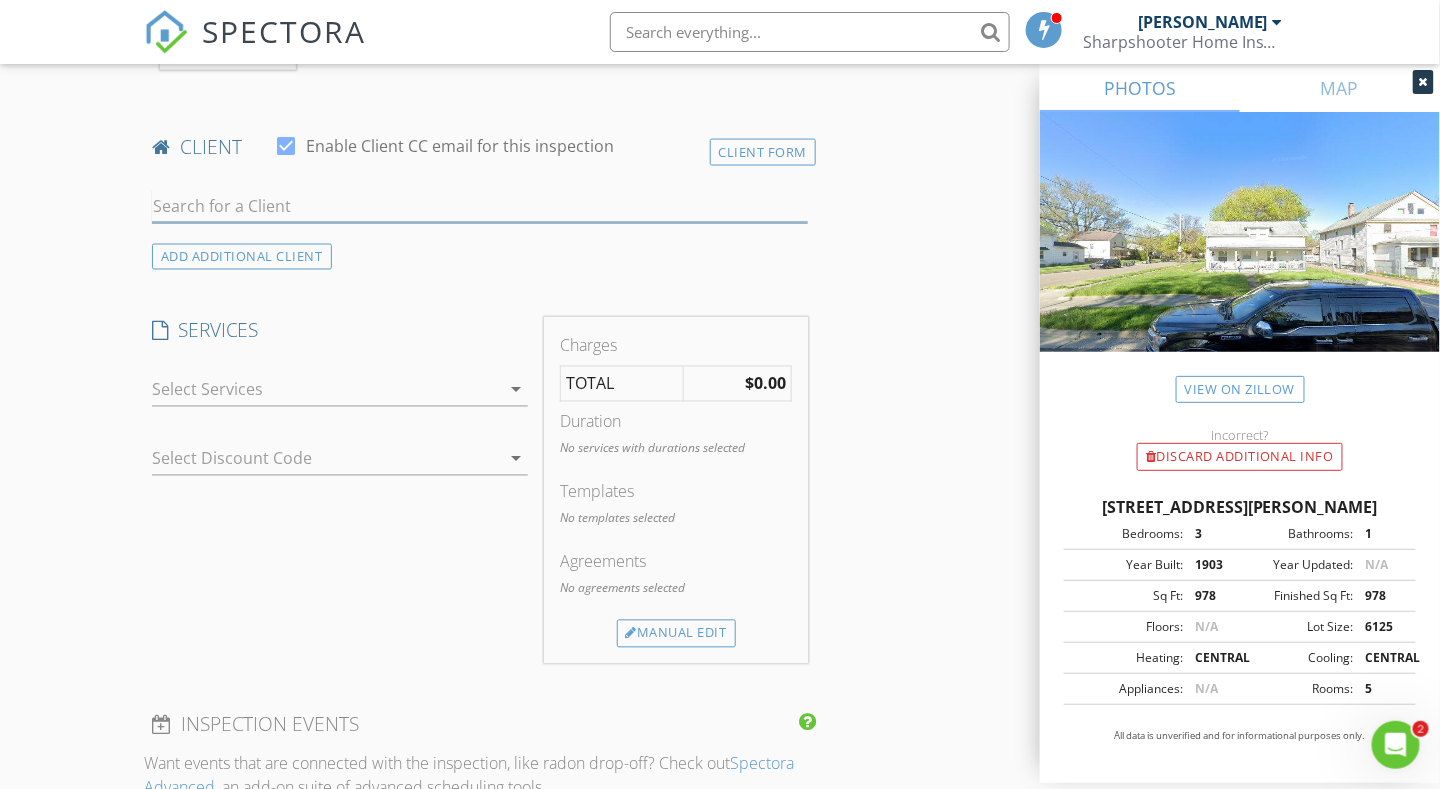 click at bounding box center [480, 206] 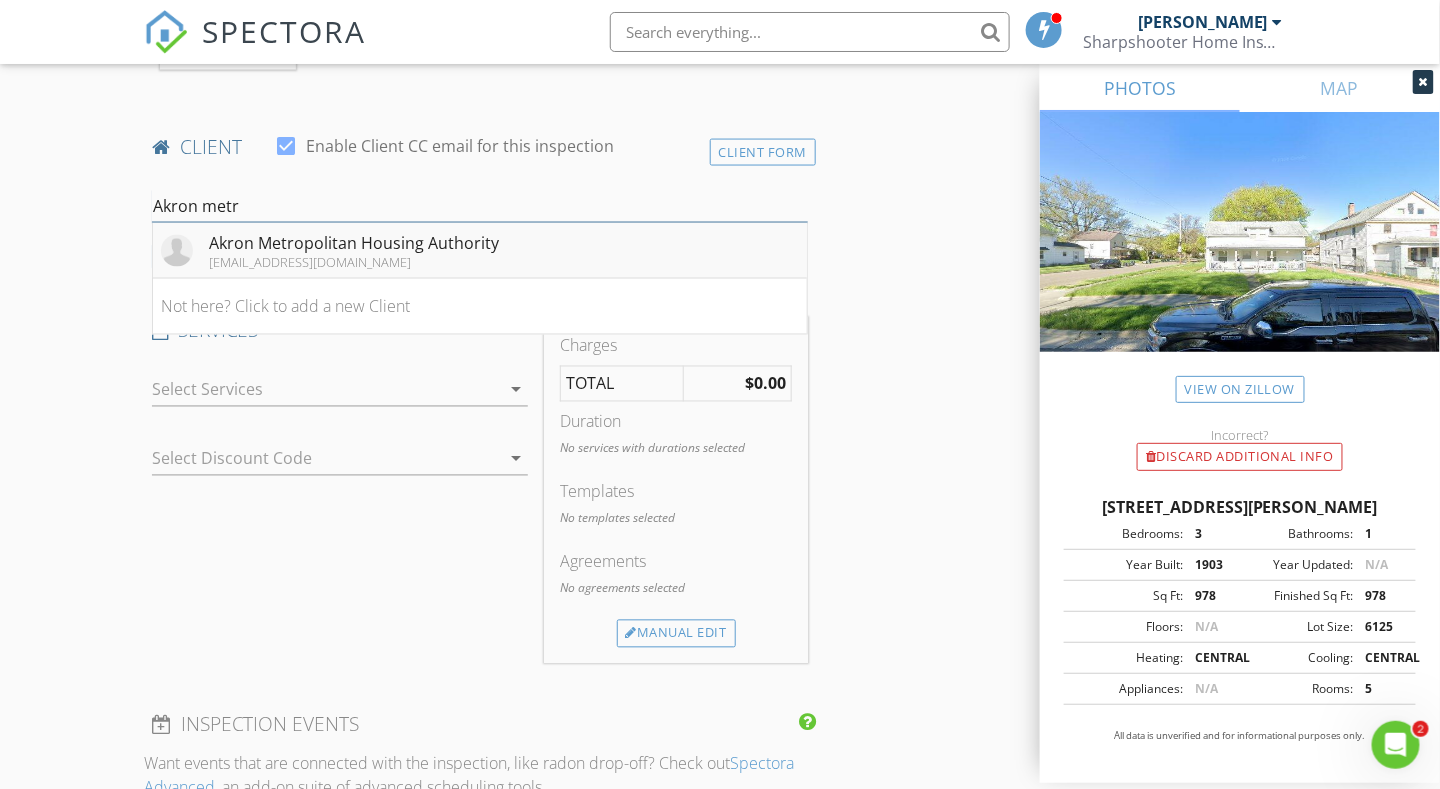 type on "Akron metr" 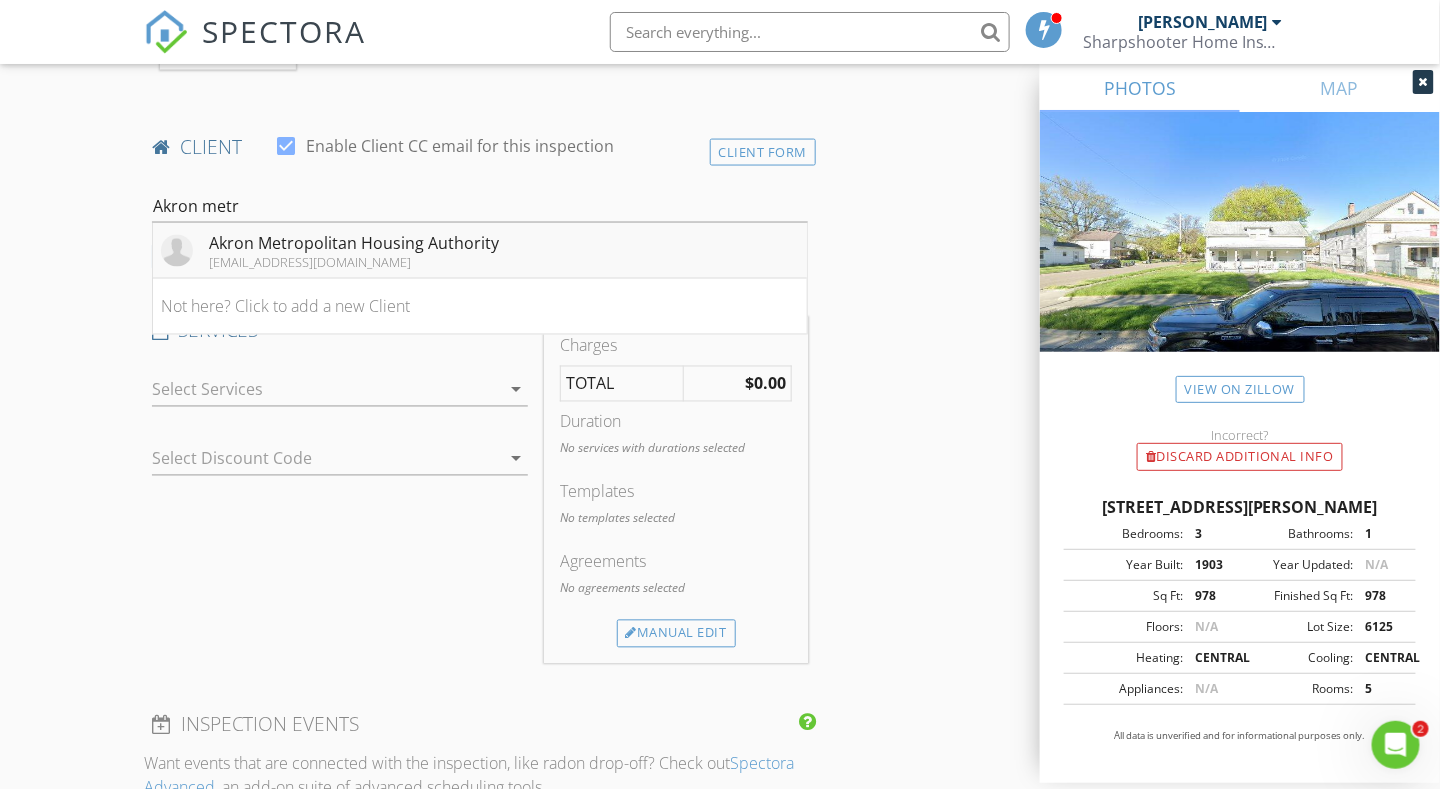 click on "Akron Metropolitan Housing Authority" at bounding box center (354, 243) 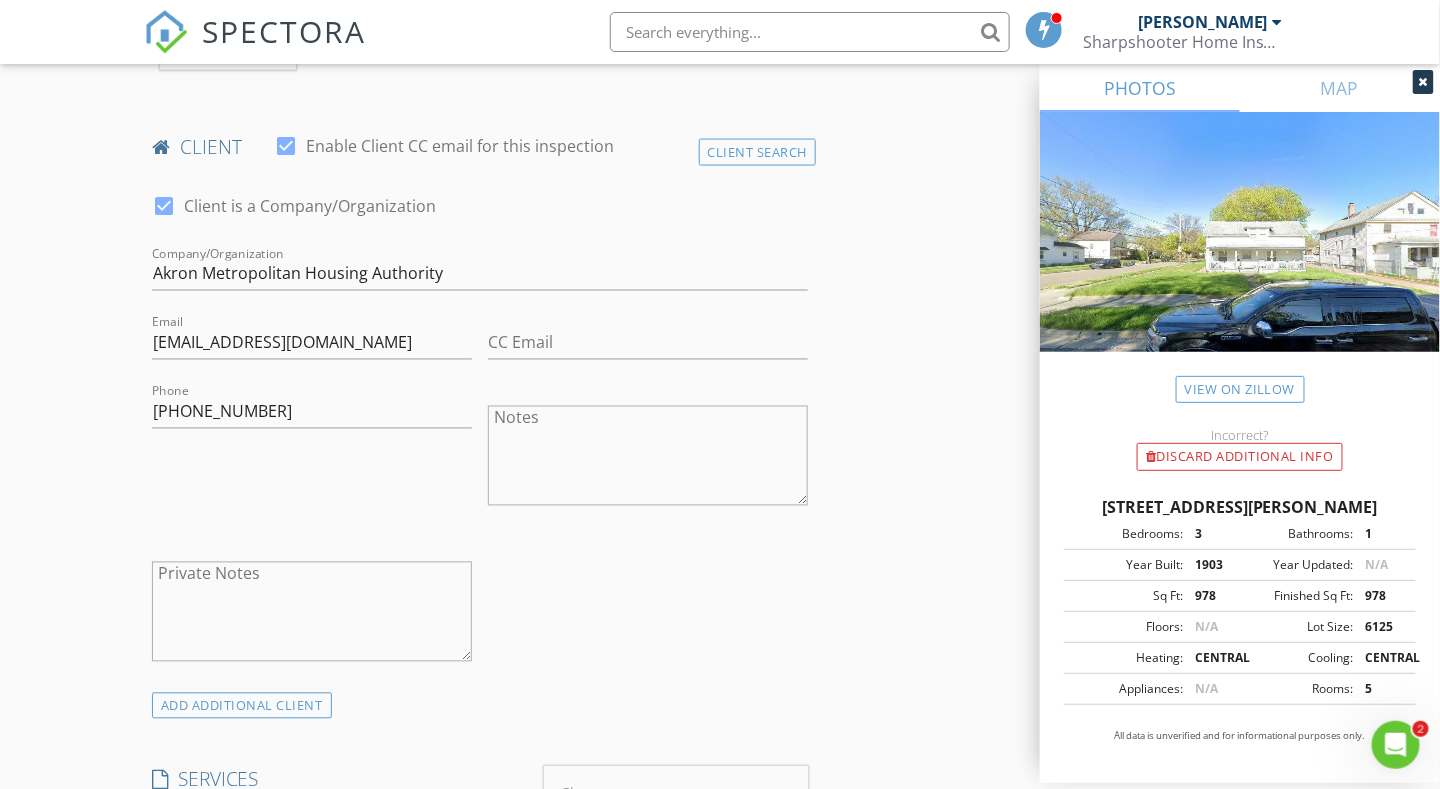 click on "New Inspection
Click here to use the New Order Form
INSPECTOR(S)
check_box   Matt Adams   PRIMARY   Matt Adams arrow_drop_down   check_box_outline_blank Matt Adams specifically requested
Date/Time
07/16/2025 12:00 PM
Location
Address Search       Address 684 Carlysle St   Unit   City Akron   State OH   Zip 44310   County Summit     Square Feet 1500   Year Built 1903   Foundation Basement arrow_drop_down     Matt Adams     6.1 miles     (15 minutes)
client
check_box Enable Client CC email for this inspection   Client Search     check_box Client is a Company/Organization   Company/Organization Akron Metropolitan Housing Authority       Email ldantz@akronhousing.org   CC Email   Phone 330-374-3007           Notes   Private Notes
ADD ADDITIONAL client
SERVICES" at bounding box center (720, 899) 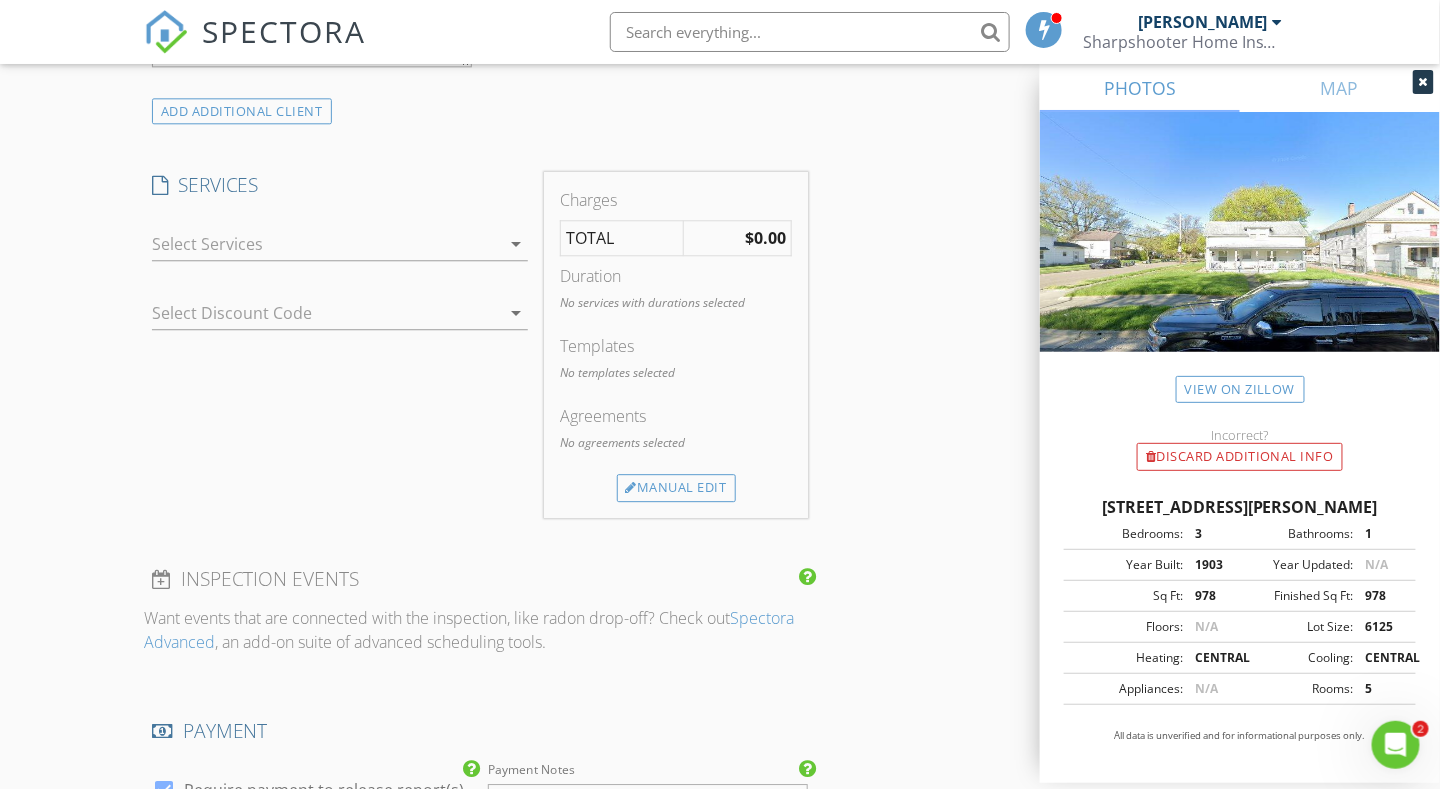 scroll, scrollTop: 1600, scrollLeft: 0, axis: vertical 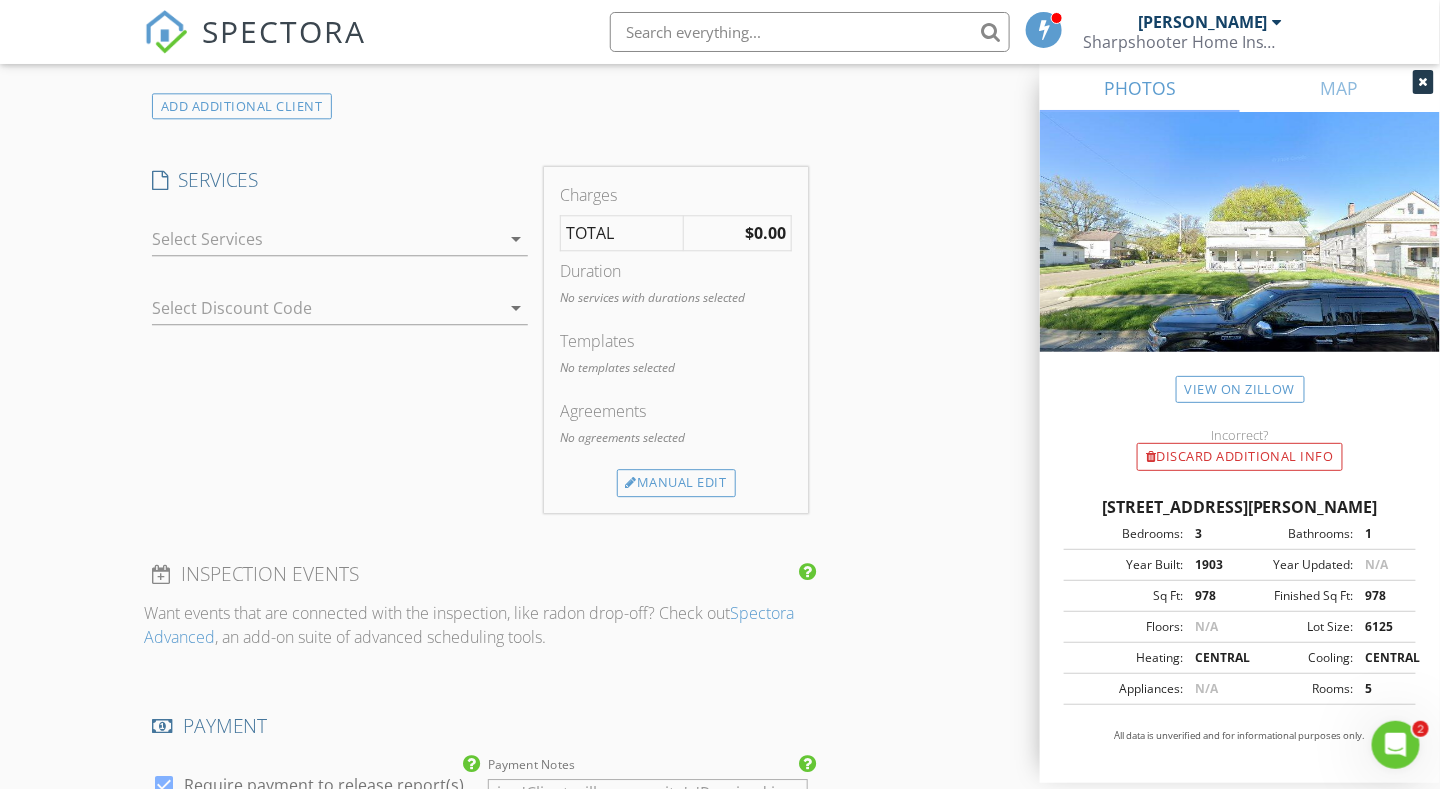 click at bounding box center (326, 239) 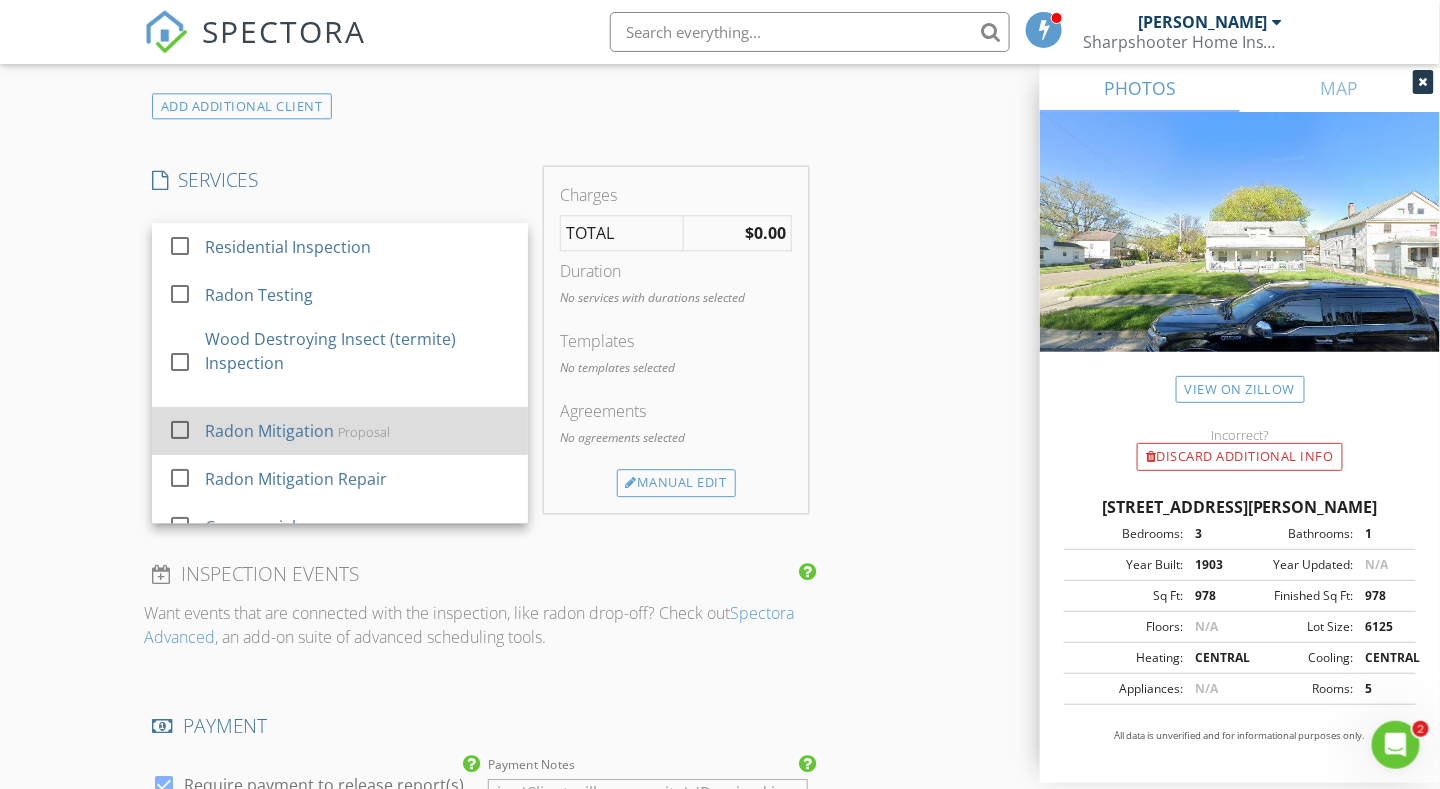 click on "Radon Mitigation" at bounding box center [269, 431] 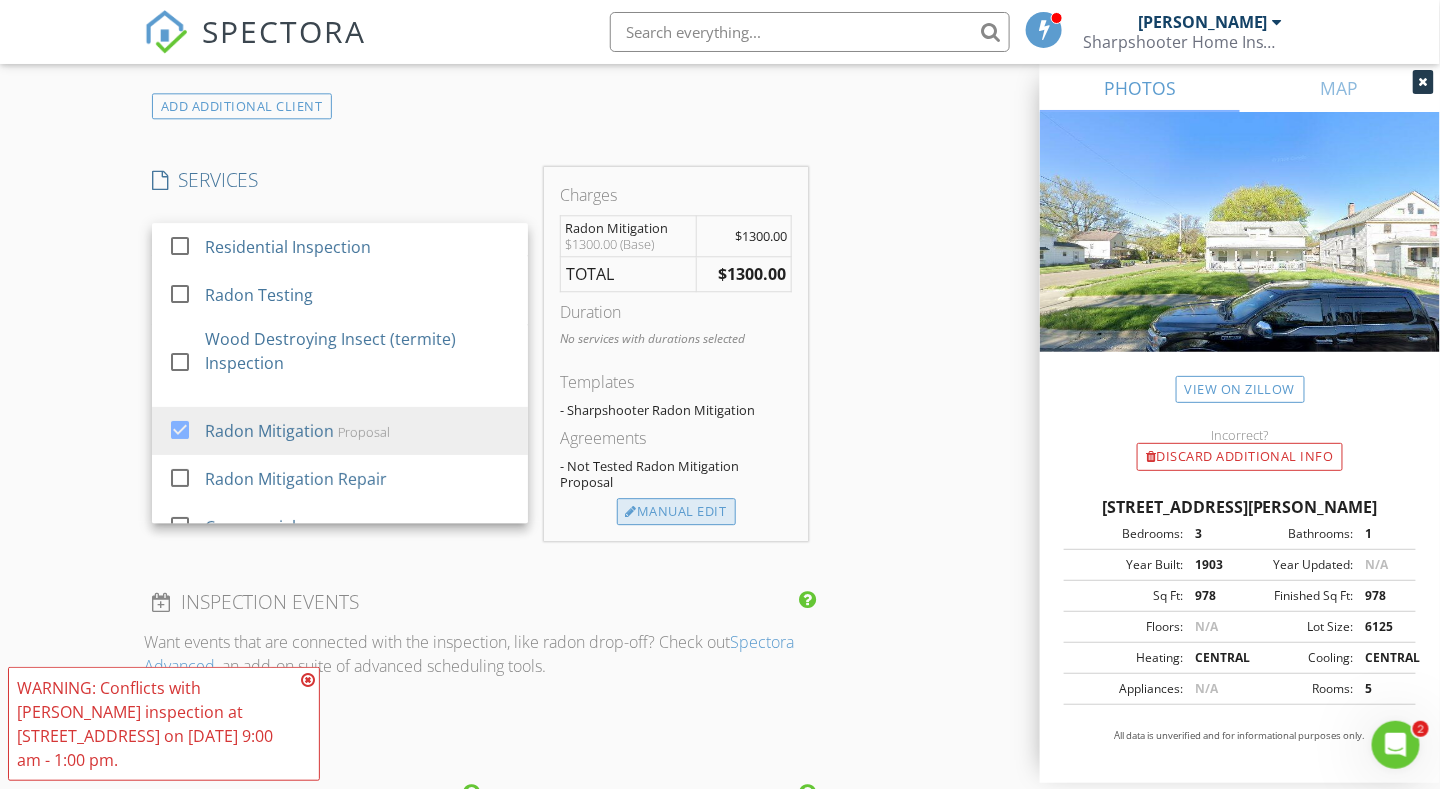 click on "Manual Edit" at bounding box center [676, 512] 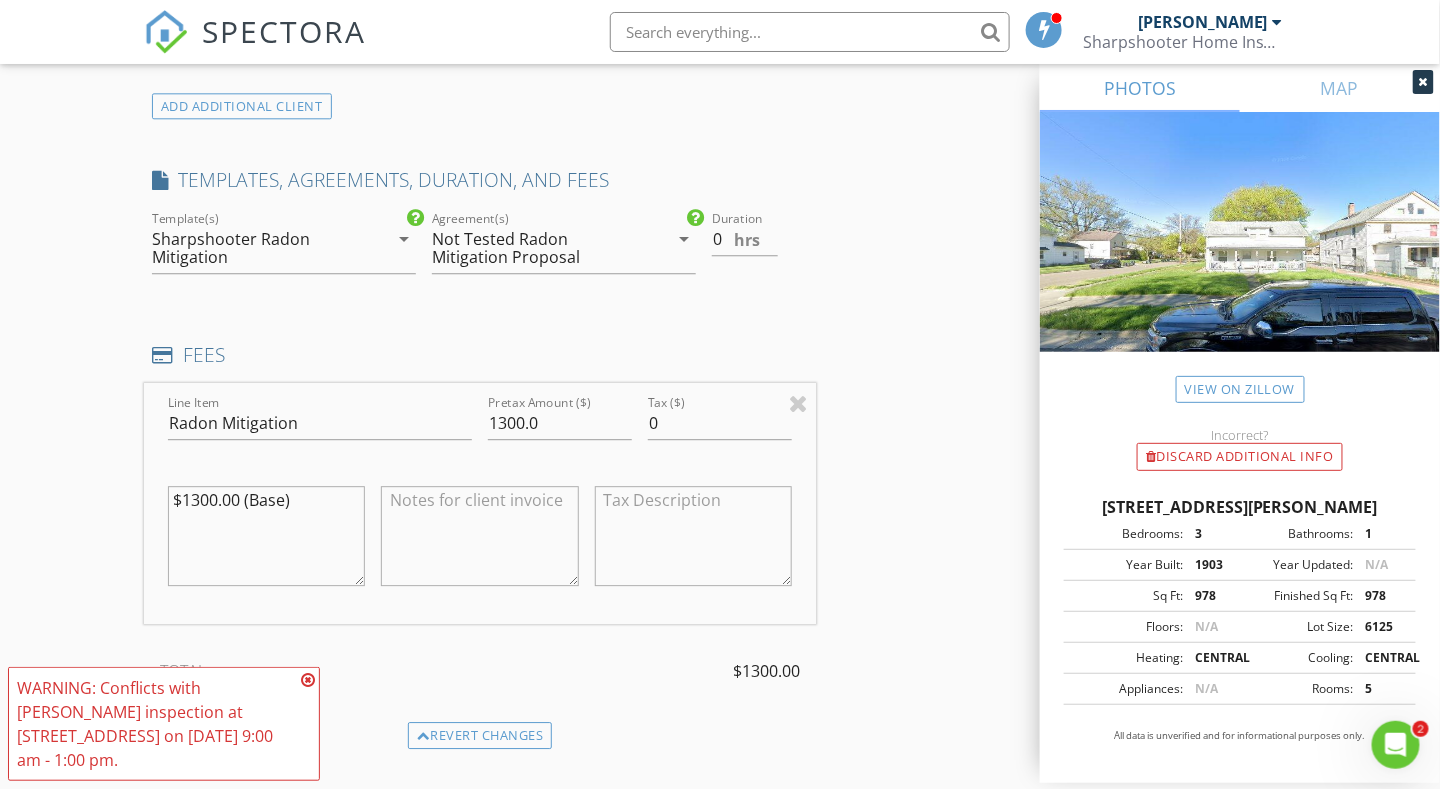 click on "Not Tested Radon Mitigation Proposal" at bounding box center [538, 248] 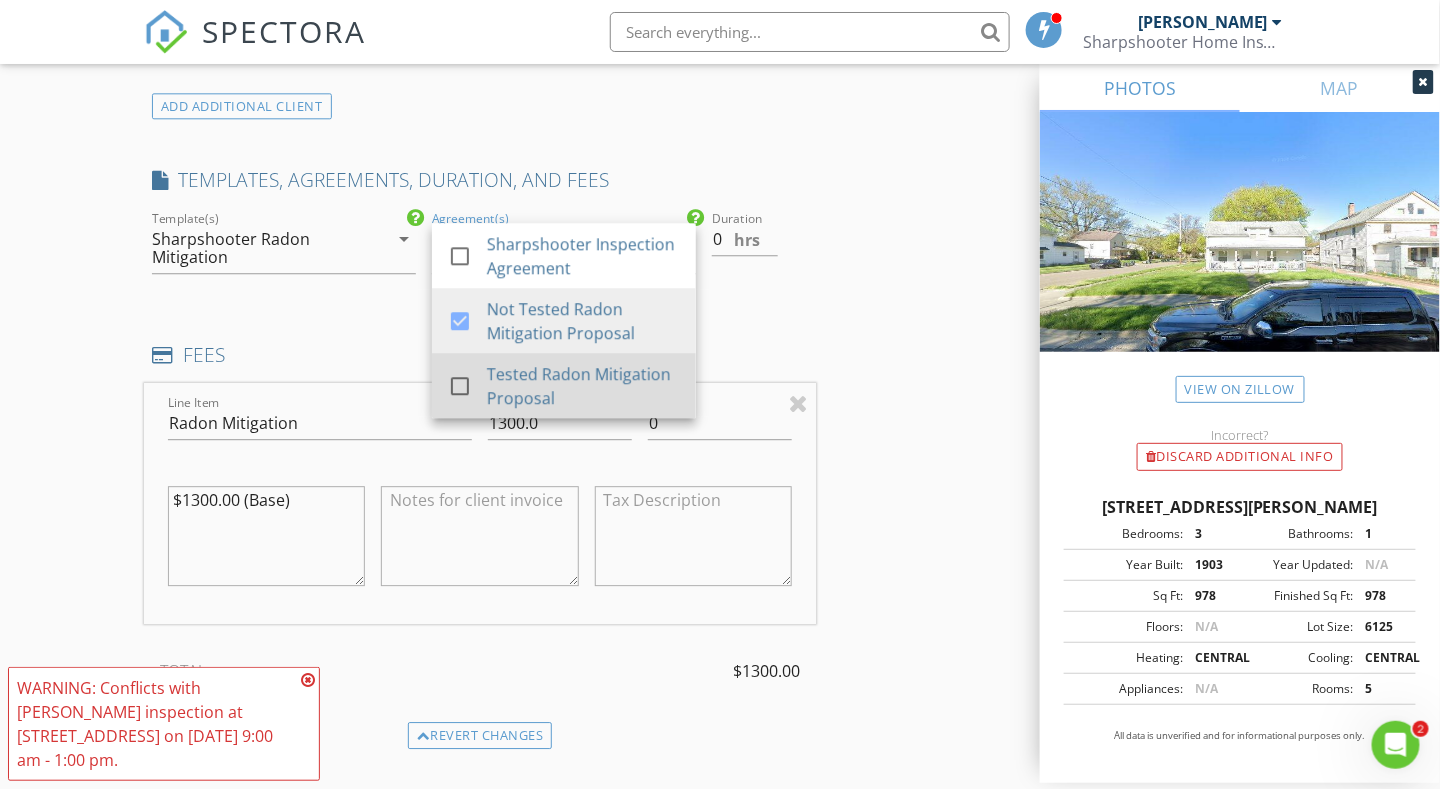click at bounding box center [460, 386] 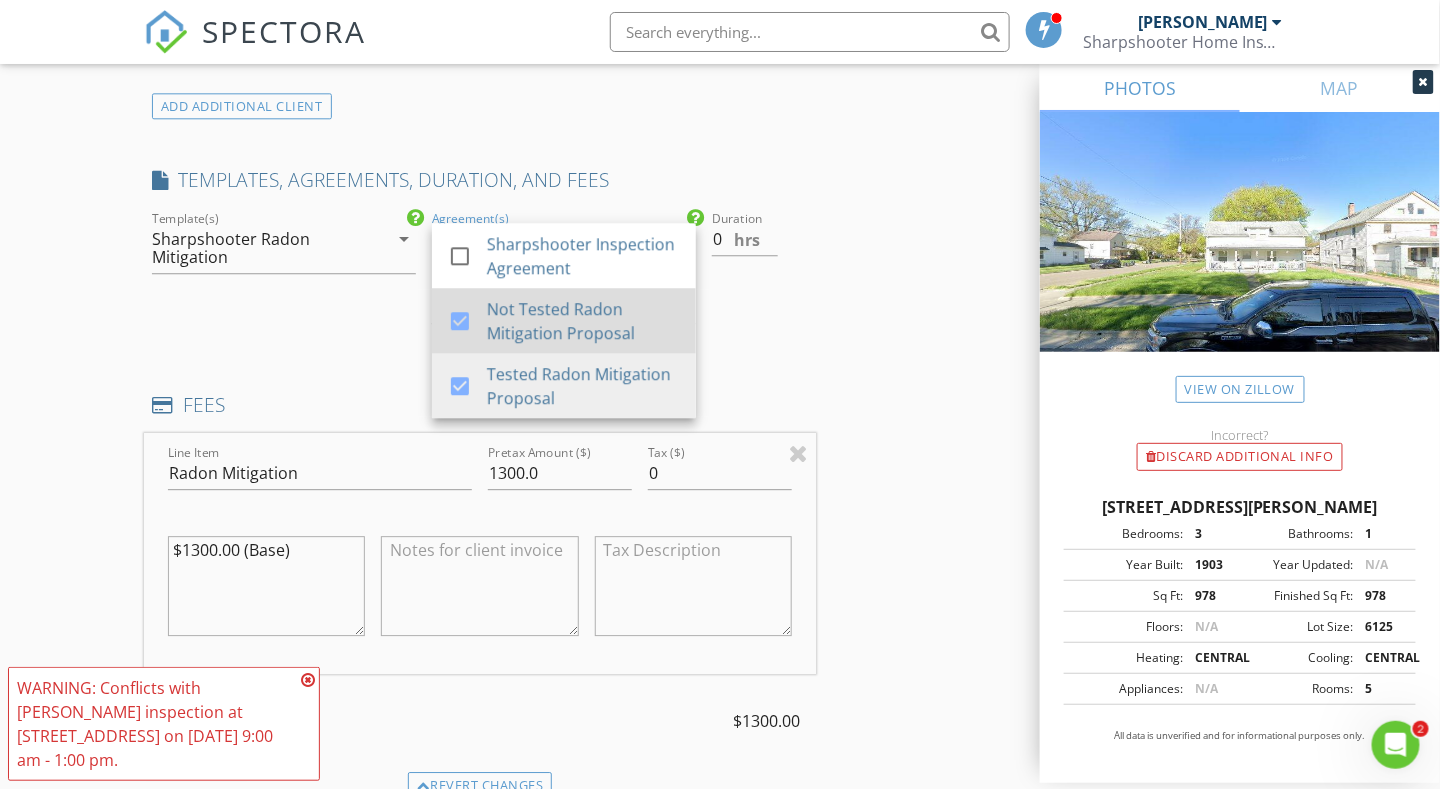 click at bounding box center [460, 321] 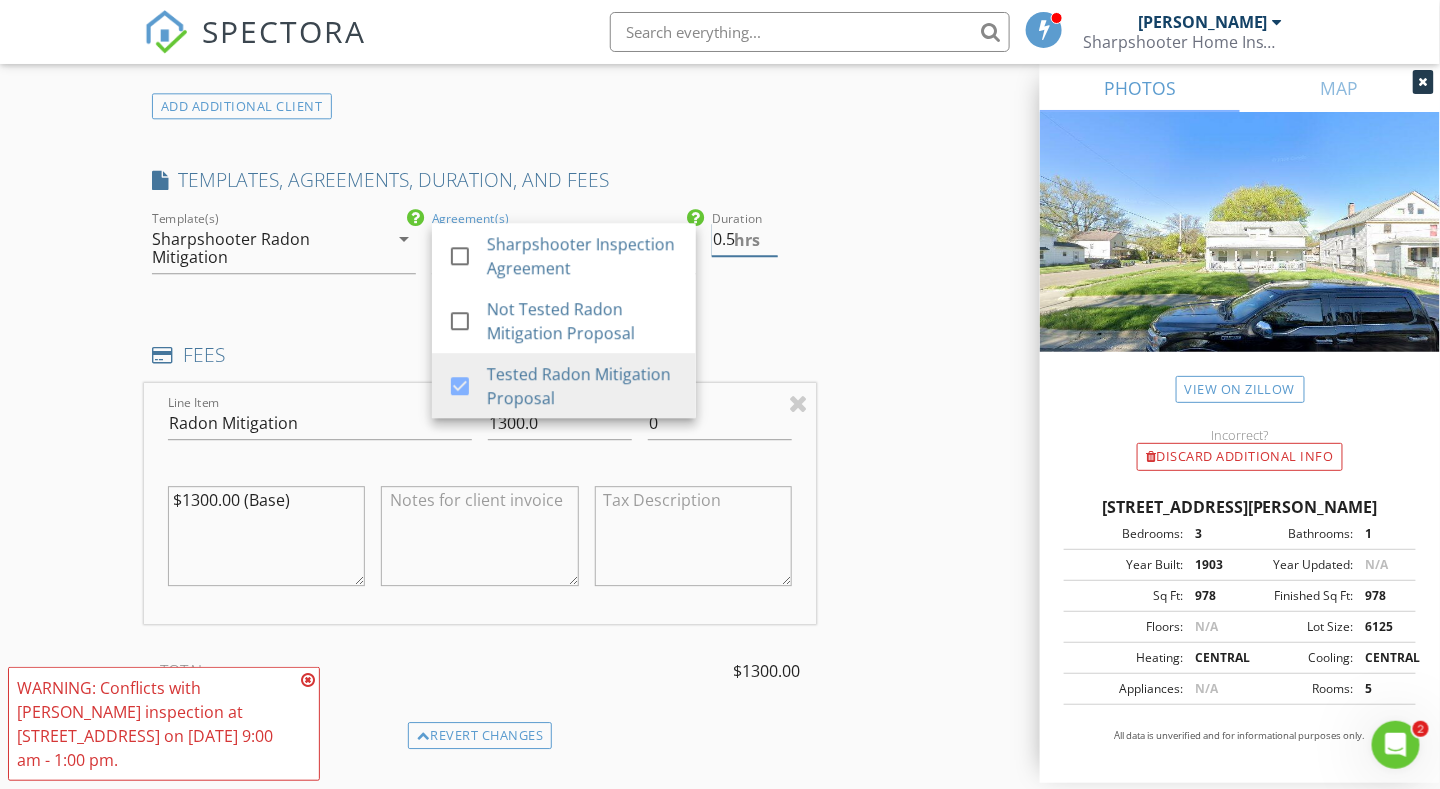 click on "0.5" at bounding box center [745, 239] 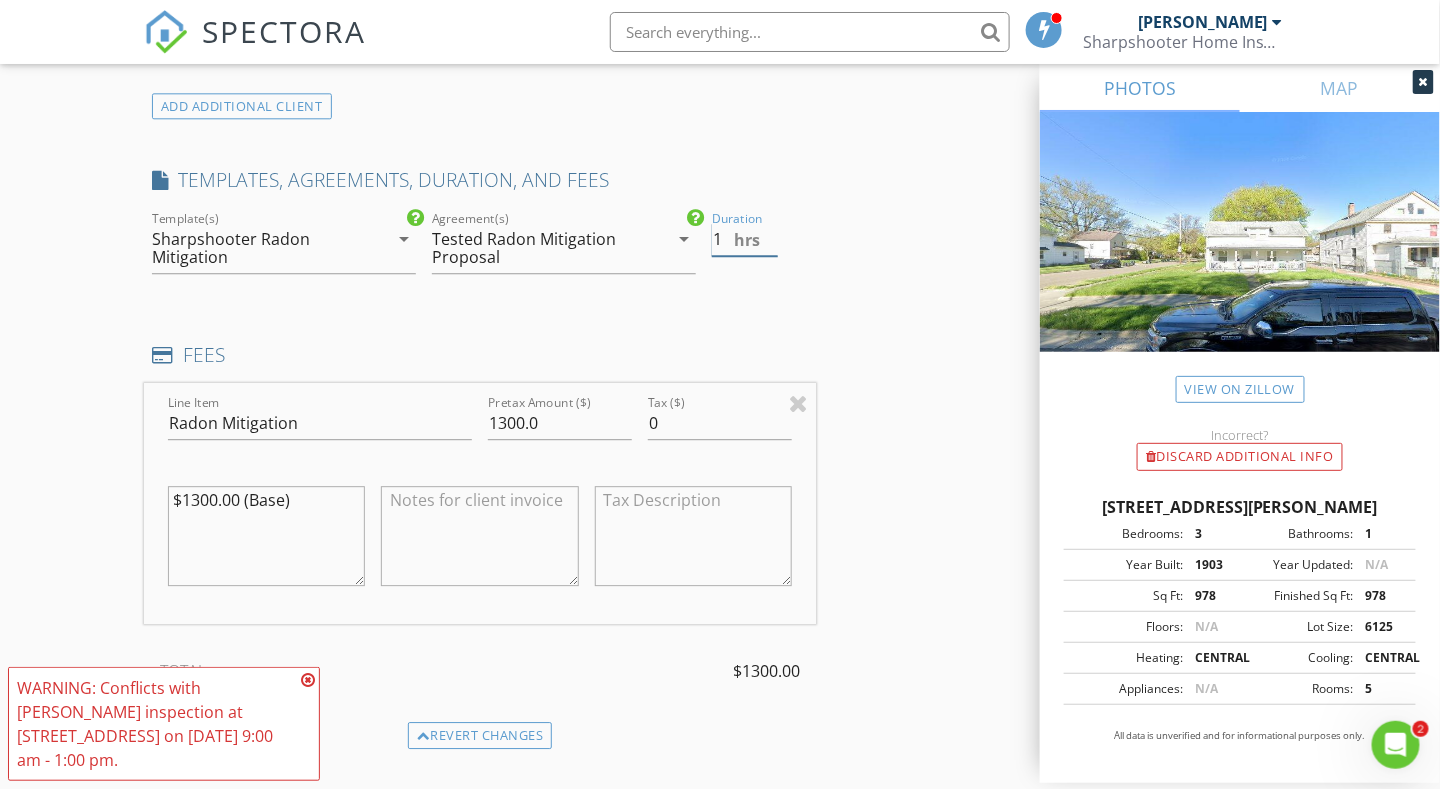 click on "1" at bounding box center [745, 239] 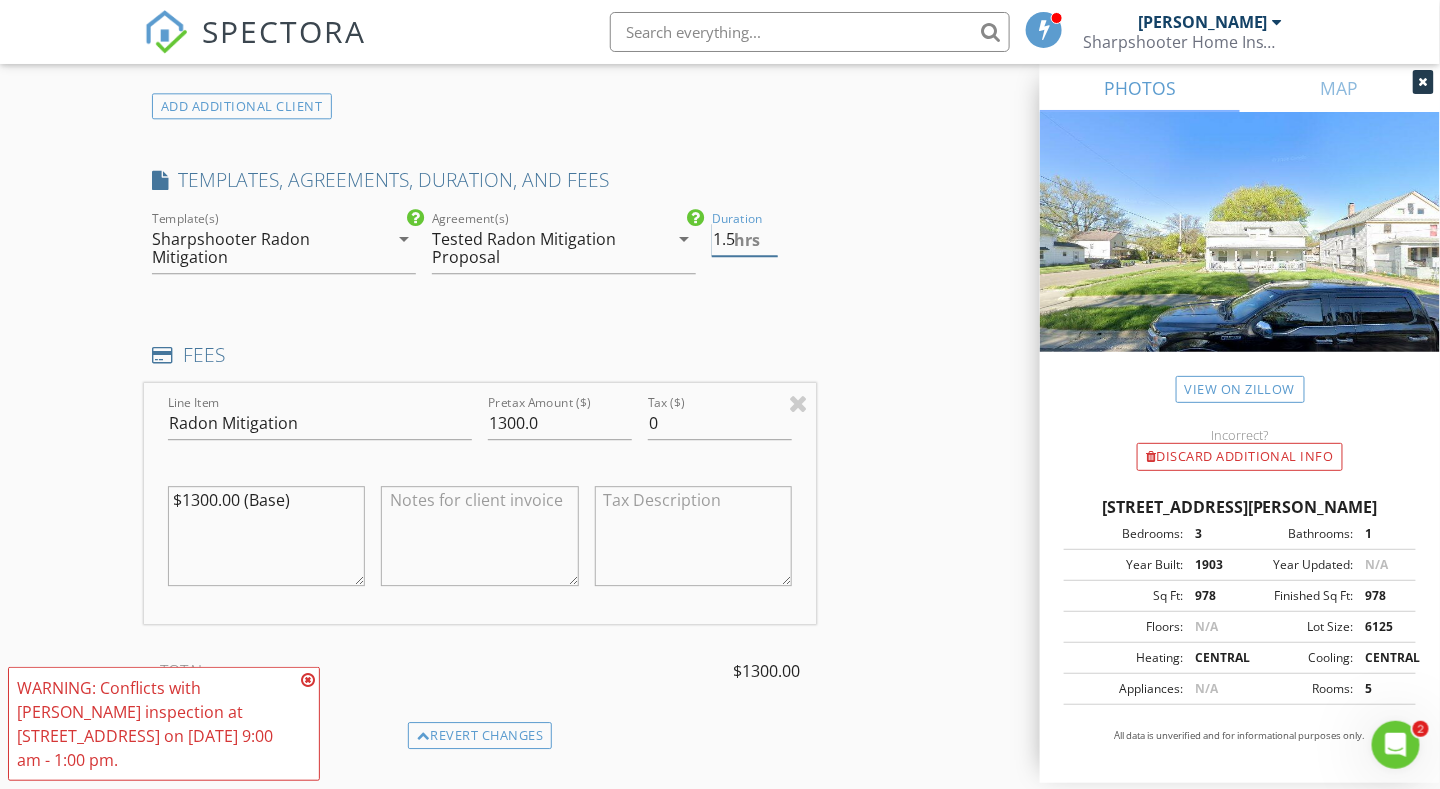click on "1.5" at bounding box center (745, 239) 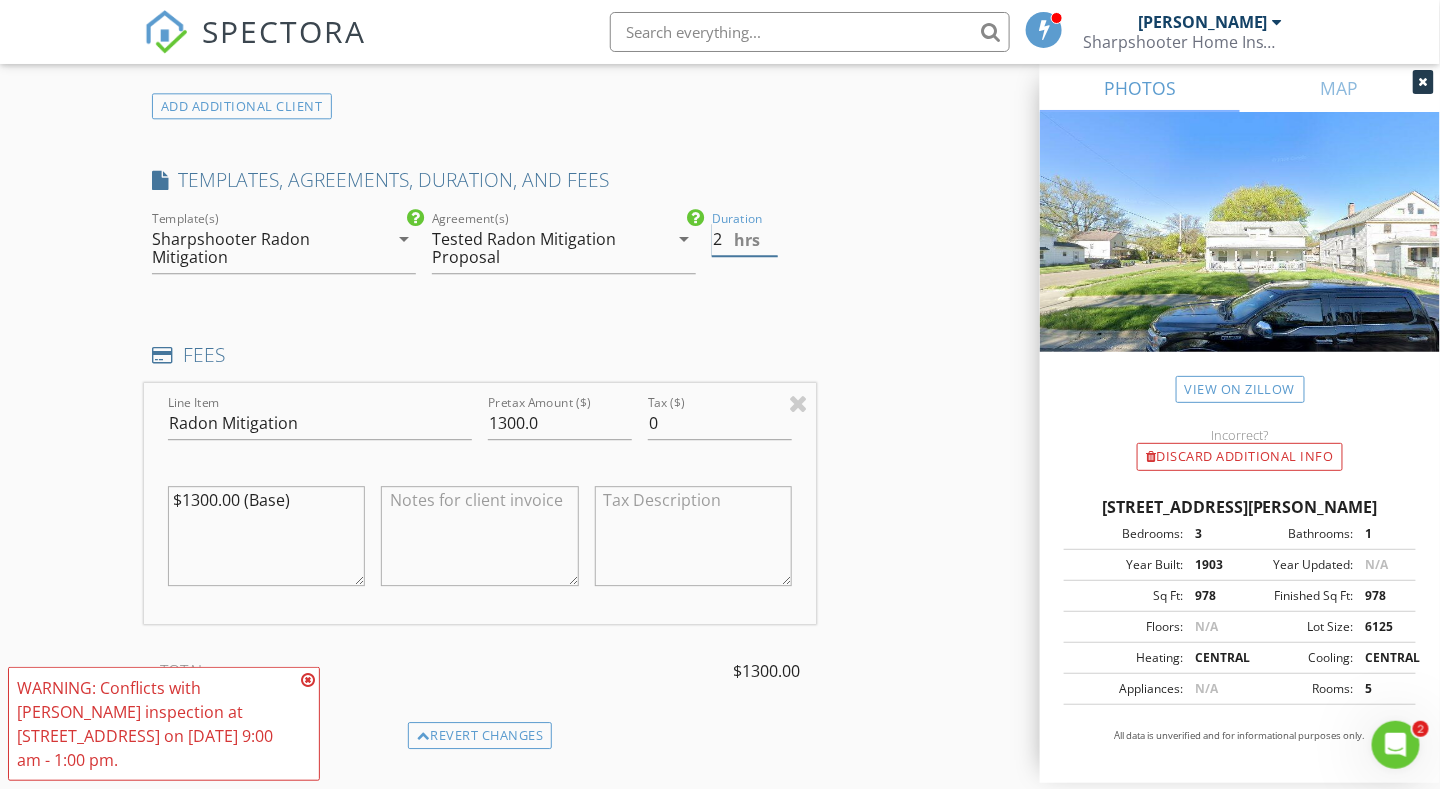 click on "2" at bounding box center [745, 239] 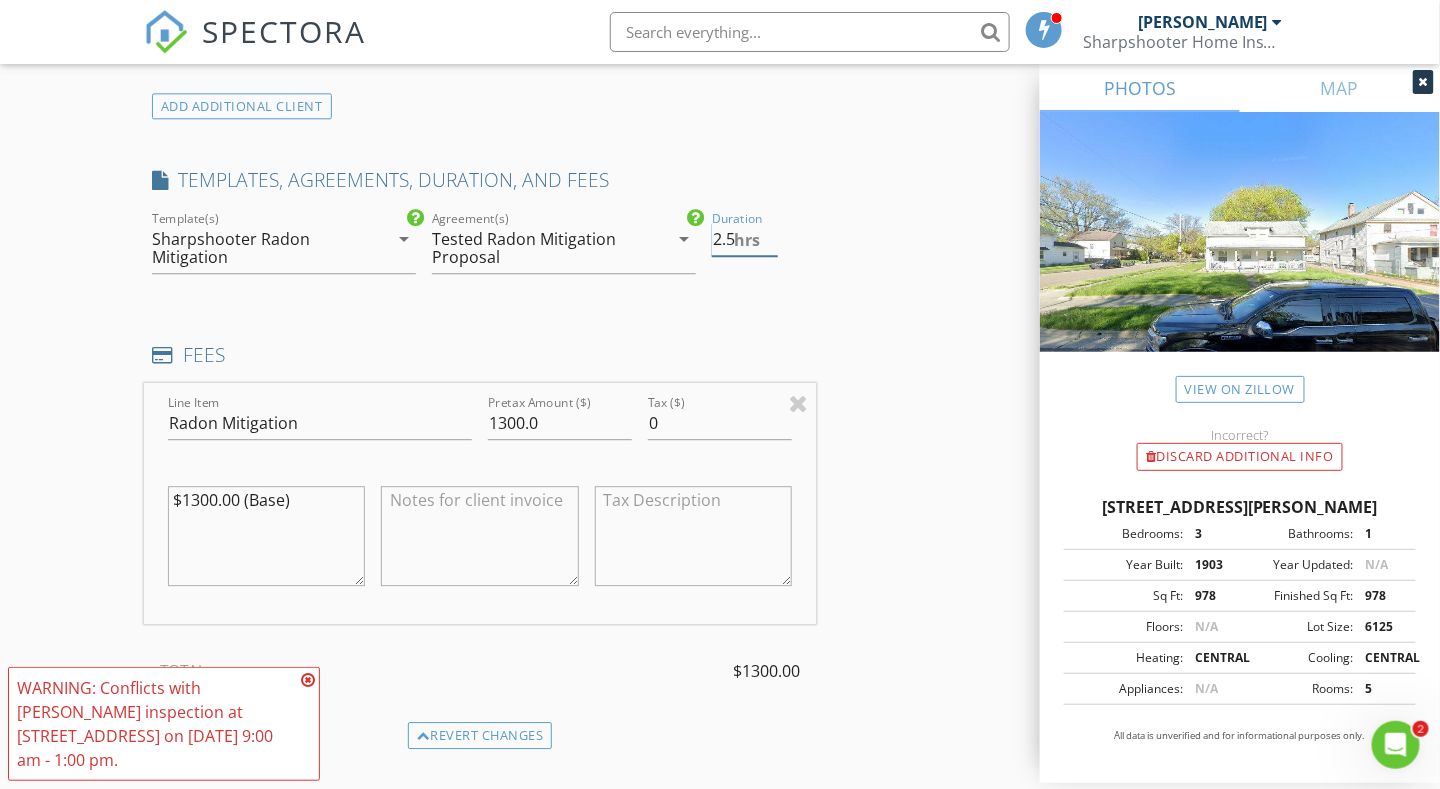 click on "2.5" at bounding box center (745, 239) 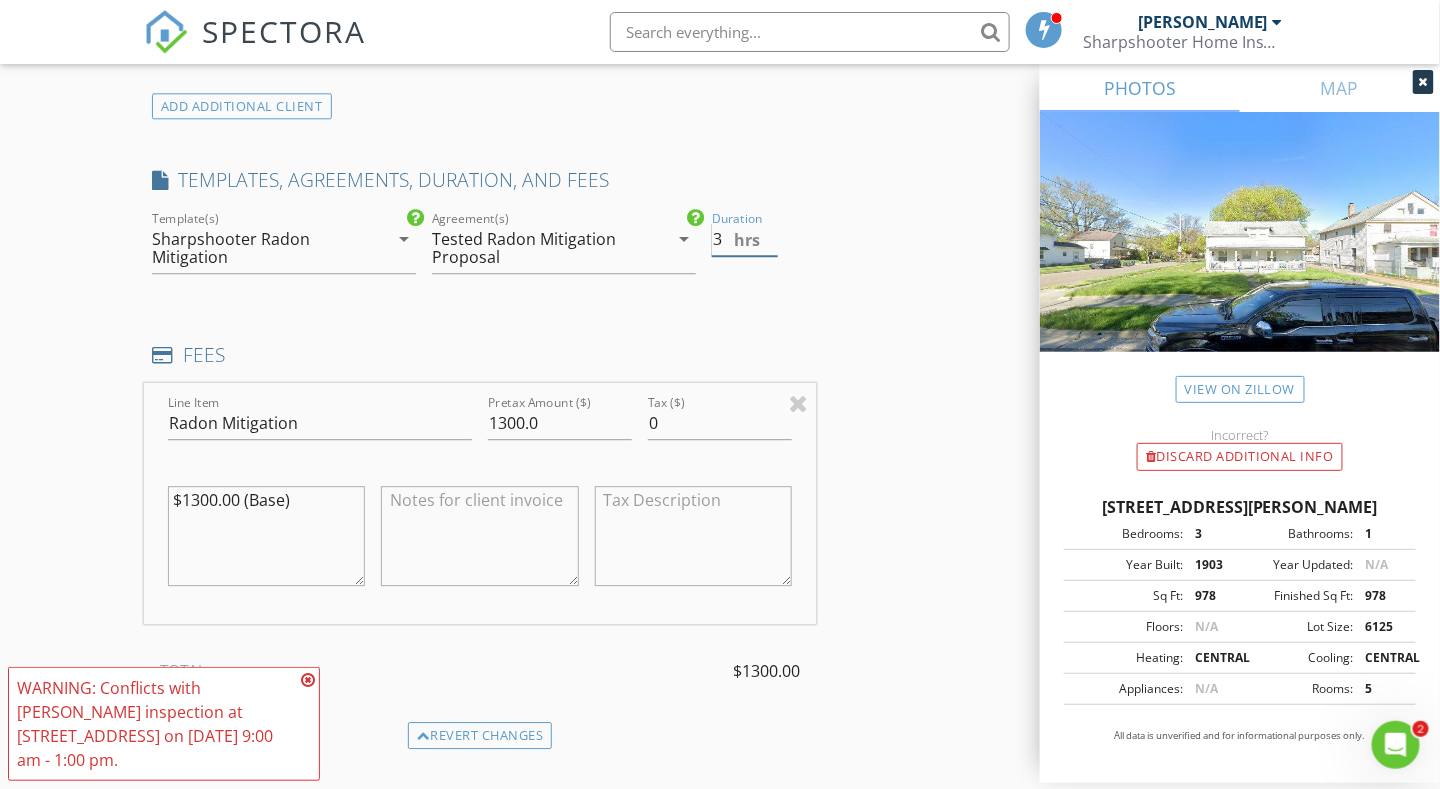 click on "3" at bounding box center (745, 239) 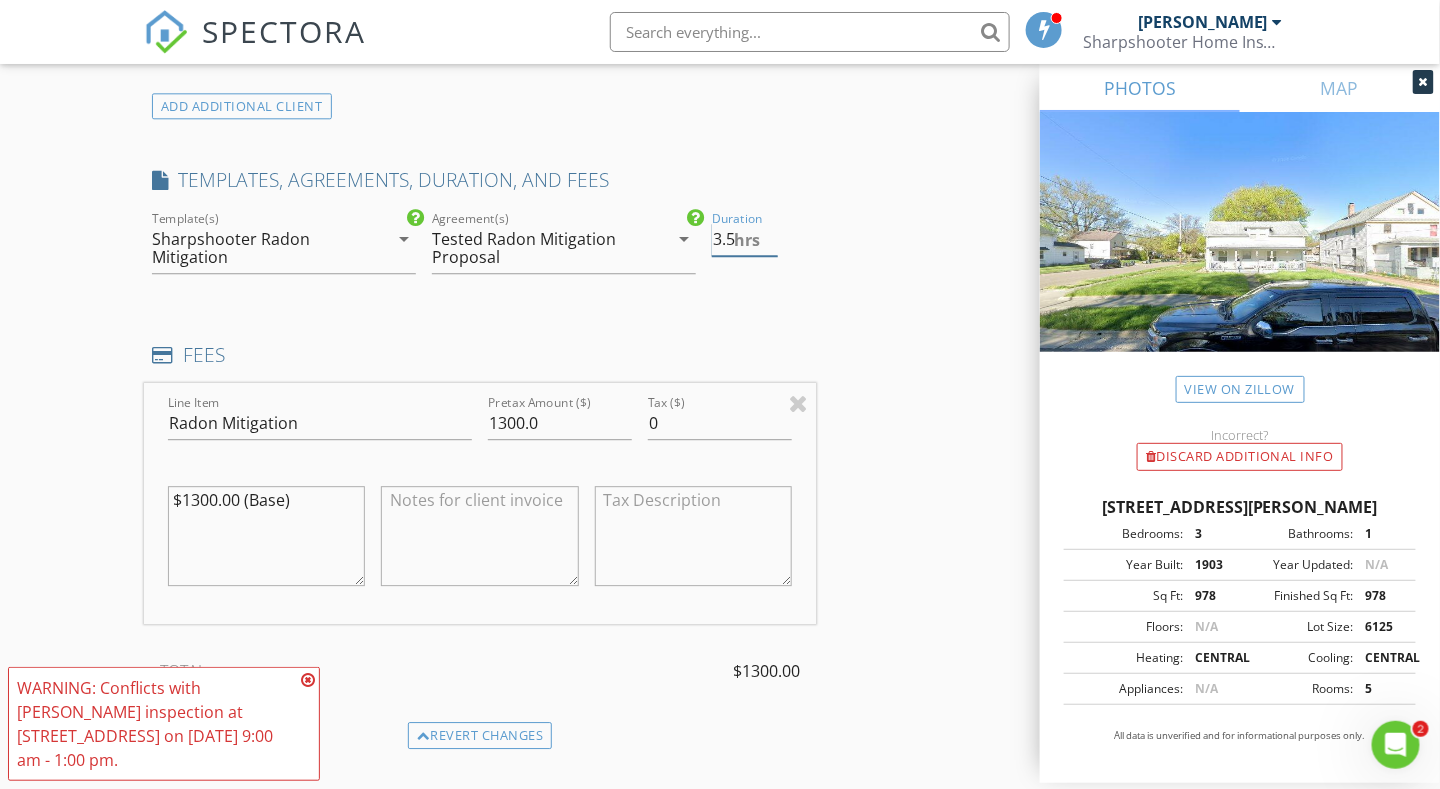 click on "3.5" at bounding box center [745, 239] 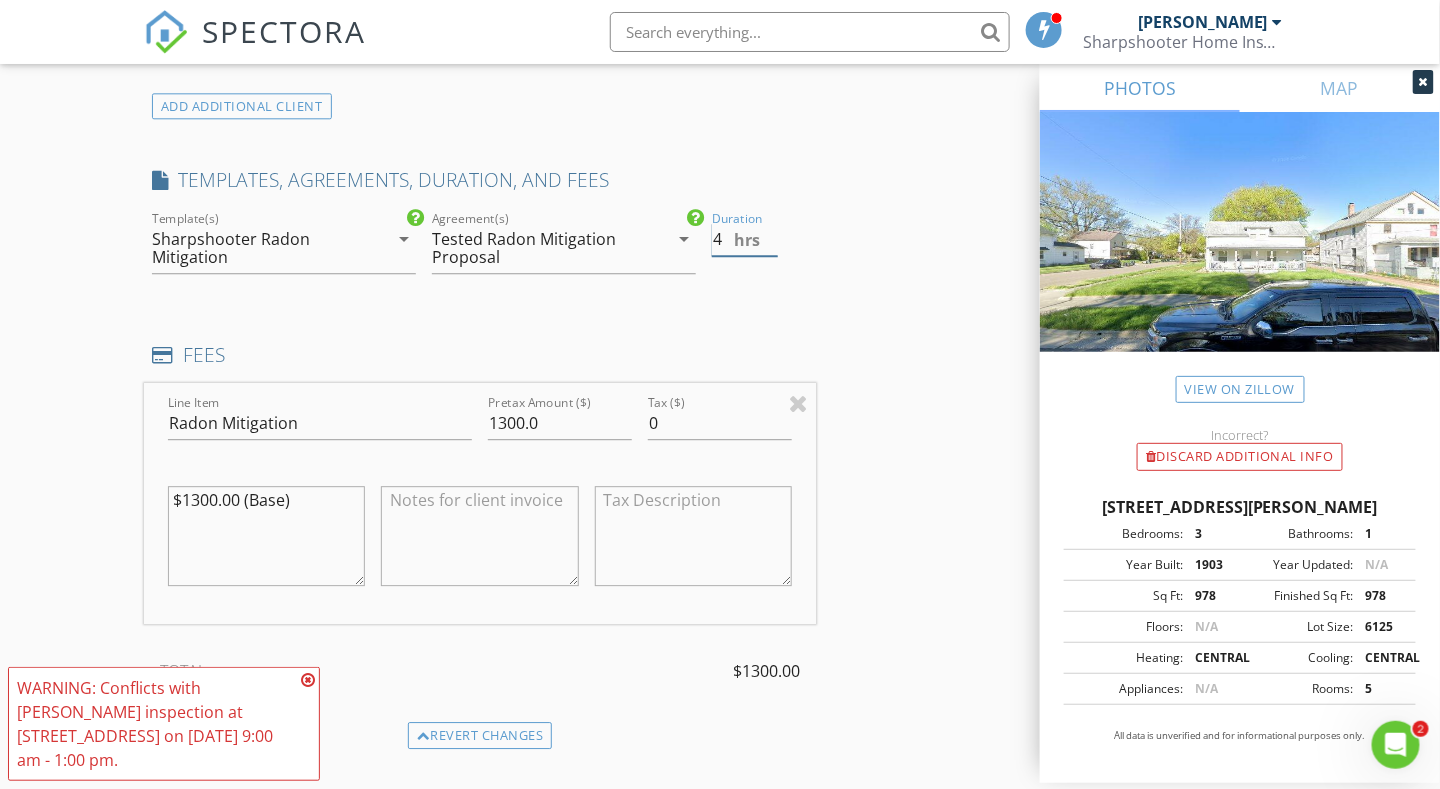 type on "4" 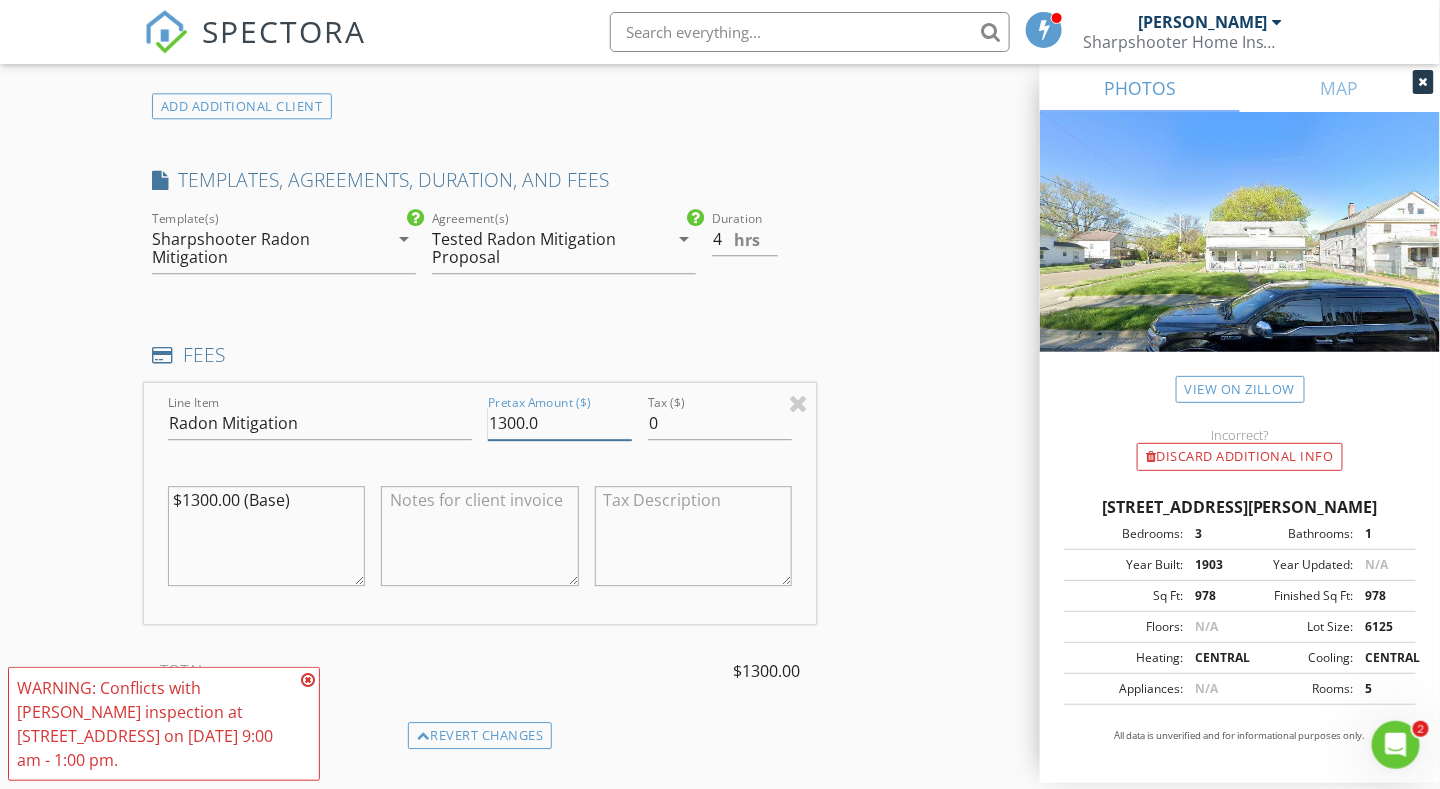 drag, startPoint x: 566, startPoint y: 415, endPoint x: 316, endPoint y: 416, distance: 250.002 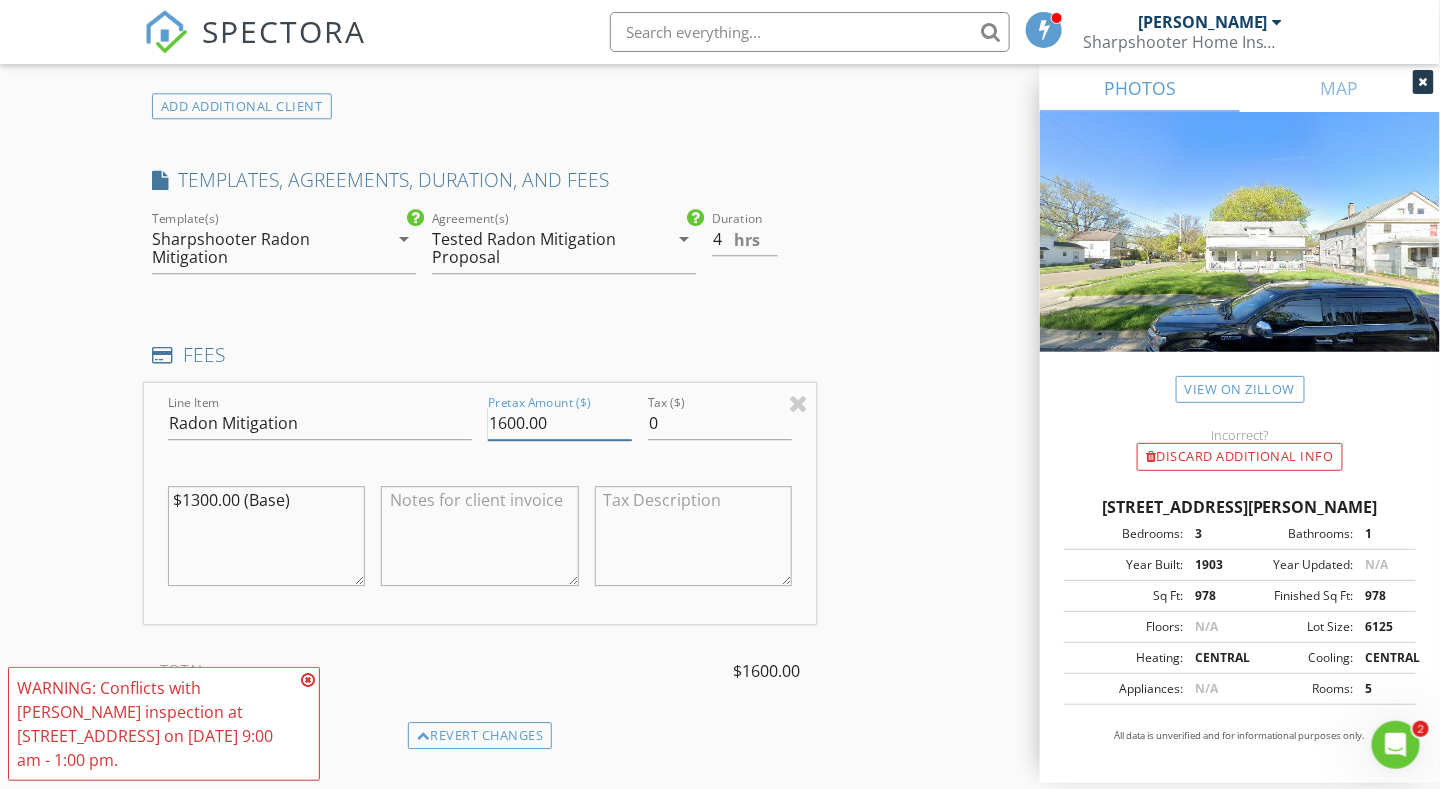 type on "1600.00" 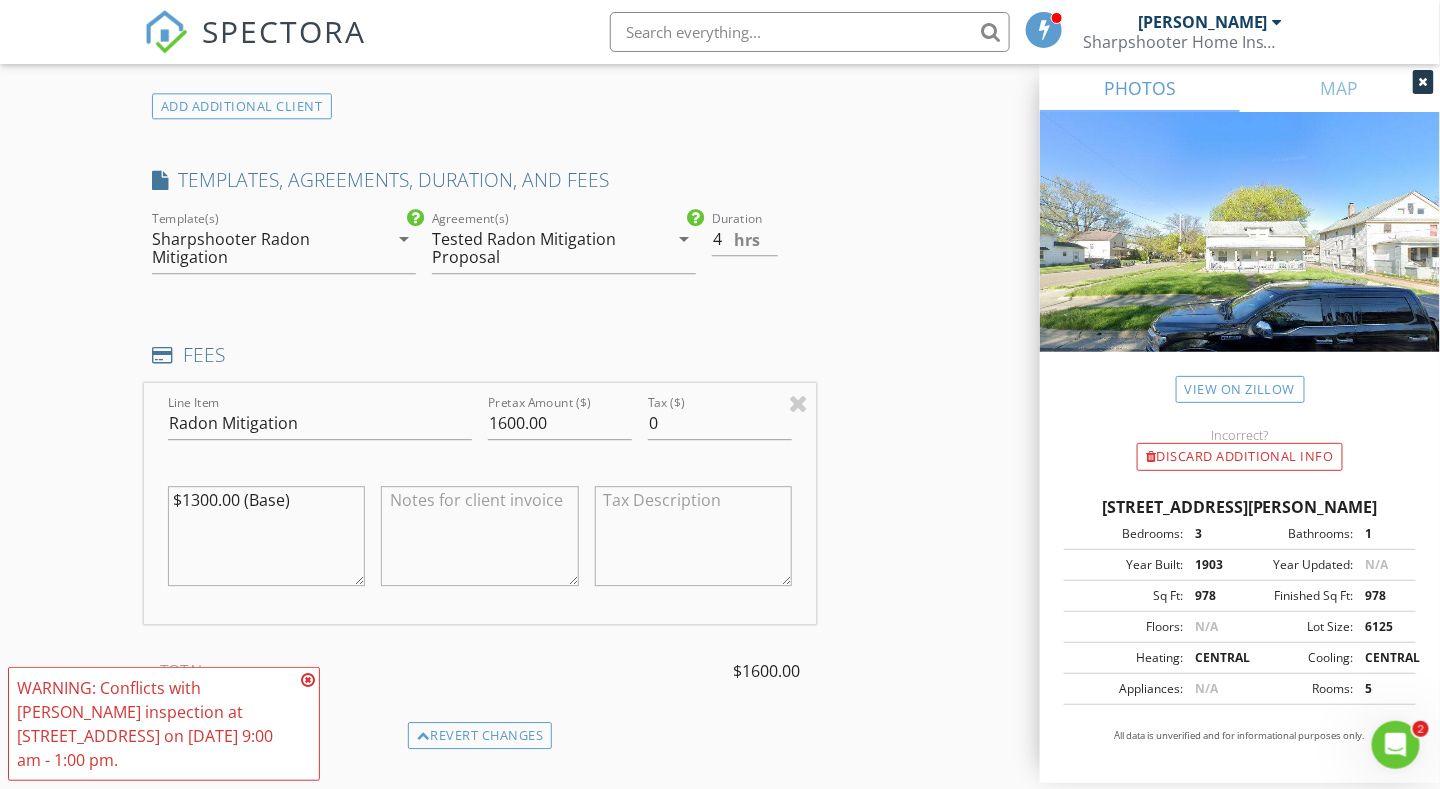 click on "New Inspection
Click here to use the New Order Form
INSPECTOR(S)
check_box   Matt Adams   PRIMARY   Matt Adams arrow_drop_down   check_box_outline_blank Matt Adams specifically requested
Date/Time
07/16/2025 12:00 PM
Location
Address Search       Address 684 Carlysle St   Unit   City Akron   State OH   Zip 44310   County Summit     Square Feet 1500   Year Built 1903   Foundation Basement arrow_drop_down     Matt Adams     6.1 miles     (15 minutes)
client
check_box Enable Client CC email for this inspection   Client Search     check_box Client is a Company/Organization   Company/Organization Akron Metropolitan Housing Authority       Email ldantz@akronhousing.org   CC Email   Phone 330-374-3007           Notes   Private Notes
ADD ADDITIONAL client
SERVICES" at bounding box center [720, 417] 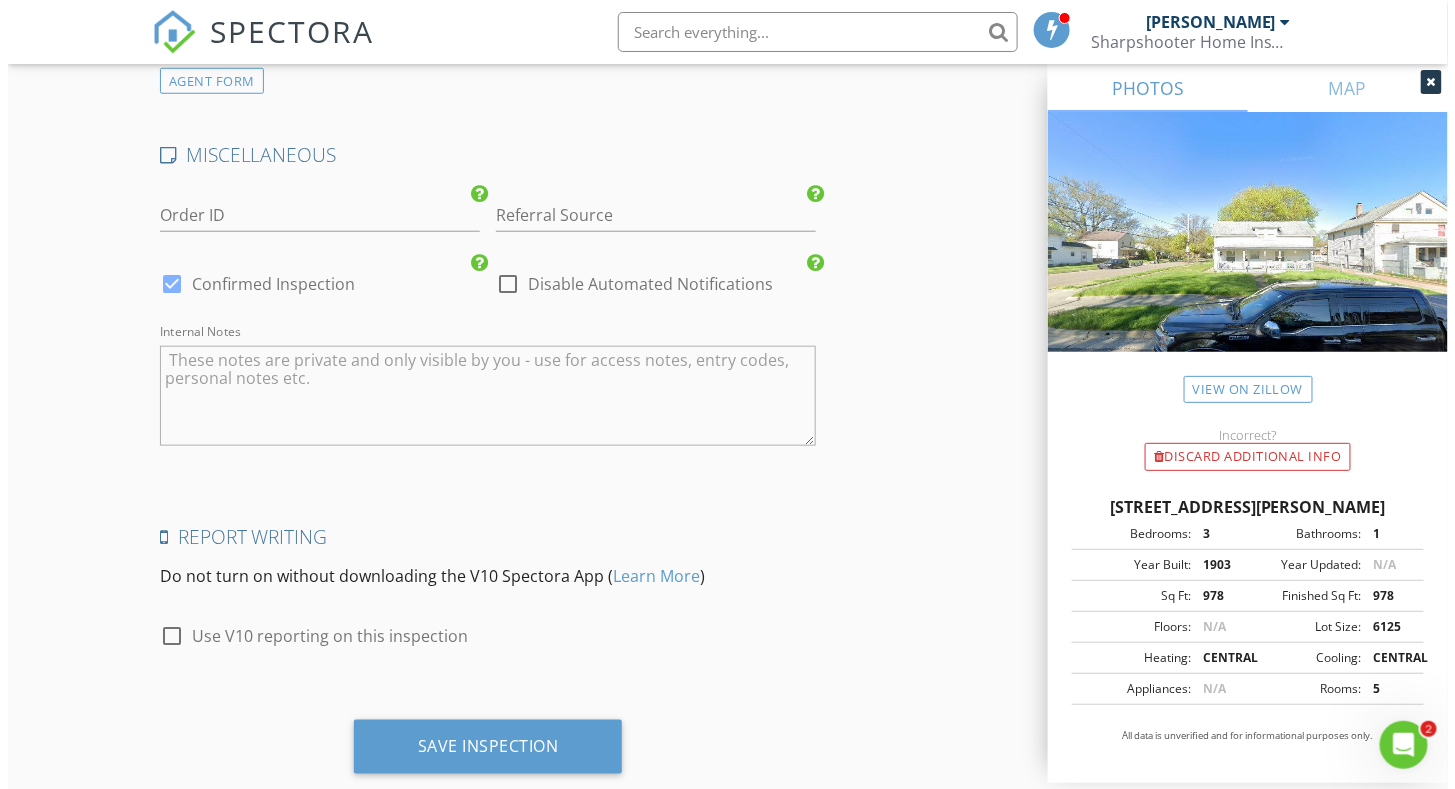 scroll, scrollTop: 3060, scrollLeft: 0, axis: vertical 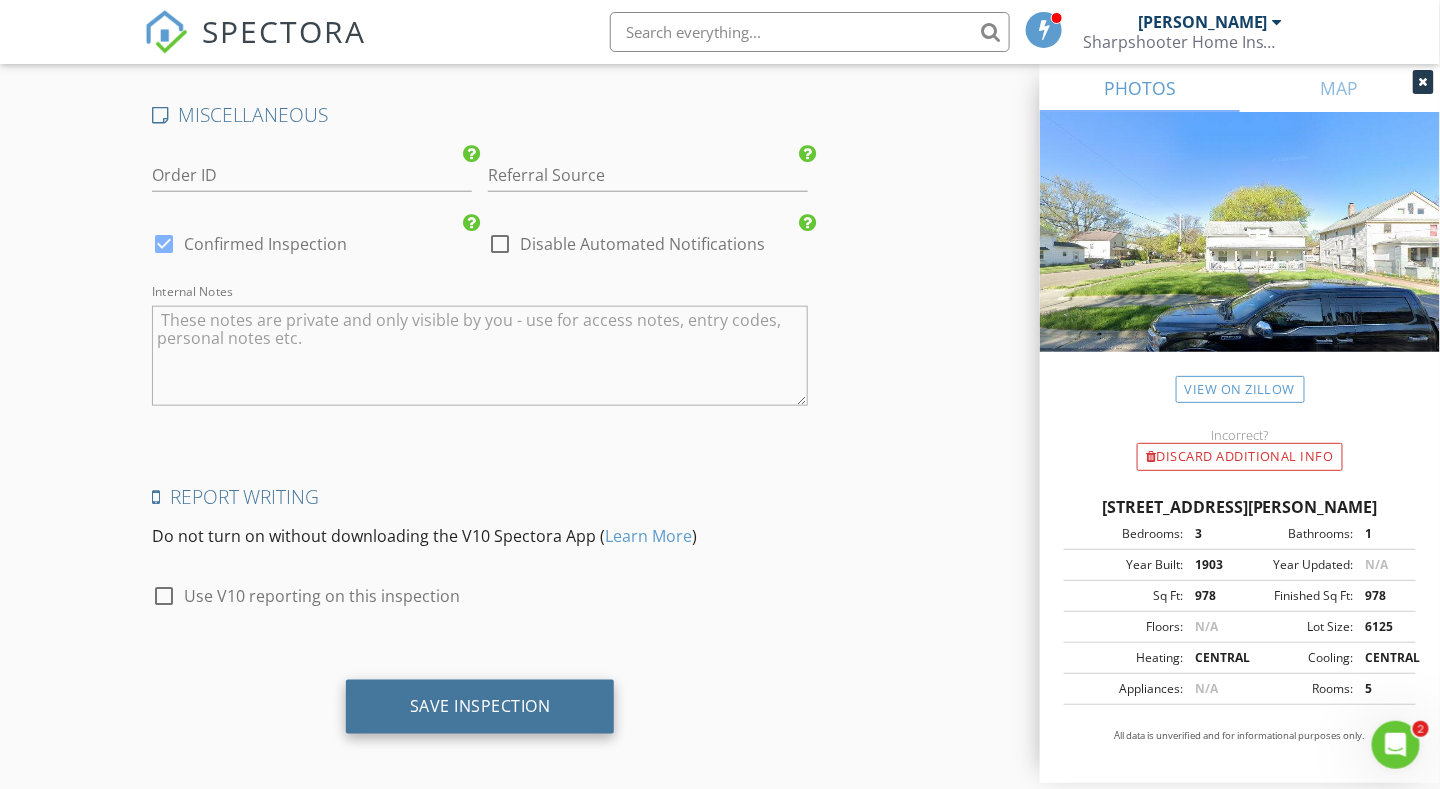 click on "Save Inspection" at bounding box center [480, 706] 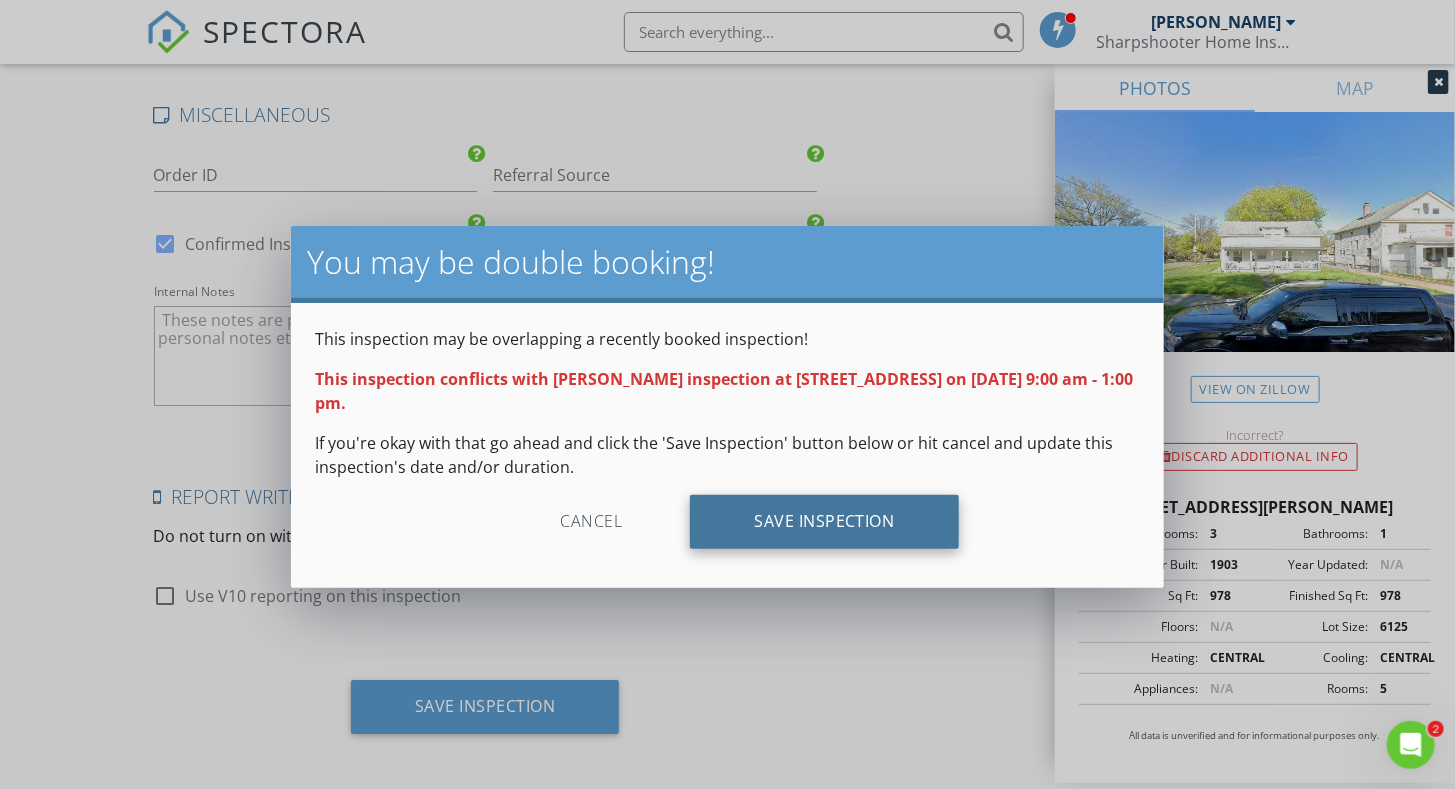 click on "Save Inspection" at bounding box center [824, 522] 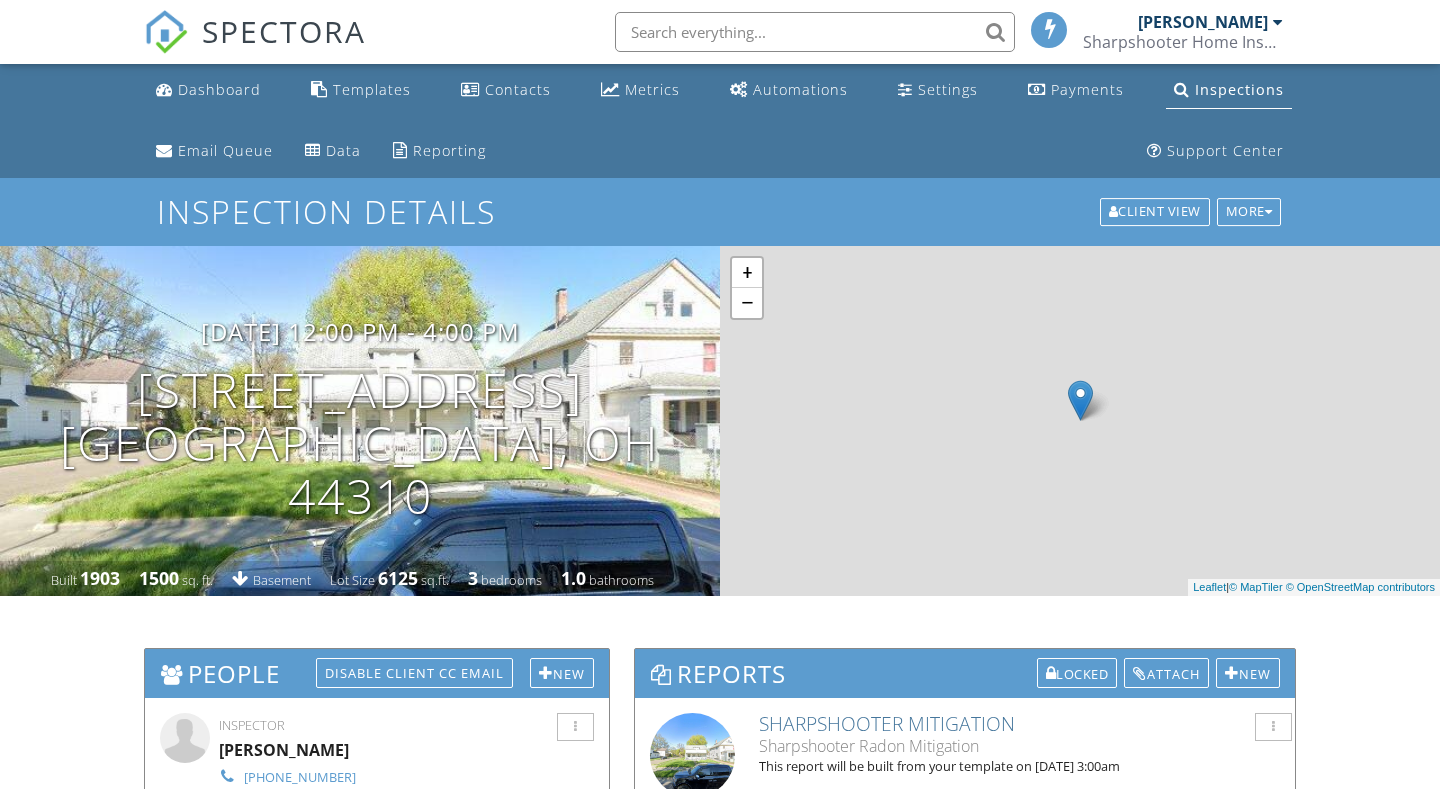 scroll, scrollTop: 0, scrollLeft: 0, axis: both 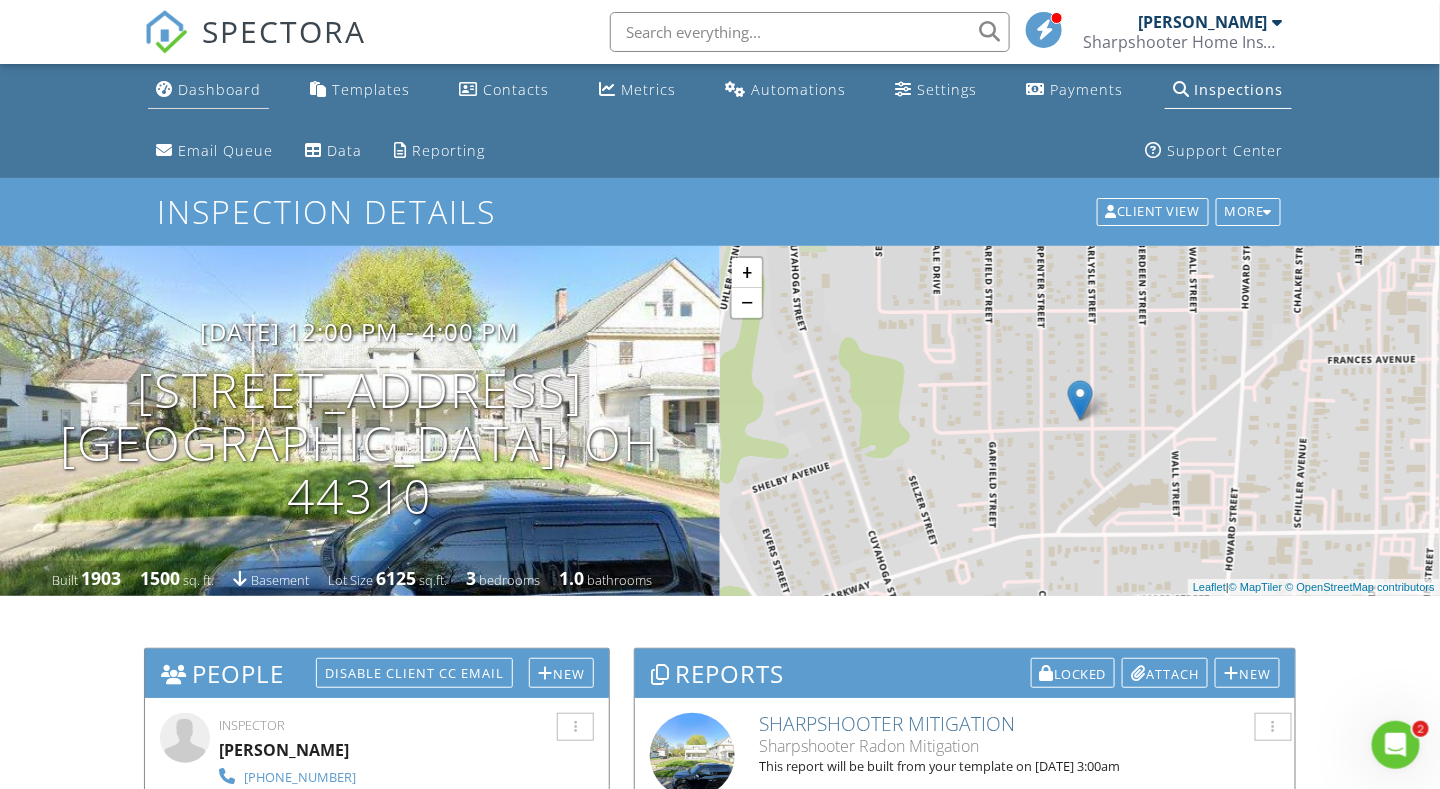 click on "Dashboard" at bounding box center (219, 89) 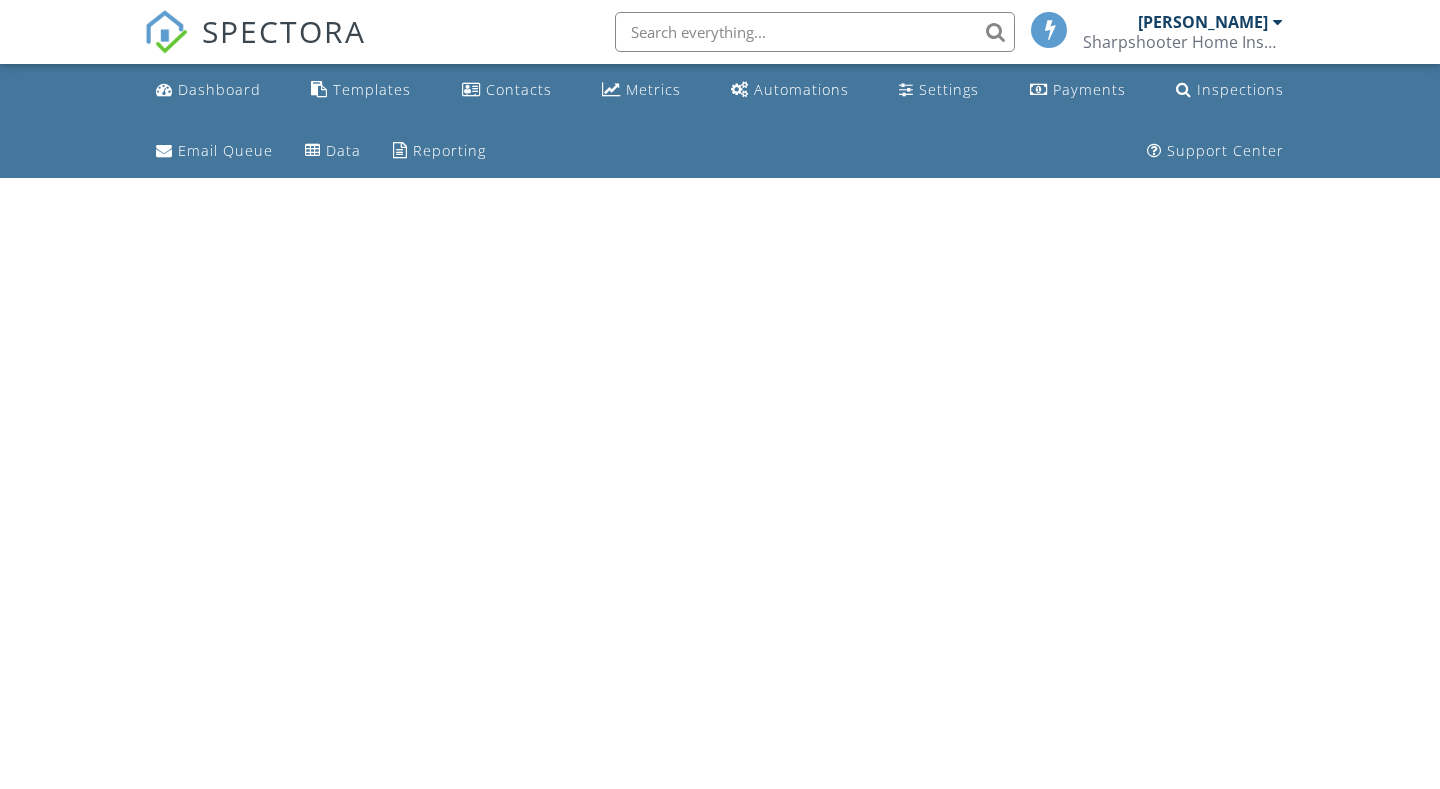 scroll, scrollTop: 0, scrollLeft: 0, axis: both 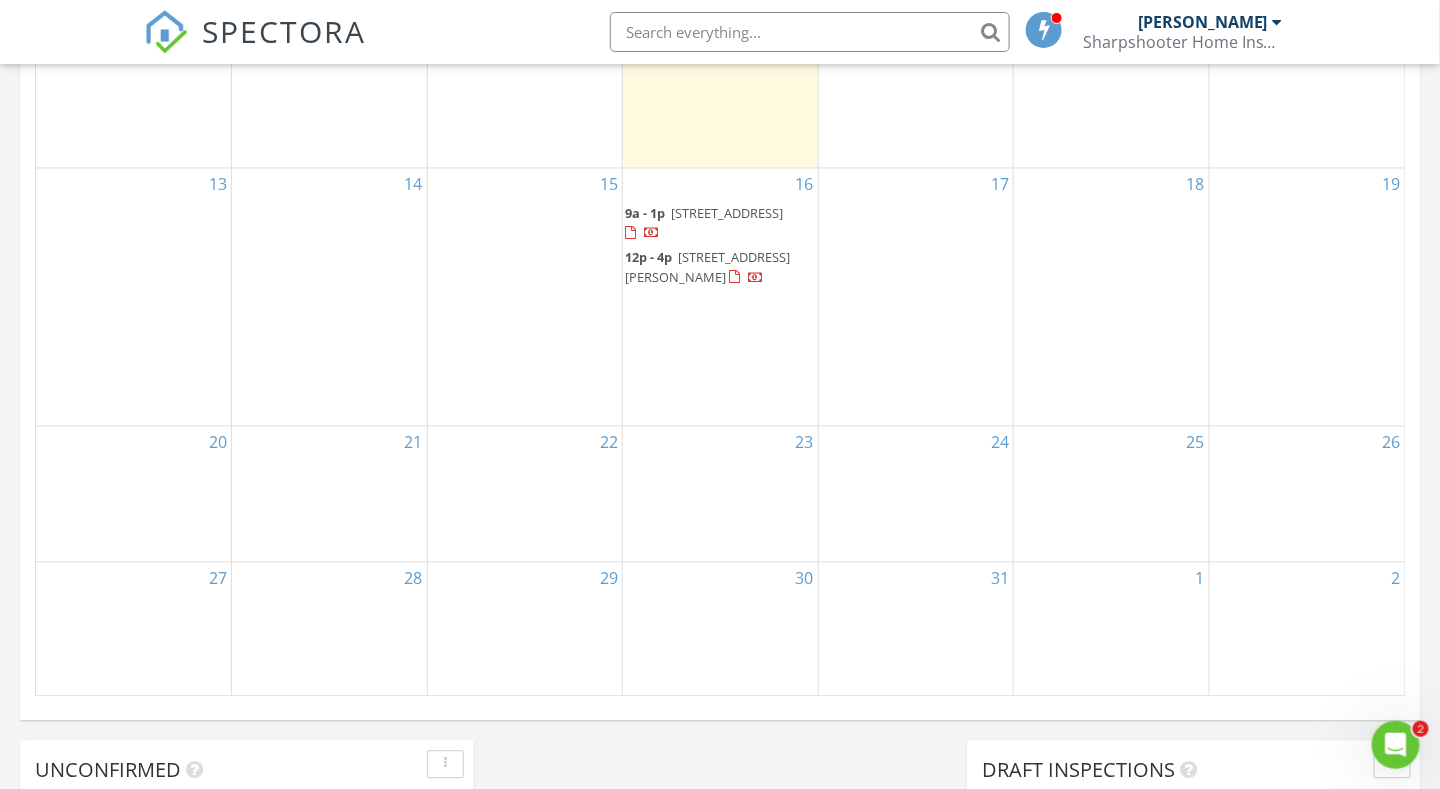 click on "18" at bounding box center [1111, 297] 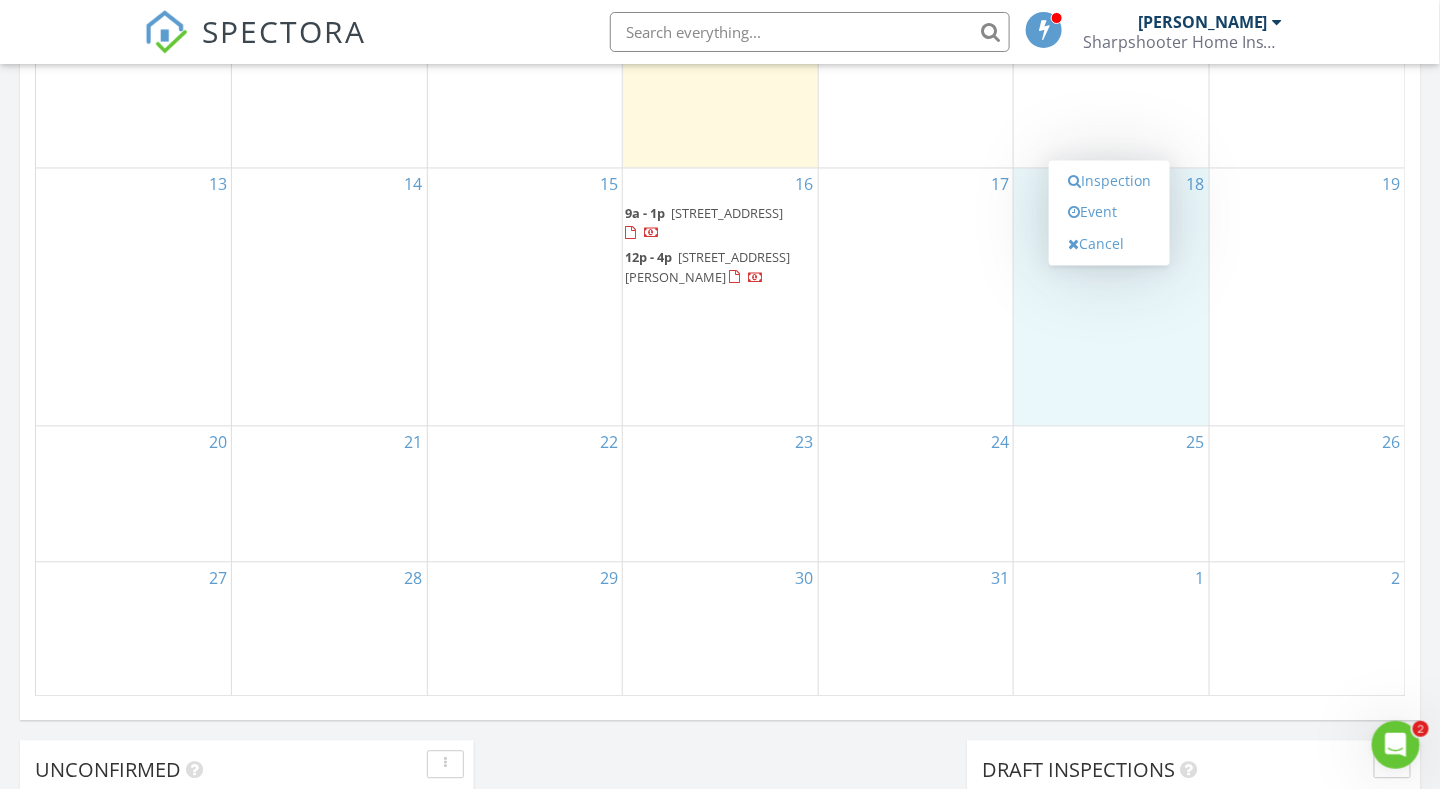 click on "Today
Matt Adams
9:00 am
5799 Birmingham Rd NE, Canton, OH 44721
Matt Adams
48 minutes drive time   29.2 miles       12:00 pm
10338 Electric Blvd, Northfield, OH 44067
Matt Adams
60 minutes drive time   41.5 miles       New Inspection     New Quote         Map               1 2 + − I 77, 55th Street Northeast, I 77, Akron Expressway 113.7 km, 1 h 48 min Head east on Steeplechase Lane 700 m Turn right onto SR 91 1 km Turn right onto West Howe Road 2 km Continue onto Howe Avenue 2 km Turn left 350 m Merge left onto Akron Expressway (SR 8) 30 km Take exit 109 towards Everhard Road 550 m Turn left onto Everhard Road Northwest (CR 98) 1.5 km Continue onto Everhard Road Southwest (CR 98) 1.5 km Turn left onto South Main Street 250 m Turn right onto Easthill Street Southeast 2 km 4 km 250 m 500 m 150 m 0 m 500 m" at bounding box center [720, 31] 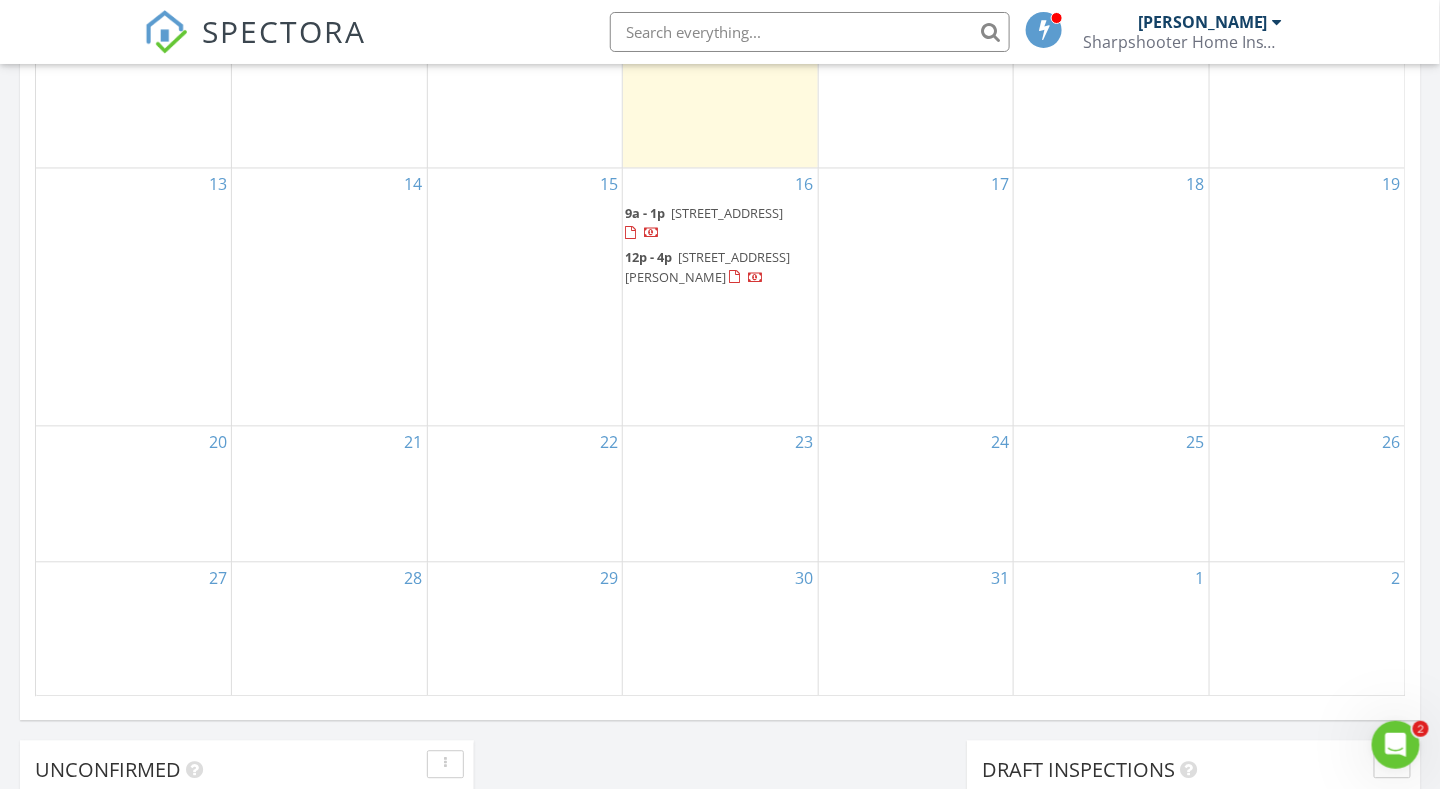 click on "18" at bounding box center (1111, 297) 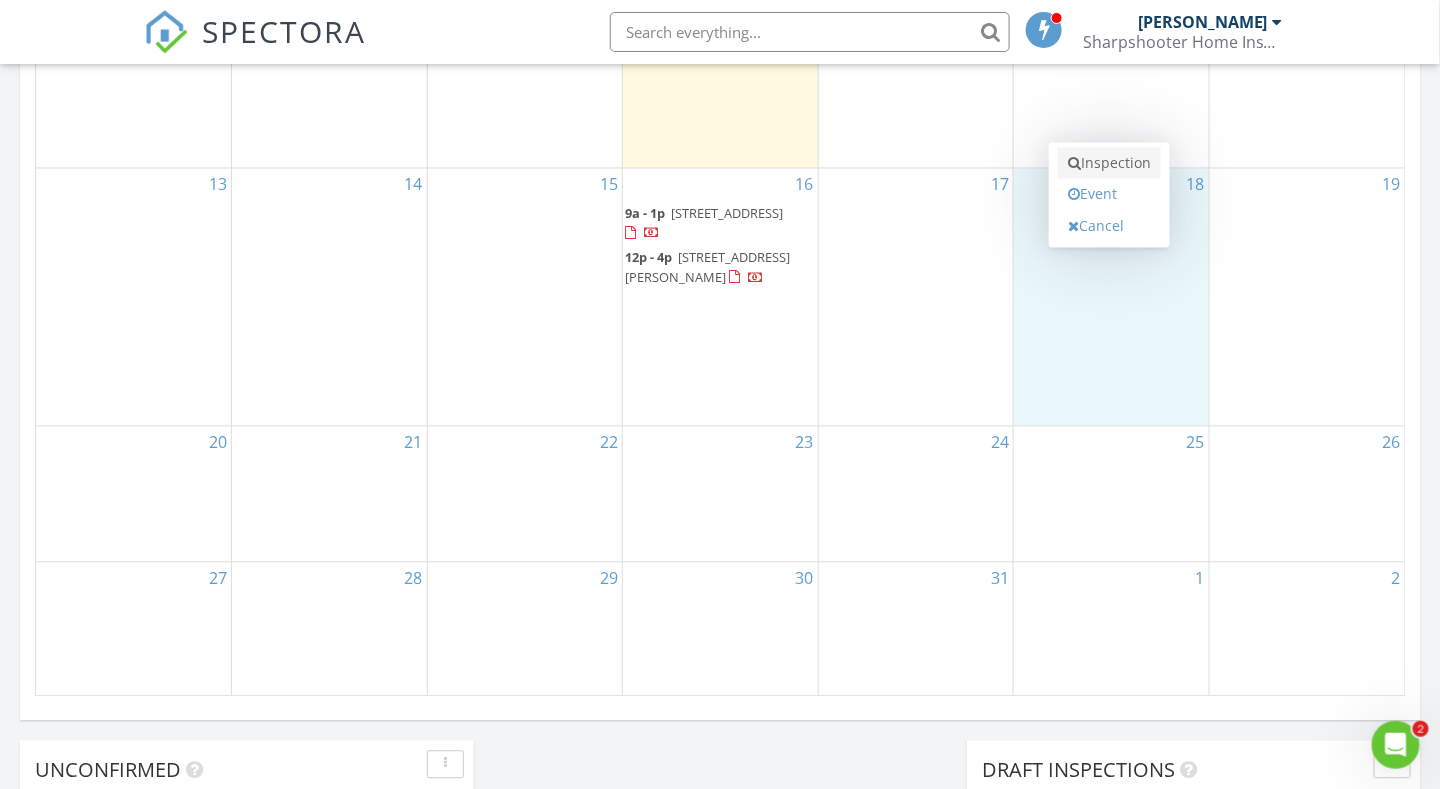 click on "Inspection" at bounding box center (1109, 164) 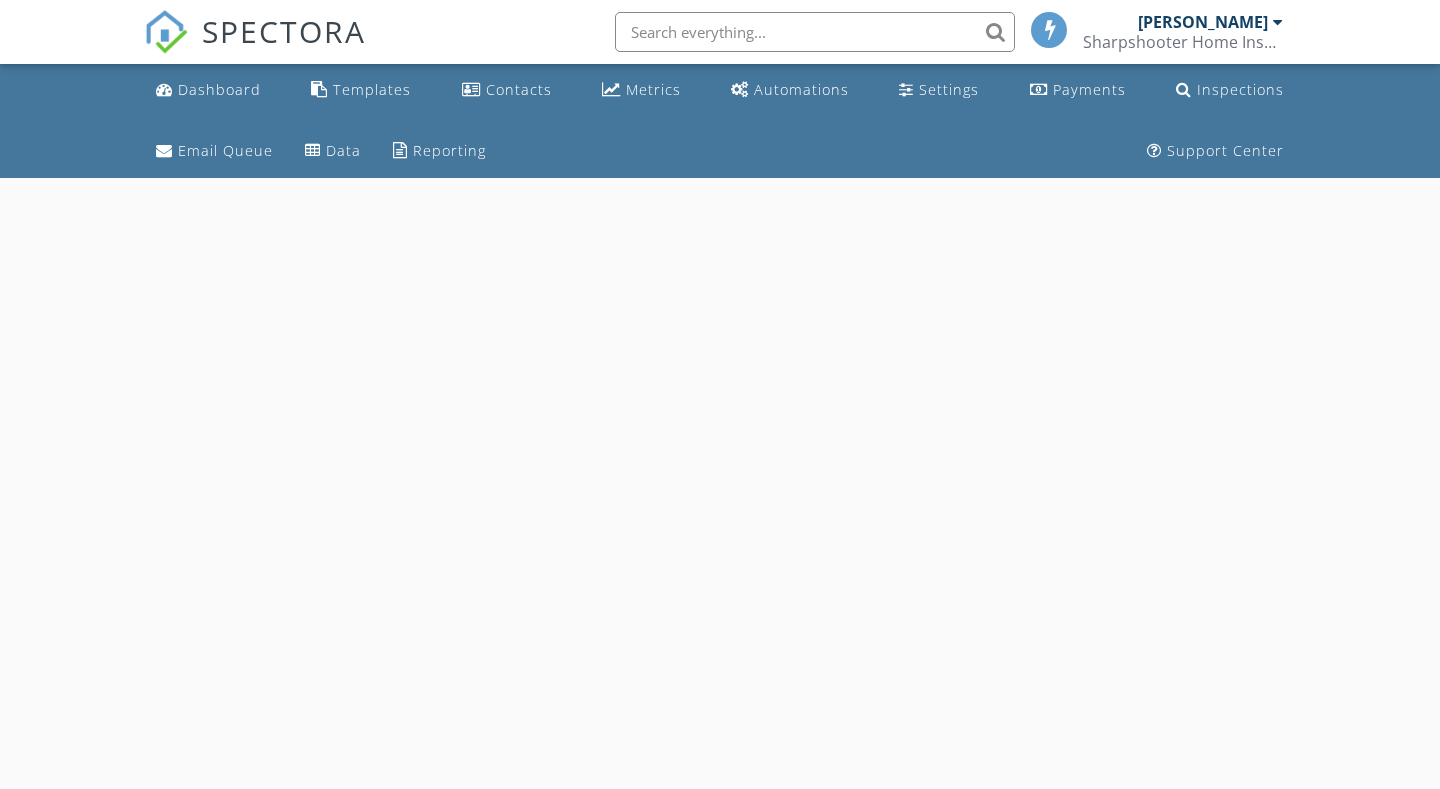 scroll, scrollTop: 0, scrollLeft: 0, axis: both 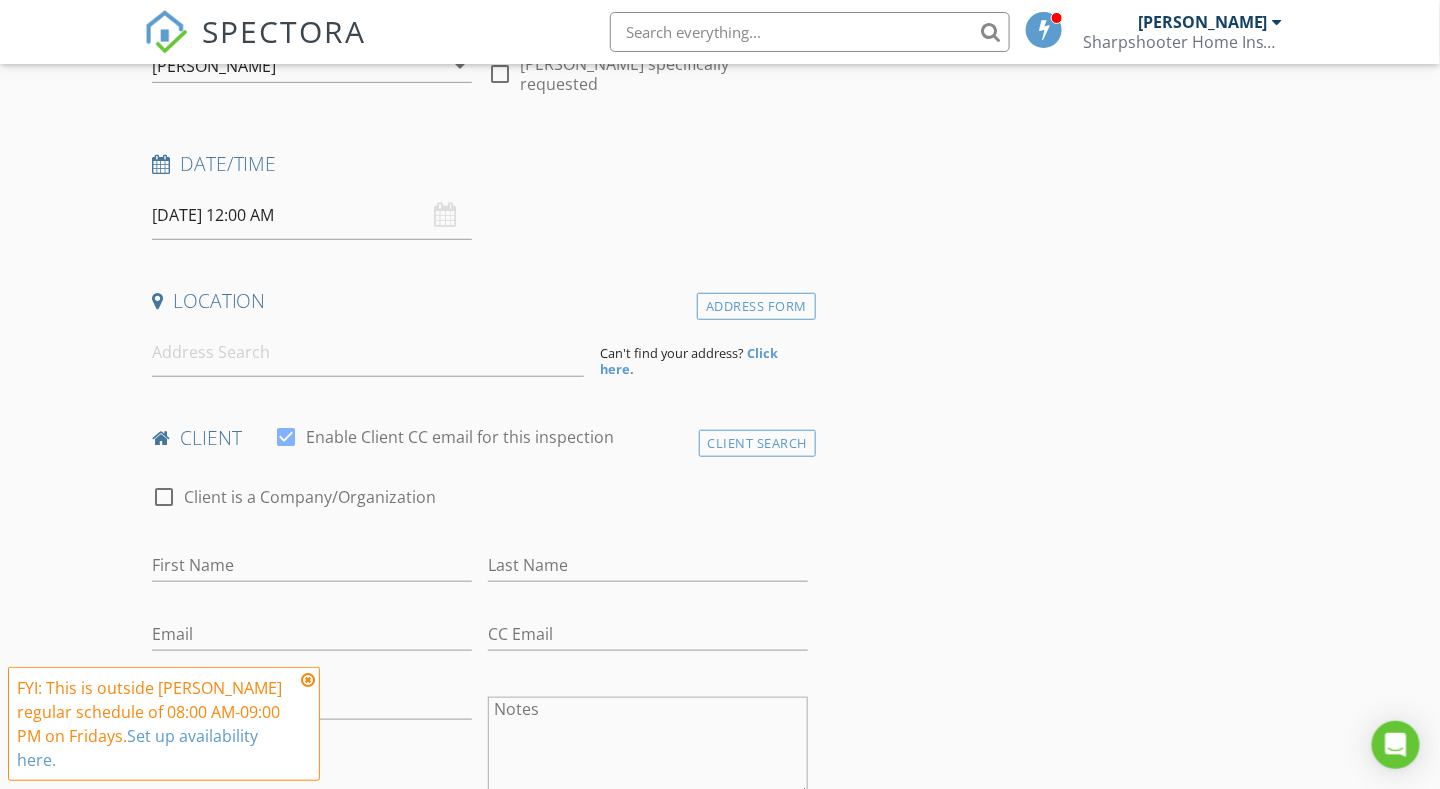 click on "[DATE] 12:00 AM" at bounding box center (312, 215) 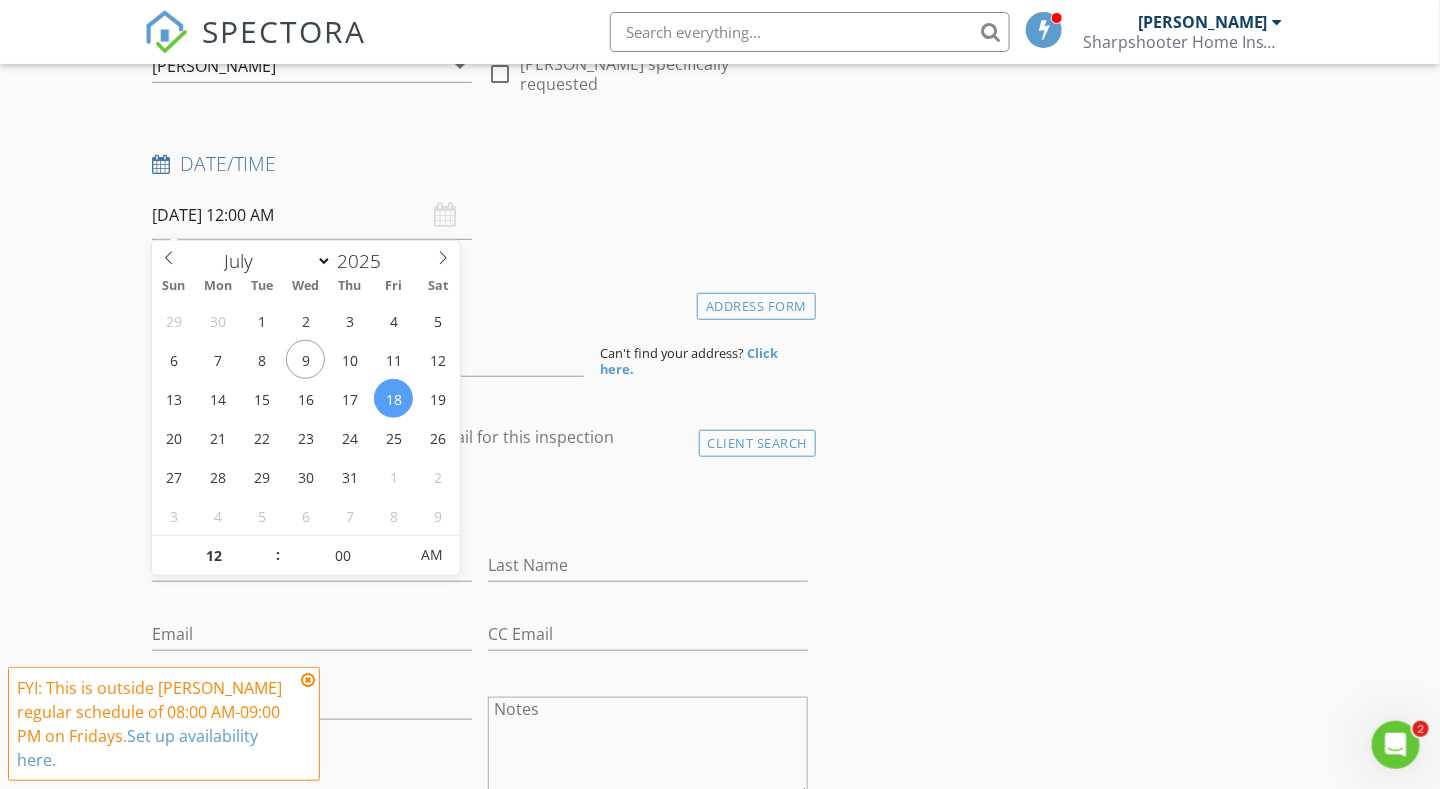 scroll, scrollTop: 0, scrollLeft: 0, axis: both 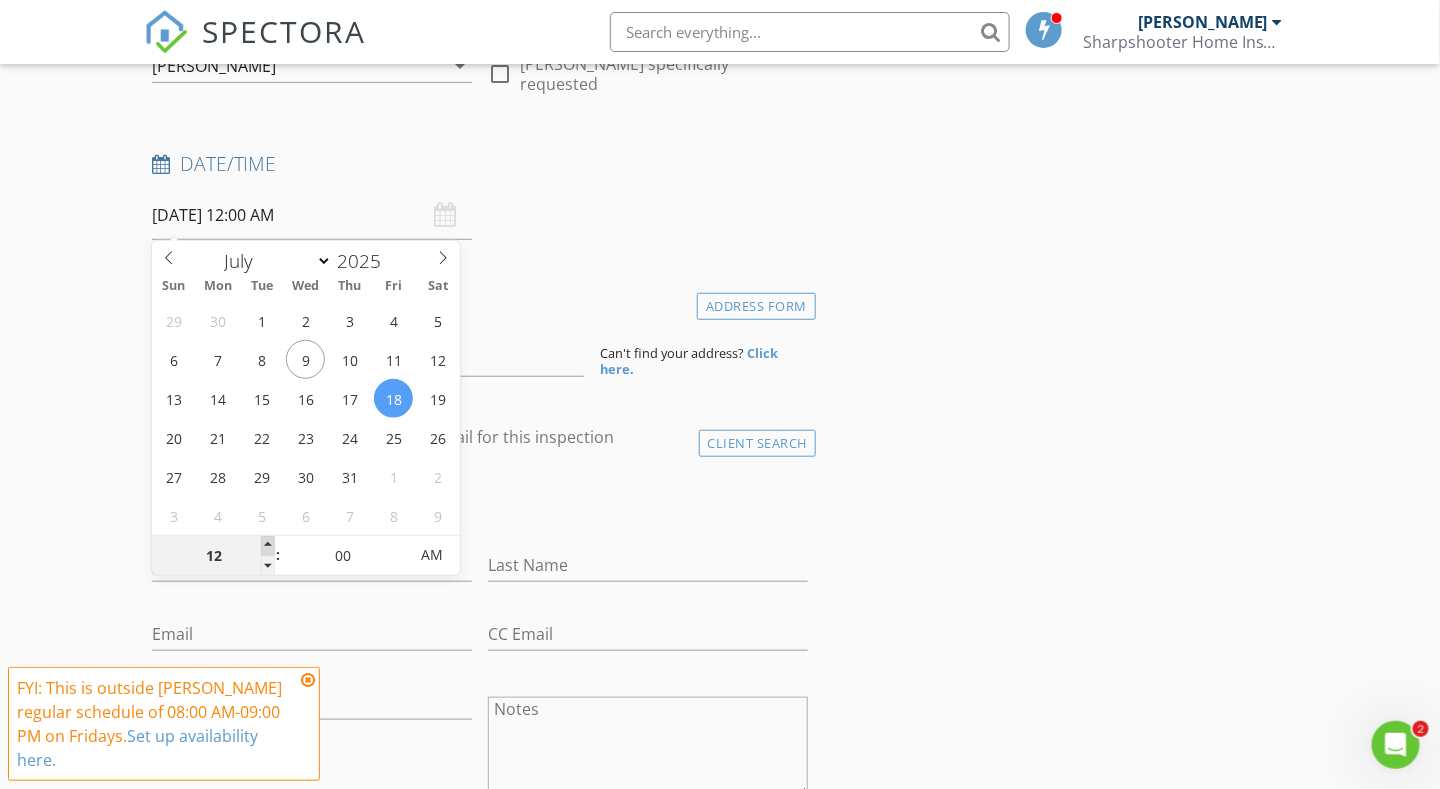 type on "01" 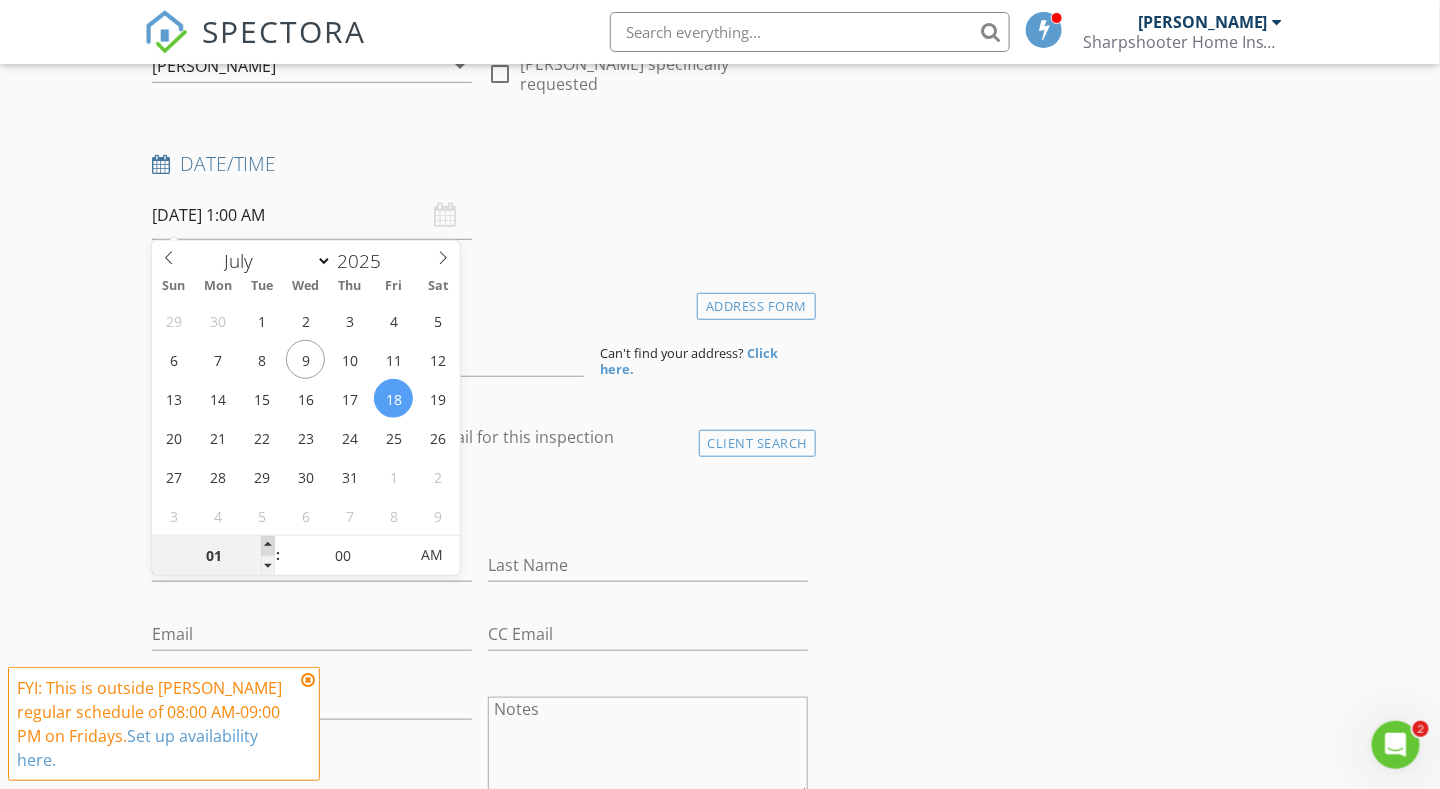 click at bounding box center (268, 546) 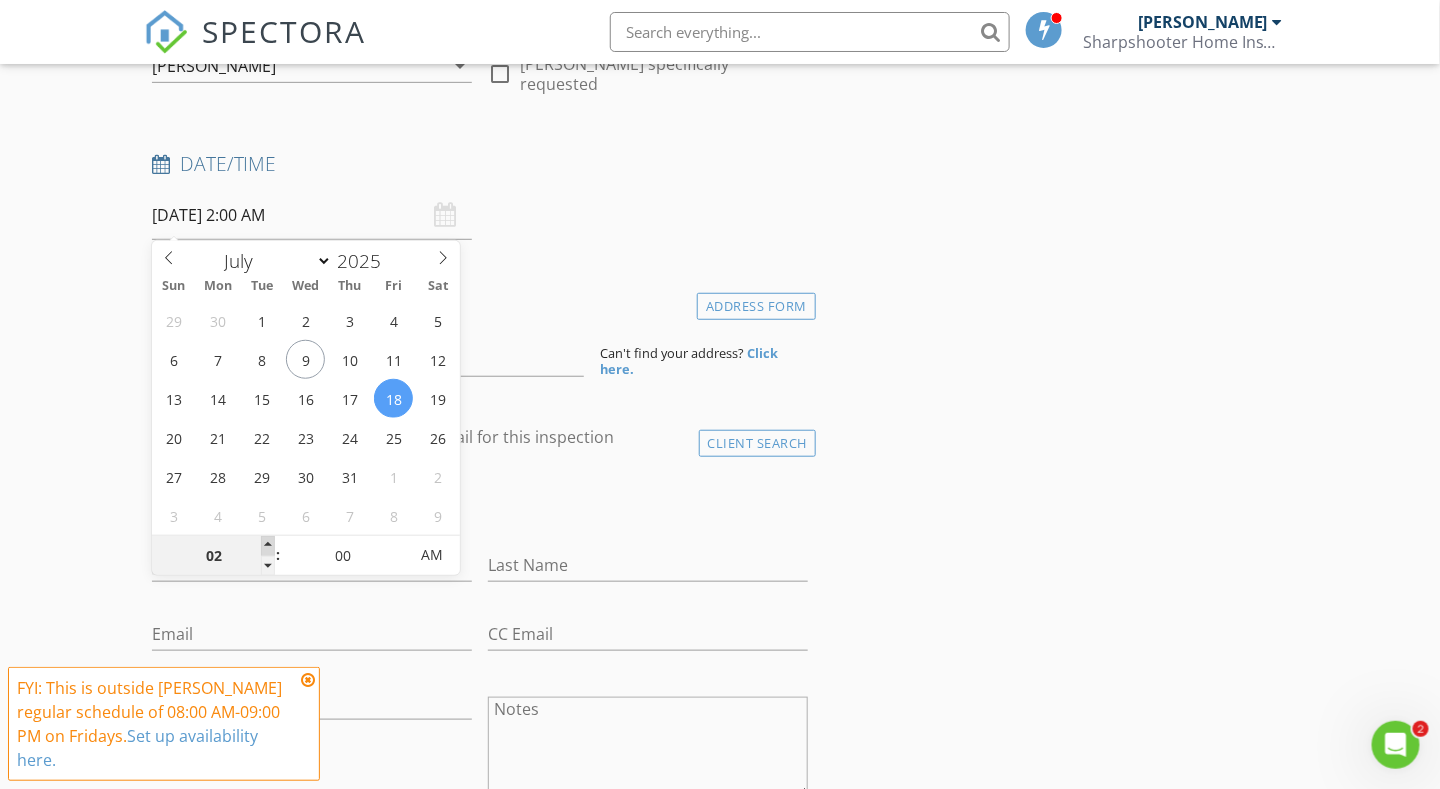 click at bounding box center (268, 546) 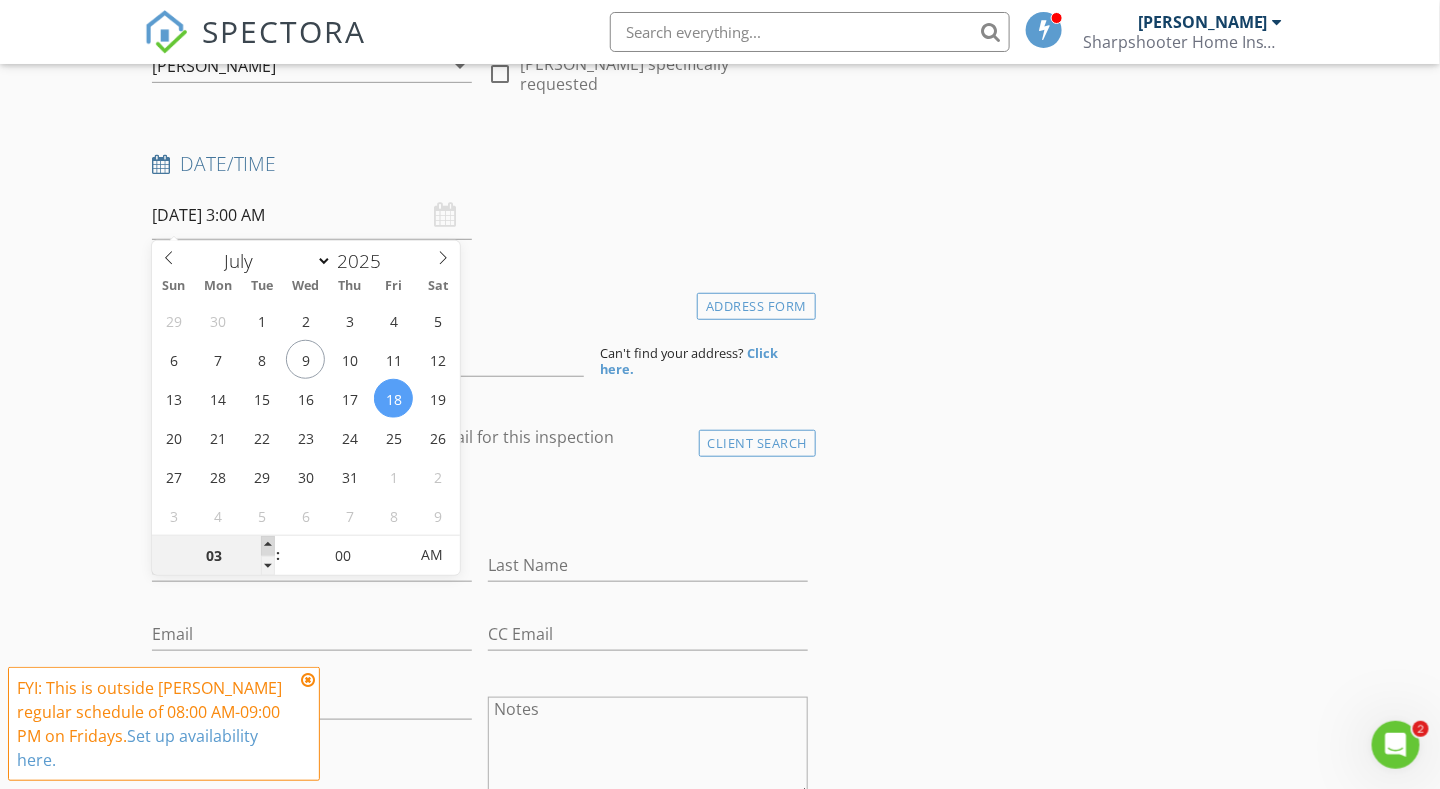 click at bounding box center (268, 546) 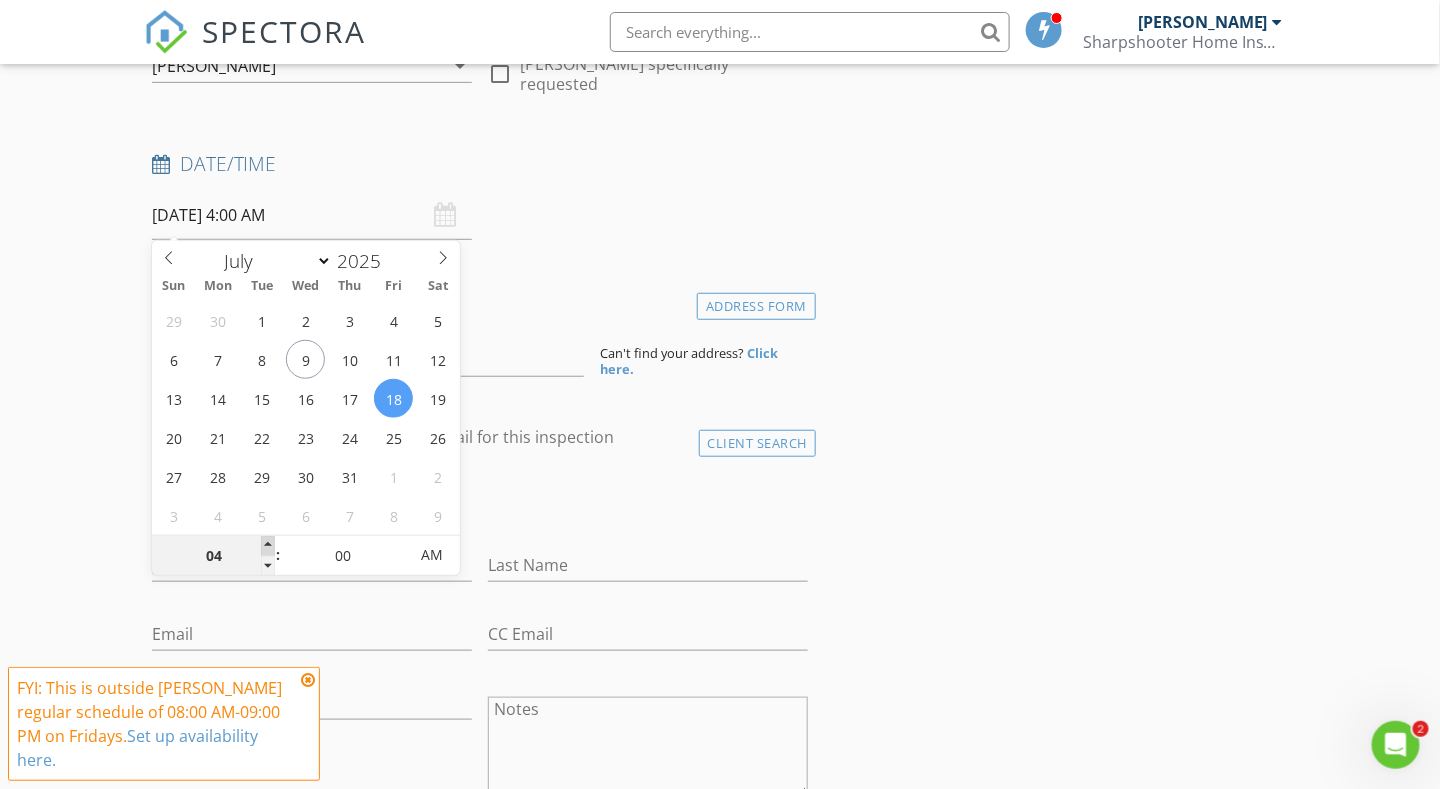 click at bounding box center [268, 546] 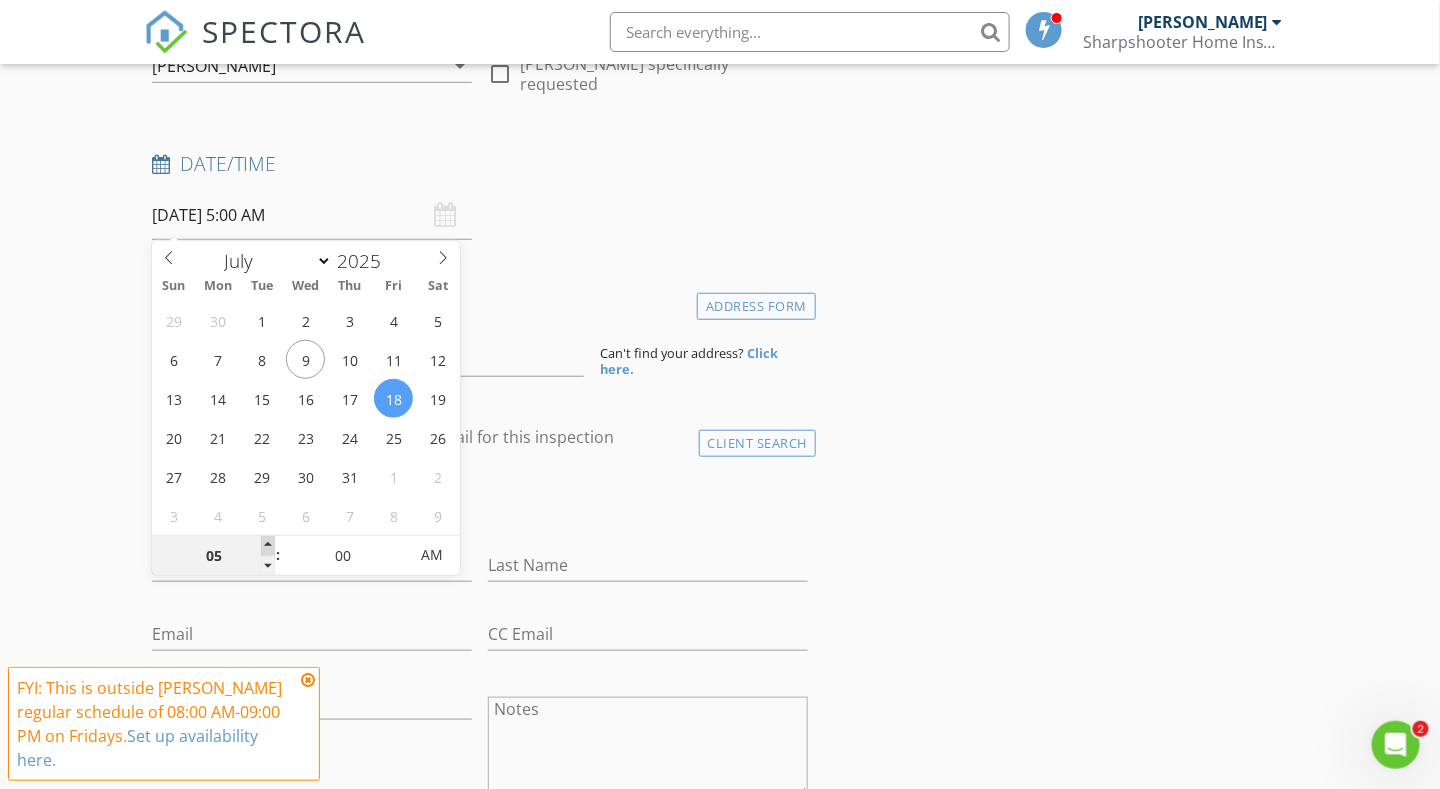 click at bounding box center [268, 546] 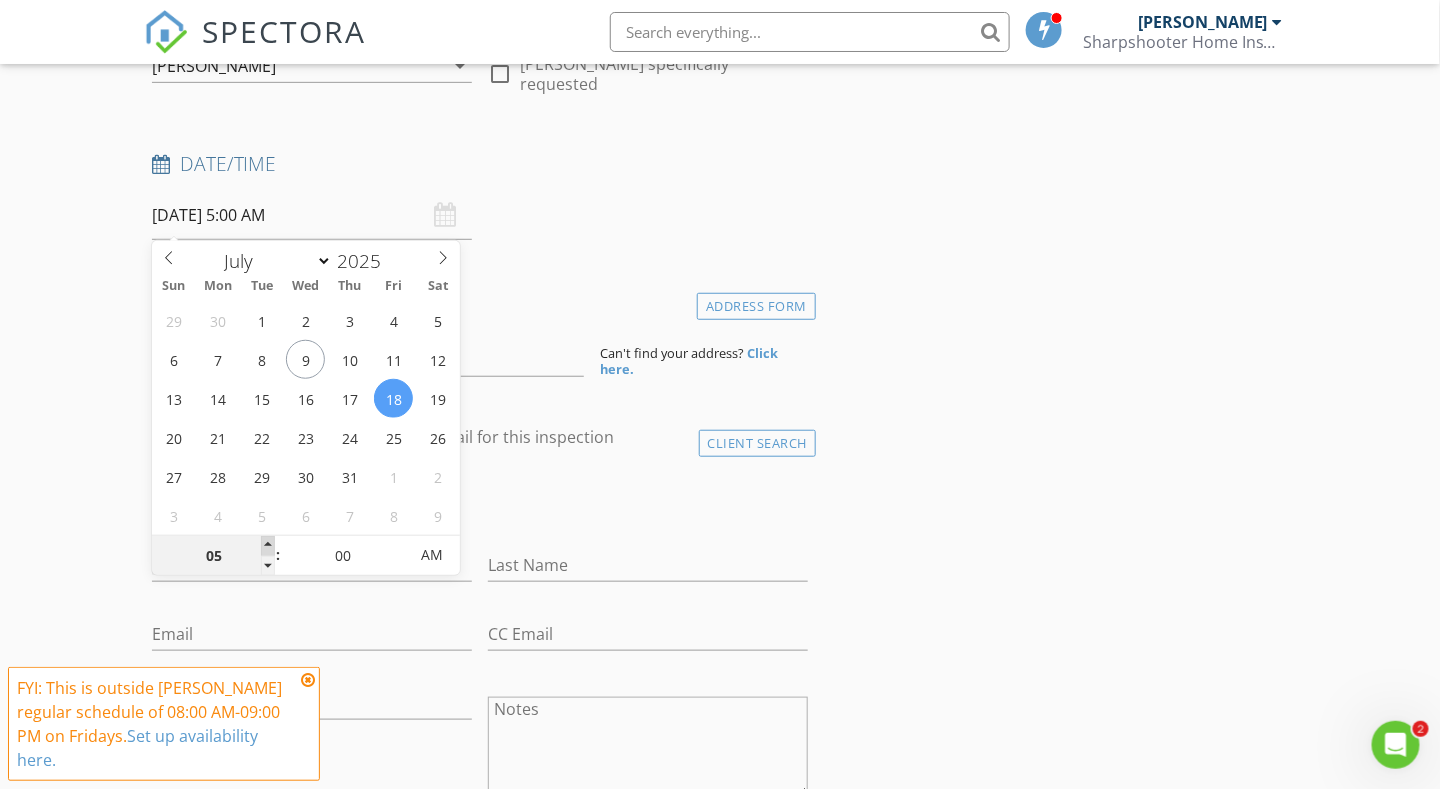 type on "06" 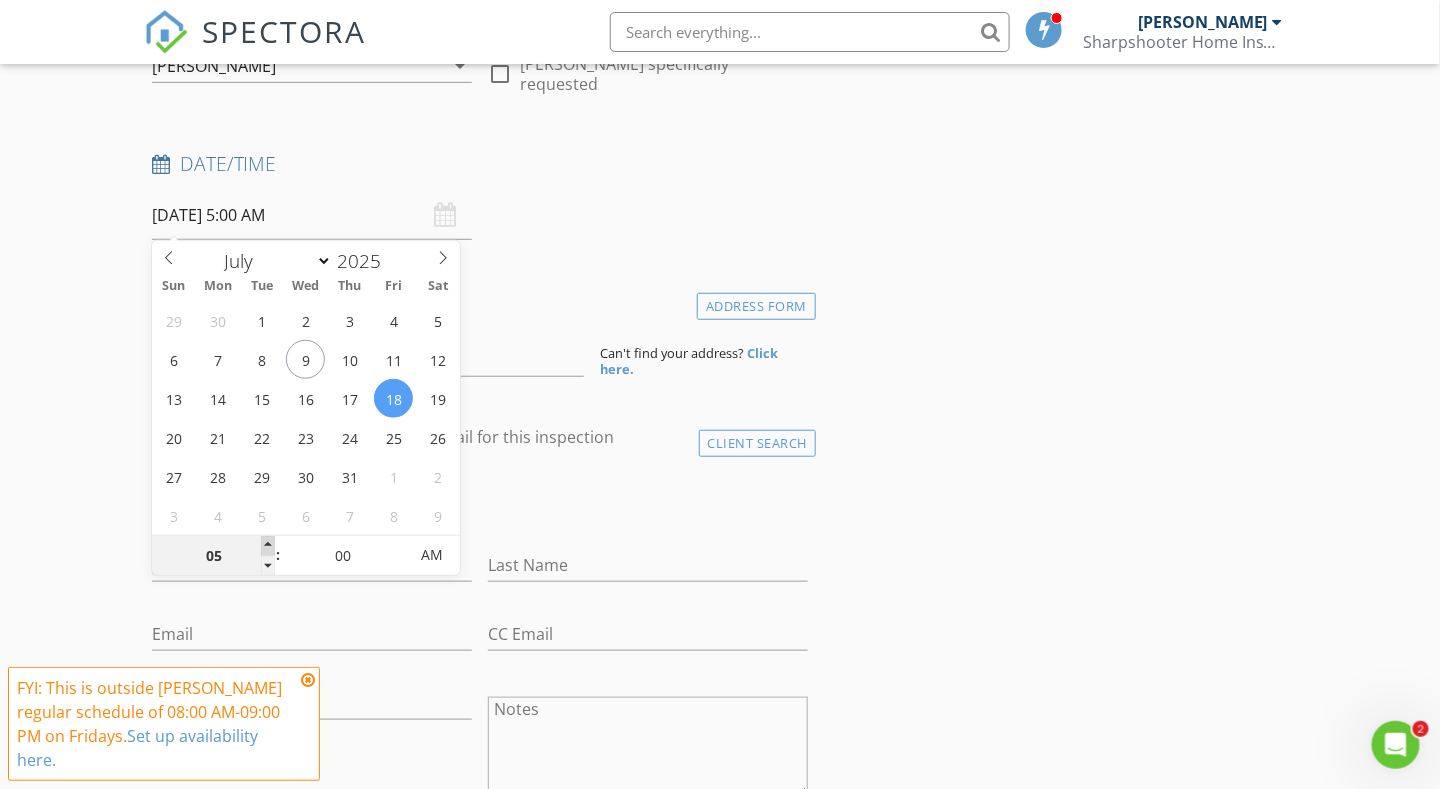 type on "07/18/2025 6:00 AM" 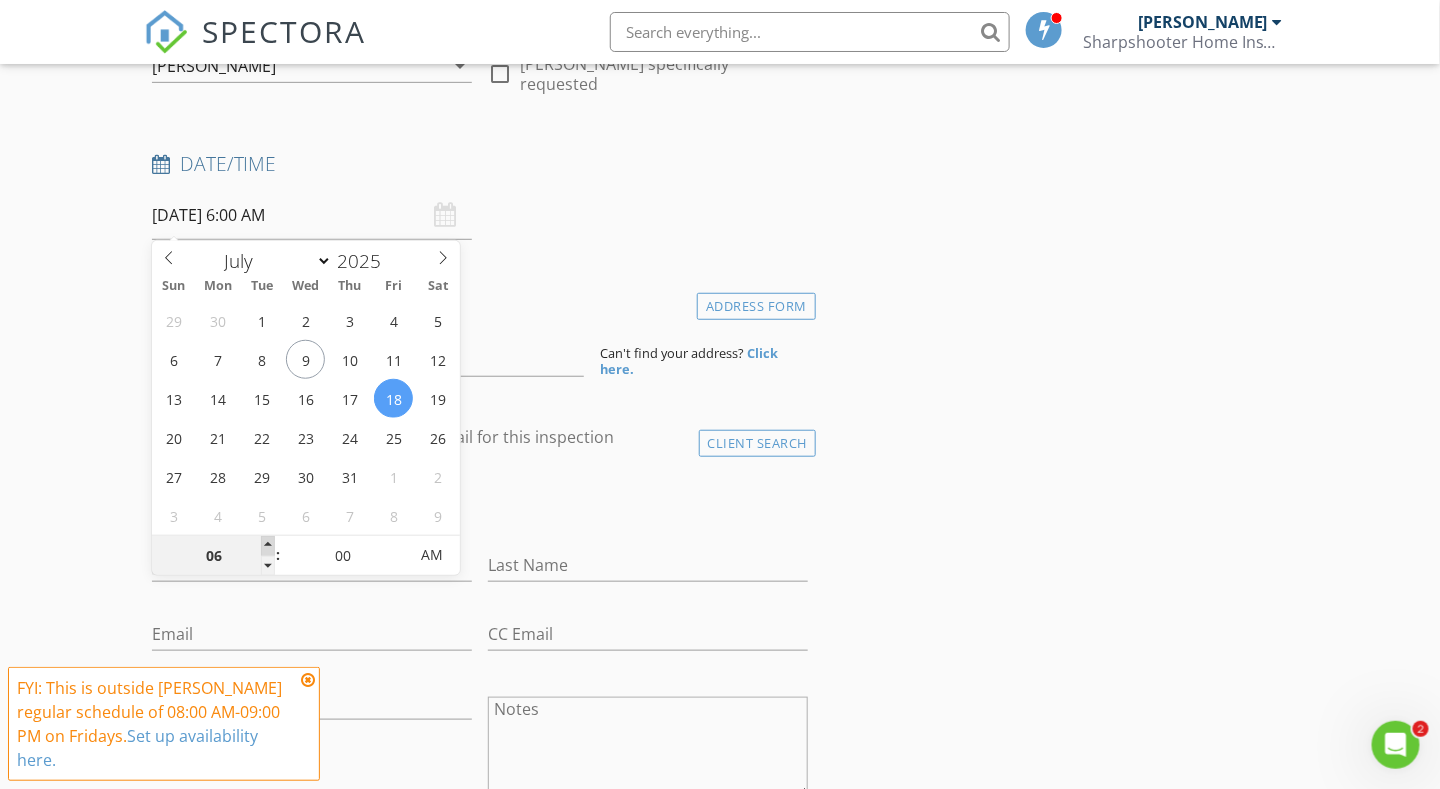 click at bounding box center [268, 546] 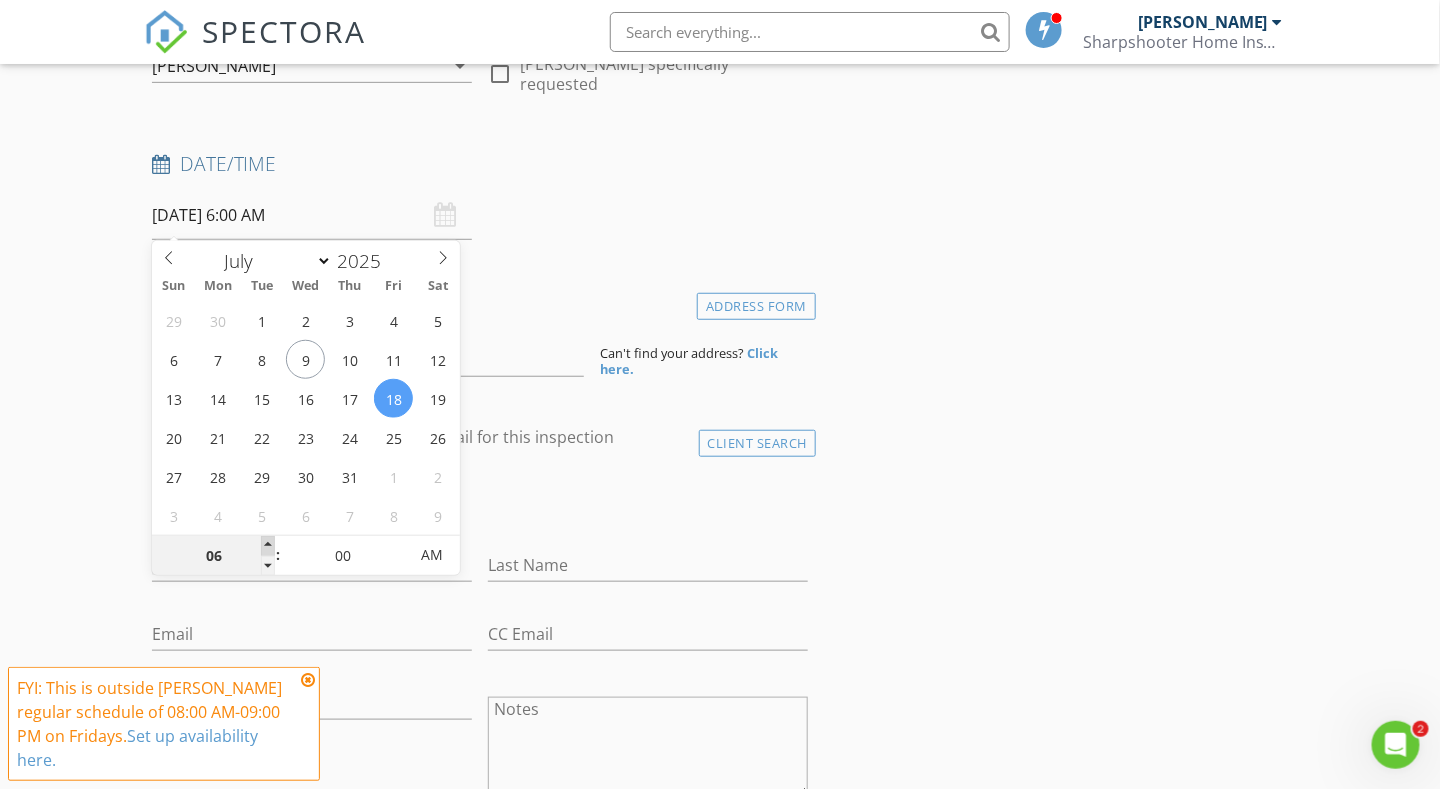type on "07" 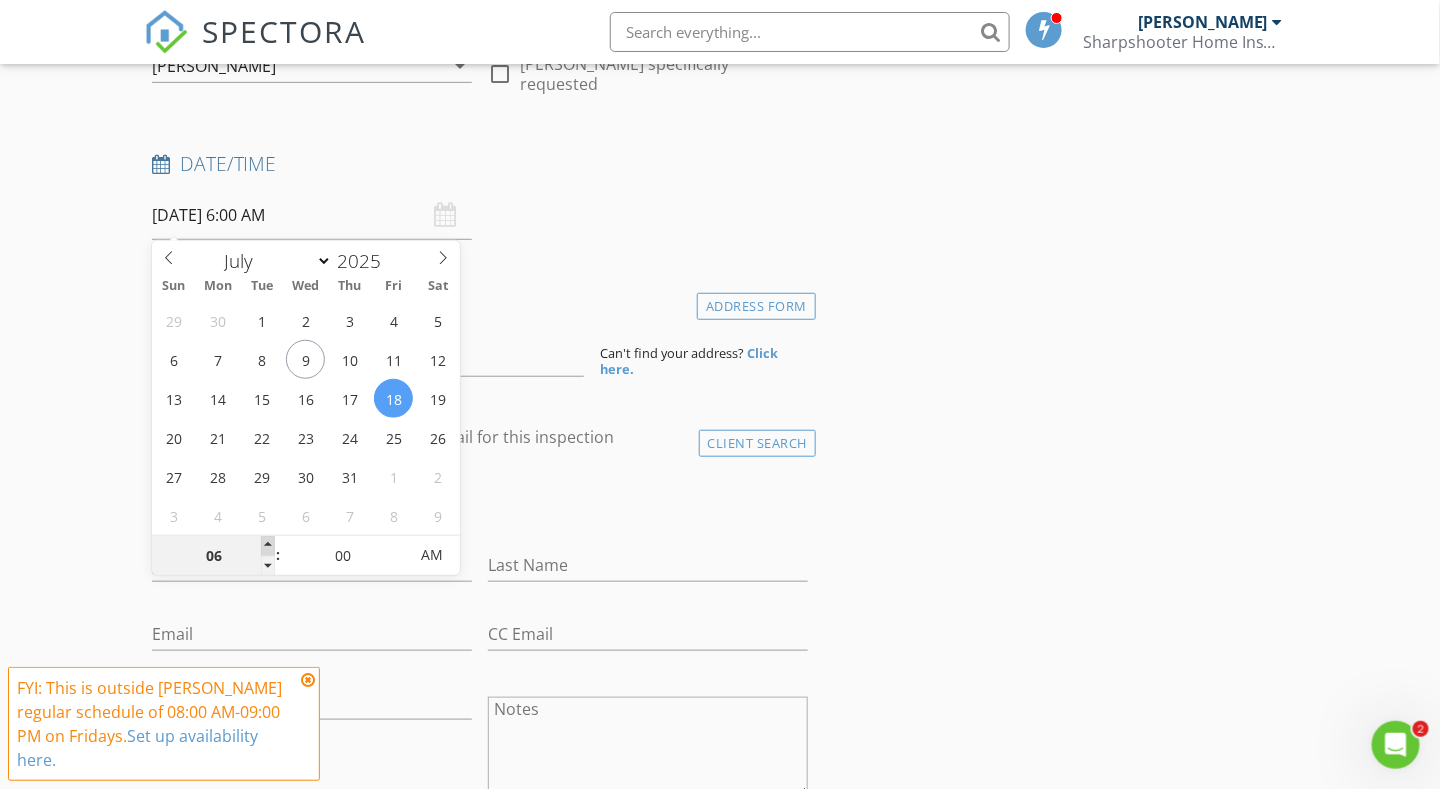 type on "07/18/2025 7:00 AM" 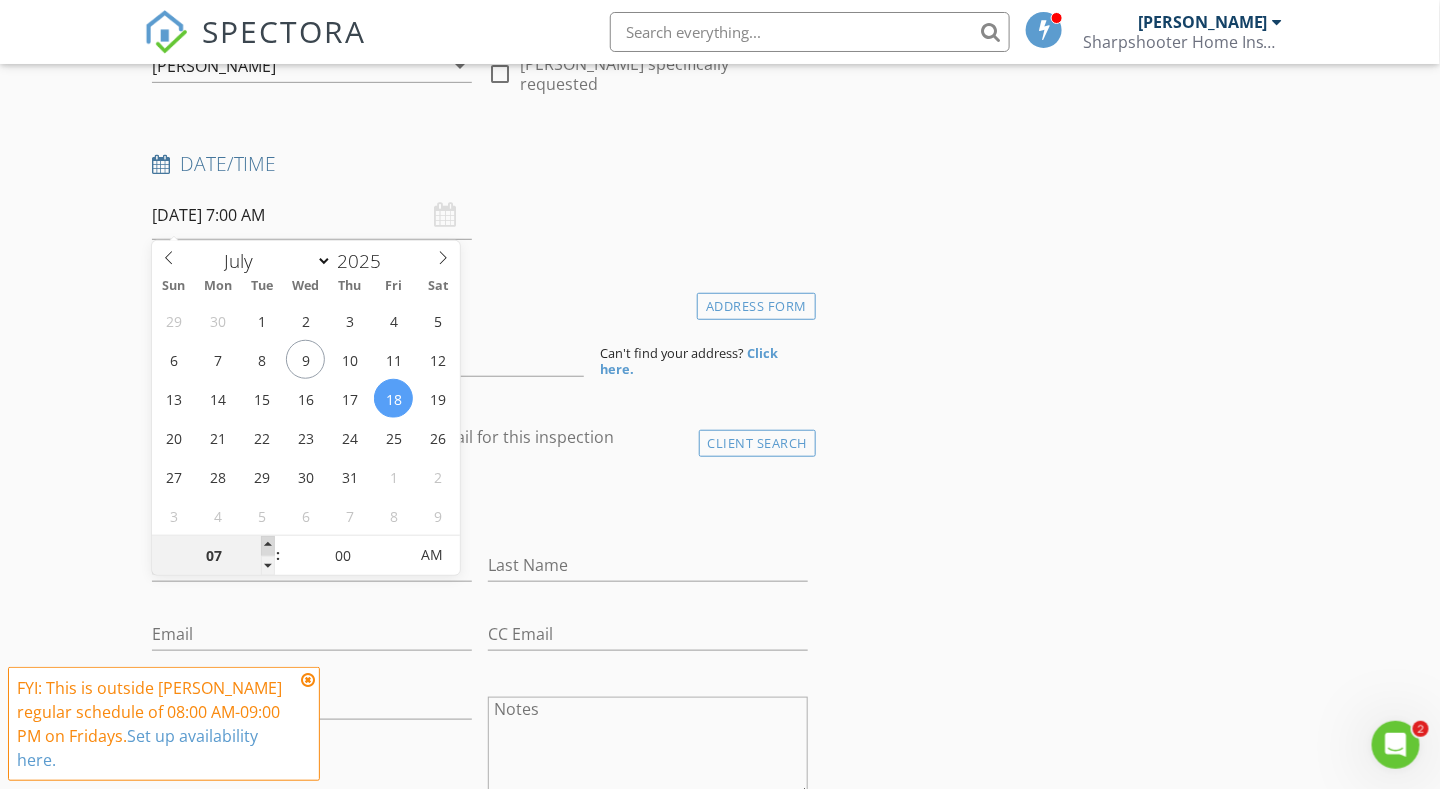 click at bounding box center [268, 546] 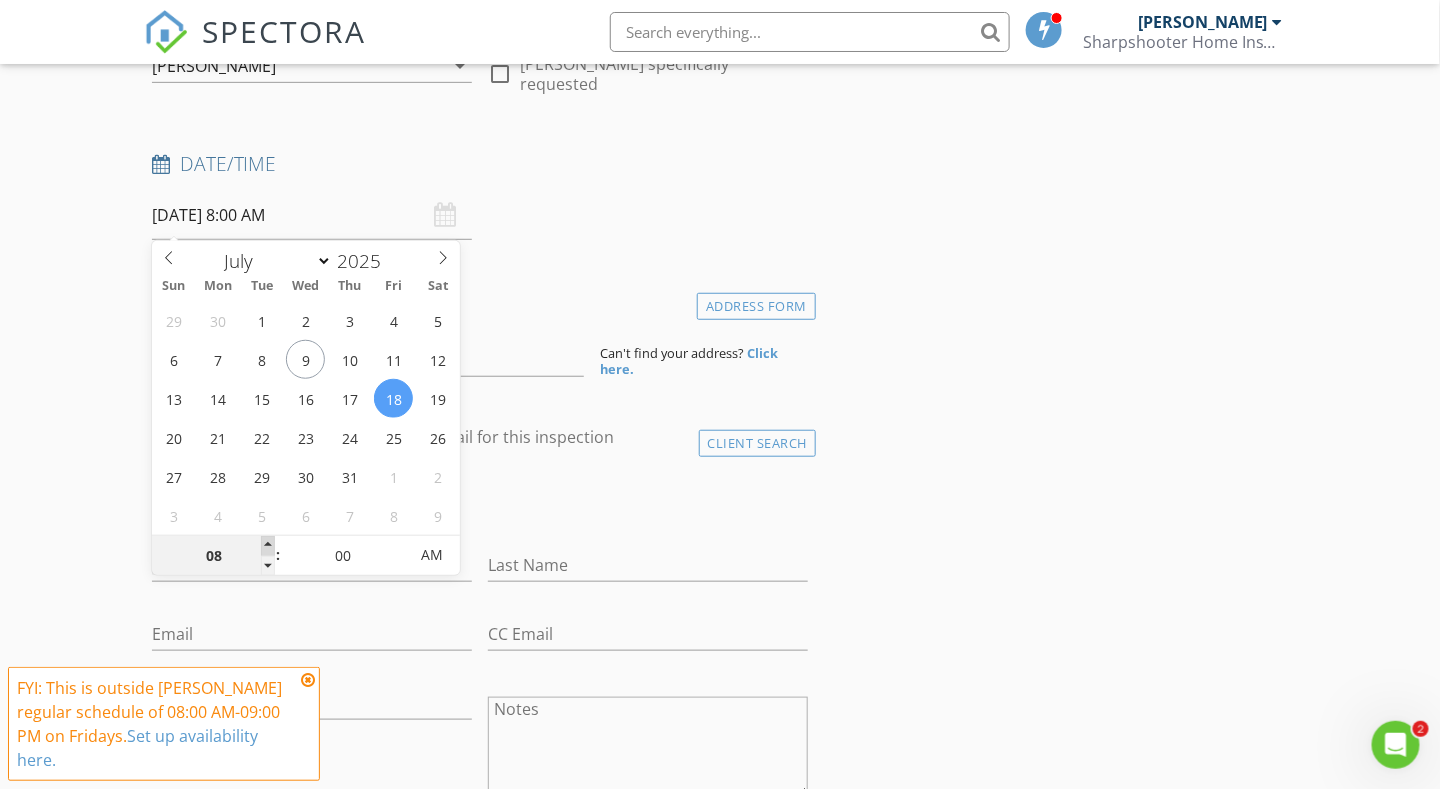 click at bounding box center (268, 546) 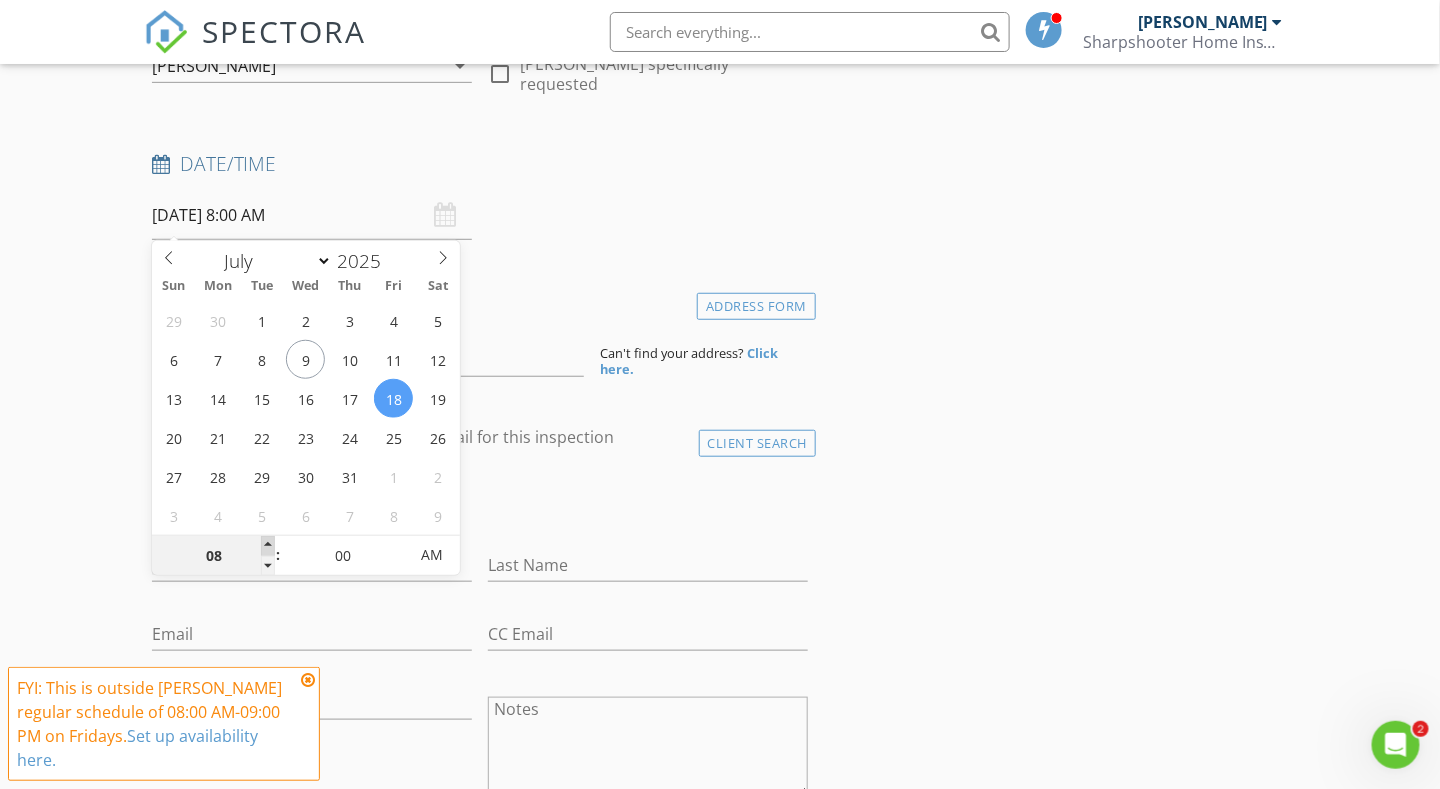 type on "09" 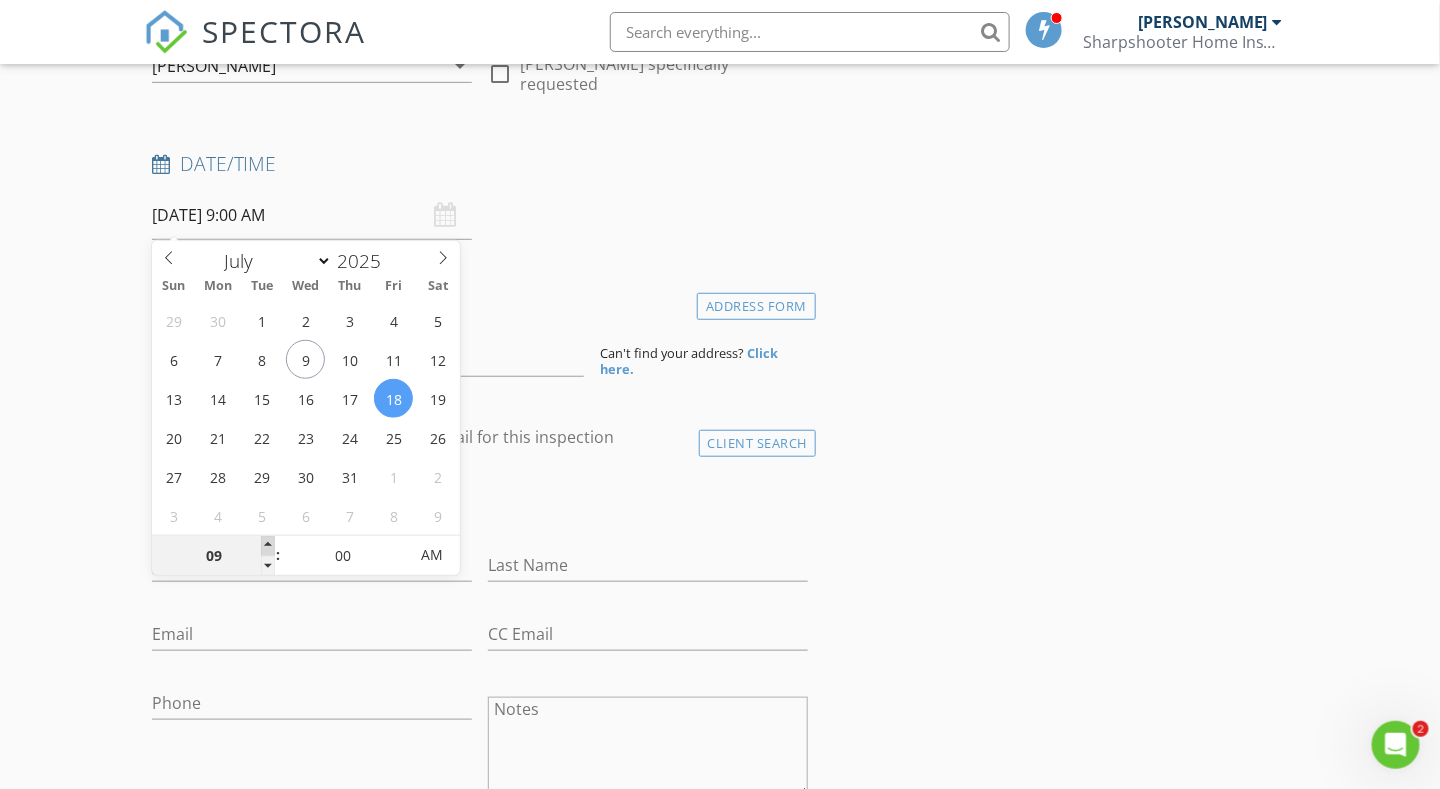 click at bounding box center (268, 546) 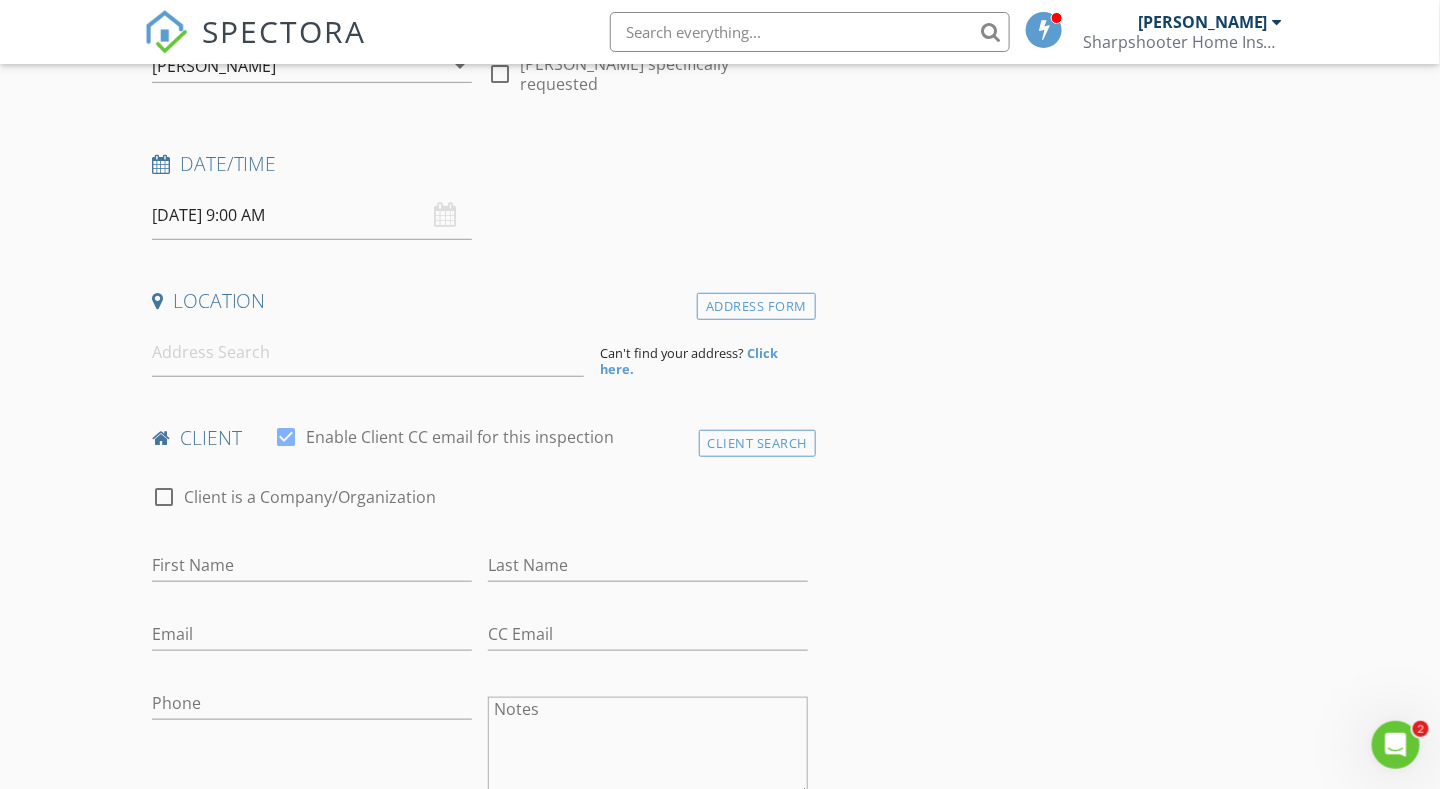 click on "New Inspection
Click here to use the New Order Form
INSPECTOR(S)
check_box   Matt Adams   PRIMARY   Matt Adams arrow_drop_down   check_box_outline_blank Matt Adams specifically requested
Date/Time
07/18/2025 9:00 AM
Location
Address Form       Can't find your address?   Click here.
client
check_box Enable Client CC email for this inspection   Client Search     check_box_outline_blank Client is a Company/Organization     First Name   Last Name   Email   CC Email   Phone           Notes   Private Notes
ADD ADDITIONAL client
SERVICES
check_box_outline_blank   Residential Inspection   check_box_outline_blank   Radon Testing   check_box_outline_blank   Wood Destroying Insect (termite) Inspection   check_box_outline_blank   Radon Mitigation   Proposal       Commercial" at bounding box center [720, 1394] 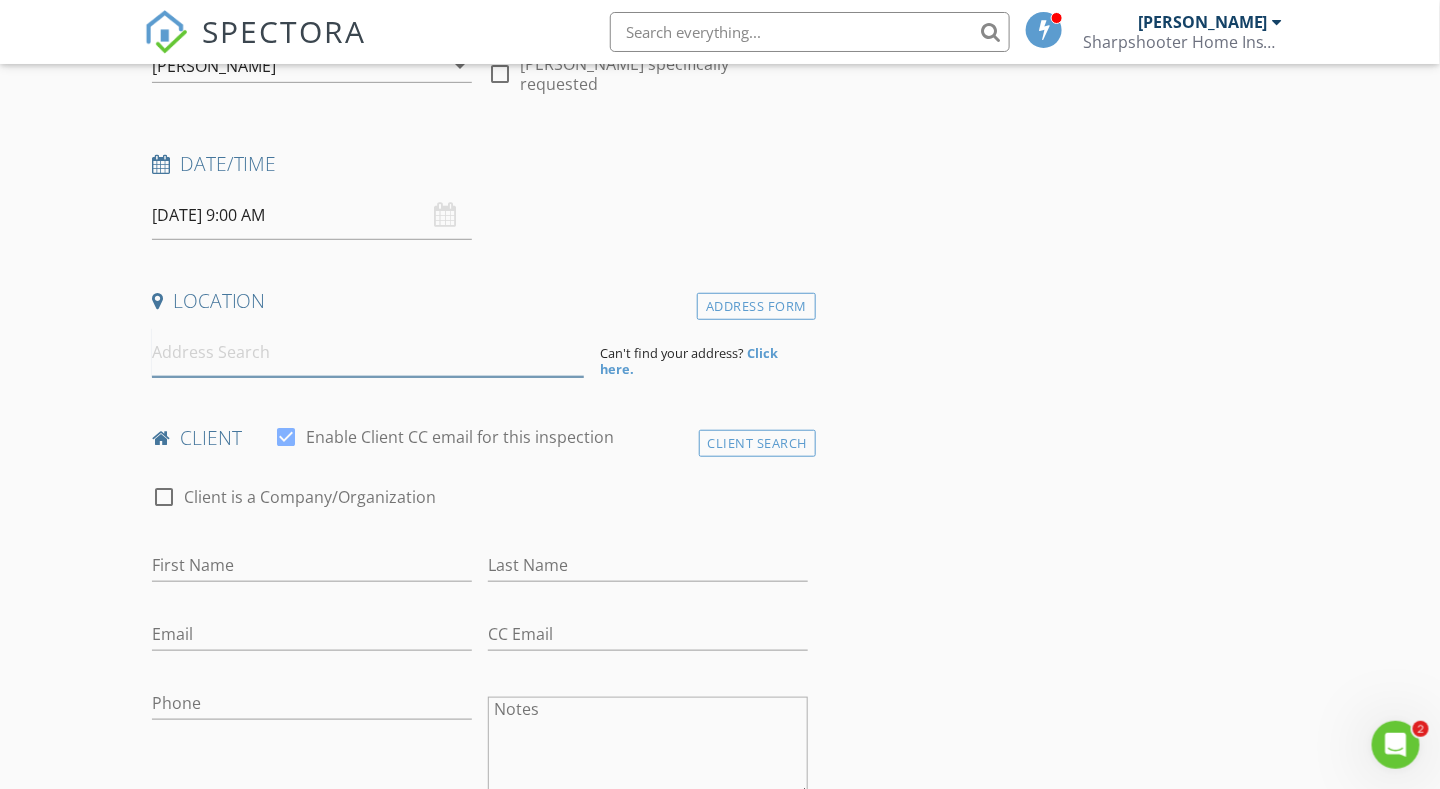 click at bounding box center (368, 352) 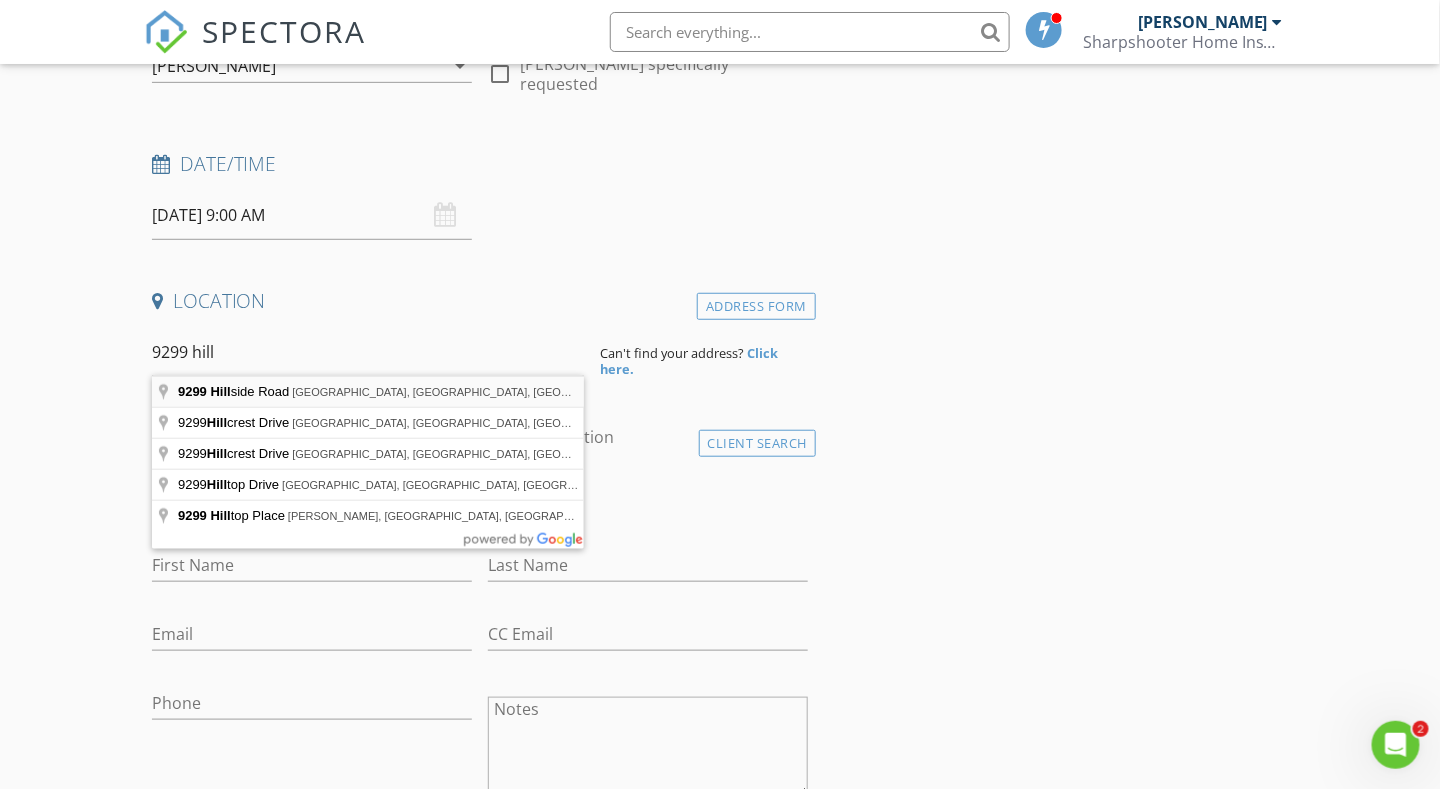 type on "9299 Hillside Road, Independence, OH, USA" 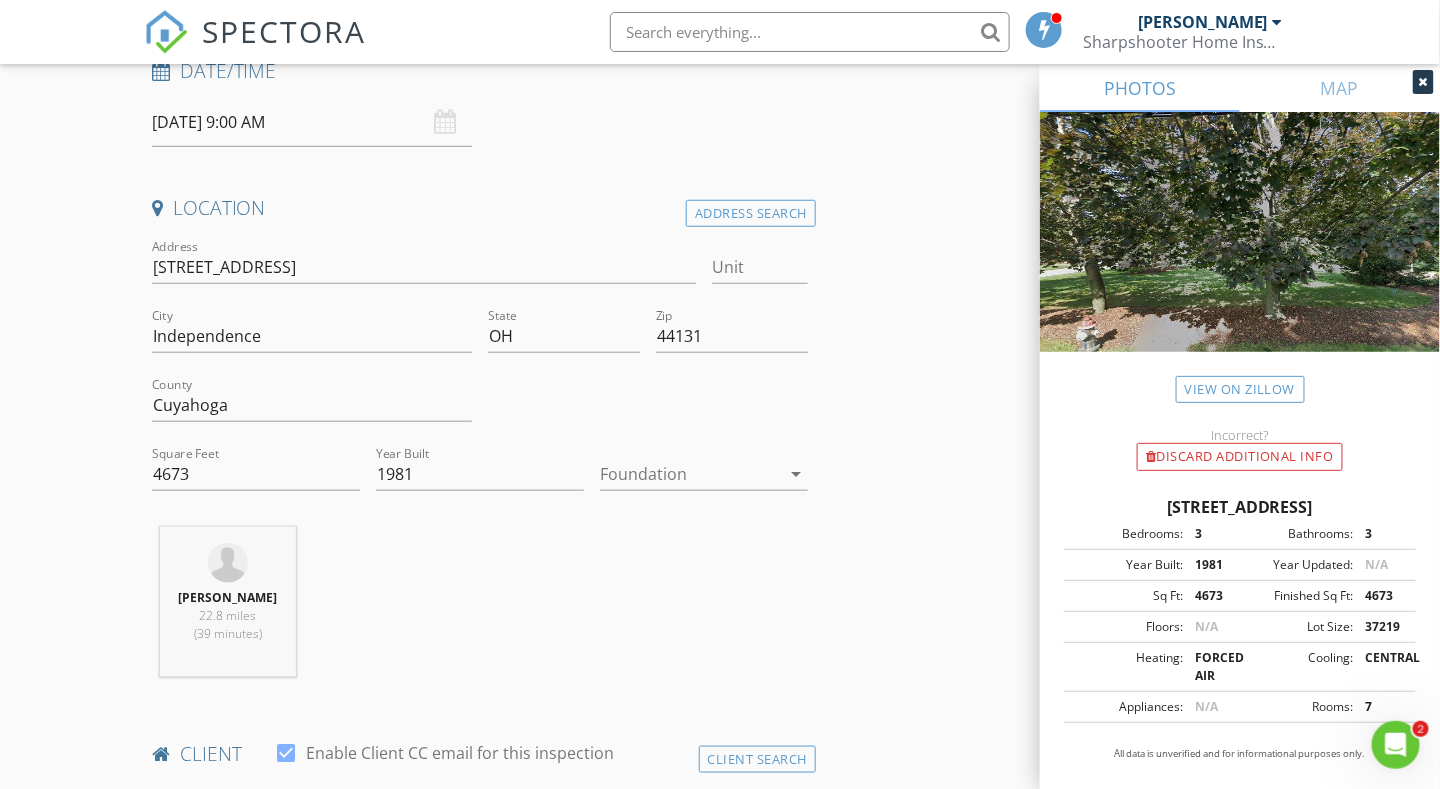 scroll, scrollTop: 400, scrollLeft: 0, axis: vertical 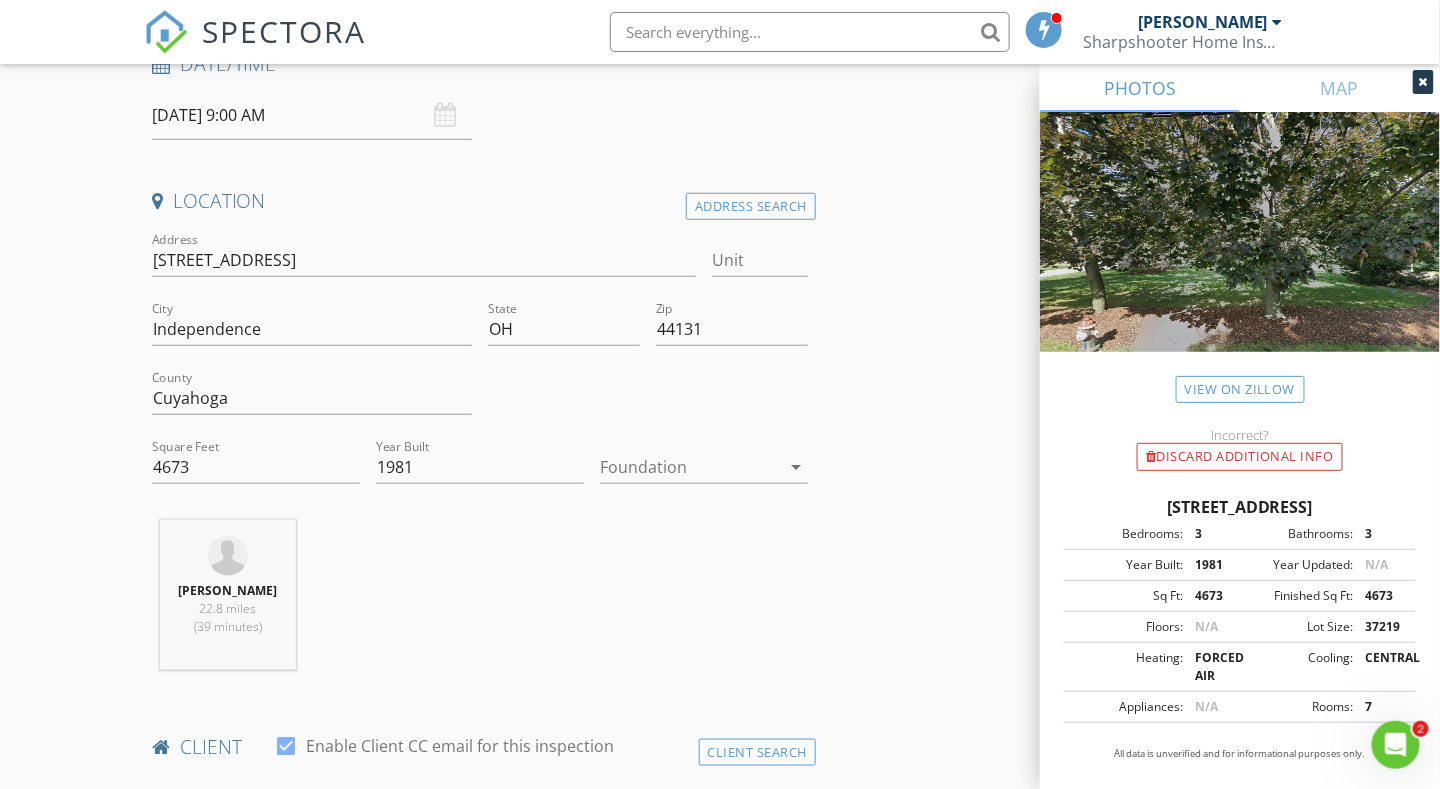 click at bounding box center [690, 467] 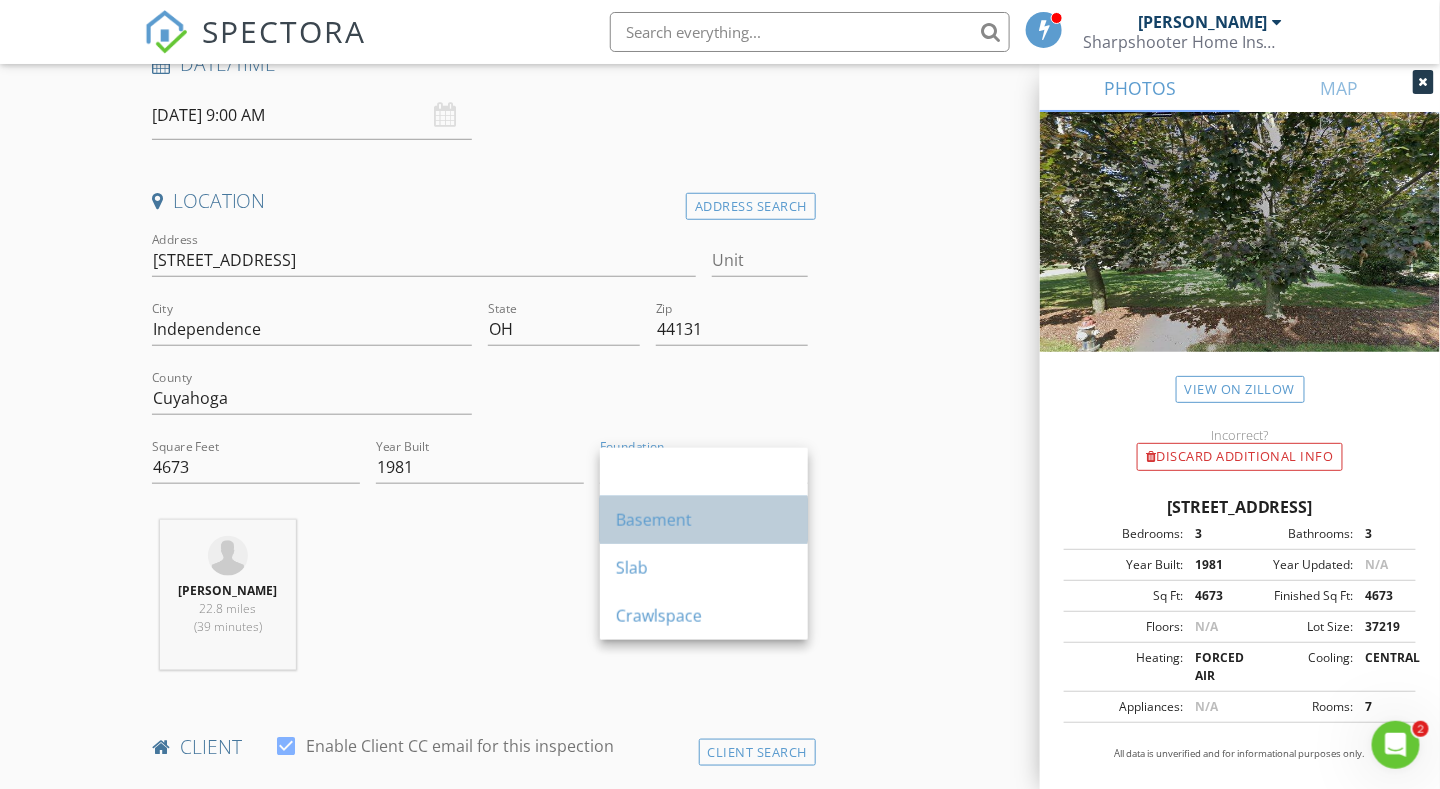 click on "Basement" at bounding box center (704, 520) 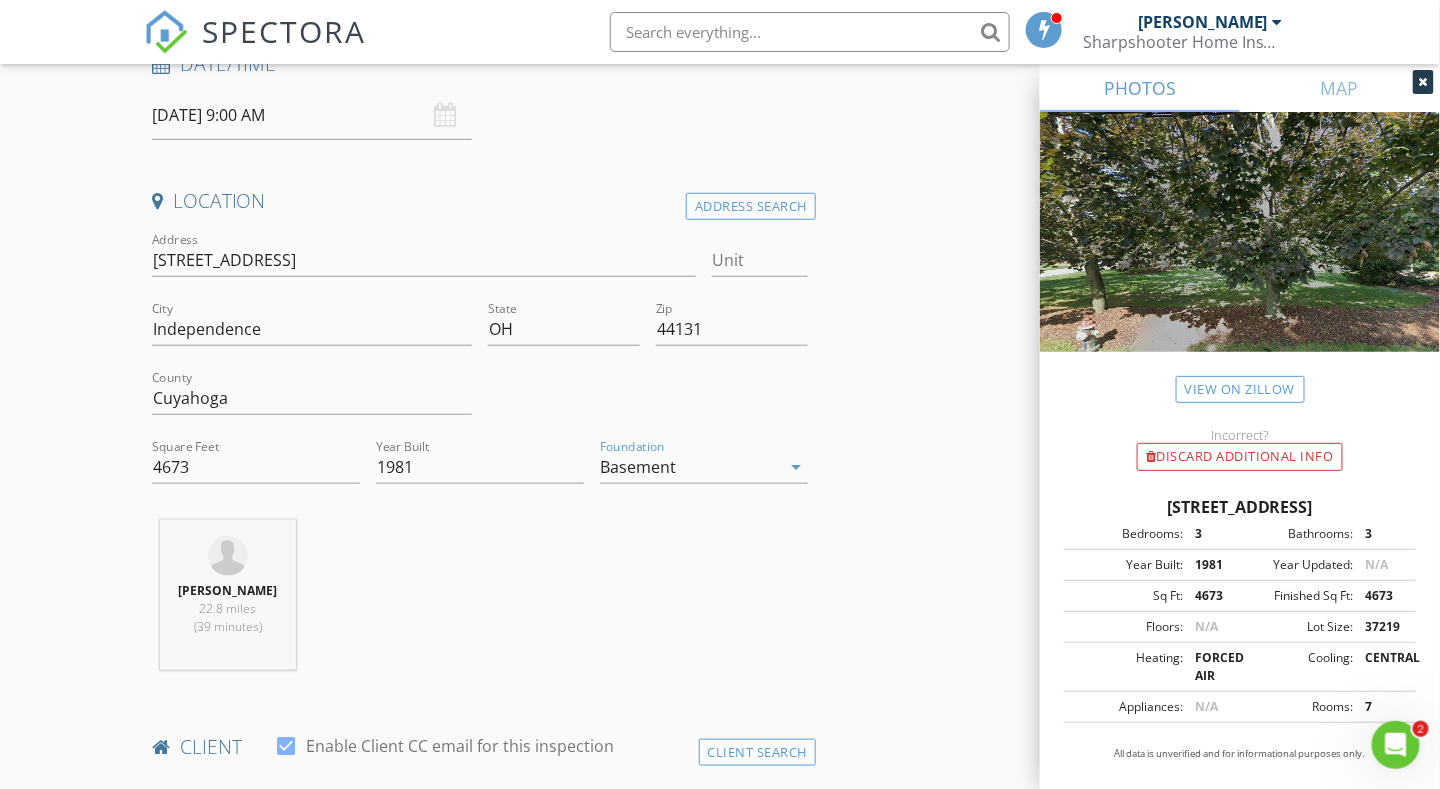 click on "New Inspection
Click here to use the New Order Form
INSPECTOR(S)
check_box   Matt Adams   PRIMARY   Matt Adams arrow_drop_down   check_box_outline_blank Matt Adams specifically requested
Date/Time
07/18/2025 9:00 AM
Location
Address Search       Address 9299 Hillside Rd   Unit   City Independence   State OH   Zip 44131   County Cuyahoga     Square Feet 4673   Year Built 1981   Foundation Basement arrow_drop_down     Matt Adams     22.8 miles     (39 minutes)
client
check_box Enable Client CC email for this inspection   Client Search     check_box_outline_blank Client is a Company/Organization     First Name   Last Name   Email   CC Email   Phone           Notes   Private Notes
ADD ADDITIONAL client
SERVICES
check_box_outline_blank   Residential Inspection" at bounding box center (720, 1499) 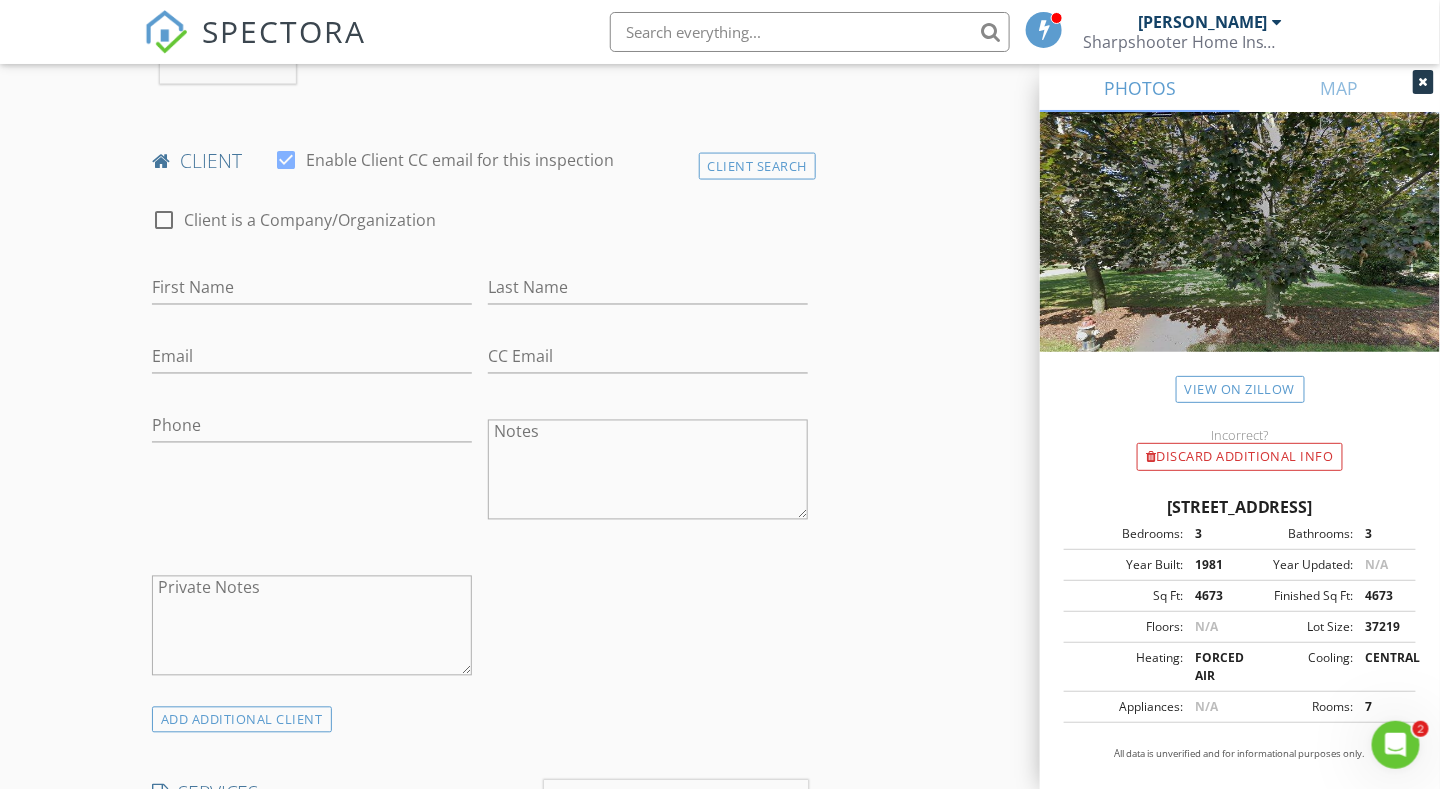 scroll, scrollTop: 1000, scrollLeft: 0, axis: vertical 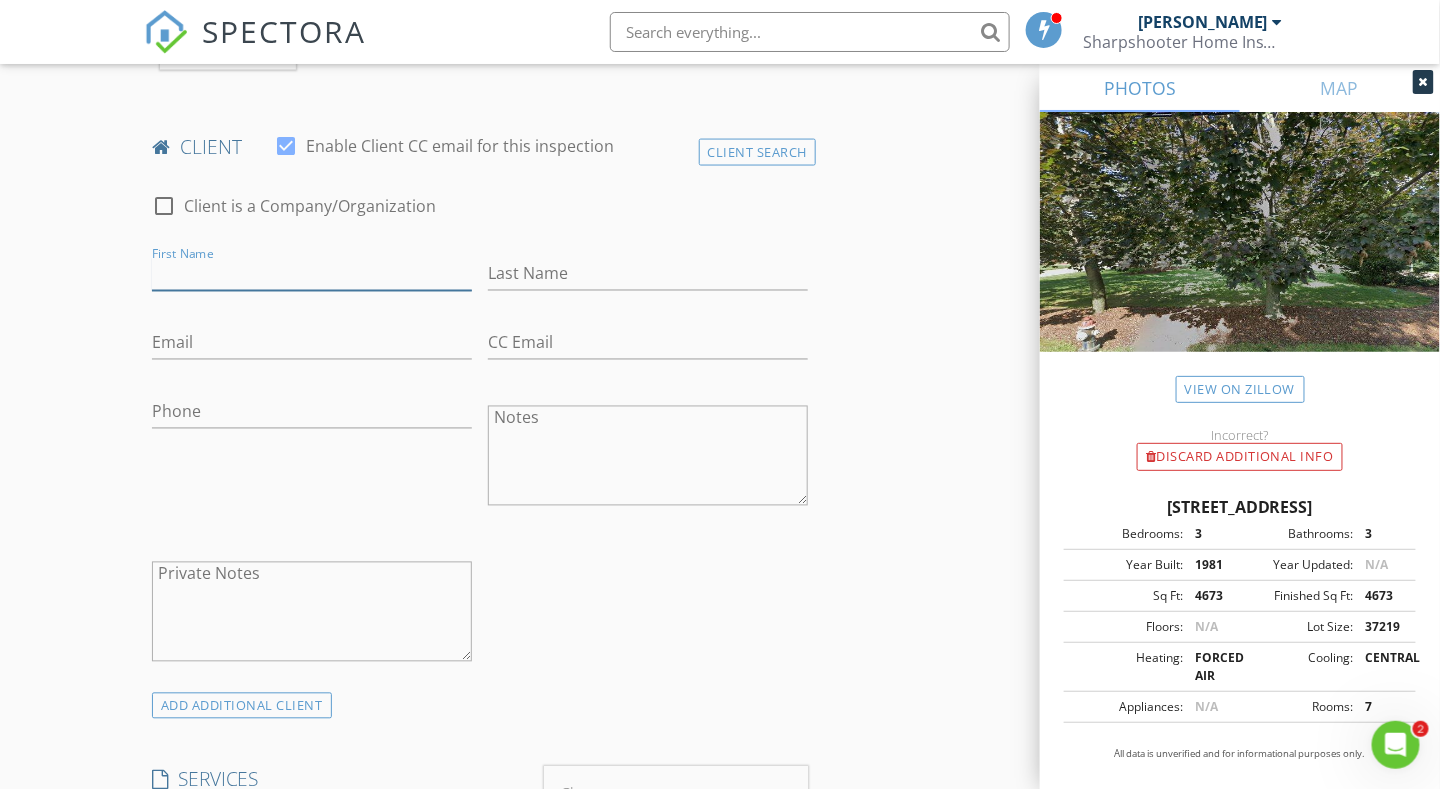 click on "First Name" at bounding box center (312, 274) 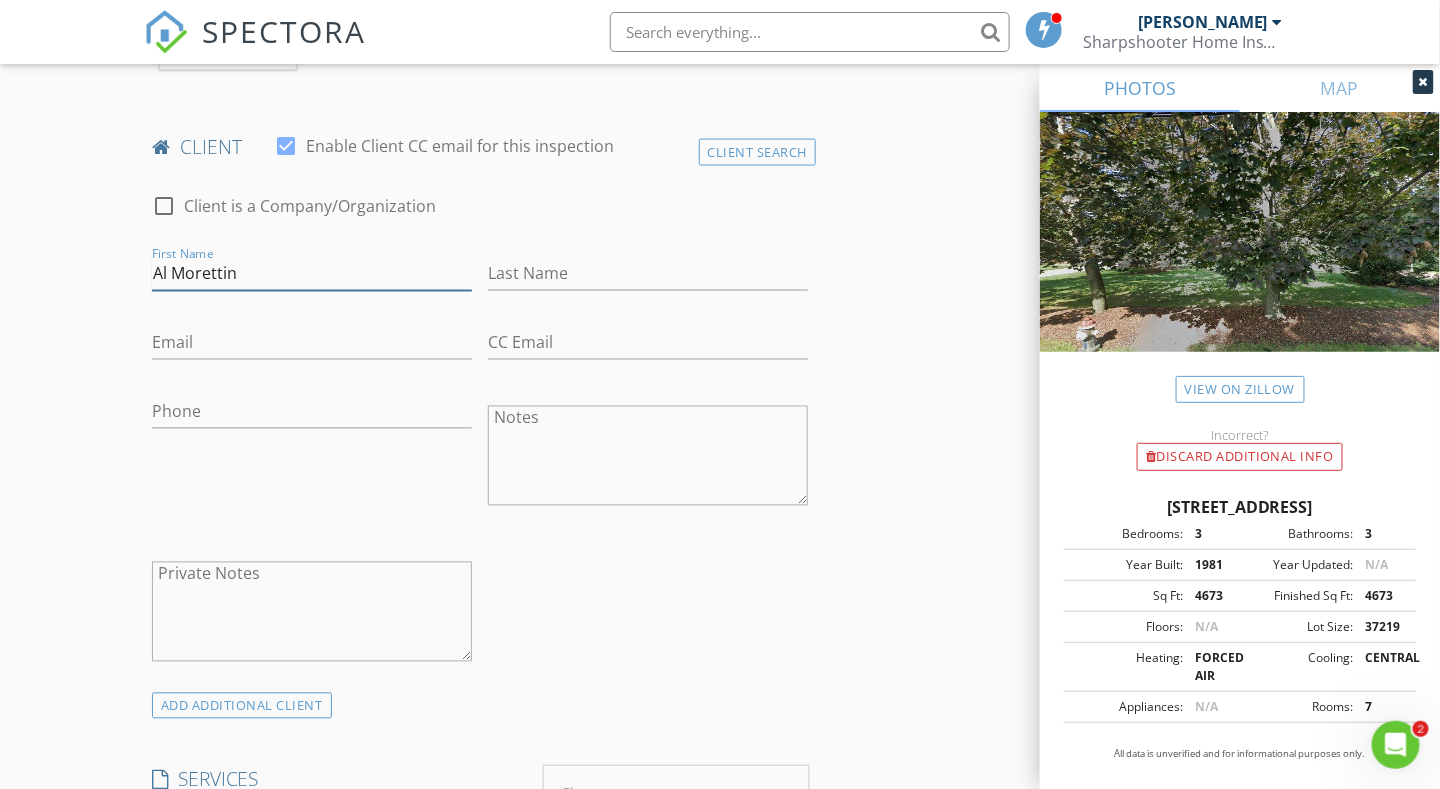 drag, startPoint x: 240, startPoint y: 274, endPoint x: 177, endPoint y: 272, distance: 63.03174 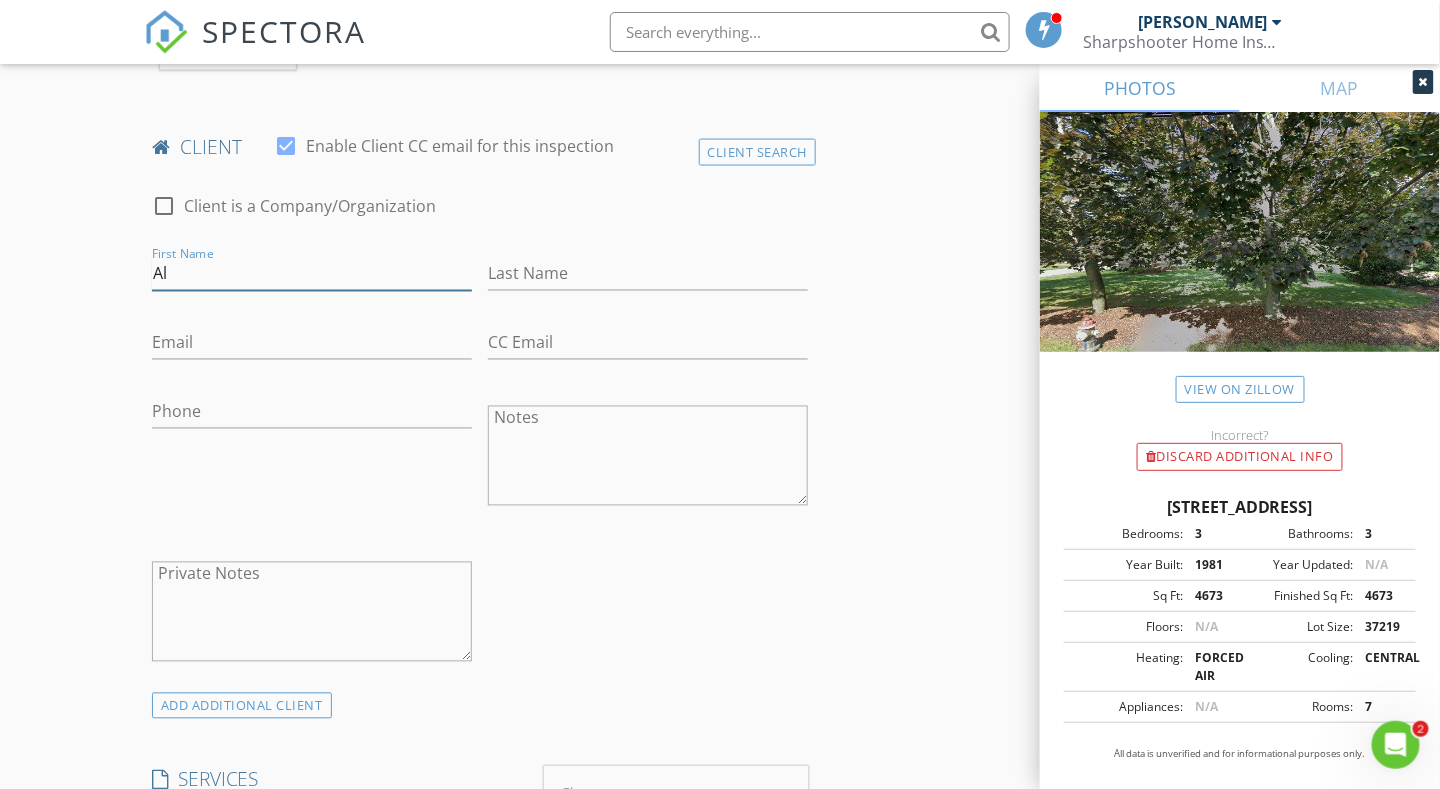 type on "Al" 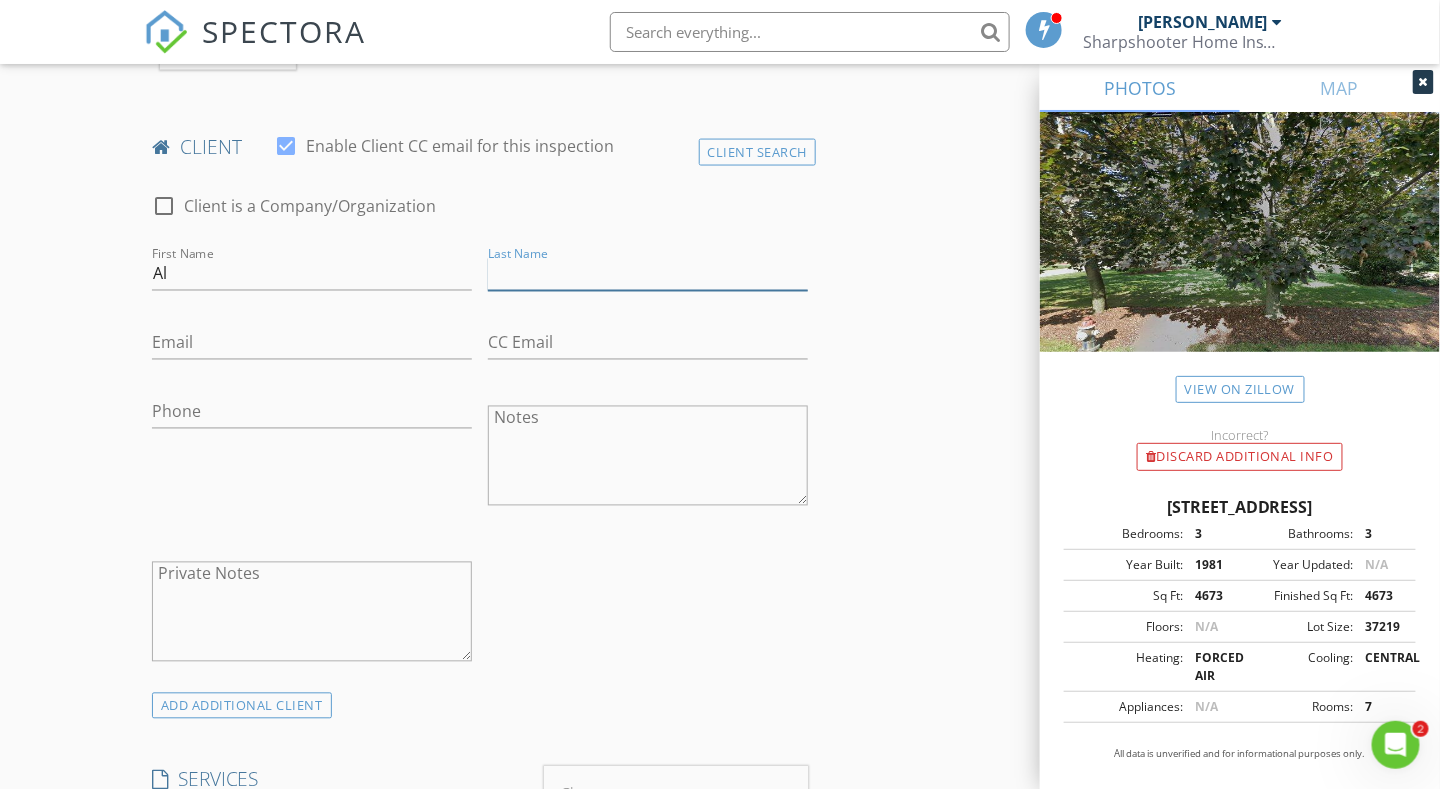 click on "Last Name" at bounding box center (648, 274) 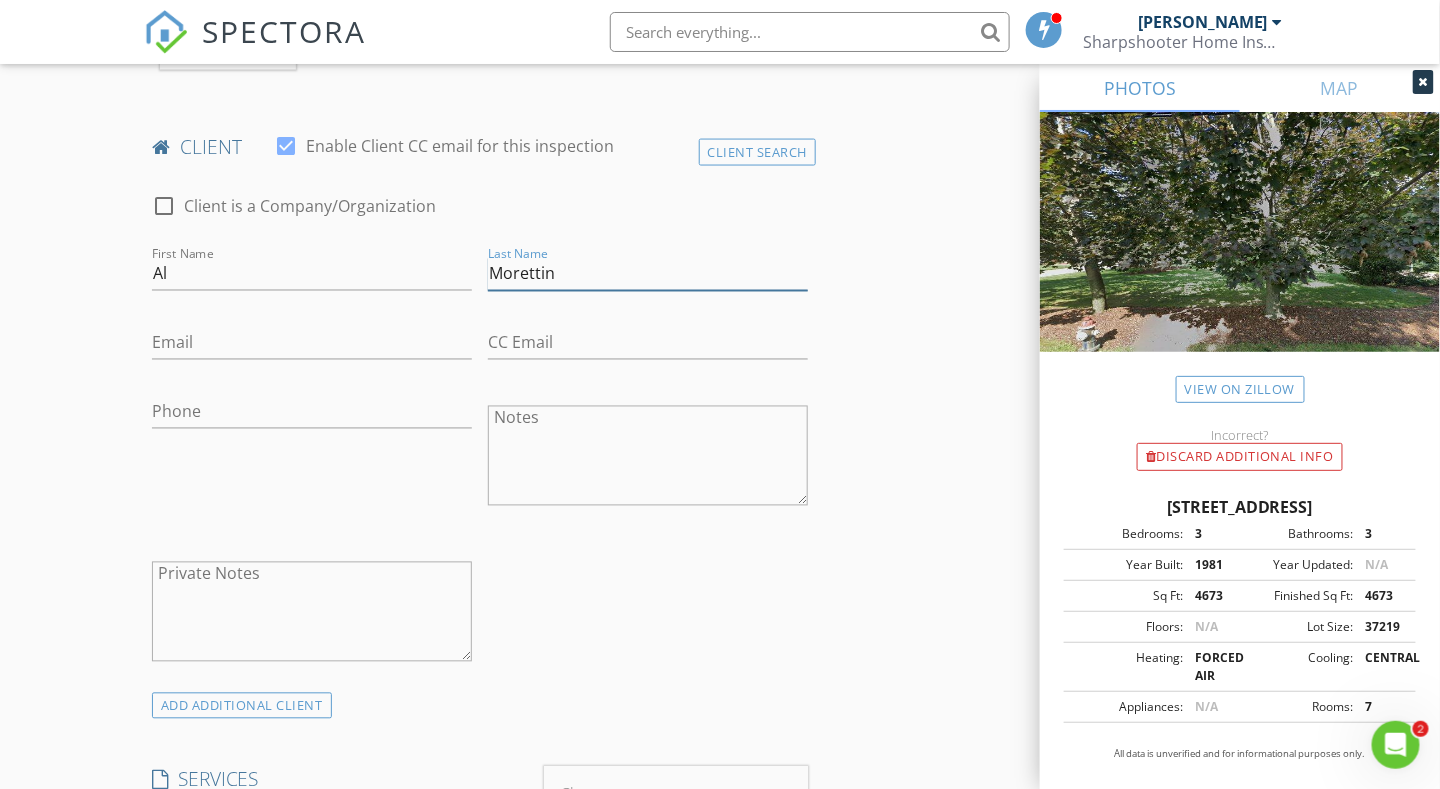 type on "Morettin" 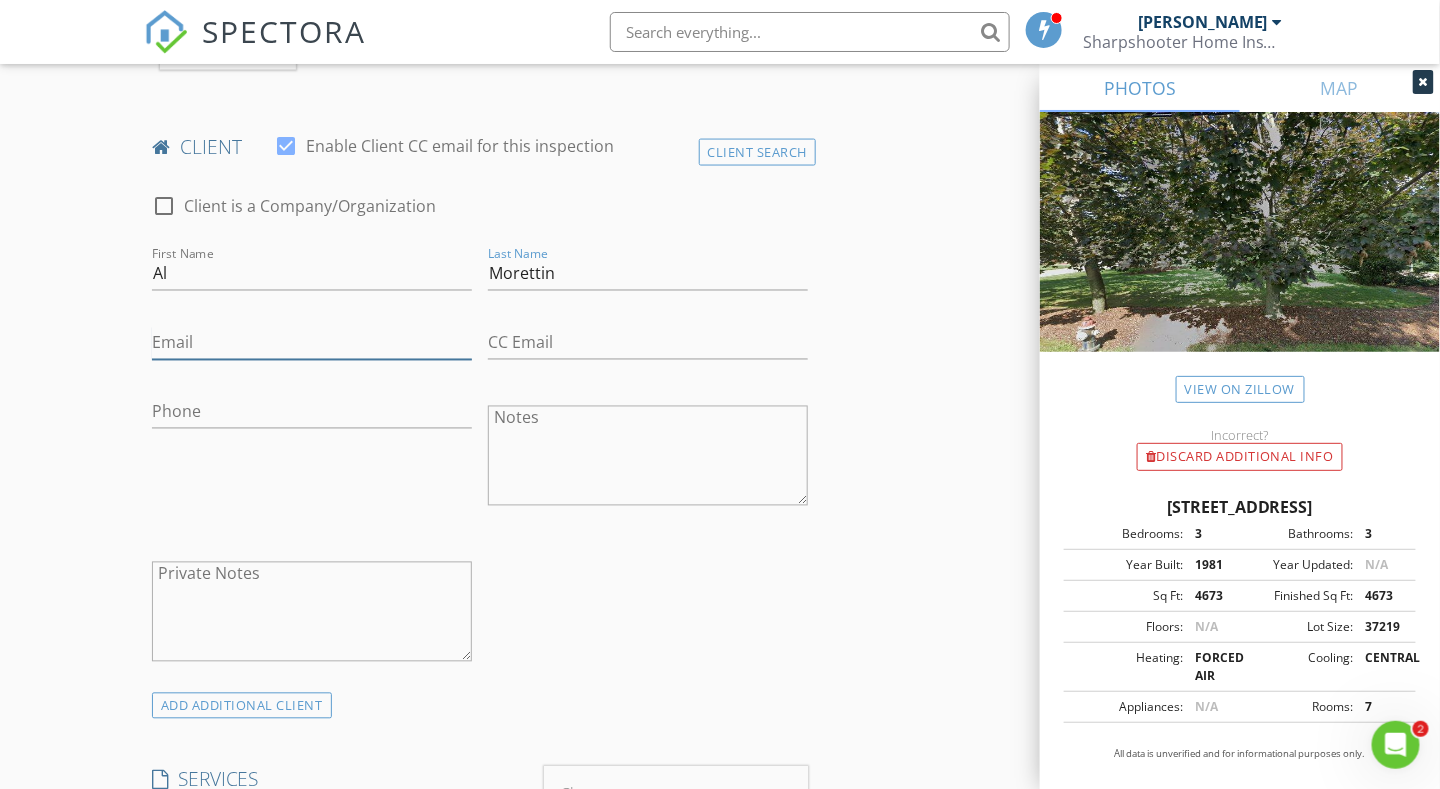 click on "Email" at bounding box center [312, 343] 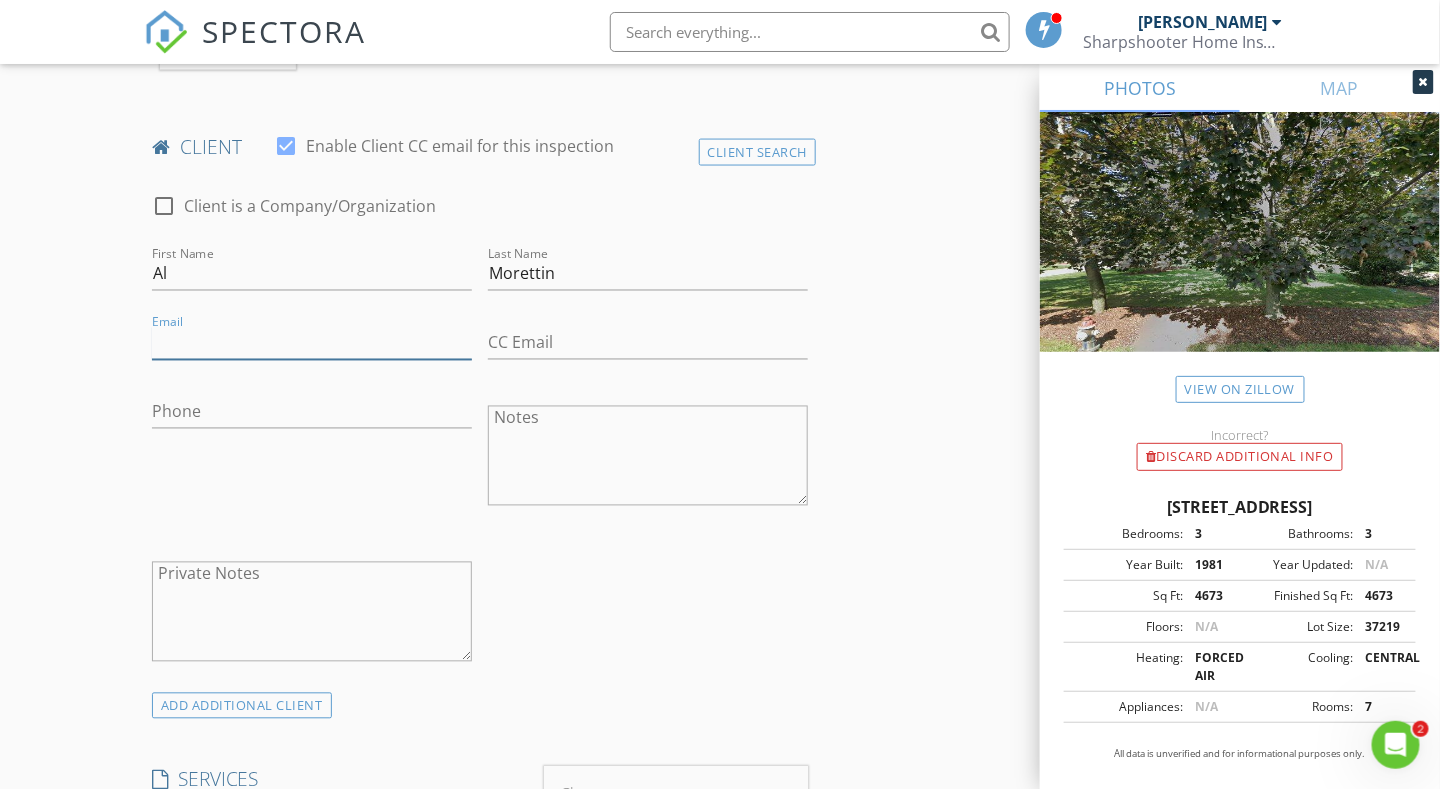 paste on "amrttn@aol.com" 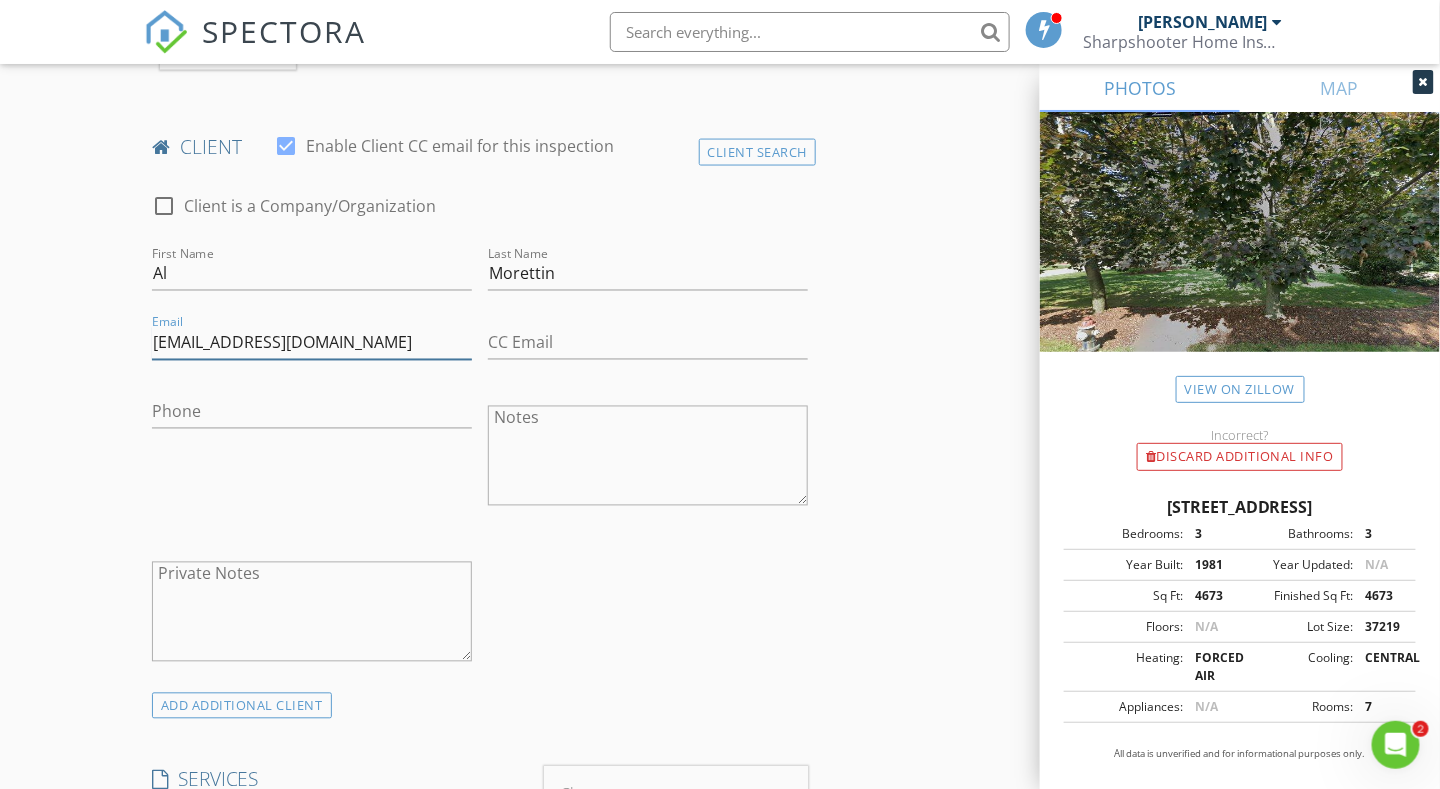 type on "amrttn@aol.com" 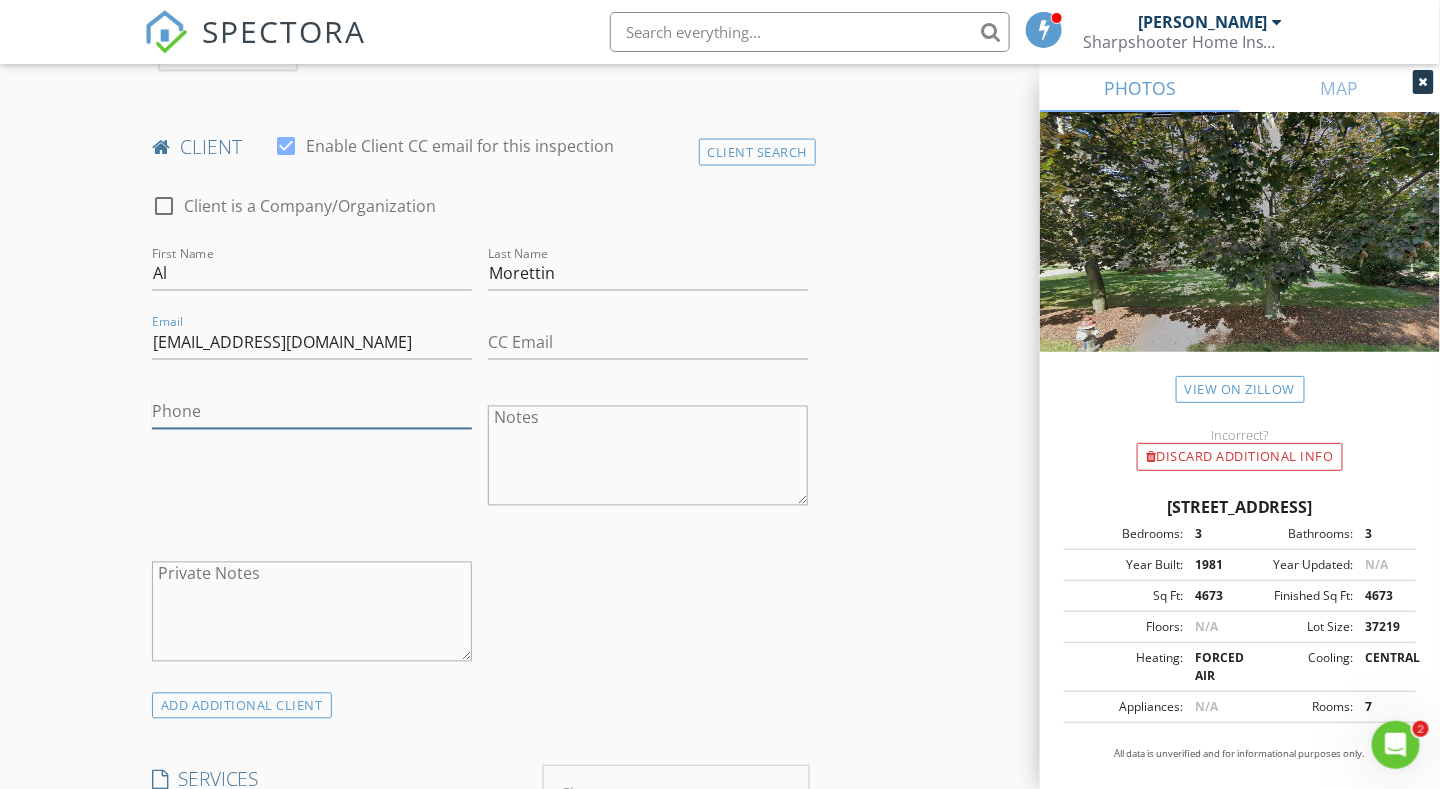 click on "Phone" at bounding box center (312, 412) 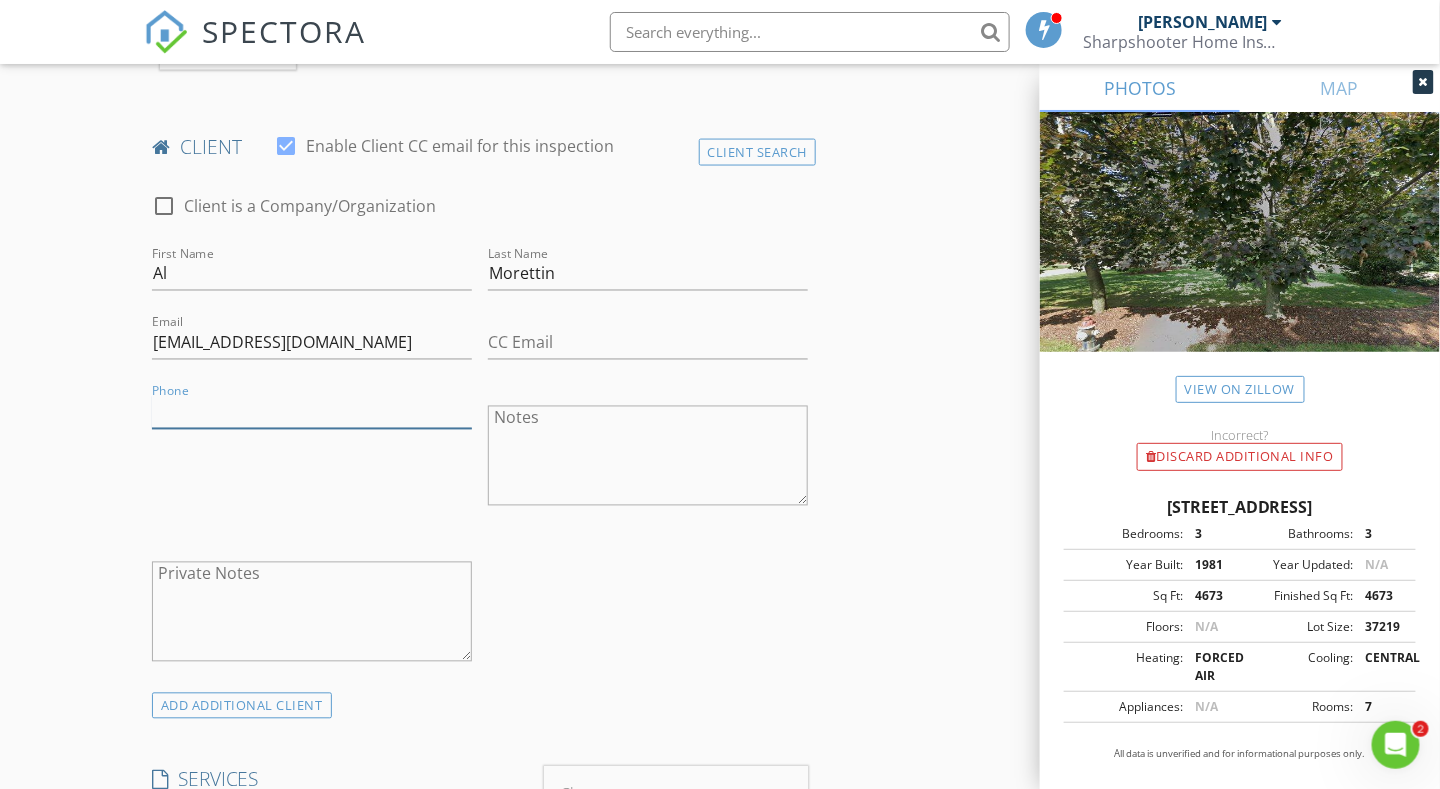click on "Phone" at bounding box center [312, 412] 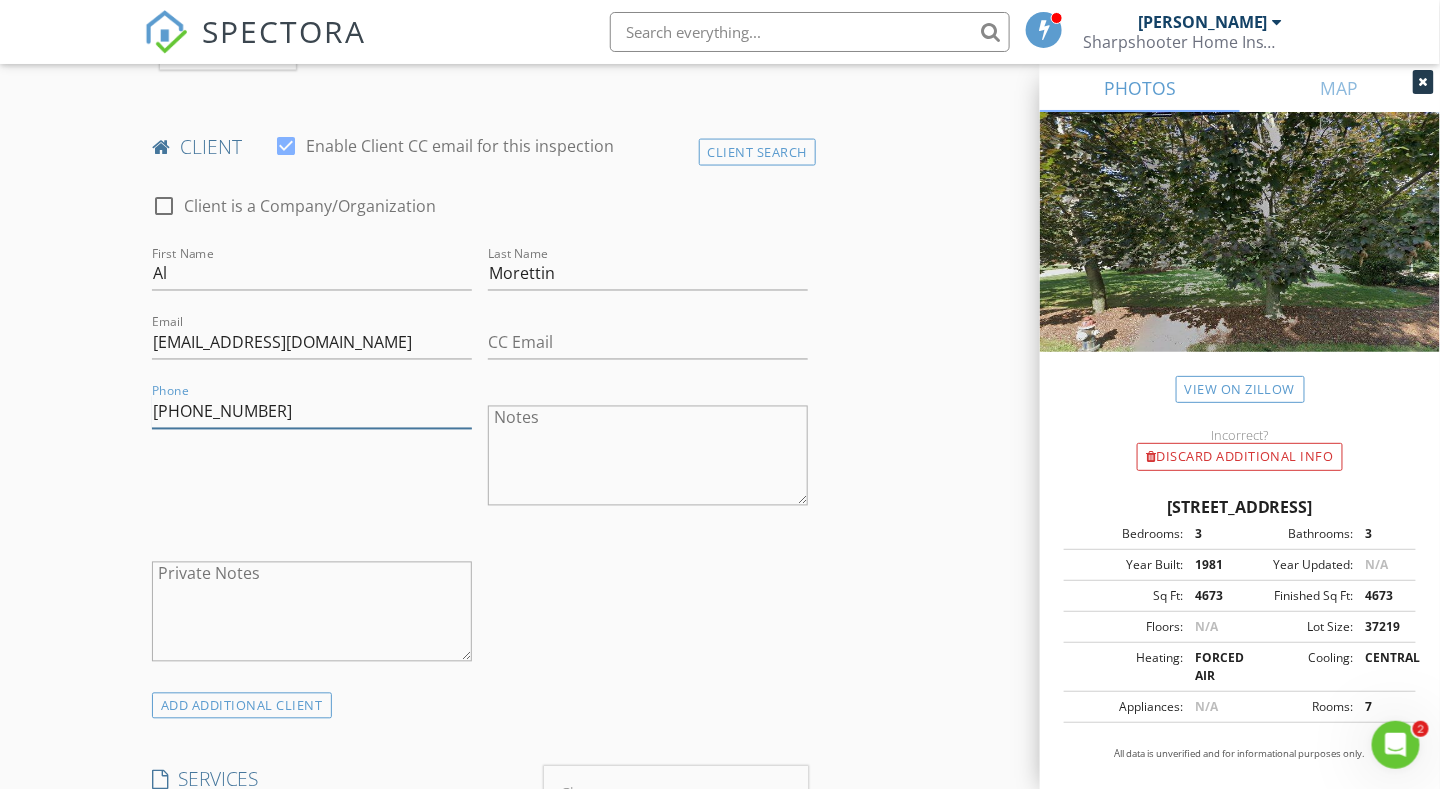 type on "216-970-4075" 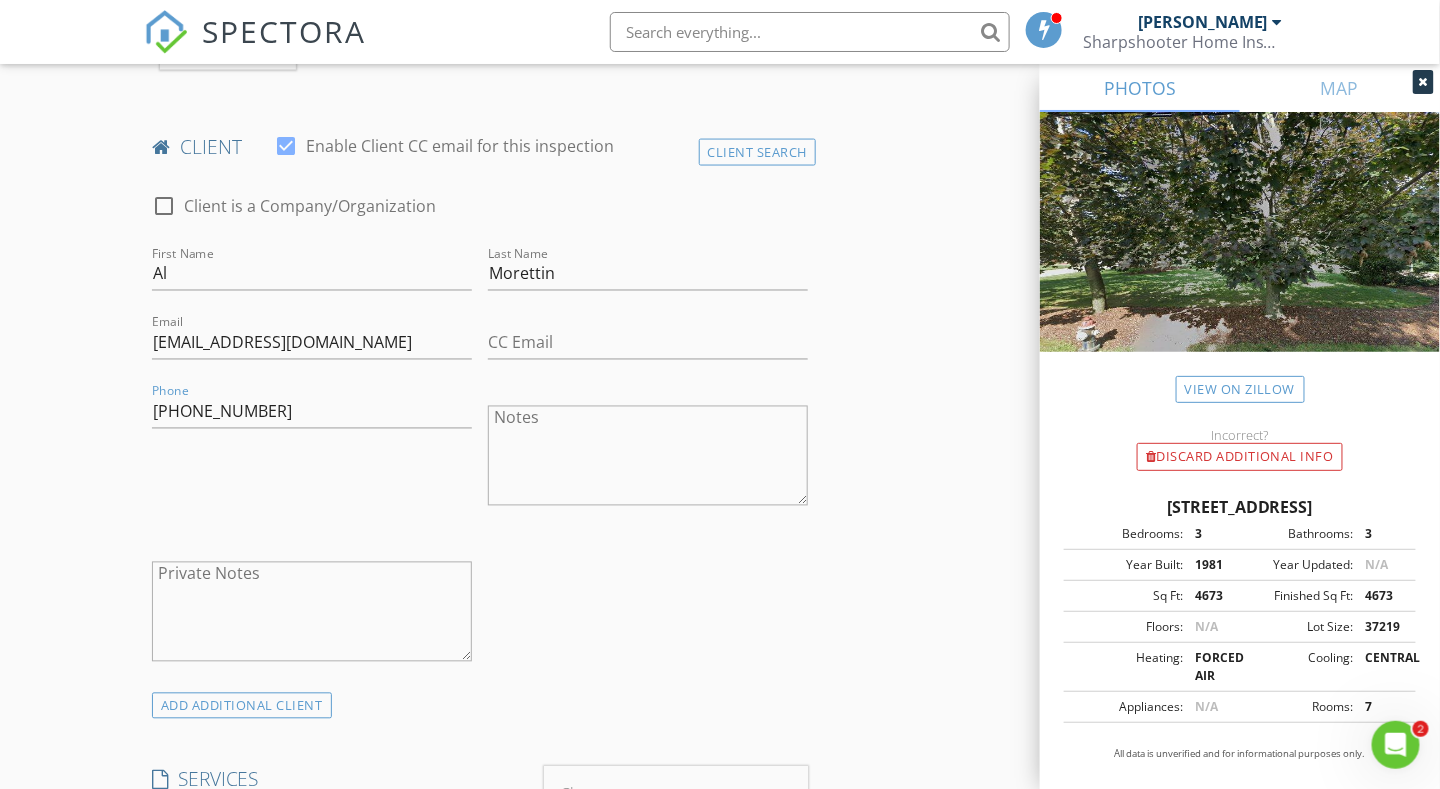 click on "New Inspection
Click here to use the New Order Form
INSPECTOR(S)
check_box   Matt Adams   PRIMARY   Matt Adams arrow_drop_down   check_box_outline_blank Matt Adams specifically requested
Date/Time
07/18/2025 9:00 AM
Location
Address Search       Address 9299 Hillside Rd   Unit   City Independence   State OH   Zip 44131   County Cuyahoga     Square Feet 4673   Year Built 1981   Foundation Basement arrow_drop_down     Matt Adams     22.8 miles     (39 minutes)
client
check_box Enable Client CC email for this inspection   Client Search     check_box_outline_blank Client is a Company/Organization     First Name Al   Last Name Morettin   Email amrttn@aol.com   CC Email   Phone 216-970-4075           Notes   Private Notes
ADD ADDITIONAL client
SERVICES" at bounding box center [720, 899] 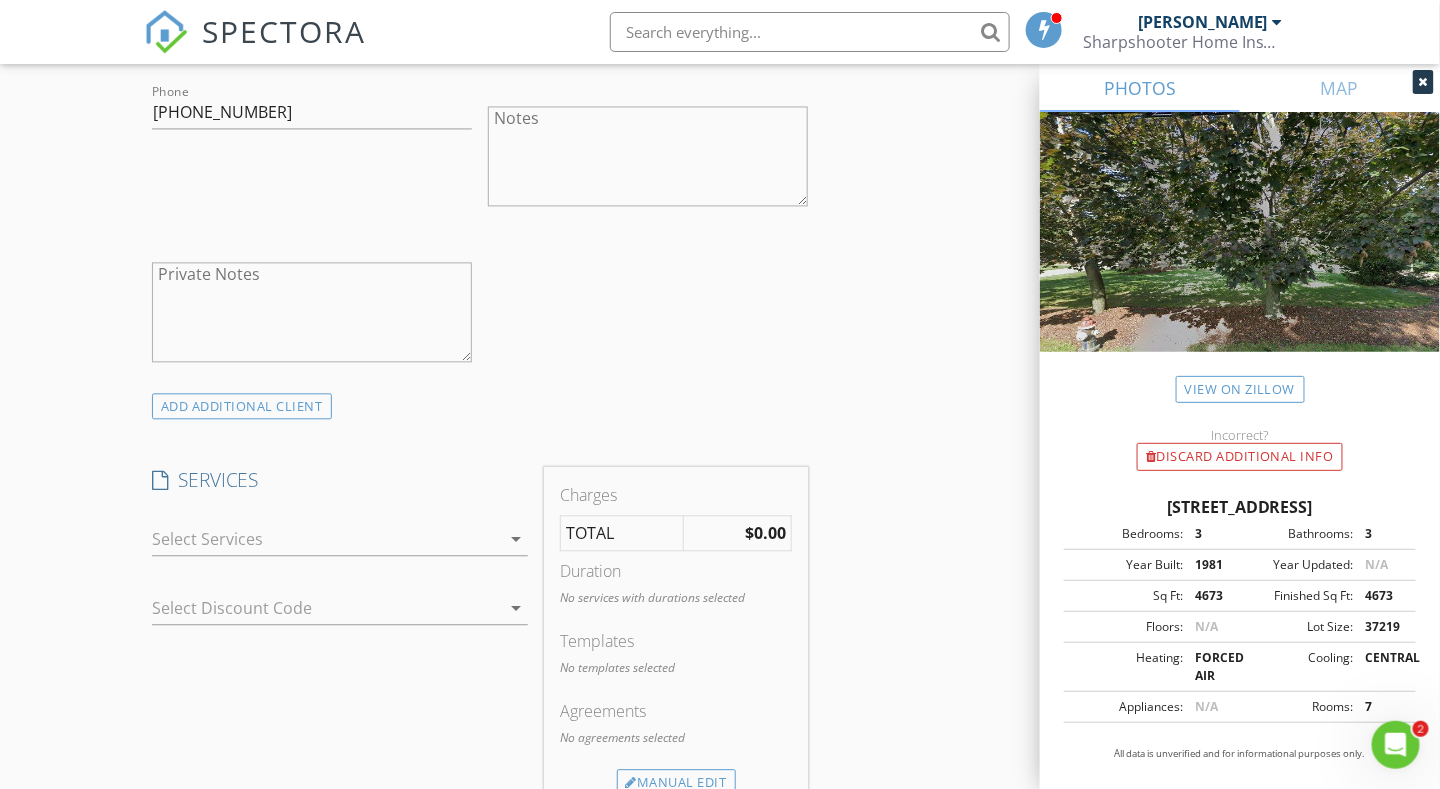 scroll, scrollTop: 1500, scrollLeft: 0, axis: vertical 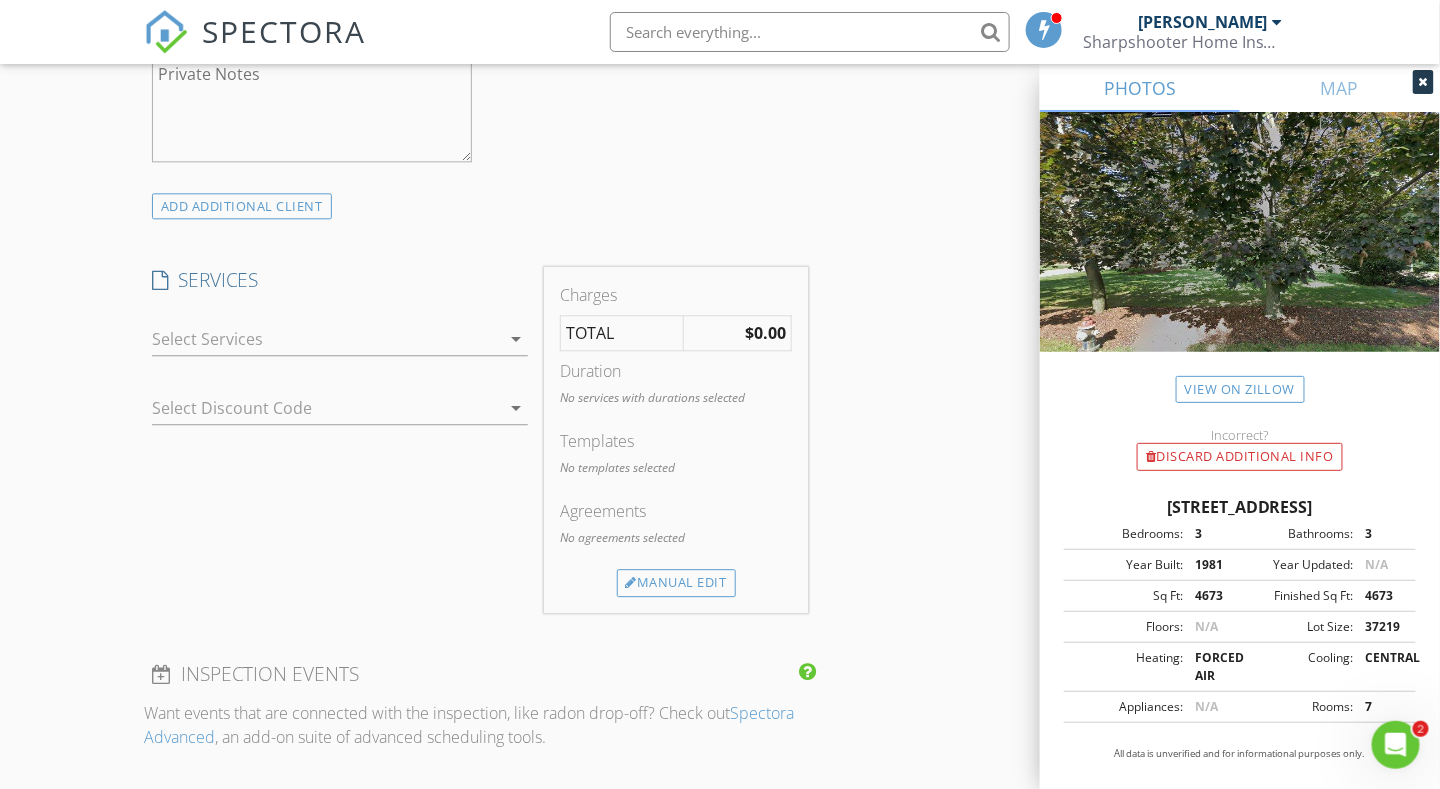 click at bounding box center [326, 339] 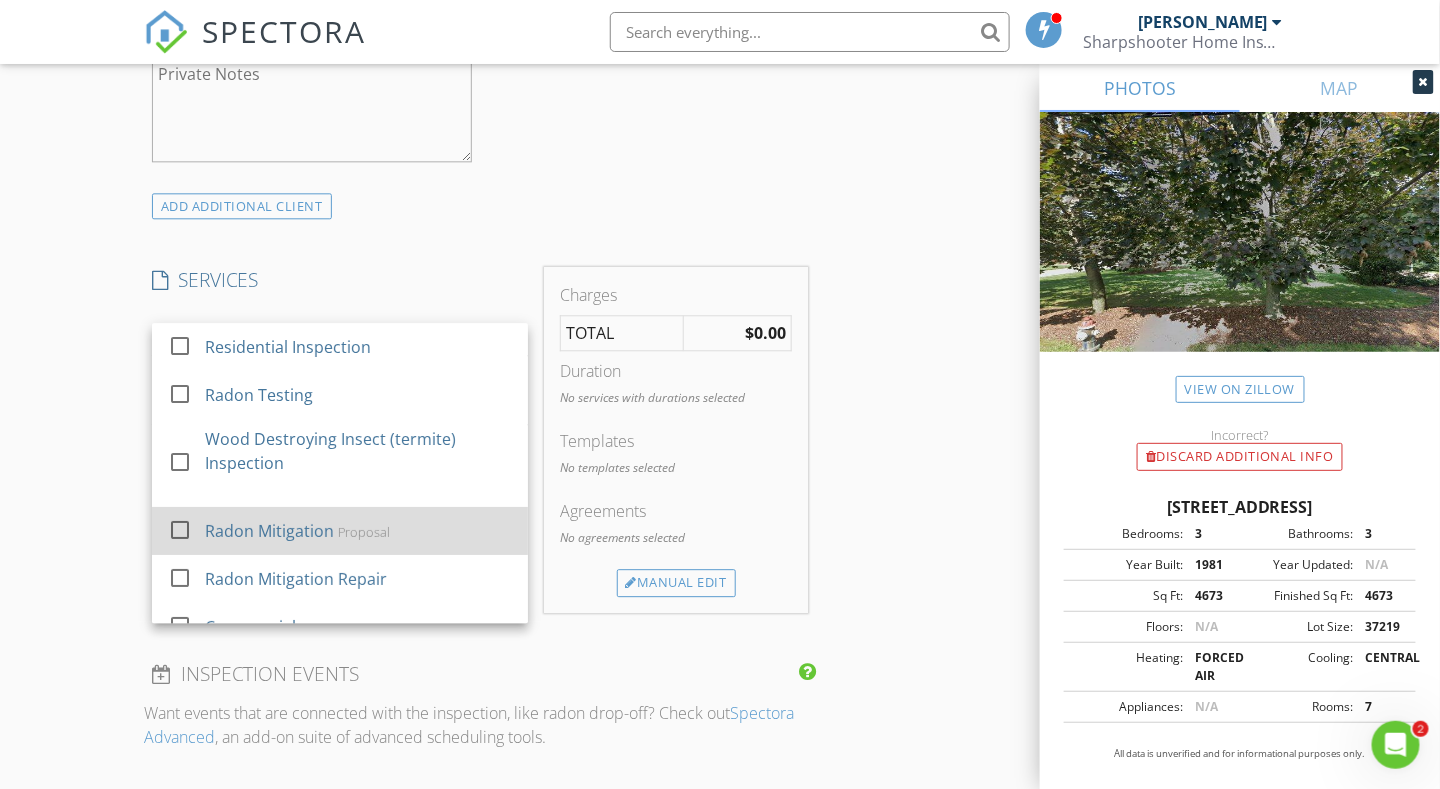 click on "Radon Mitigation" at bounding box center (269, 531) 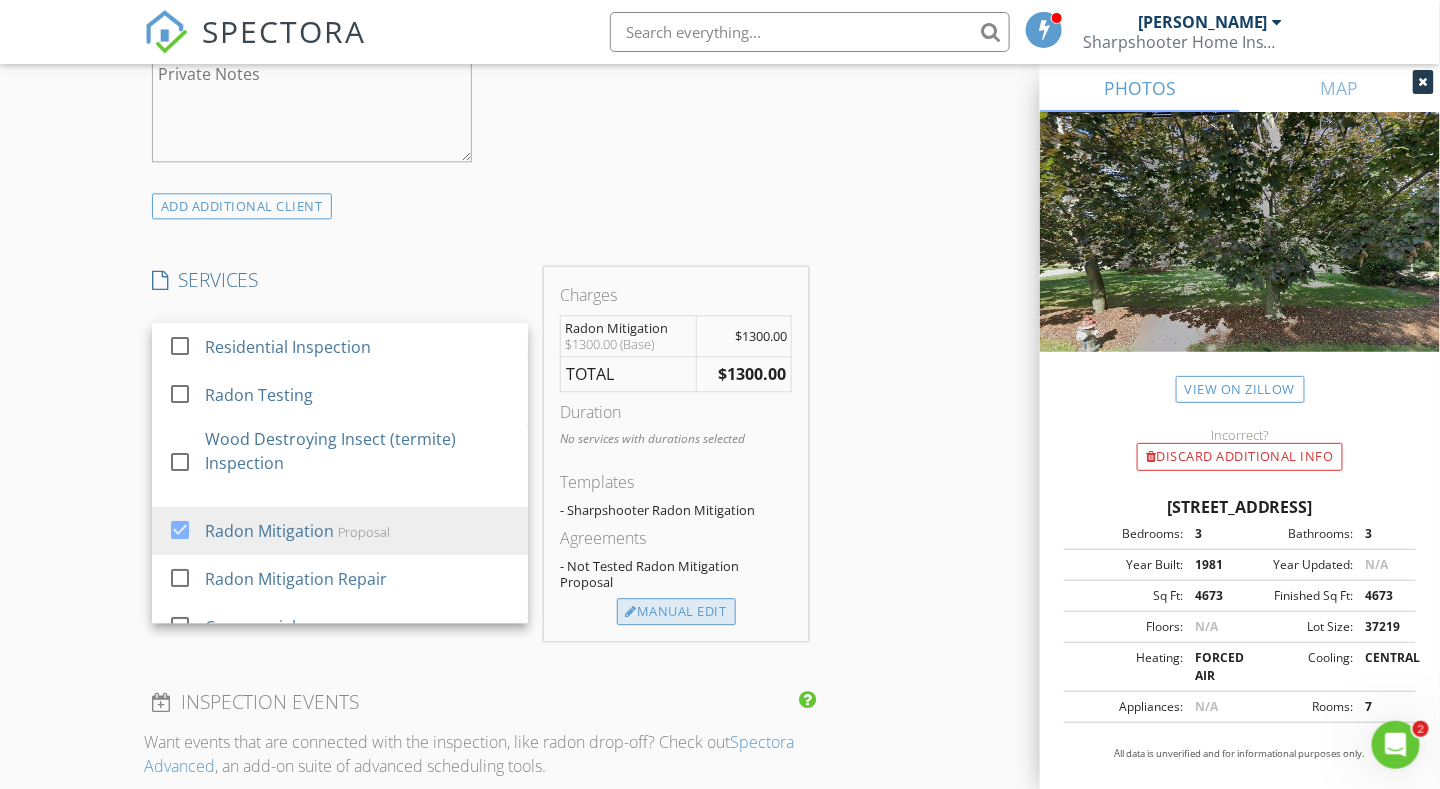 click on "Manual Edit" at bounding box center (676, 612) 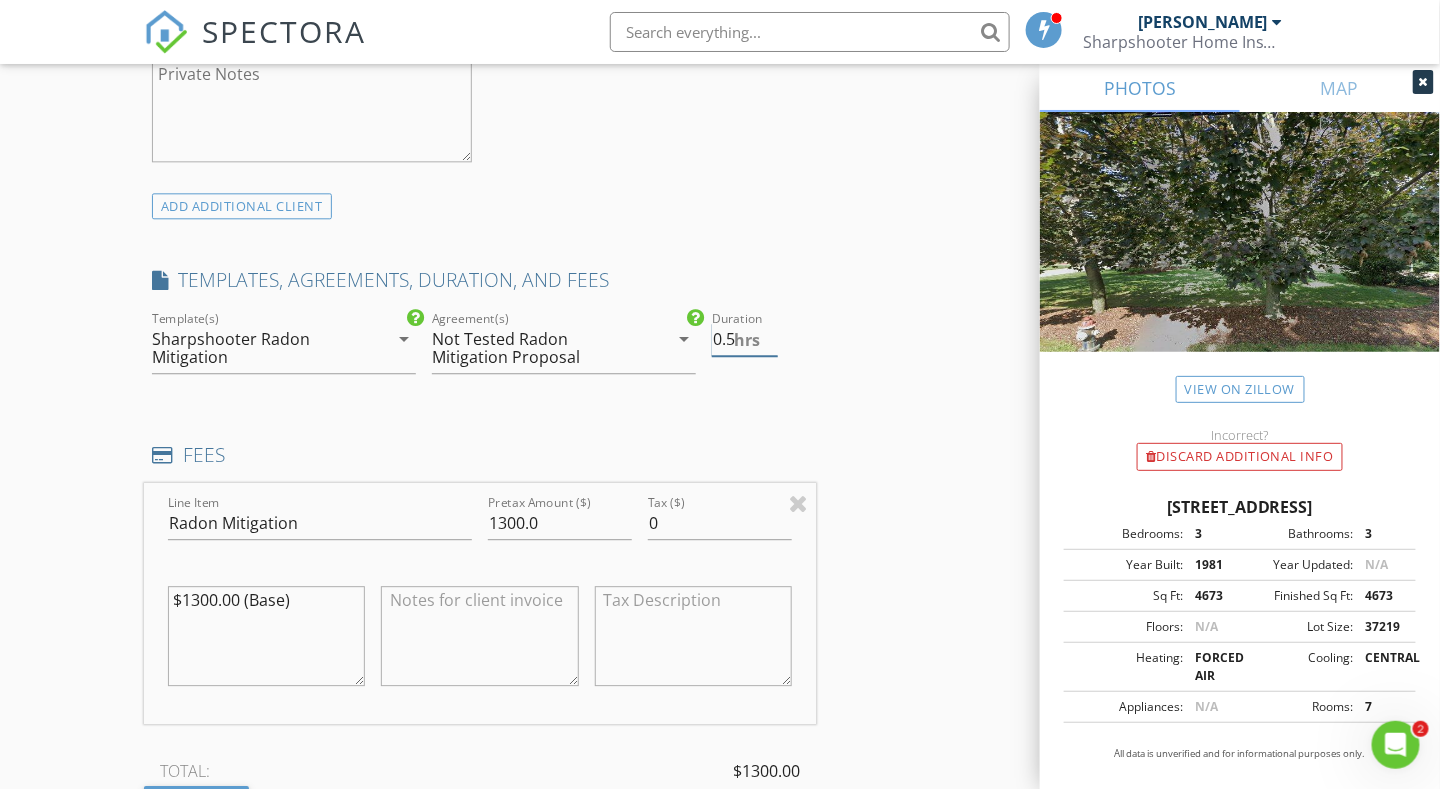 click on "0.5" at bounding box center (745, 339) 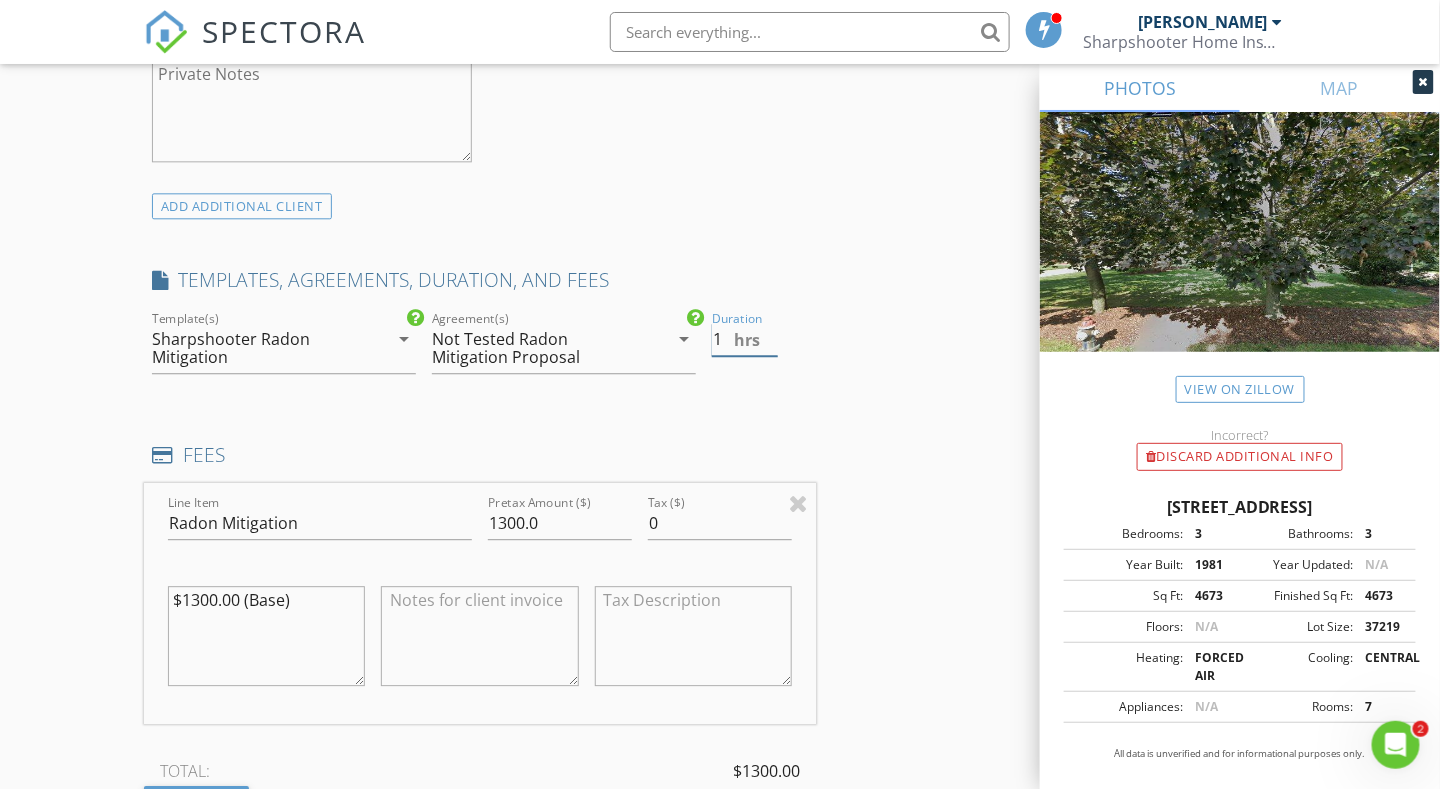 click on "1" at bounding box center (745, 339) 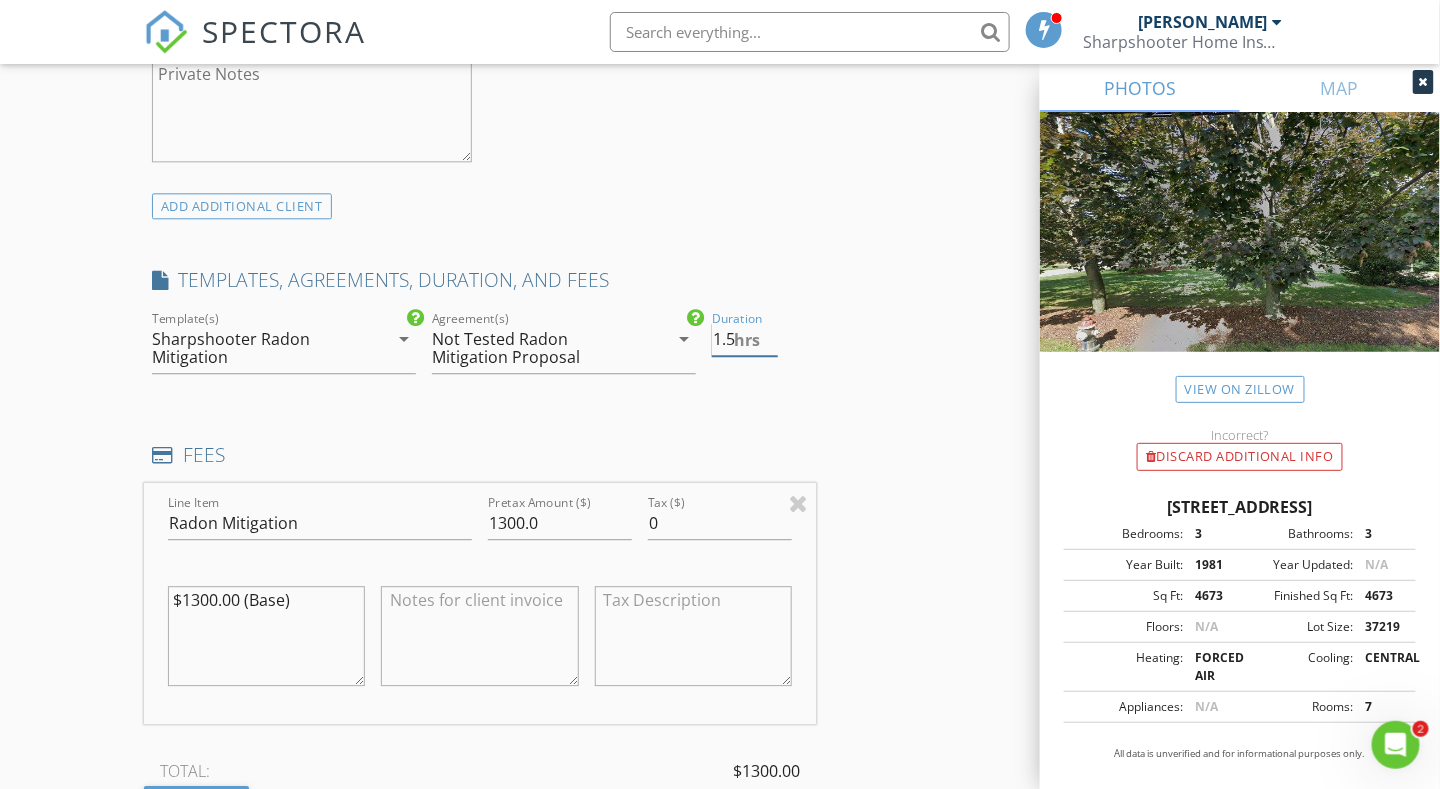 click on "1.5" at bounding box center (745, 339) 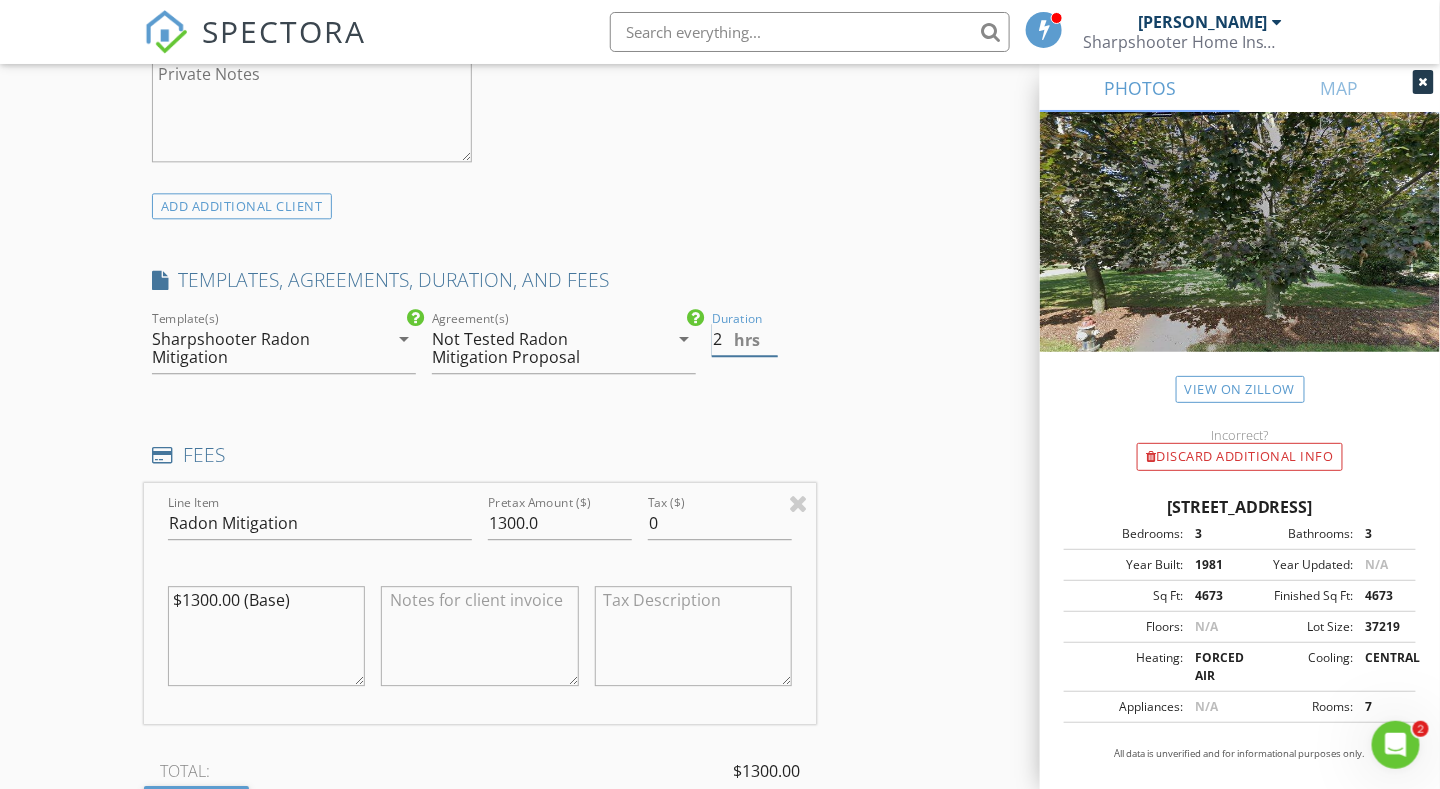click on "2" at bounding box center [745, 339] 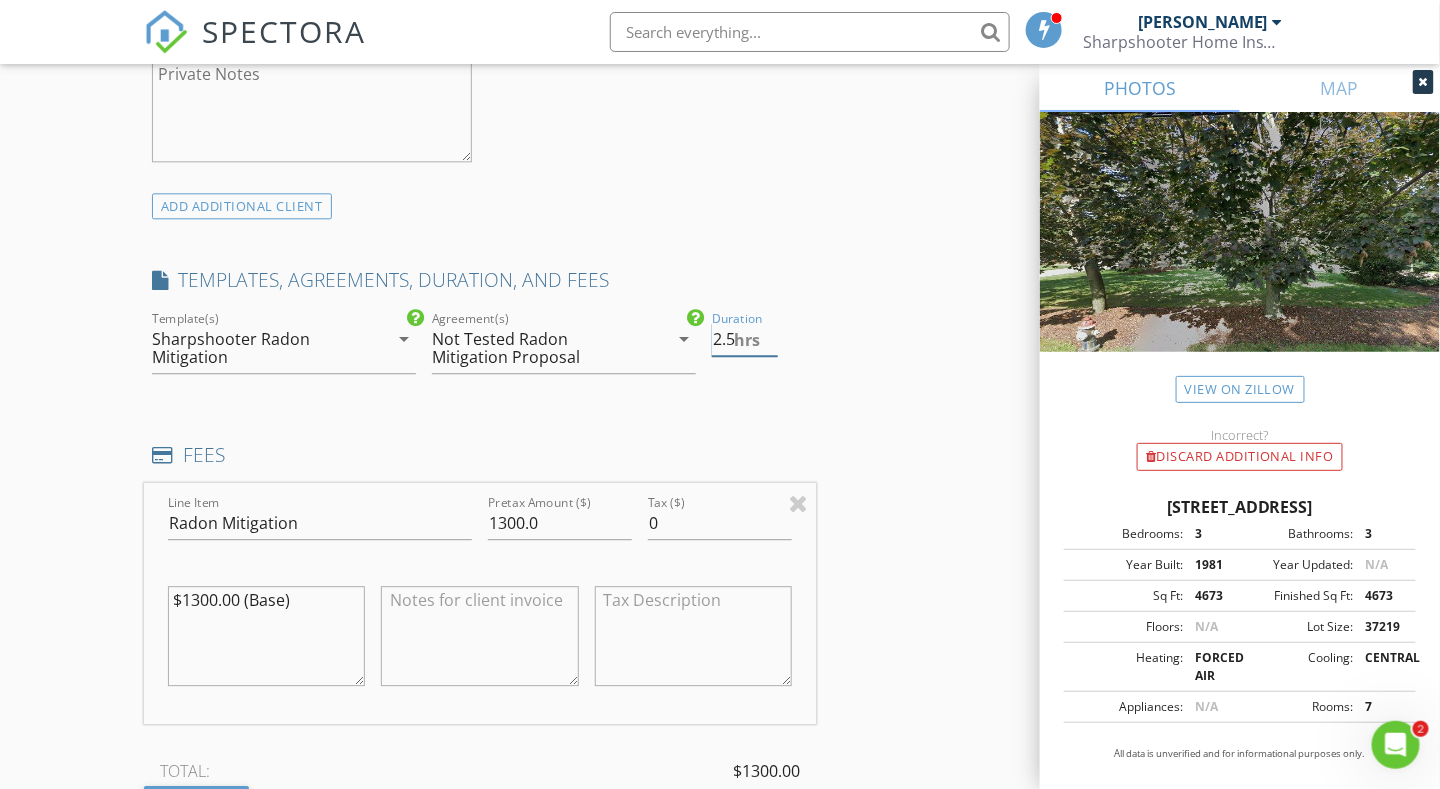 click on "2.5" at bounding box center (745, 339) 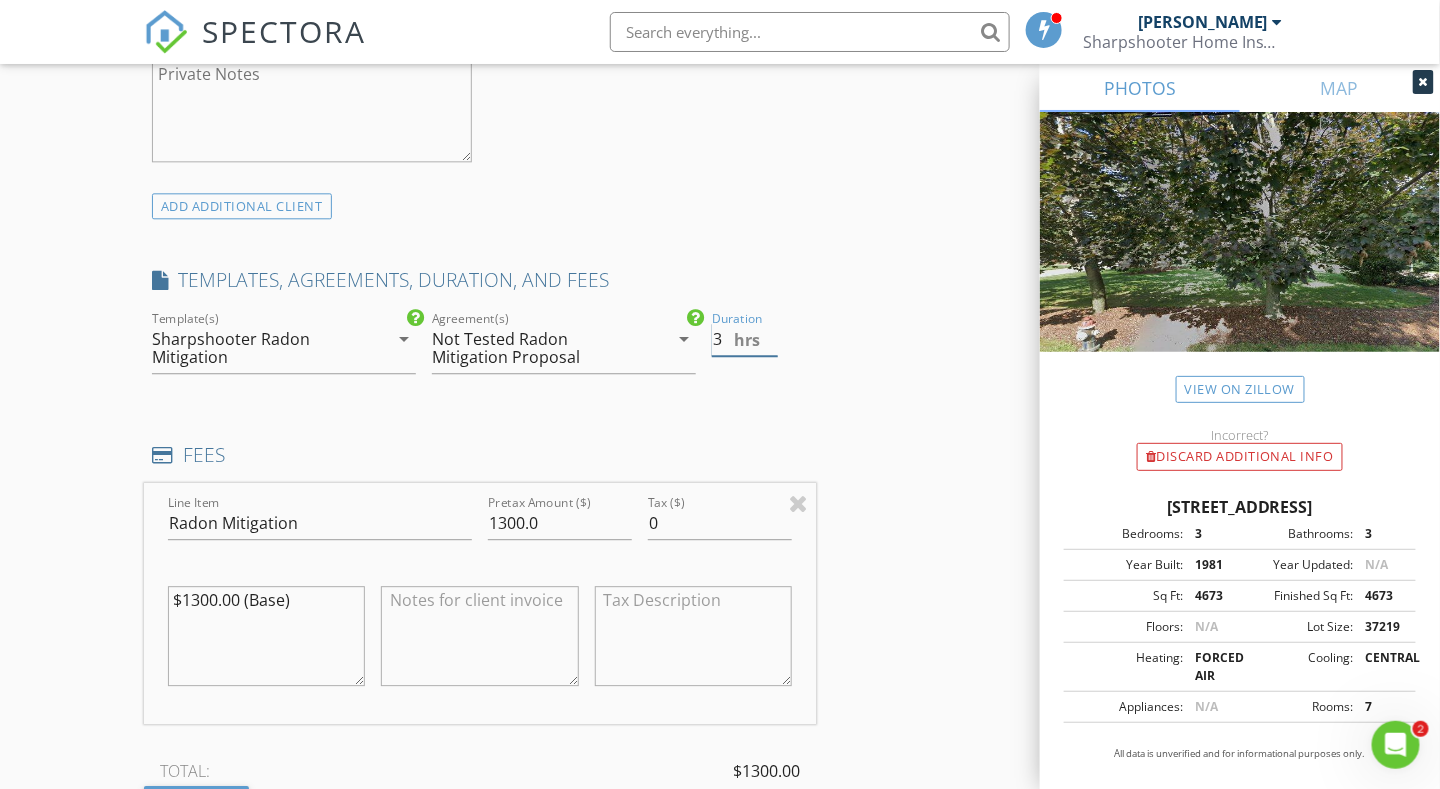 click on "3" at bounding box center (745, 339) 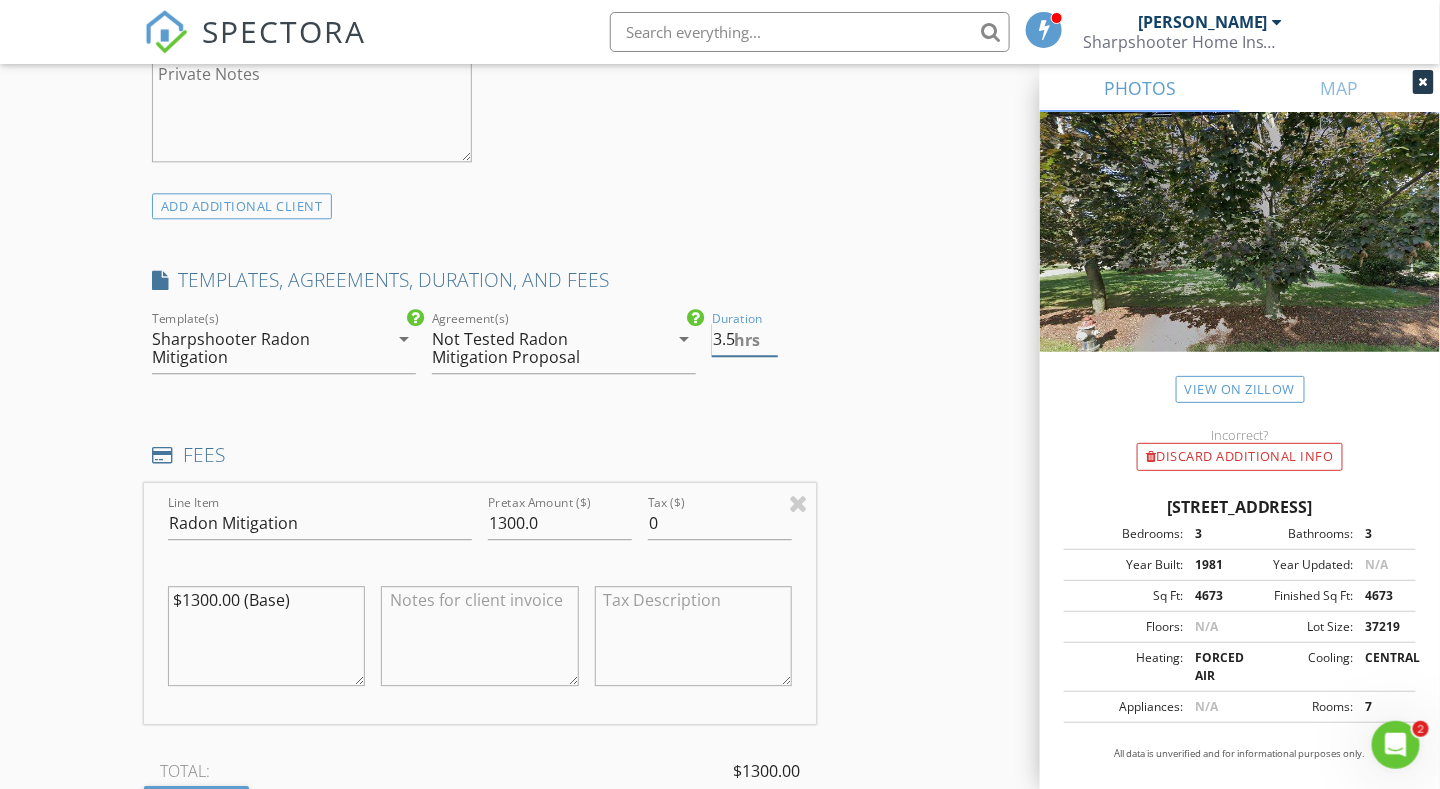 click on "3.5" at bounding box center (745, 339) 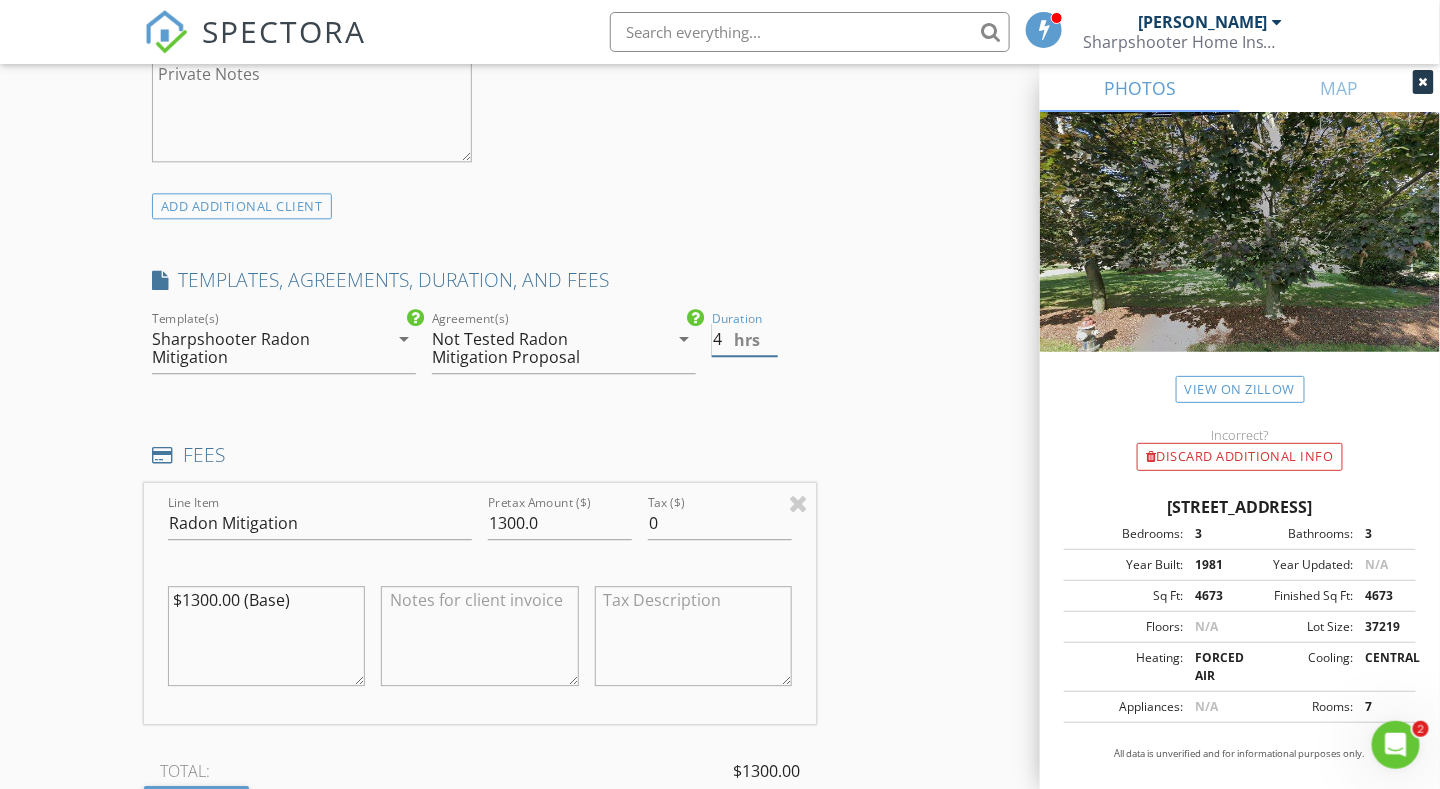 click on "4" at bounding box center (745, 339) 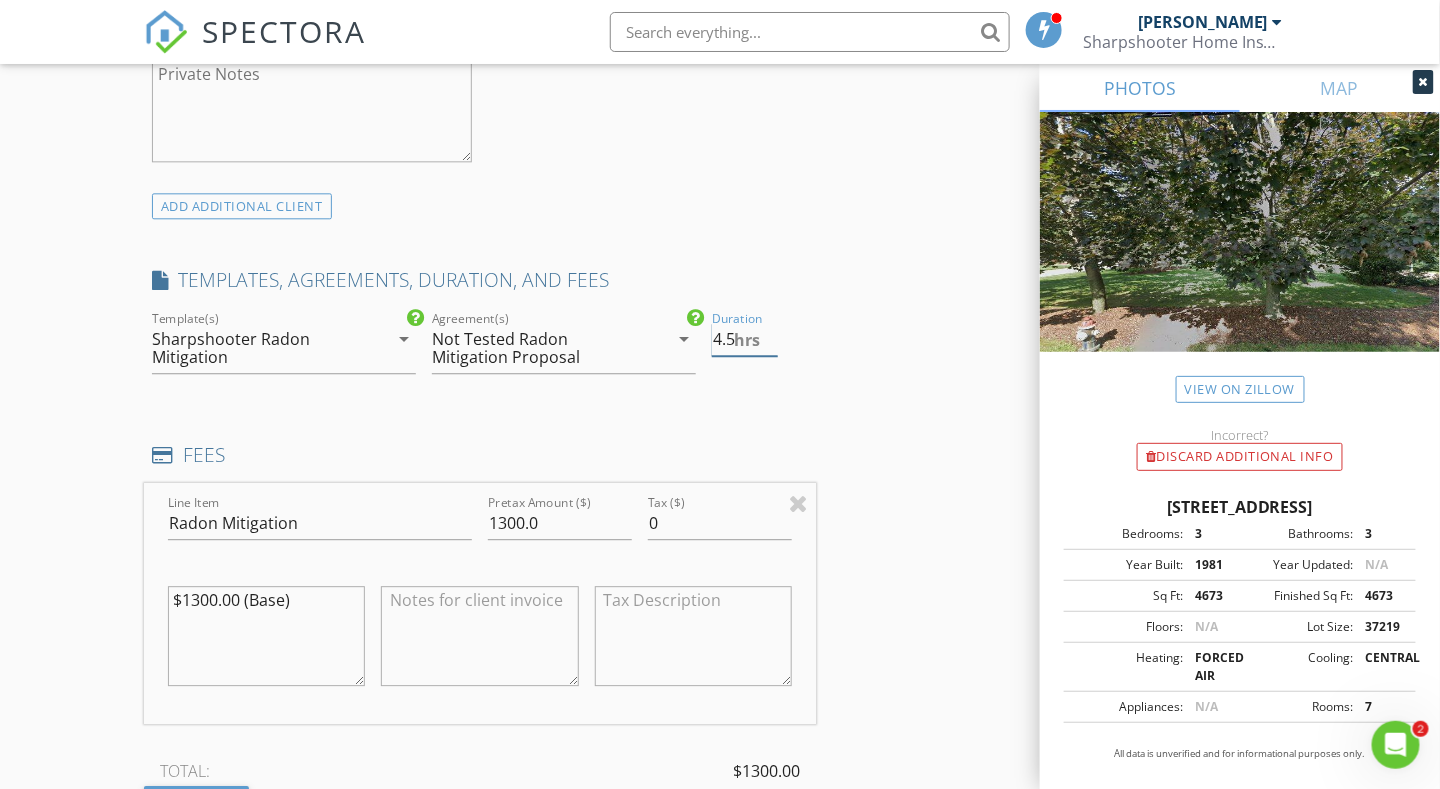 click on "4.5" at bounding box center (745, 339) 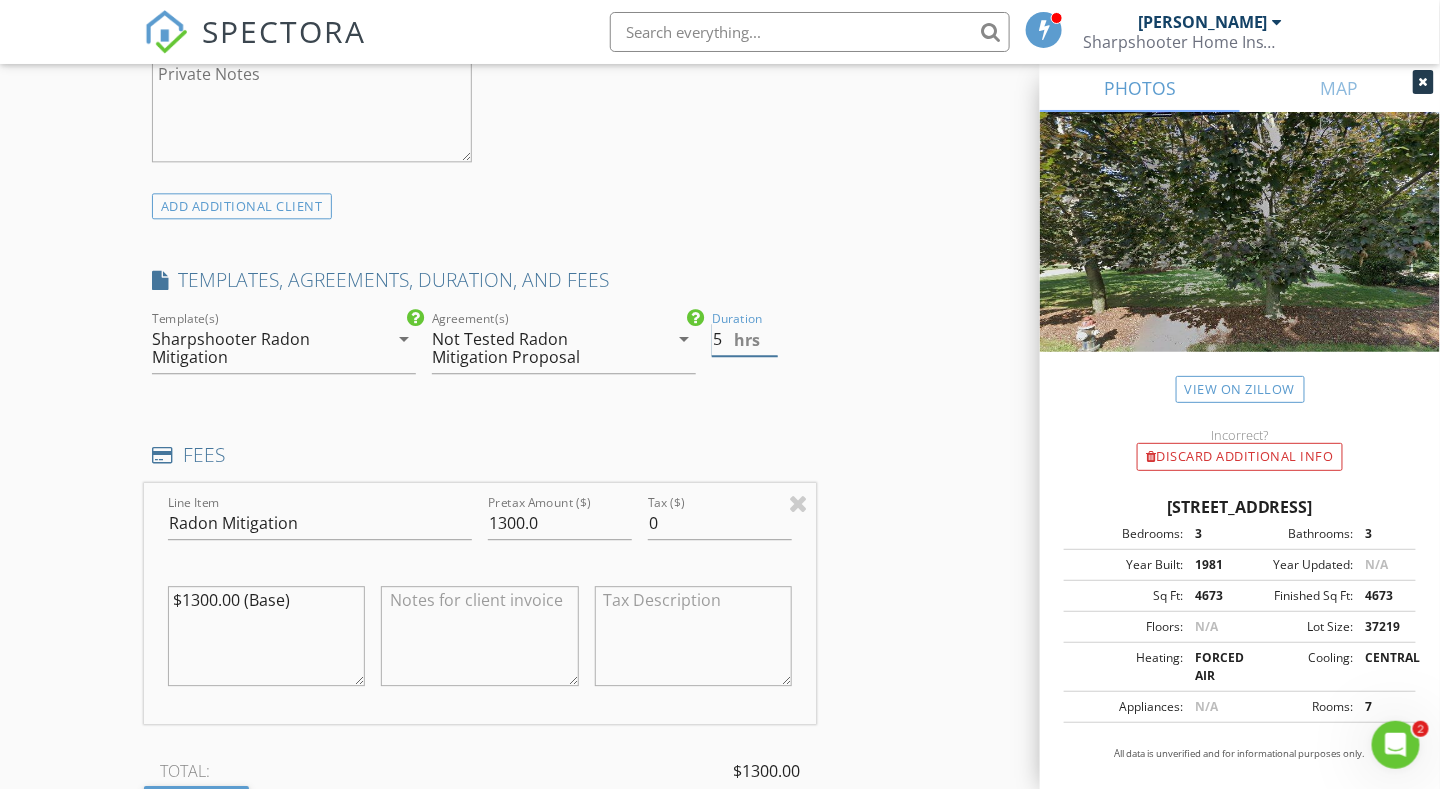 click on "5" at bounding box center (745, 339) 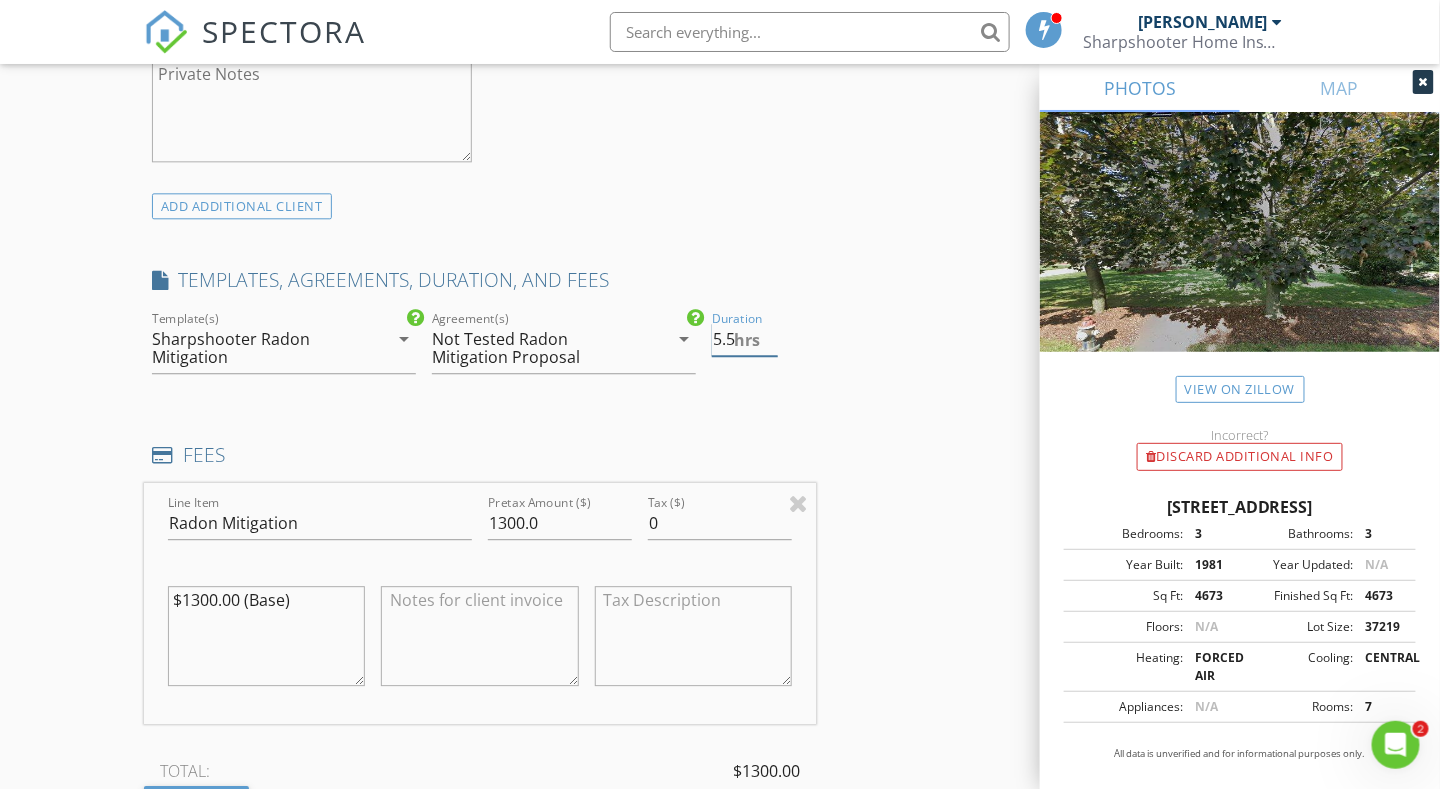 click on "5.5" at bounding box center (745, 339) 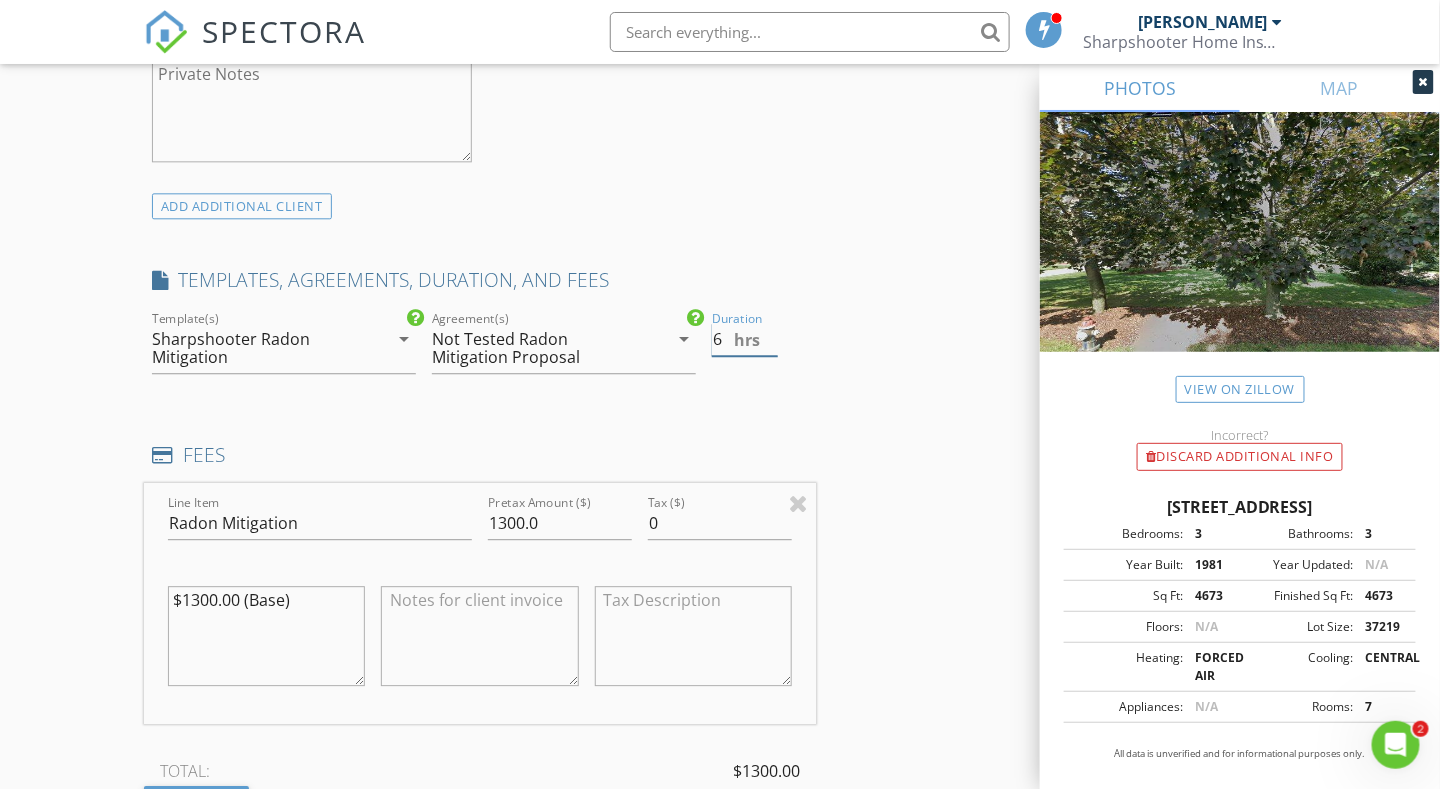 click on "6" at bounding box center (745, 339) 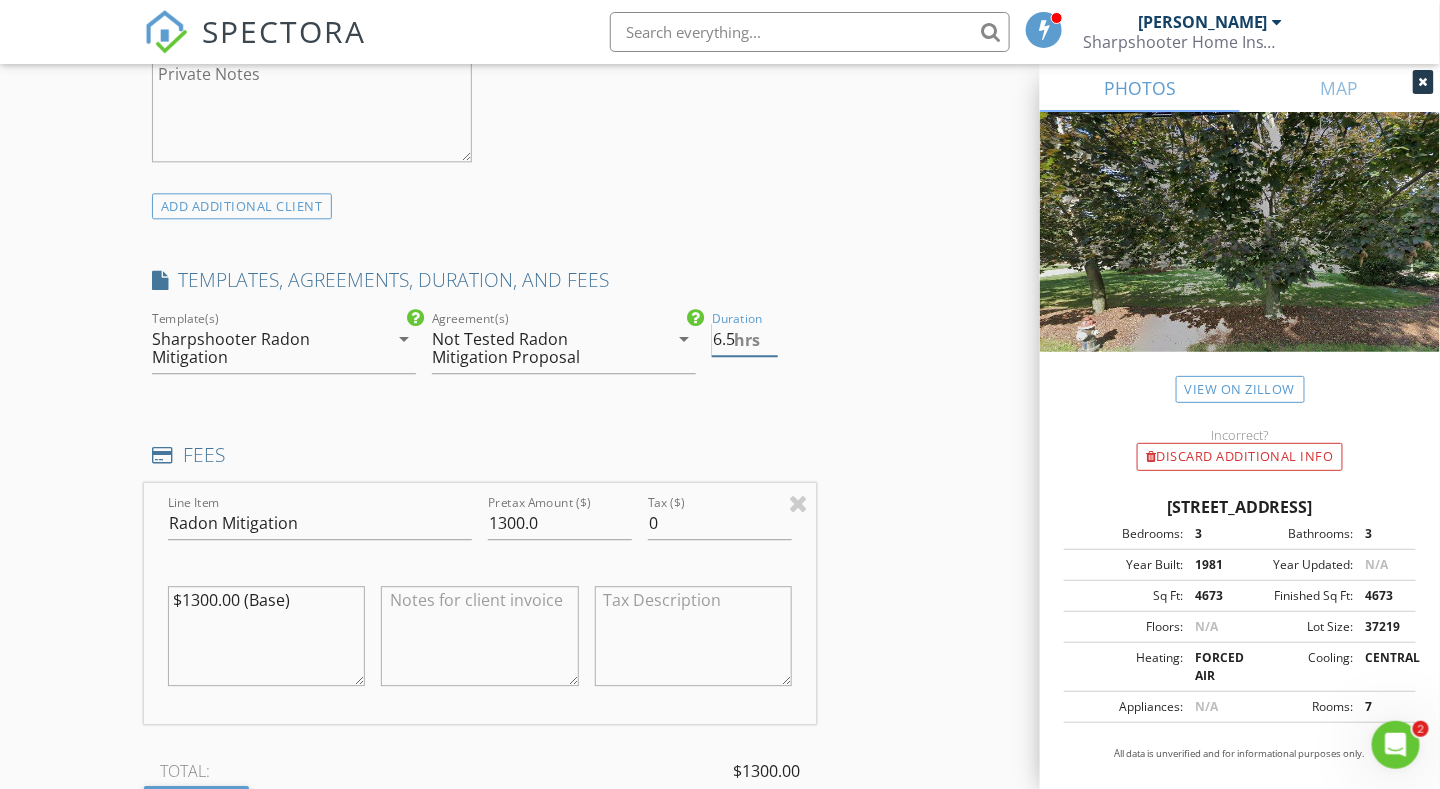 click on "6.5" at bounding box center (745, 339) 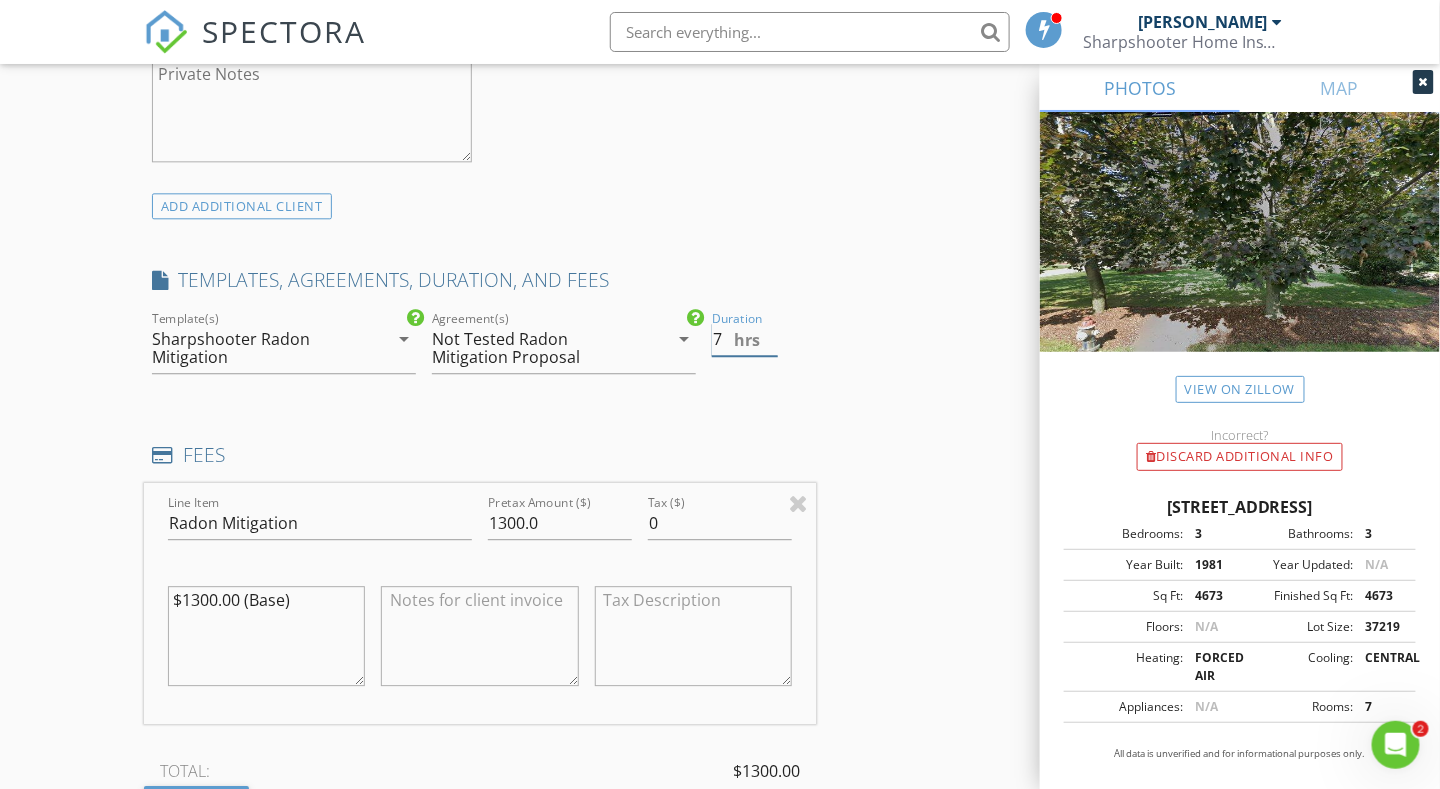 click on "7" at bounding box center (745, 339) 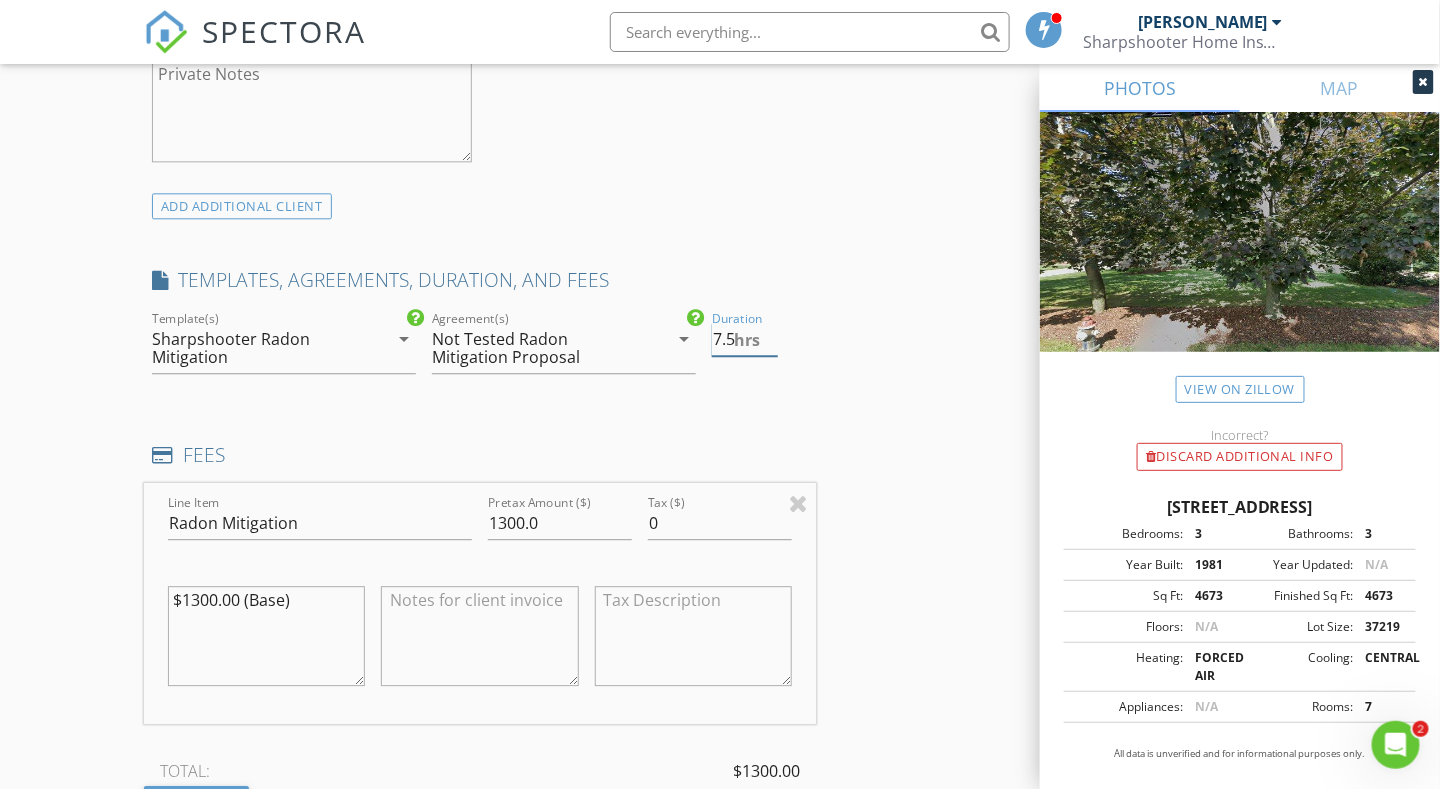 click on "7.5" at bounding box center (745, 339) 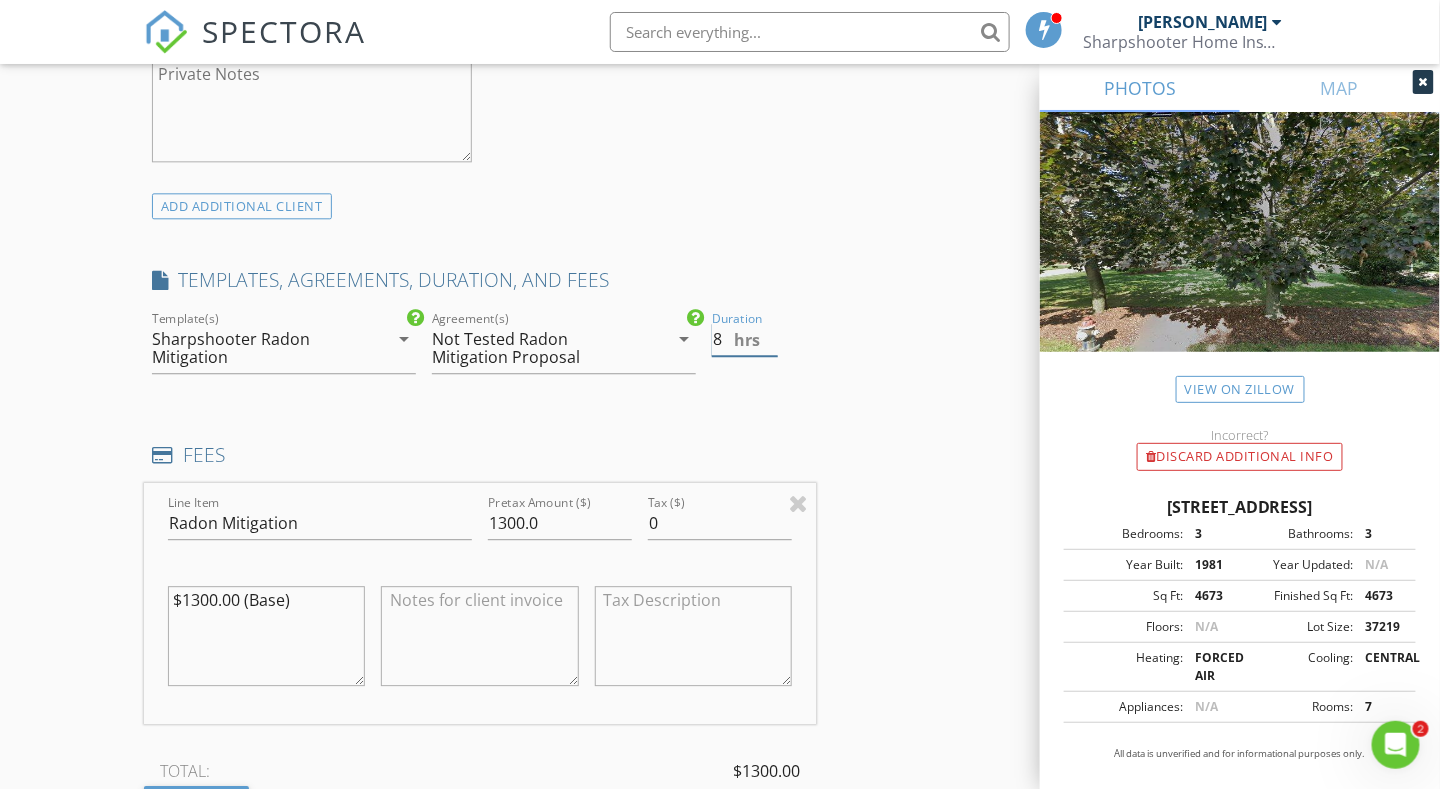 type on "8" 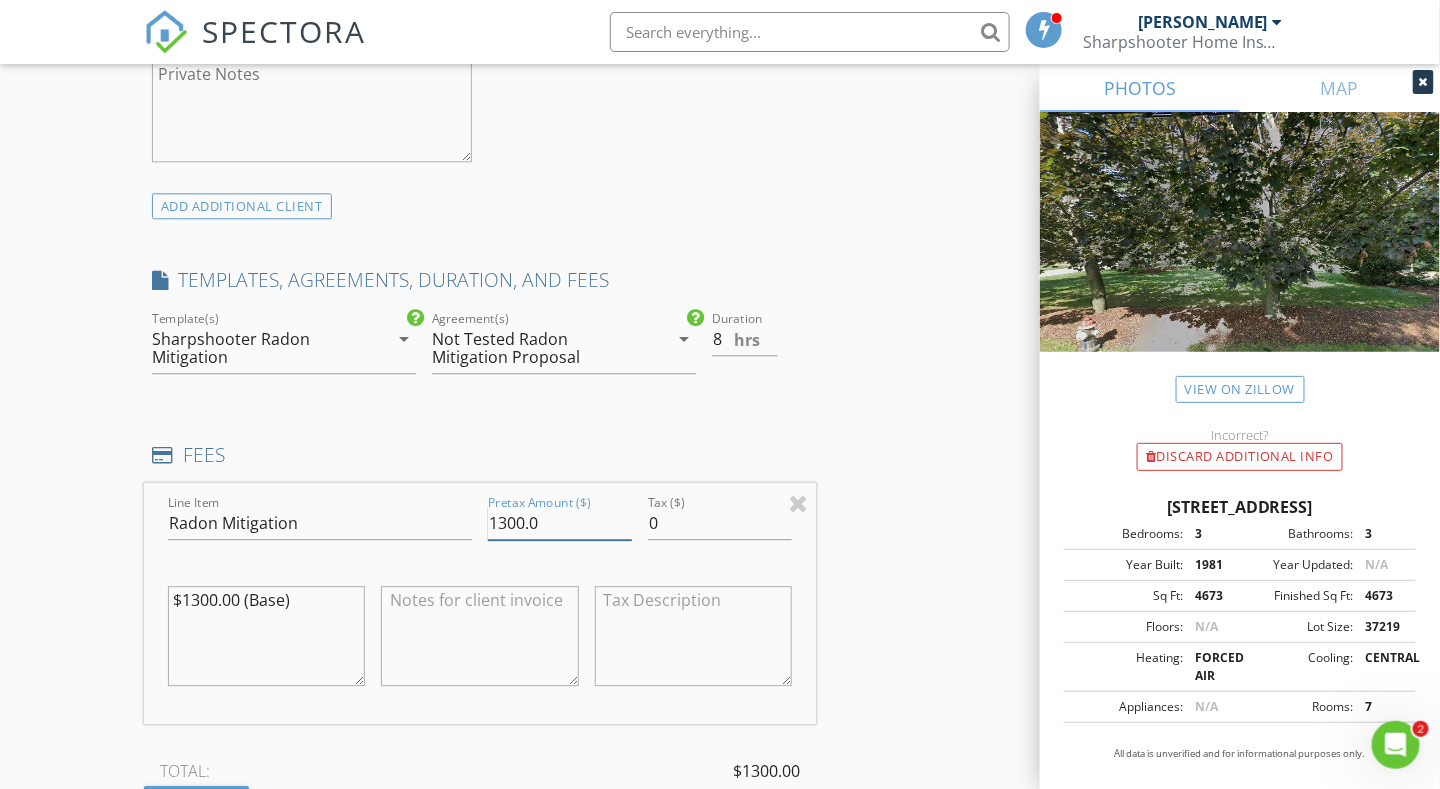 drag, startPoint x: 537, startPoint y: 524, endPoint x: 325, endPoint y: 519, distance: 212.05896 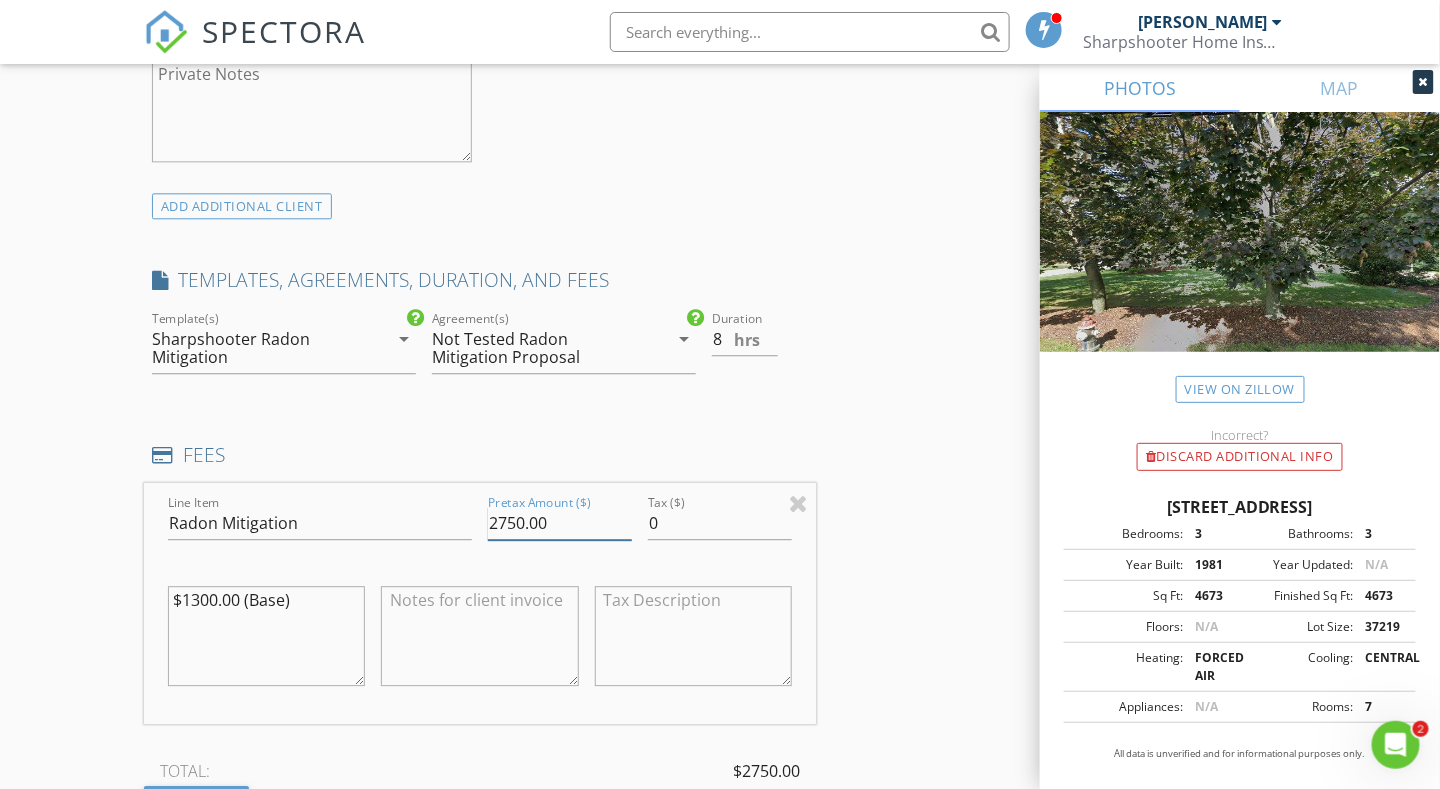 type on "2750.00" 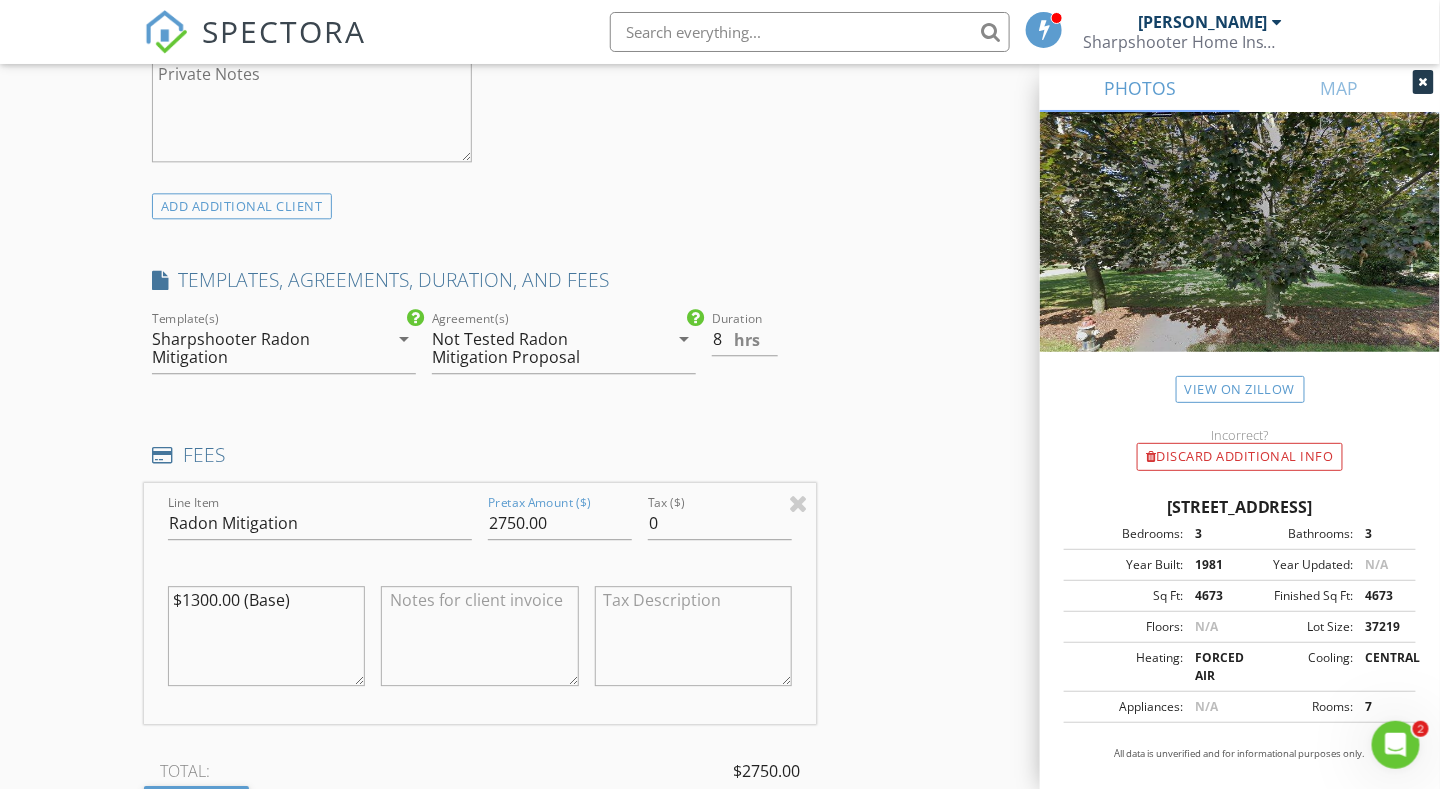 click on "New Inspection
Click here to use the New Order Form
INSPECTOR(S)
check_box   Matt Adams   PRIMARY   Matt Adams arrow_drop_down   check_box_outline_blank Matt Adams specifically requested
Date/Time
07/18/2025 9:00 AM
Location
Address Search       Address 9299 Hillside Rd   Unit   City Independence   State OH   Zip 44131   County Cuyahoga     Square Feet 4673   Year Built 1981   Foundation Basement arrow_drop_down     Matt Adams     22.8 miles     (39 minutes)
client
check_box Enable Client CC email for this inspection   Client Search     check_box_outline_blank Client is a Company/Organization     First Name Al   Last Name Morettin   Email amrttn@aol.com   CC Email   Phone 216-970-4075           Notes   Private Notes
ADD ADDITIONAL client
SERVICES" at bounding box center (720, 517) 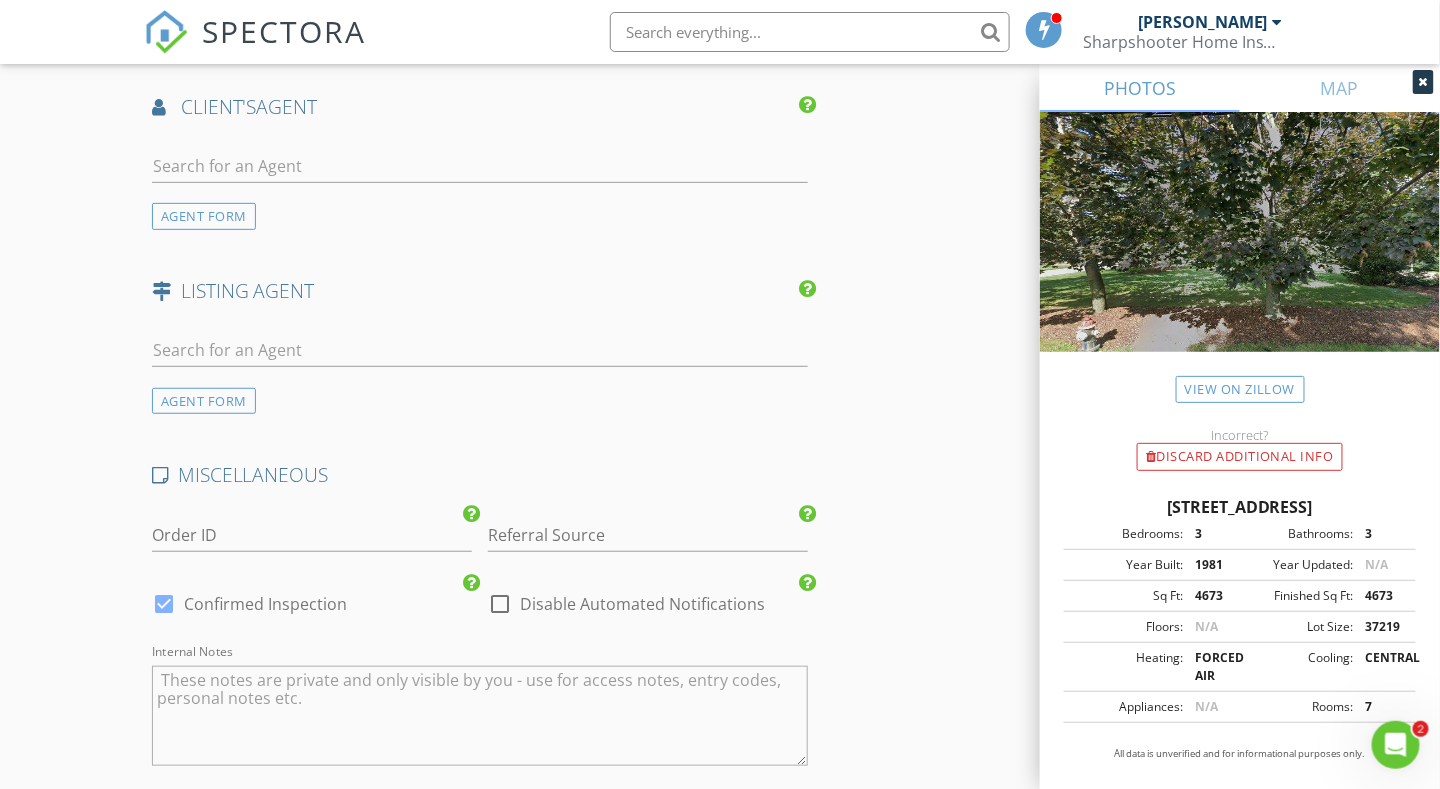 scroll, scrollTop: 3060, scrollLeft: 0, axis: vertical 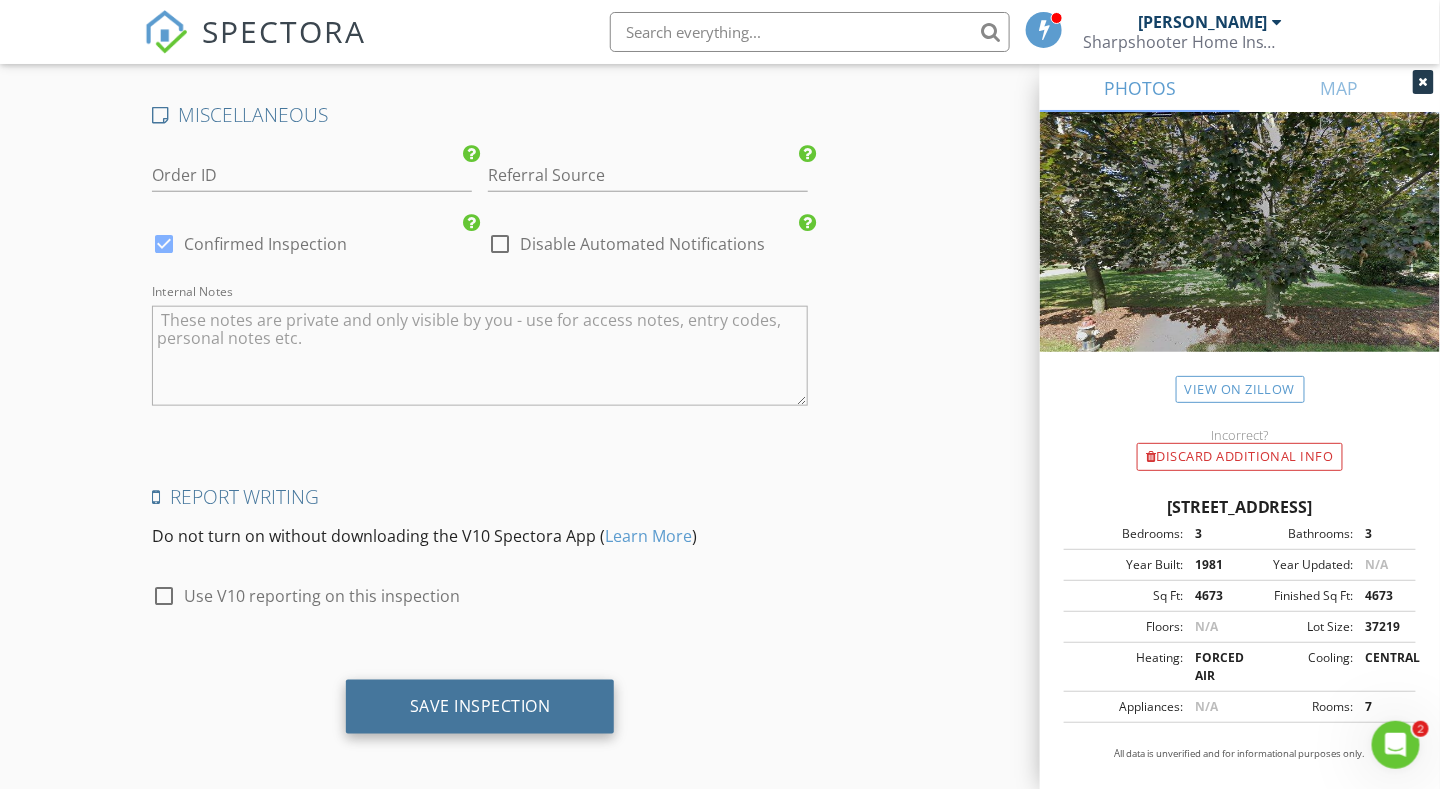 click on "Save Inspection" at bounding box center [480, 706] 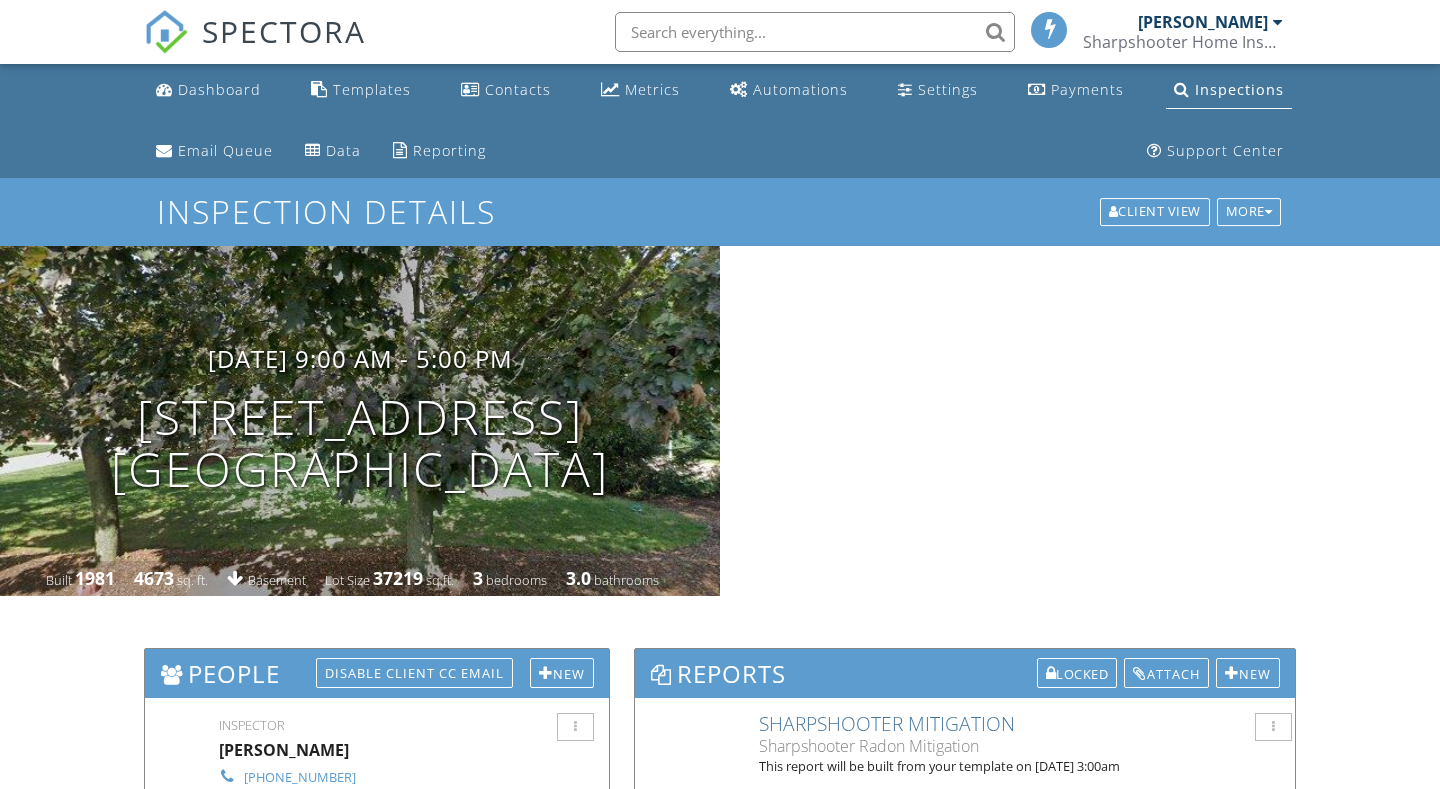 scroll, scrollTop: 0, scrollLeft: 0, axis: both 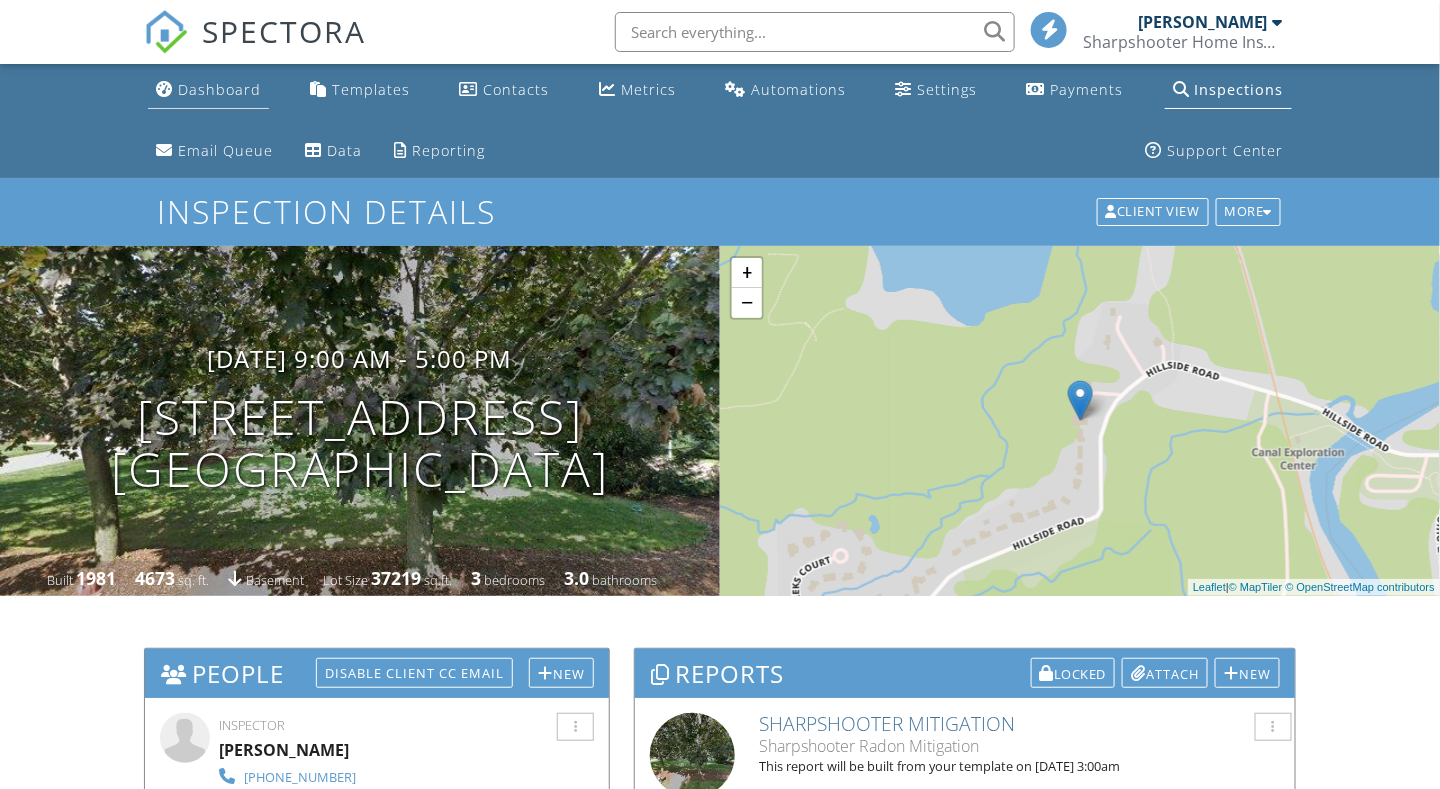 click on "Dashboard" at bounding box center (219, 89) 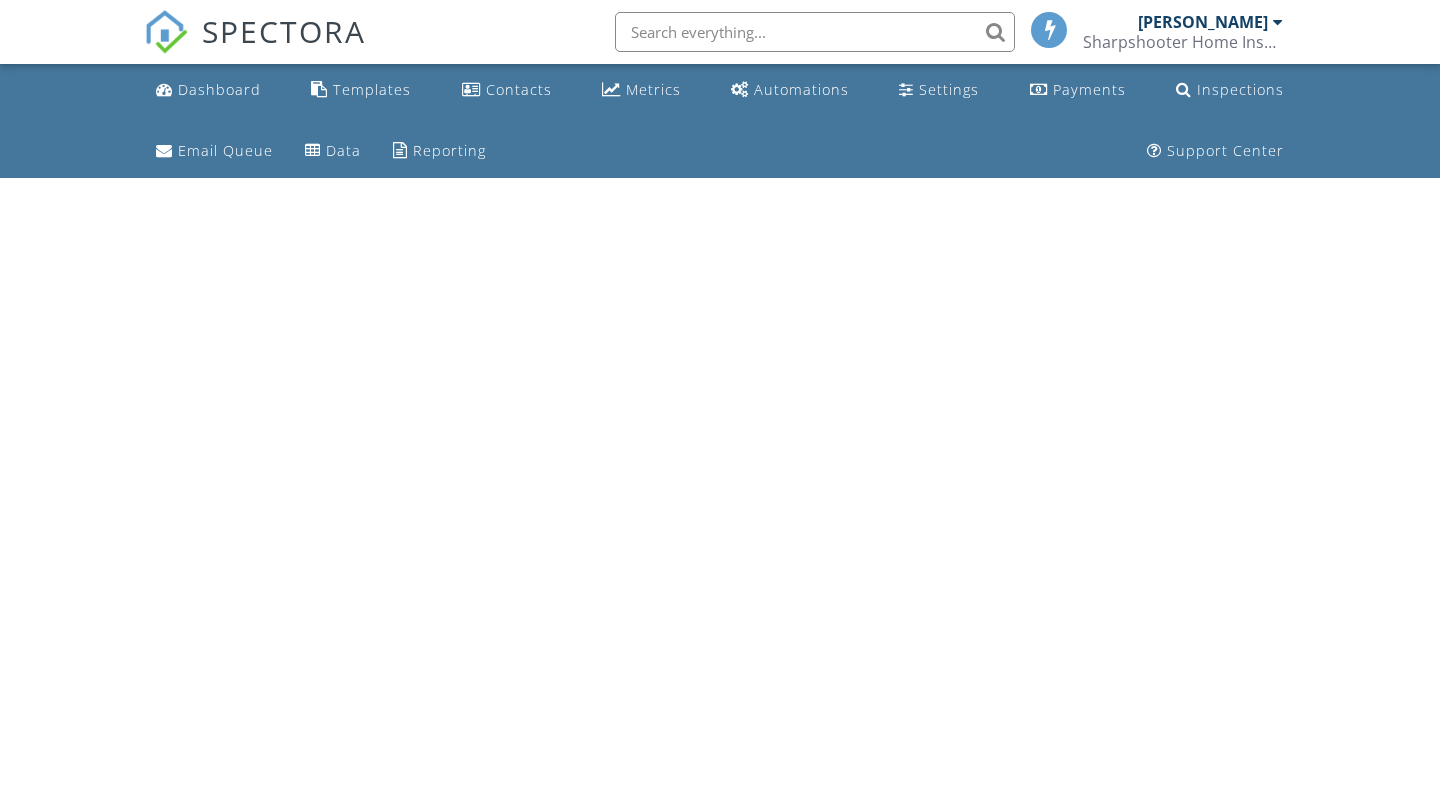 scroll, scrollTop: 0, scrollLeft: 0, axis: both 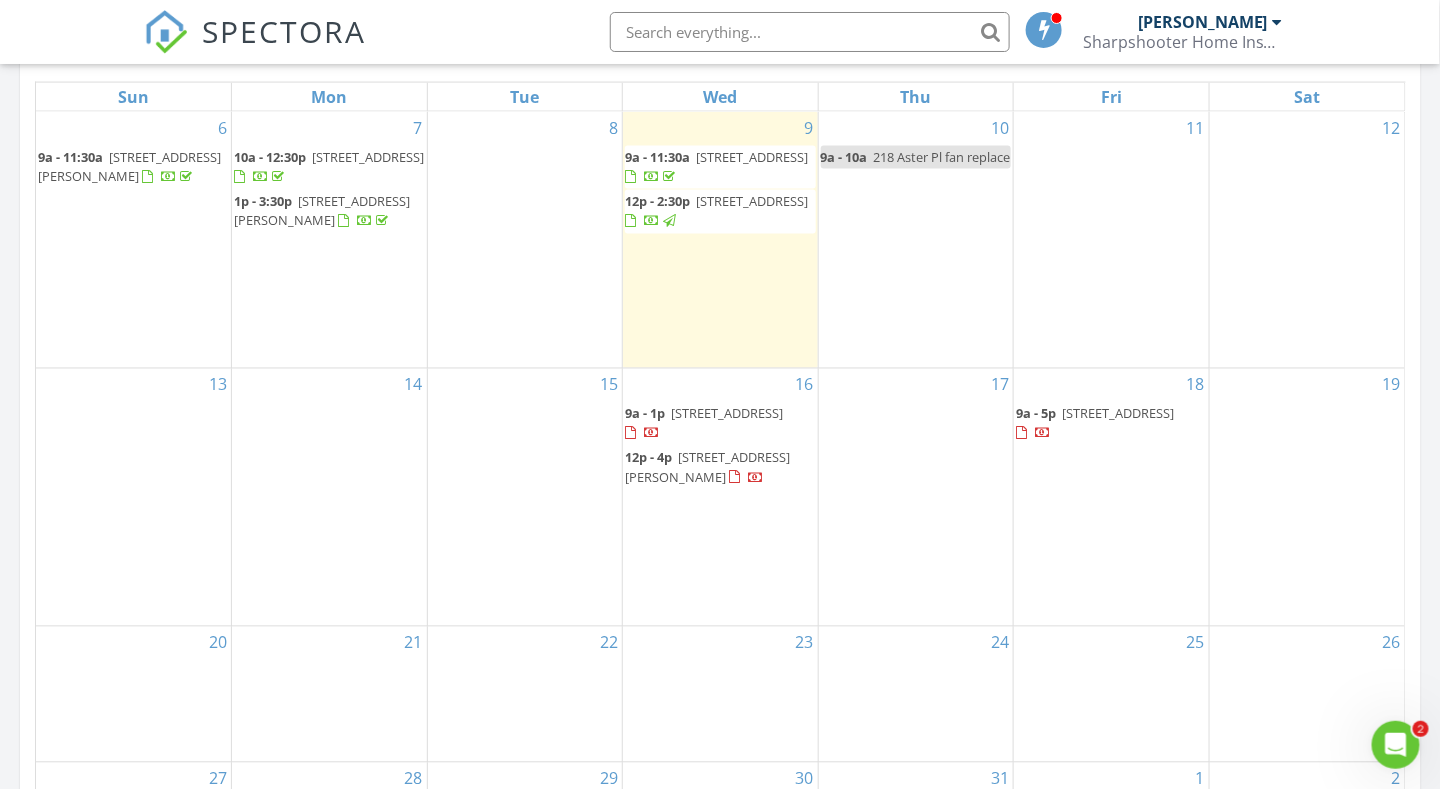 click on "17" at bounding box center [916, 497] 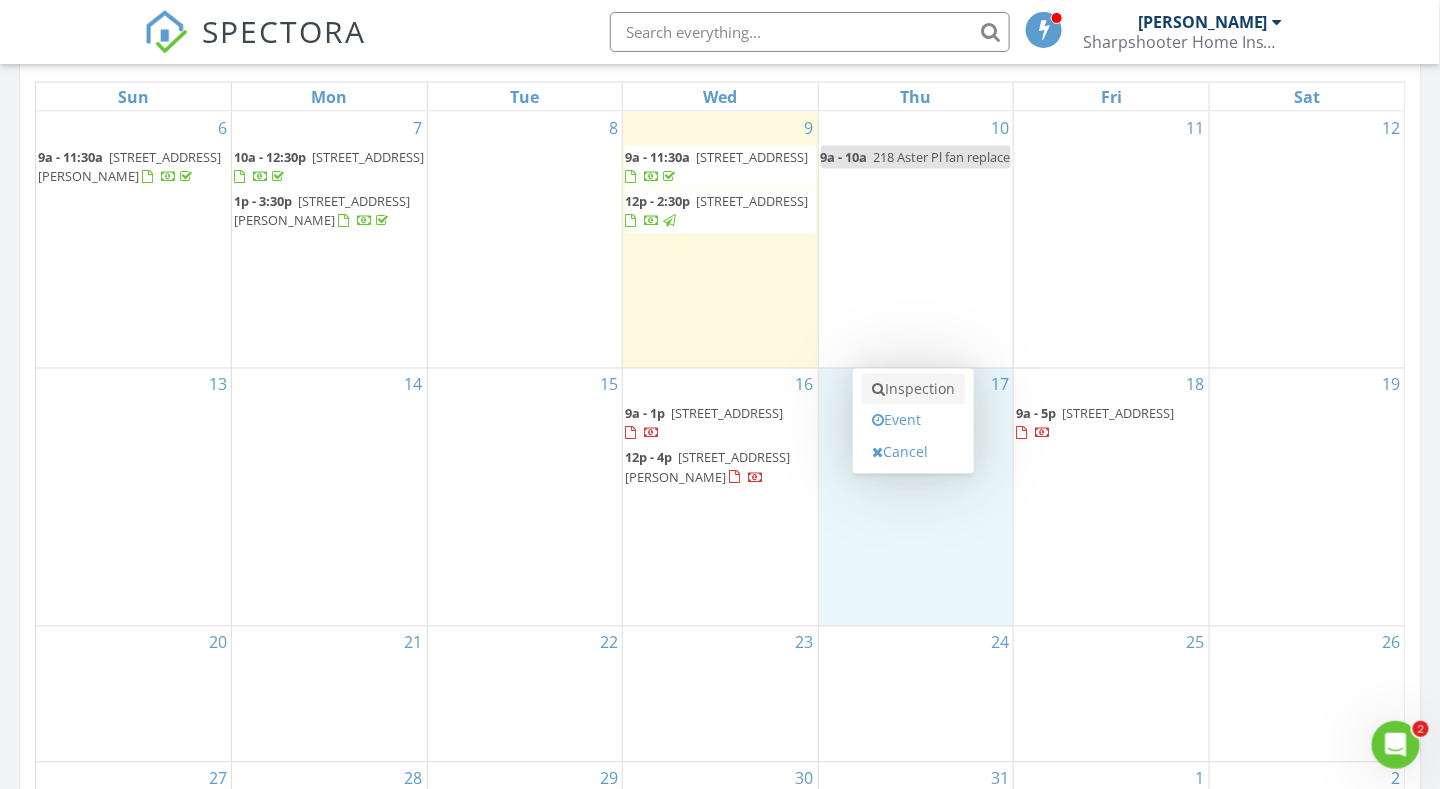 click on "Inspection" at bounding box center (913, 390) 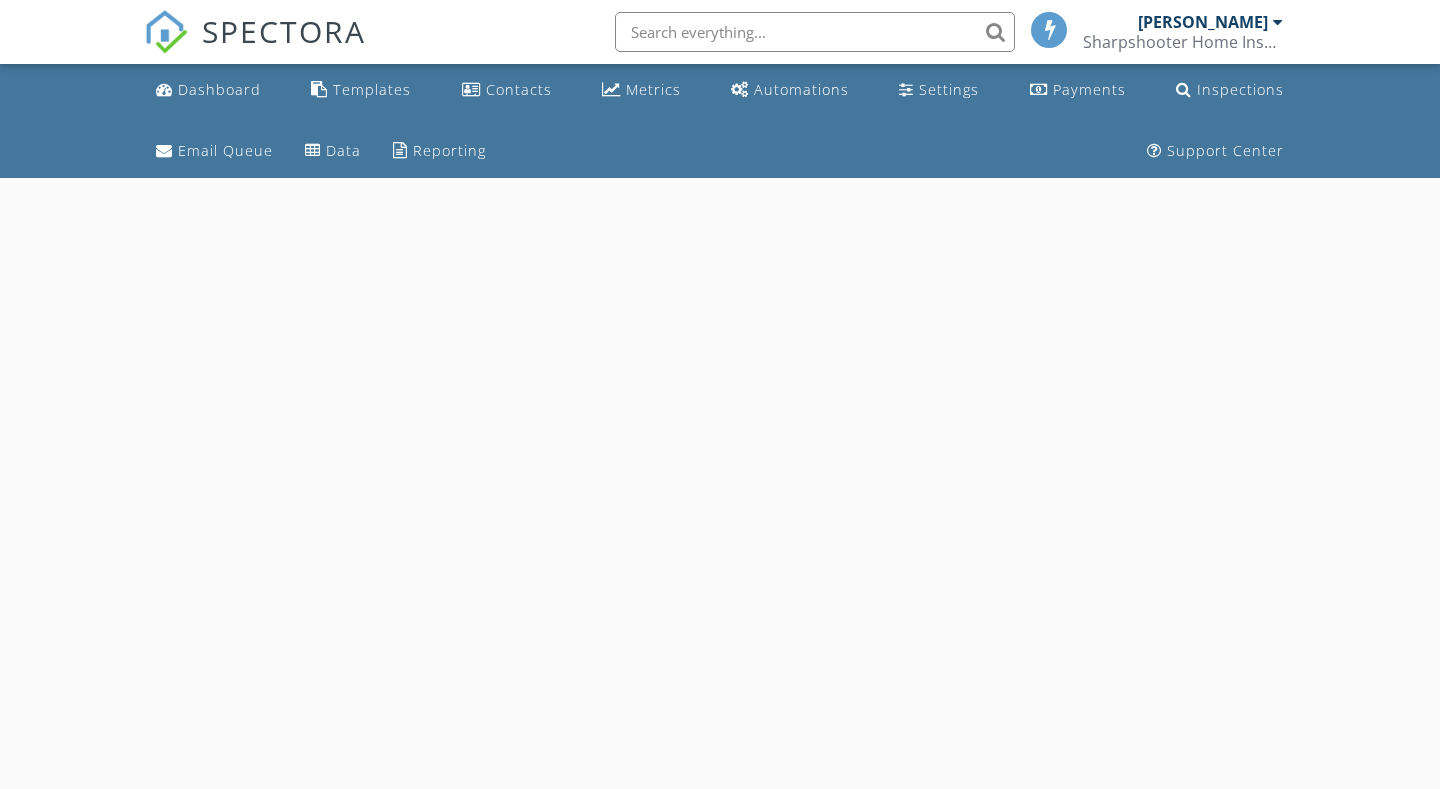 scroll, scrollTop: 0, scrollLeft: 0, axis: both 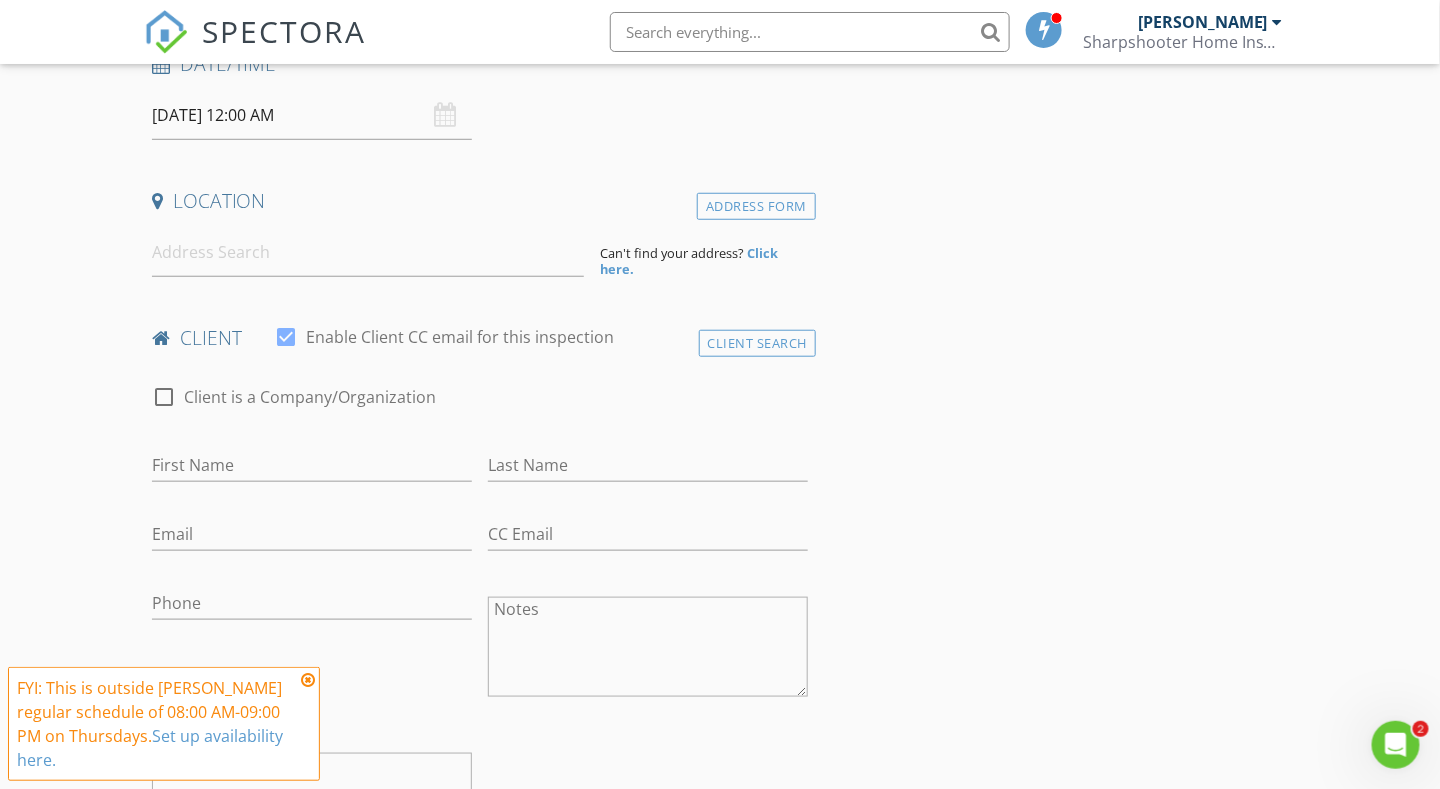 click on "[DATE] 12:00 AM" at bounding box center (312, 115) 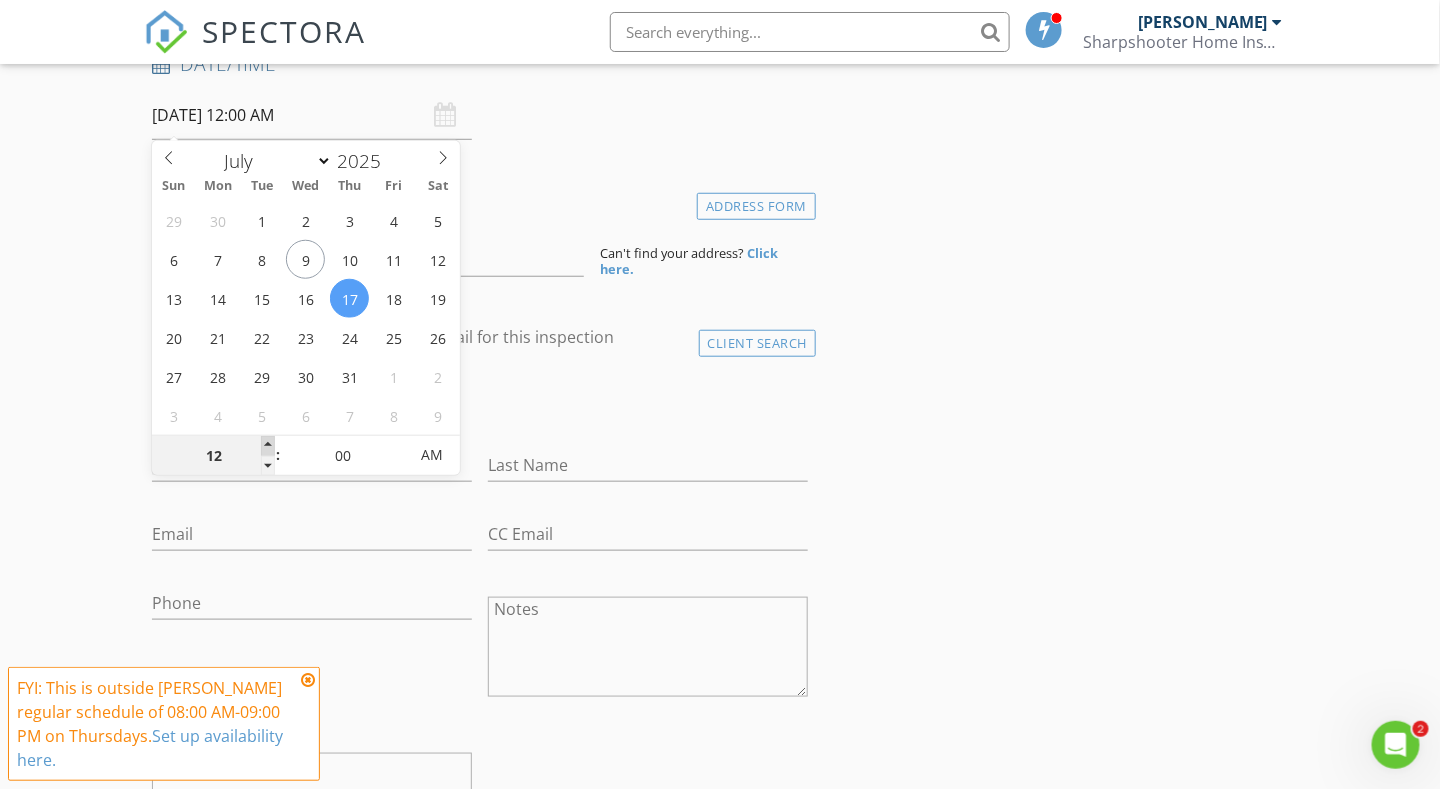 type on "01" 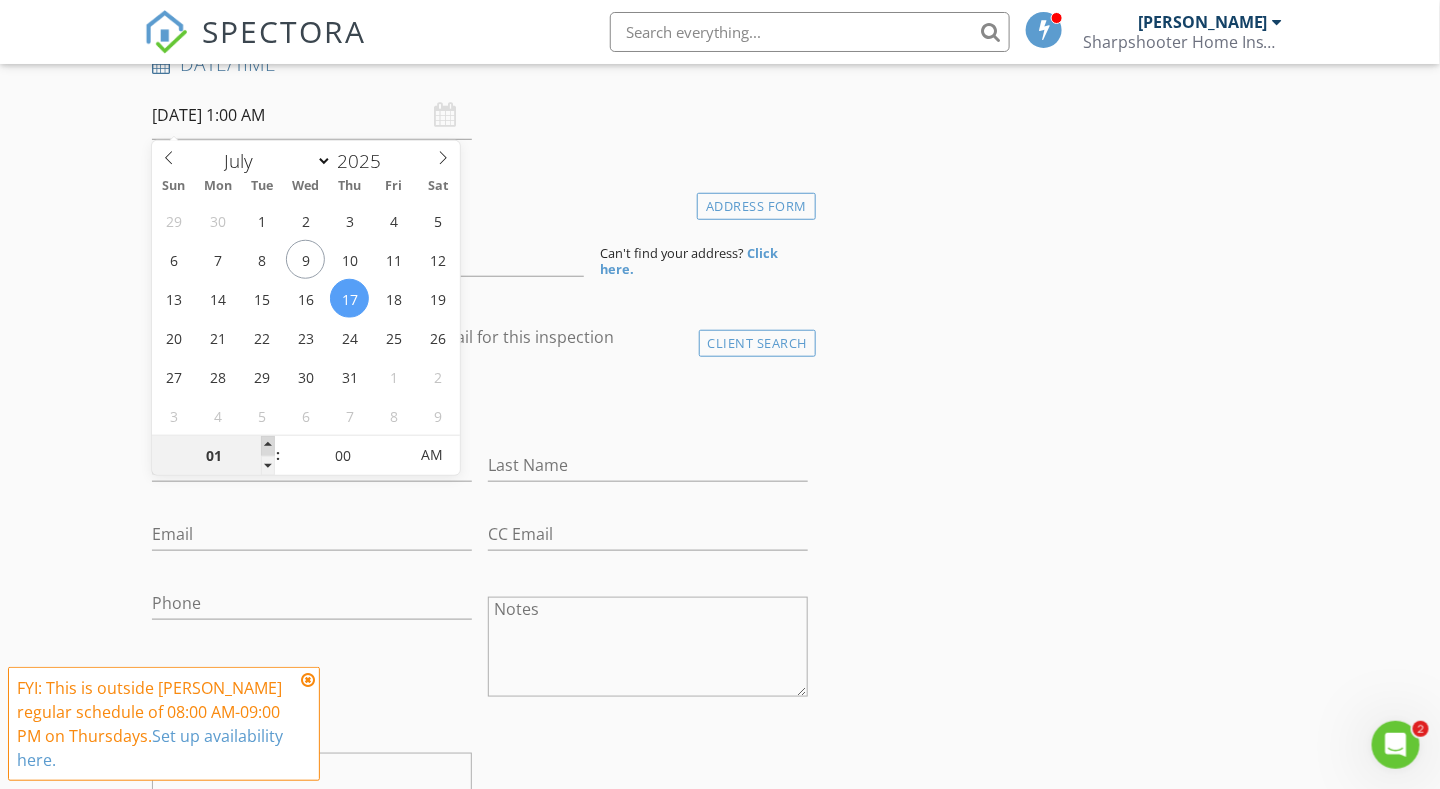 click at bounding box center (268, 446) 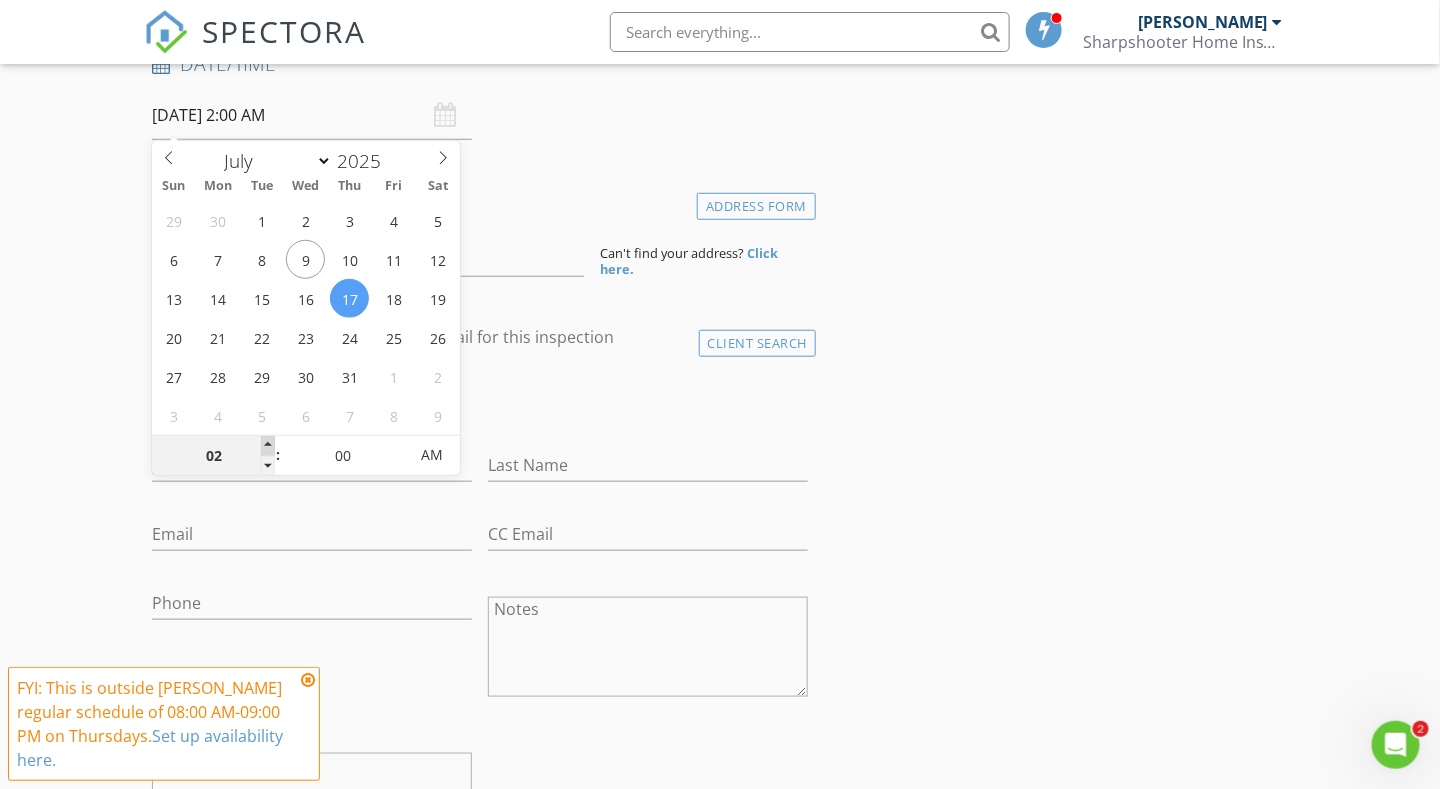 click at bounding box center (268, 446) 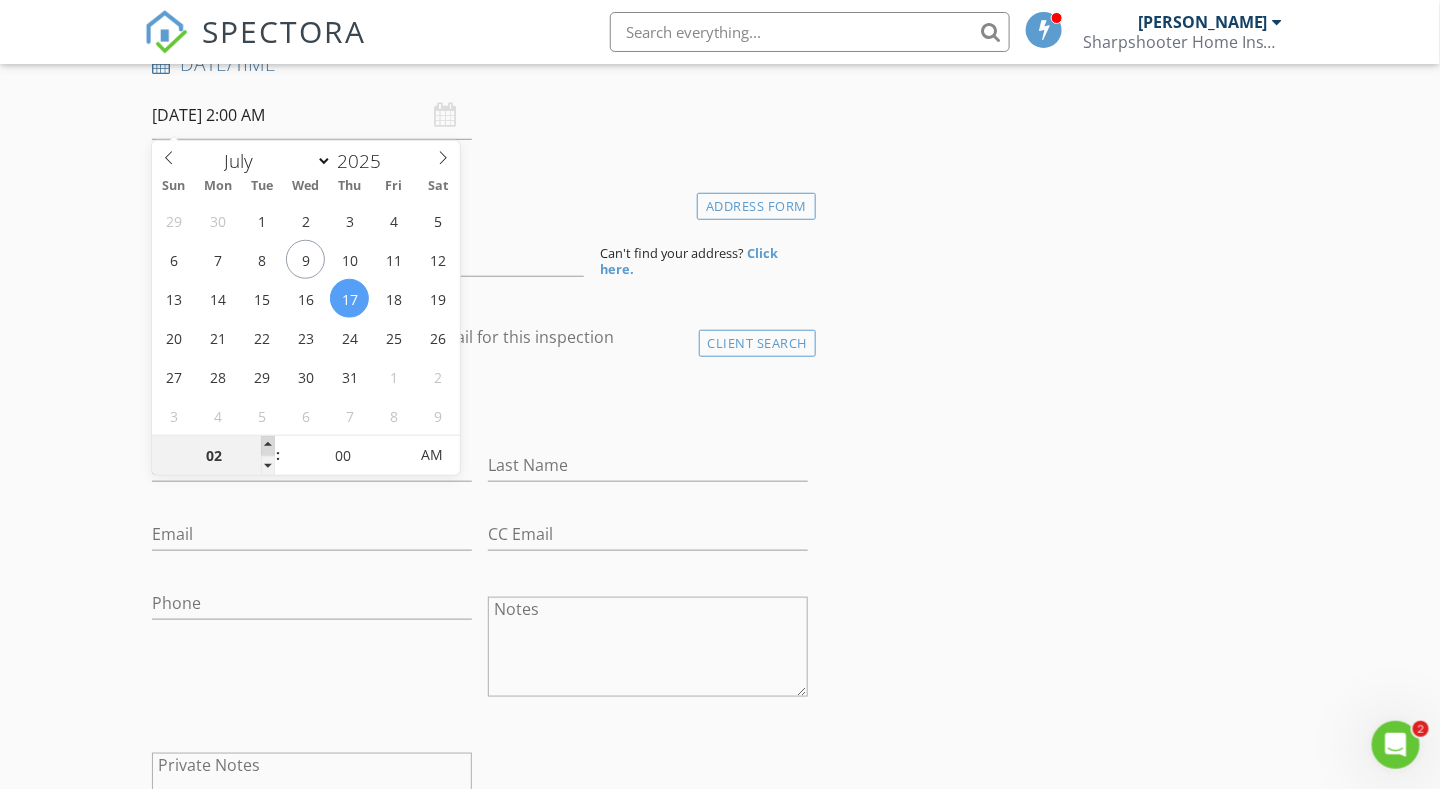 type on "03" 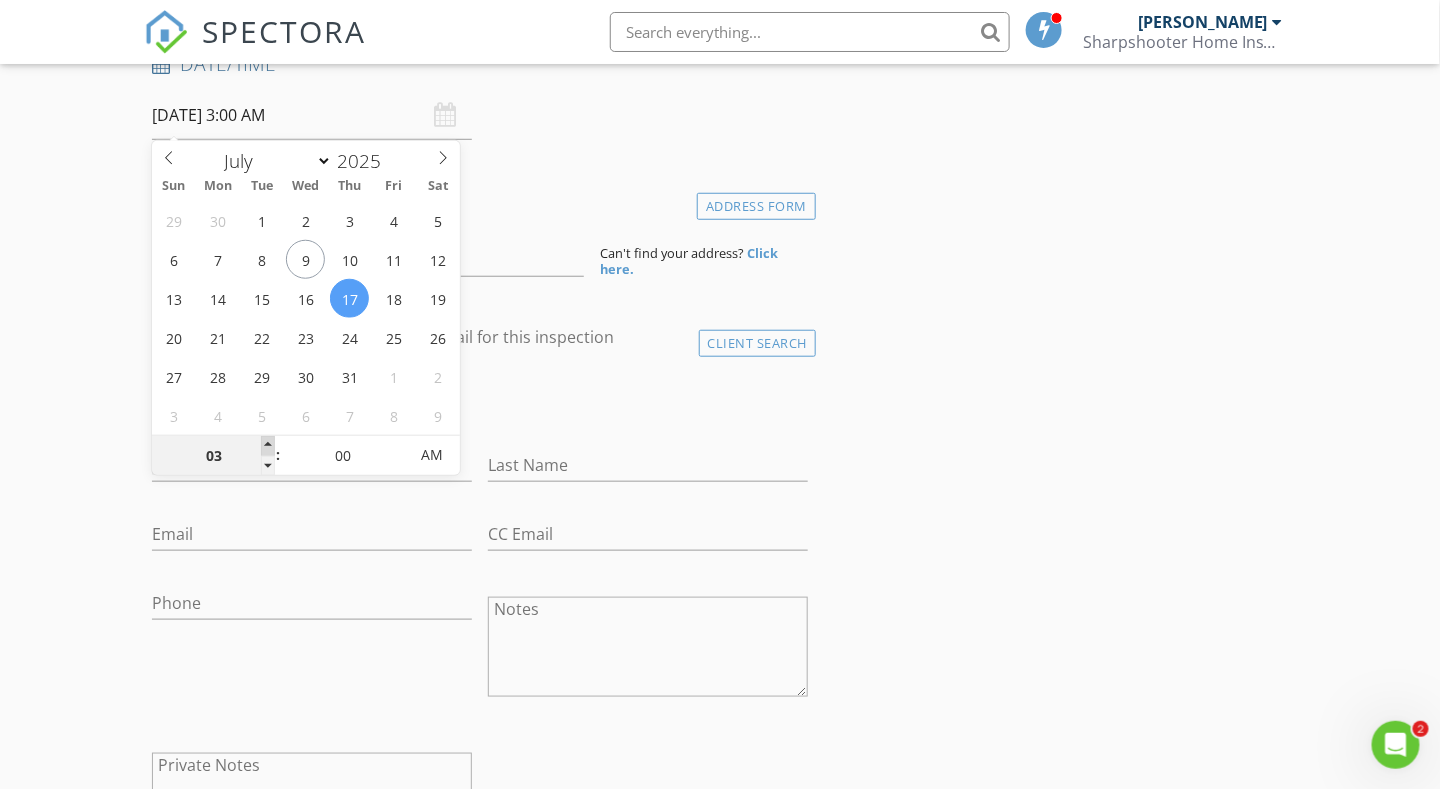 click at bounding box center (268, 446) 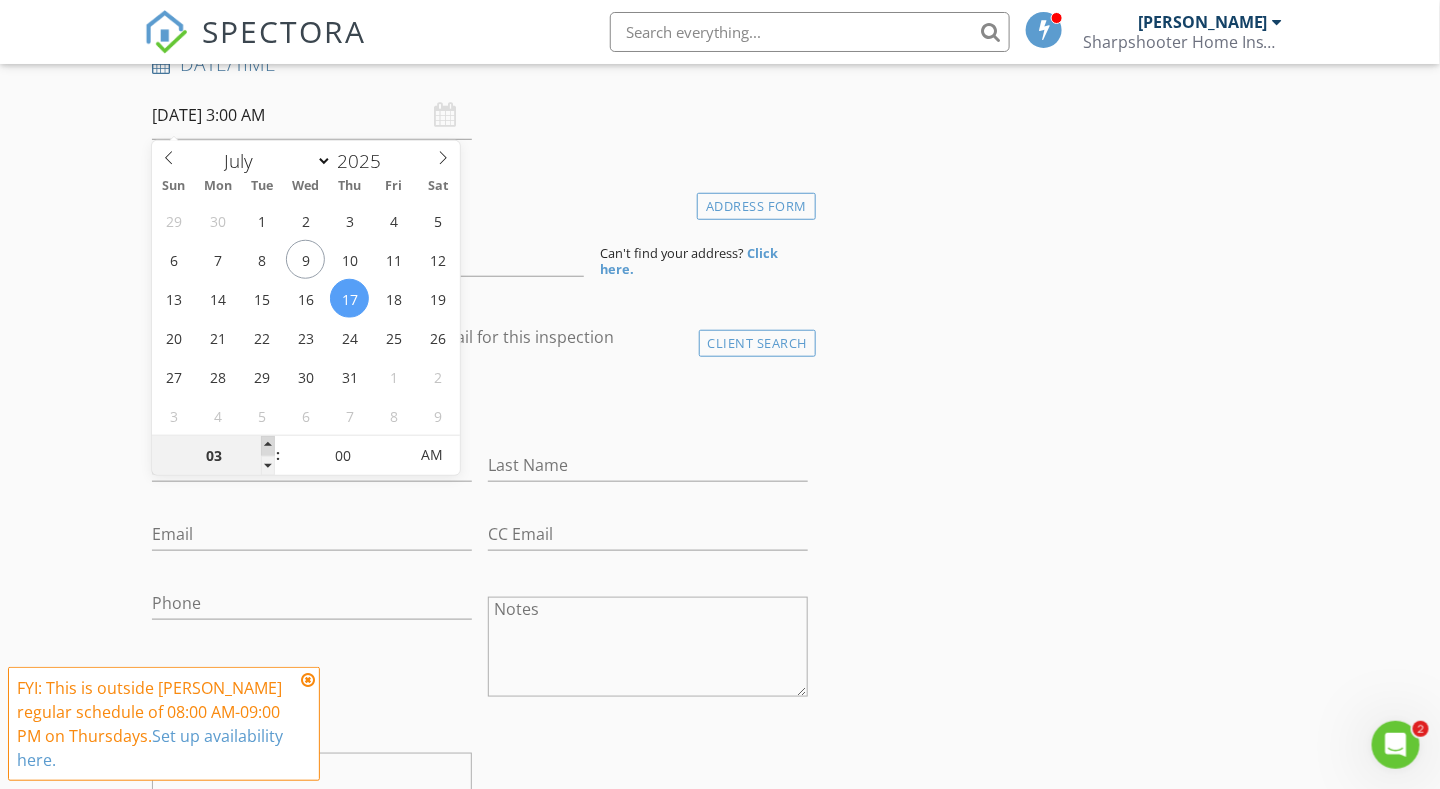 type on "04" 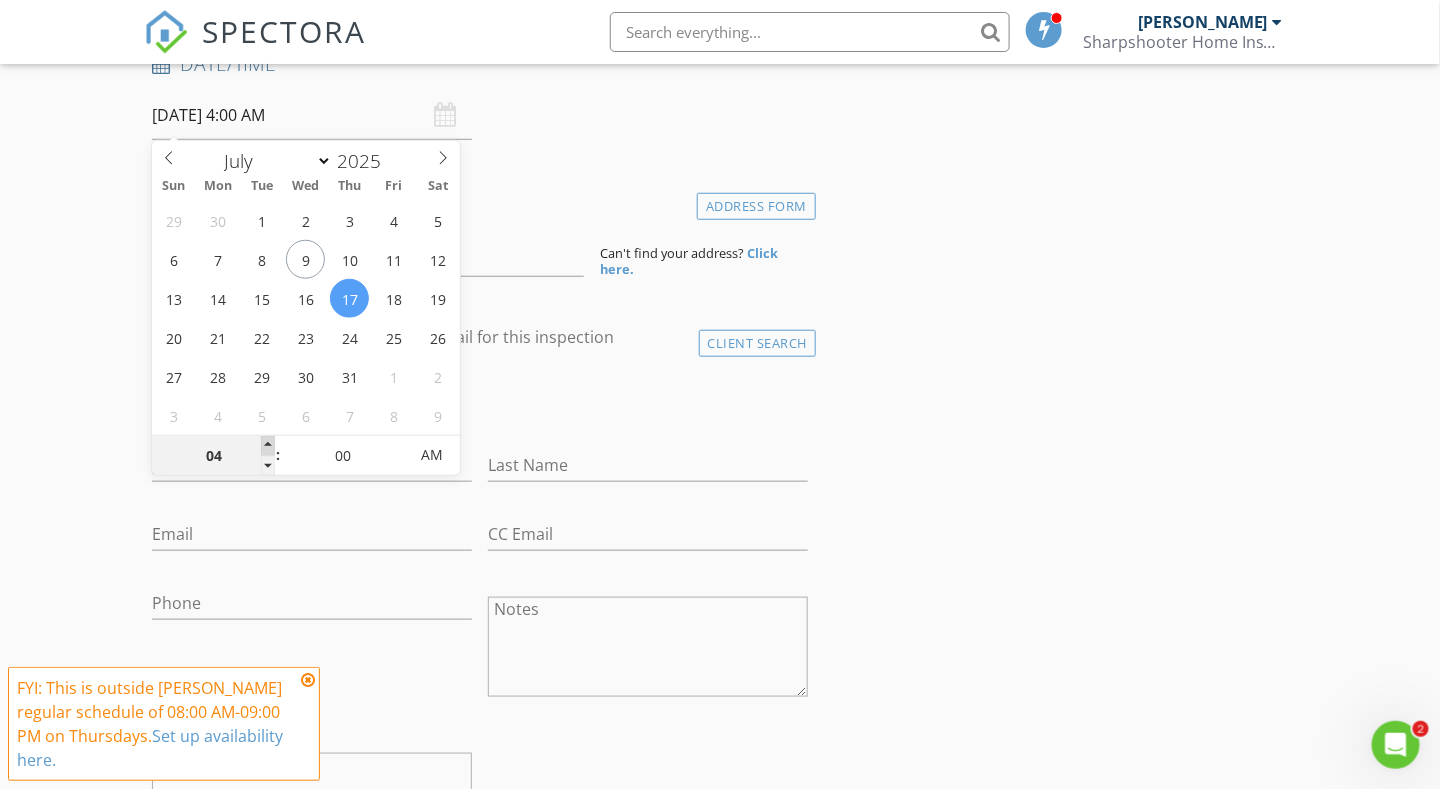 click at bounding box center (268, 446) 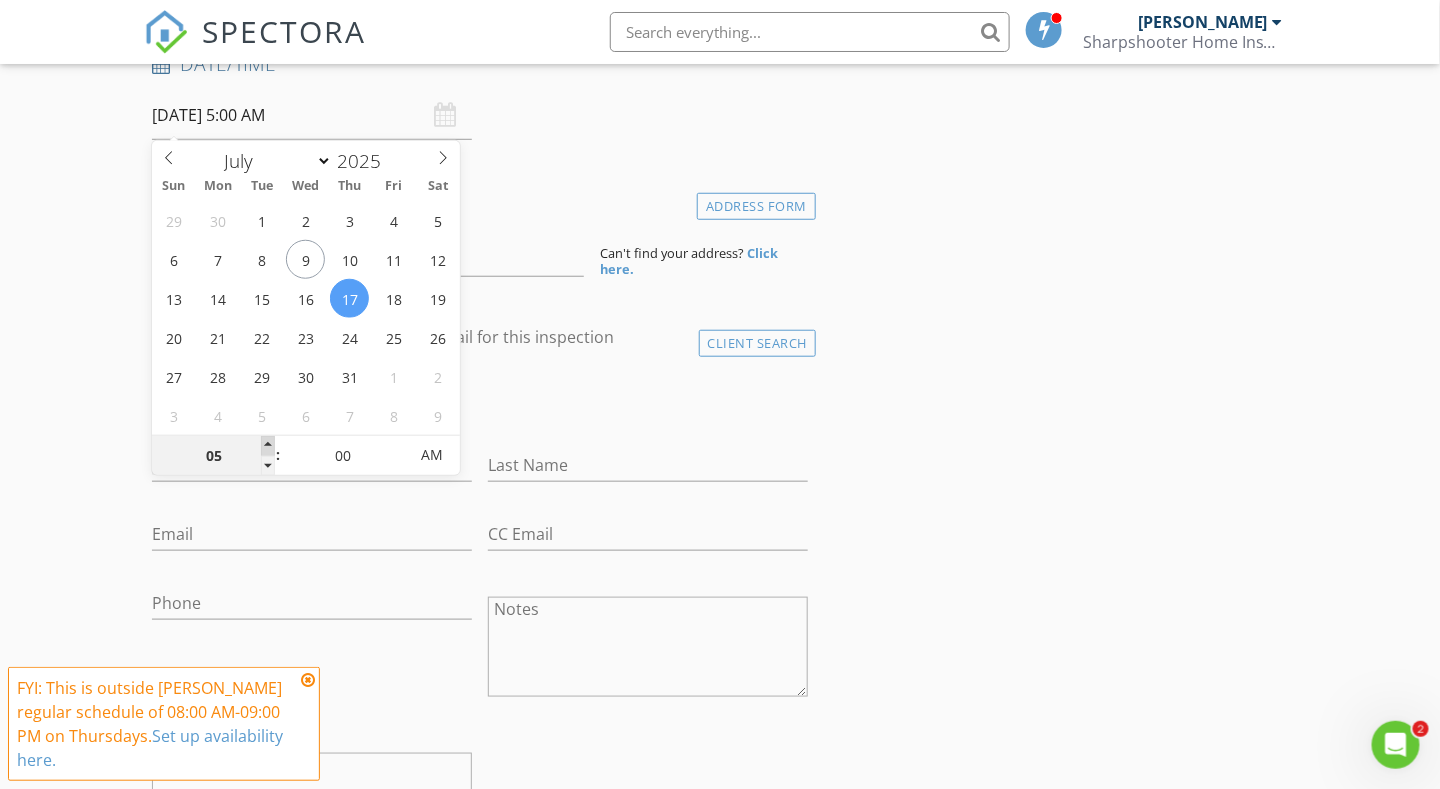 click at bounding box center (268, 446) 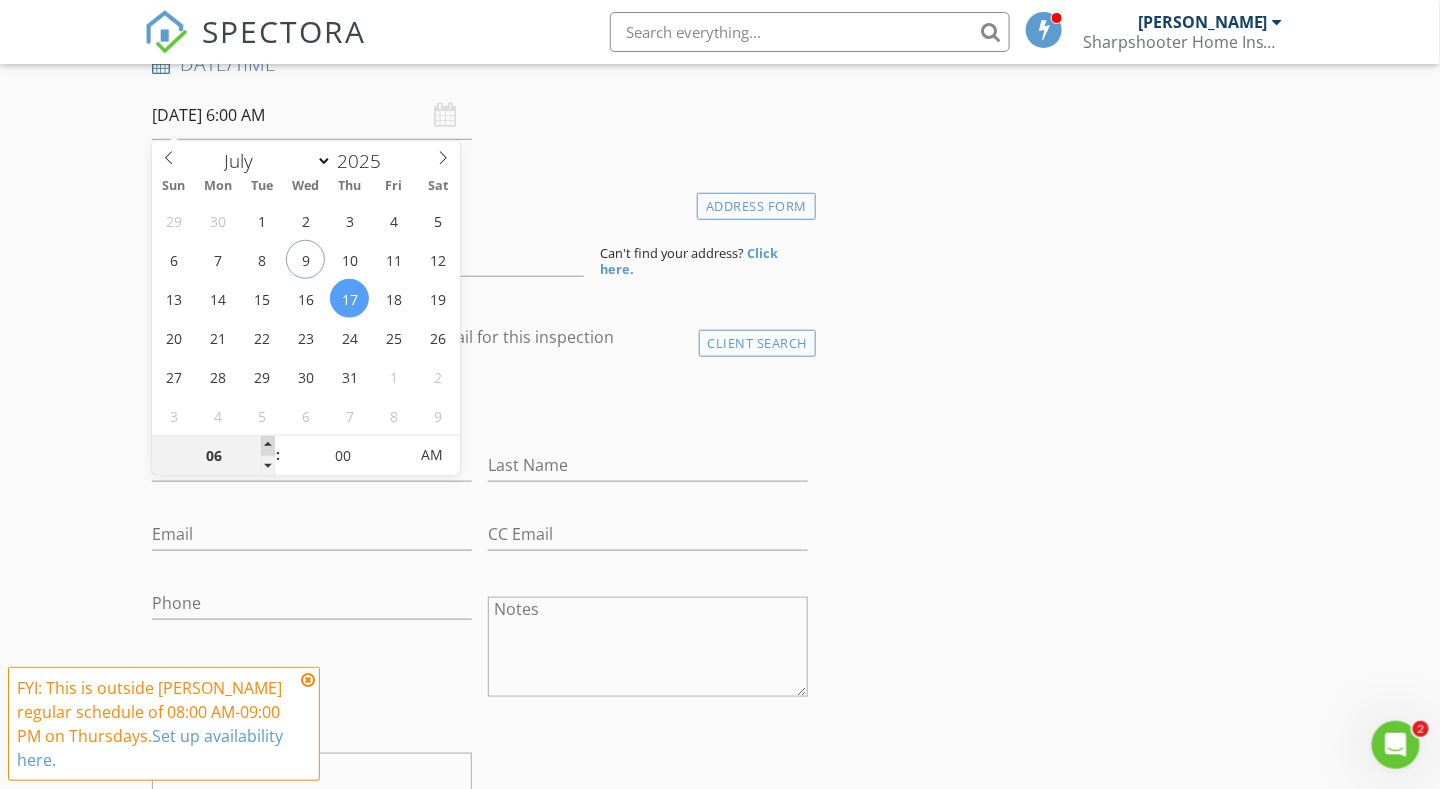 click at bounding box center [268, 446] 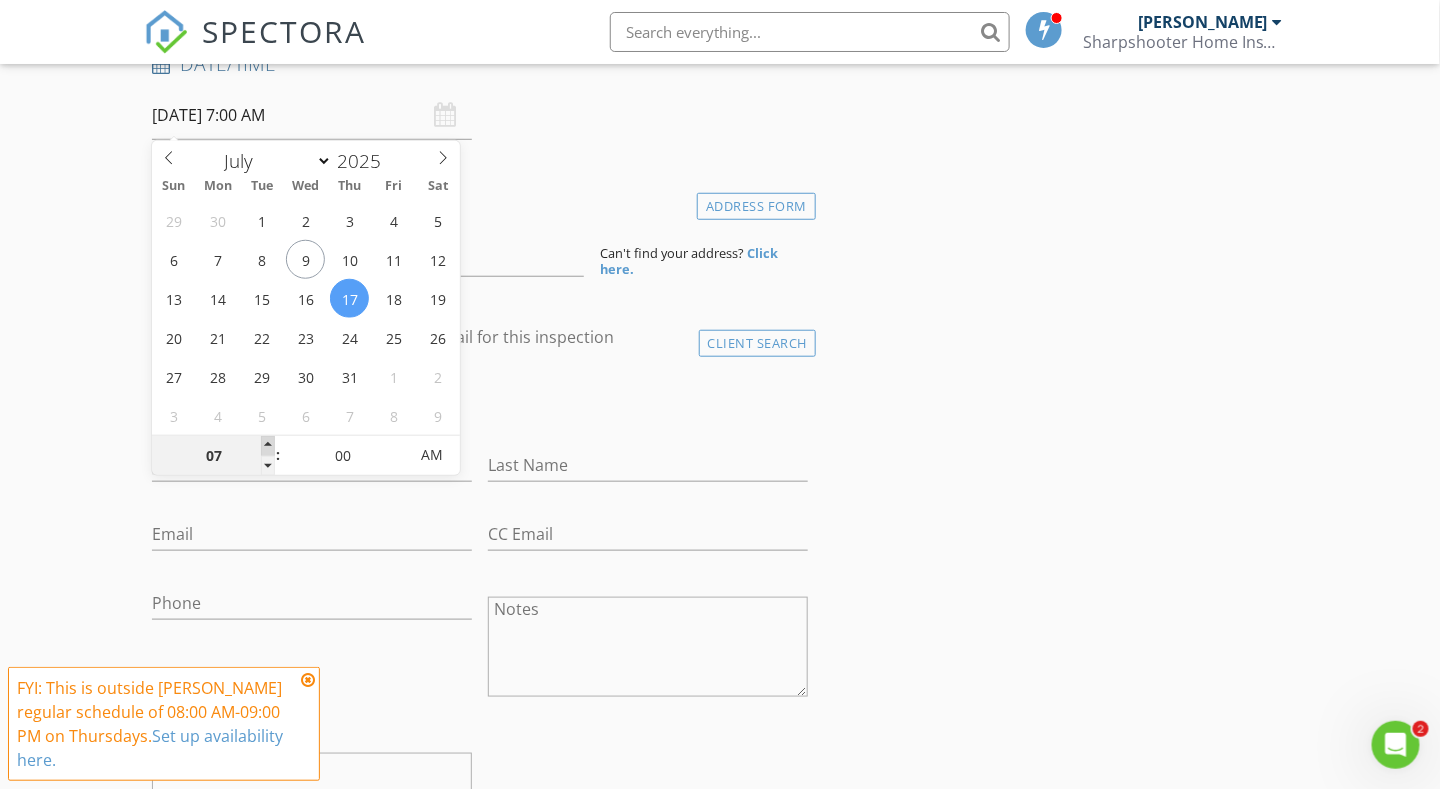 click at bounding box center (268, 446) 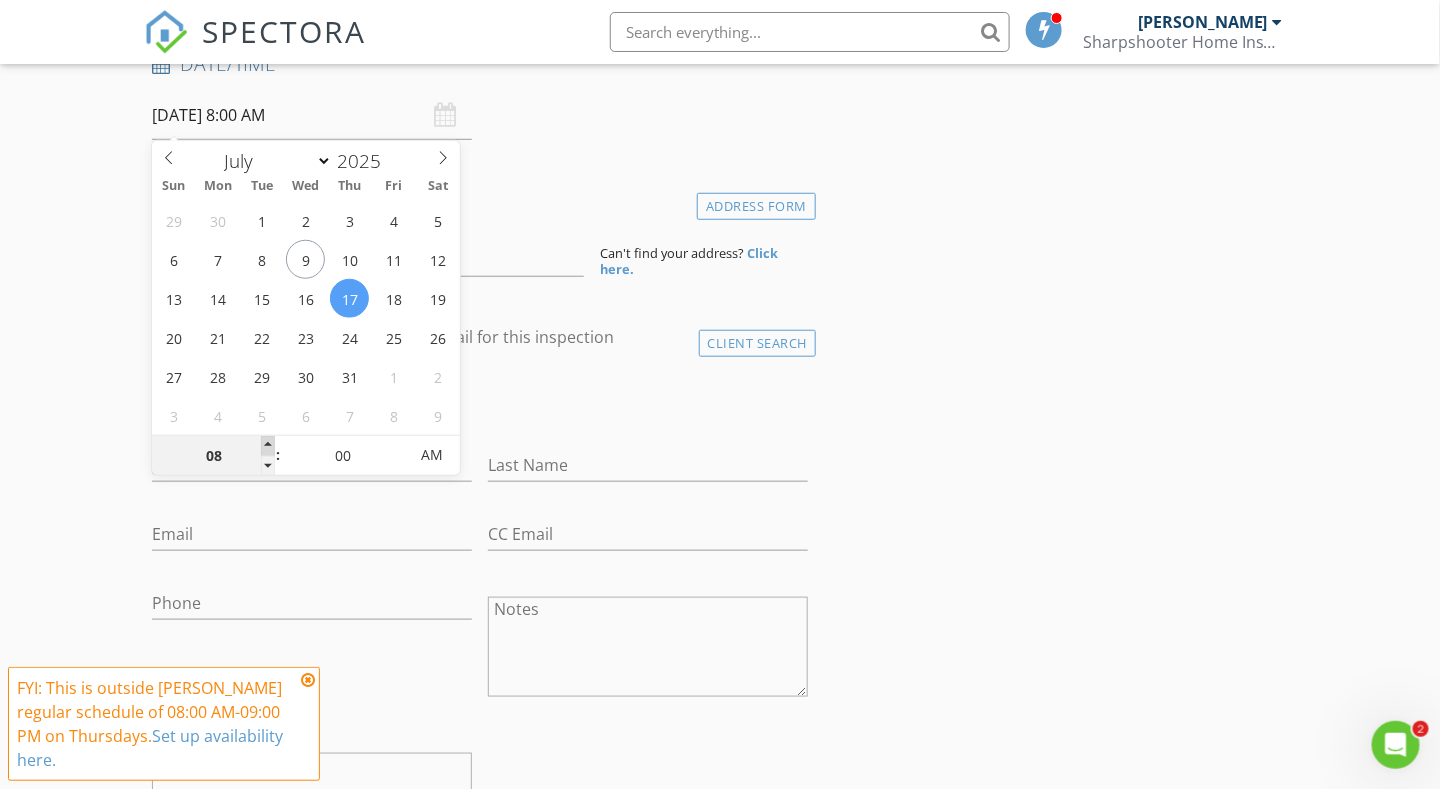 click at bounding box center (268, 446) 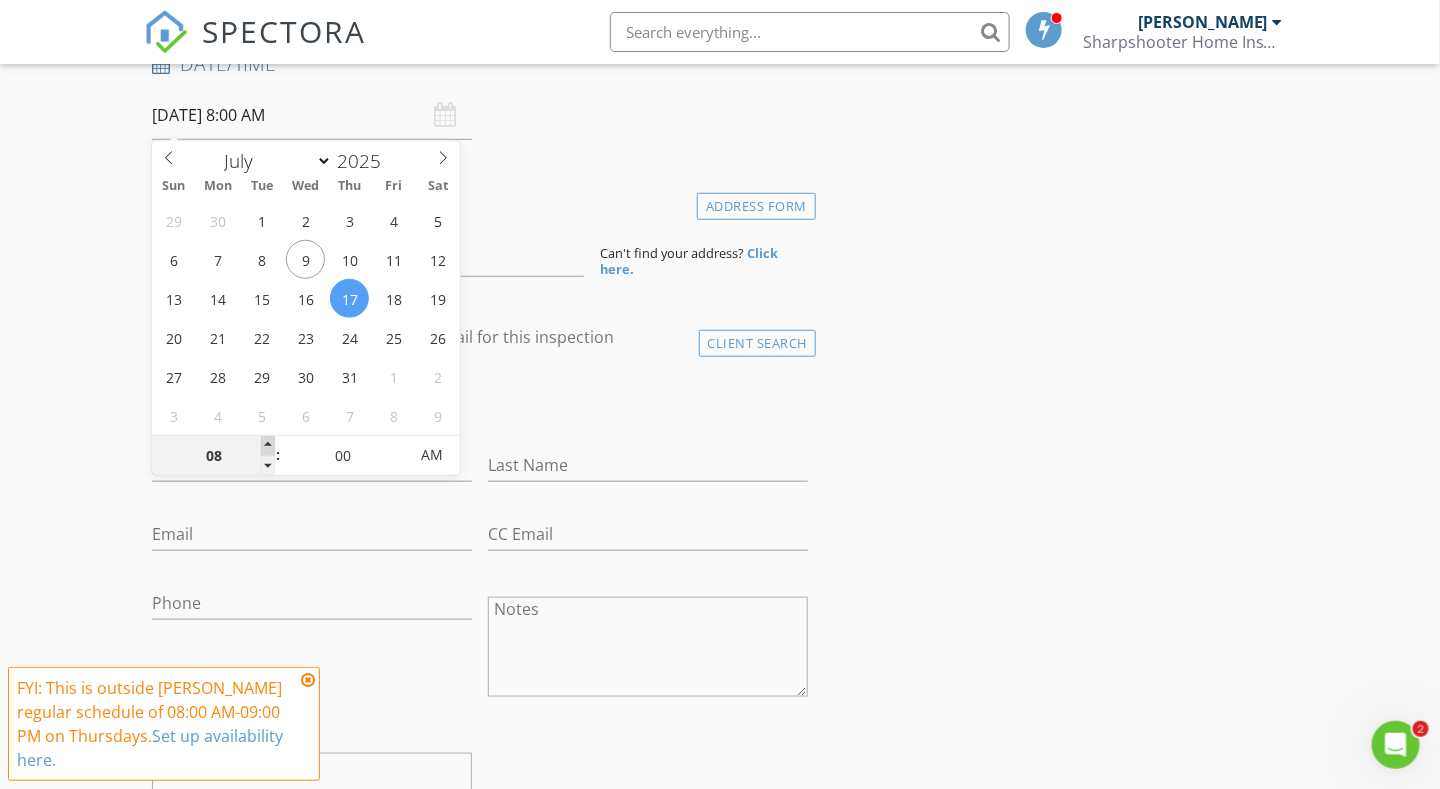 type on "09" 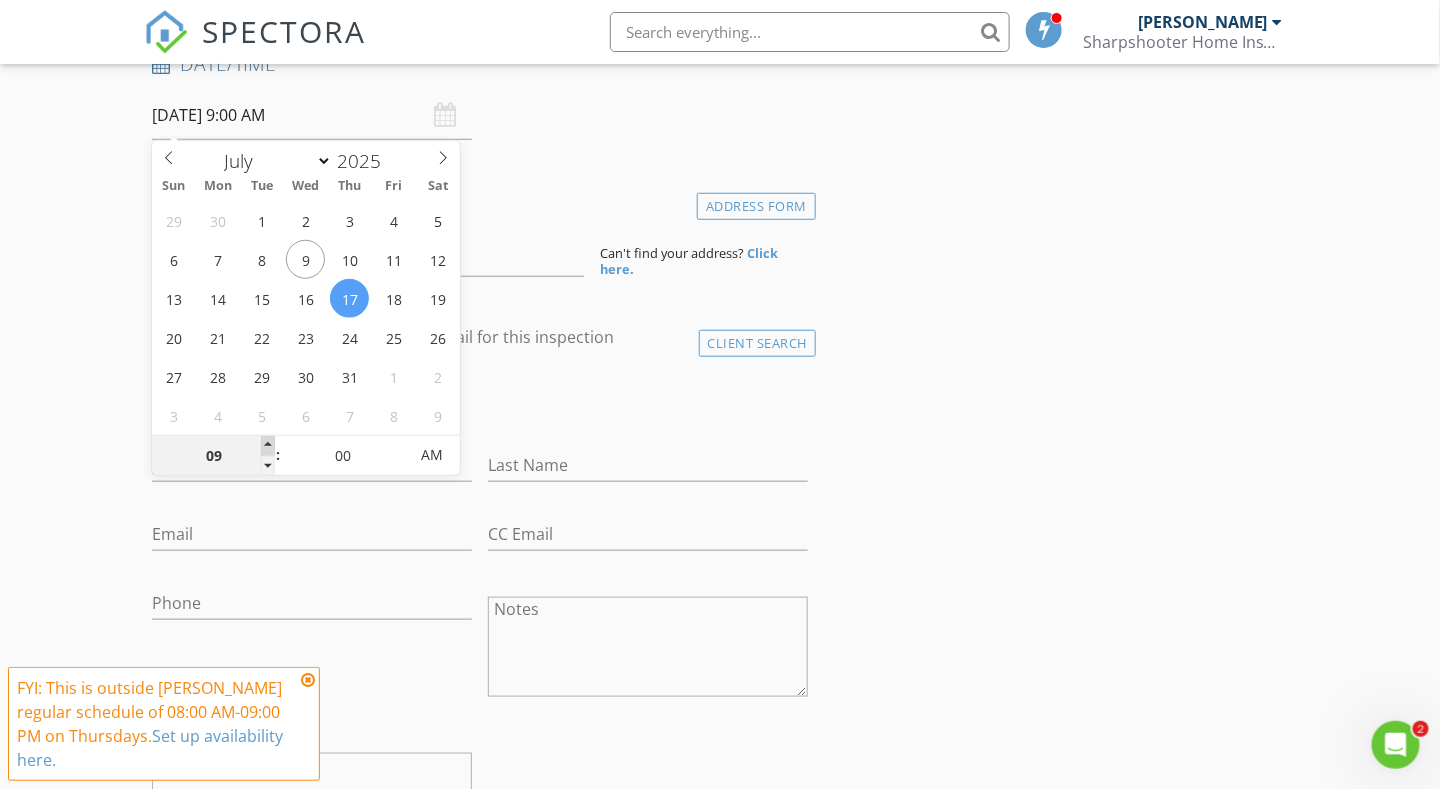 click at bounding box center [268, 446] 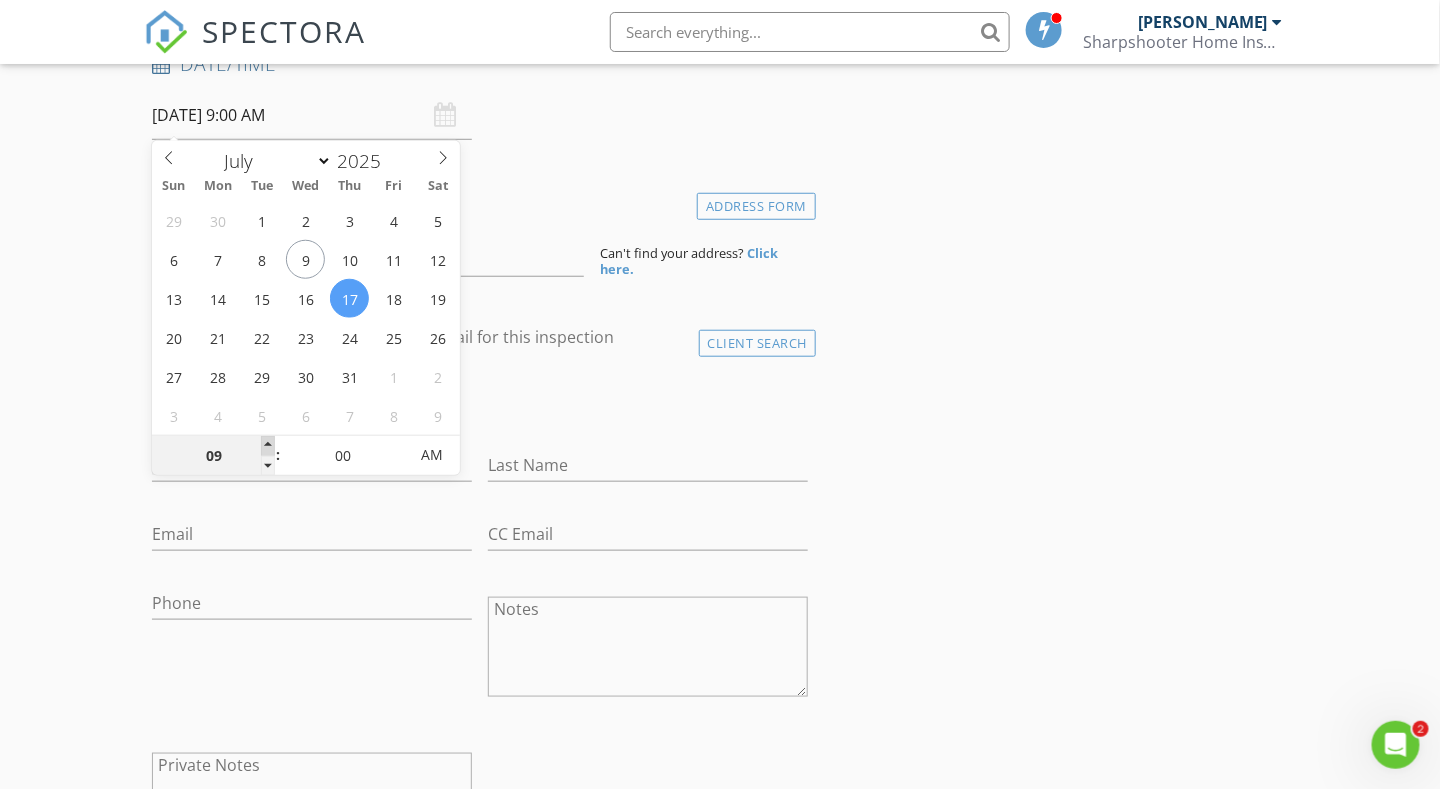 type on "10" 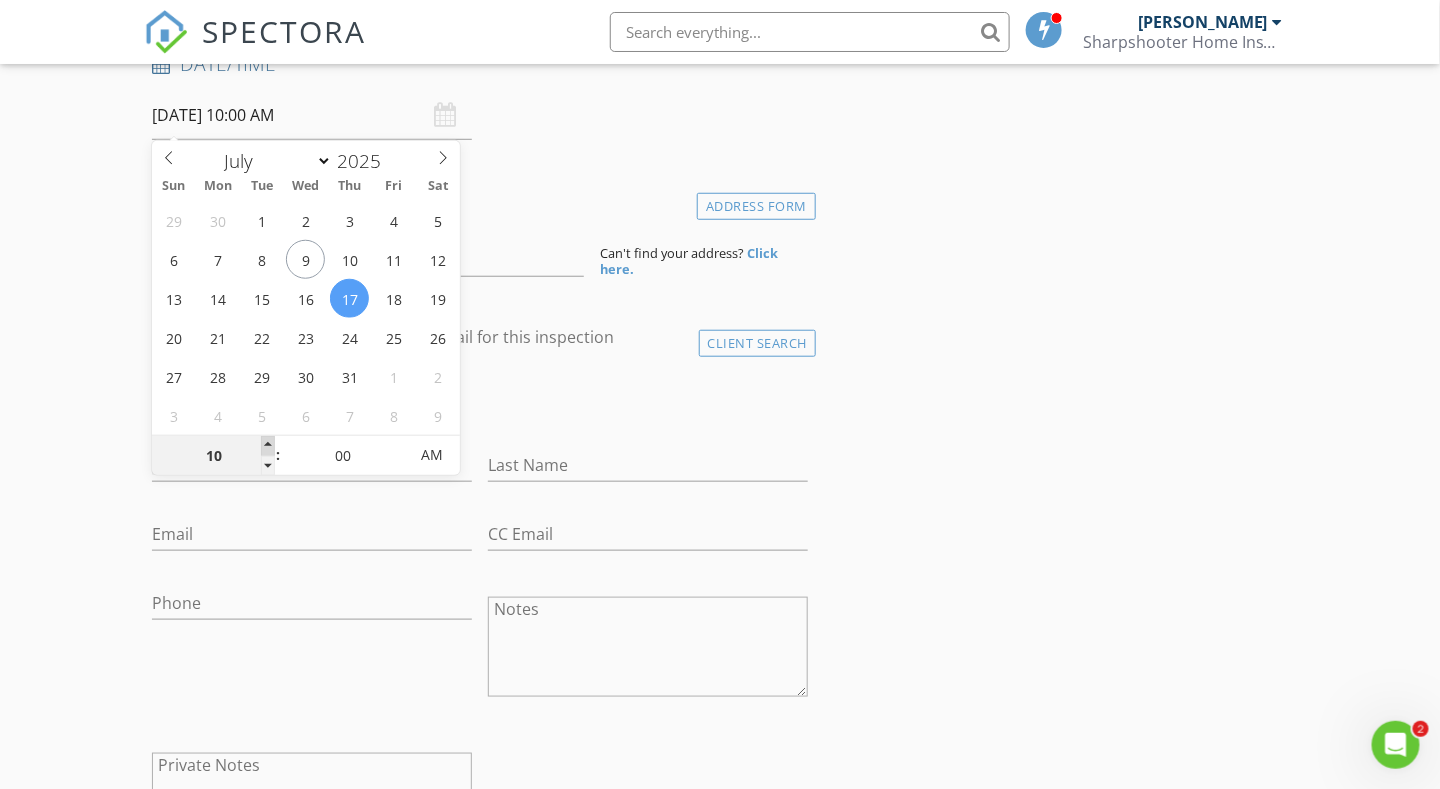 click at bounding box center [268, 446] 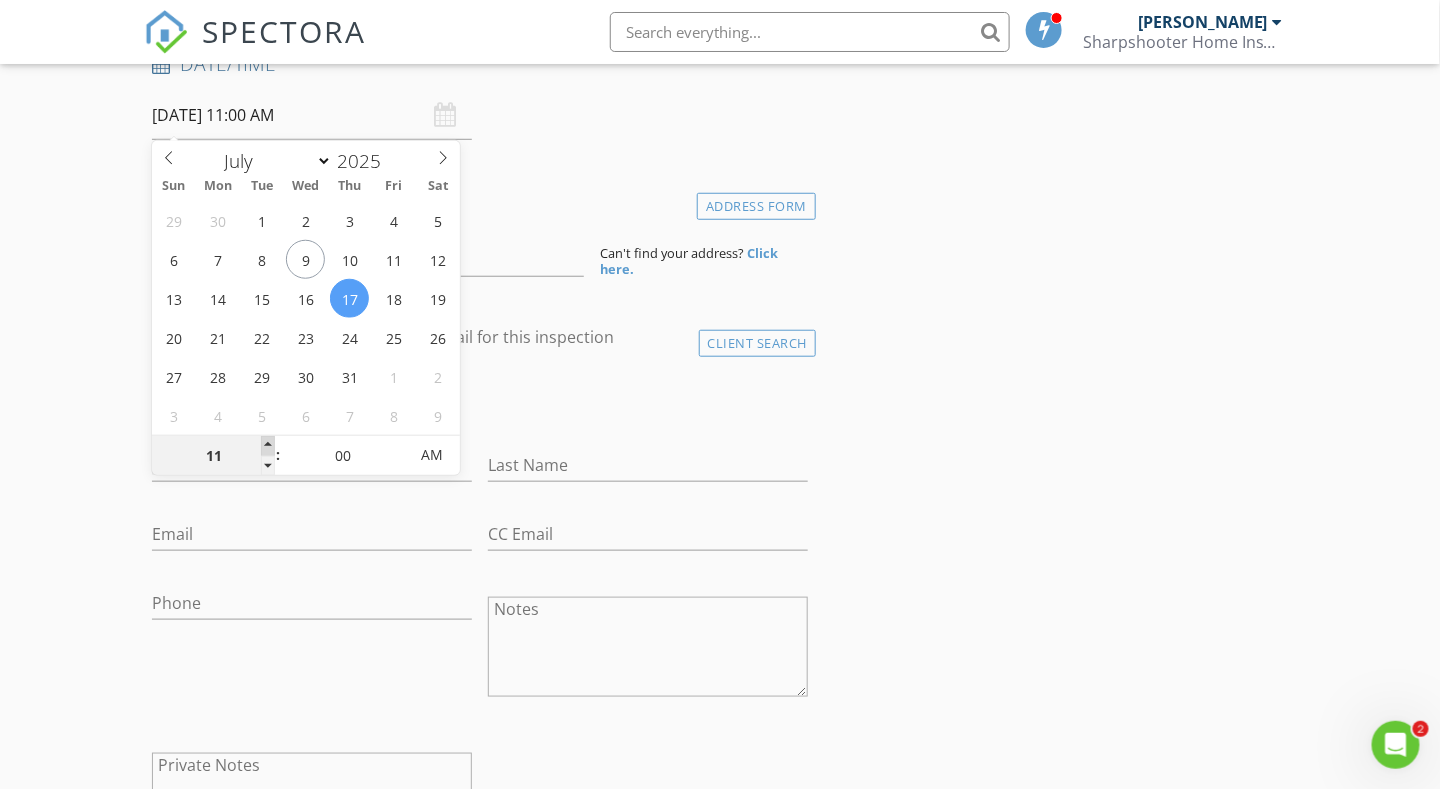 click at bounding box center (268, 446) 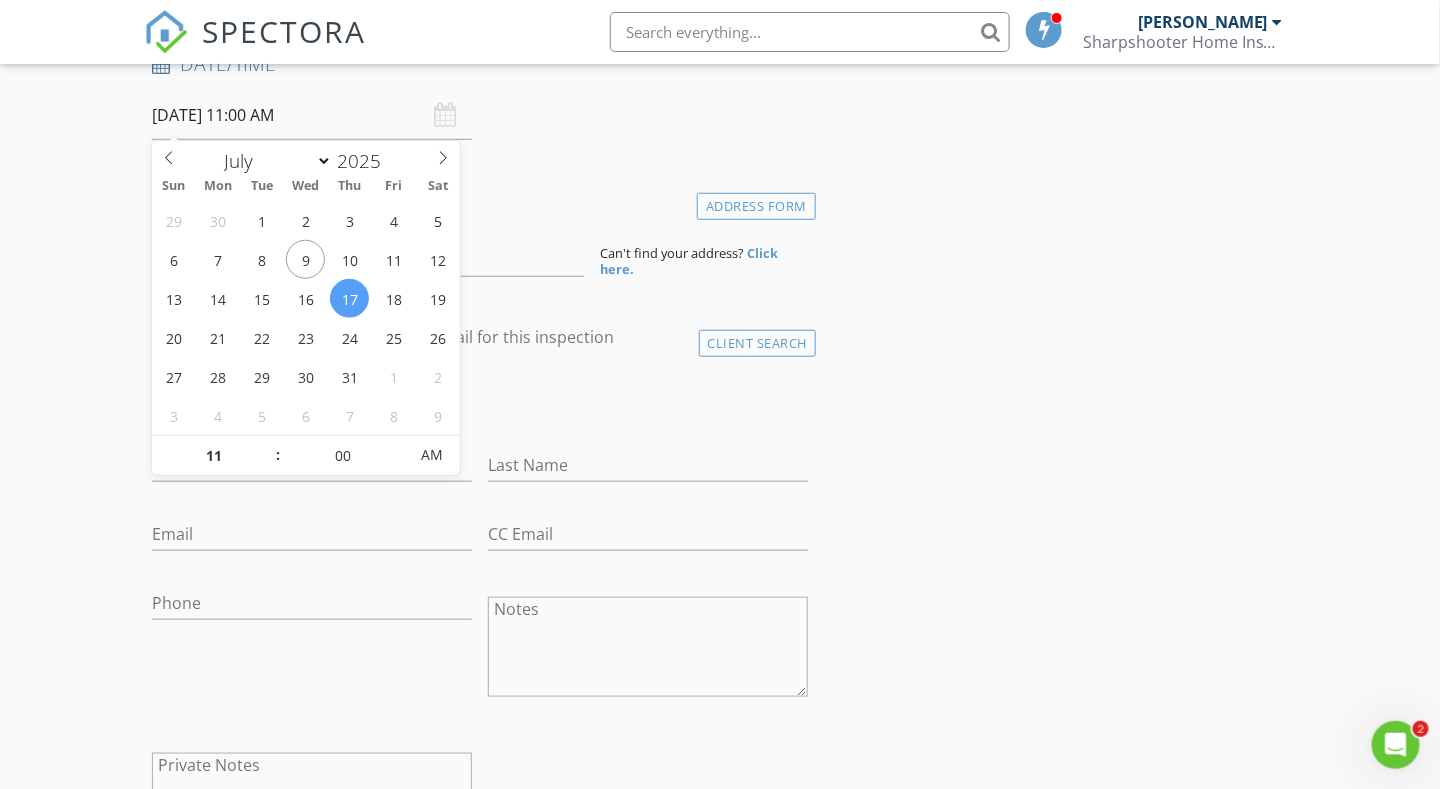 click on "New Inspection
Click here to use the New Order Form
INSPECTOR(S)
check_box   Matt Adams   PRIMARY   Matt Adams arrow_drop_down   check_box_outline_blank Matt Adams specifically requested
Date/Time
07/17/2025 11:00 AM
Location
Address Form       Can't find your address?   Click here.
client
check_box Enable Client CC email for this inspection   Client Search     check_box_outline_blank Client is a Company/Organization     First Name   Last Name   Email   CC Email   Phone           Notes   Private Notes
ADD ADDITIONAL client
SERVICES
check_box_outline_blank   Residential Inspection   check_box_outline_blank   Radon Testing   check_box_outline_blank   Wood Destroying Insect (termite) Inspection   check_box_outline_blank   Radon Mitigation   Proposal       Commercial" at bounding box center (720, 1294) 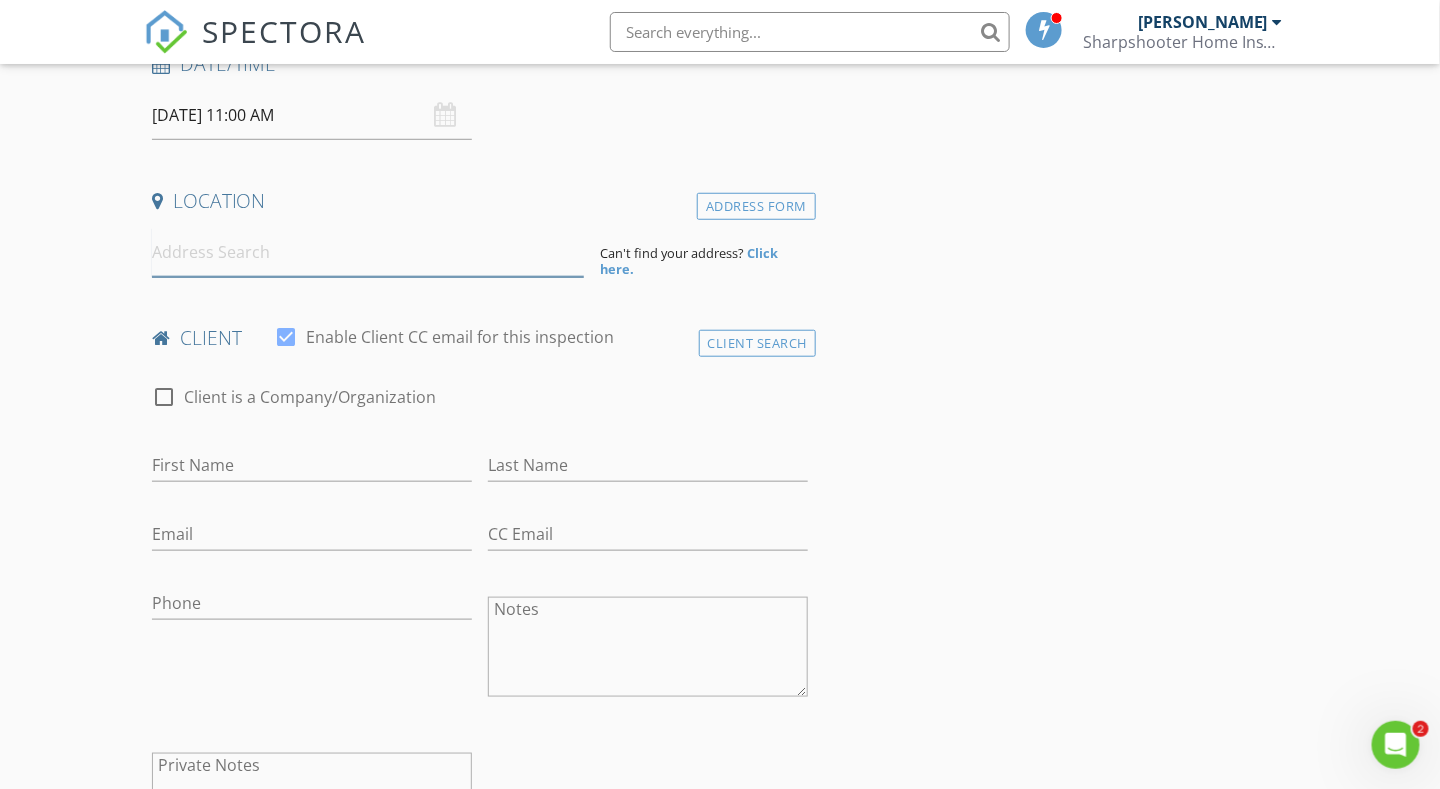 click at bounding box center (368, 252) 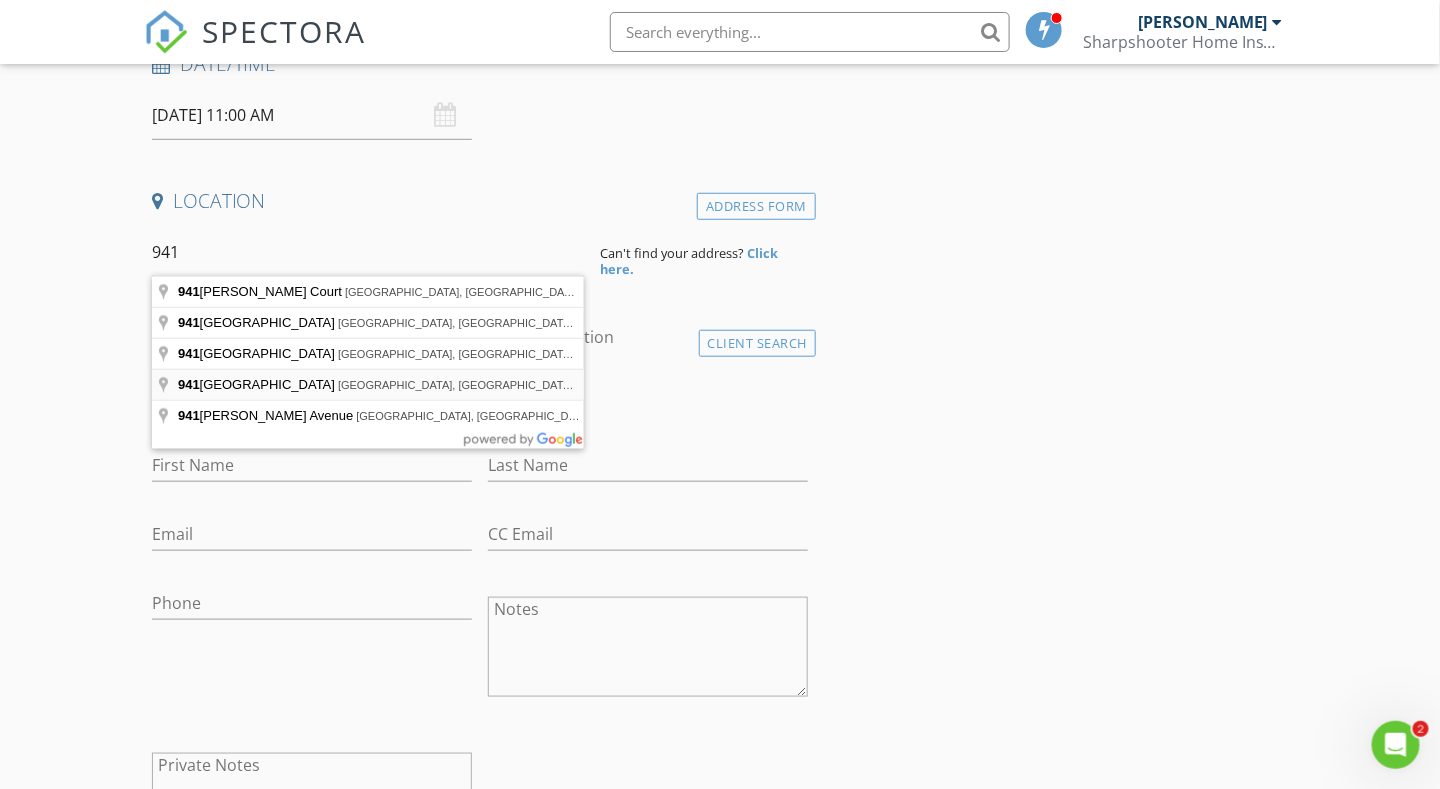 type on "941 Kickapoo Avenue, Akron, OH, USA" 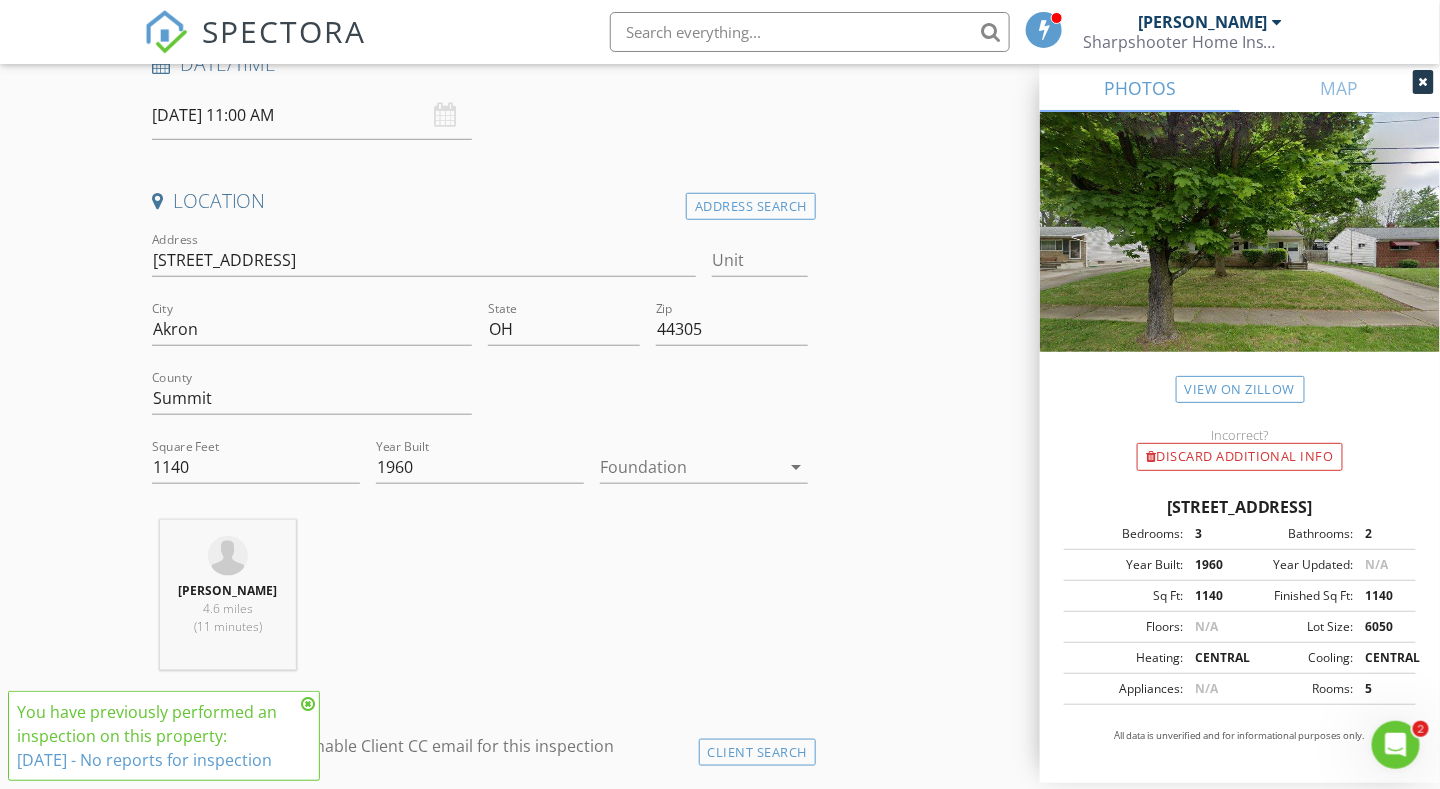 click at bounding box center [690, 467] 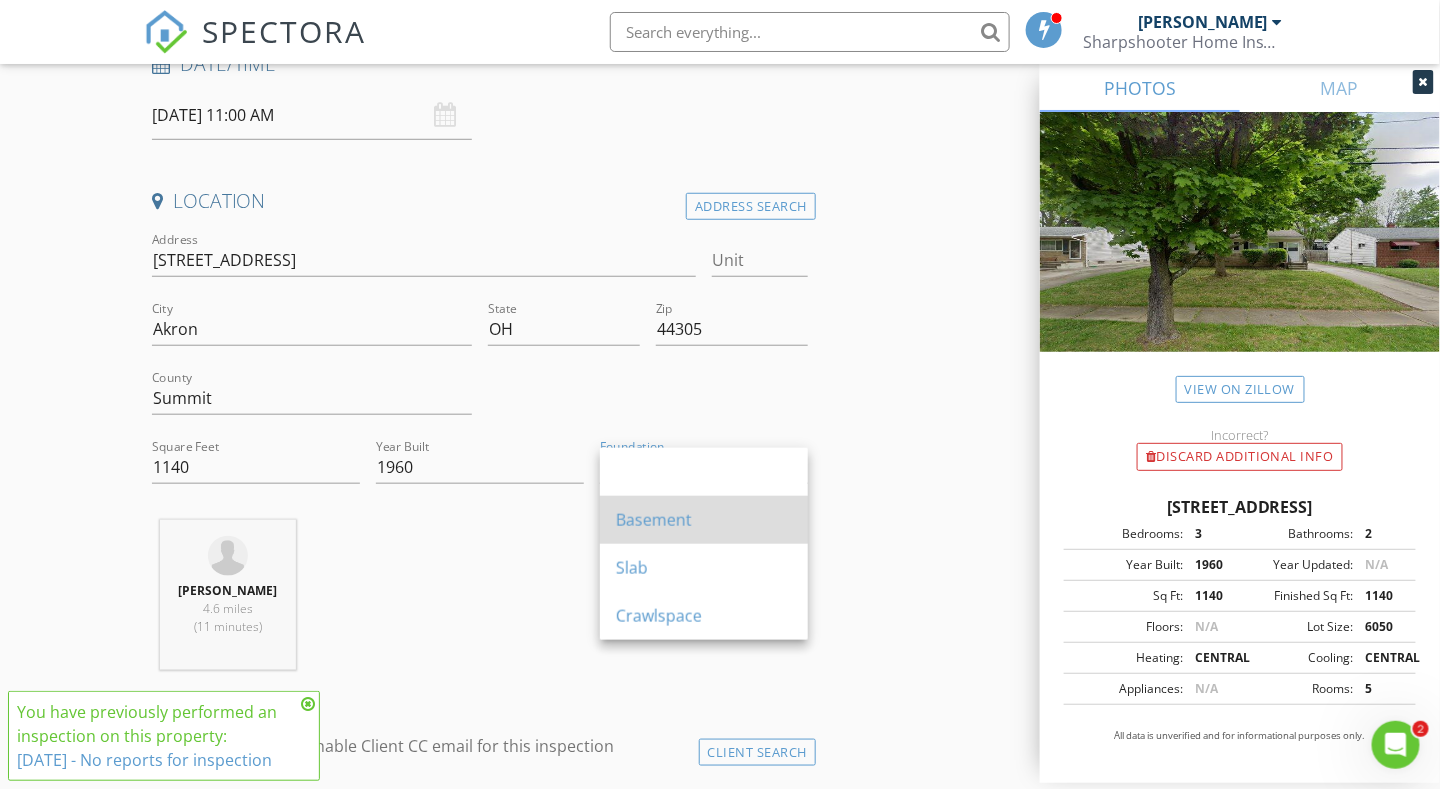 click on "Basement" at bounding box center (704, 520) 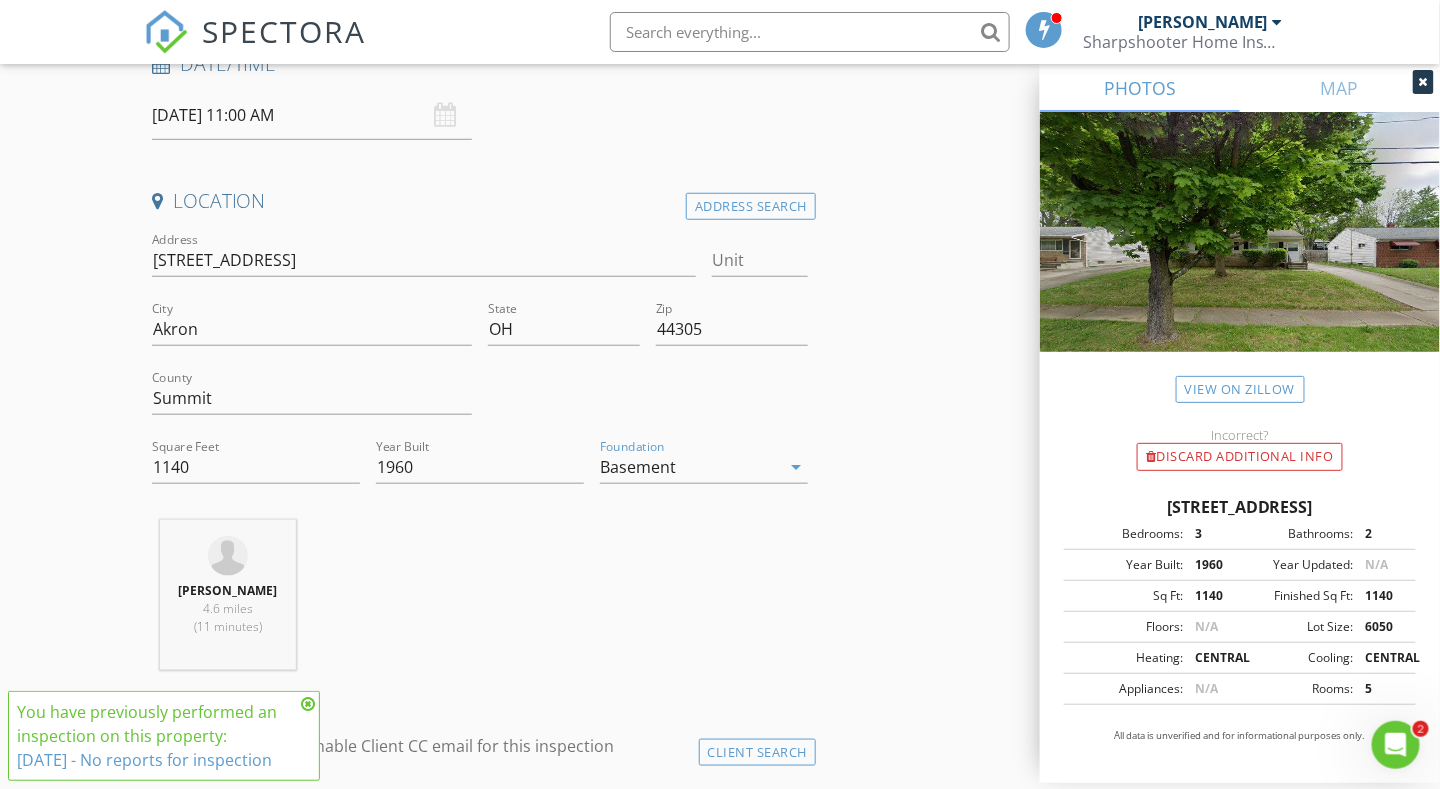 click on "New Inspection
Click here to use the New Order Form
INSPECTOR(S)
check_box   Matt Adams   PRIMARY   Matt Adams arrow_drop_down   check_box_outline_blank Matt Adams specifically requested
Date/Time
07/17/2025 11:00 AM
Location
Address Search       Address 941 Kickapoo Ave   Unit   City Akron   State OH   Zip 44305   County Summit     Square Feet 1140   Year Built 1960   Foundation Basement arrow_drop_down     Matt Adams     4.6 miles     (11 minutes)
client
check_box Enable Client CC email for this inspection   Client Search     check_box_outline_blank Client is a Company/Organization     First Name   Last Name   Email   CC Email   Phone           Notes   Private Notes
ADD ADDITIONAL client
SERVICES
check_box_outline_blank   Residential Inspection" at bounding box center (720, 1499) 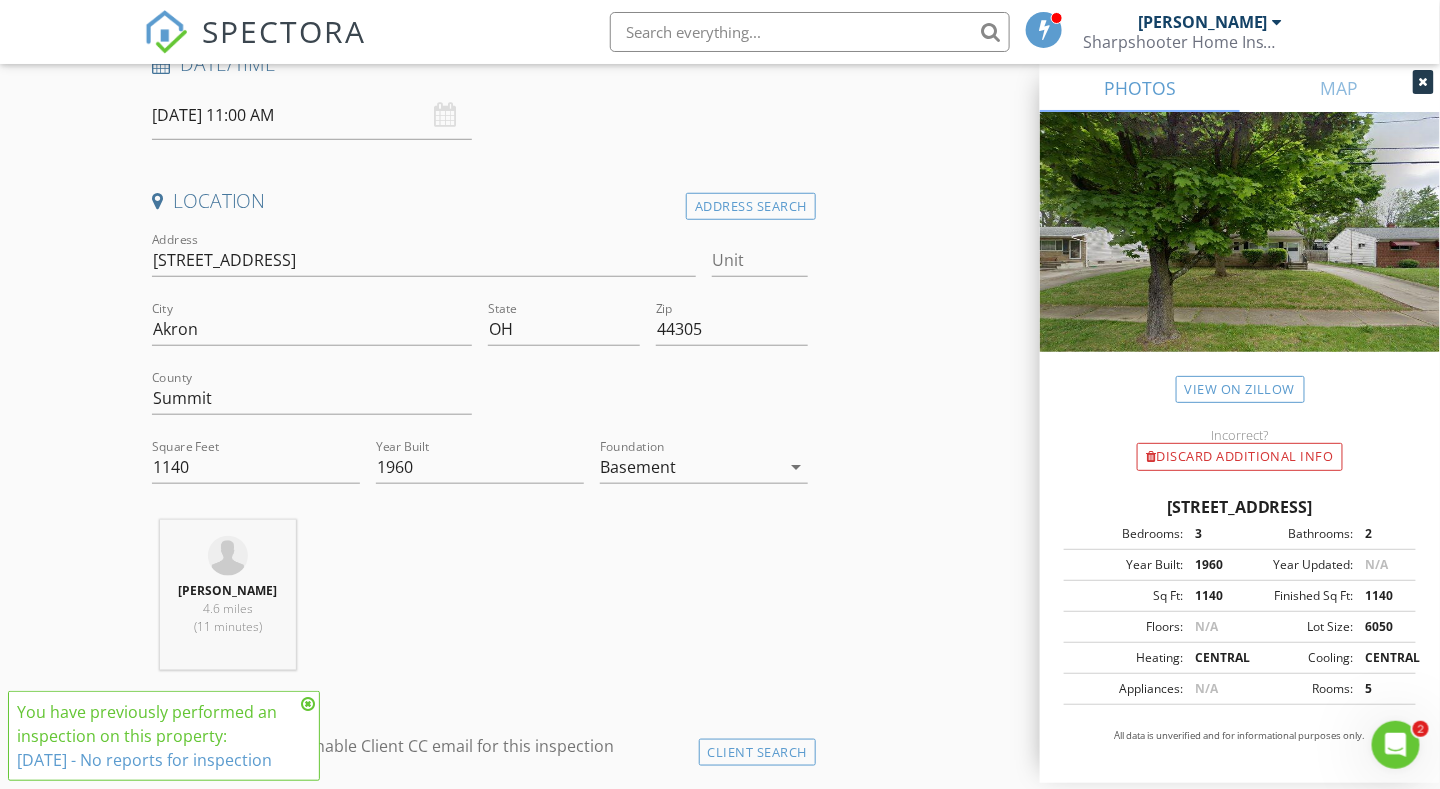 click at bounding box center [308, 704] 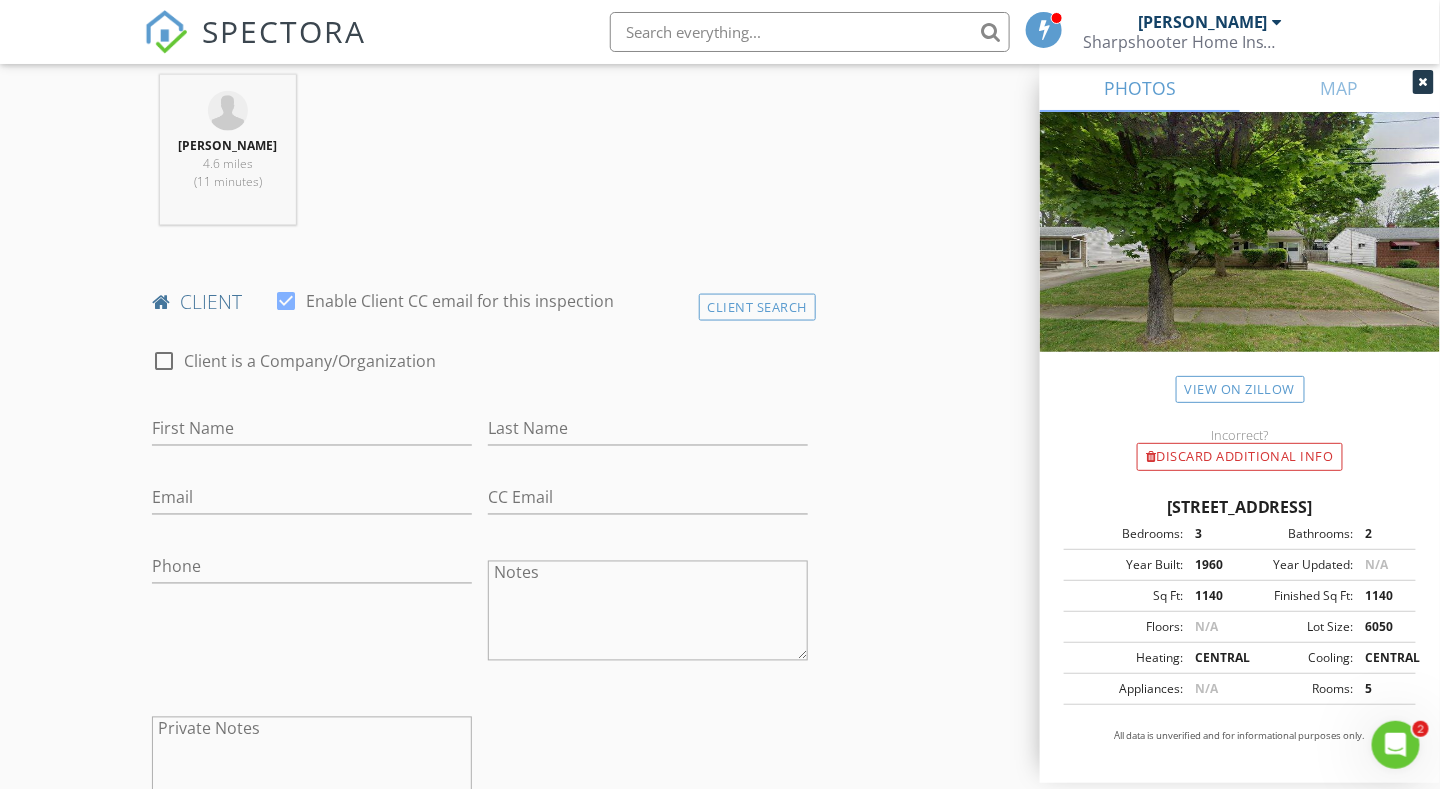 scroll, scrollTop: 1000, scrollLeft: 0, axis: vertical 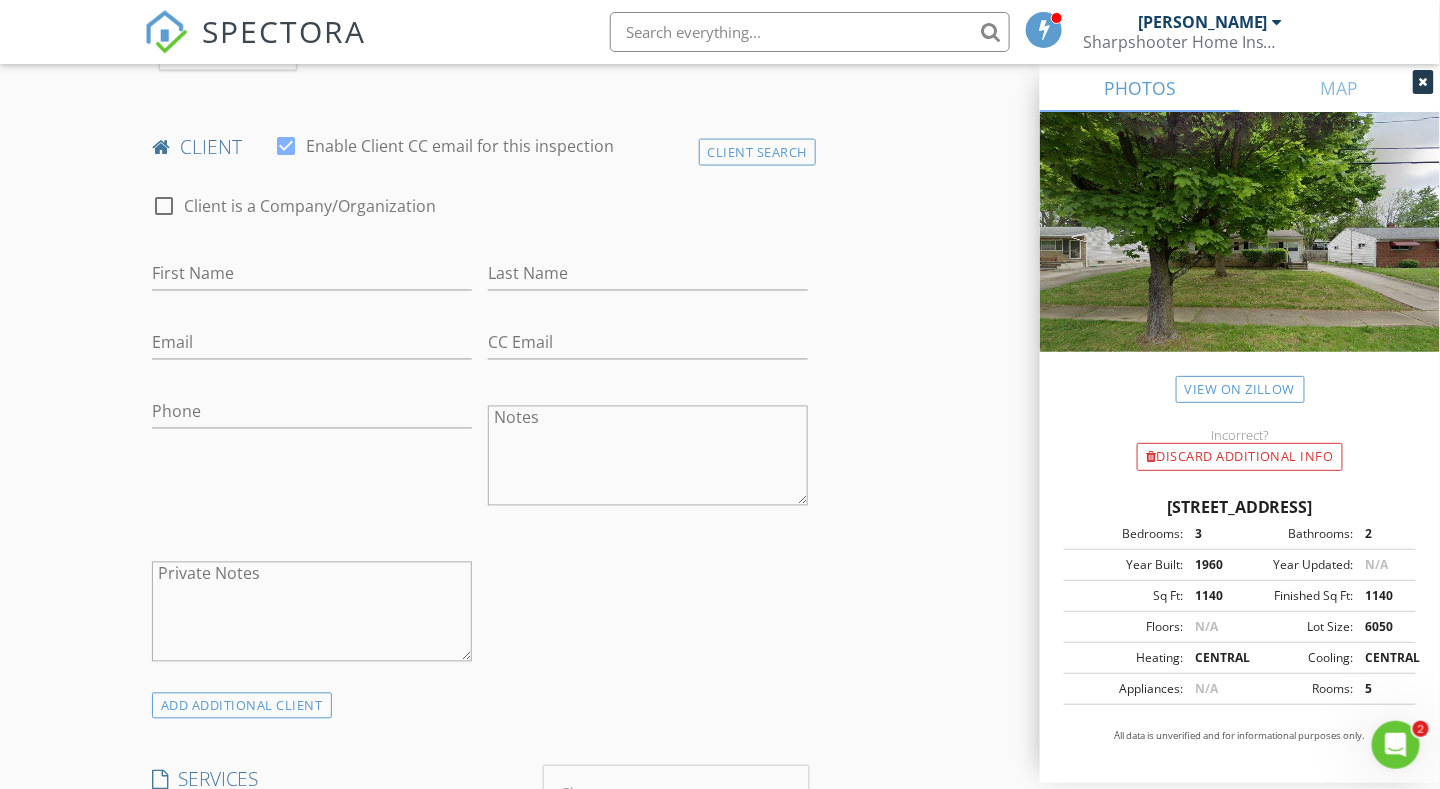 click at bounding box center (164, 206) 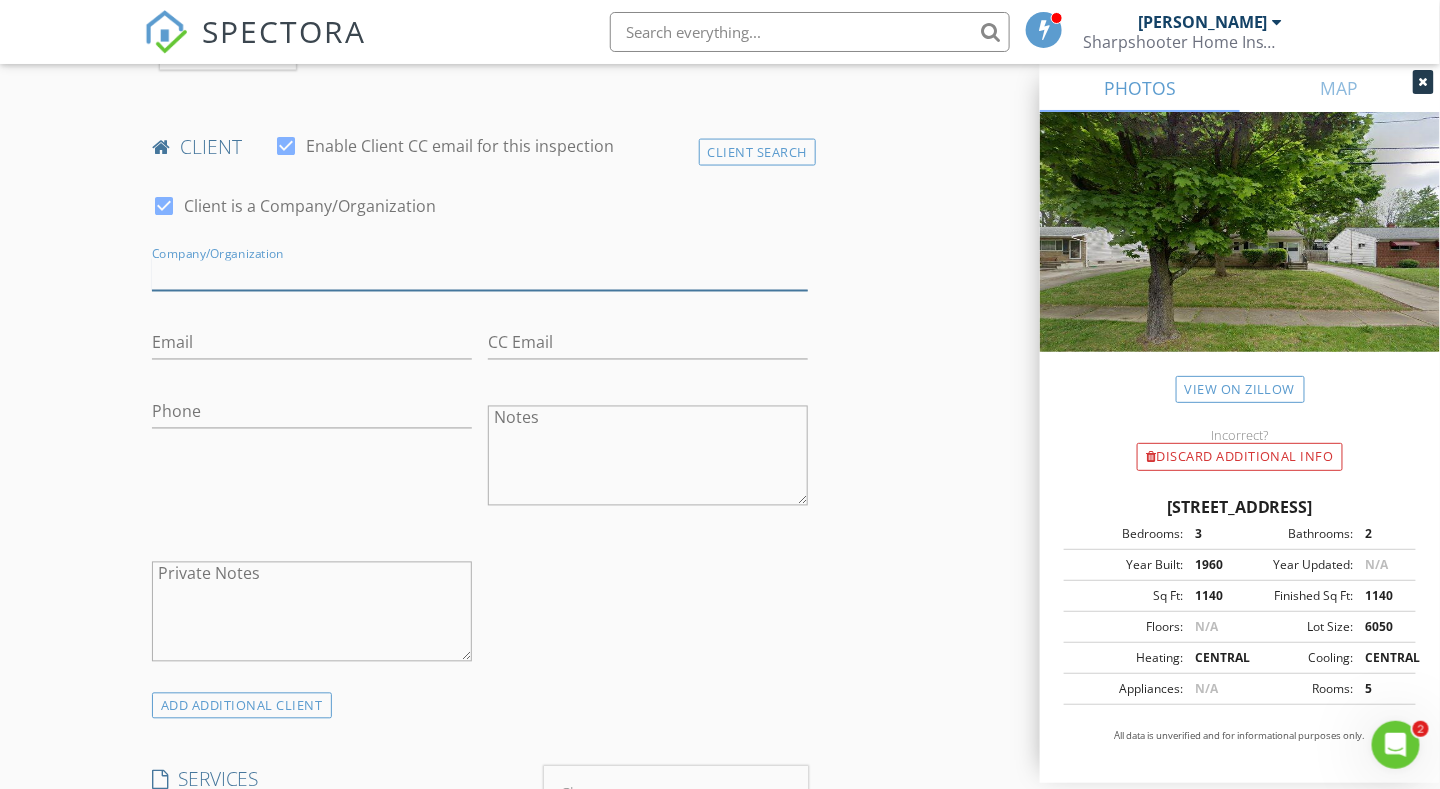 click on "Enable Client CC email for this inspection" at bounding box center (480, 274) 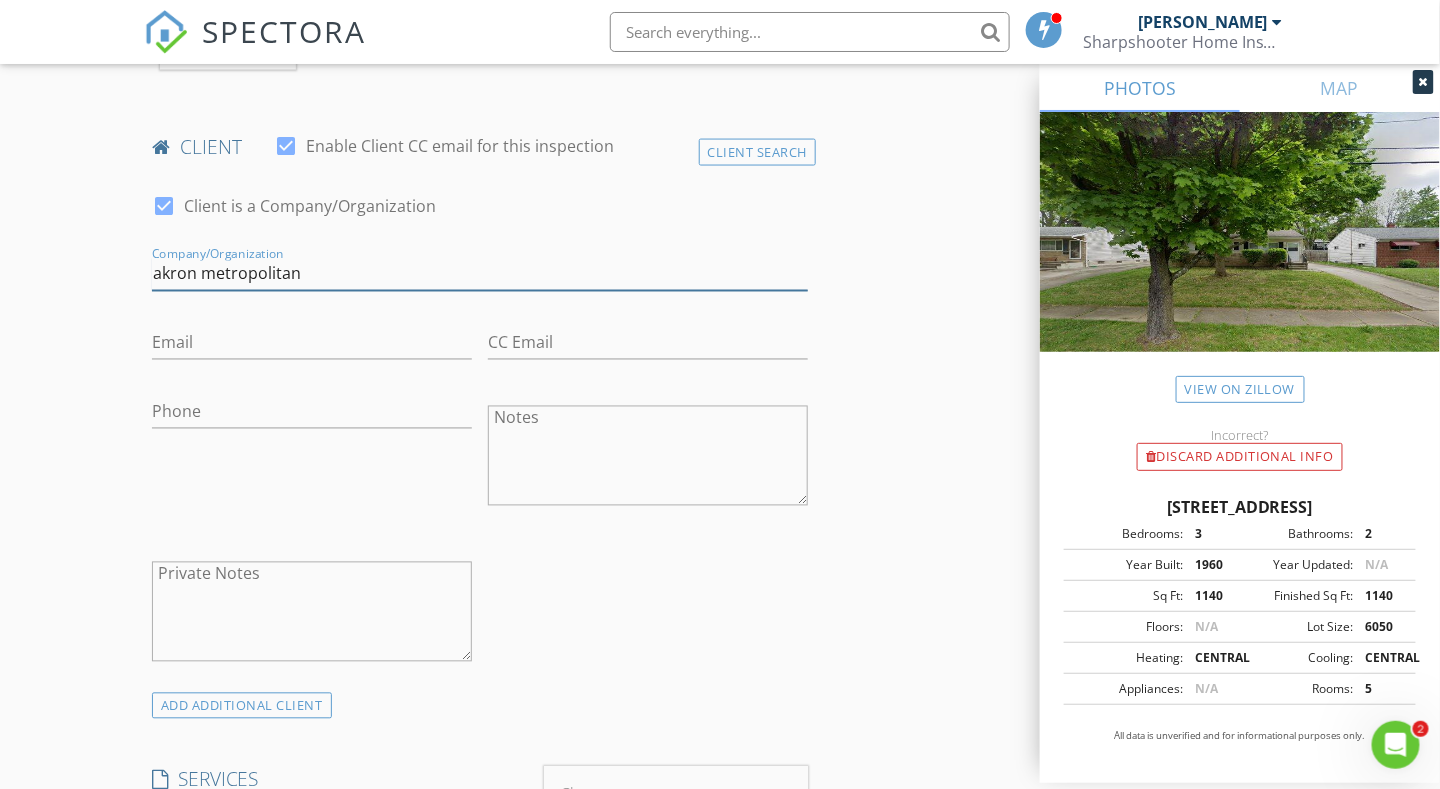 click on "akron metropolitan" at bounding box center (480, 274) 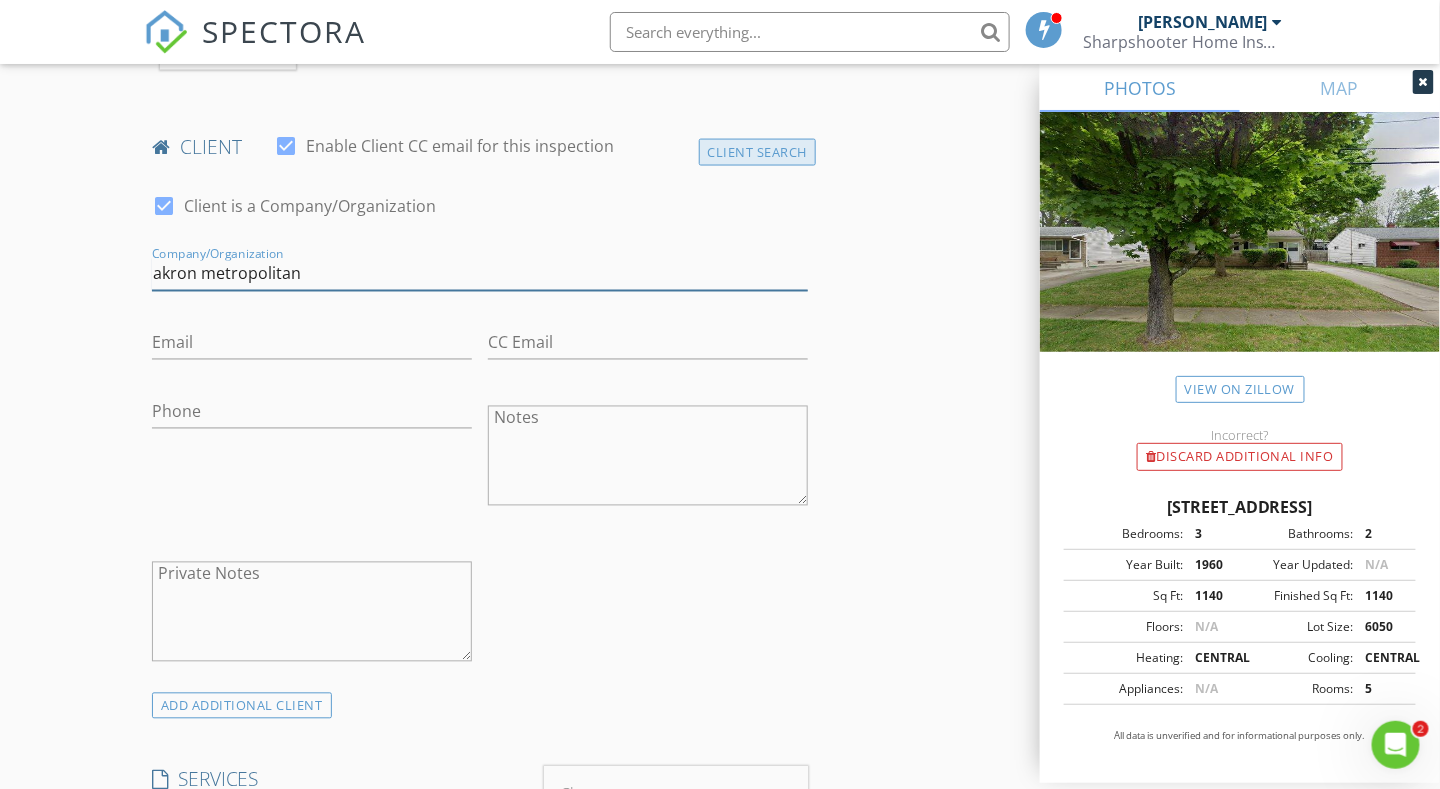 type on "akron metropolitan" 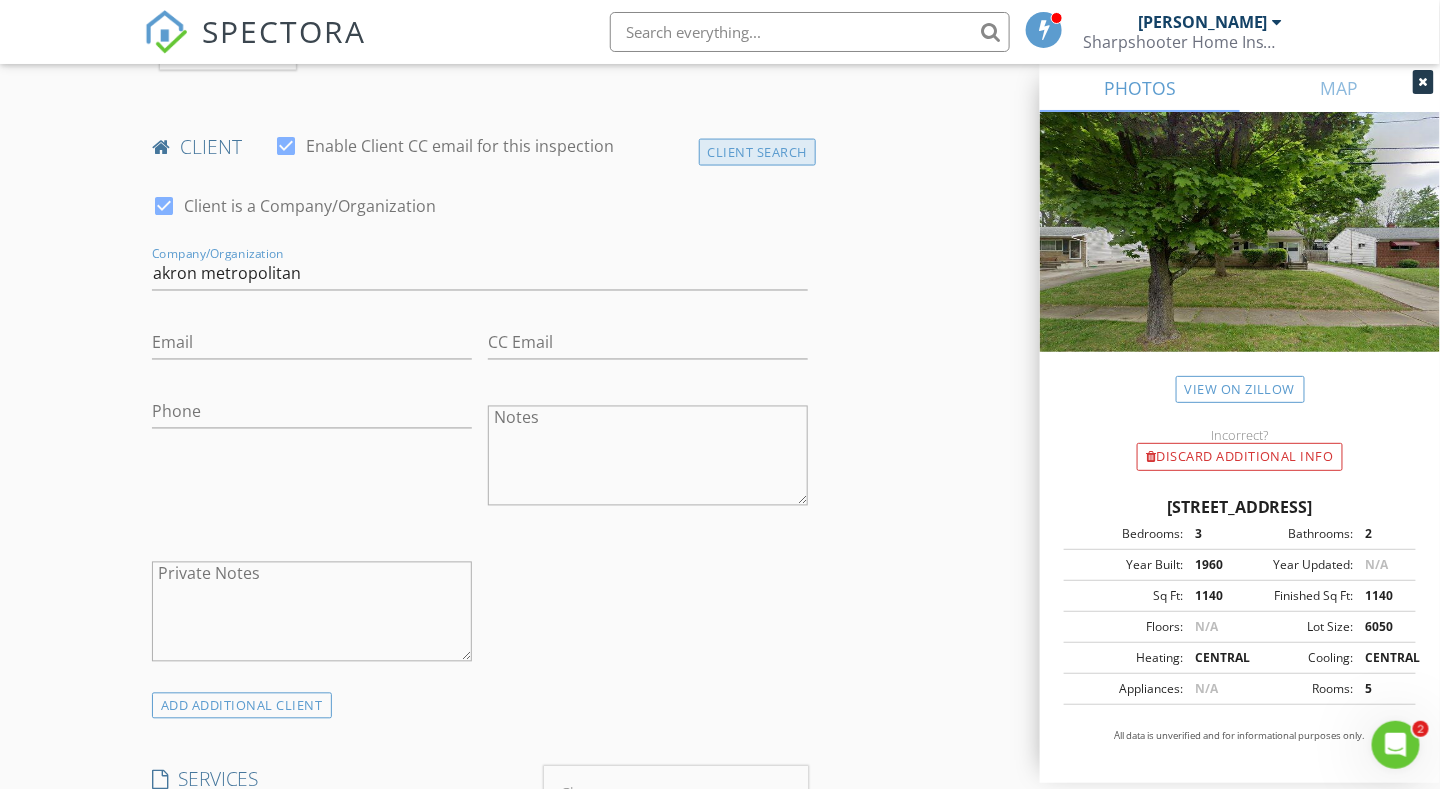 click on "Client Search" at bounding box center [758, 152] 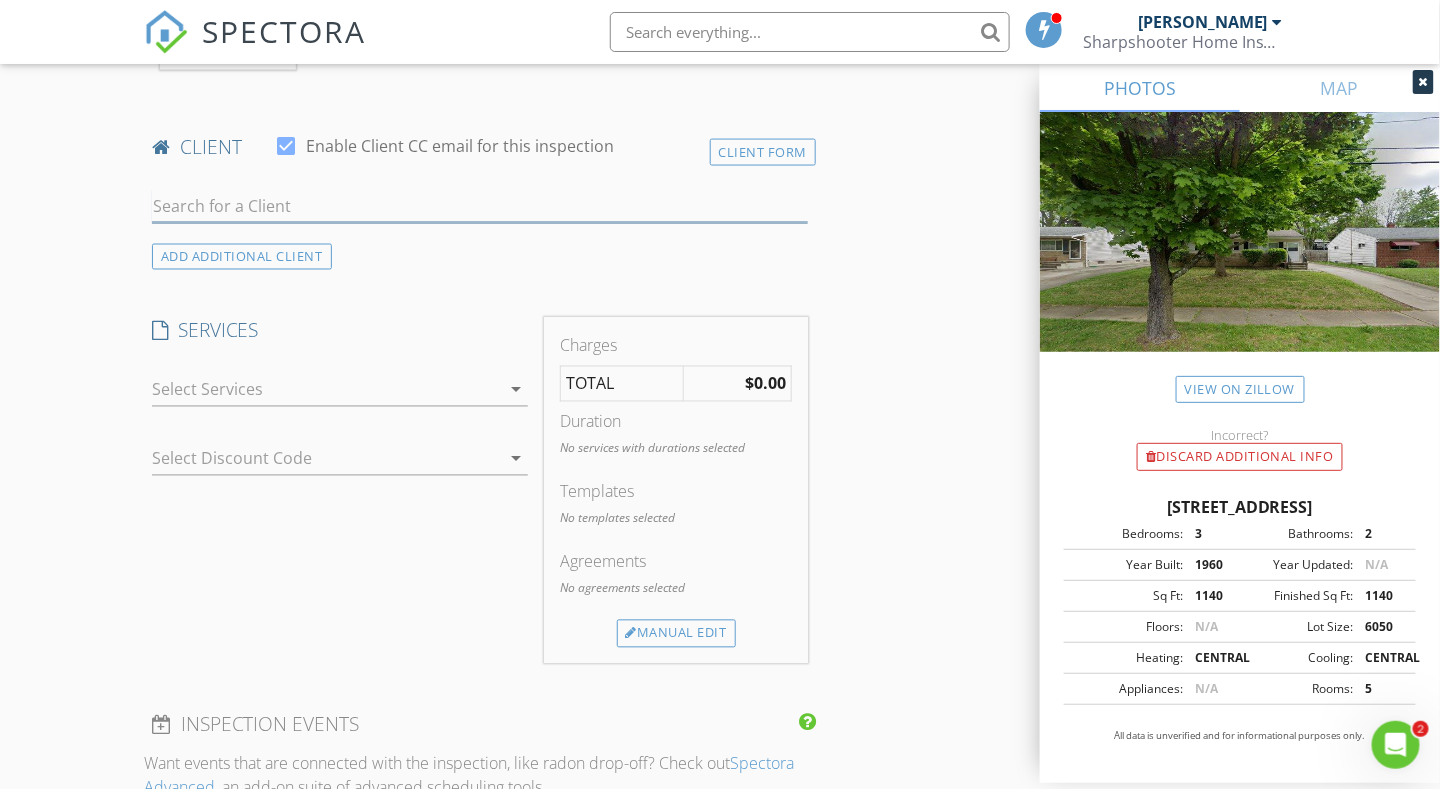 click at bounding box center (480, 206) 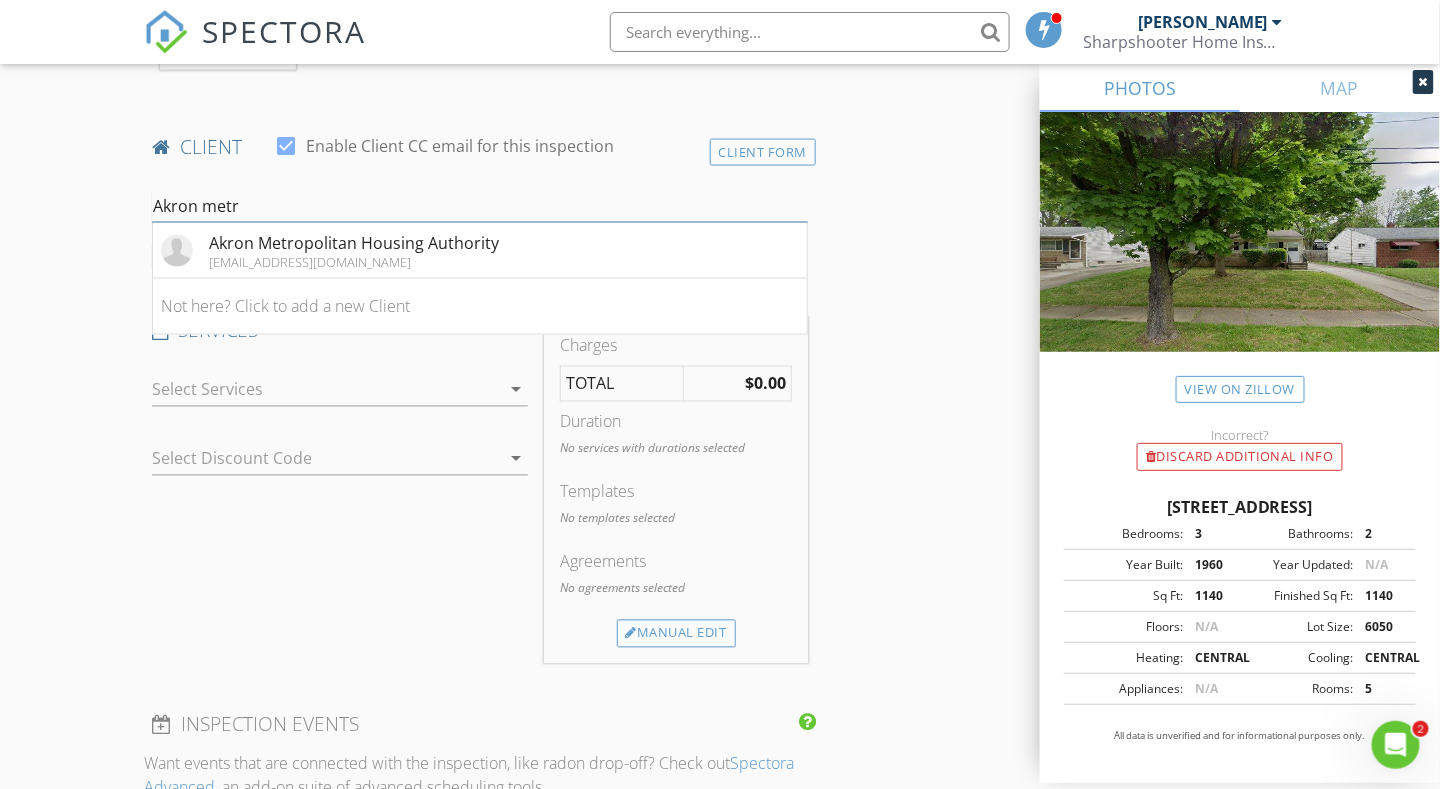 type on "Akron metr" 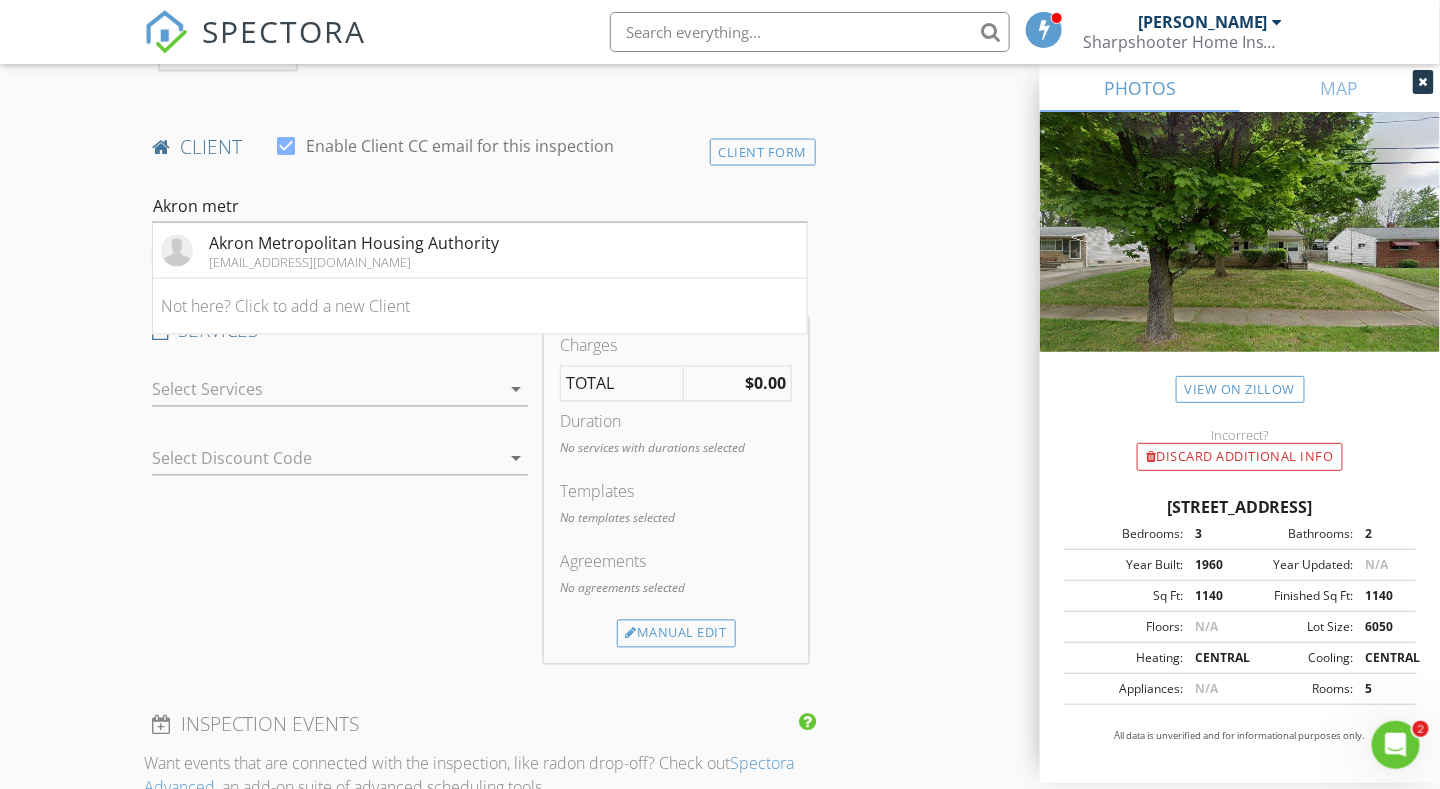 click on "ldantz@akronhousing.org" at bounding box center [354, 263] 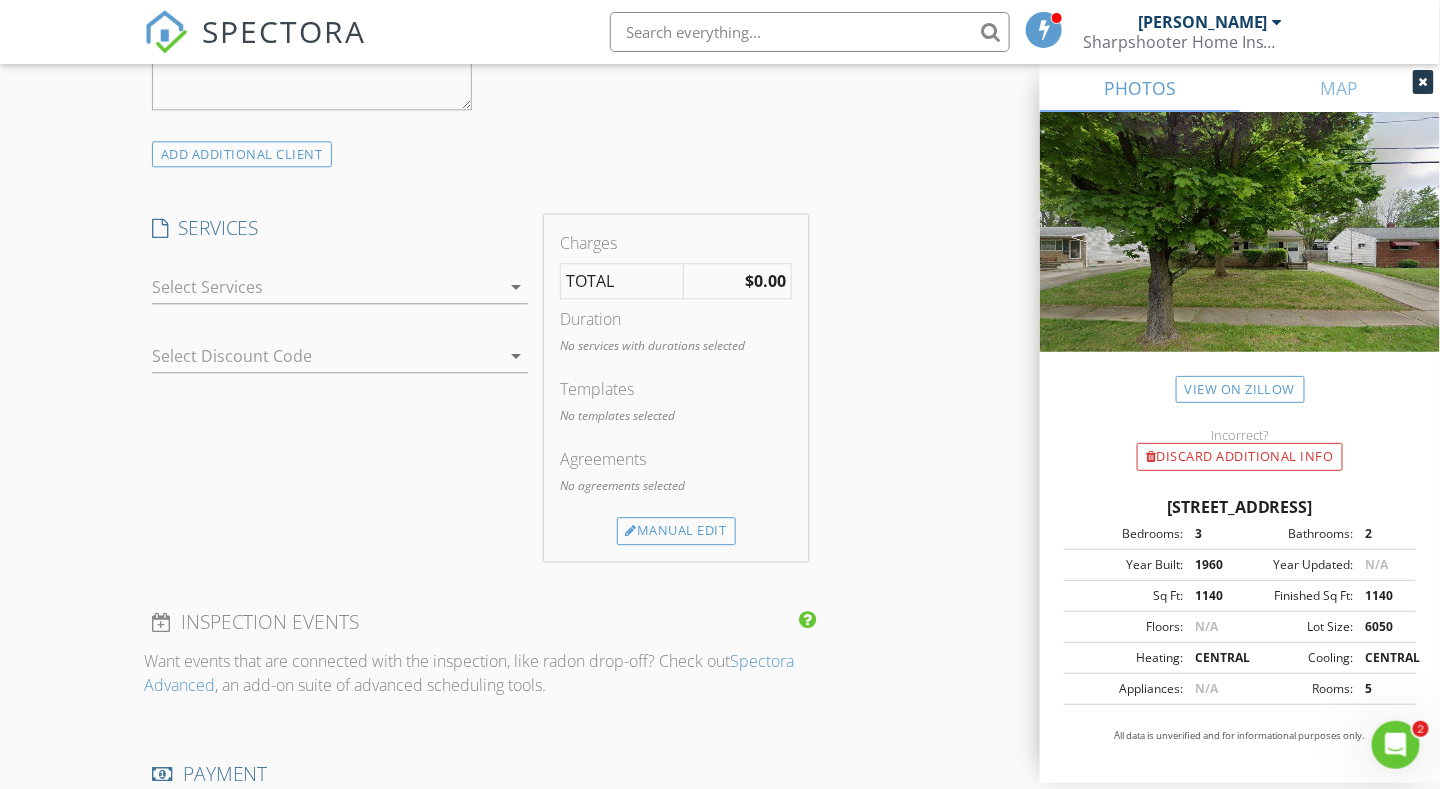 scroll, scrollTop: 1600, scrollLeft: 0, axis: vertical 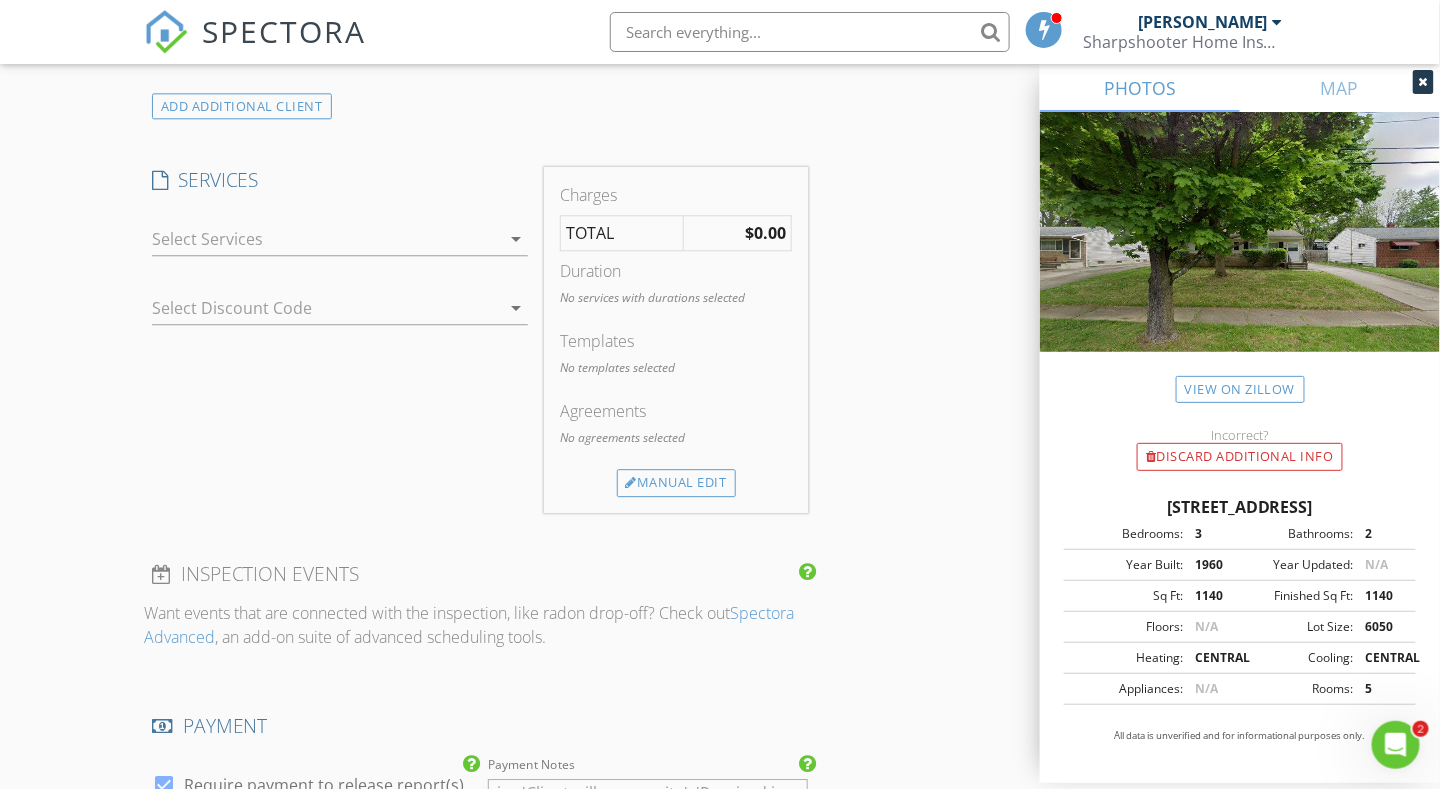 click at bounding box center (326, 239) 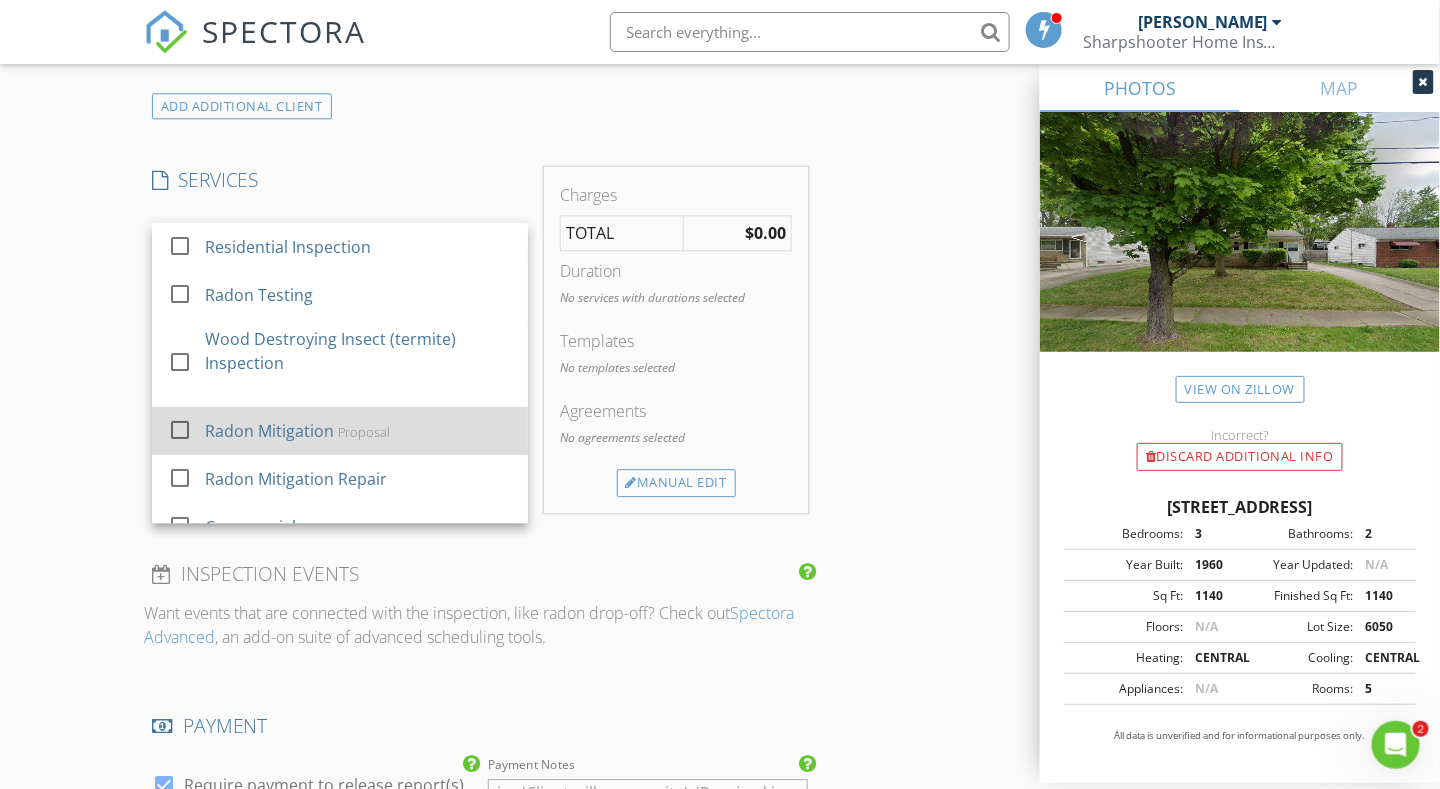 click on "Radon Mitigation" at bounding box center (269, 431) 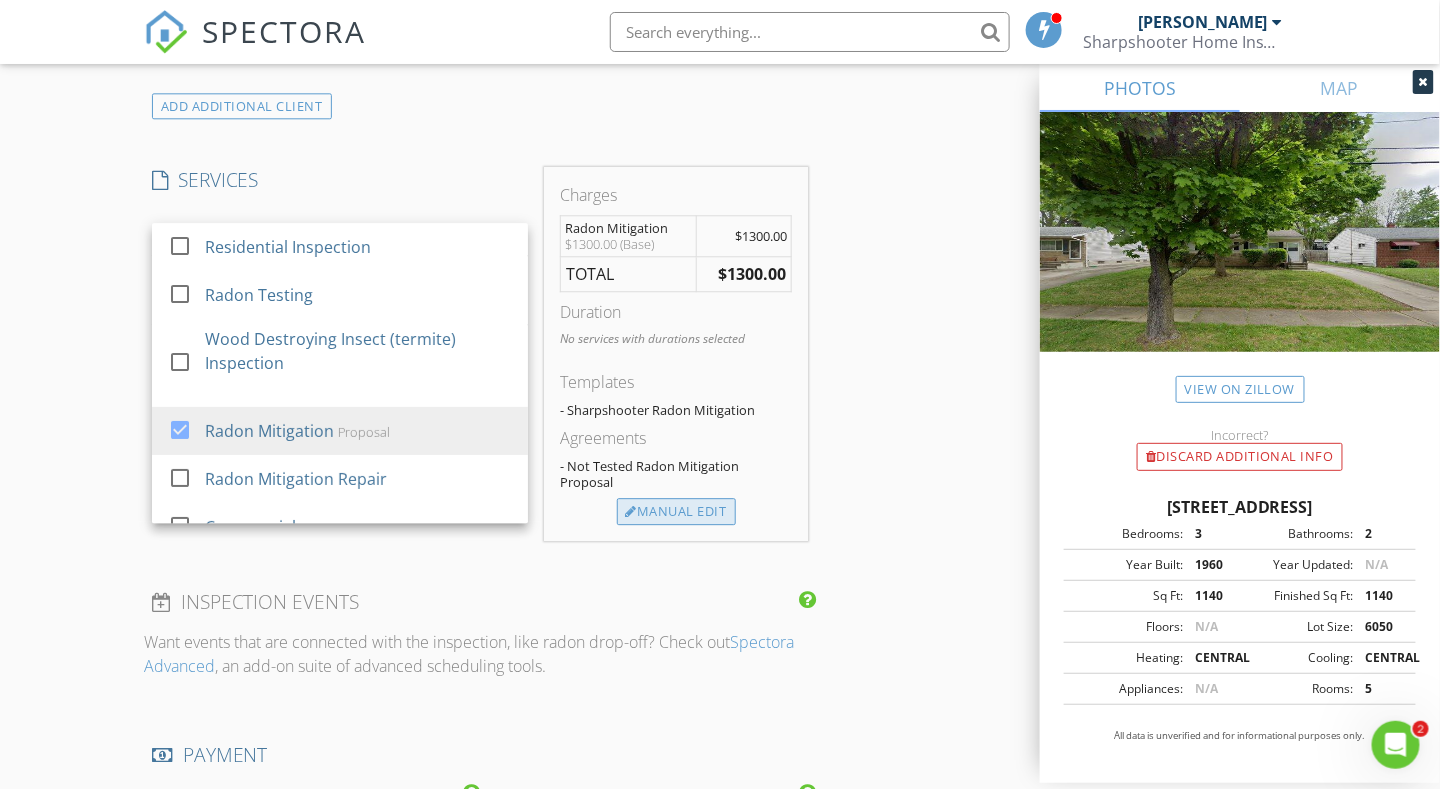 click on "Manual Edit" at bounding box center [676, 512] 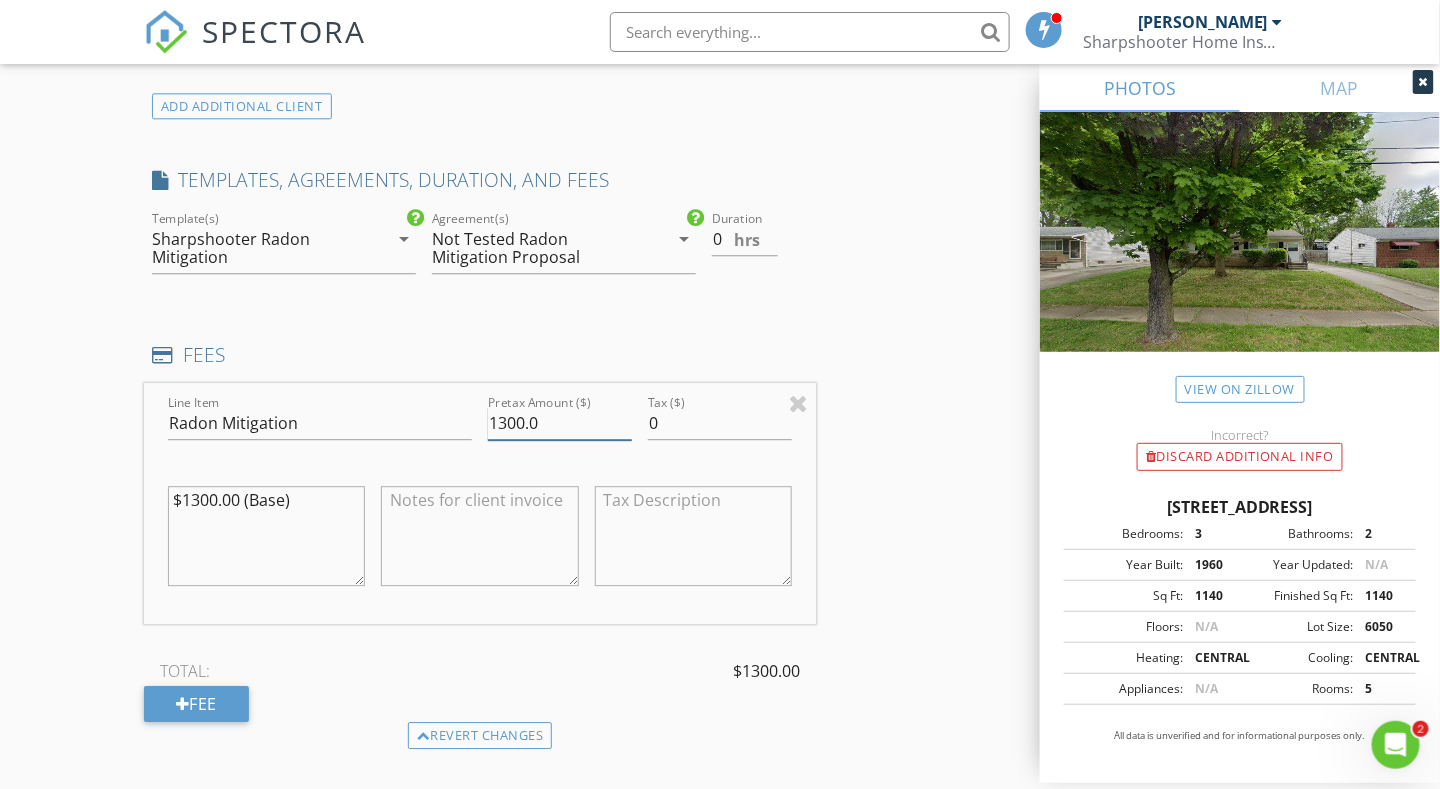click on "1300.0" at bounding box center [560, 423] 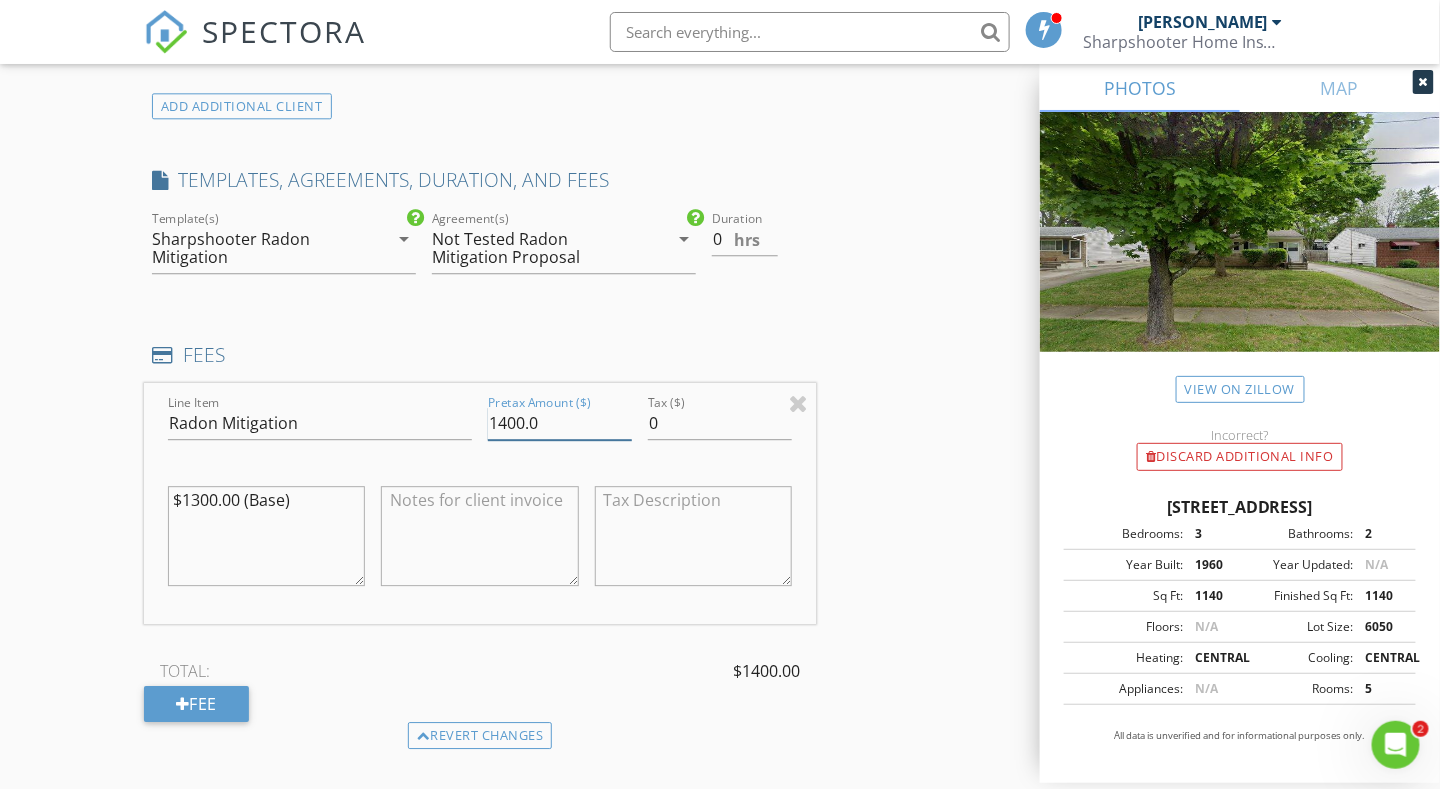 type on "1400.0" 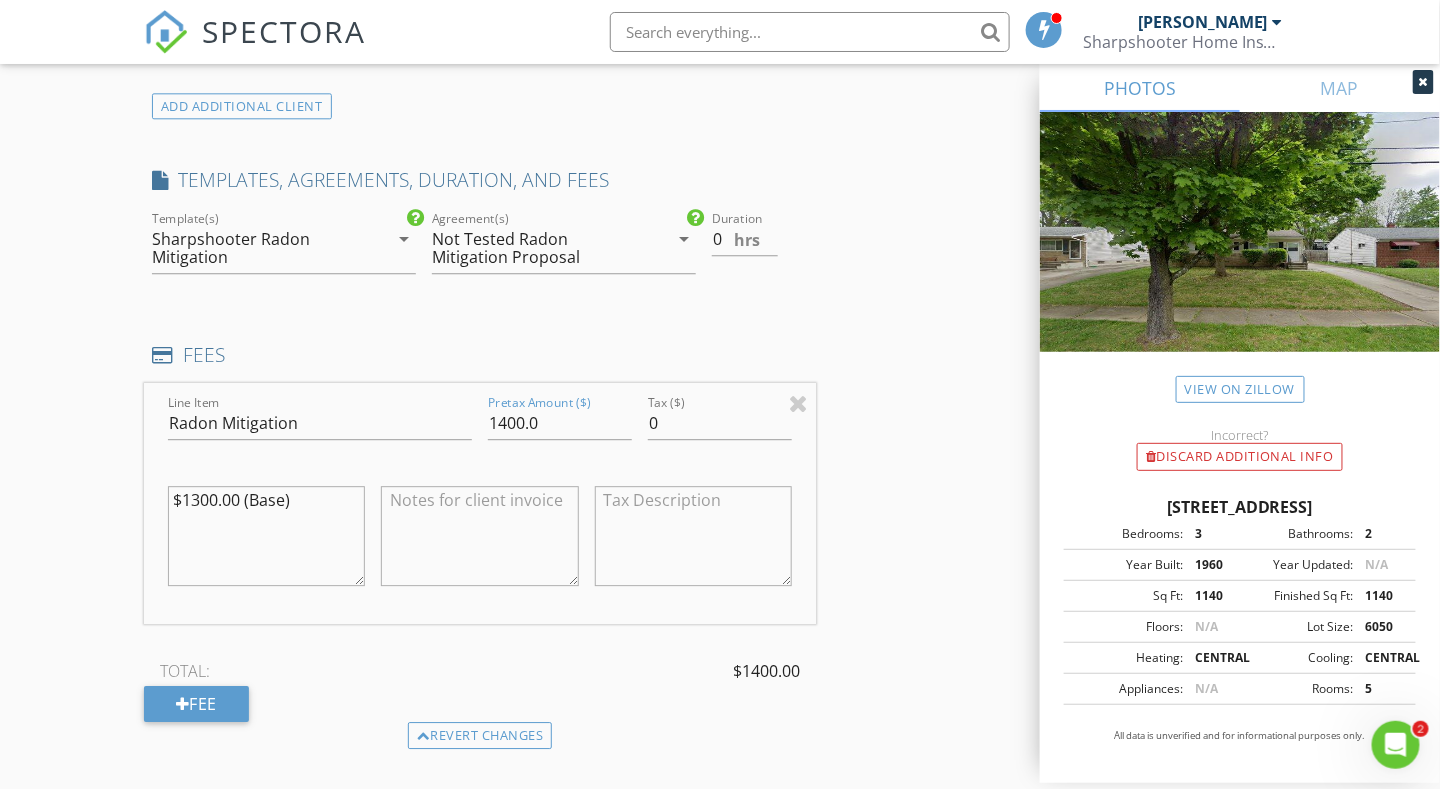 click on "Not Tested Radon Mitigation Proposal" at bounding box center (538, 248) 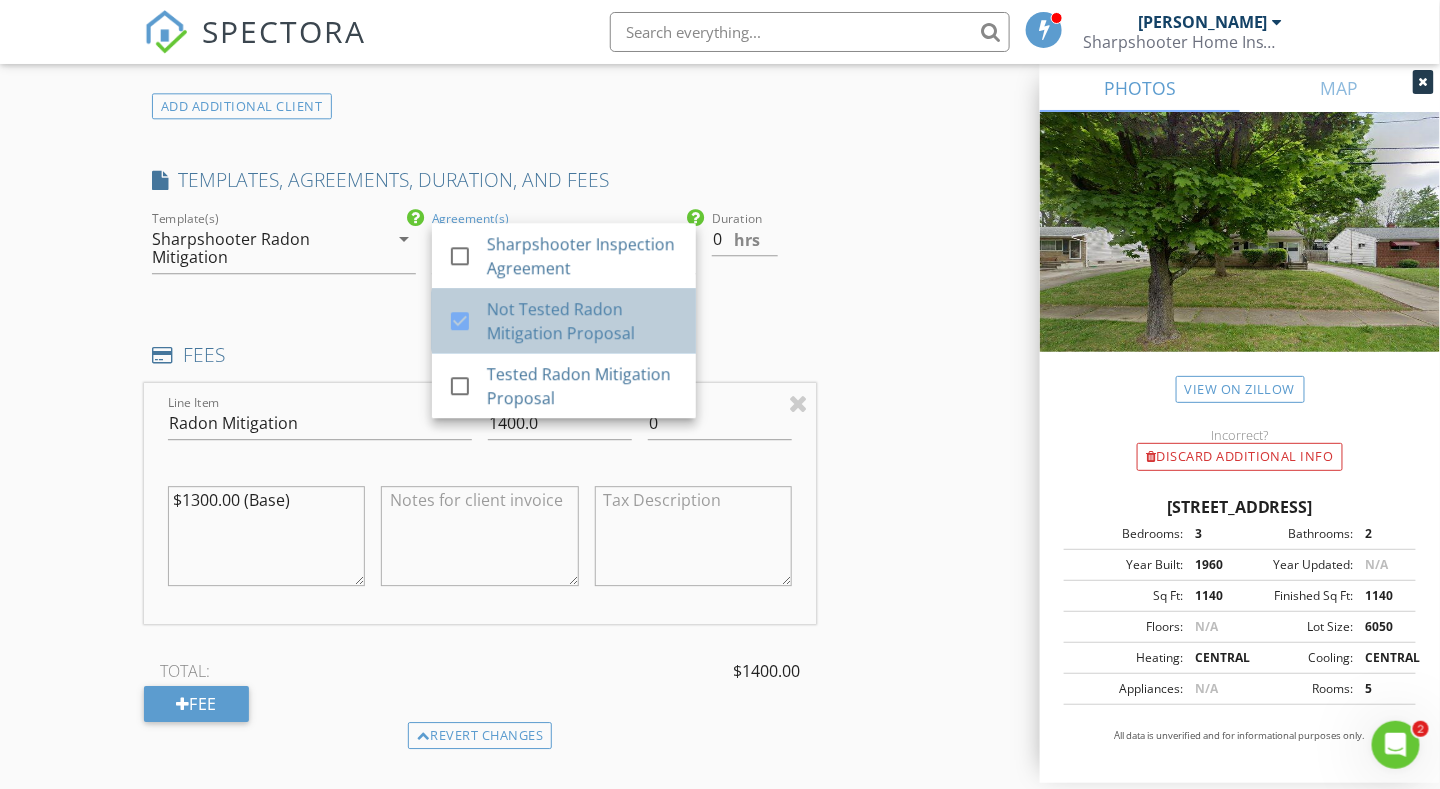 click on "Not Tested Radon Mitigation Proposal" at bounding box center [583, 321] 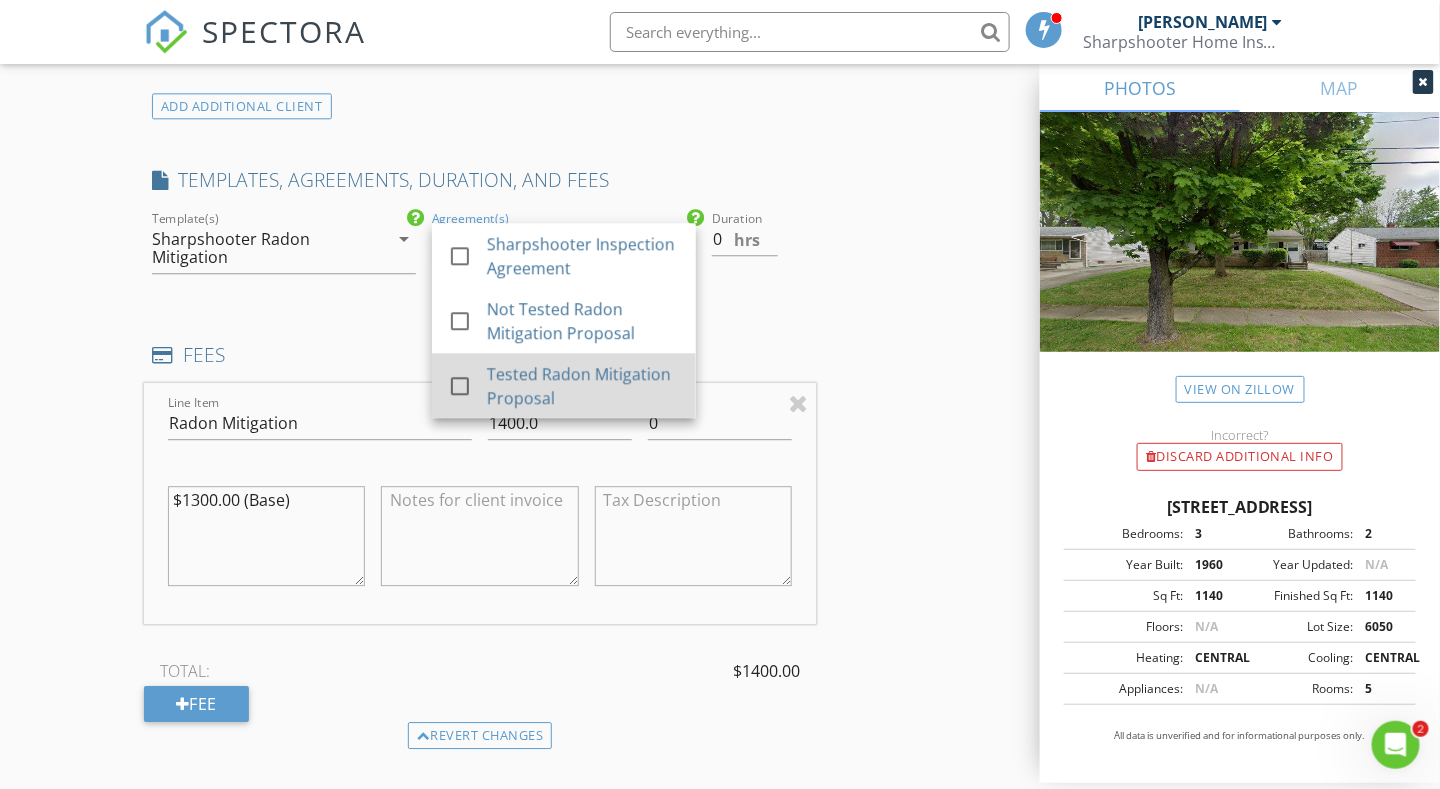 click at bounding box center [460, 386] 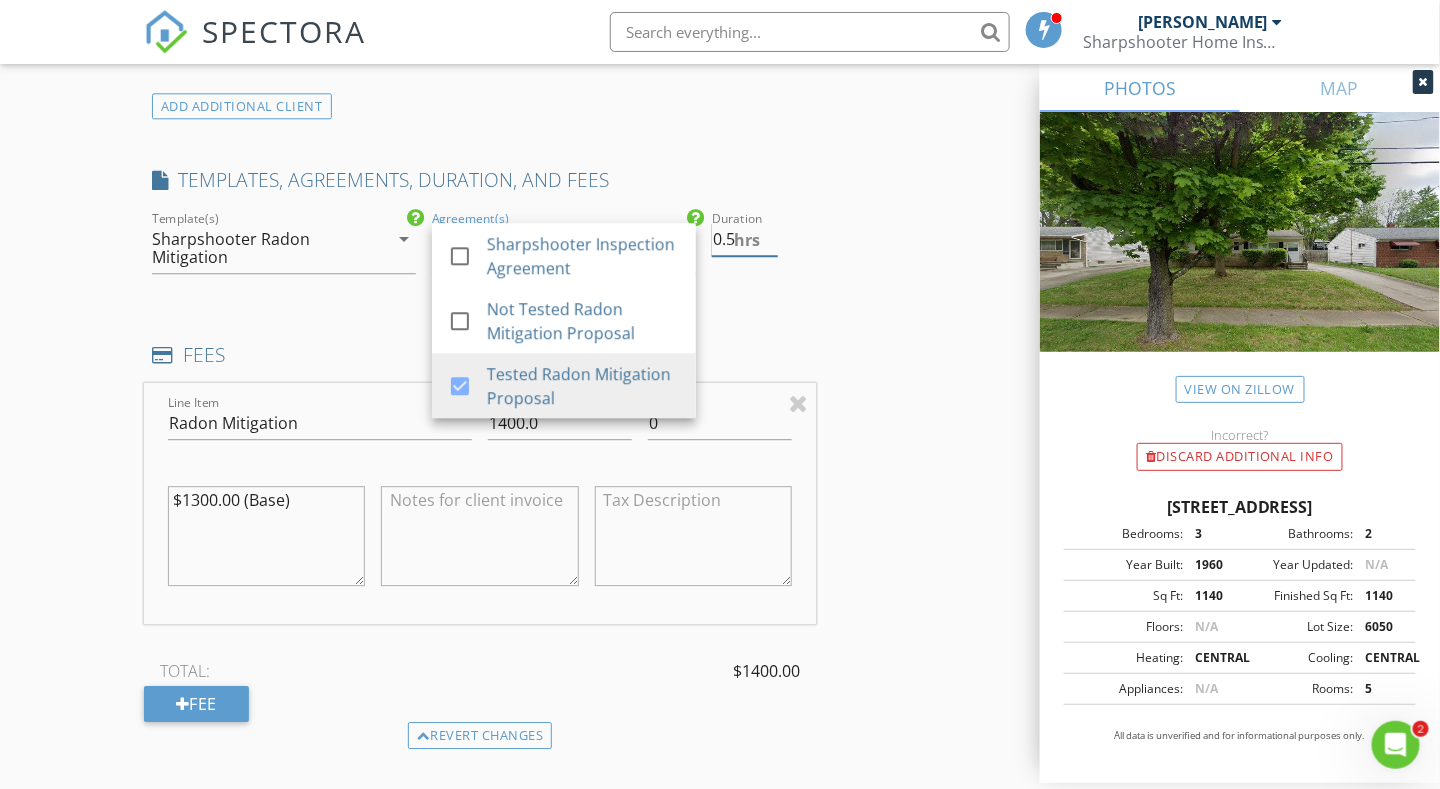 click on "0.5" at bounding box center [745, 239] 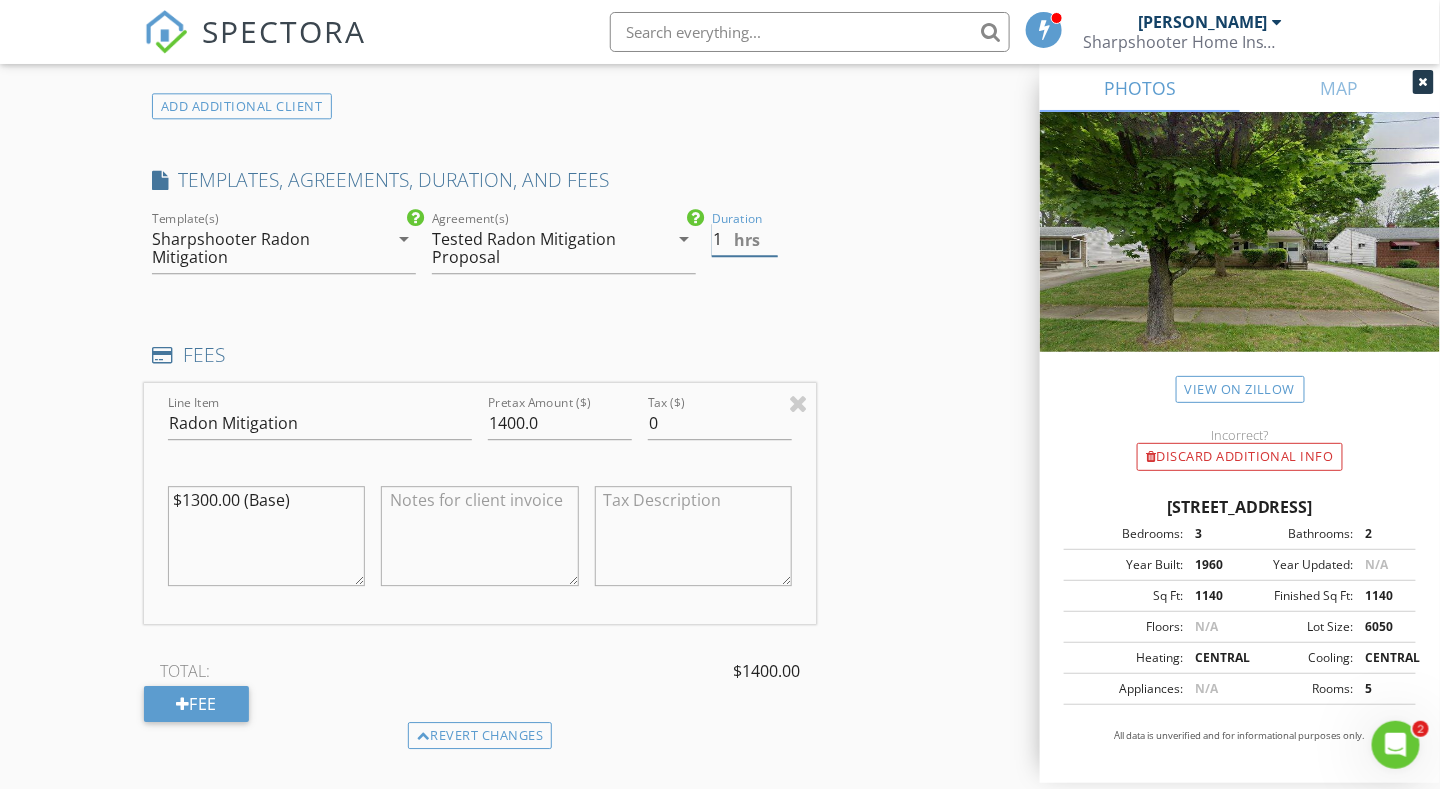 click on "1" at bounding box center (745, 239) 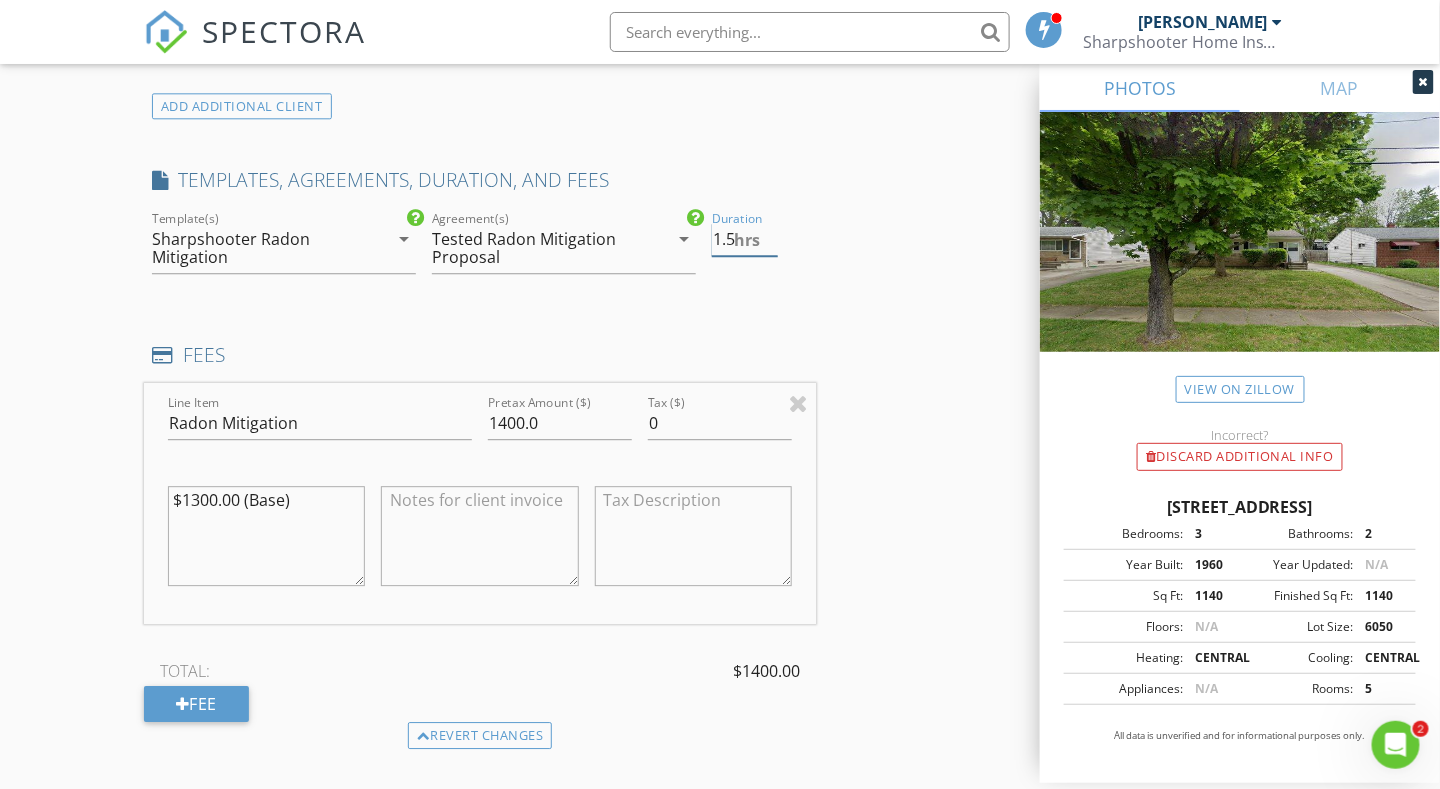 click on "1.5" at bounding box center [745, 239] 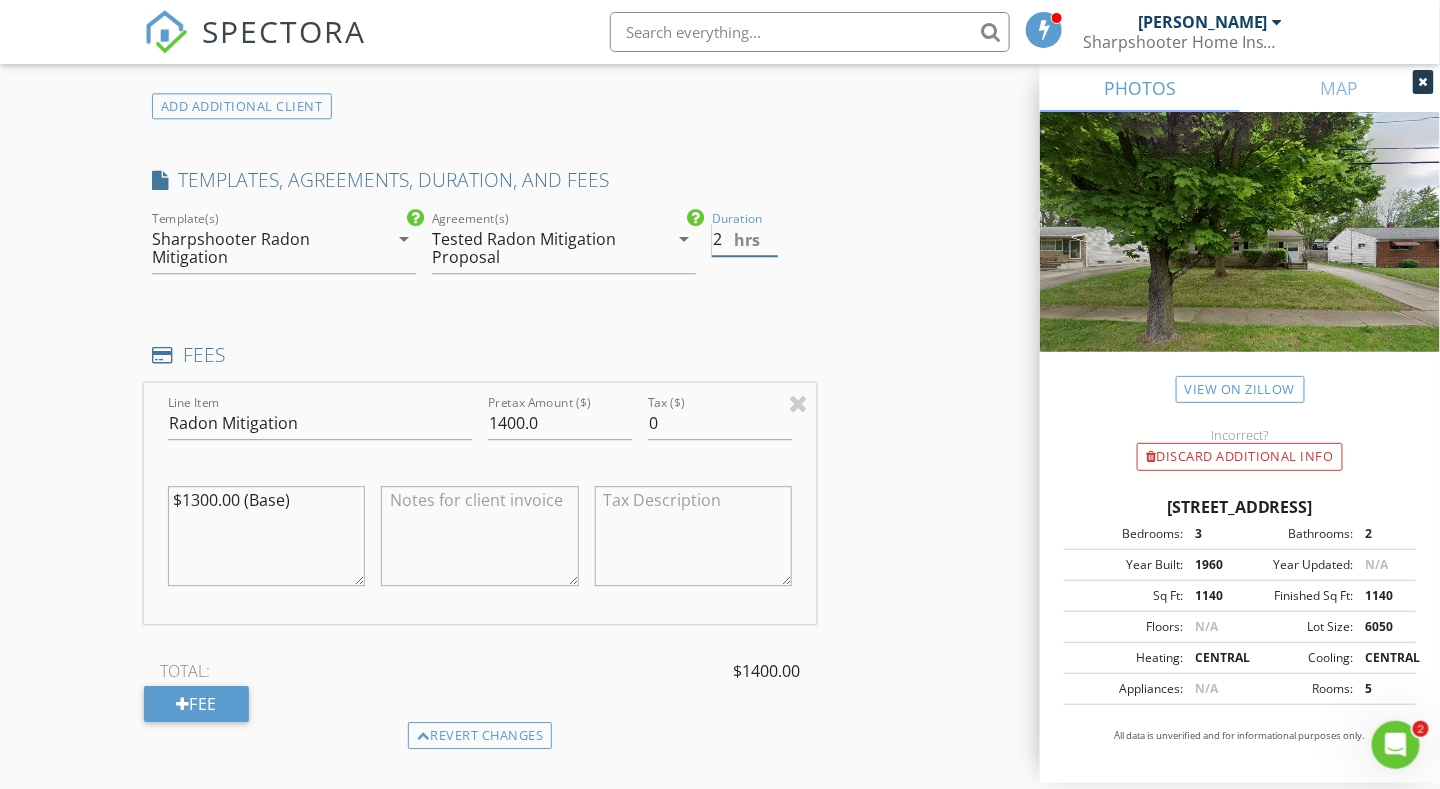 click on "2" at bounding box center (745, 239) 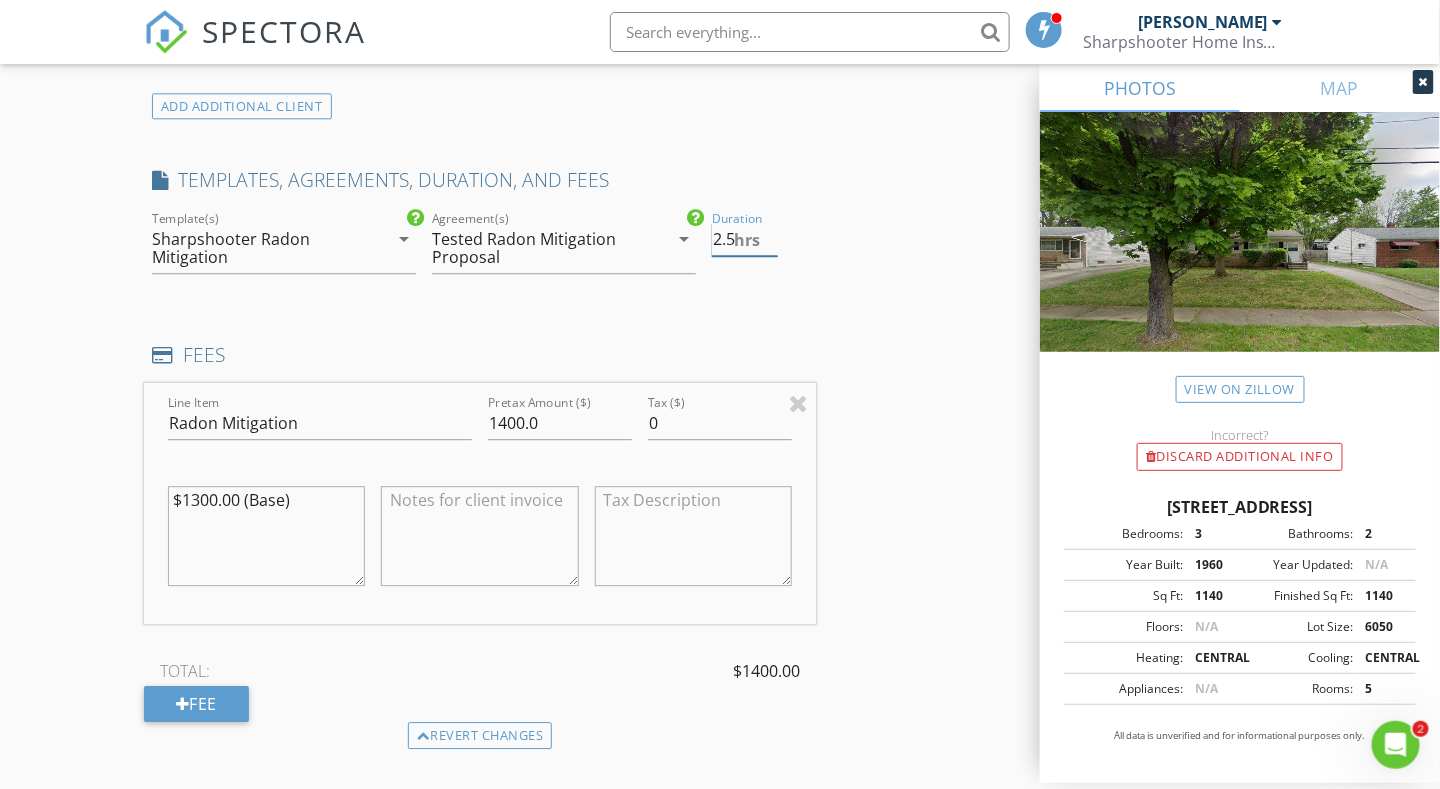 click on "2.5" at bounding box center (745, 239) 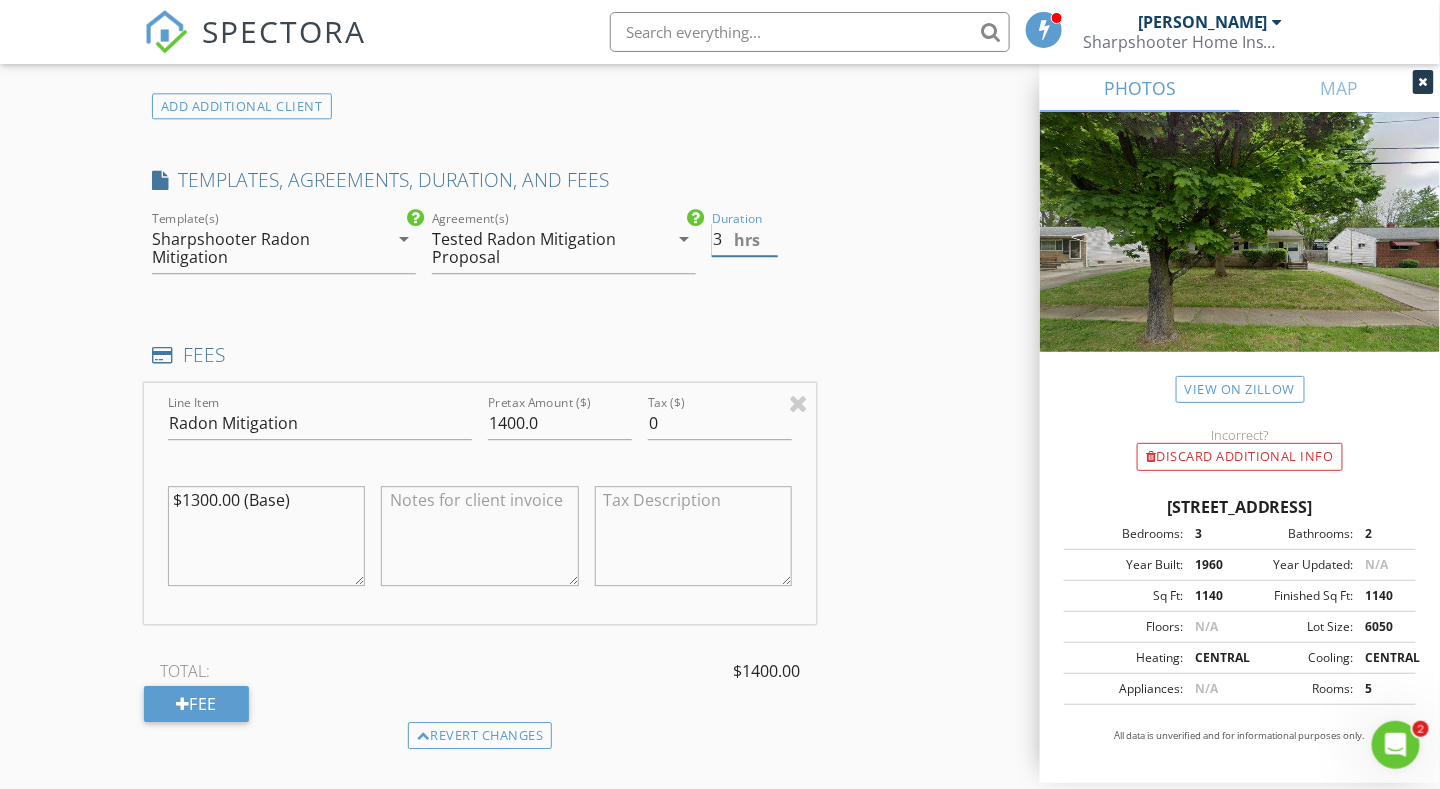 click on "3" at bounding box center (745, 239) 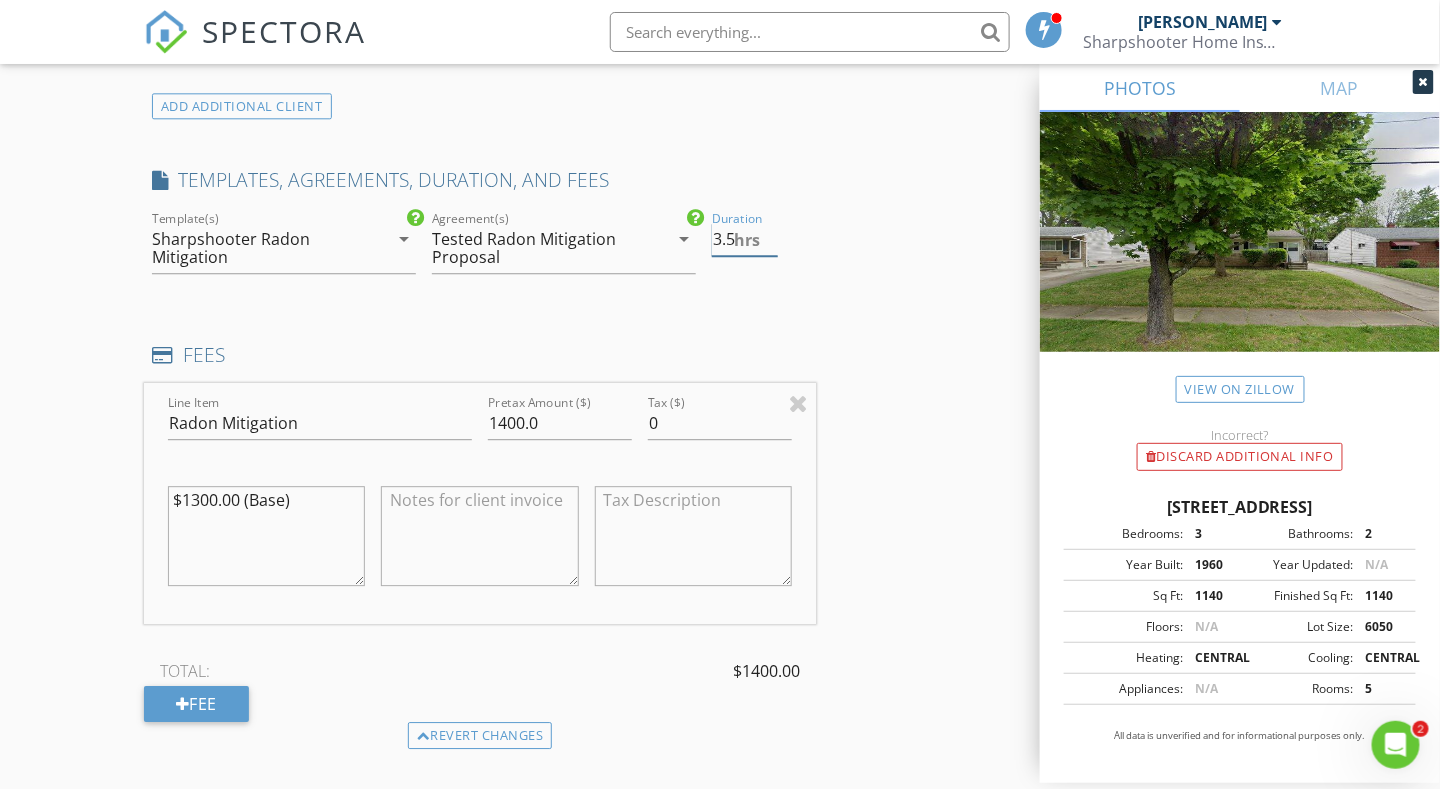 click on "3.5" at bounding box center (745, 239) 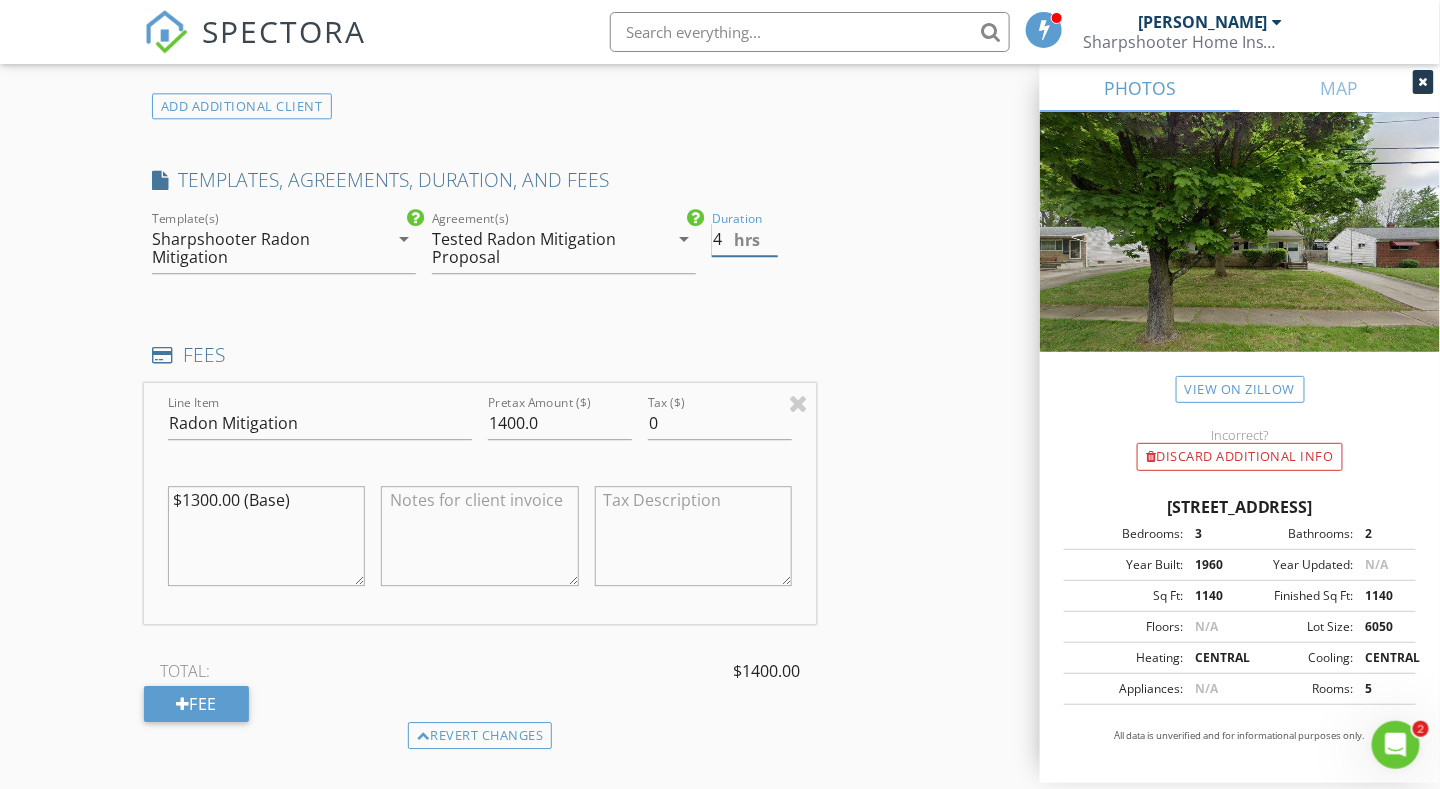 type on "4" 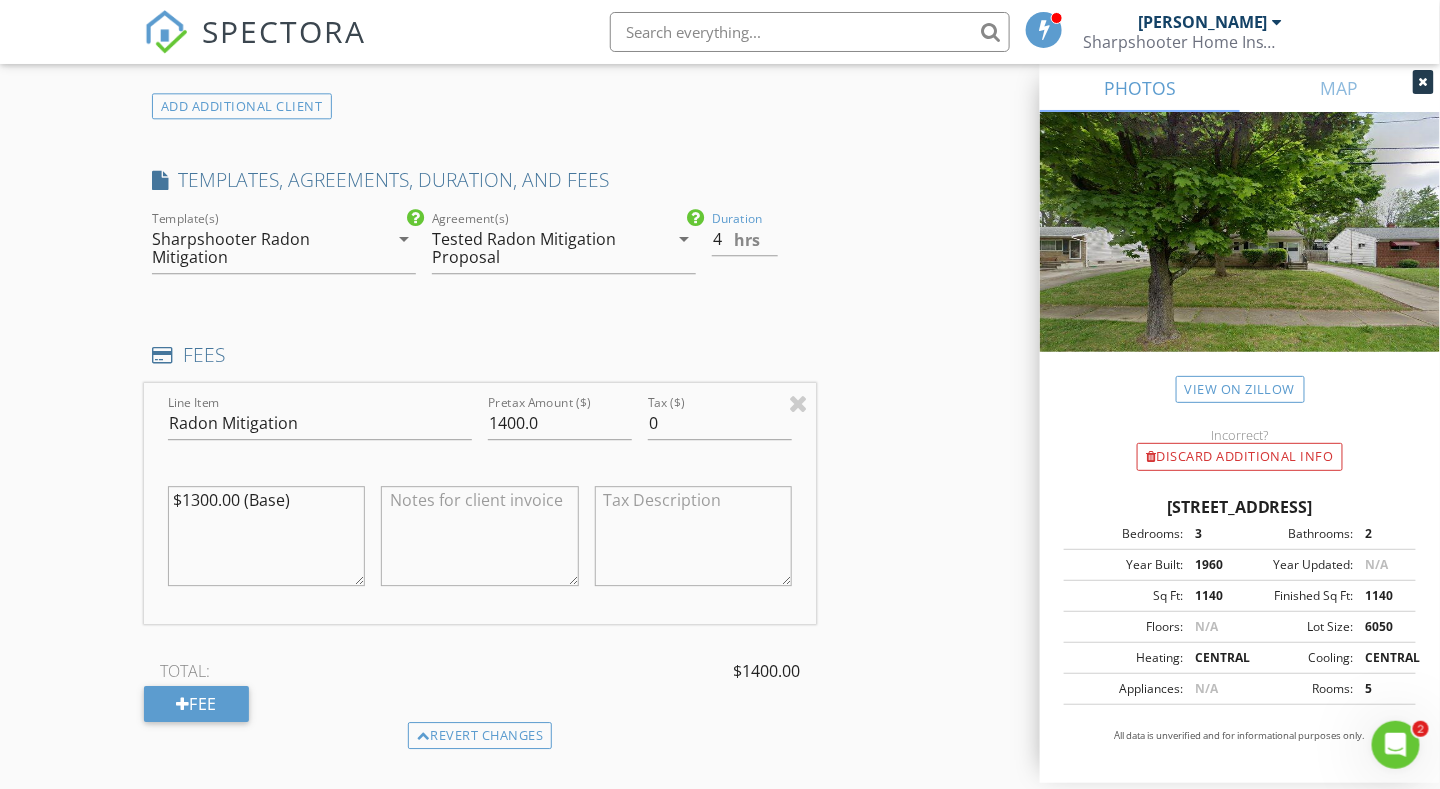 click on "New Inspection
Click here to use the New Order Form
INSPECTOR(S)
check_box   Matt Adams   PRIMARY   Matt Adams arrow_drop_down   check_box_outline_blank Matt Adams specifically requested
Date/Time
07/17/2025 11:00 AM
Location
Address Search       Address 941 Kickapoo Ave   Unit   City Akron   State OH   Zip 44305   County Summit     Square Feet 1140   Year Built 1960   Foundation Basement arrow_drop_down     Matt Adams     4.6 miles     (11 minutes)
client
check_box Enable Client CC email for this inspection   Client Search     check_box Client is a Company/Organization   Company/Organization Akron Metropolitan Housing Authority       Email ldantz@akronhousing.org   CC Email   Phone 330-374-3007           Notes   Private Notes
ADD ADDITIONAL client
SERVICES" at bounding box center (720, 417) 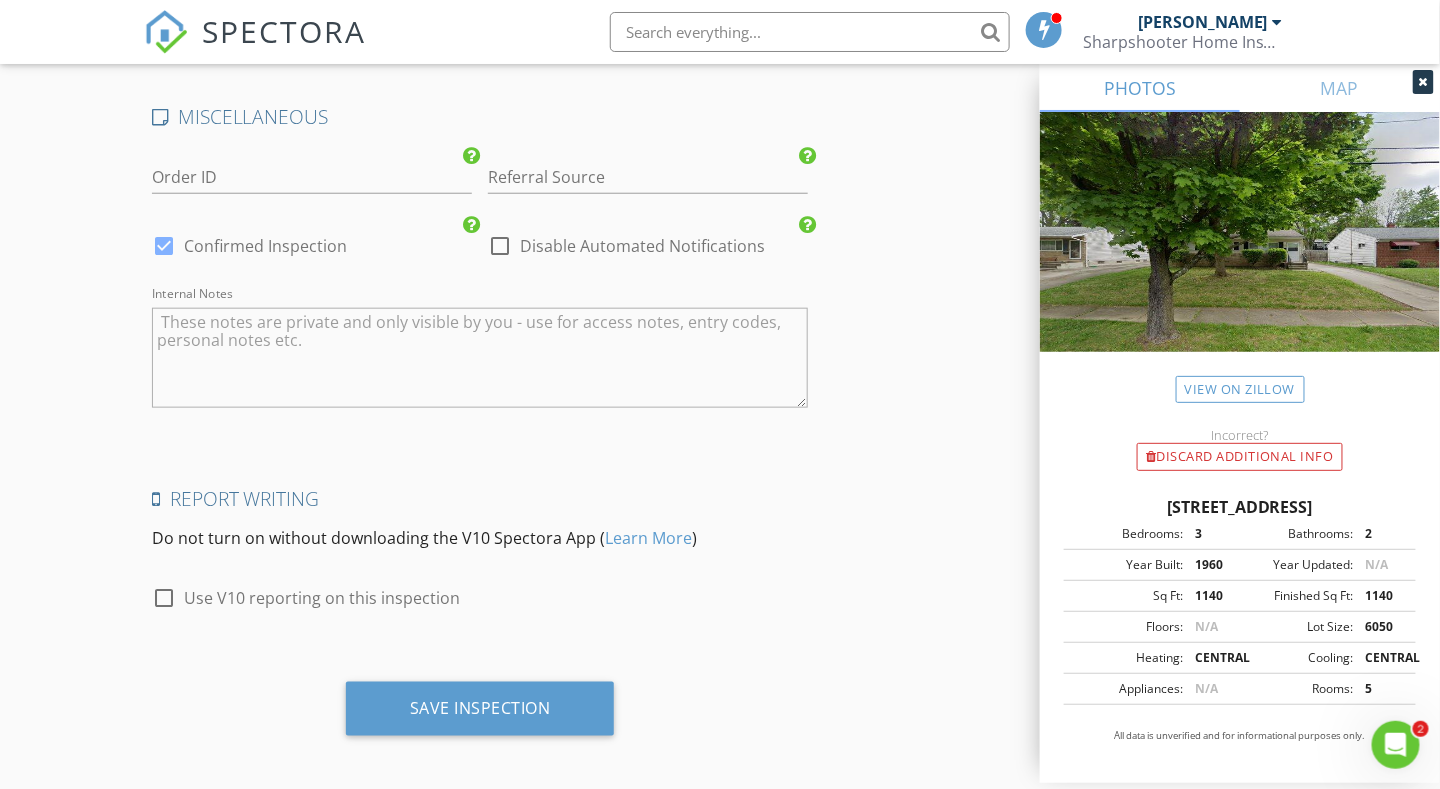 scroll, scrollTop: 3060, scrollLeft: 0, axis: vertical 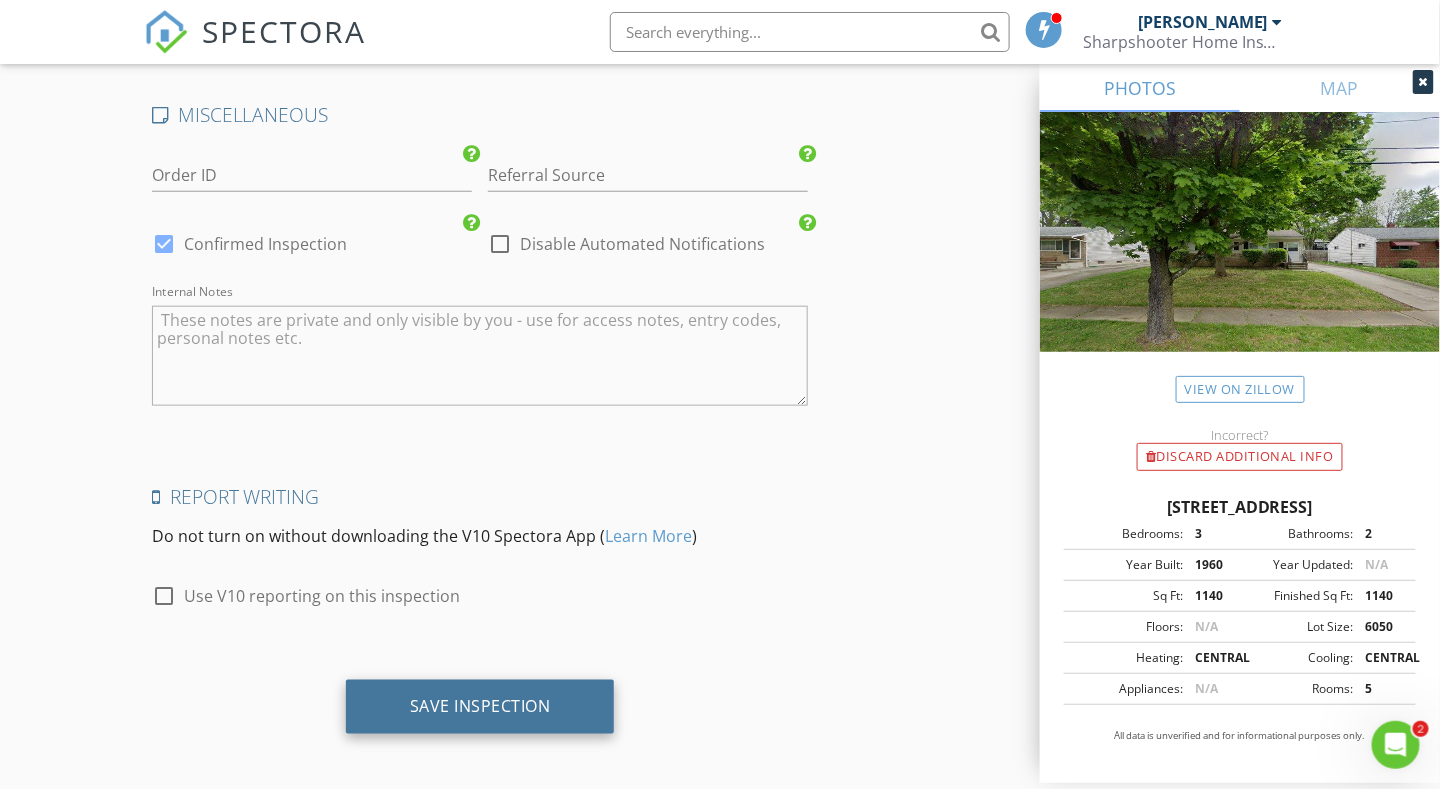 click on "Save Inspection" at bounding box center [480, 706] 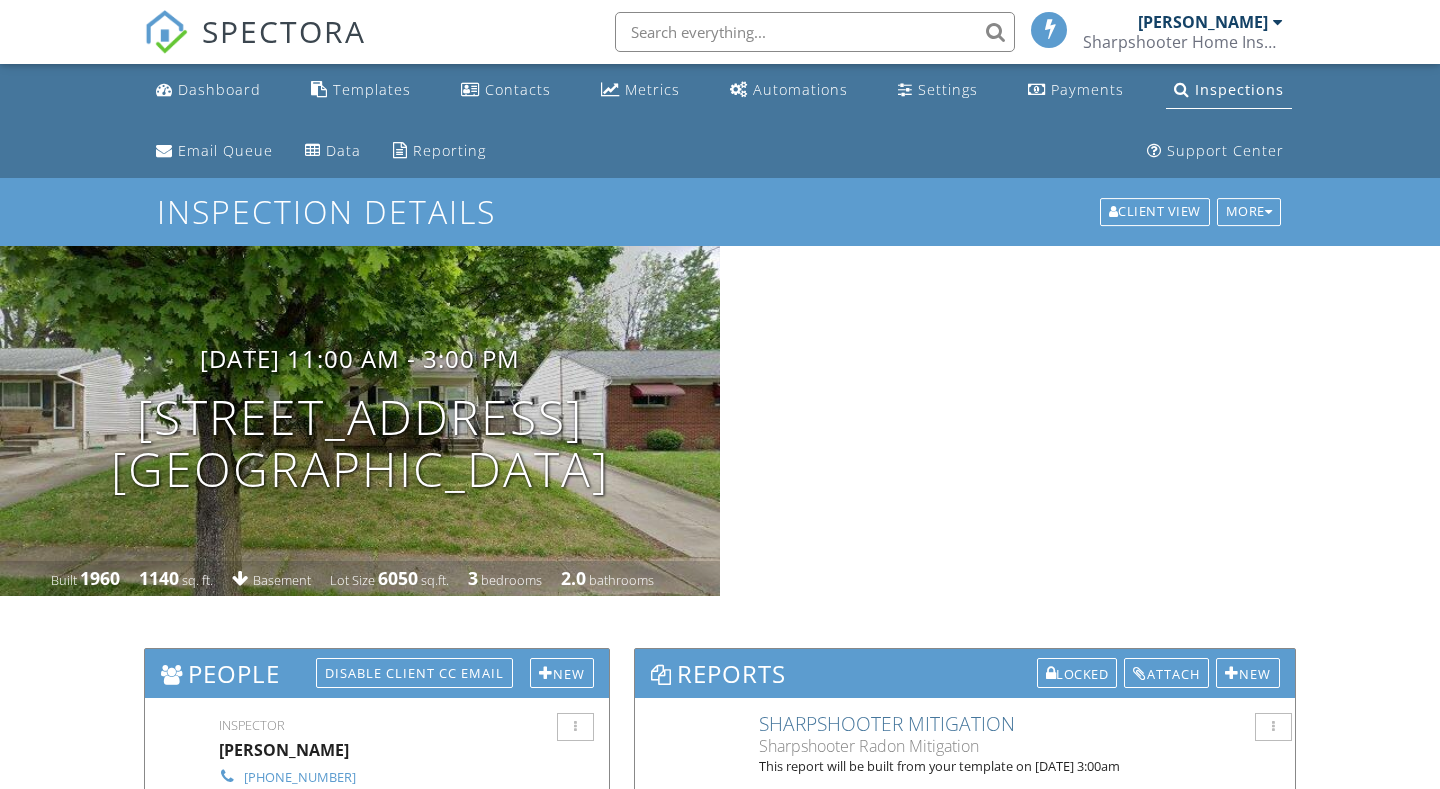 scroll, scrollTop: 0, scrollLeft: 0, axis: both 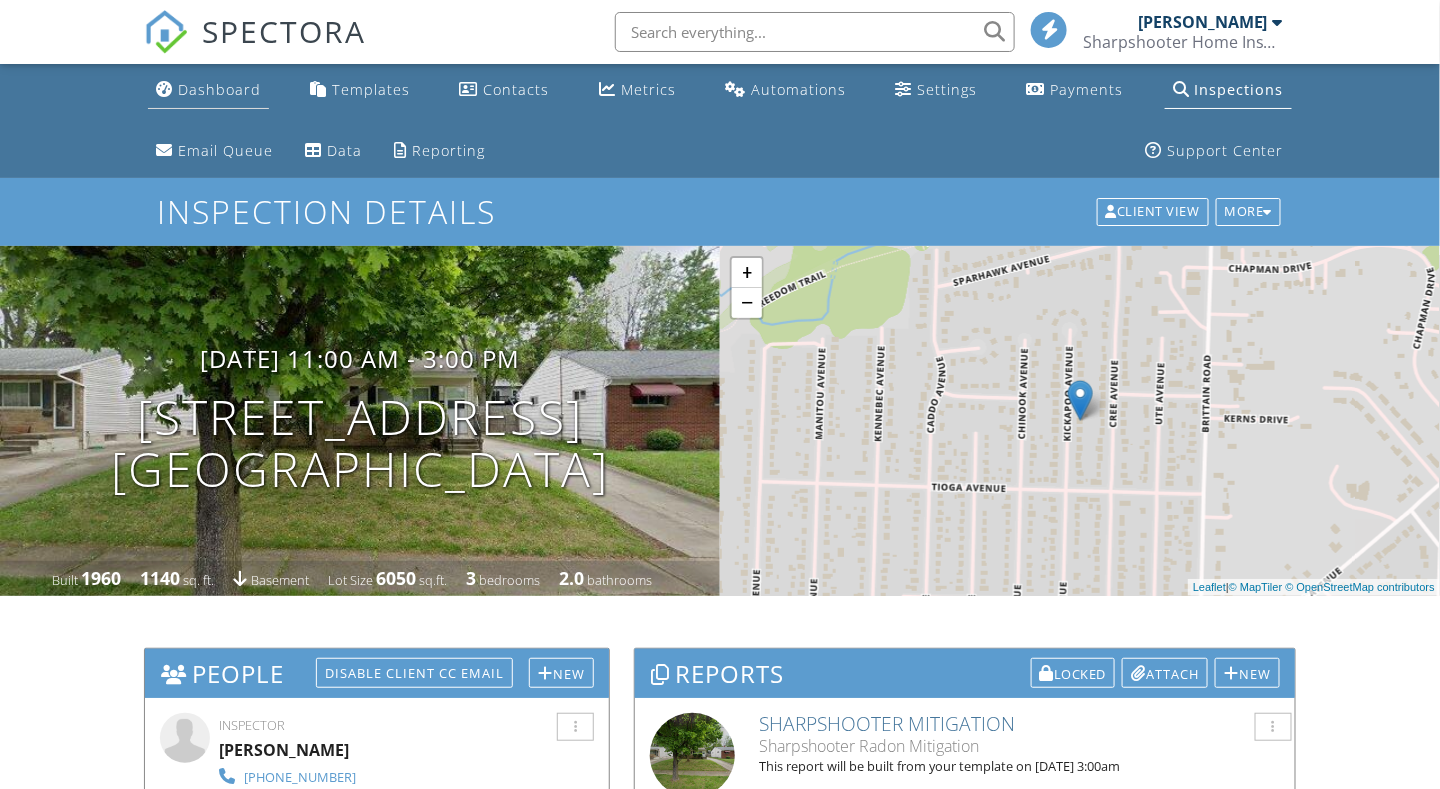 click on "Dashboard" at bounding box center [219, 89] 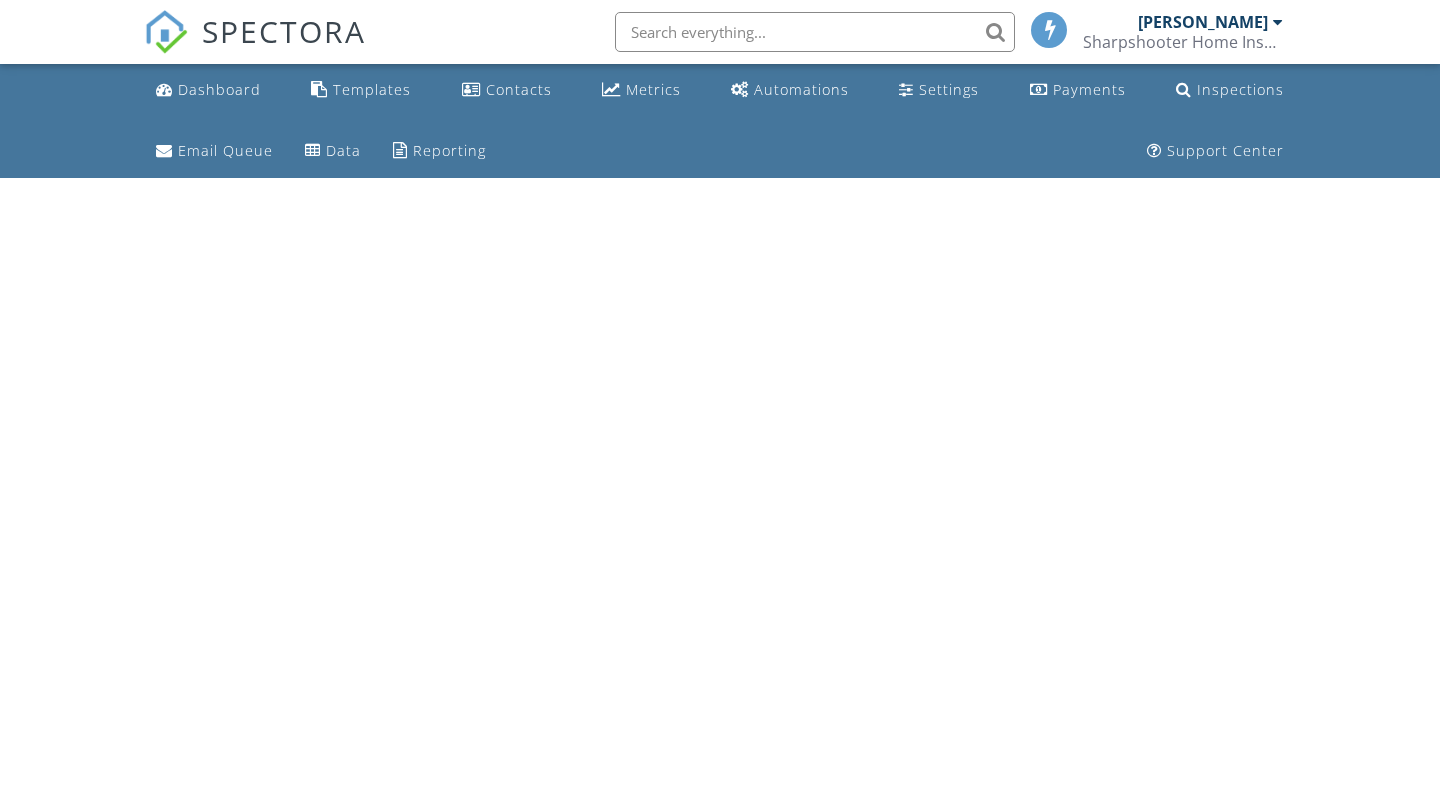 scroll, scrollTop: 0, scrollLeft: 0, axis: both 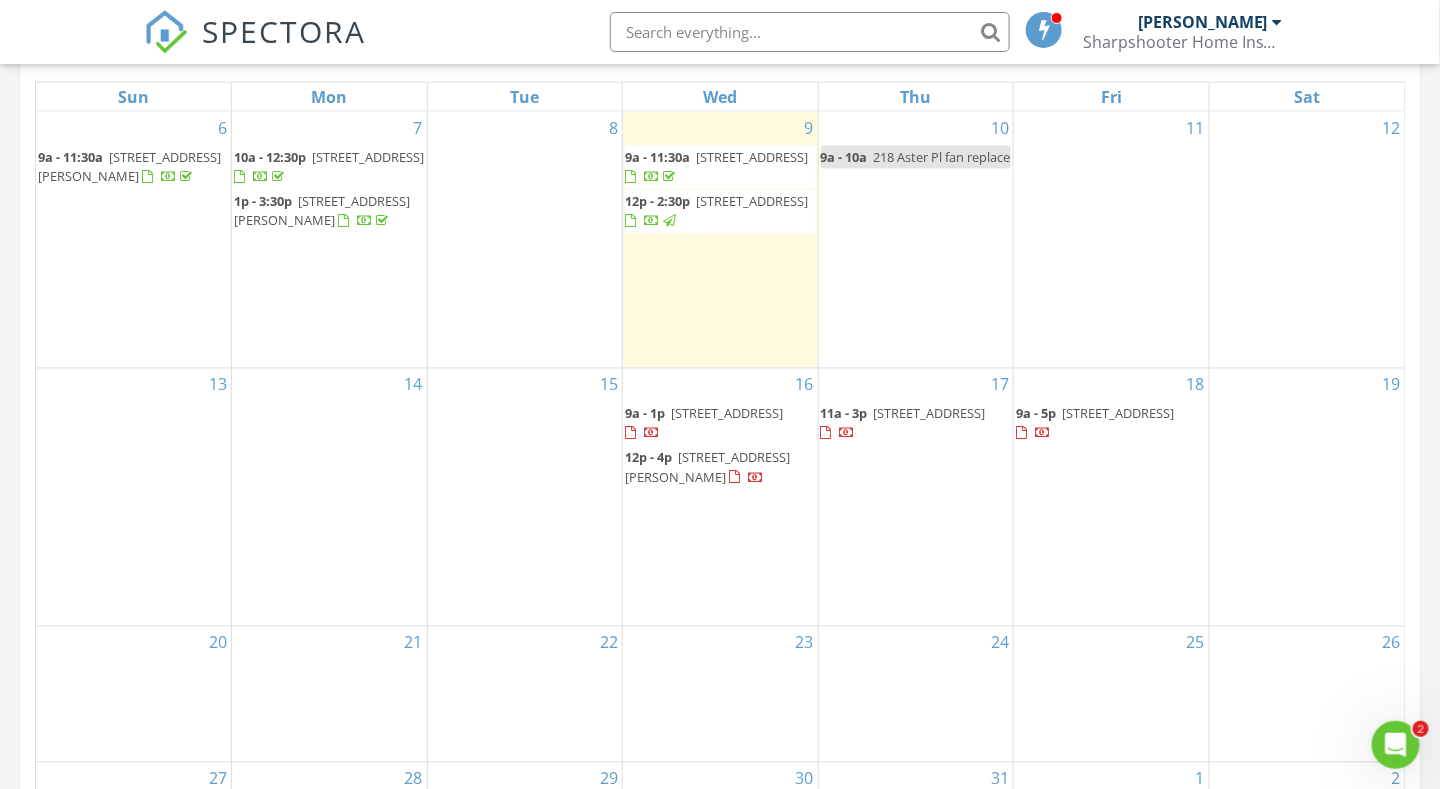 click on "14" at bounding box center [329, 497] 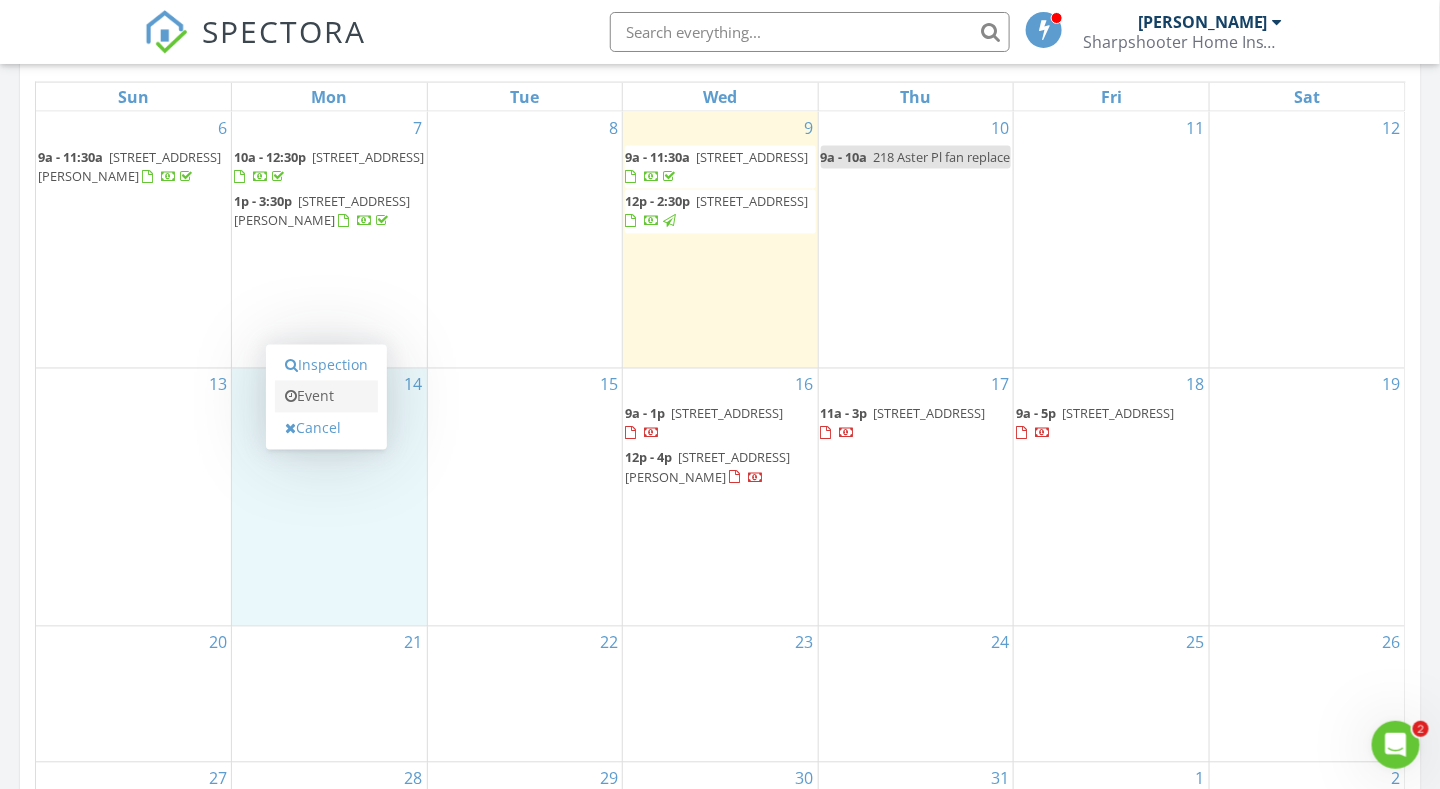 click on "Event" at bounding box center (326, 397) 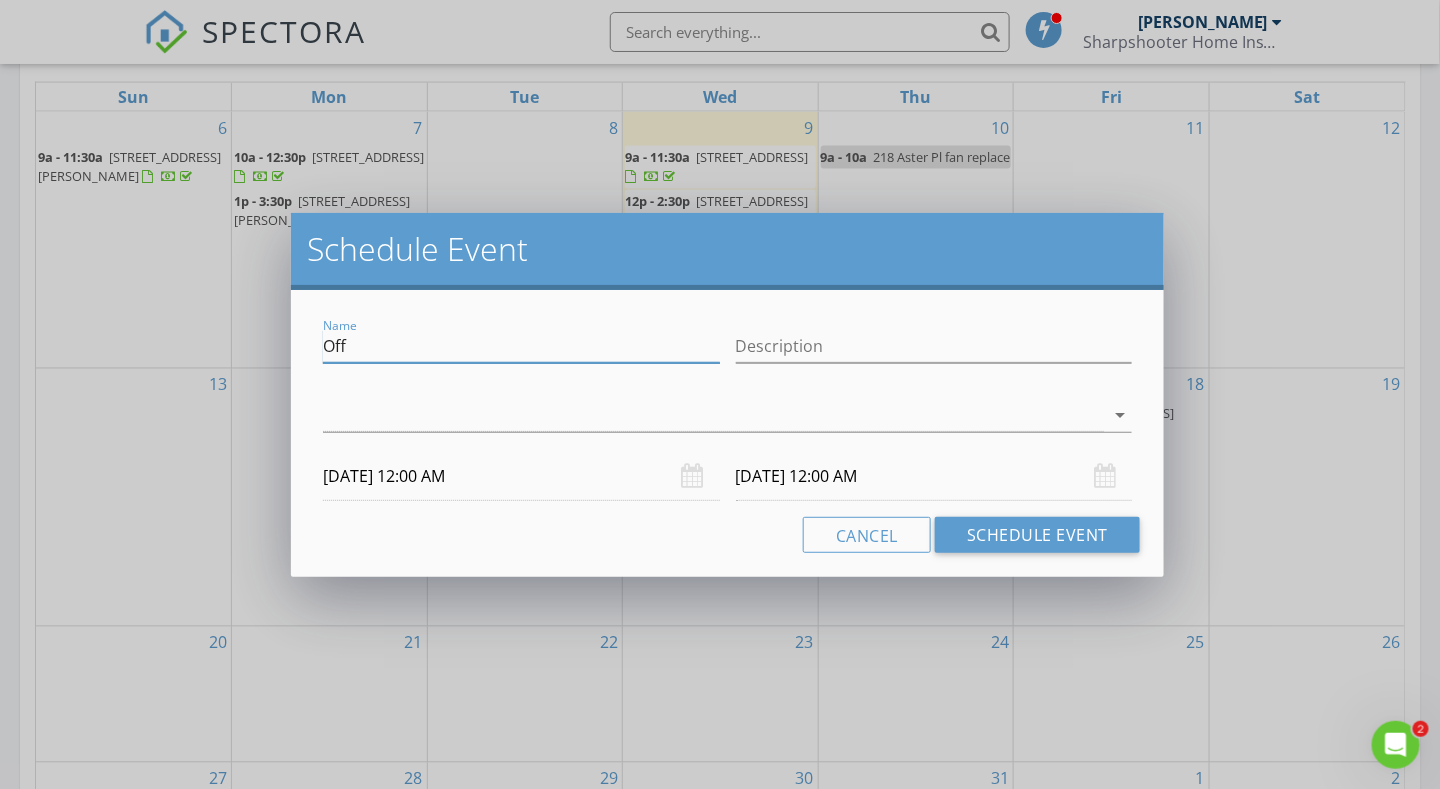 drag, startPoint x: 354, startPoint y: 346, endPoint x: 196, endPoint y: 355, distance: 158.25612 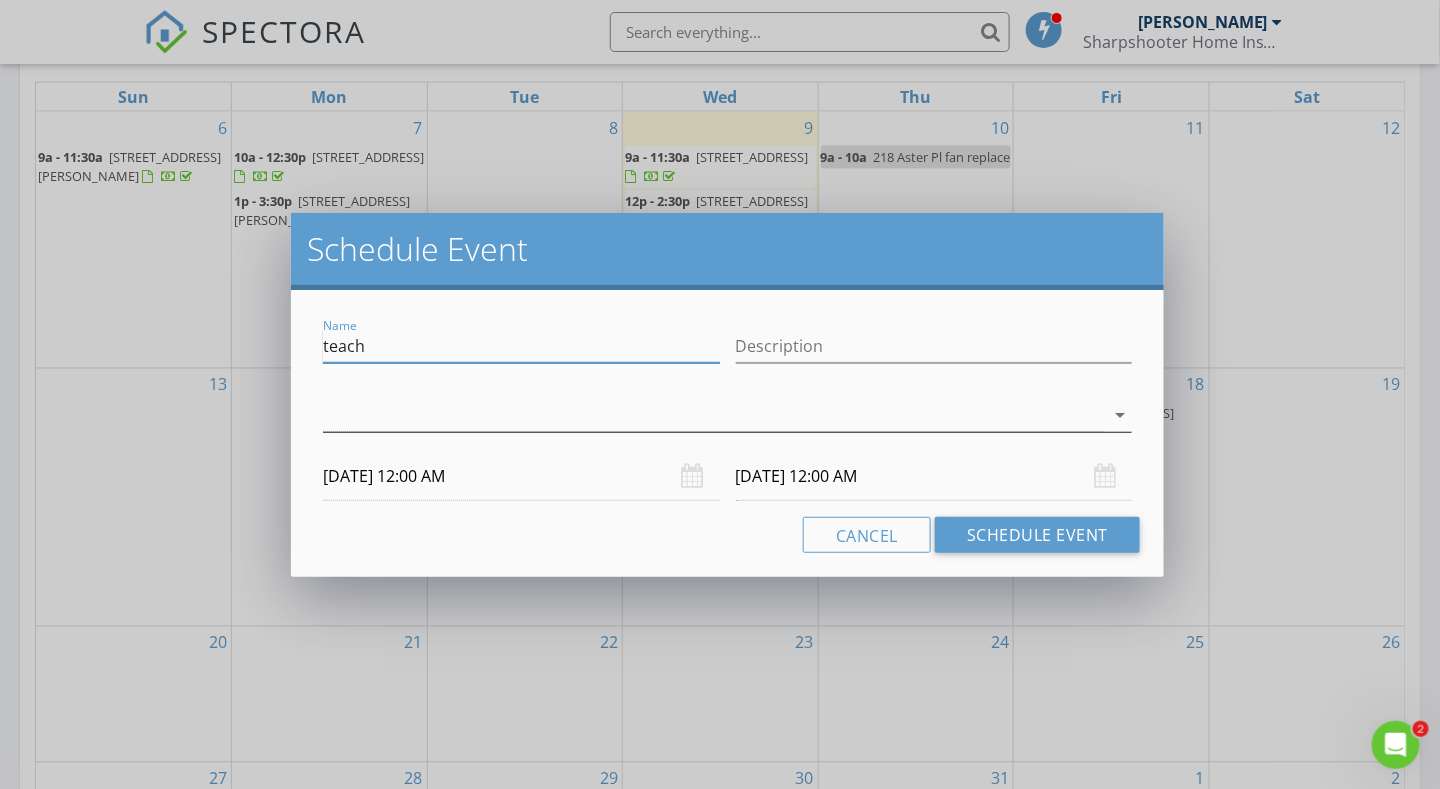 type on "teach" 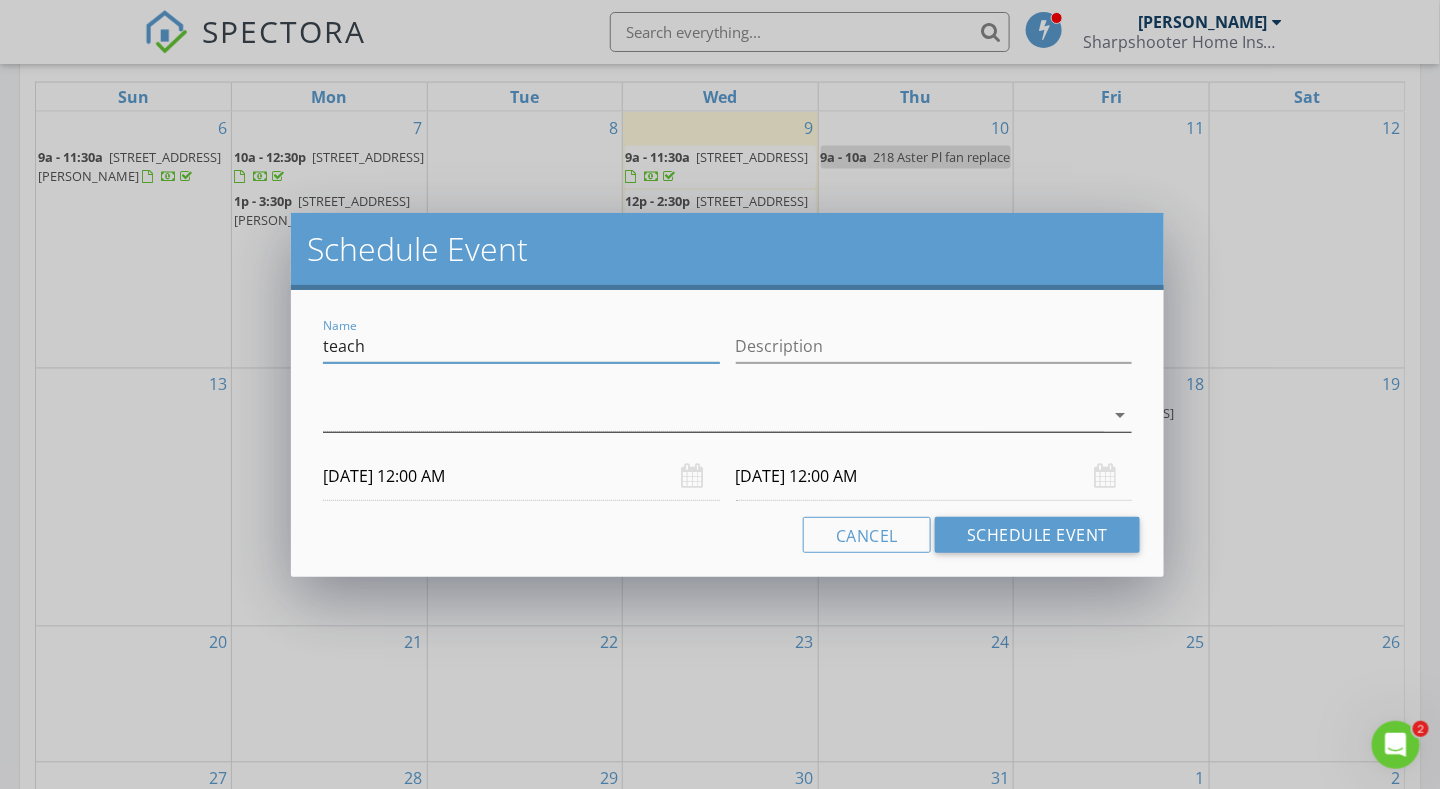 click at bounding box center [713, 415] 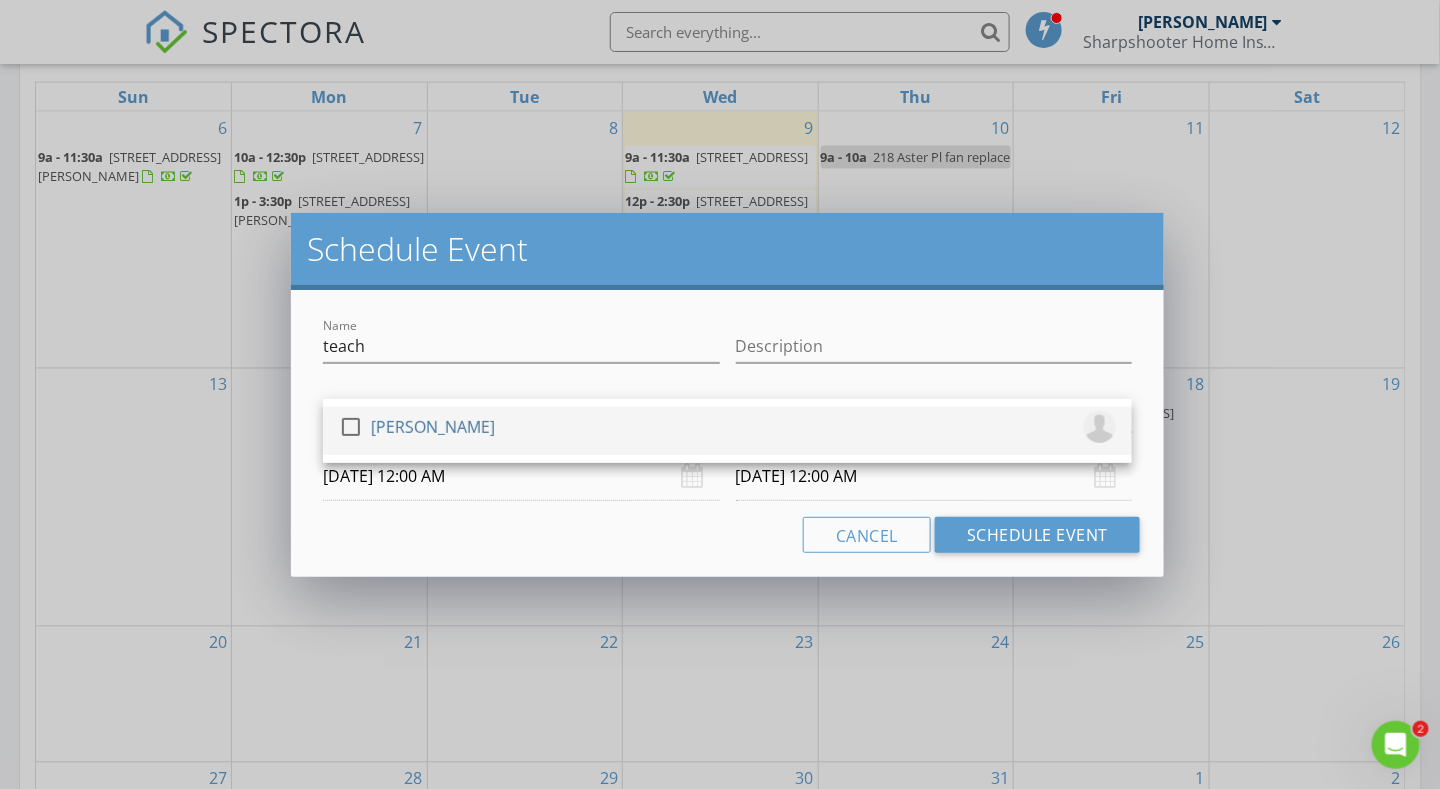 click at bounding box center (351, 427) 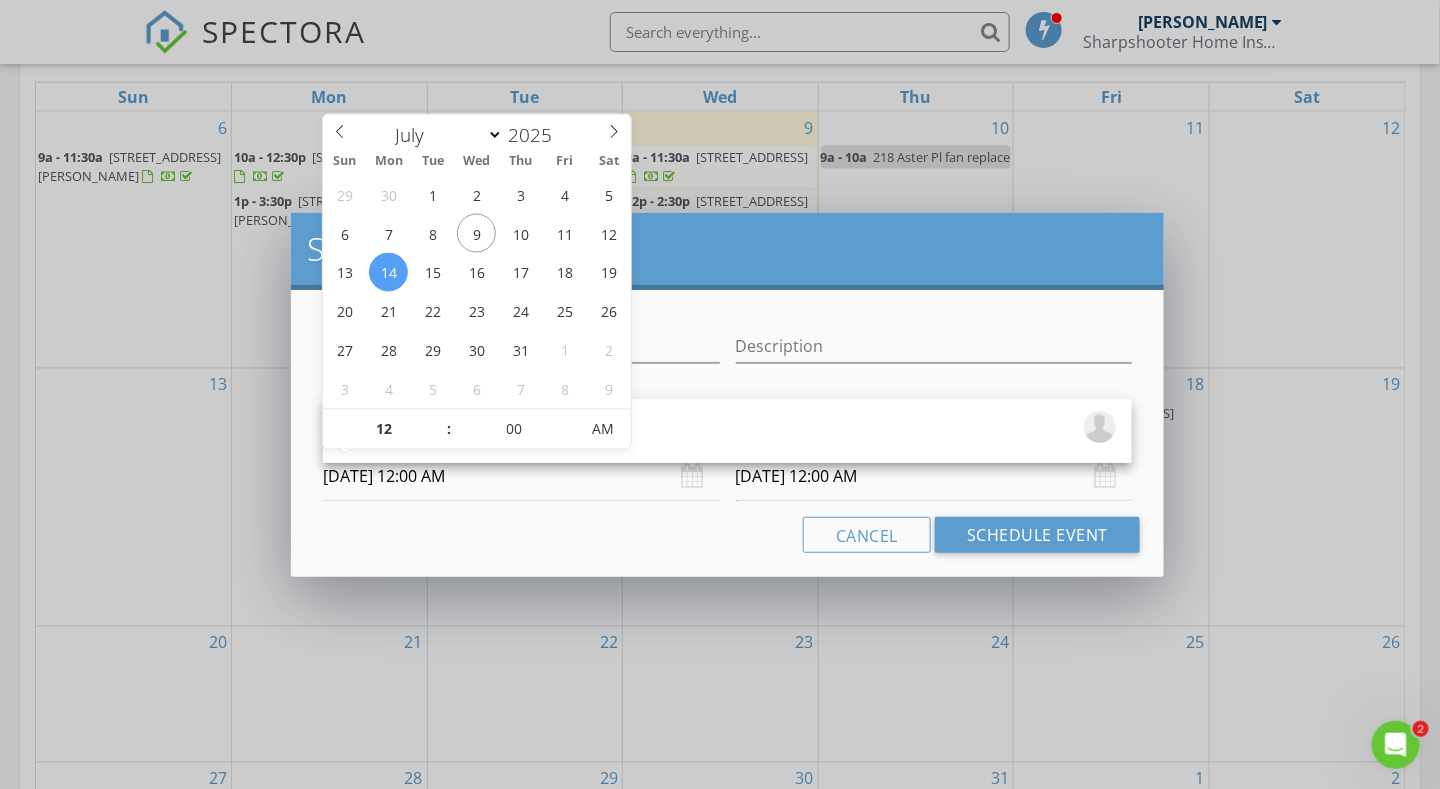 click on "07/14/2025 12:00 AM" at bounding box center [521, 476] 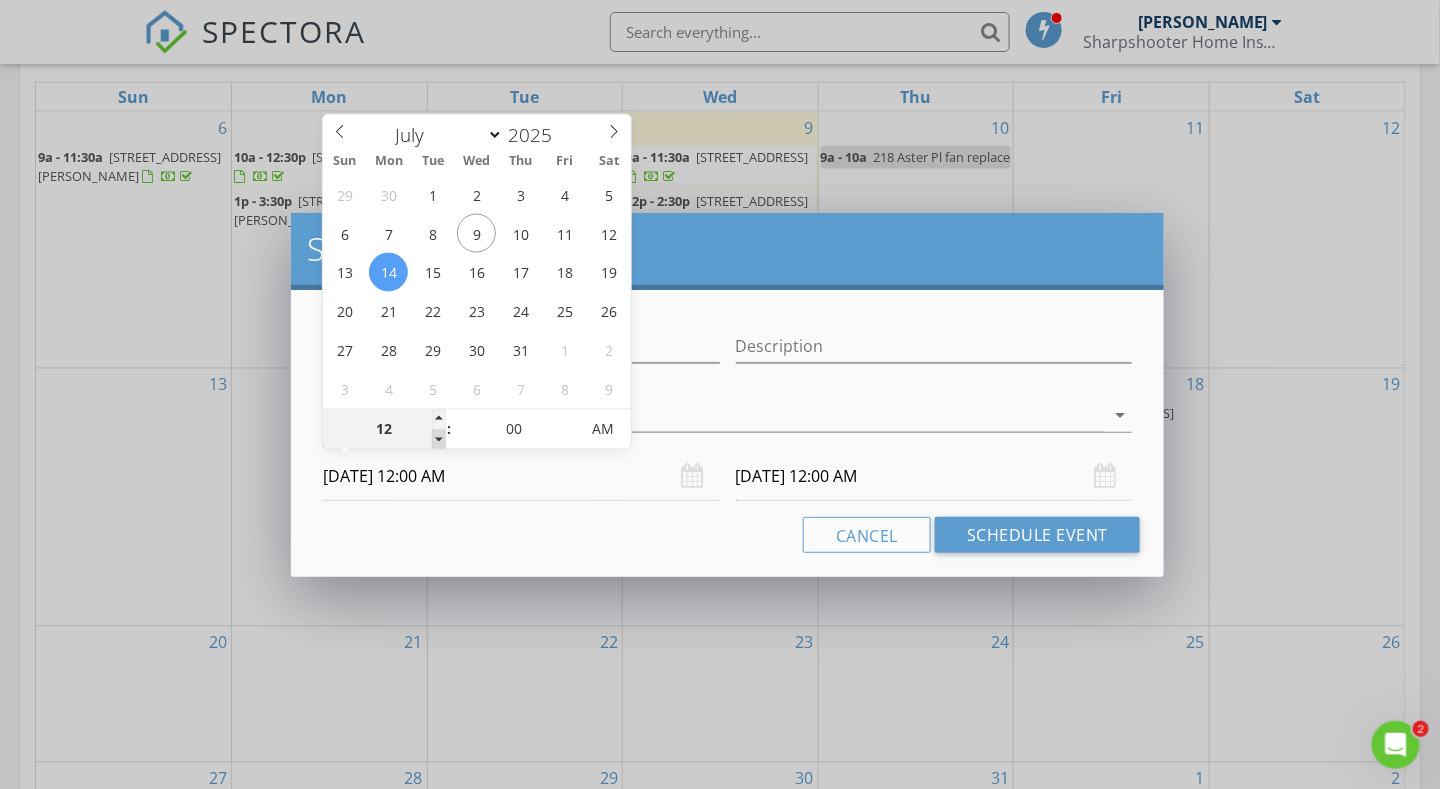 type on "11" 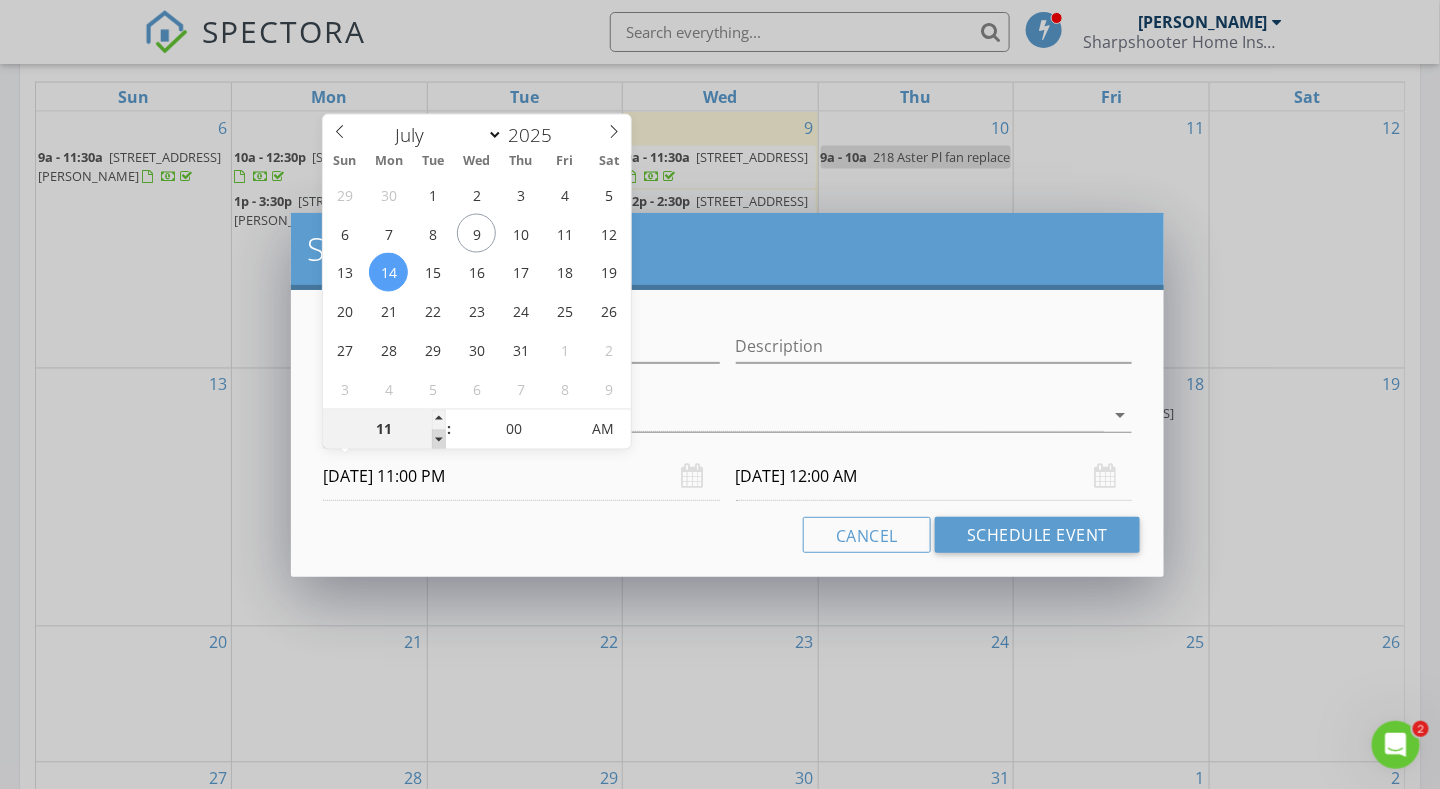 click at bounding box center (439, 440) 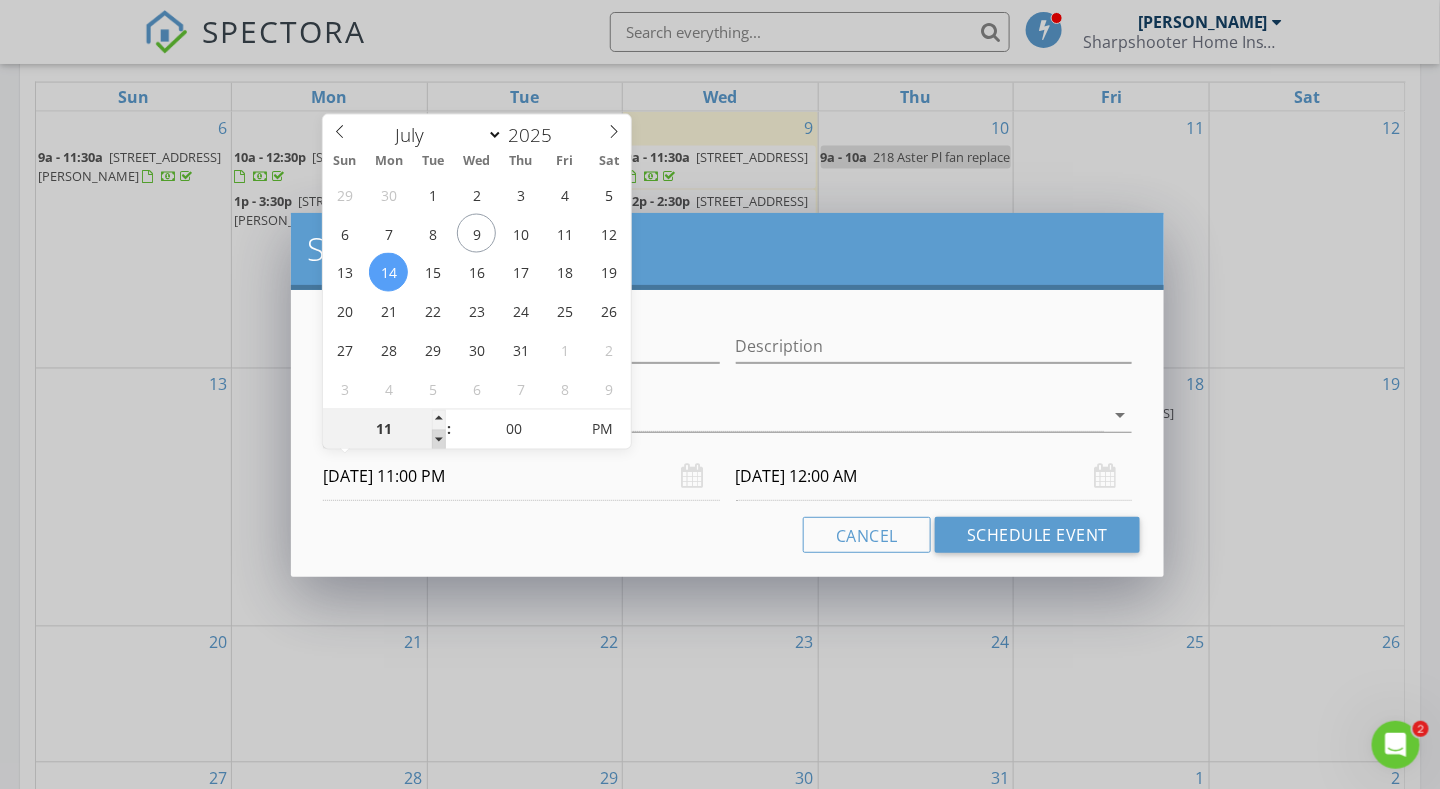 type on "10" 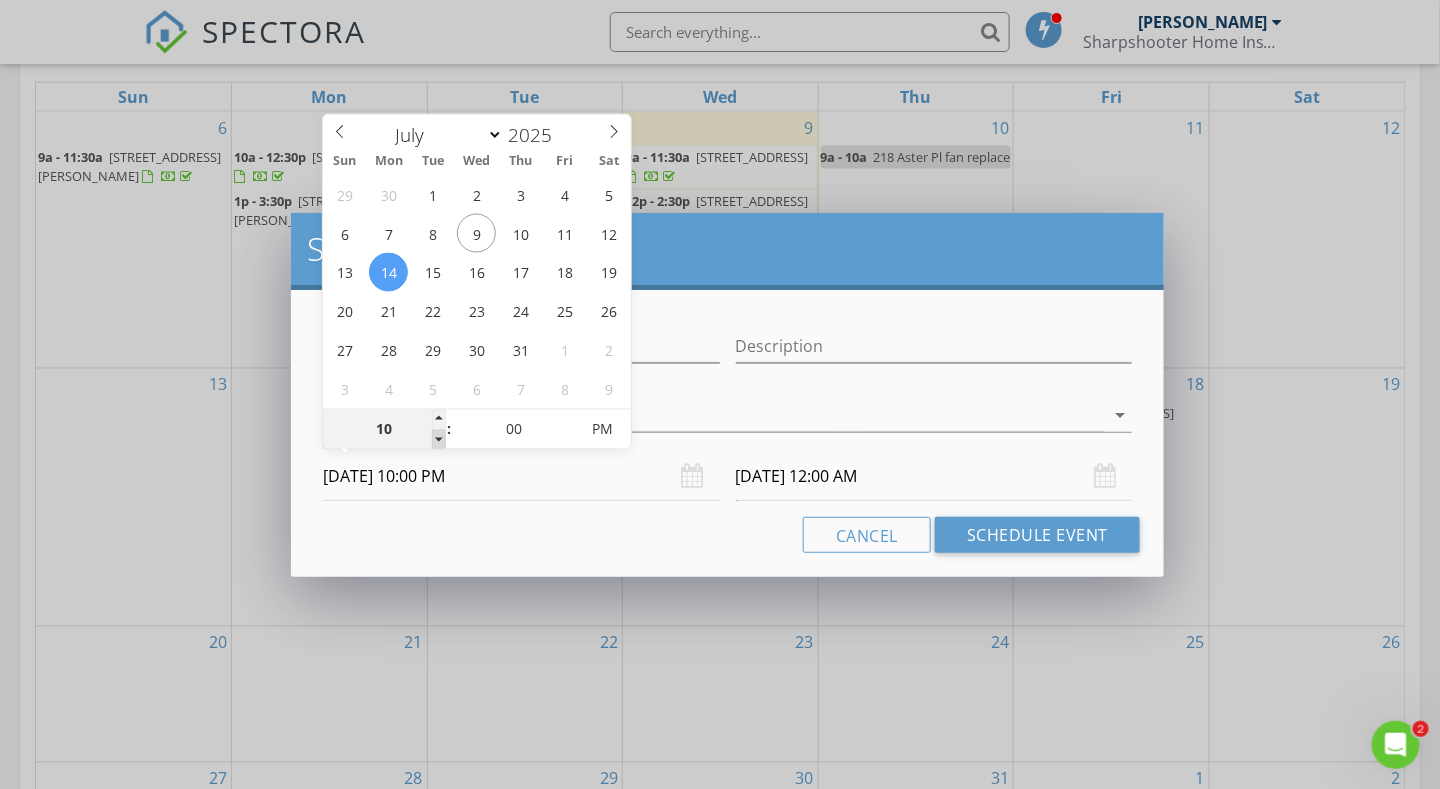 click at bounding box center [439, 440] 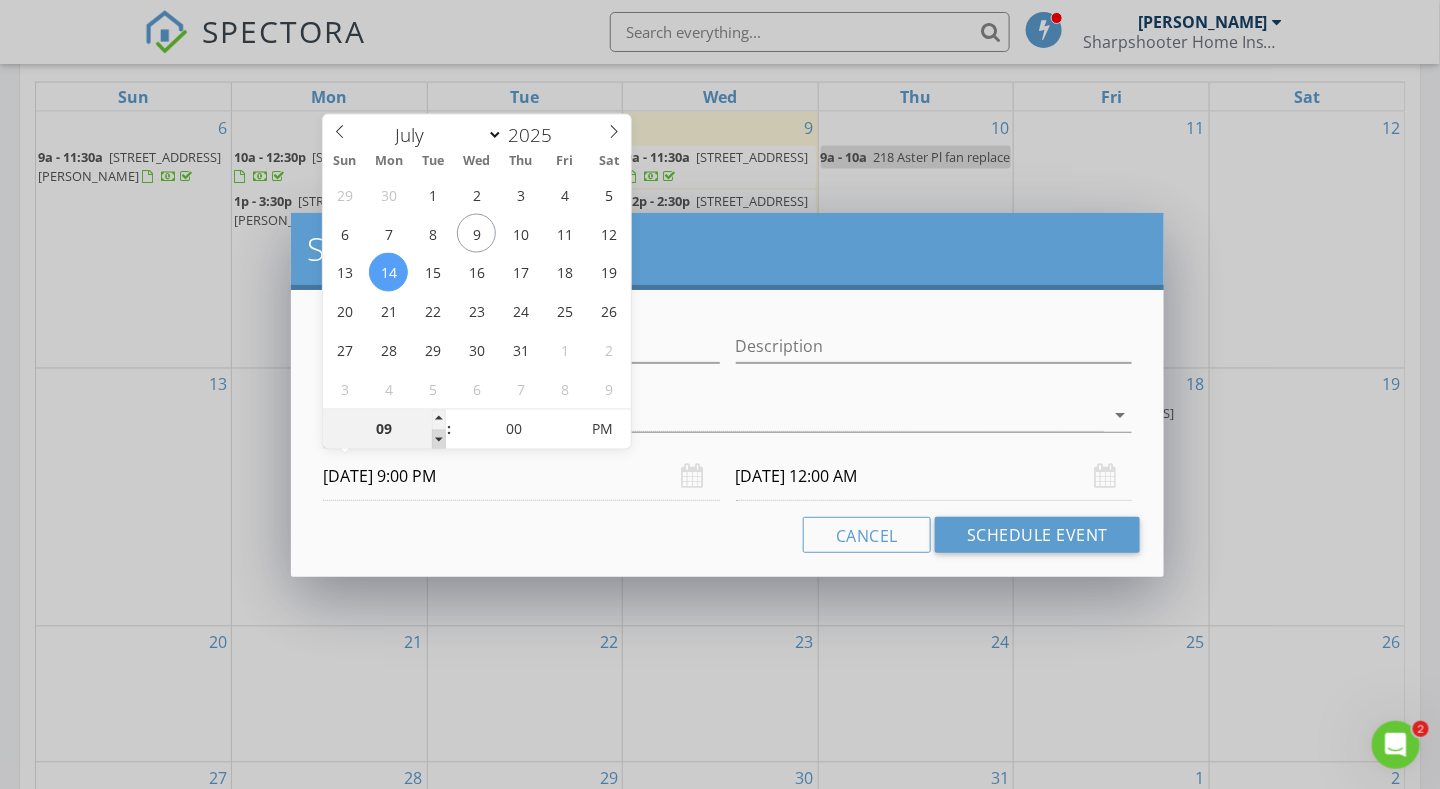 click at bounding box center [439, 440] 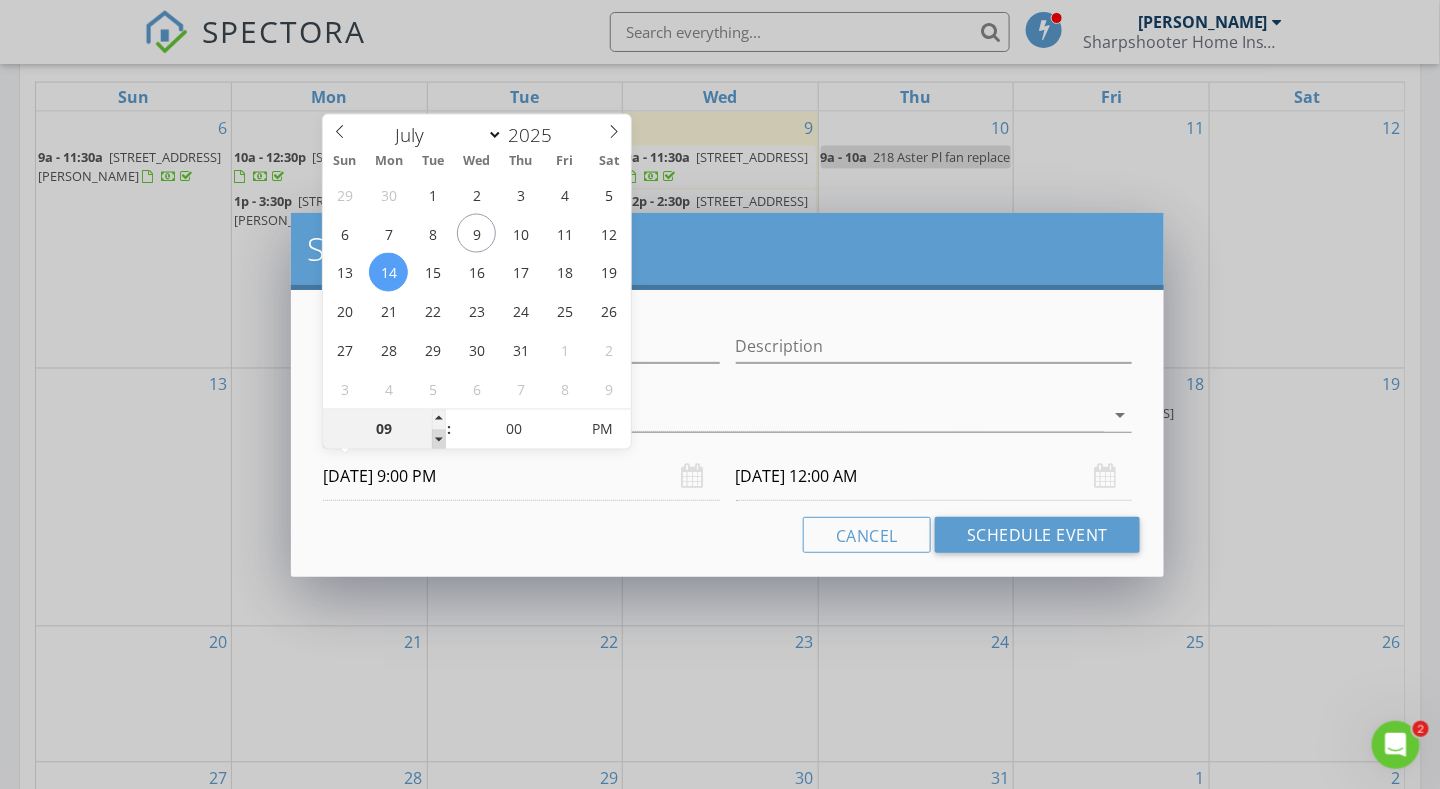 type on "09" 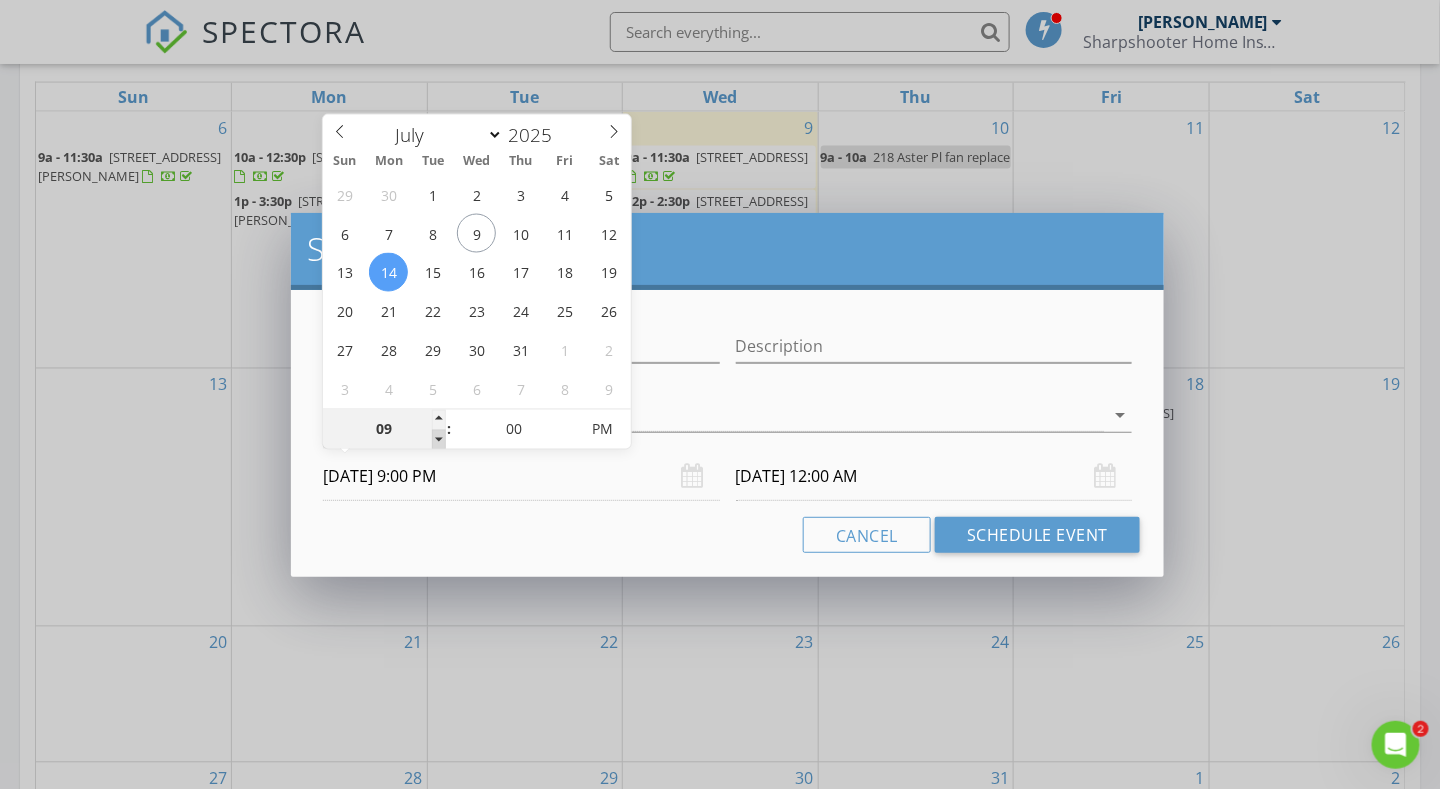 type on "07/15/2025 9:00 PM" 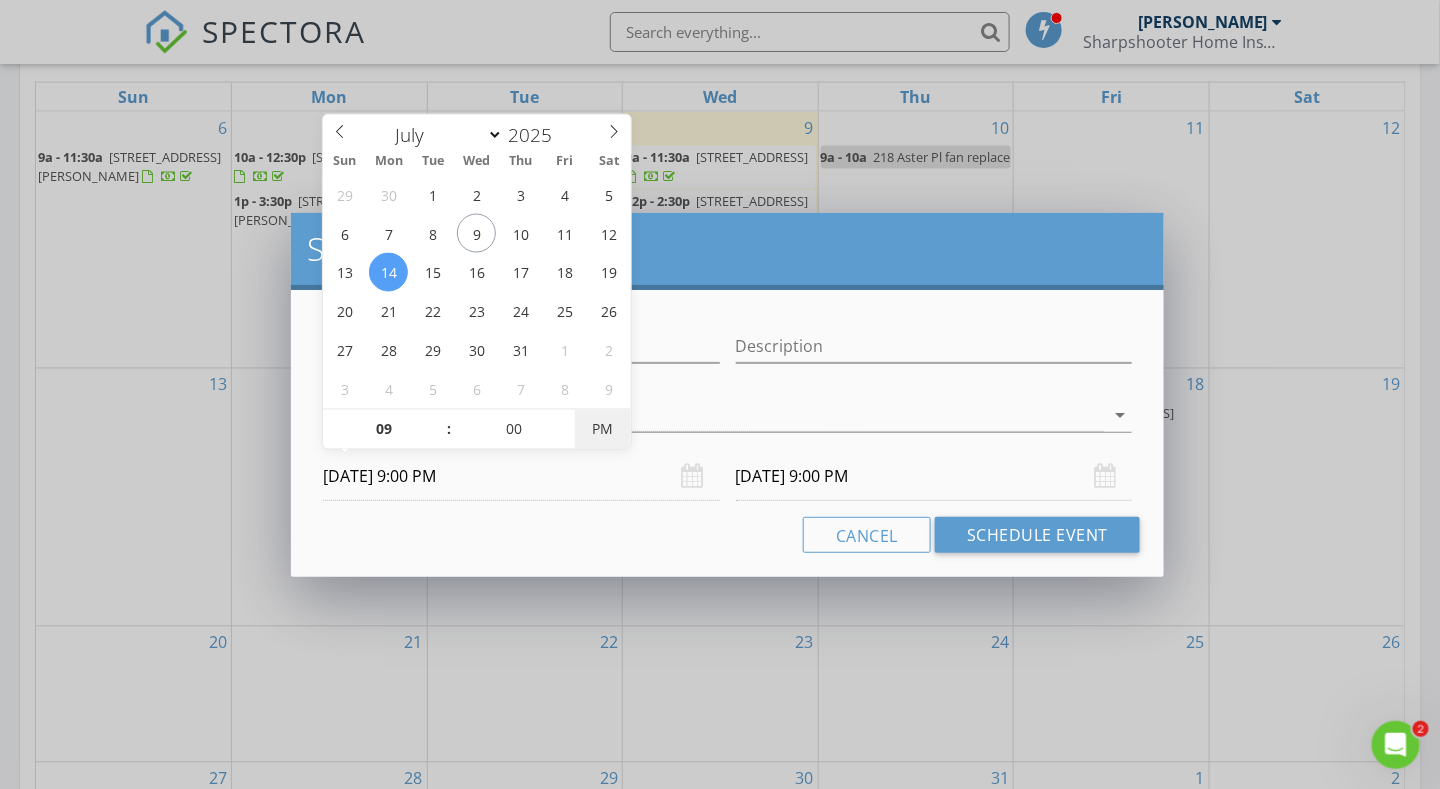 type on "07/14/2025 9:00 AM" 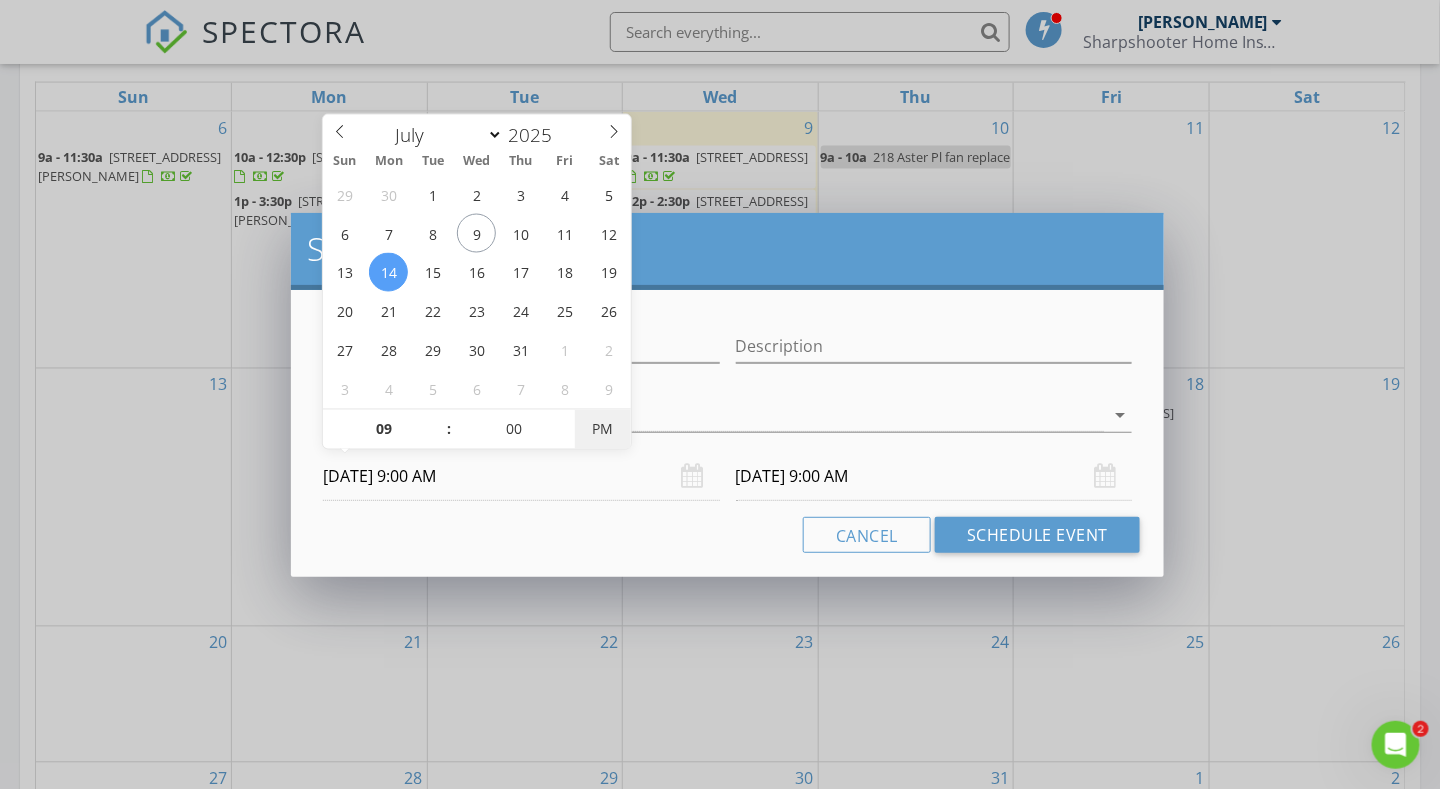 click on "PM" at bounding box center [602, 430] 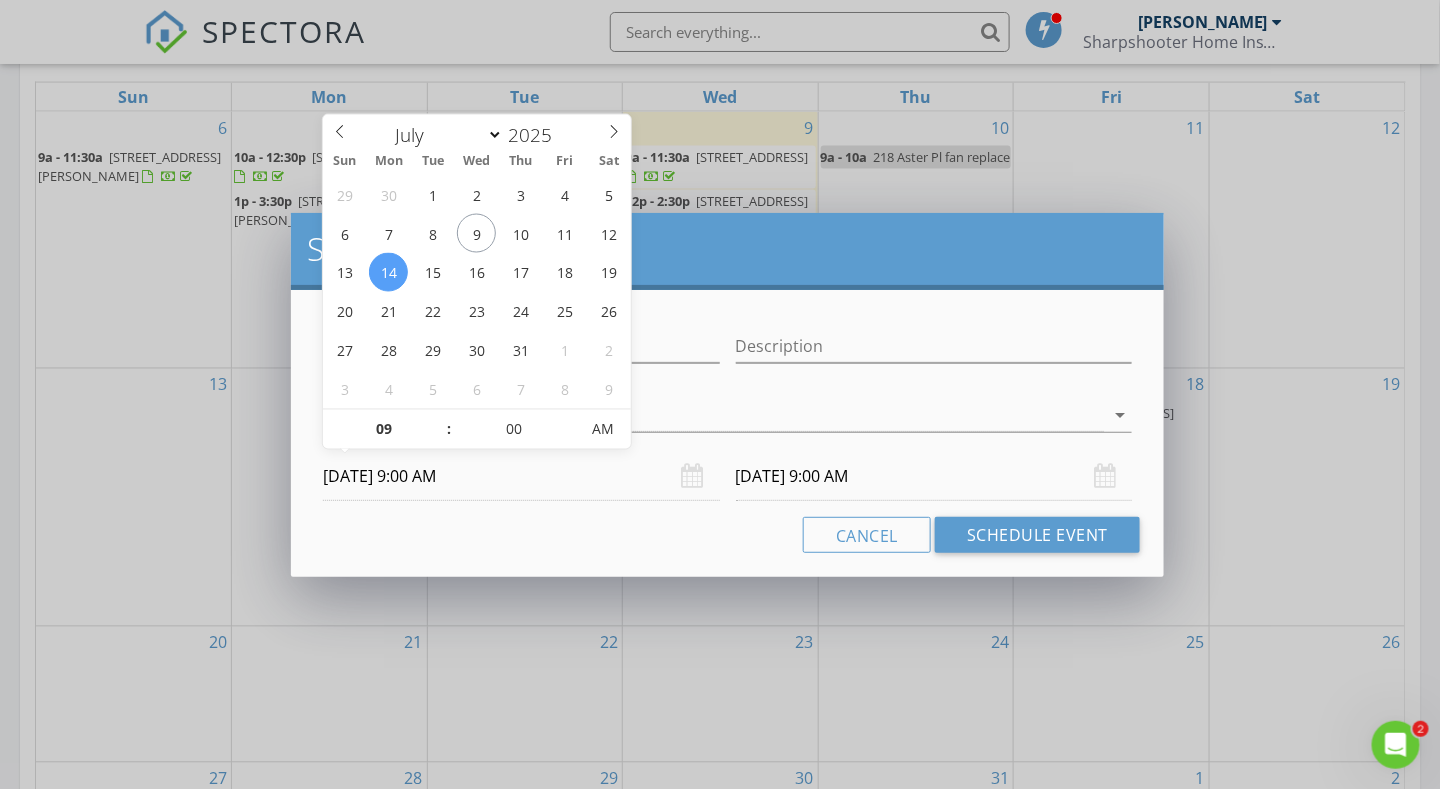 click on "07/15/2025 9:00 AM" at bounding box center [934, 476] 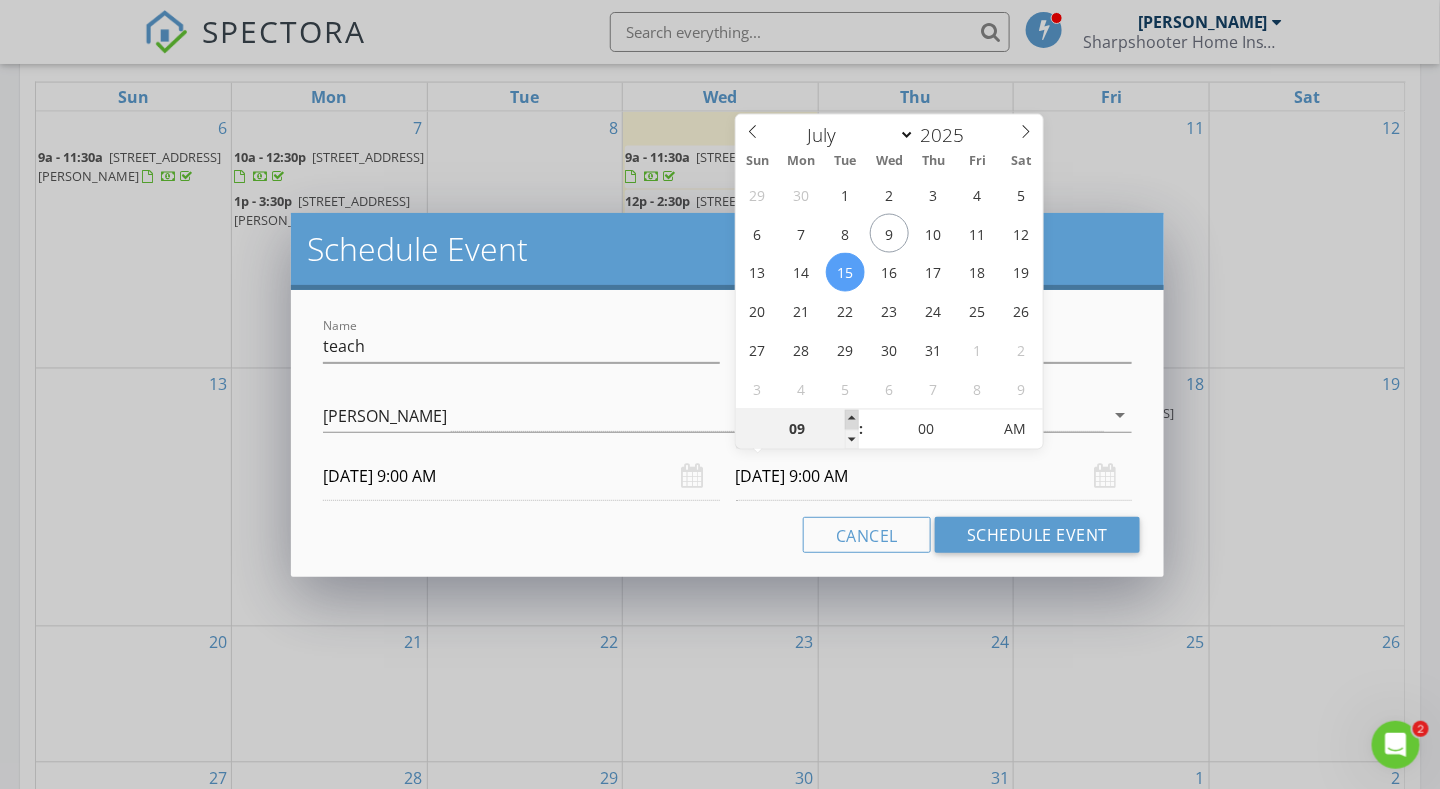 type on "10" 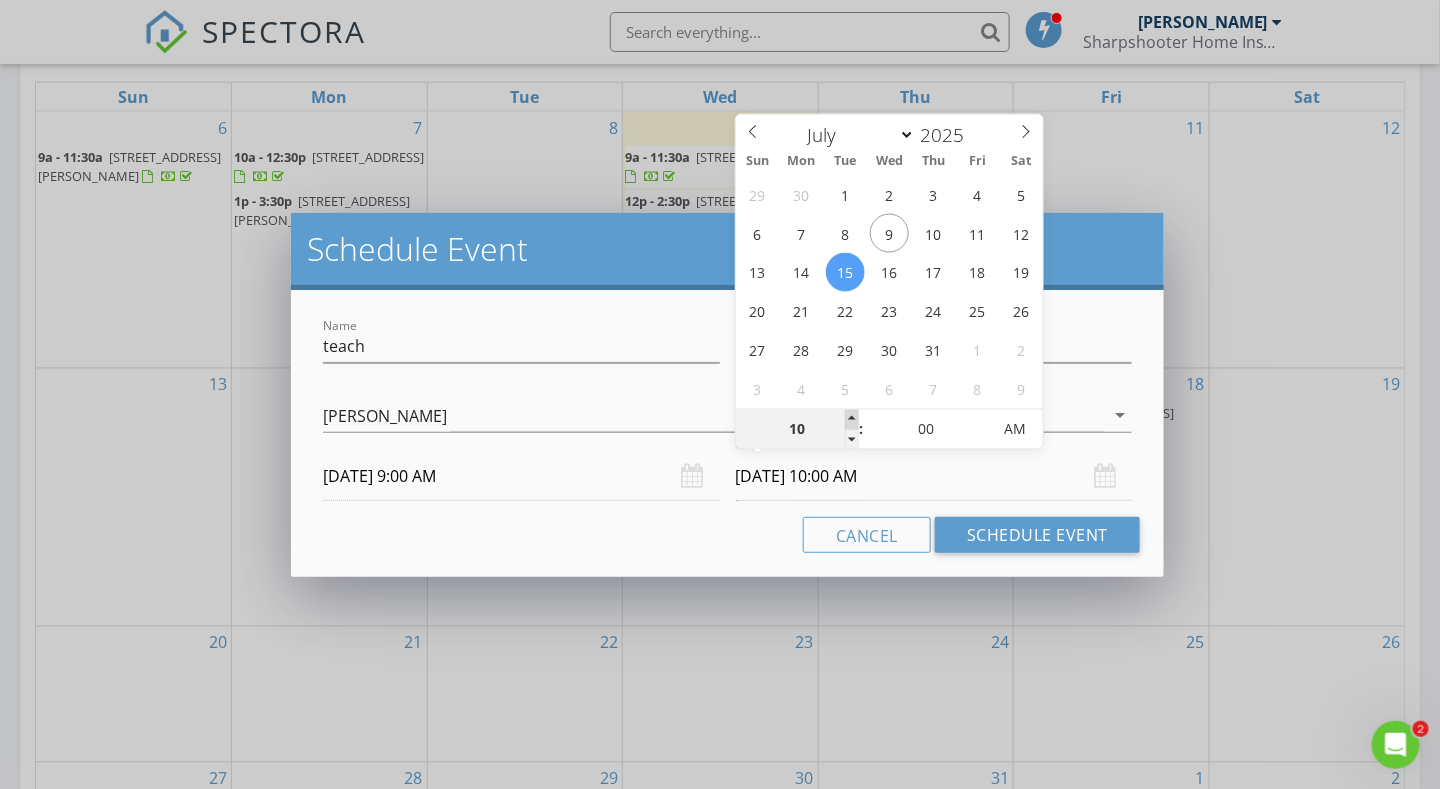 click at bounding box center [852, 420] 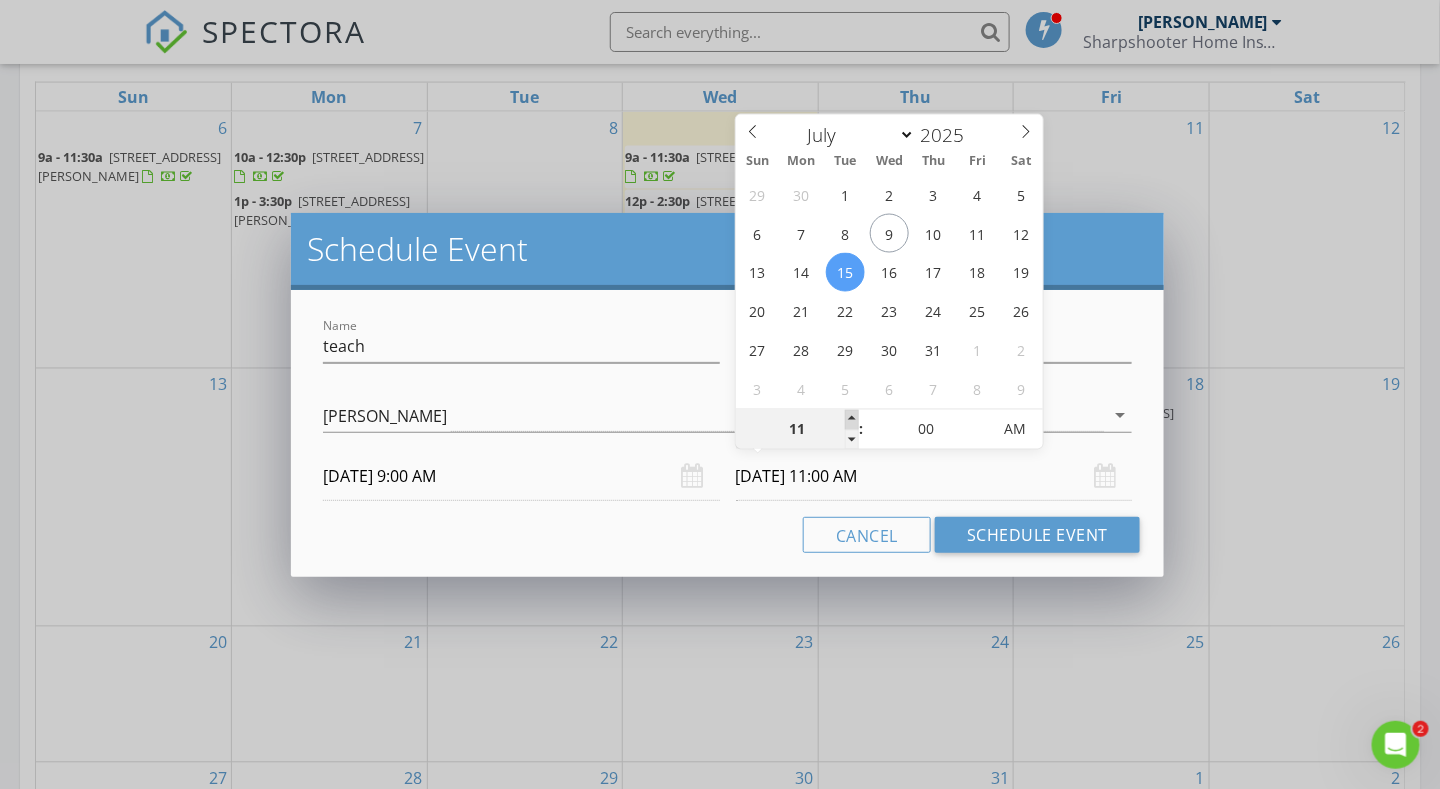 click at bounding box center (852, 420) 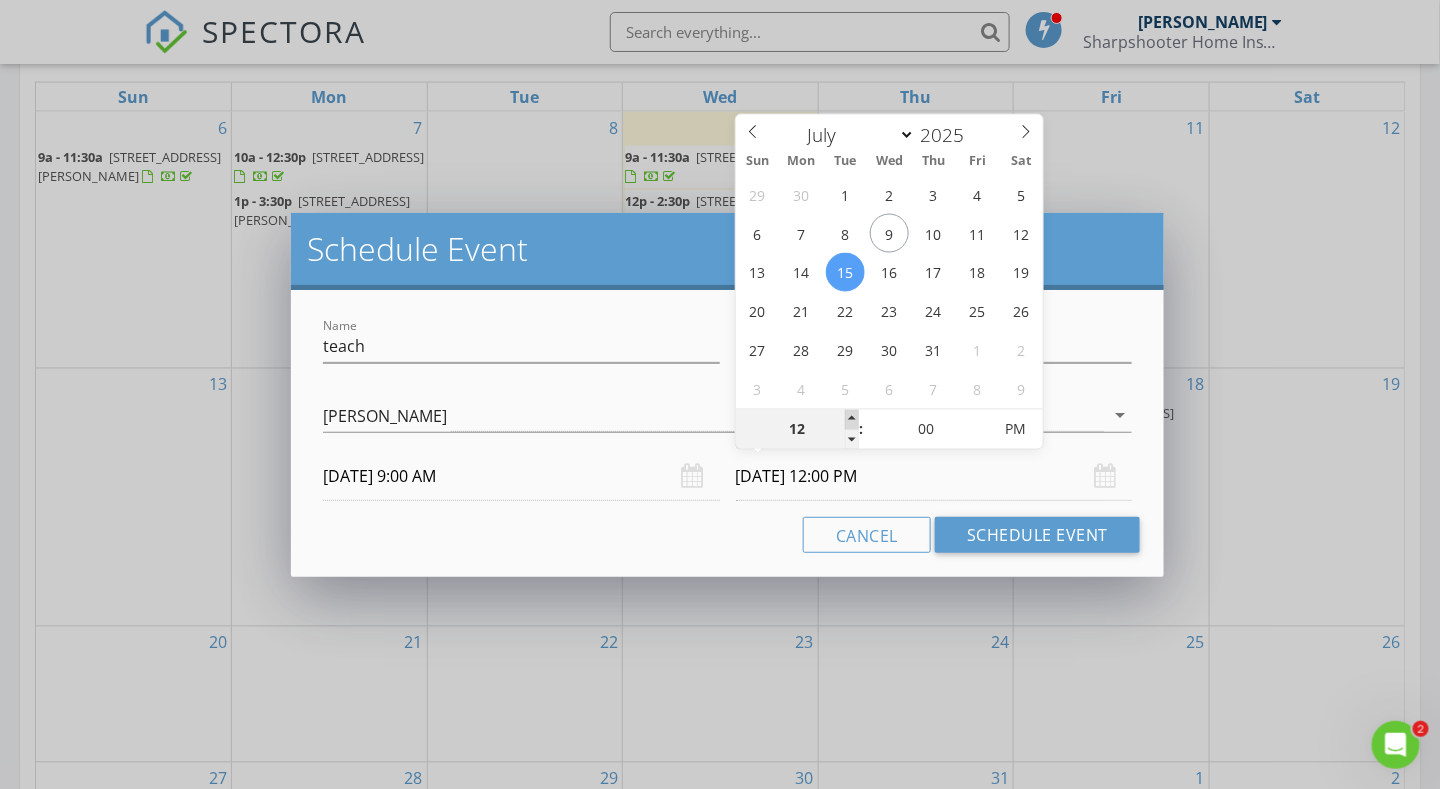 click at bounding box center (852, 420) 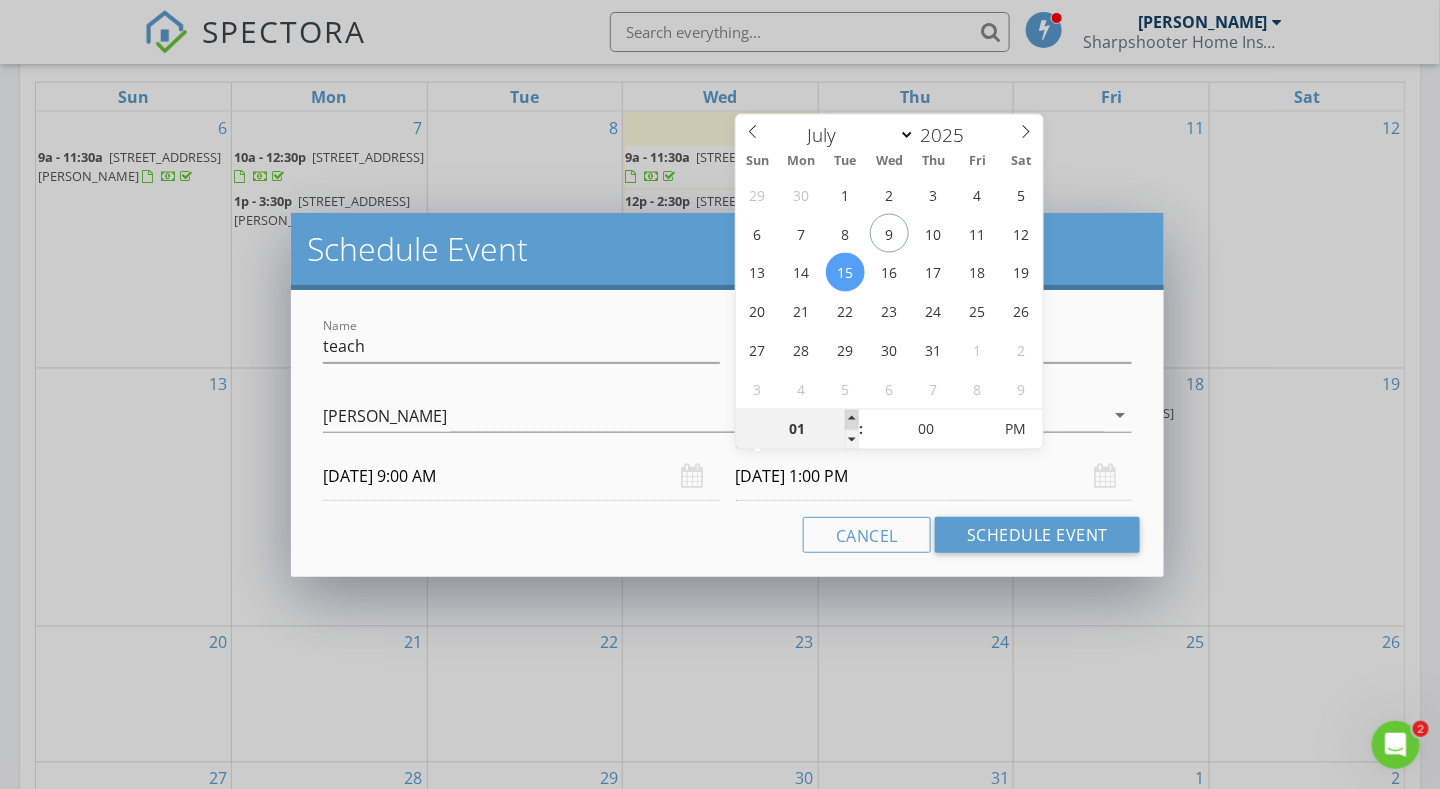 click at bounding box center [852, 420] 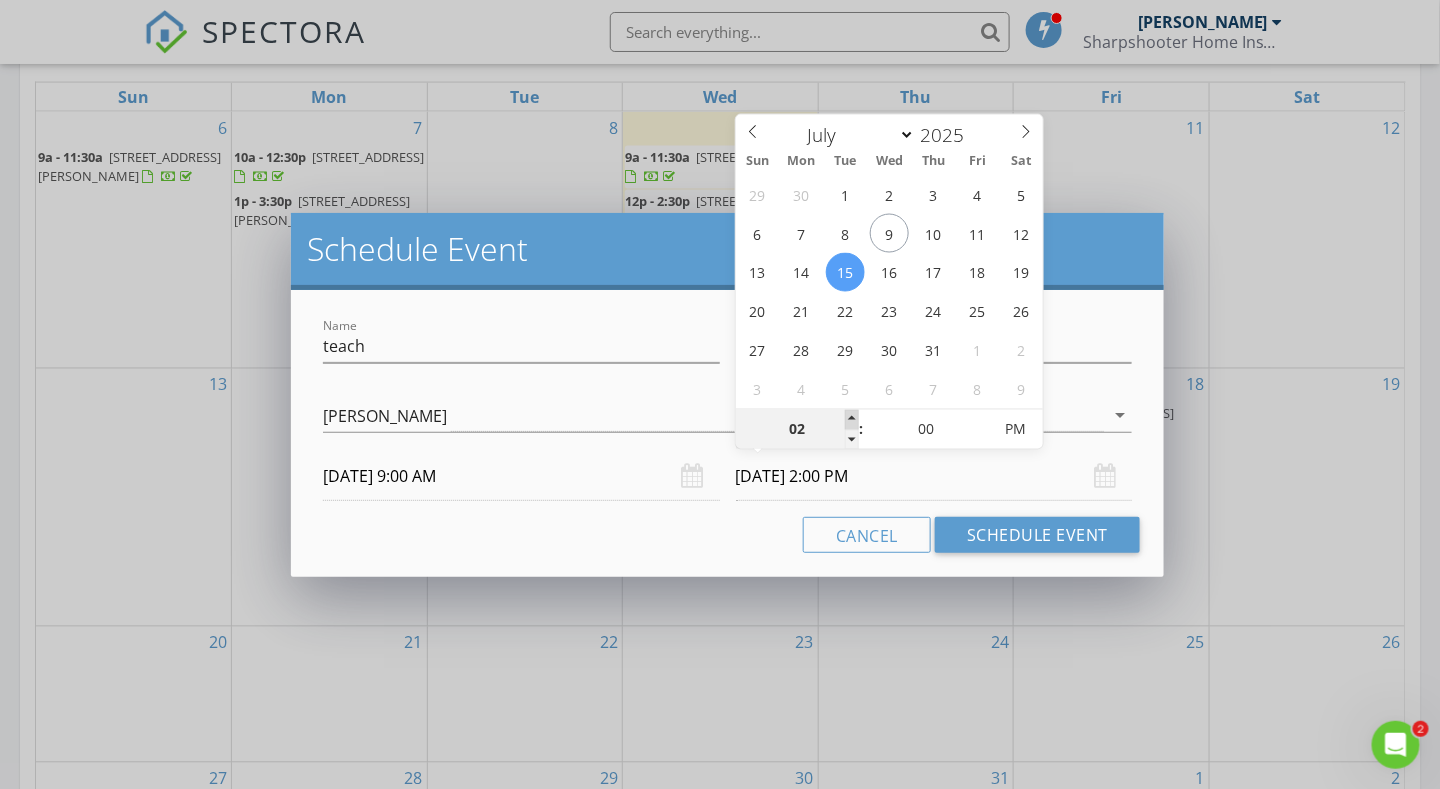 click at bounding box center (852, 420) 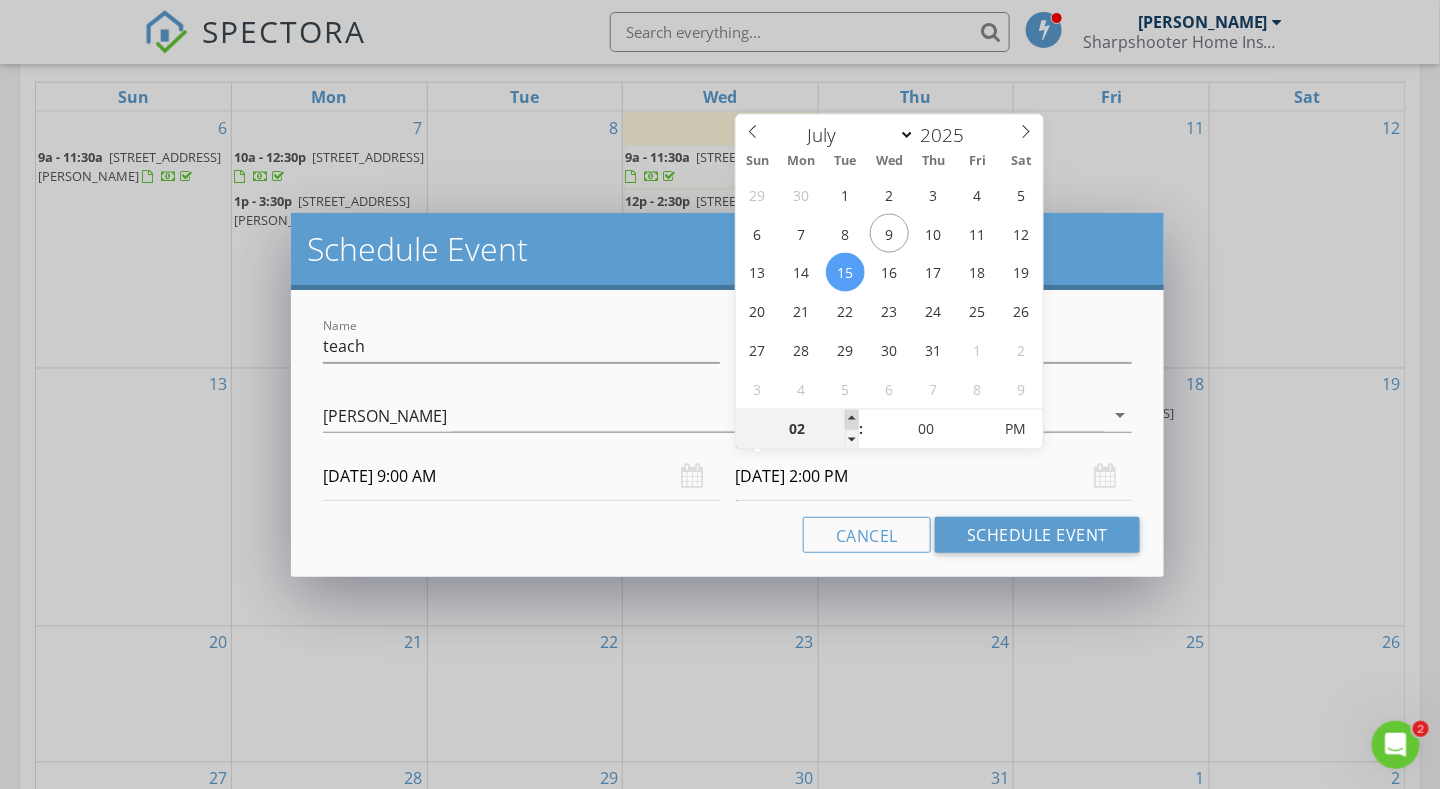 type on "03" 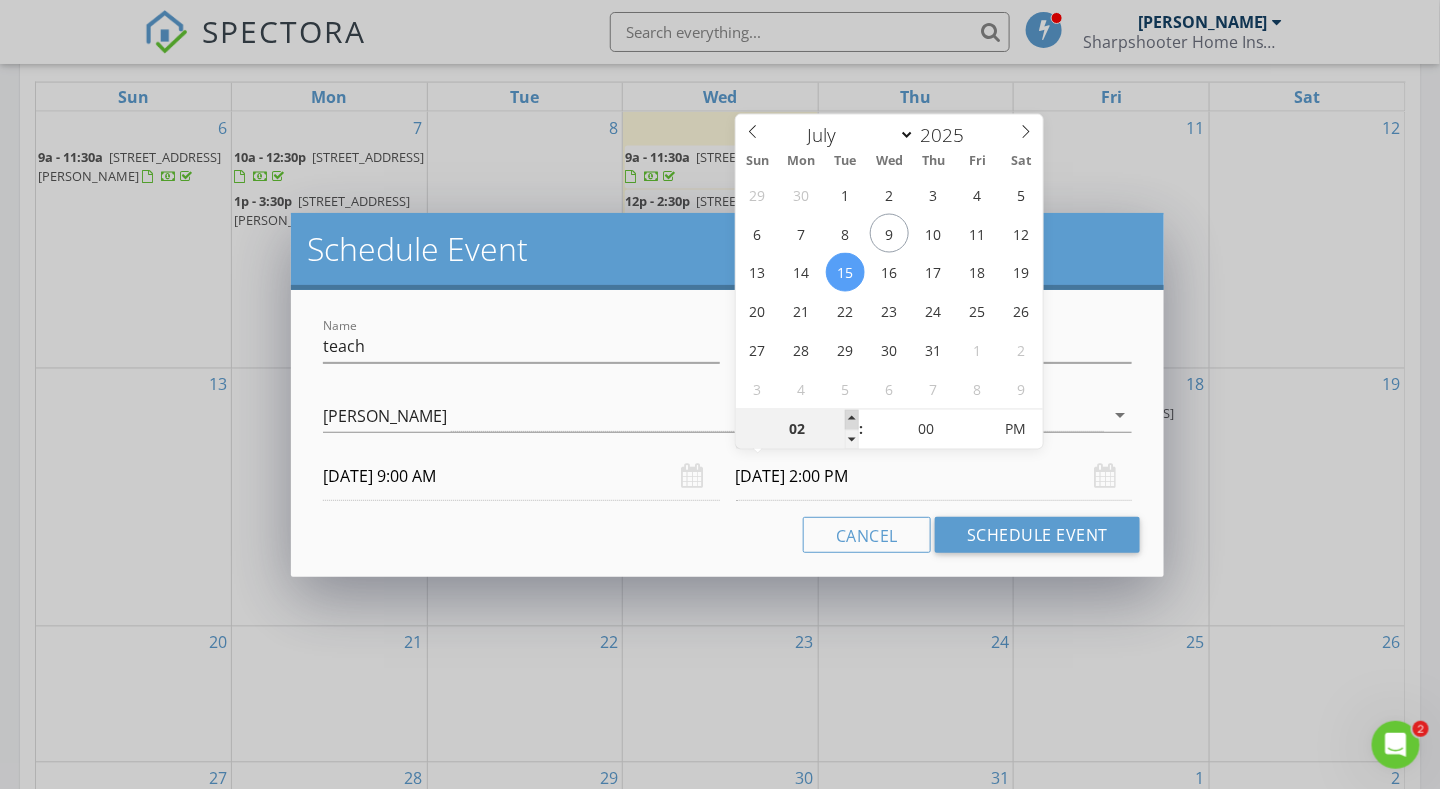 type on "07/15/2025 3:00 PM" 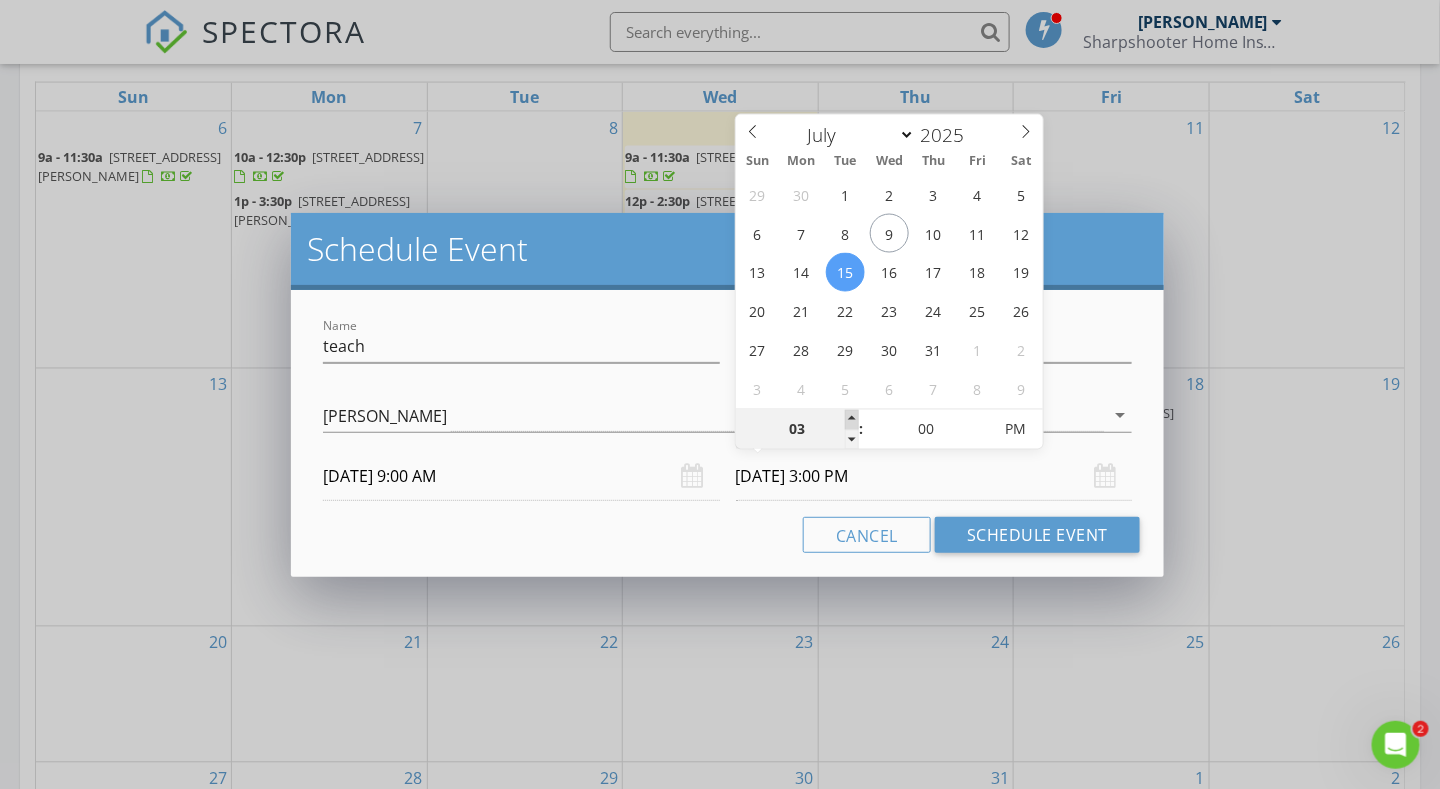 click at bounding box center [852, 420] 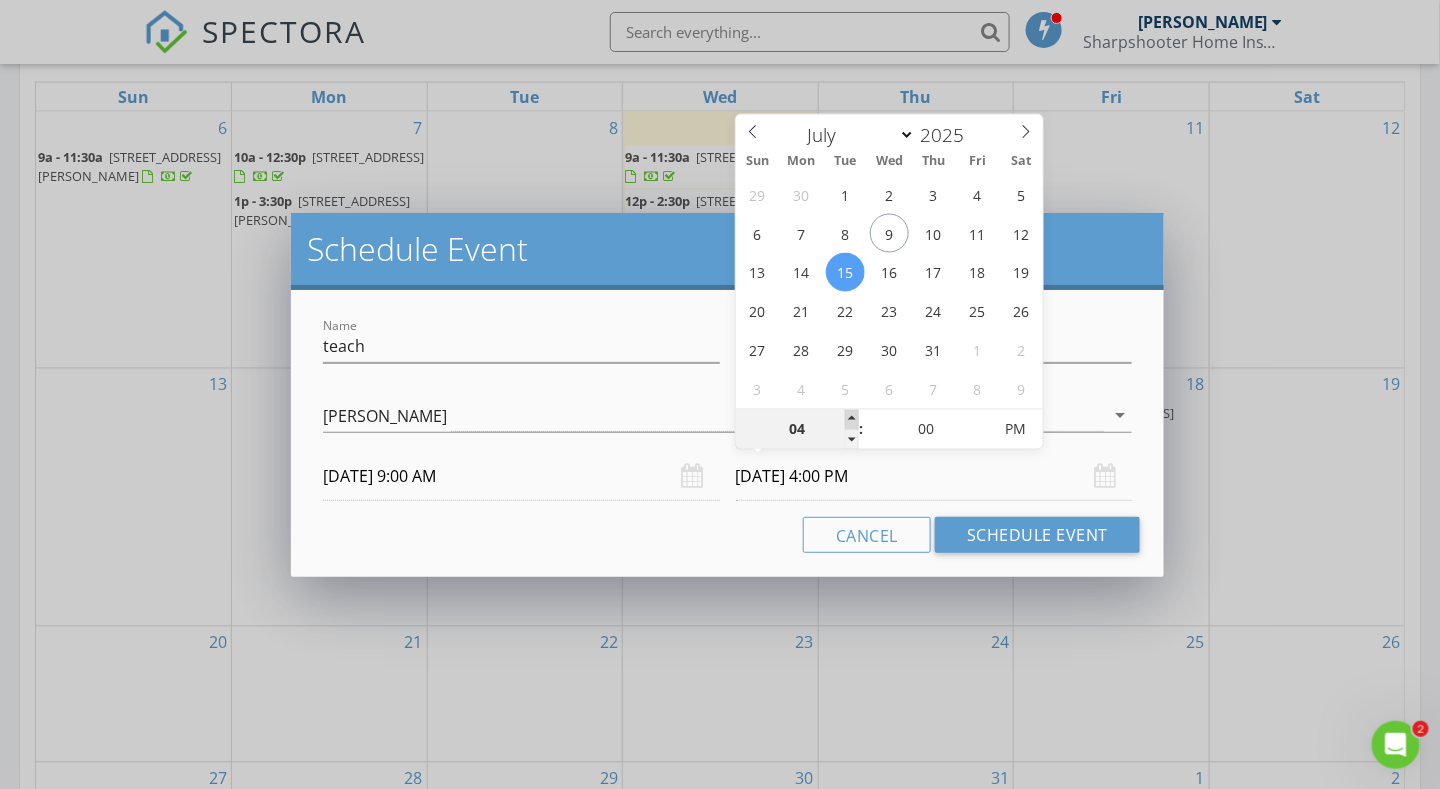 click at bounding box center [852, 420] 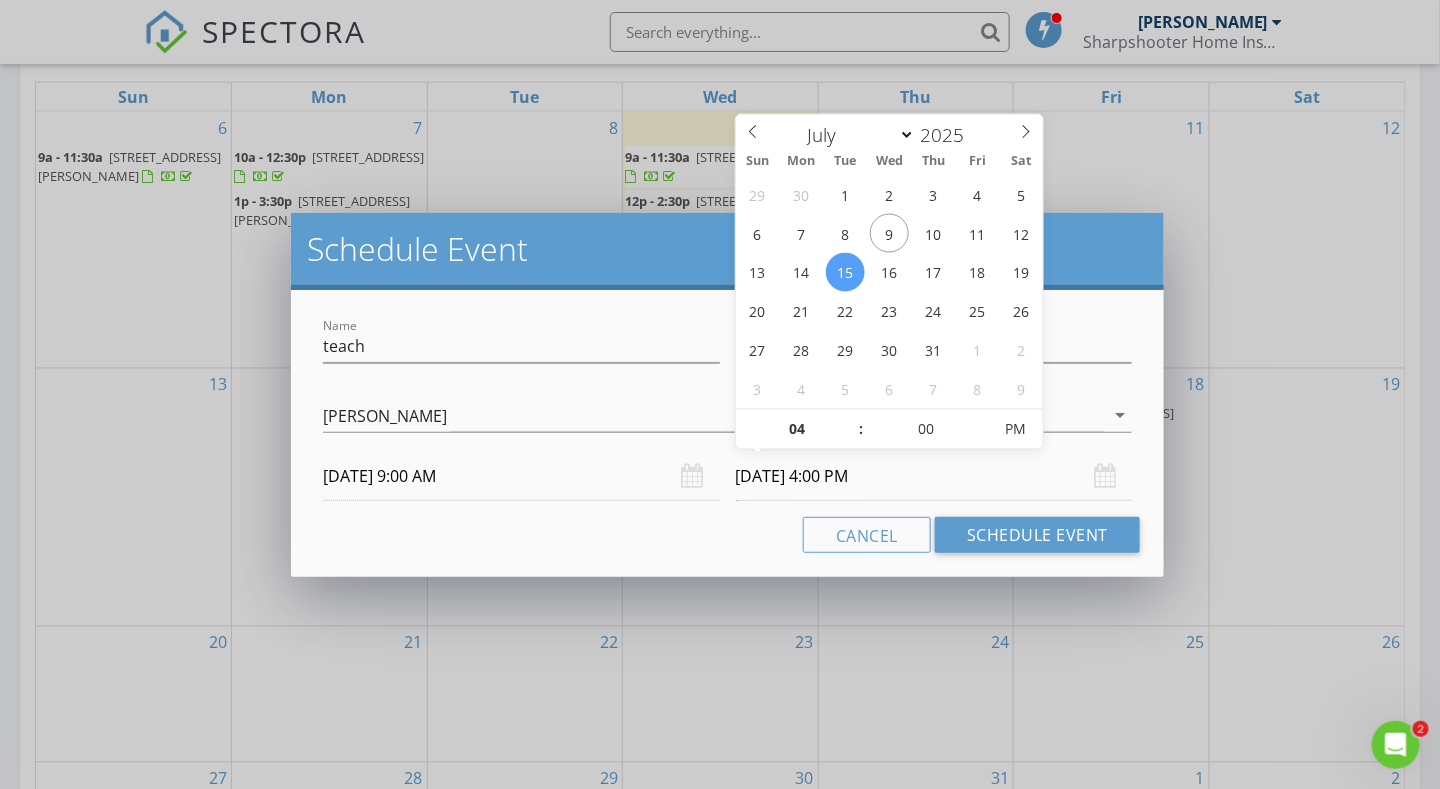 click on "Cancel   Schedule Event" at bounding box center (727, 535) 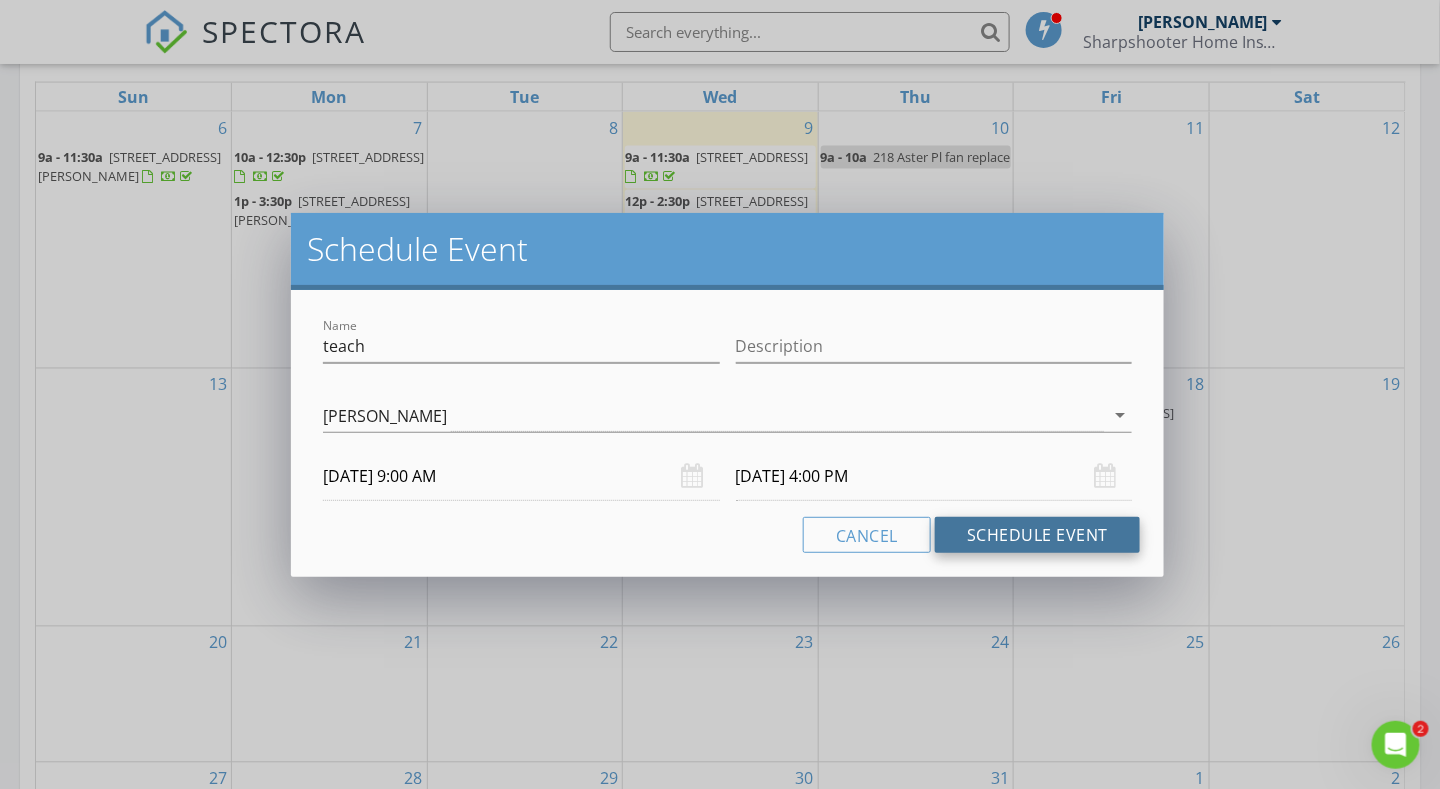 click on "Schedule Event" at bounding box center (1037, 535) 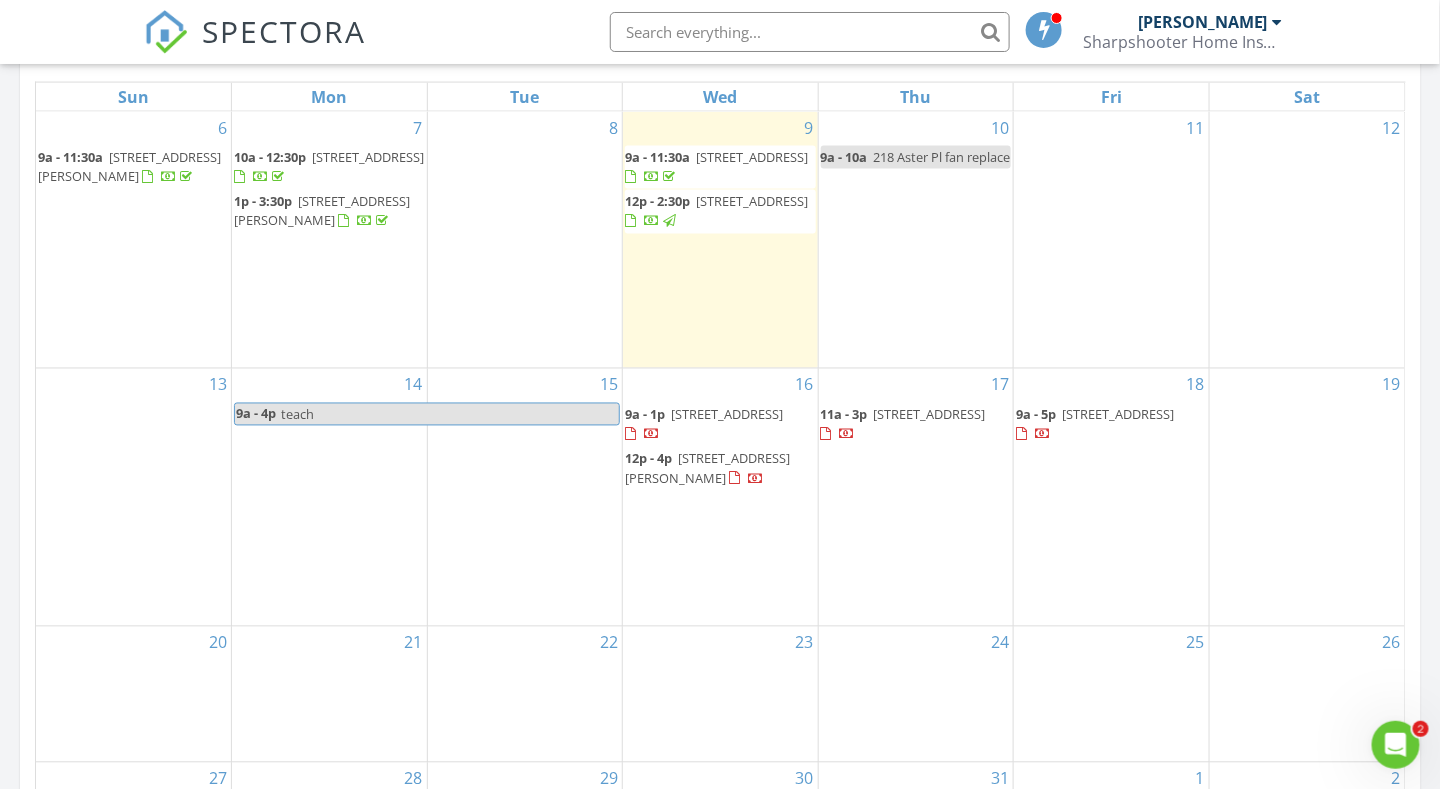 click on "17
11a - 3p
941 Kickapoo Ave, Akron 44305" at bounding box center [916, 497] 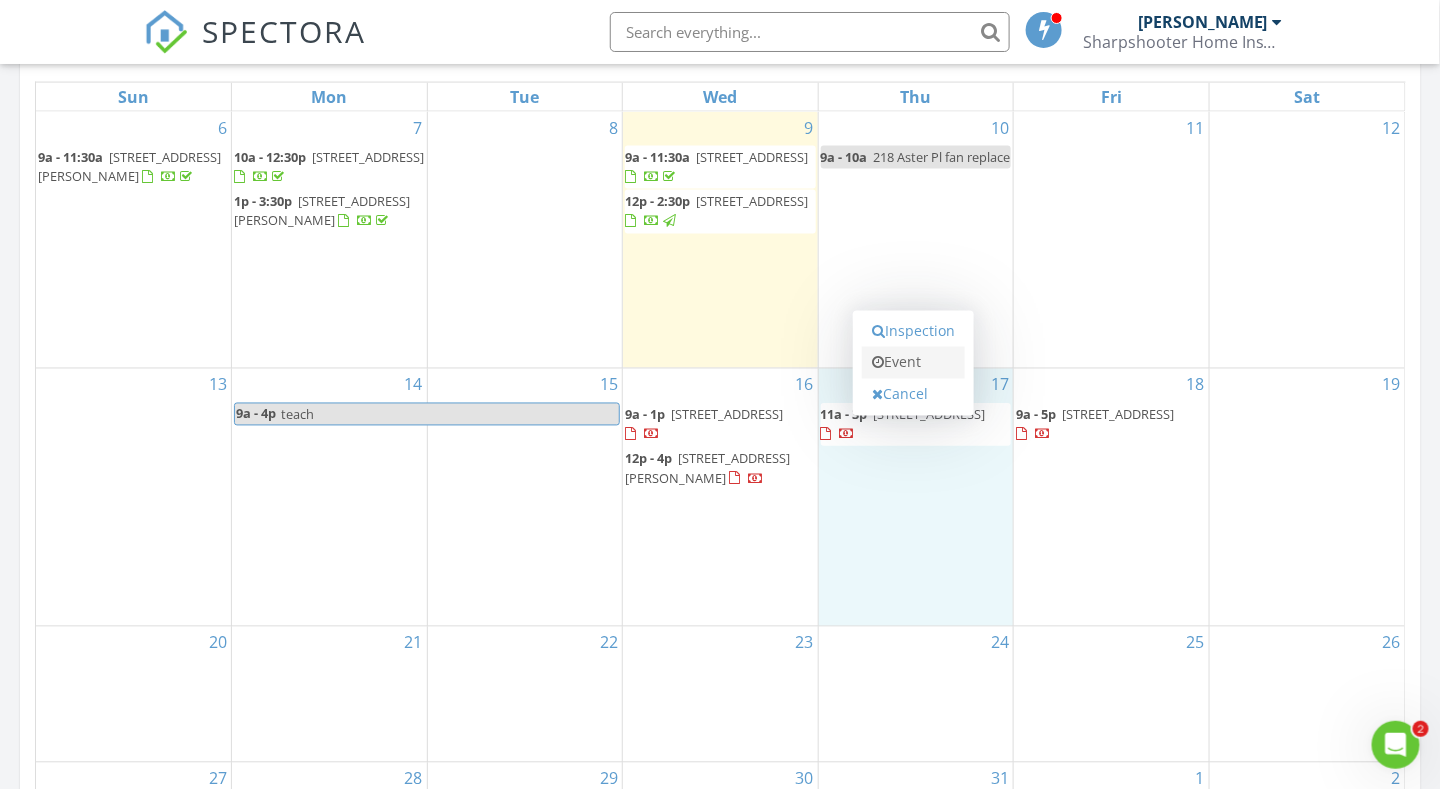 click on "Event" at bounding box center (913, 363) 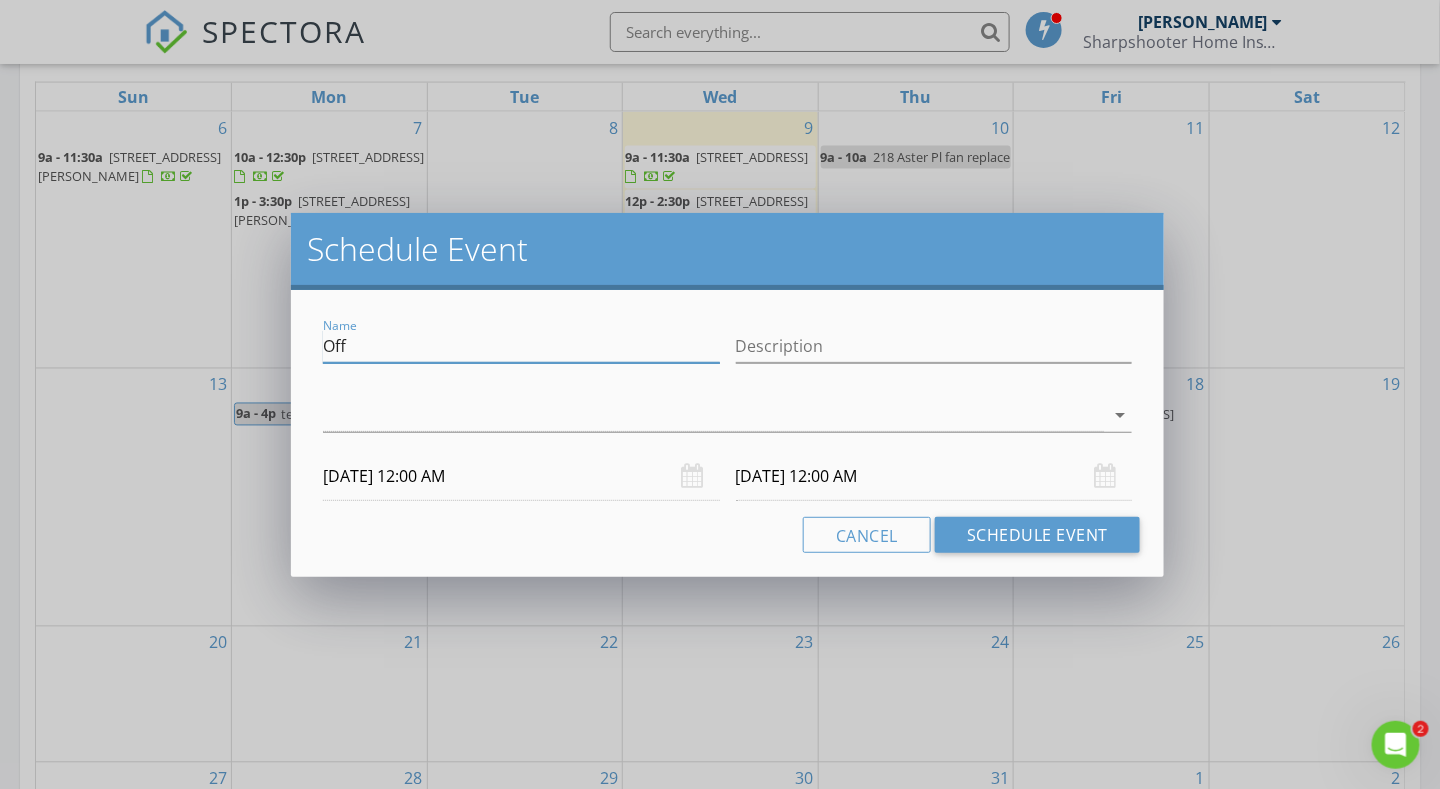 drag, startPoint x: 340, startPoint y: 333, endPoint x: 217, endPoint y: 340, distance: 123.19903 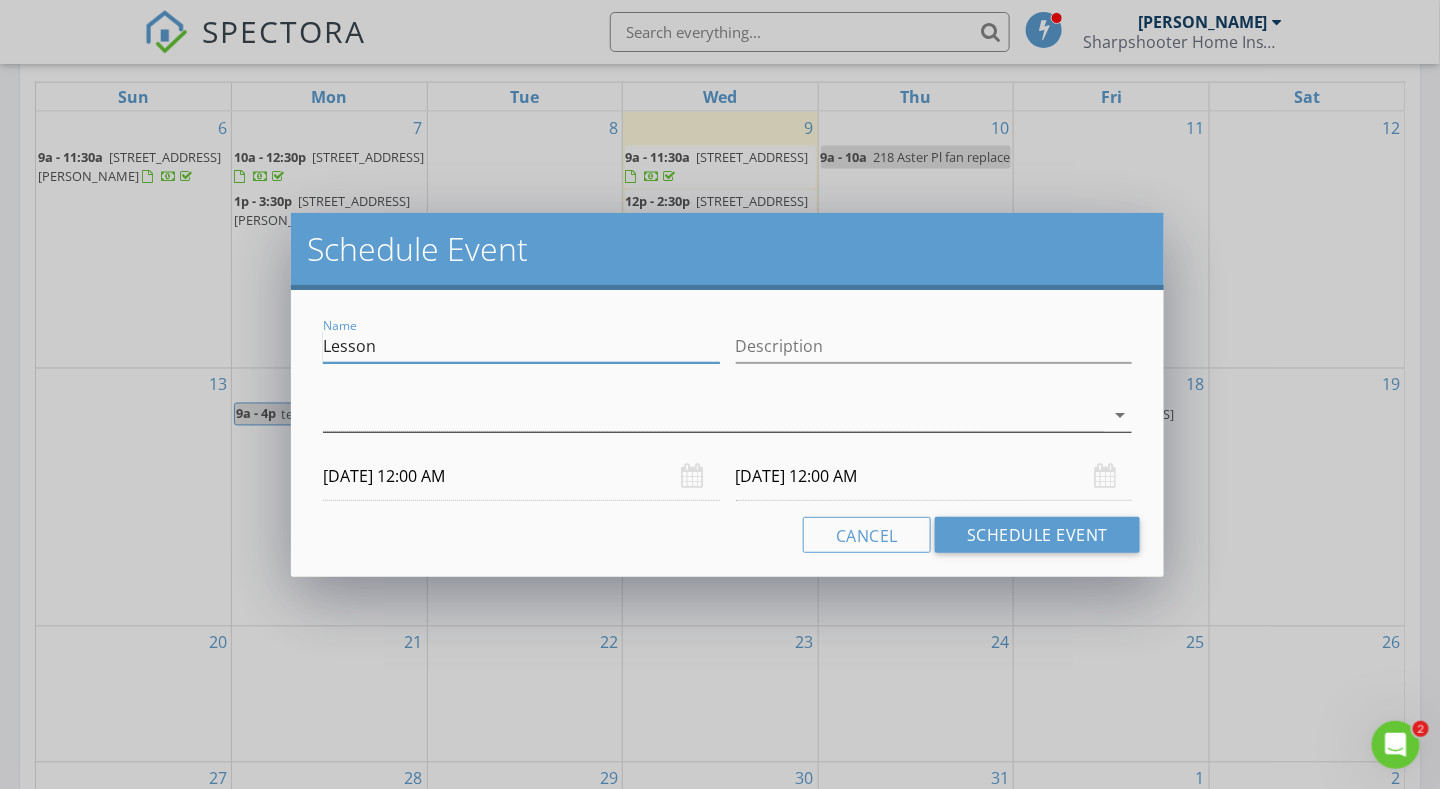 type on "Lesson" 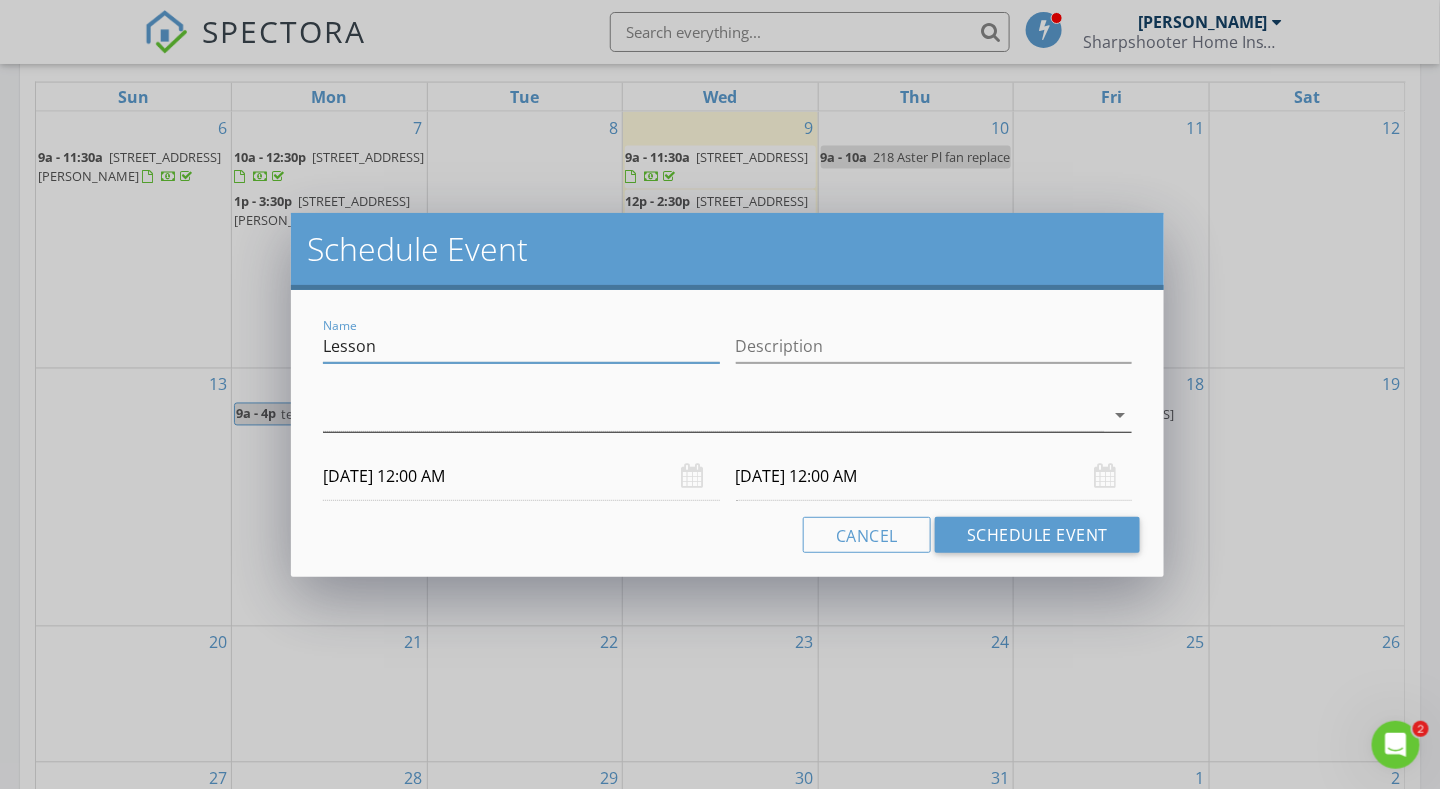 click at bounding box center [713, 415] 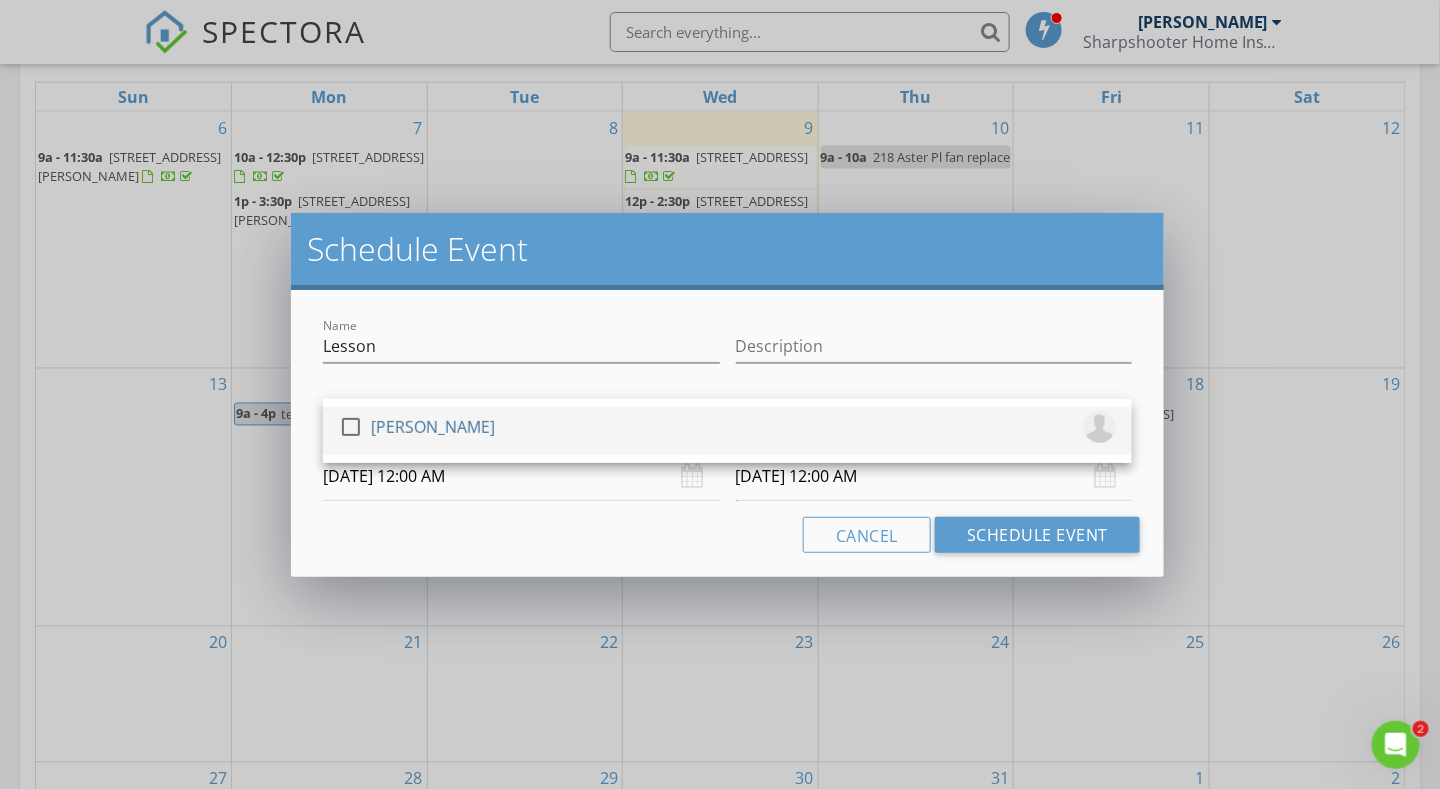 click at bounding box center [351, 427] 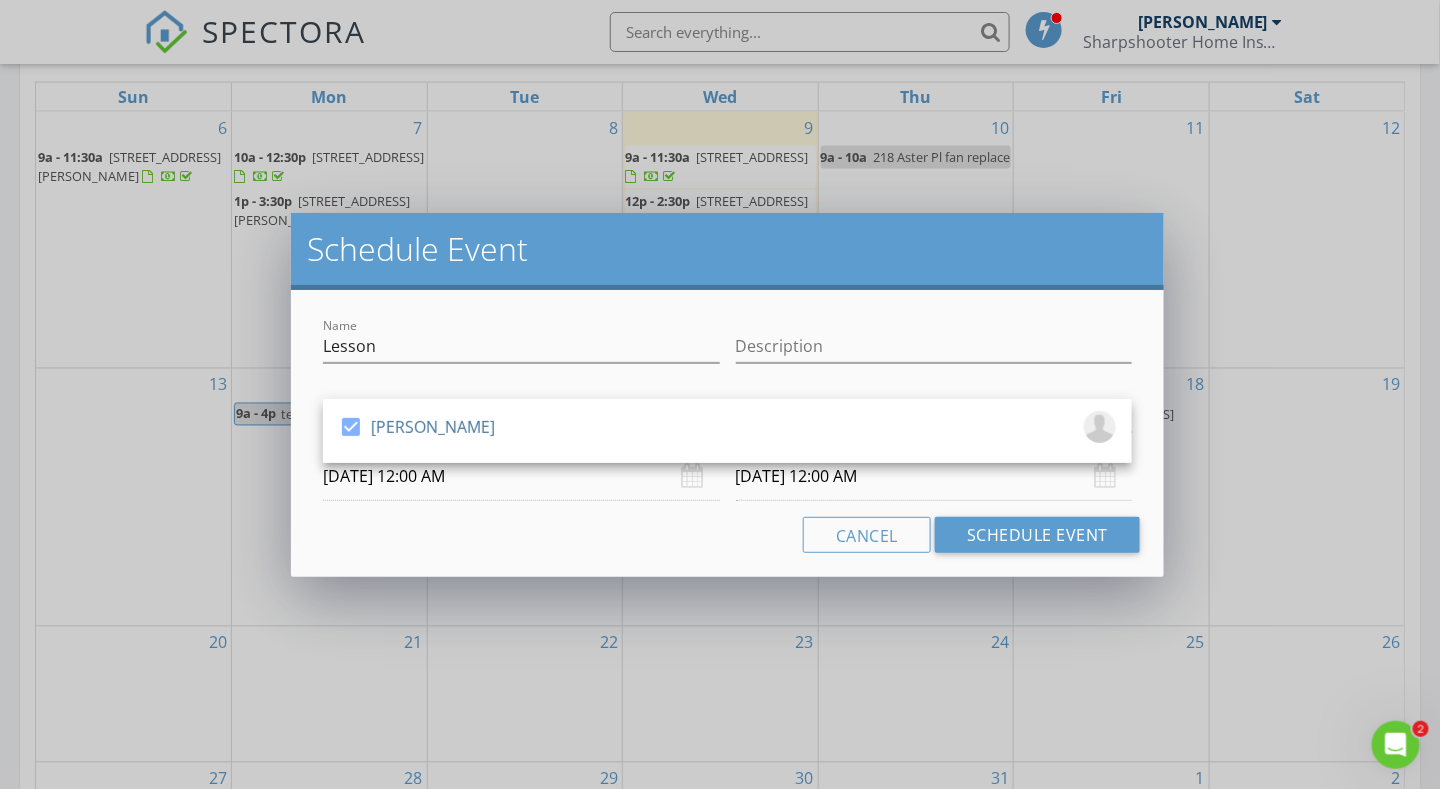 click on "07/17/2025 12:00 AM" at bounding box center [521, 476] 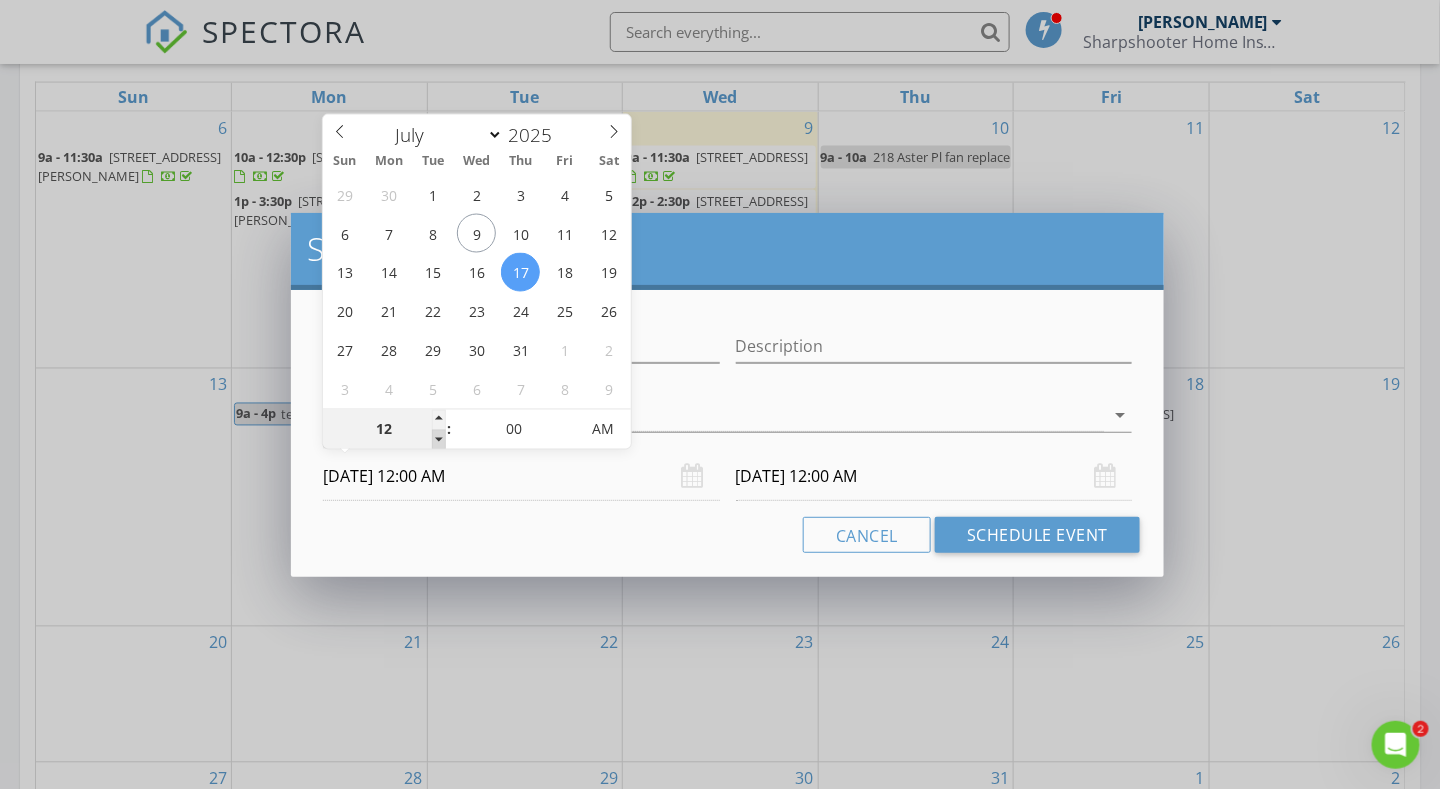 type on "11" 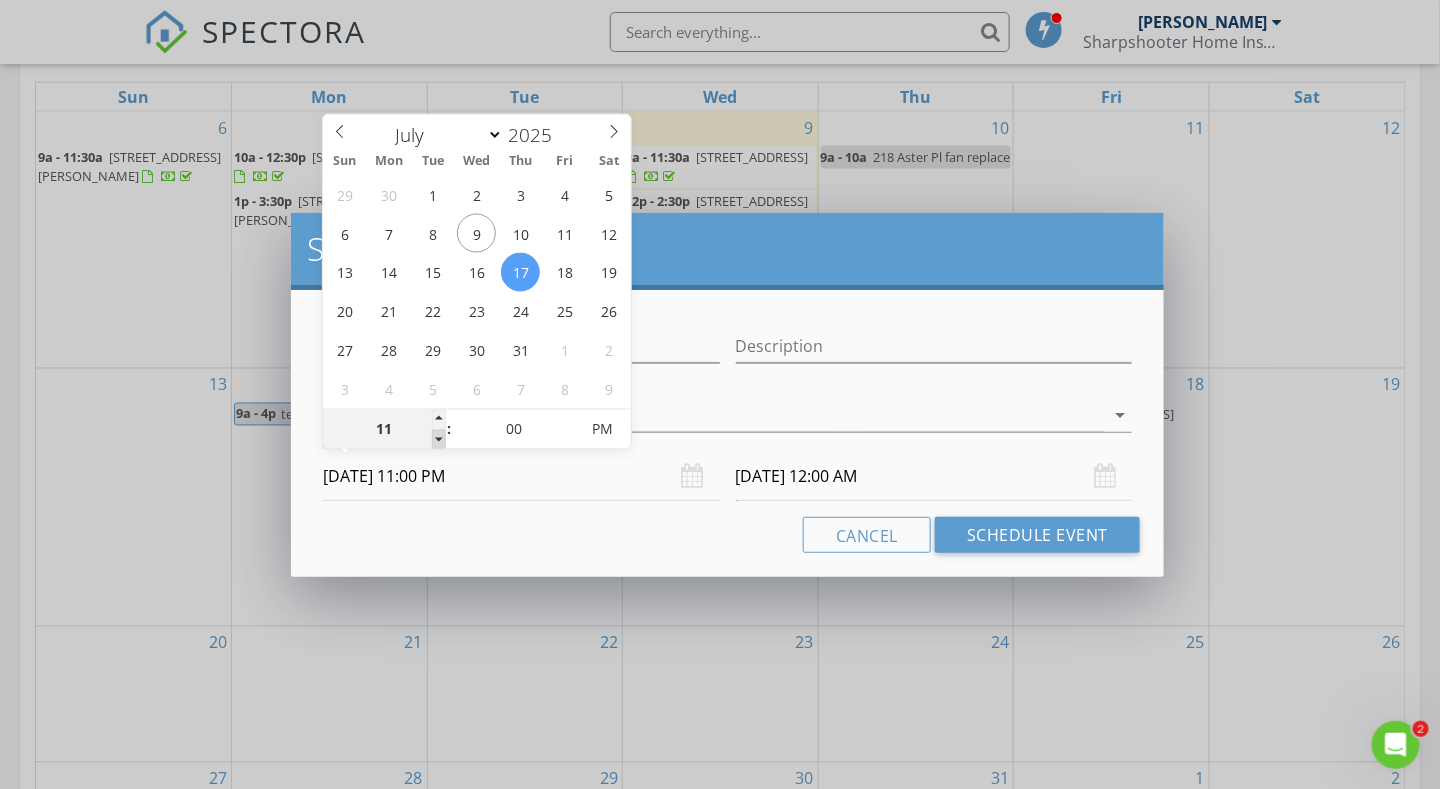 click at bounding box center (439, 440) 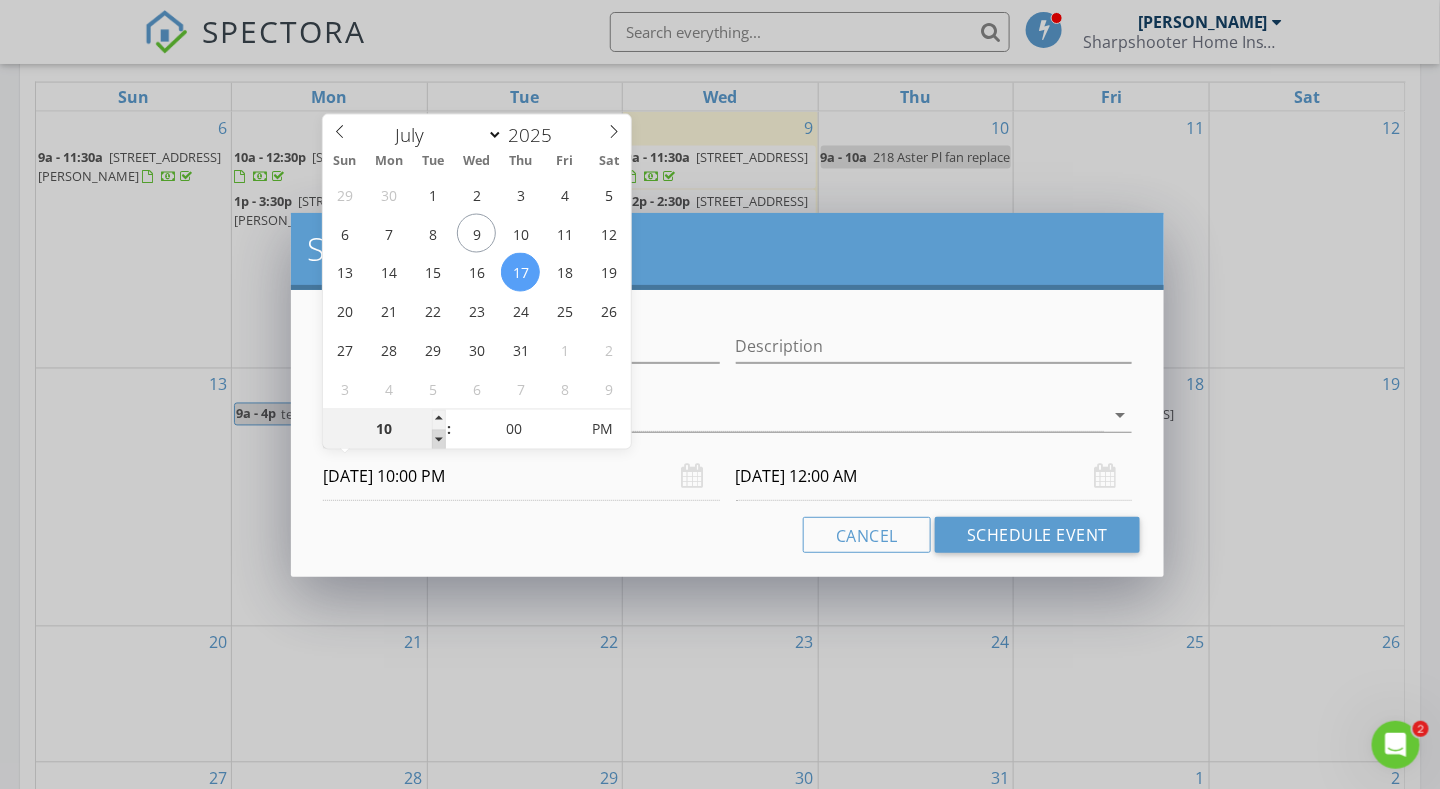 click at bounding box center [439, 440] 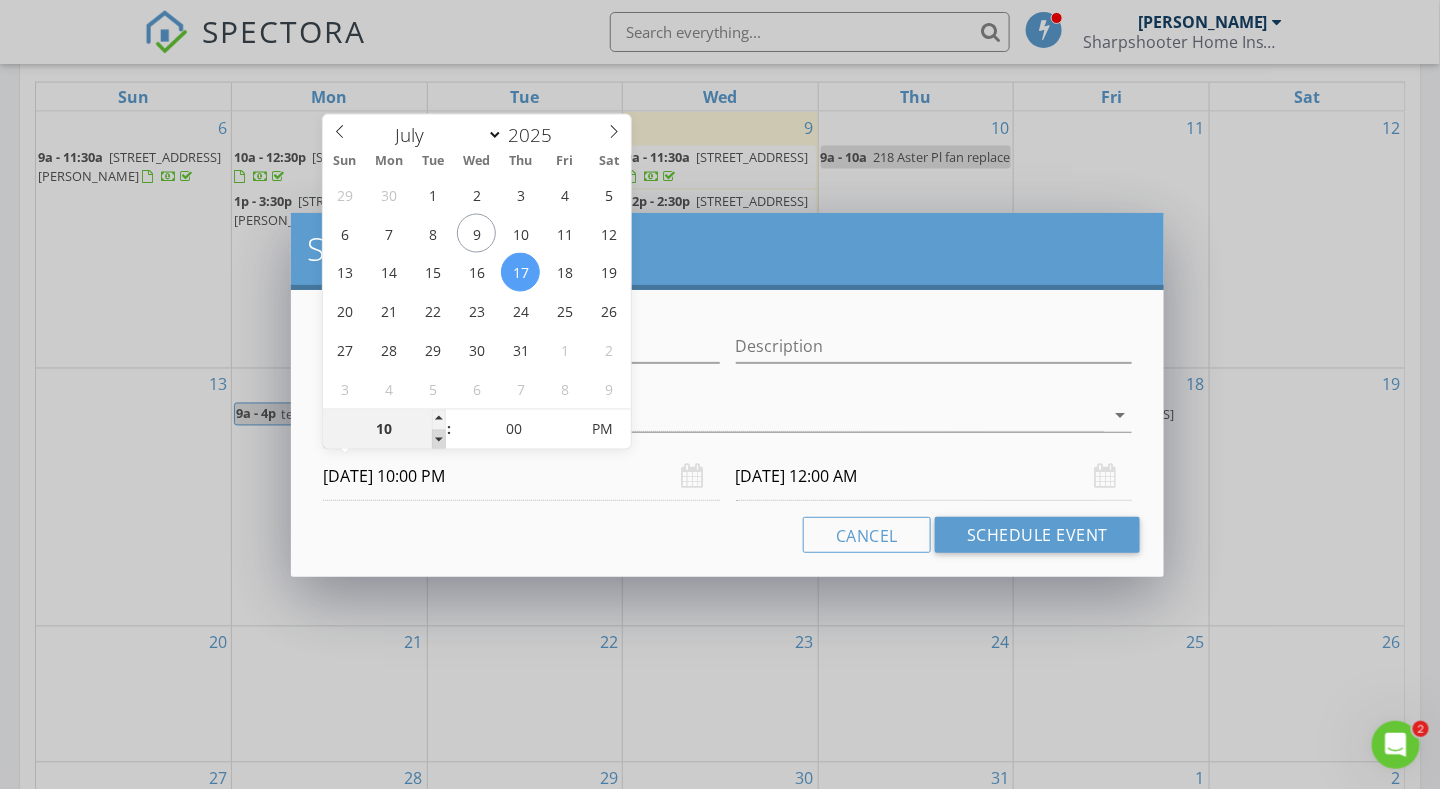 type on "07/17/2025 9:00 PM" 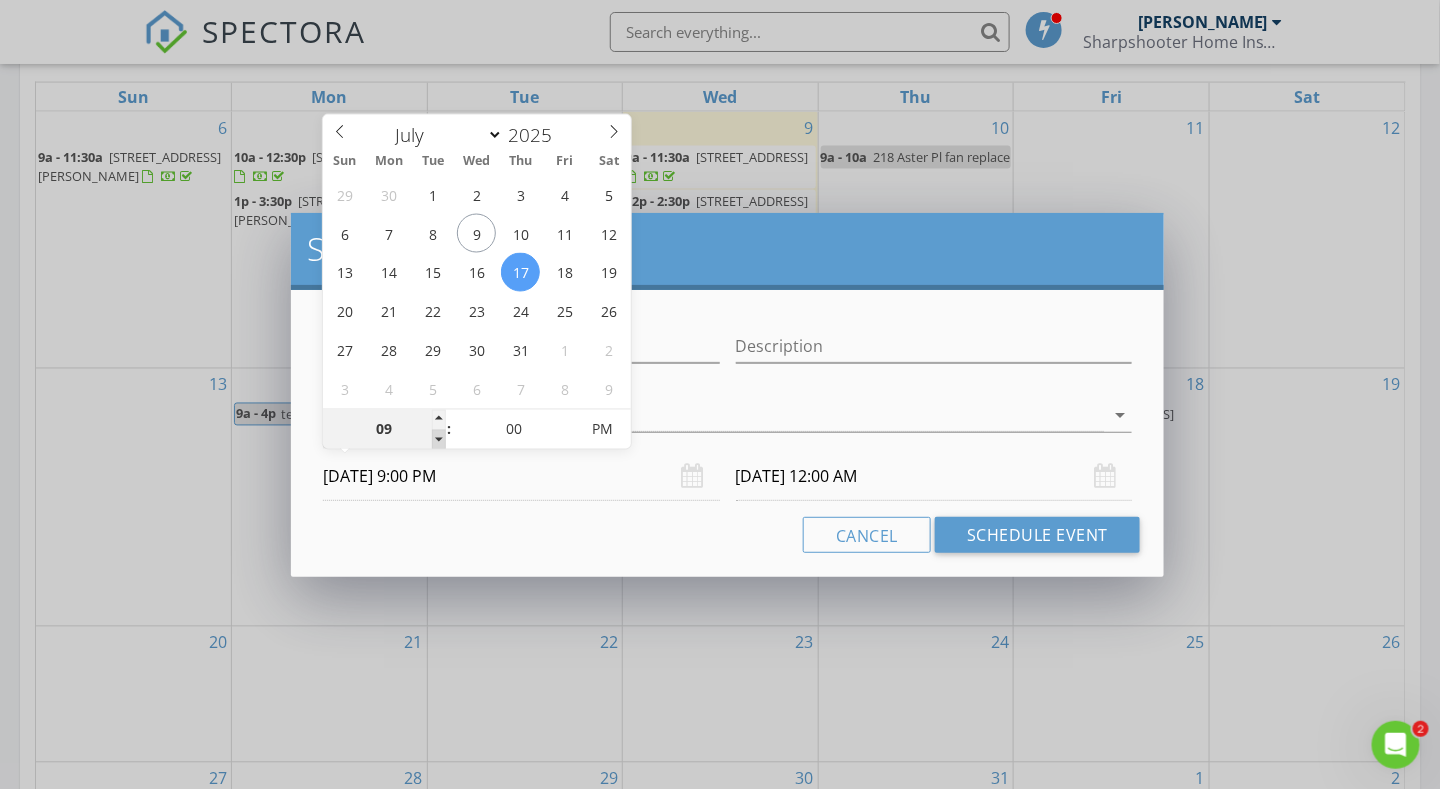 click at bounding box center [439, 440] 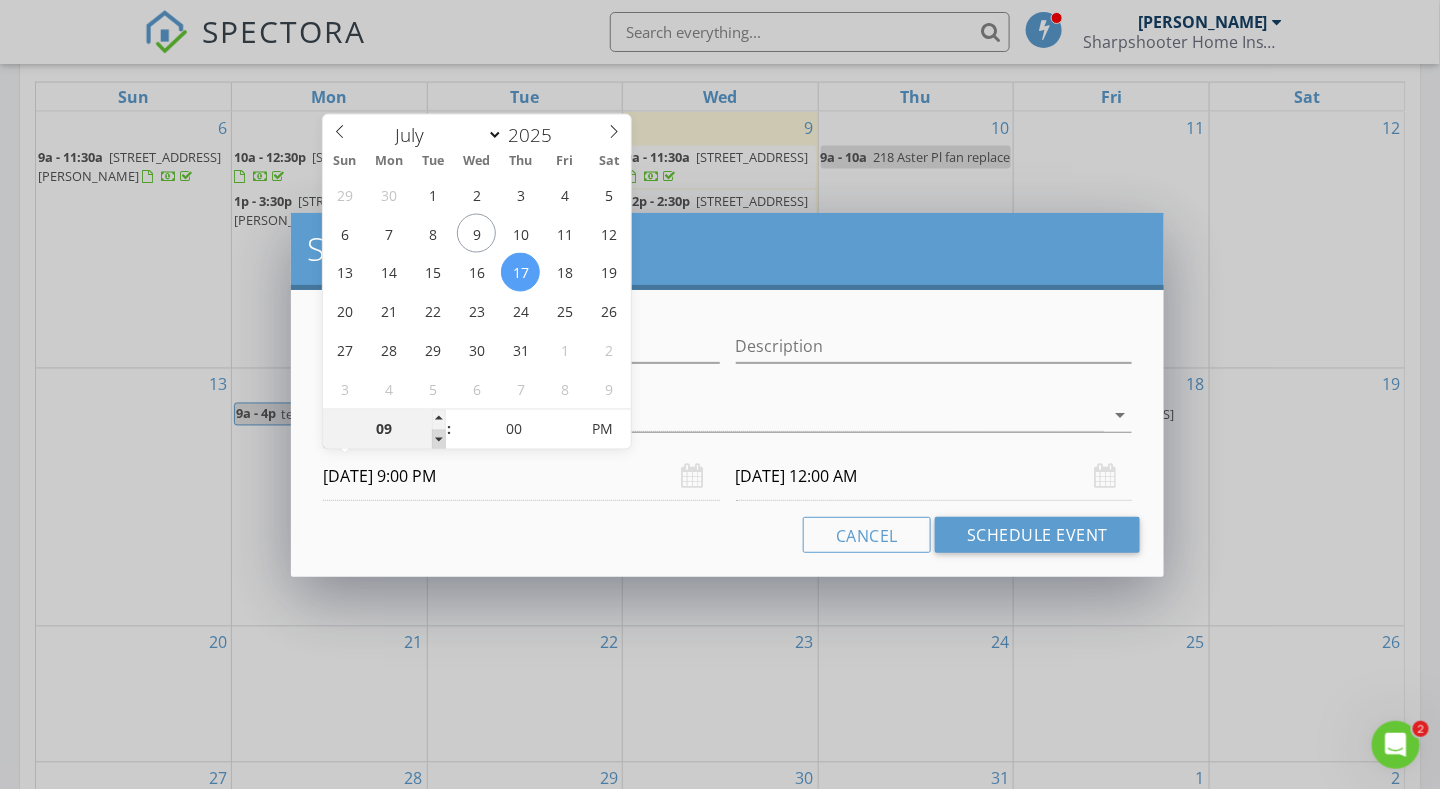 type on "08" 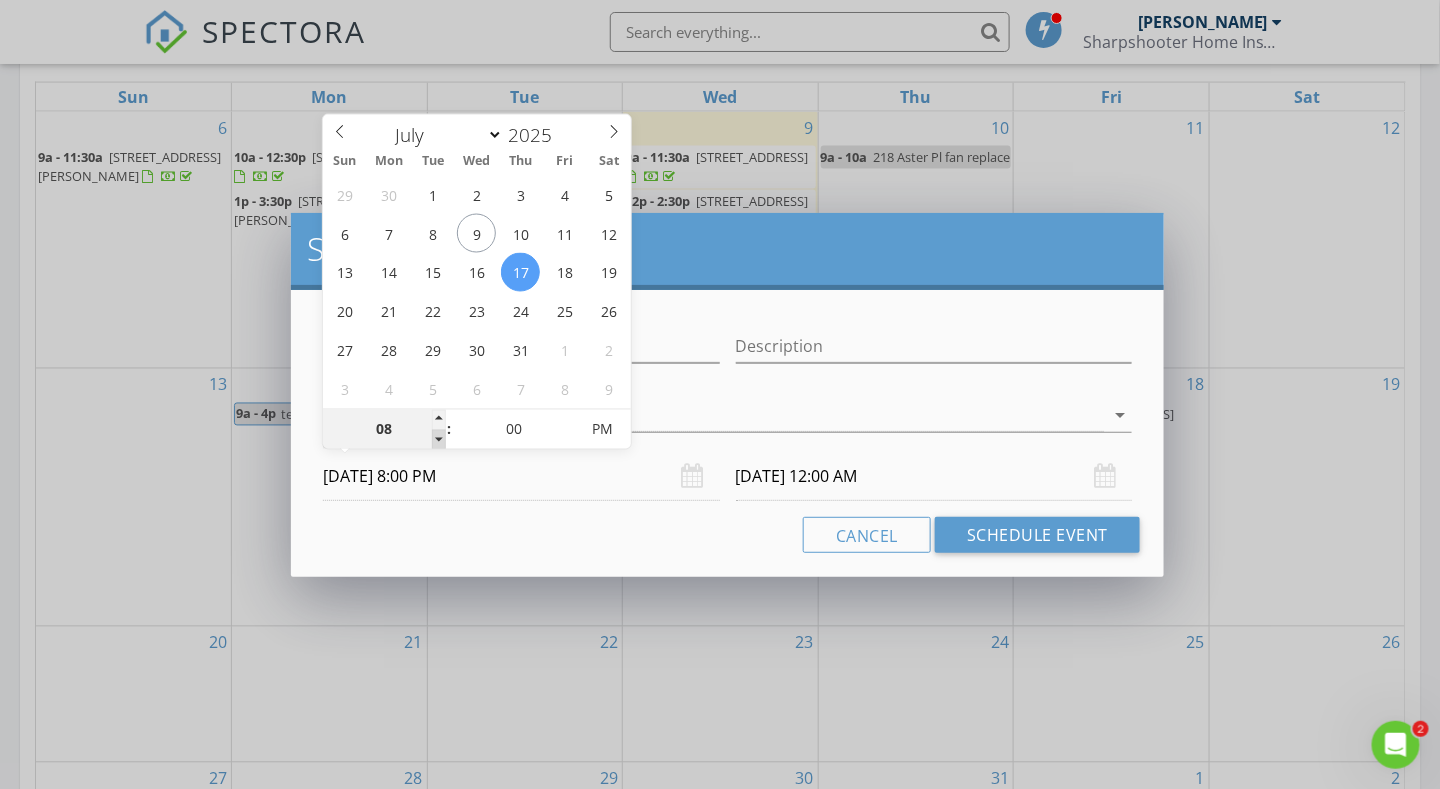 click at bounding box center (439, 440) 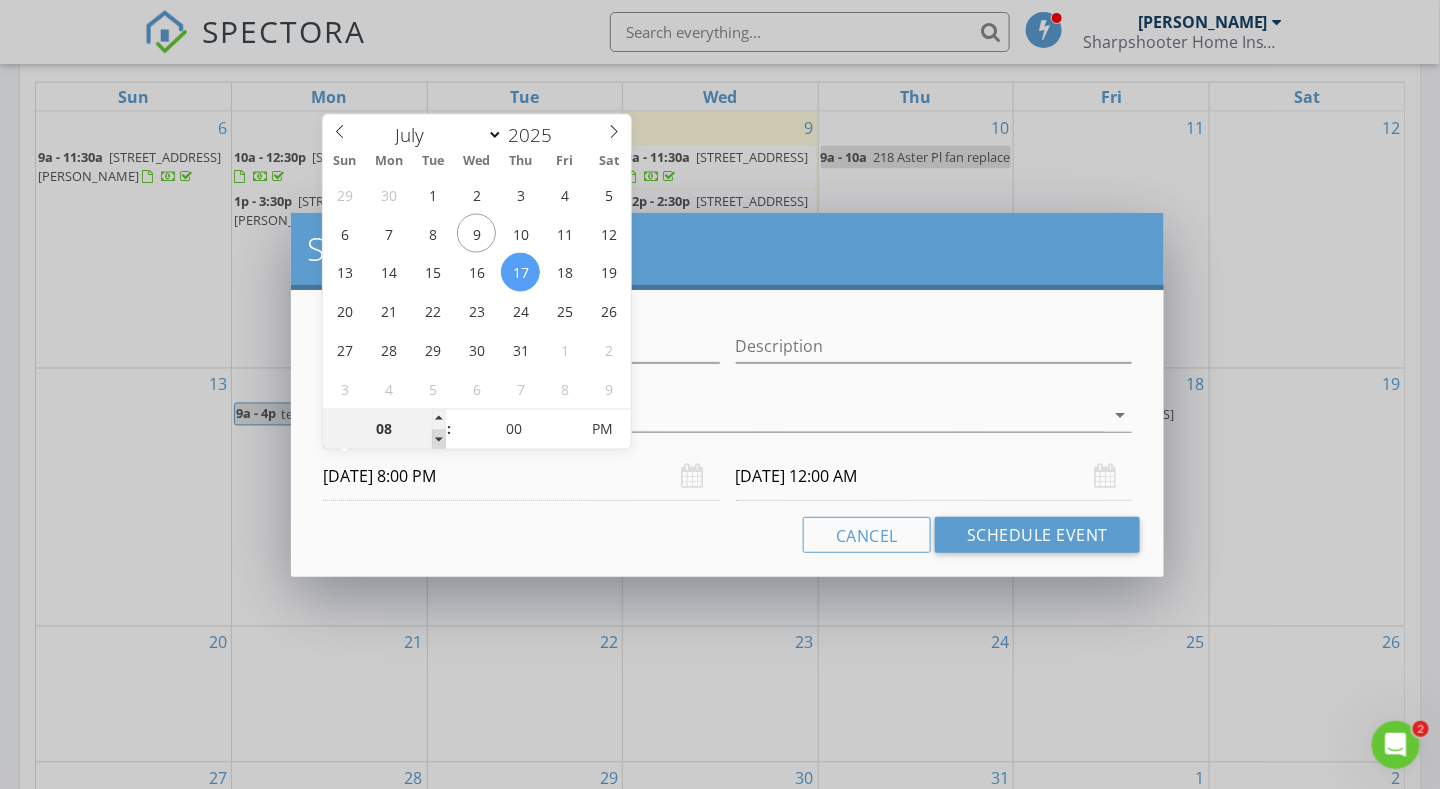 type on "07/18/2025 8:00 PM" 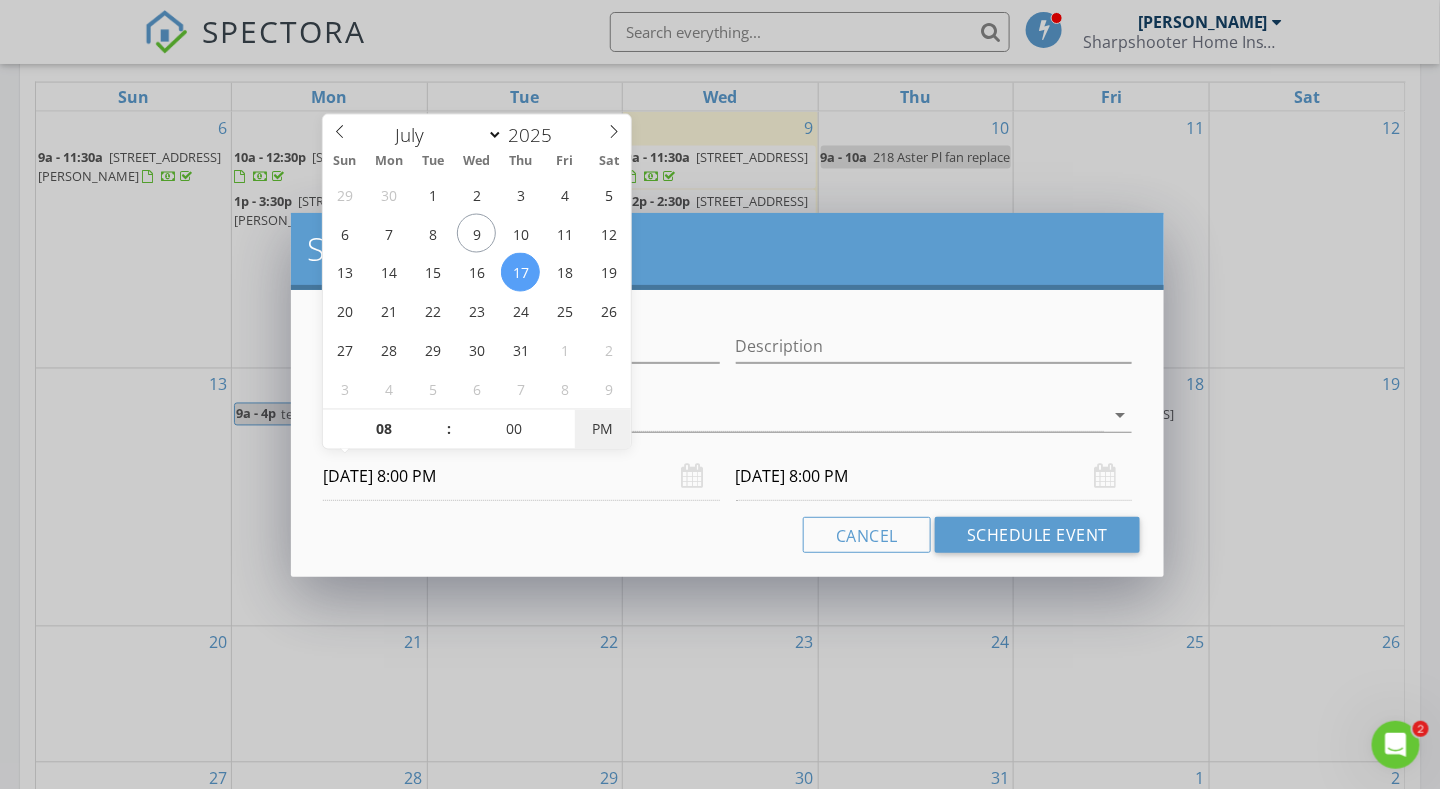 type on "07/17/2025 8:00 AM" 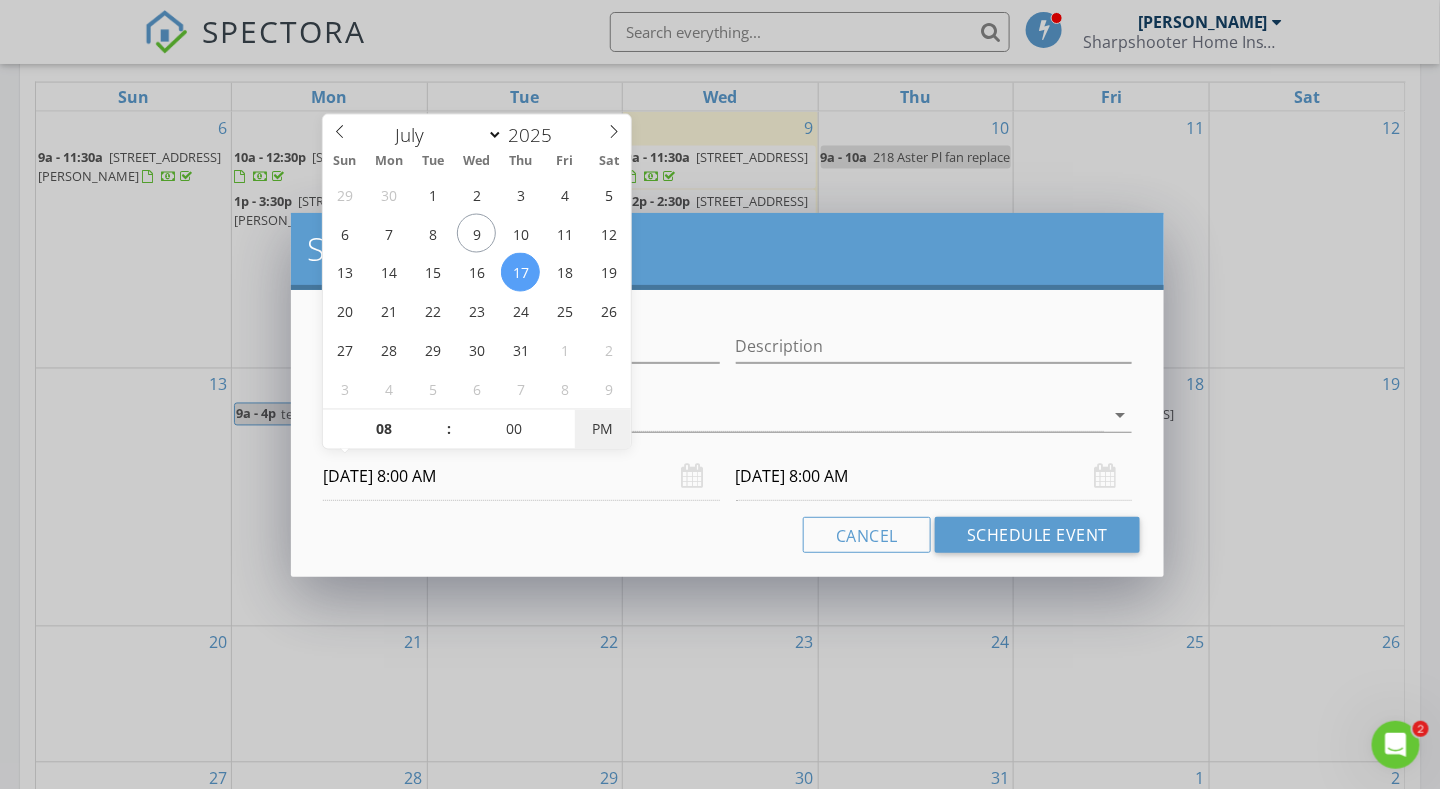 click on "PM" at bounding box center (602, 430) 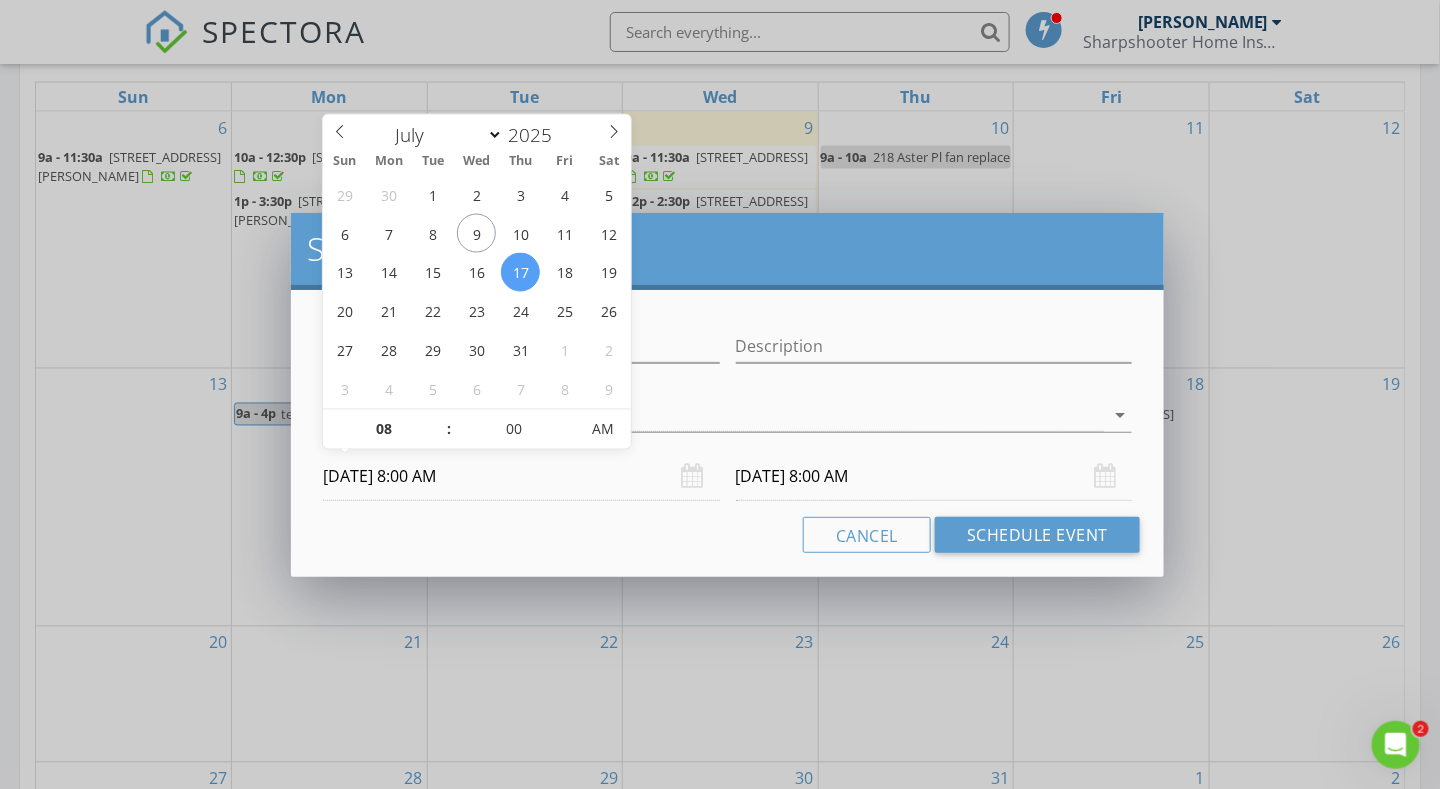 click on "07/18/2025 8:00 AM" at bounding box center [934, 476] 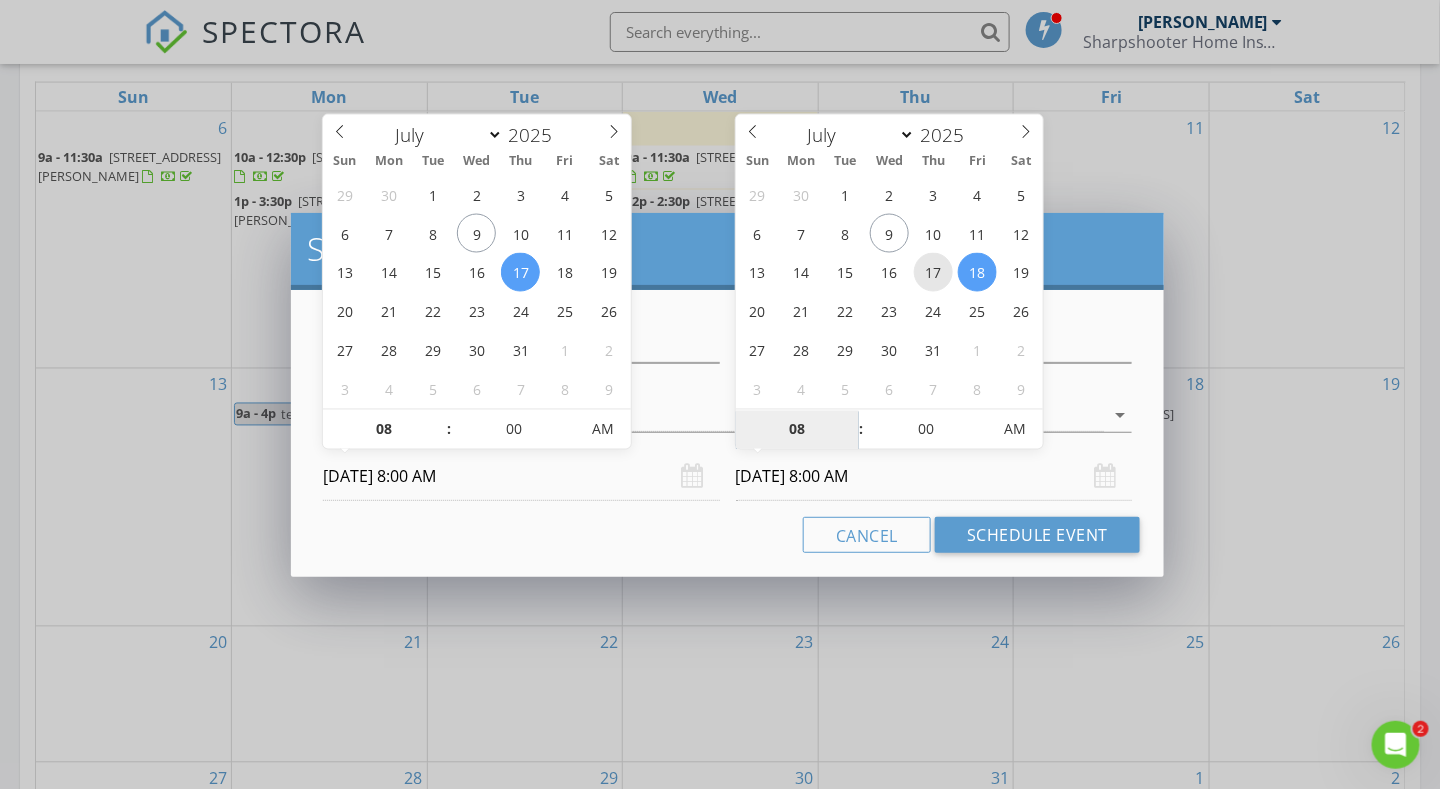 type on "07/17/2025 8:00 AM" 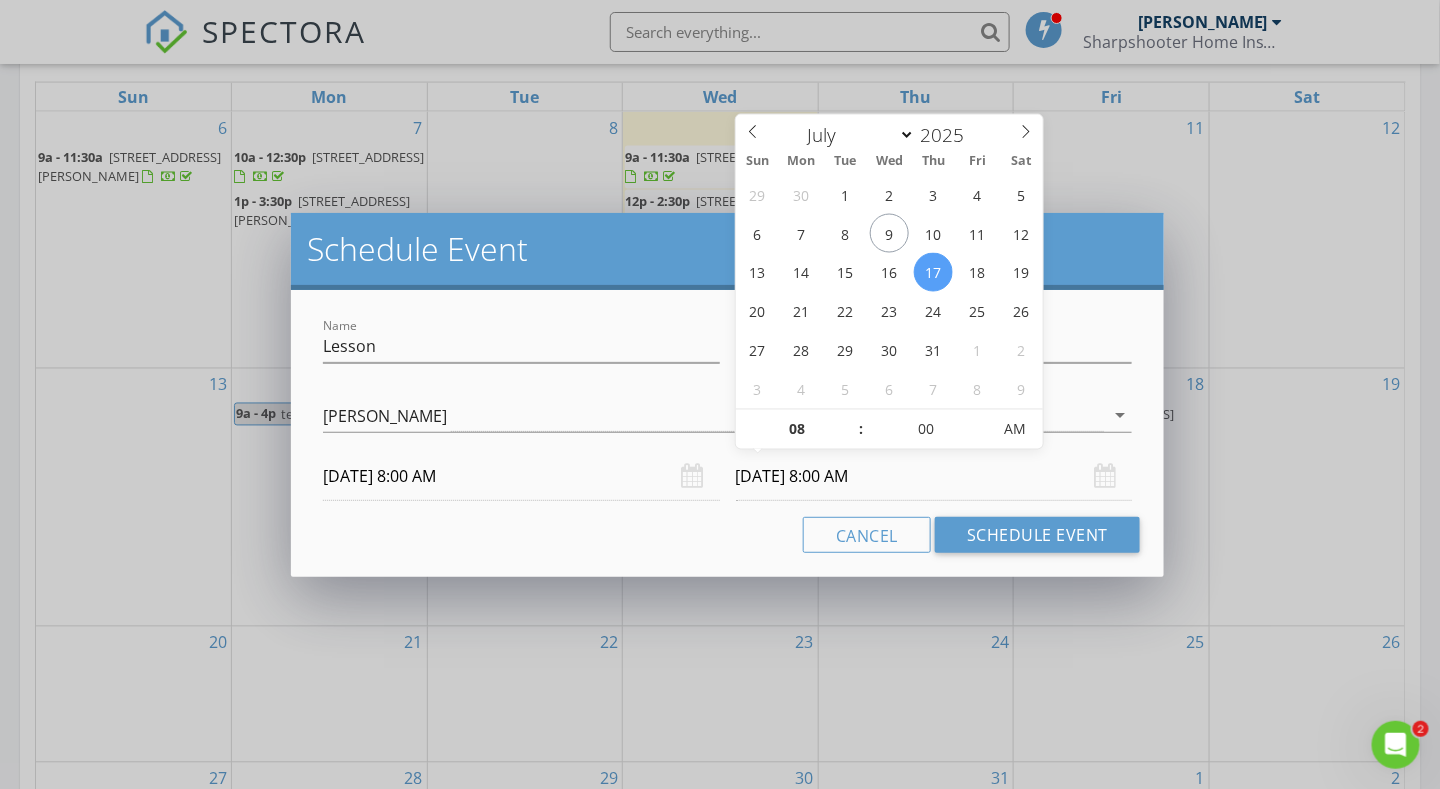 click on "07/17/2025 8:00 AM" at bounding box center (521, 476) 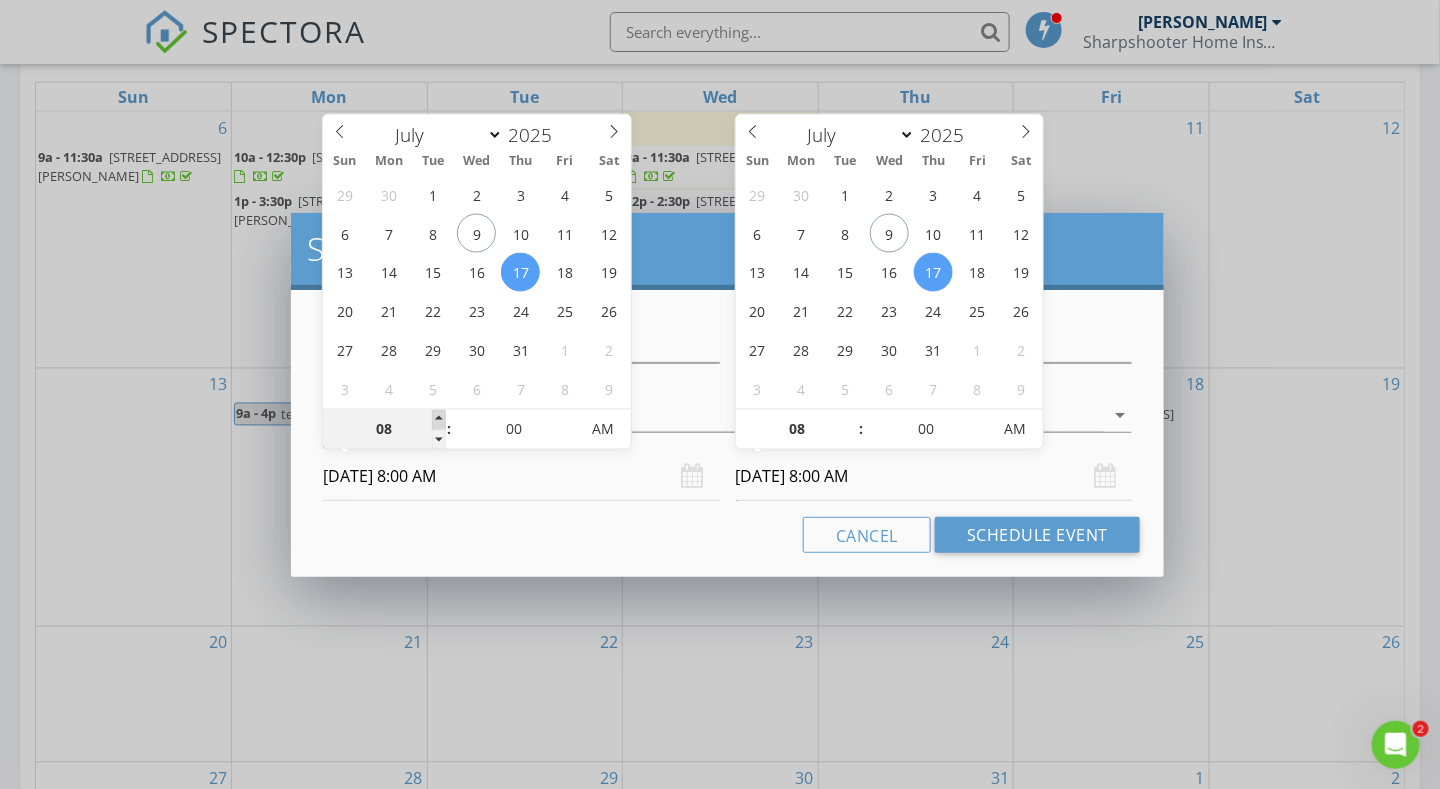 type on "09" 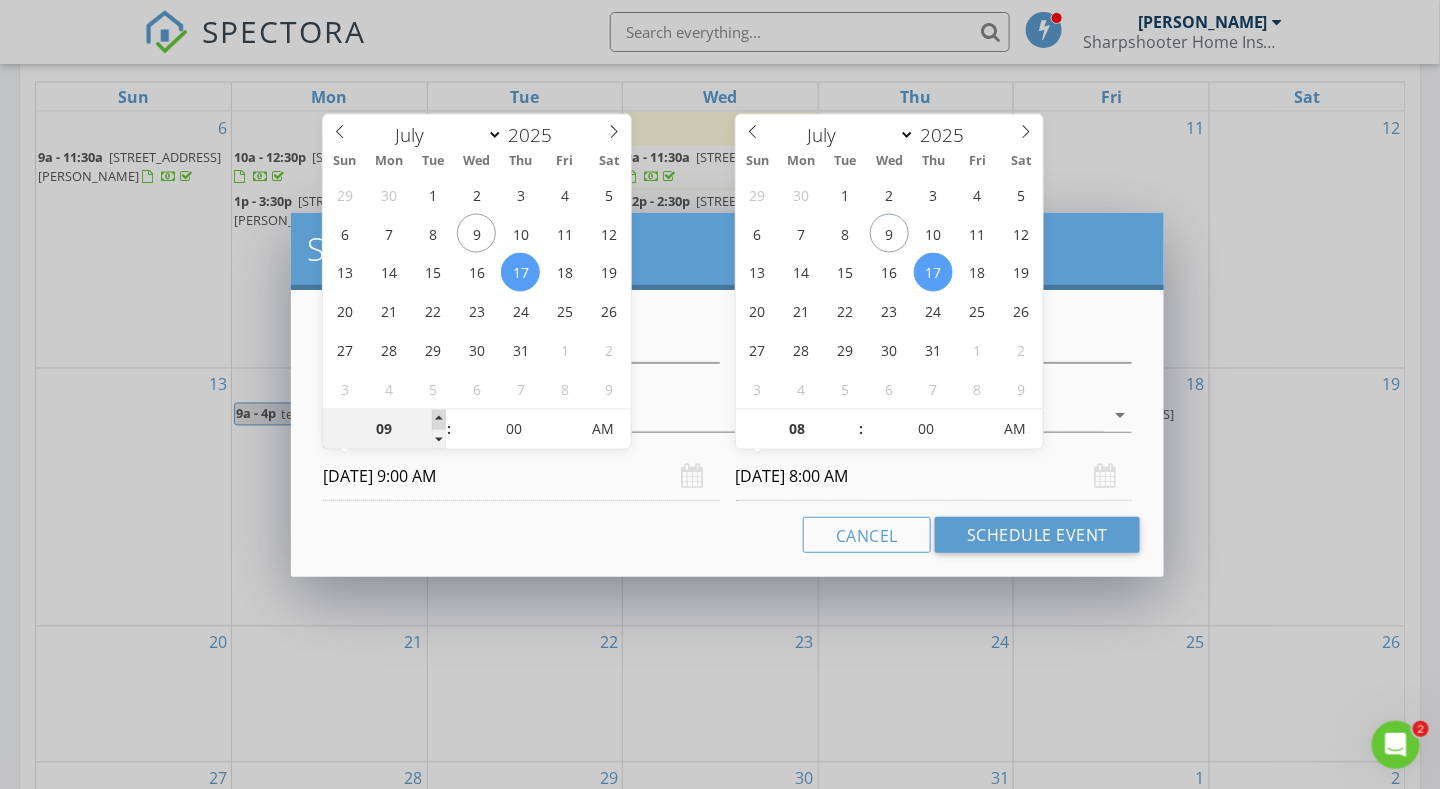 click at bounding box center [439, 420] 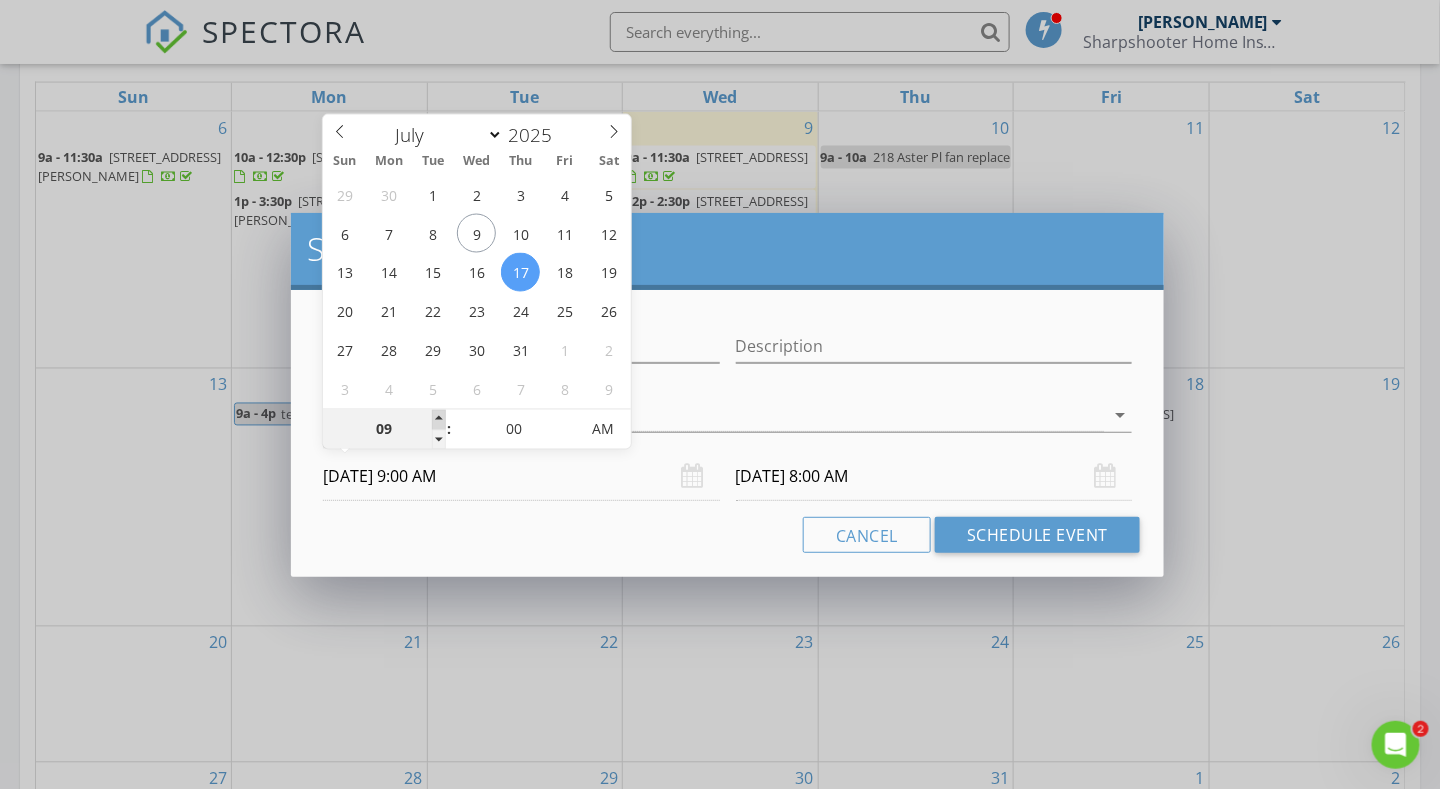 type on "07/17/2025 9:00 AM" 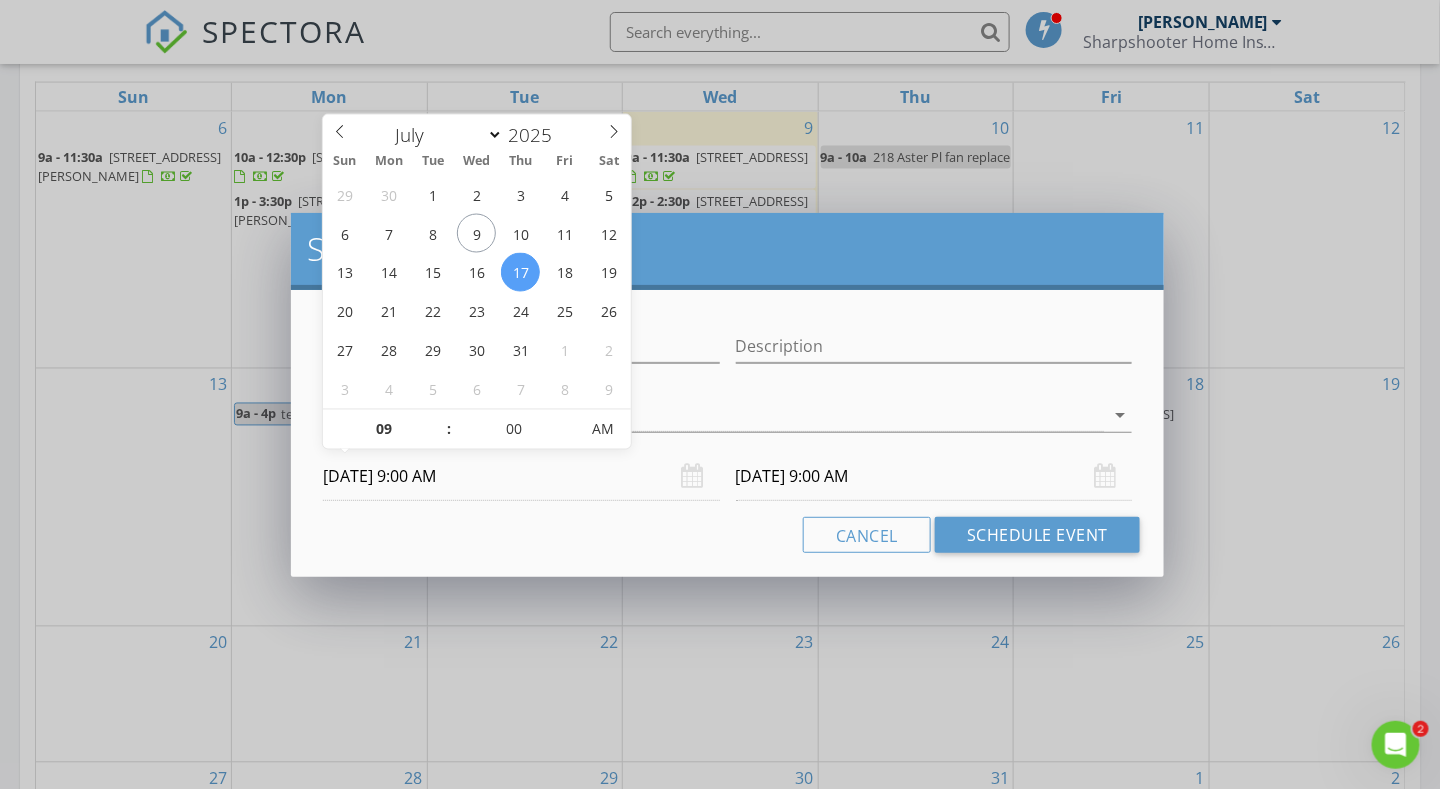 click on "07/17/2025 9:00 AM" at bounding box center [934, 476] 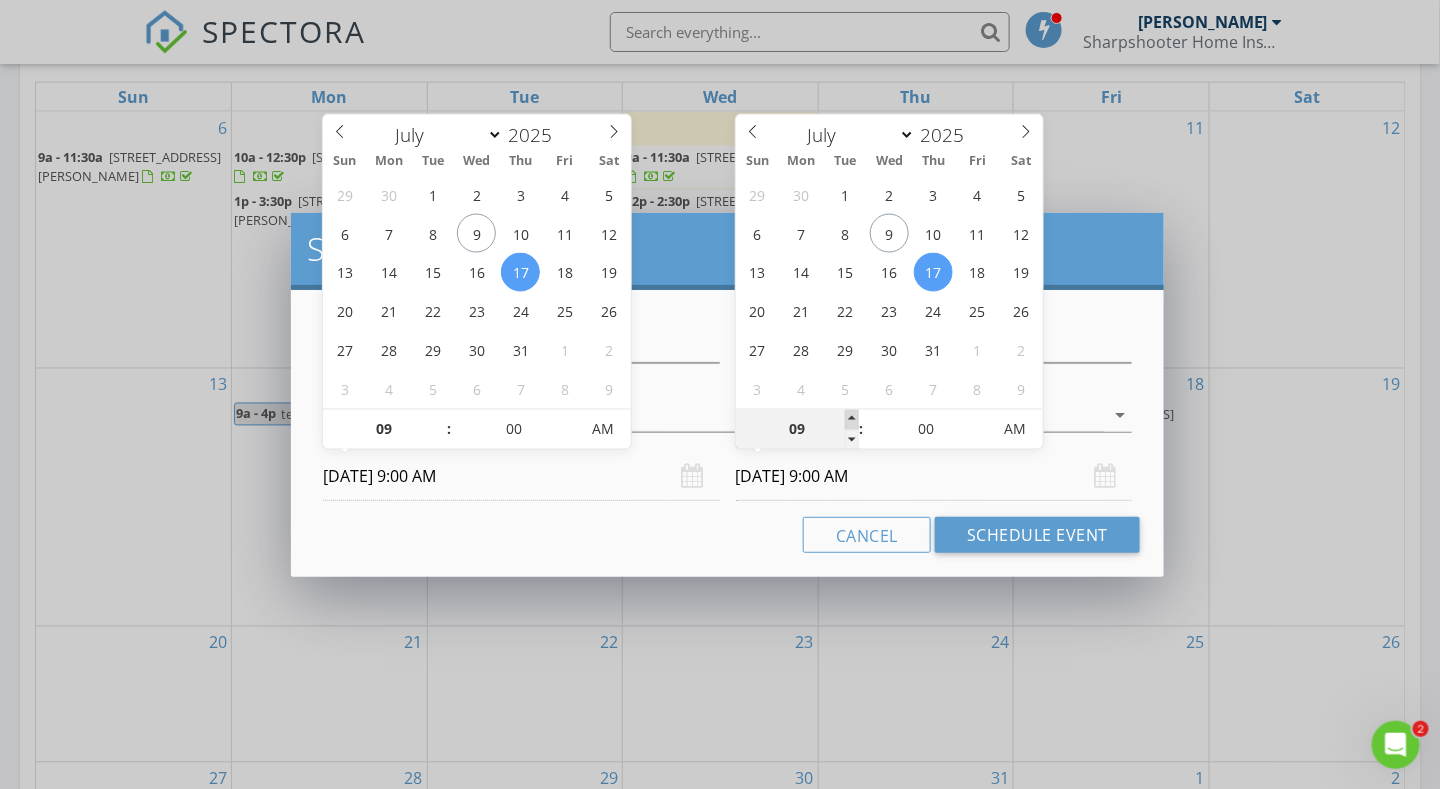 type on "10" 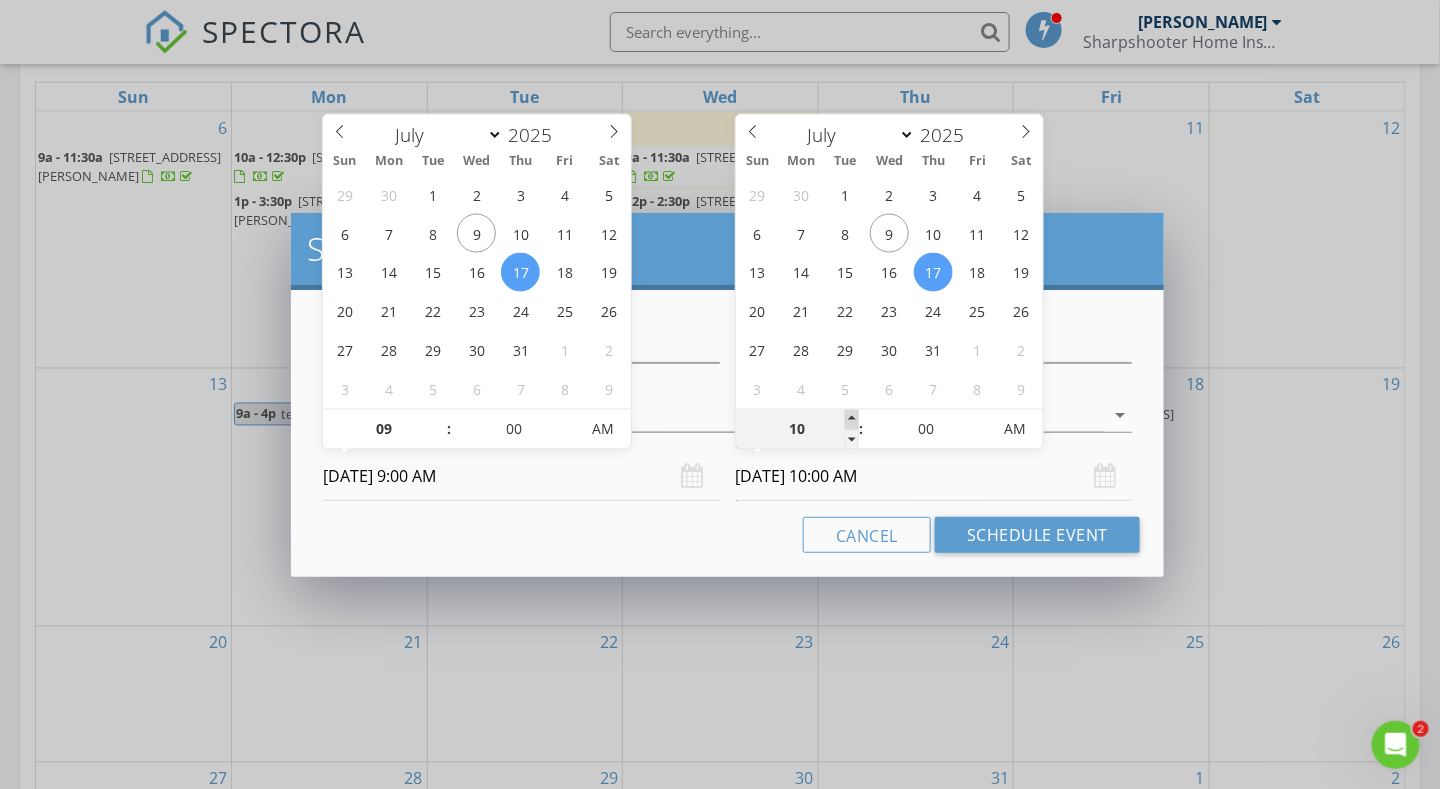 click at bounding box center [852, 420] 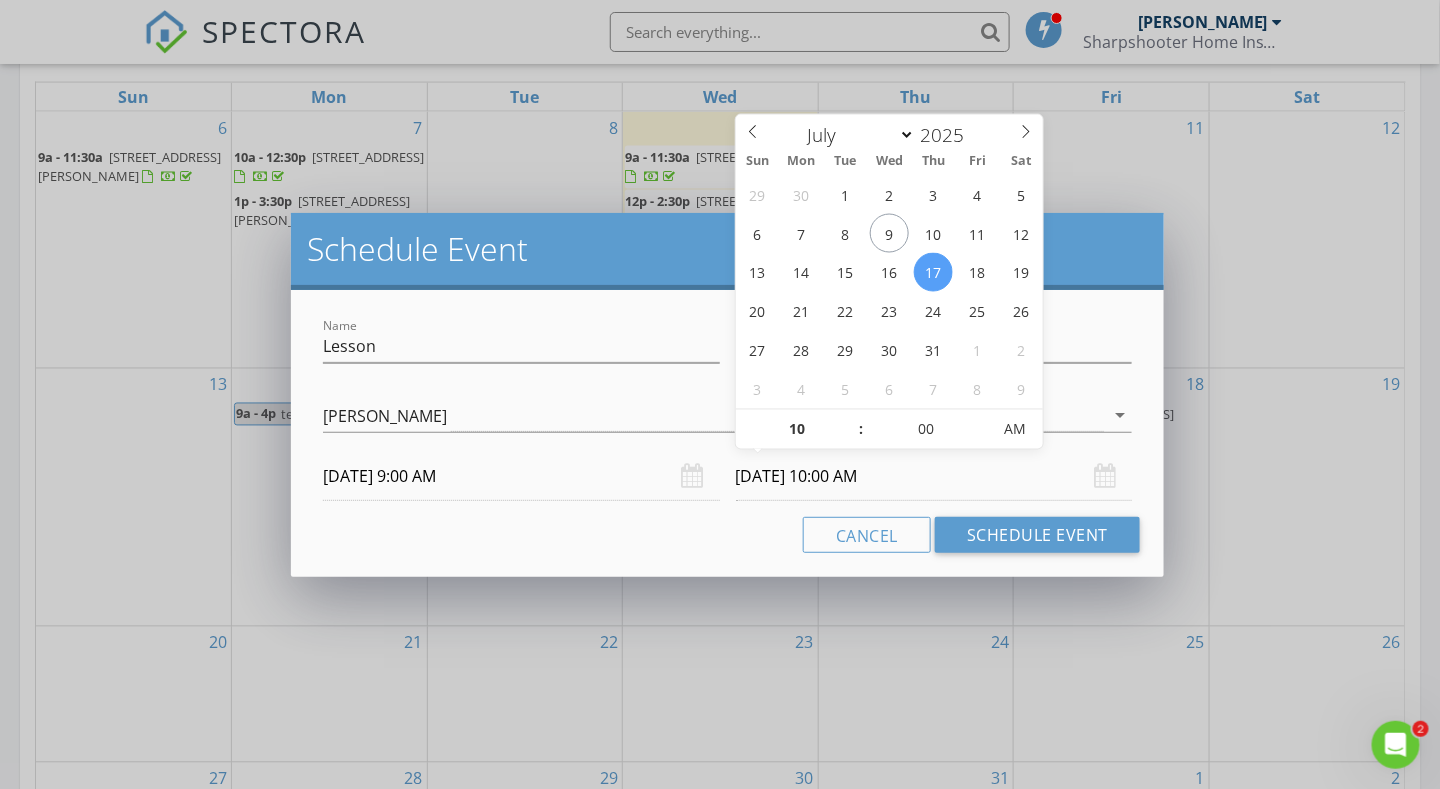 click on "Cancel   Schedule Event" at bounding box center (727, 535) 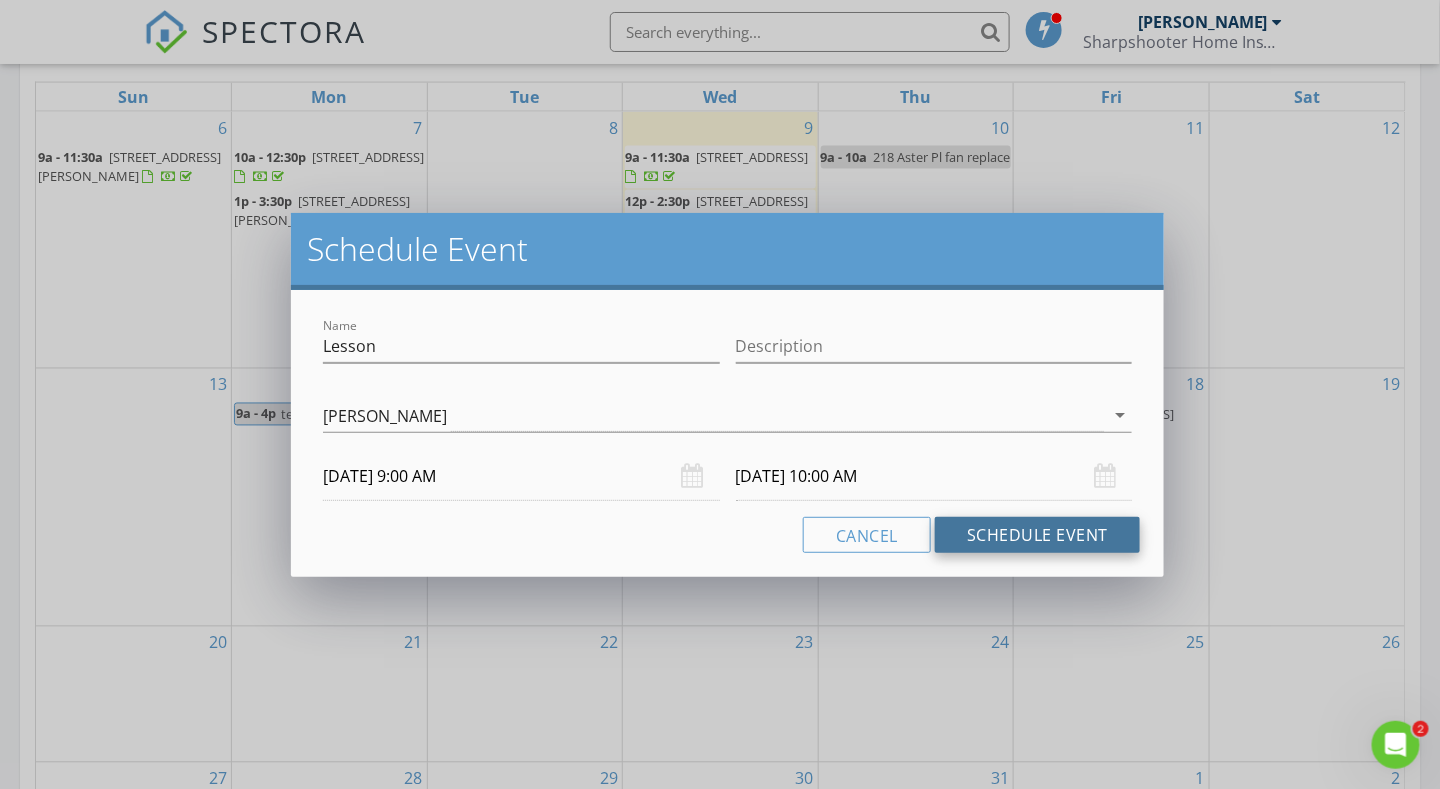 click on "Schedule Event" at bounding box center (1037, 535) 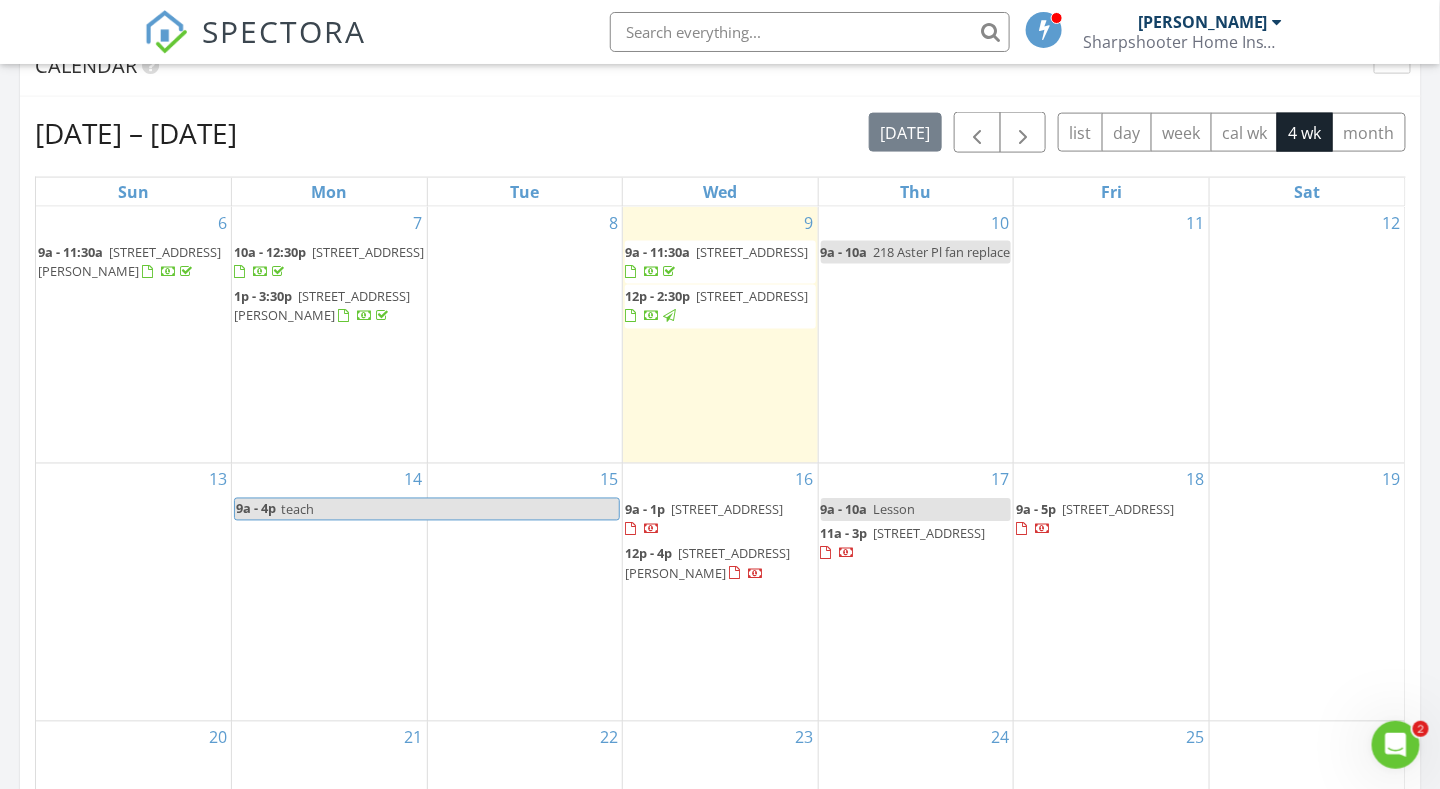 scroll, scrollTop: 900, scrollLeft: 0, axis: vertical 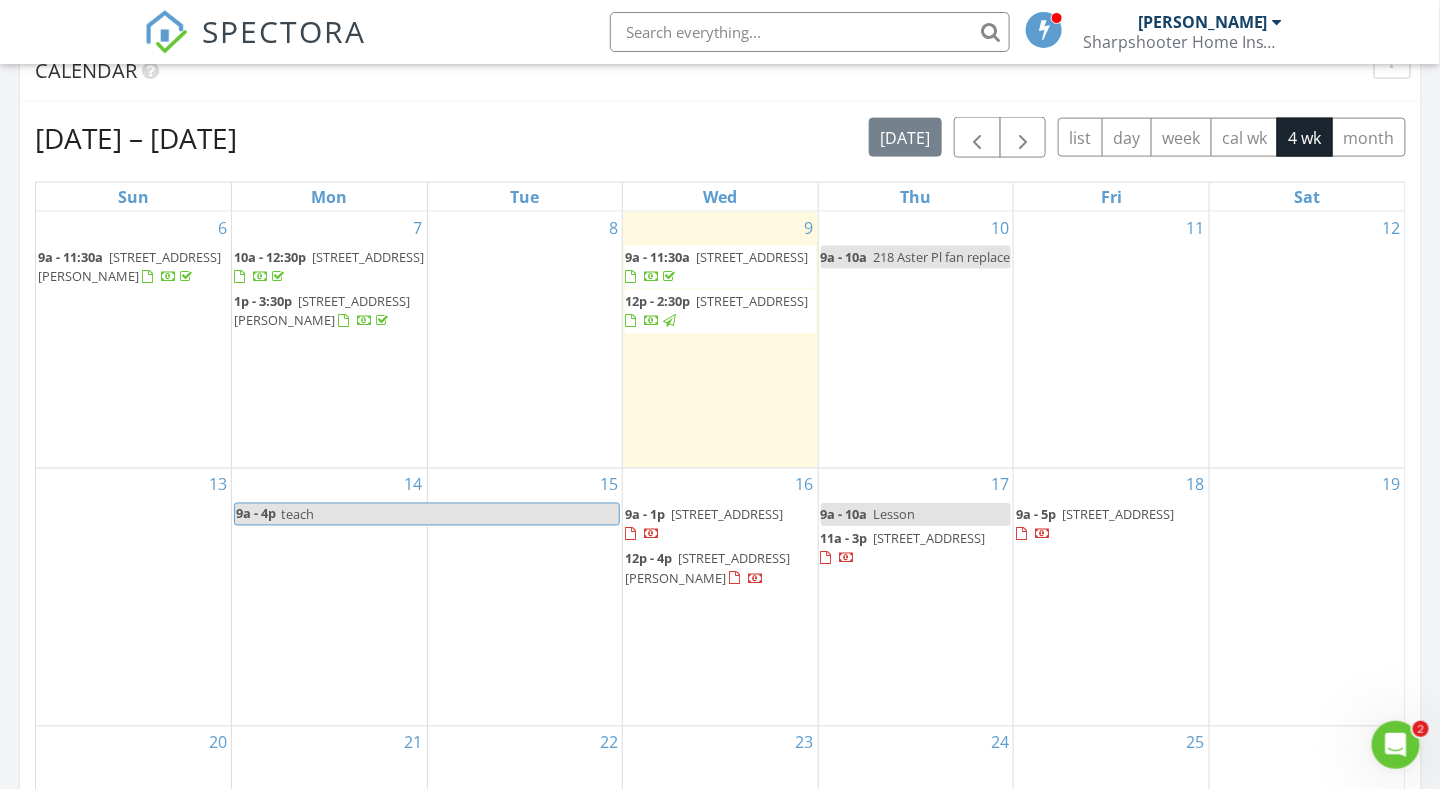 click on "Today
Matt Adams
9:00 am
5799 Birmingham Rd NE, Canton, OH 44721
Matt Adams
48 minutes drive time   29.2 miles       12:00 pm
10338 Electric Blvd, Northfield, OH 44067
Matt Adams
60 minutes drive time   41.5 miles       New Inspection     New Quote         Map               1 2 + − I 77, 55th Street Northeast, I 77, Akron Expressway 113.7 km, 1 h 48 min Head east on Steeplechase Lane 700 m Turn right onto SR 91 1 km Turn right onto West Howe Road 2 km Continue onto Howe Avenue 2 km Turn left 350 m Merge left onto Akron Expressway (SR 8) 30 km Take exit 109 towards Everhard Road 550 m Turn left onto Everhard Road Northwest (CR 98) 1.5 km Continue onto Everhard Road Southwest (CR 98) 1.5 km Turn left onto South Main Street 250 m Turn right onto Easthill Street Southeast 2 km 4 km 250 m 500 m 150 m 0 m 500 m" at bounding box center [720, 331] 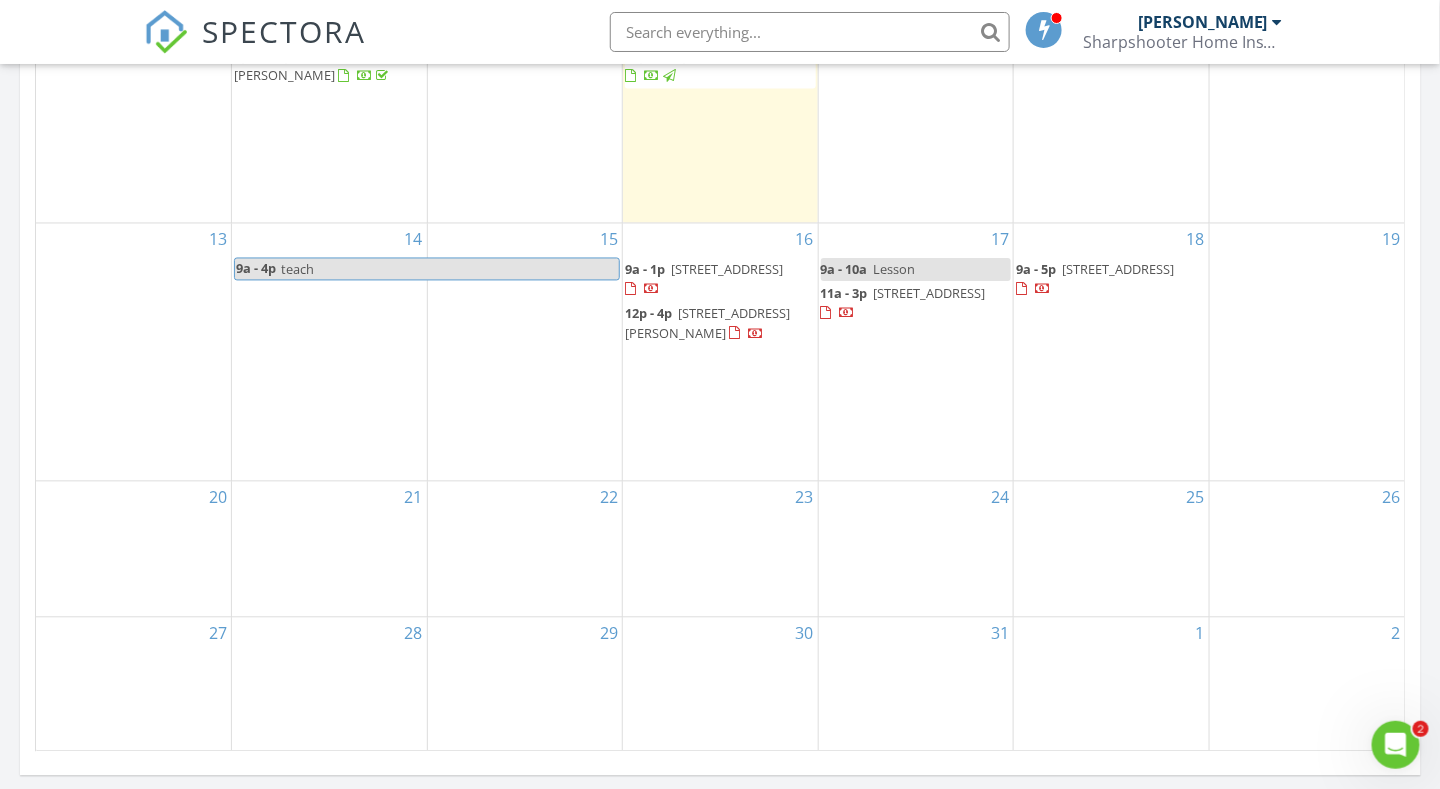 scroll, scrollTop: 1200, scrollLeft: 0, axis: vertical 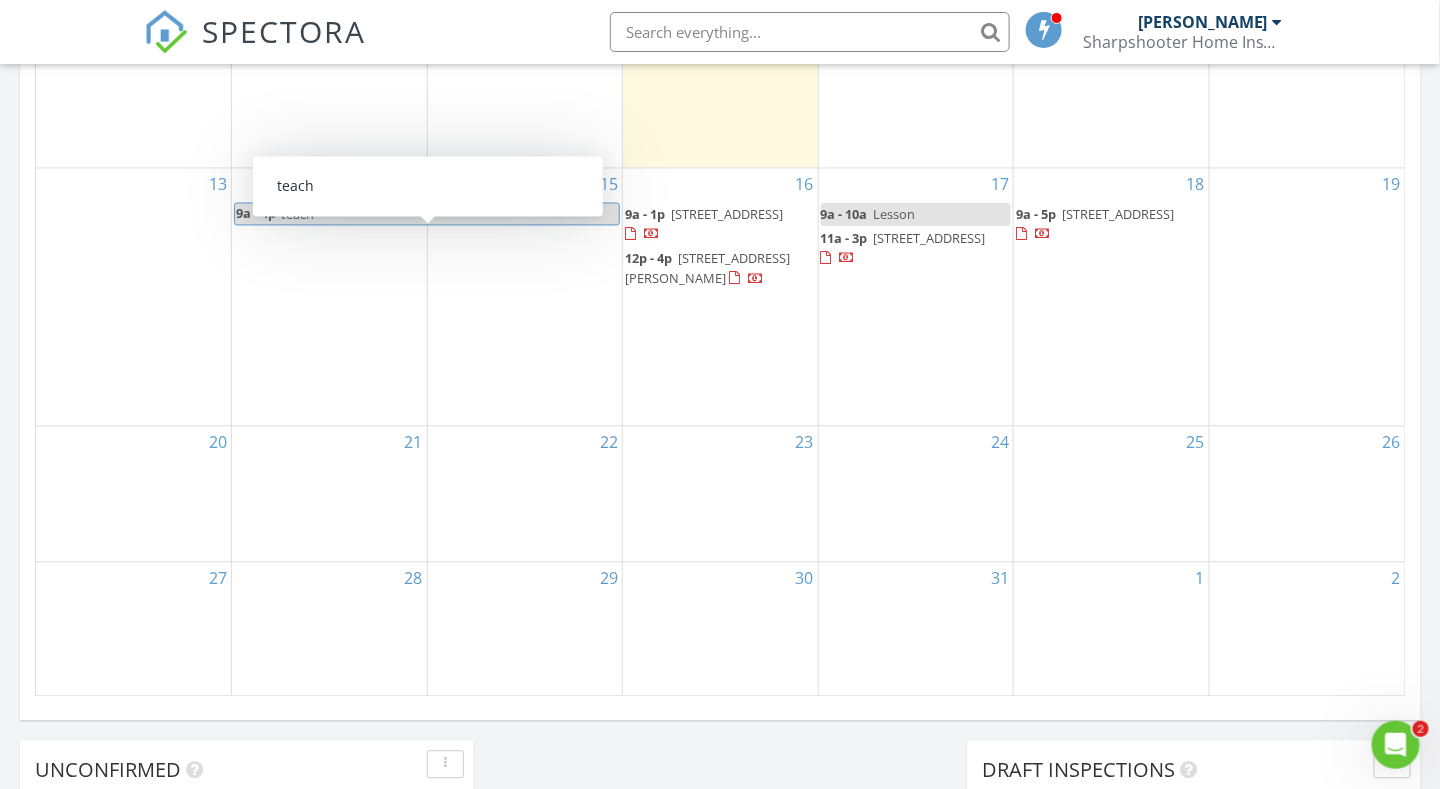 click on "21" at bounding box center [329, 494] 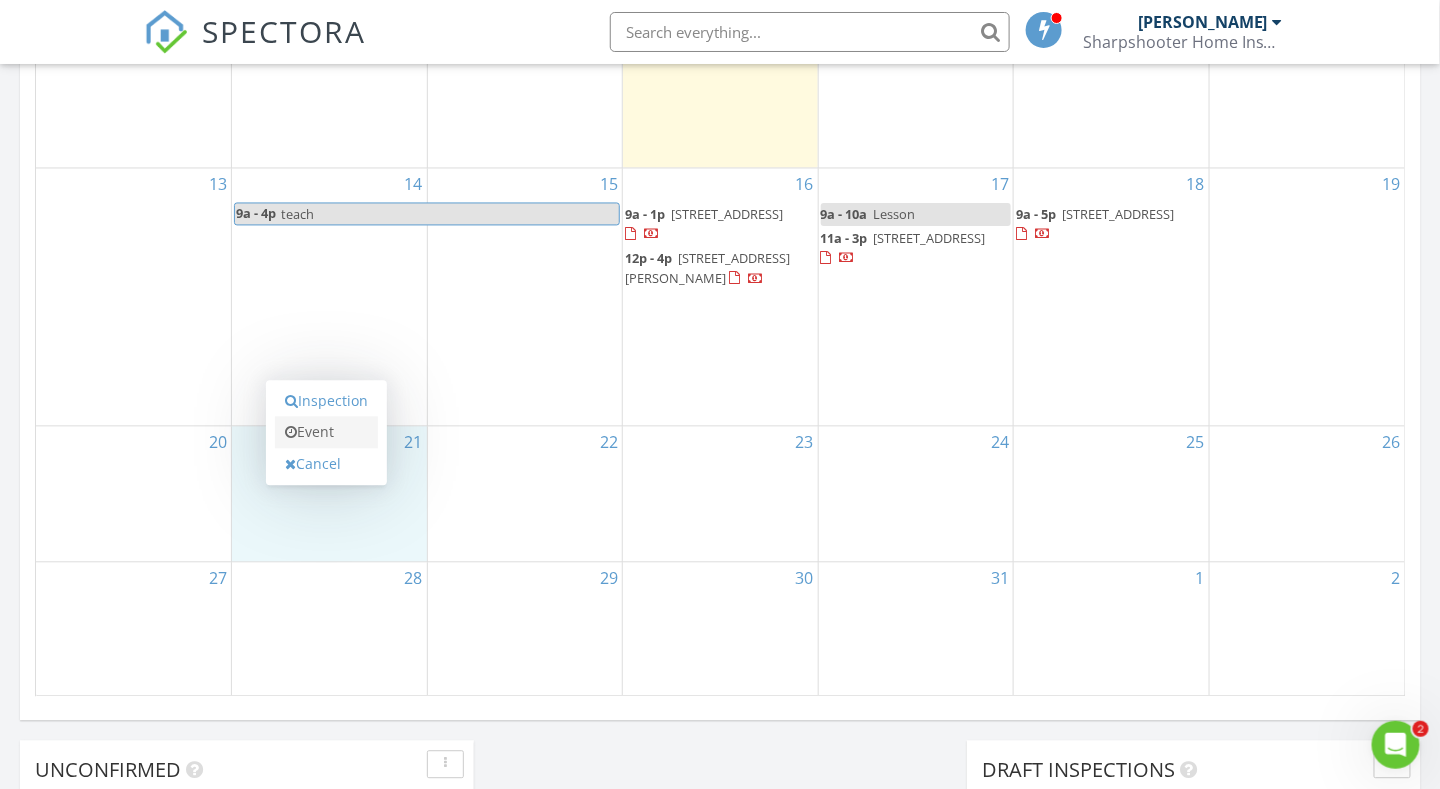 click on "Event" at bounding box center (326, 433) 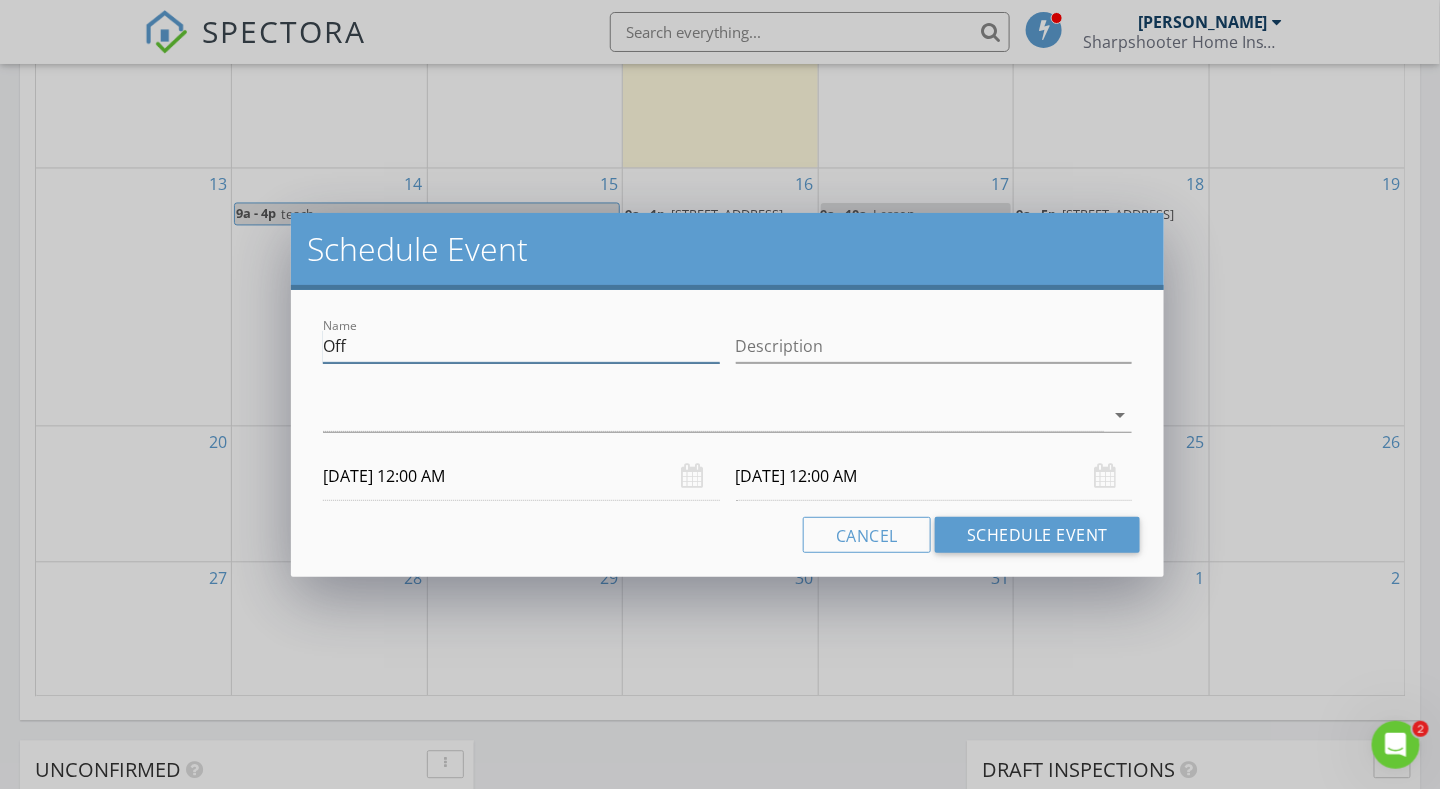 drag, startPoint x: 355, startPoint y: 345, endPoint x: 188, endPoint y: 342, distance: 167.02695 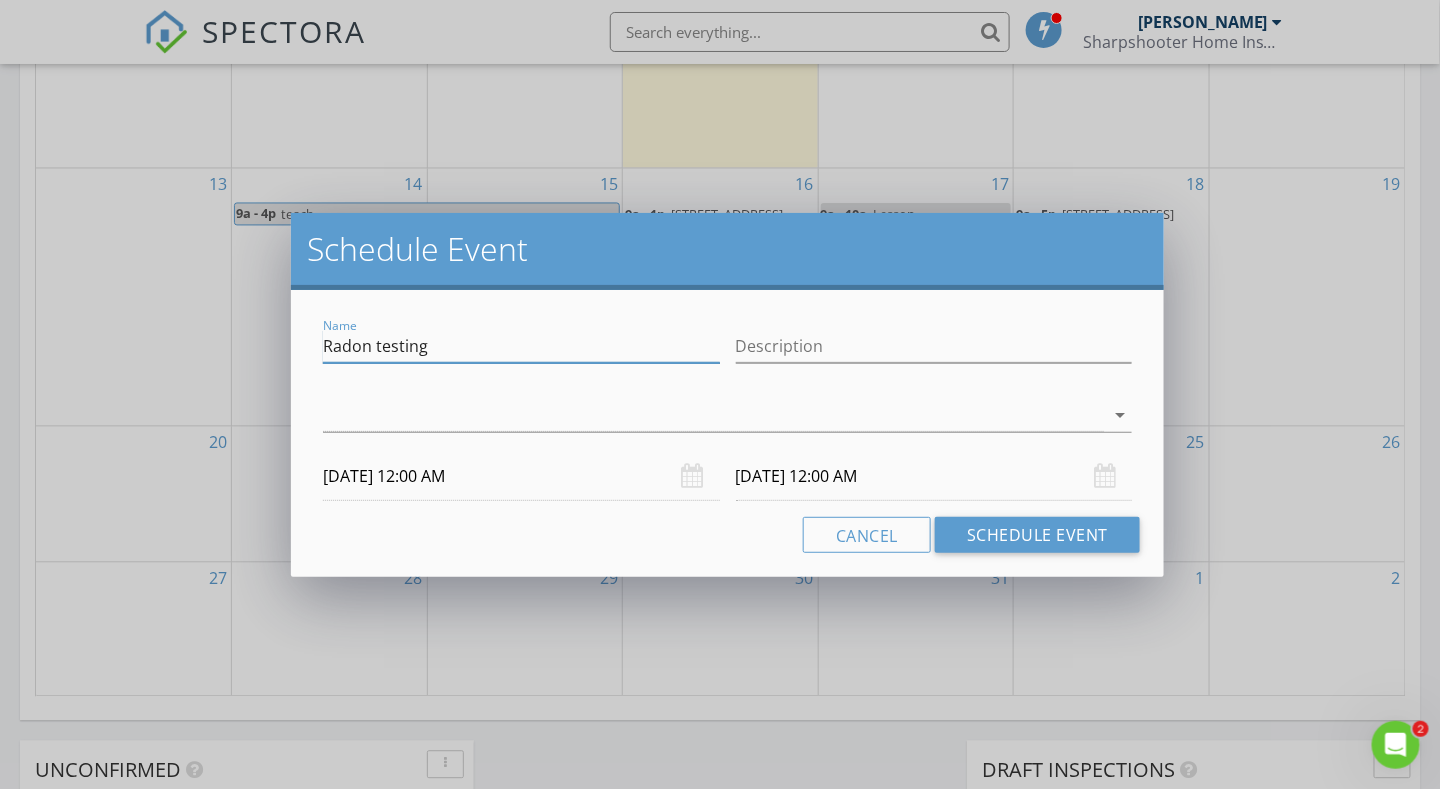 click on "Radon testing" at bounding box center (521, 346) 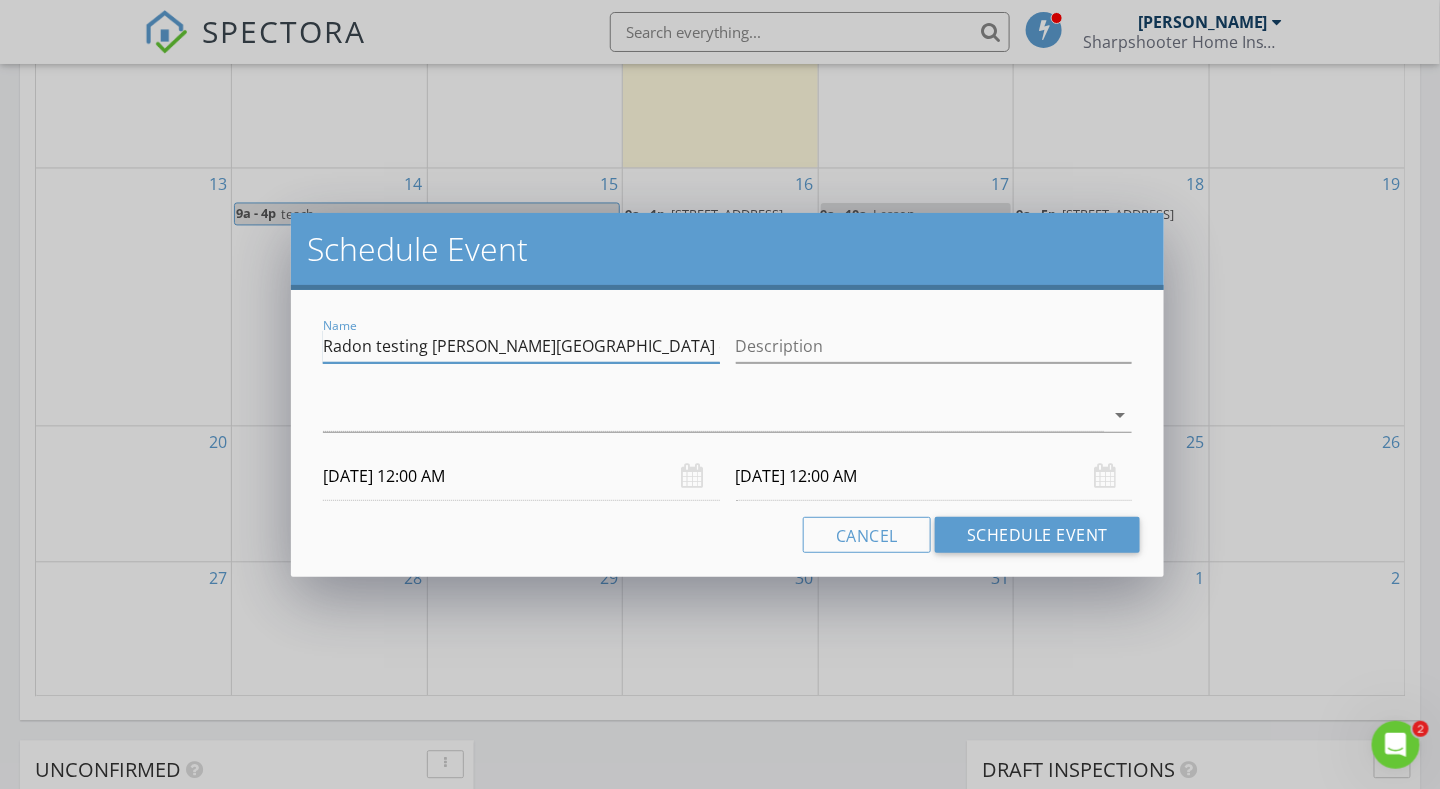 scroll, scrollTop: 0, scrollLeft: 143, axis: horizontal 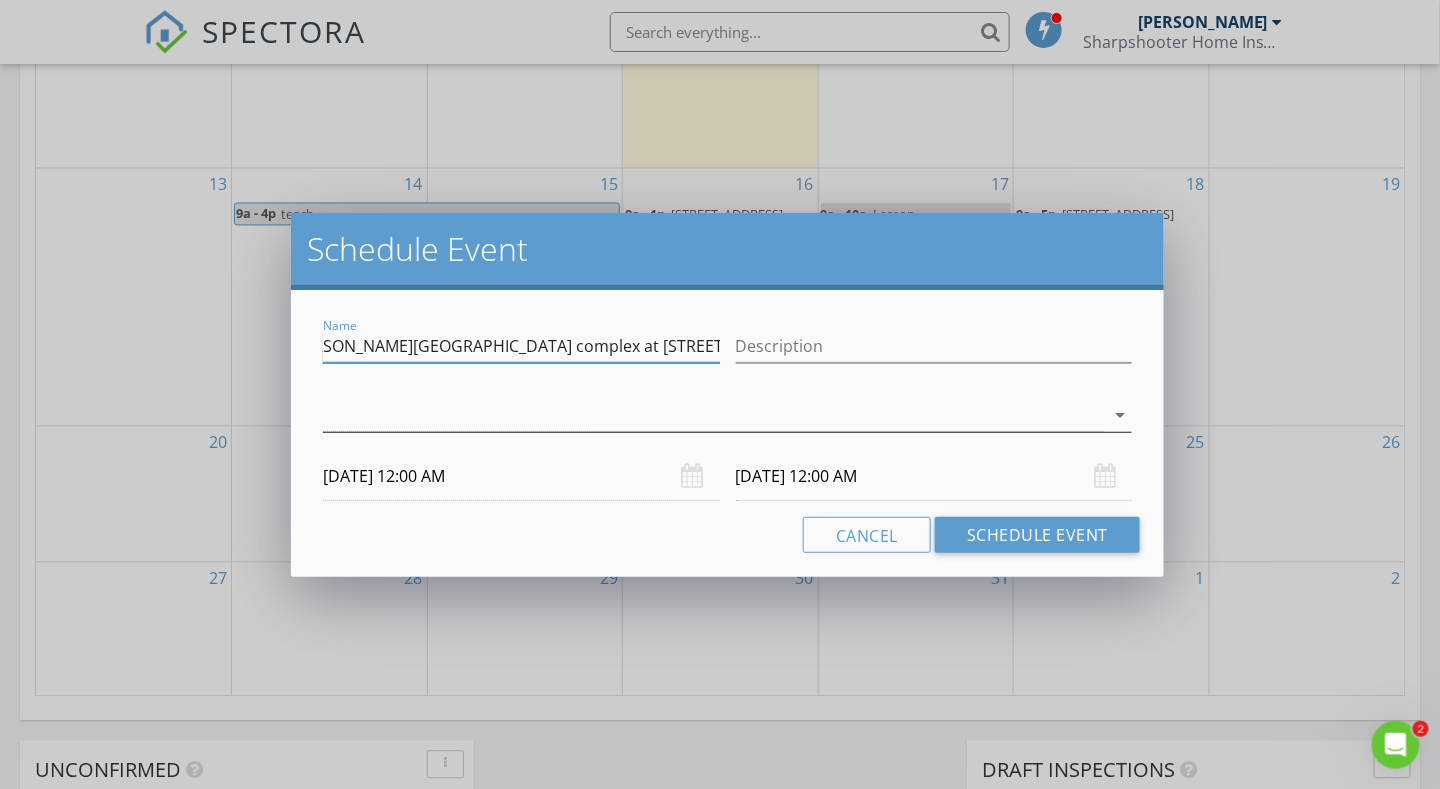 type on "Radon testing Stow Kent Gardens apartment complex at 4480 Kent Road" 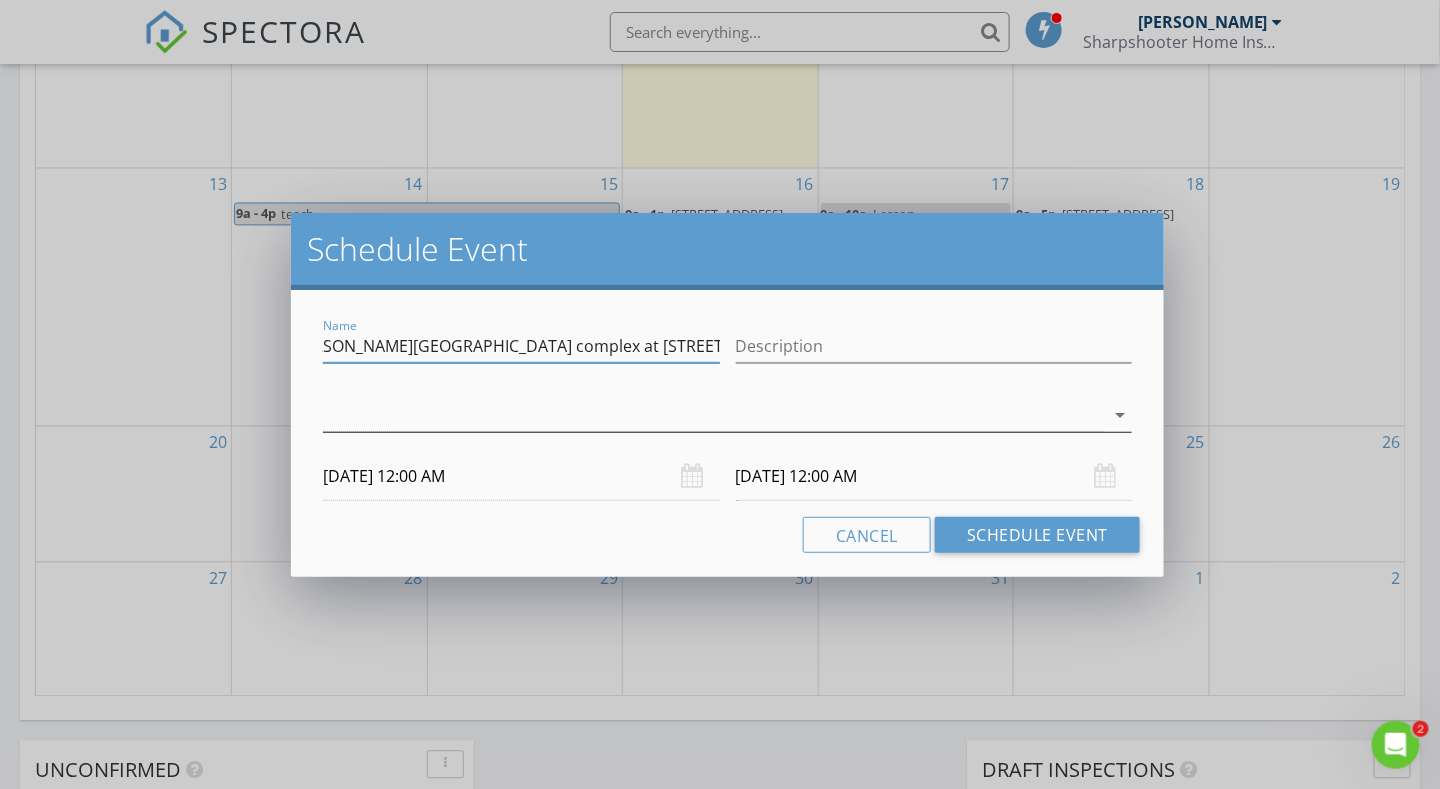 click at bounding box center (713, 415) 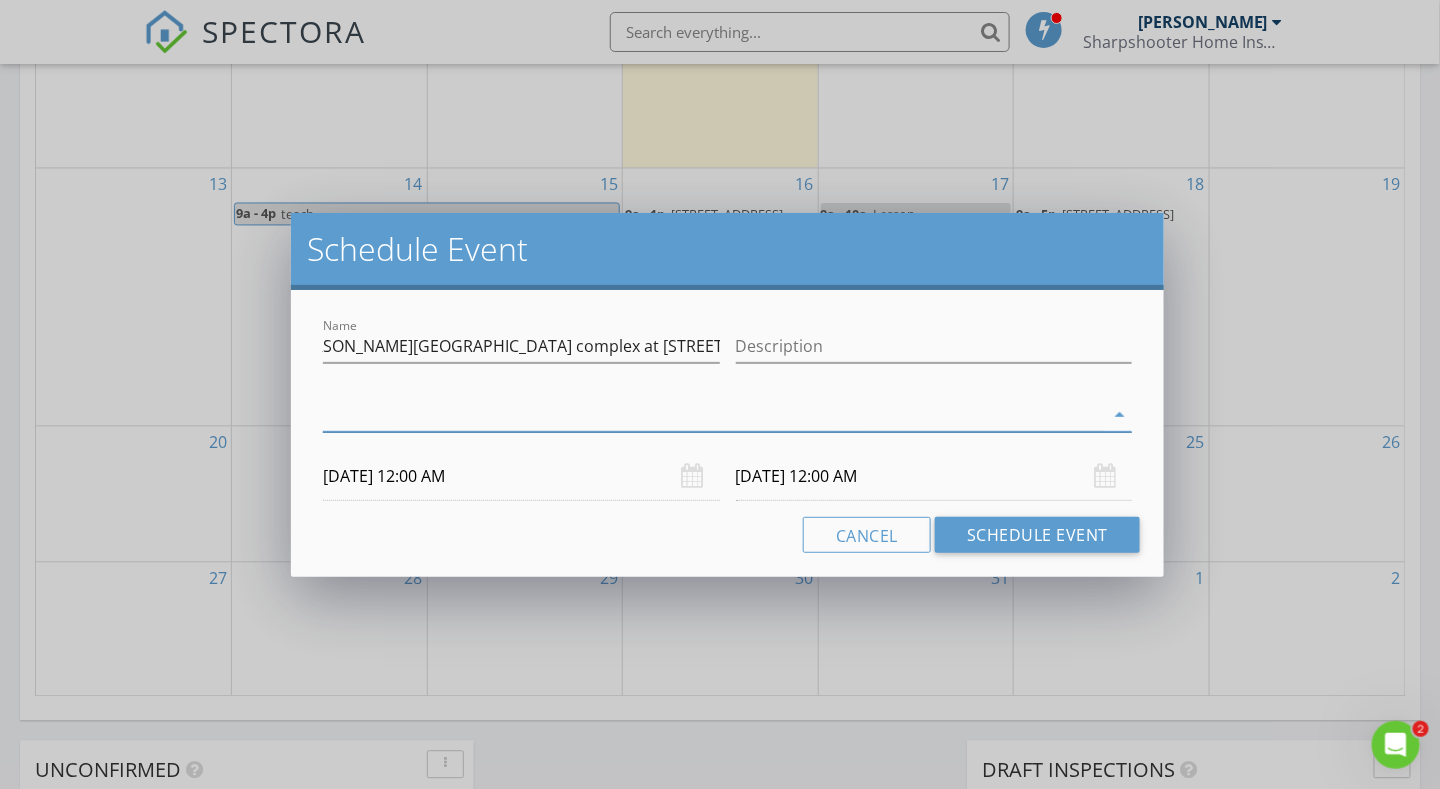 scroll, scrollTop: 0, scrollLeft: 0, axis: both 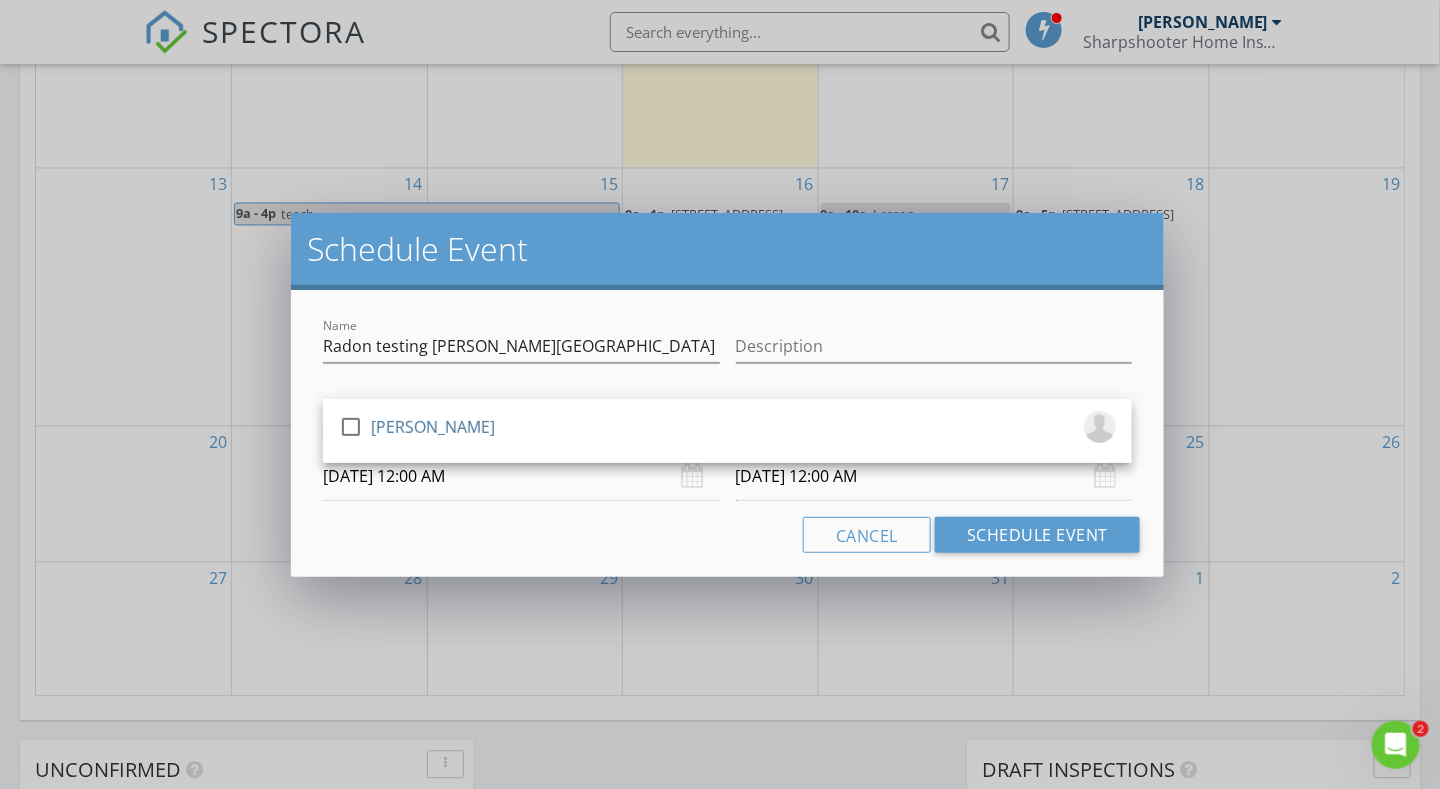 click on "[PERSON_NAME]" at bounding box center [433, 427] 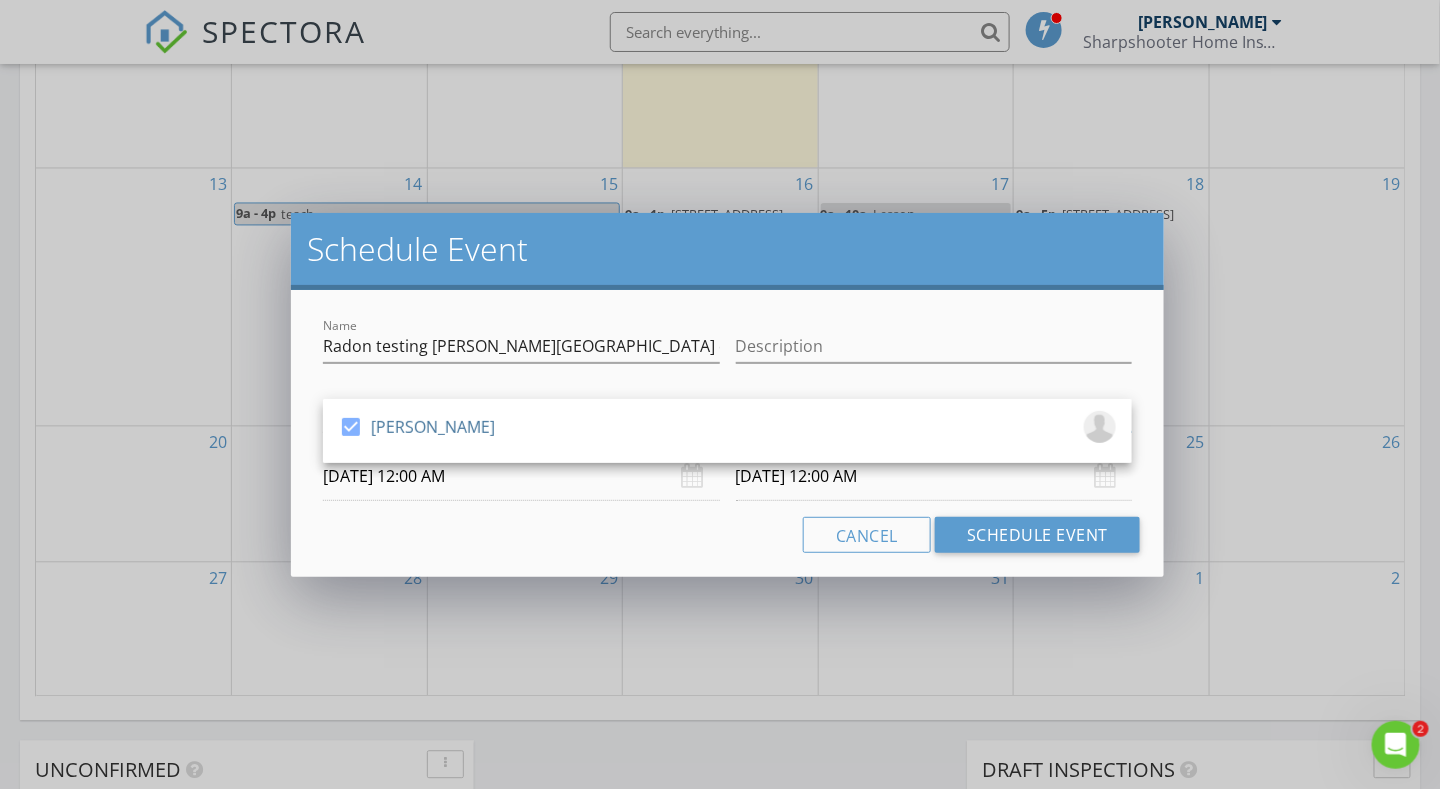 click on "07/21/2025 12:00 AM" at bounding box center (521, 476) 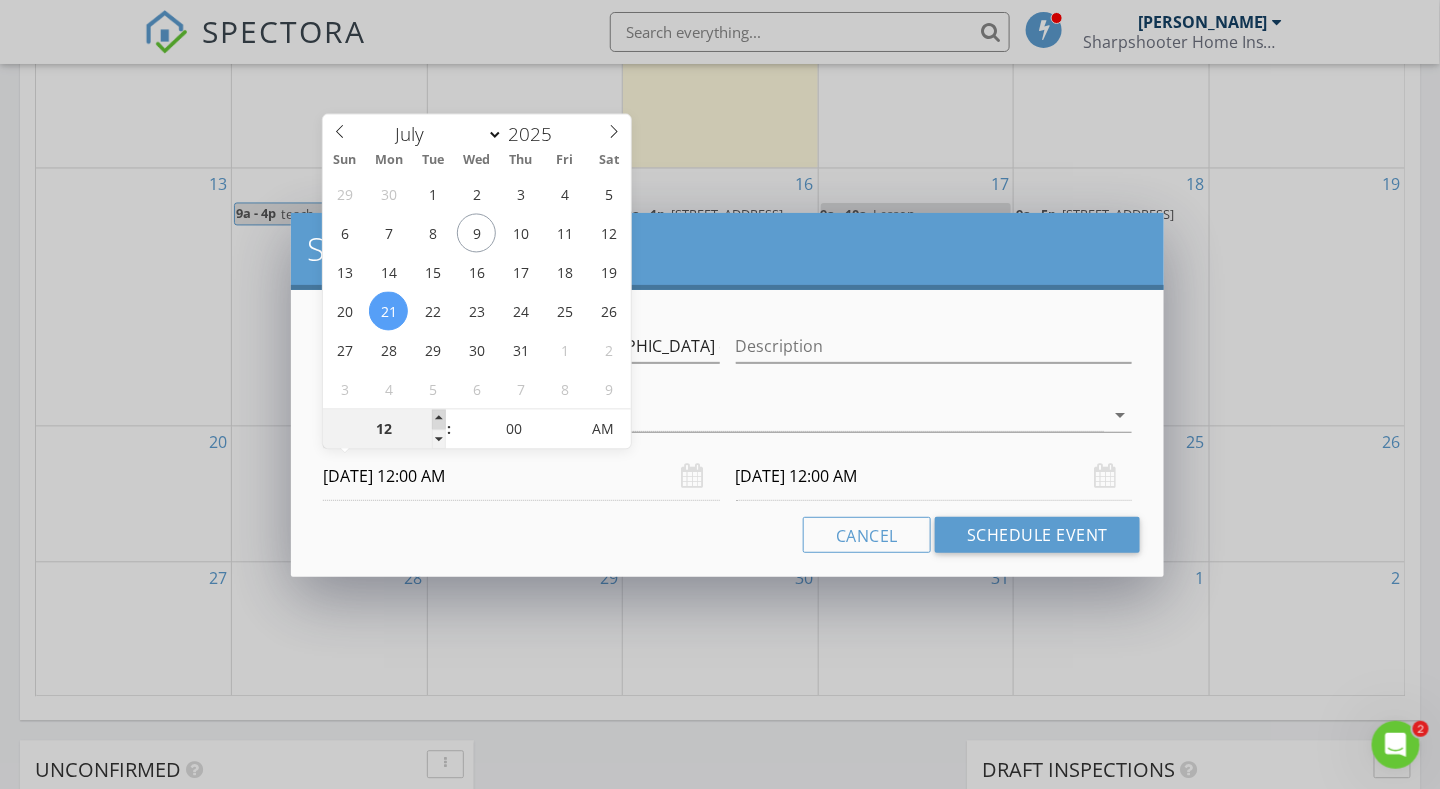 type on "01" 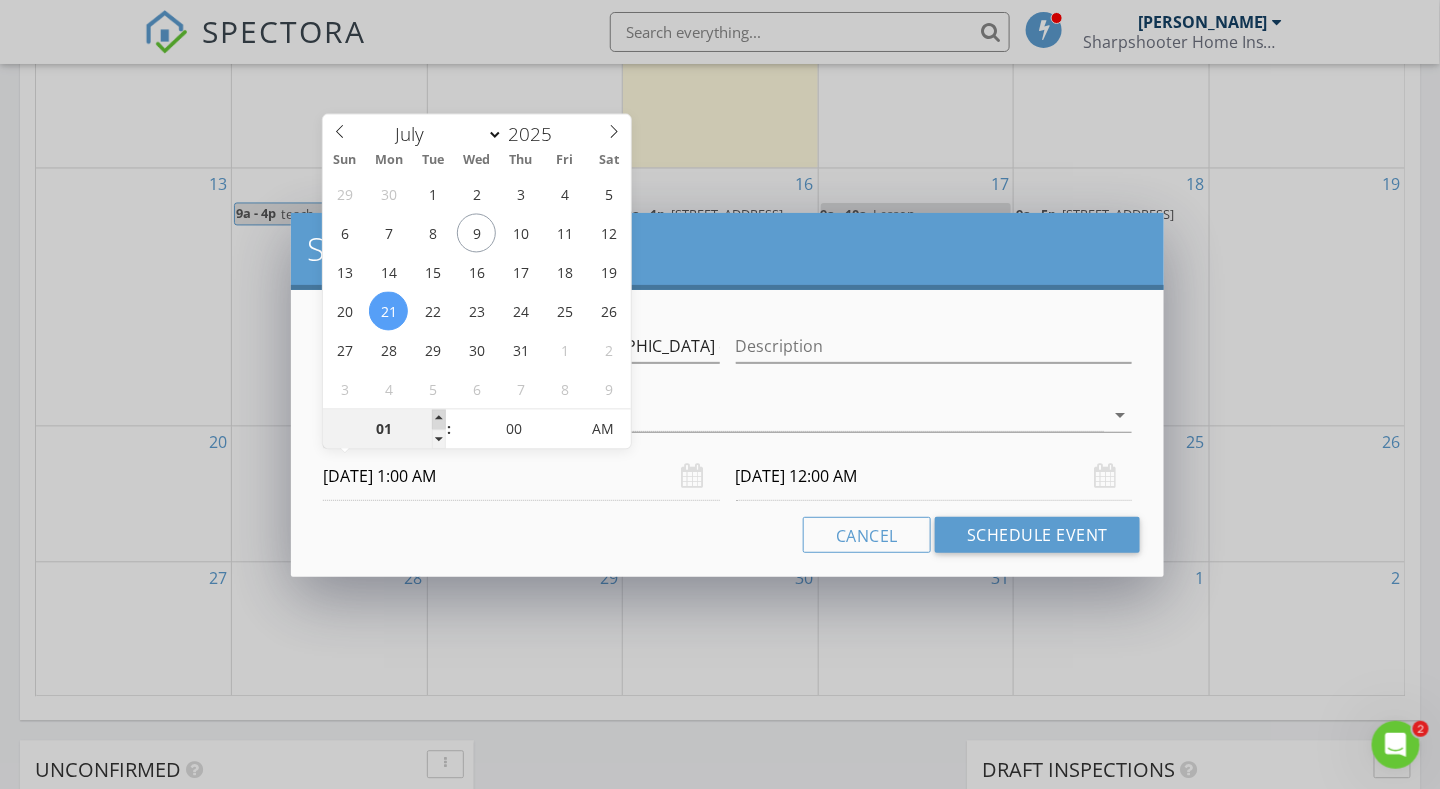 click at bounding box center (439, 420) 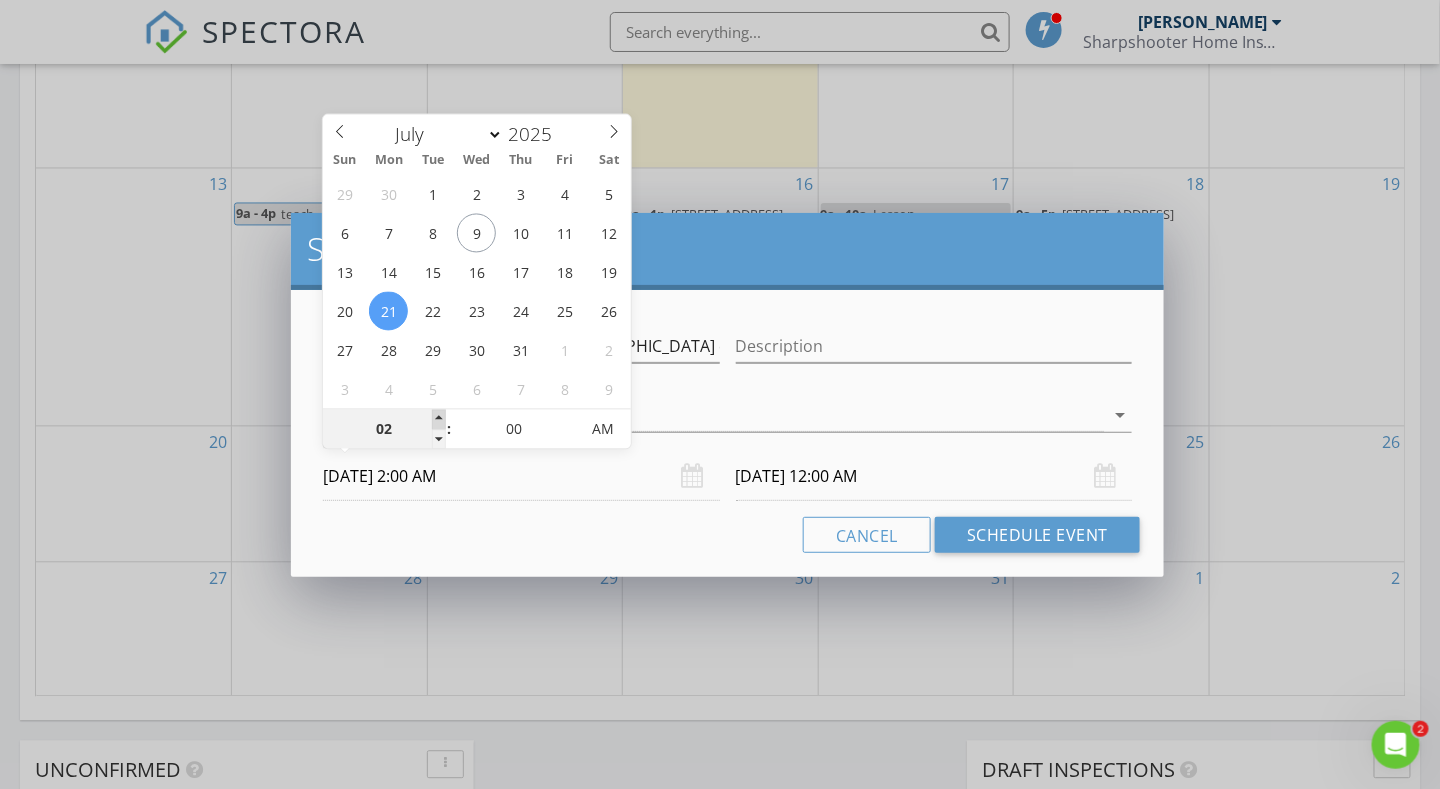 click at bounding box center (439, 420) 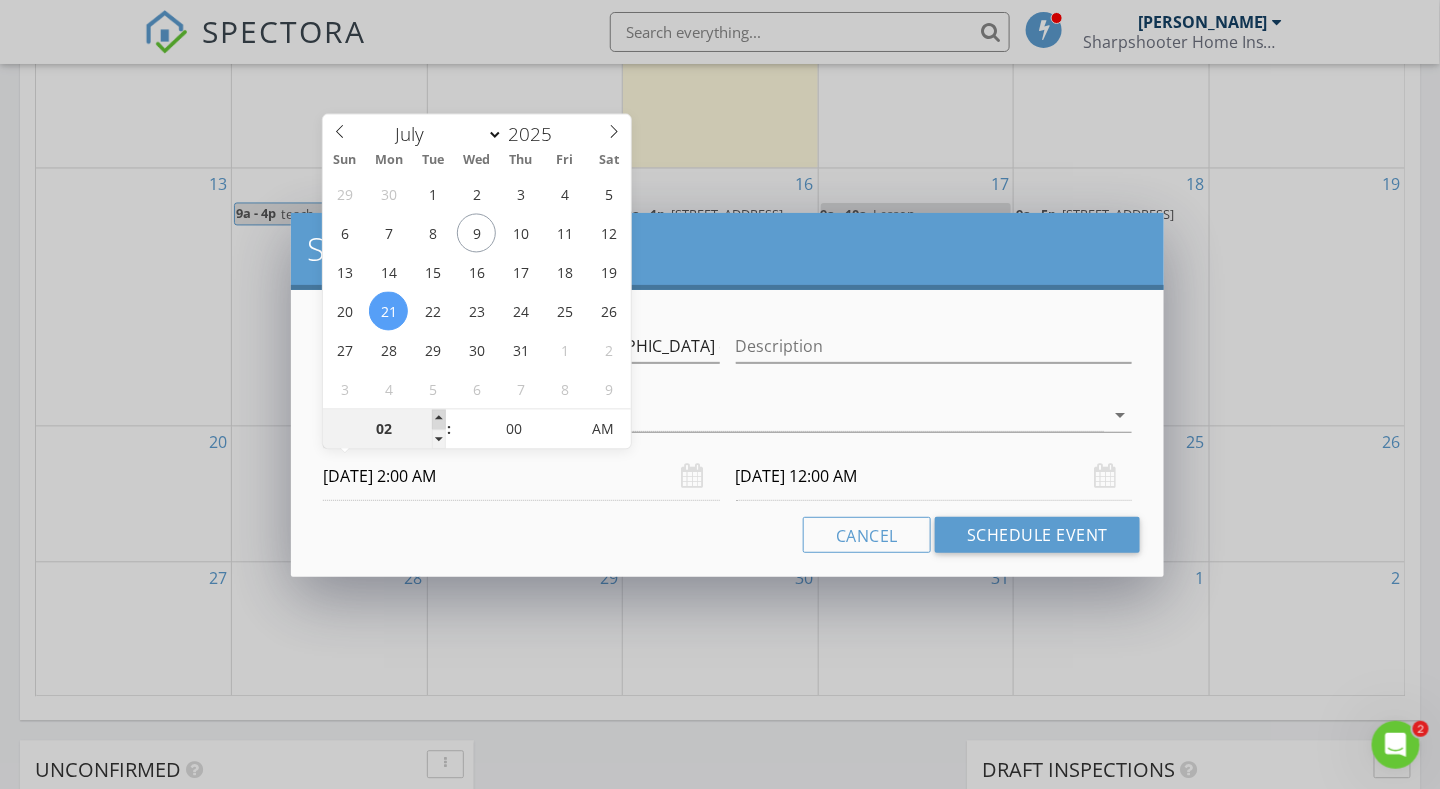 type on "03" 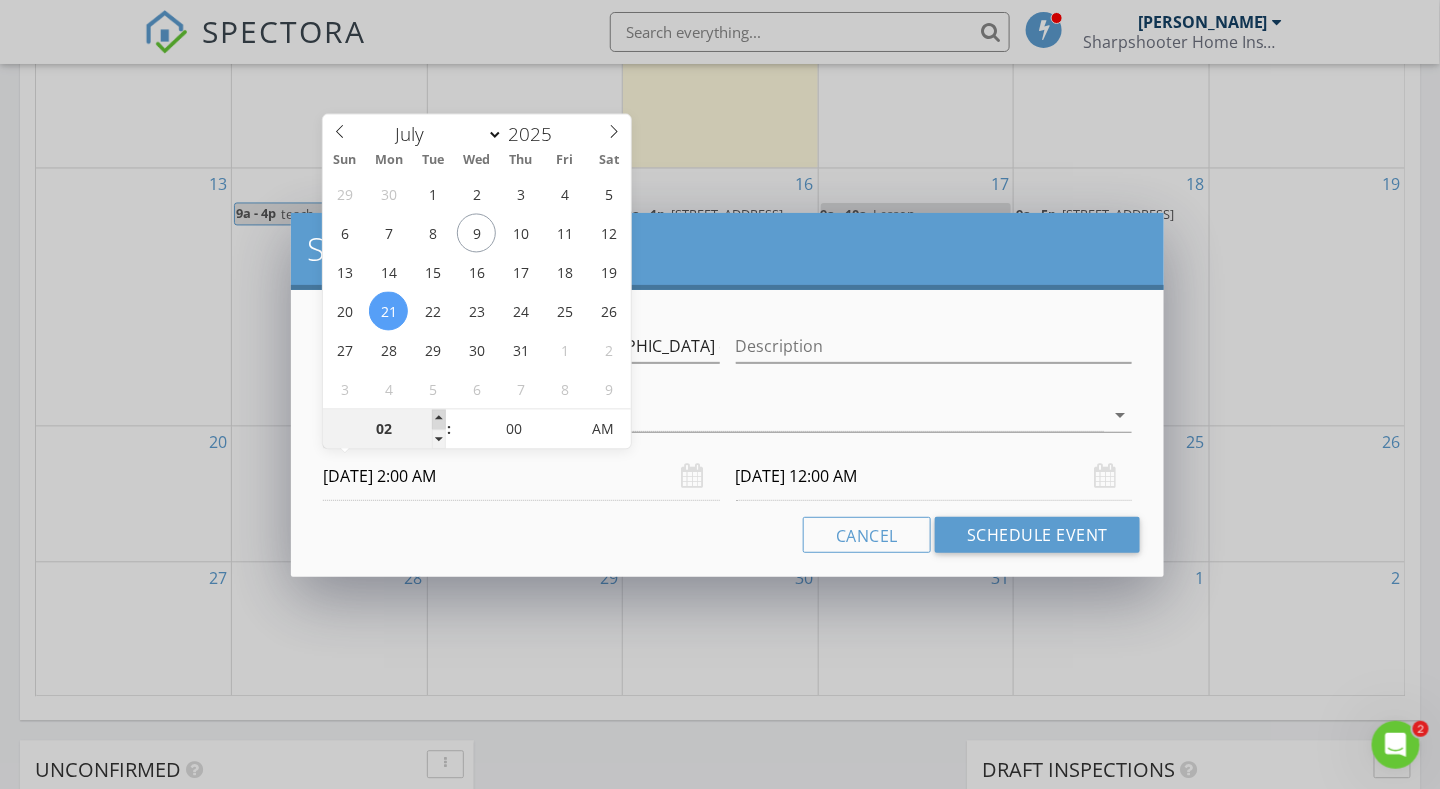 type on "07/21/2025 3:00 AM" 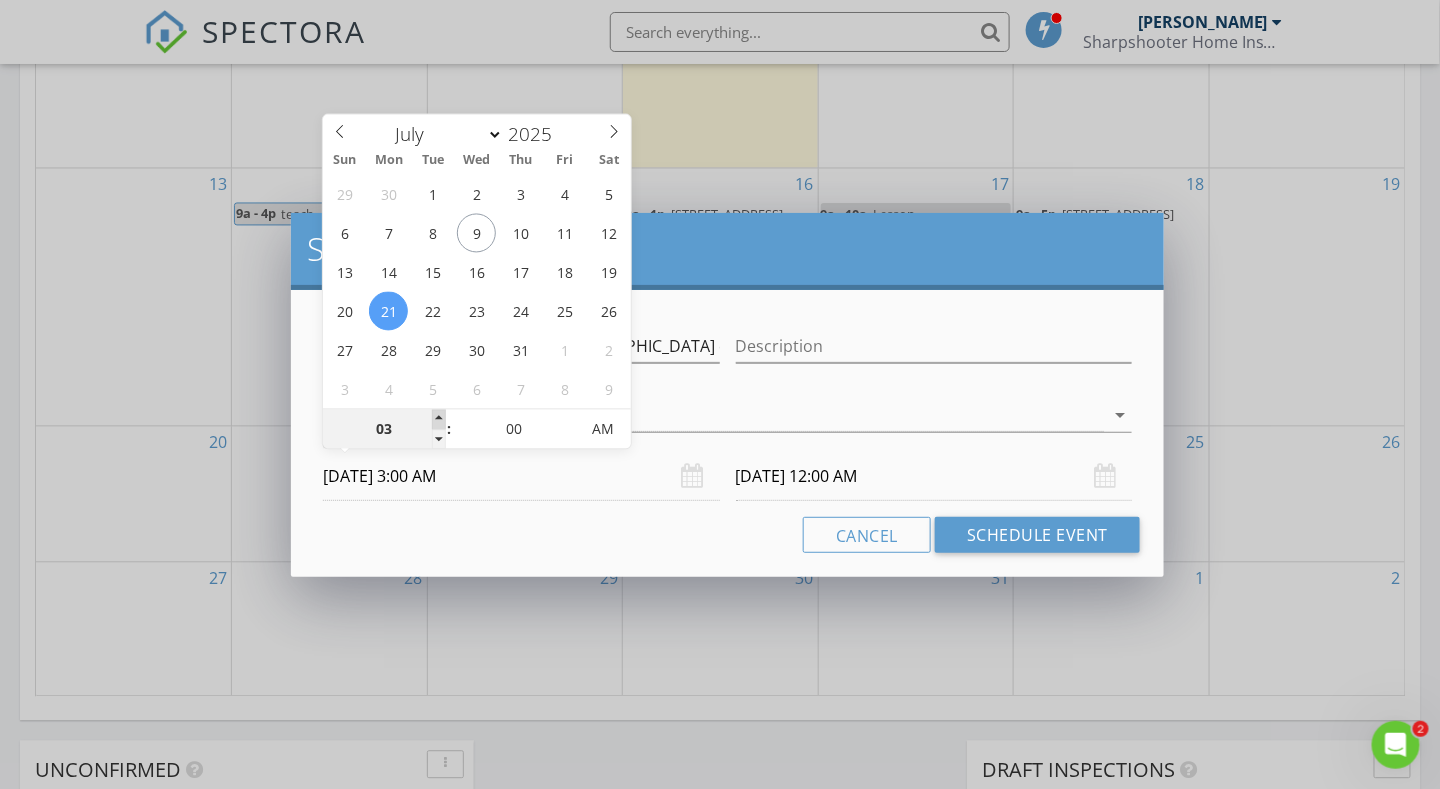 click at bounding box center [439, 420] 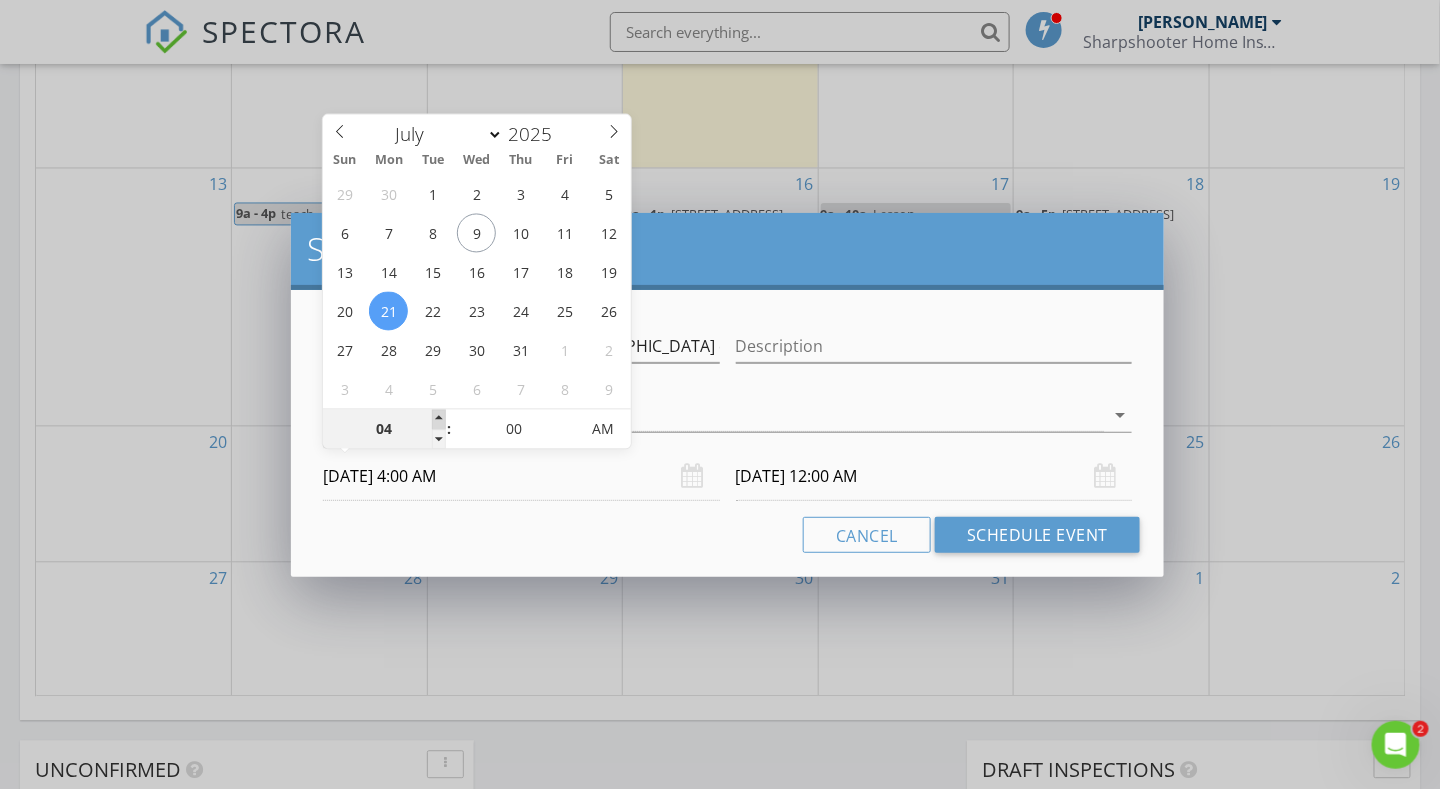 click at bounding box center (439, 420) 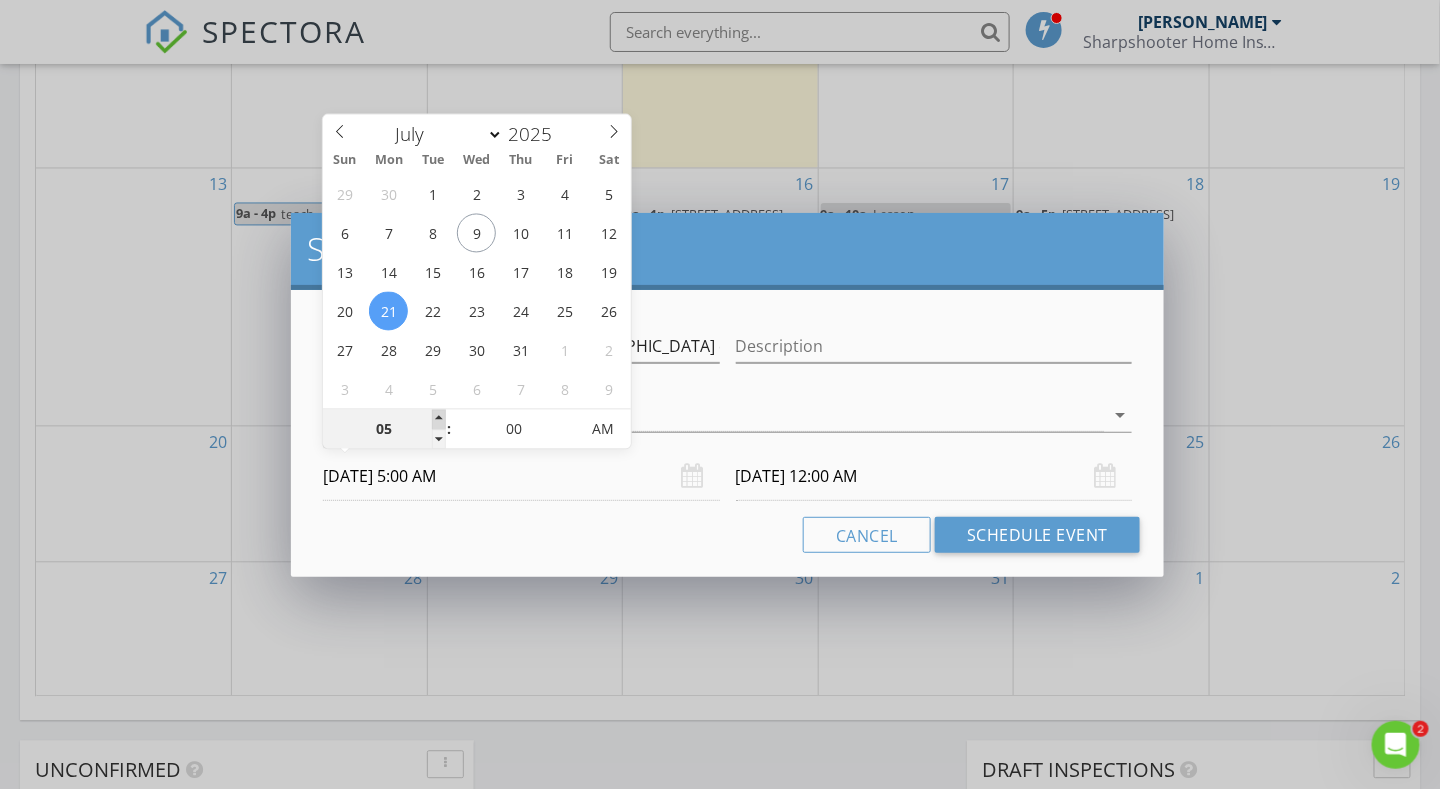 click at bounding box center [439, 420] 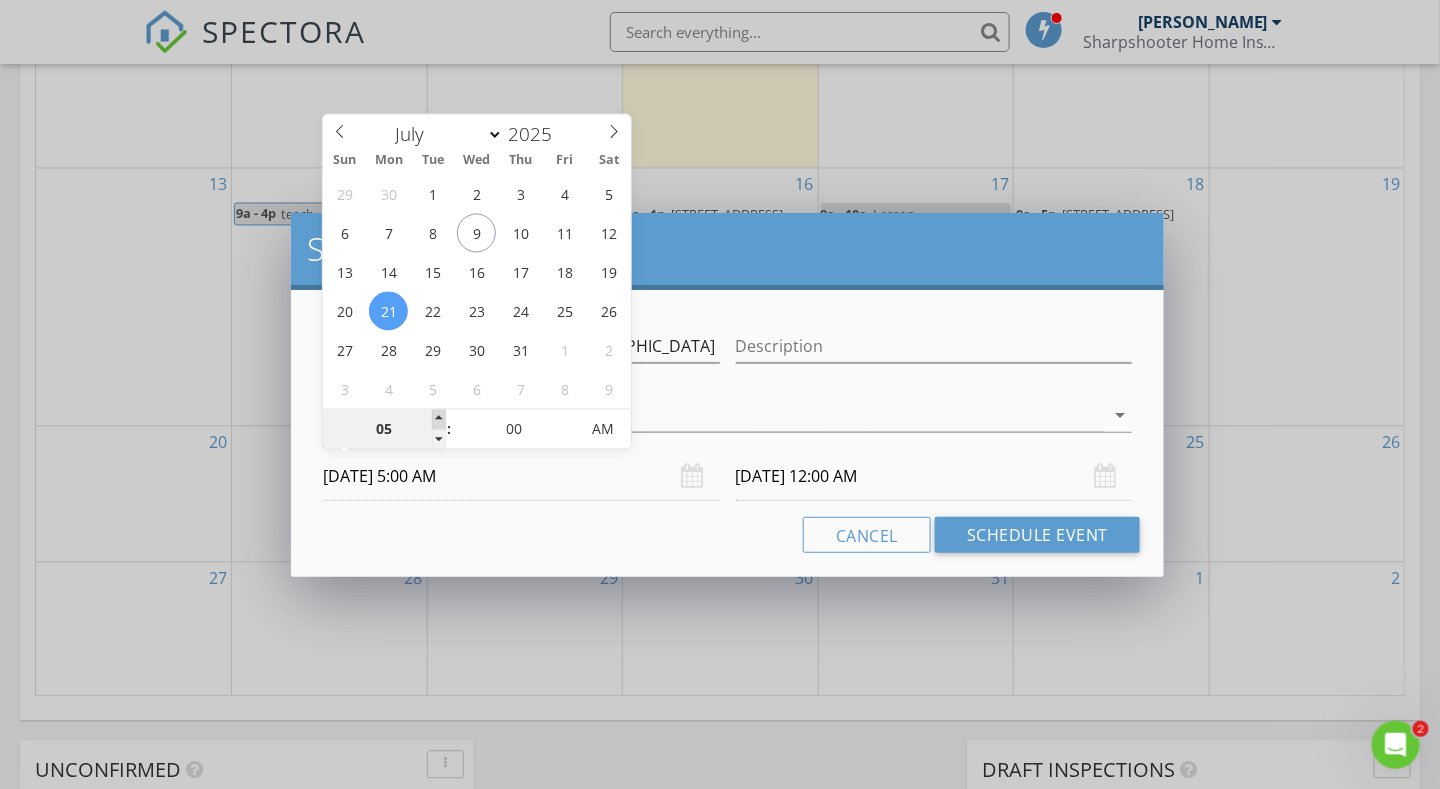 type on "06" 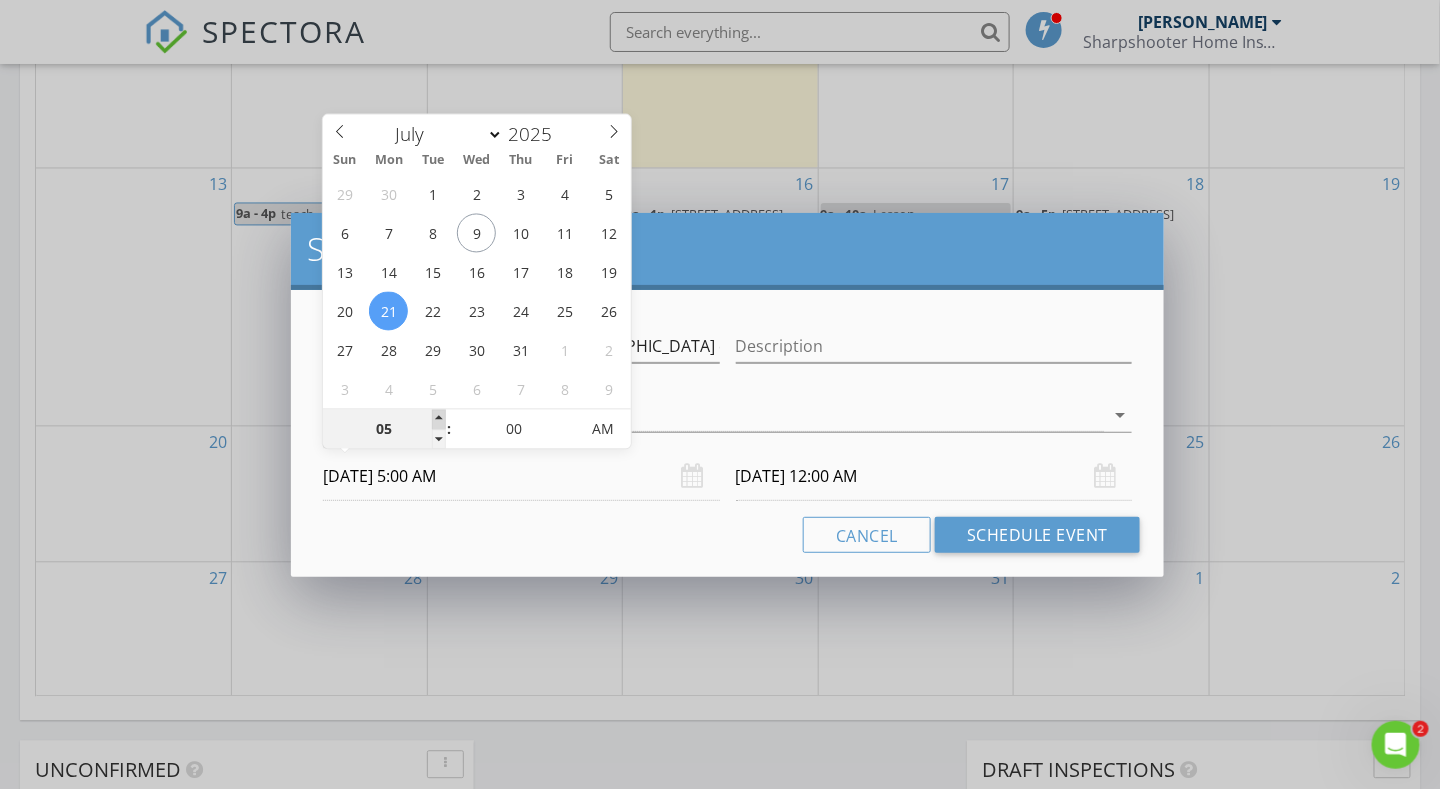 type on "07/21/2025 6:00 AM" 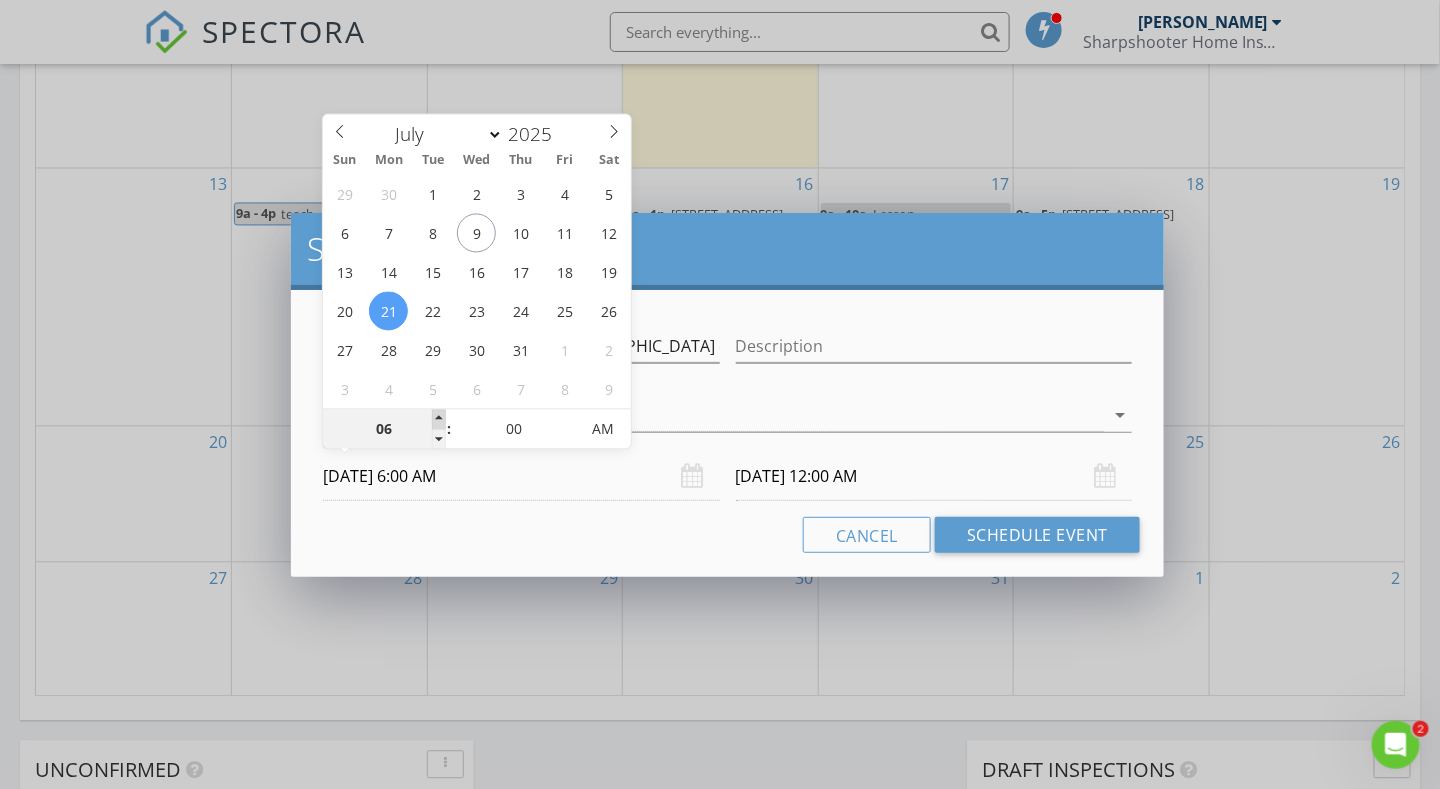 click at bounding box center [439, 420] 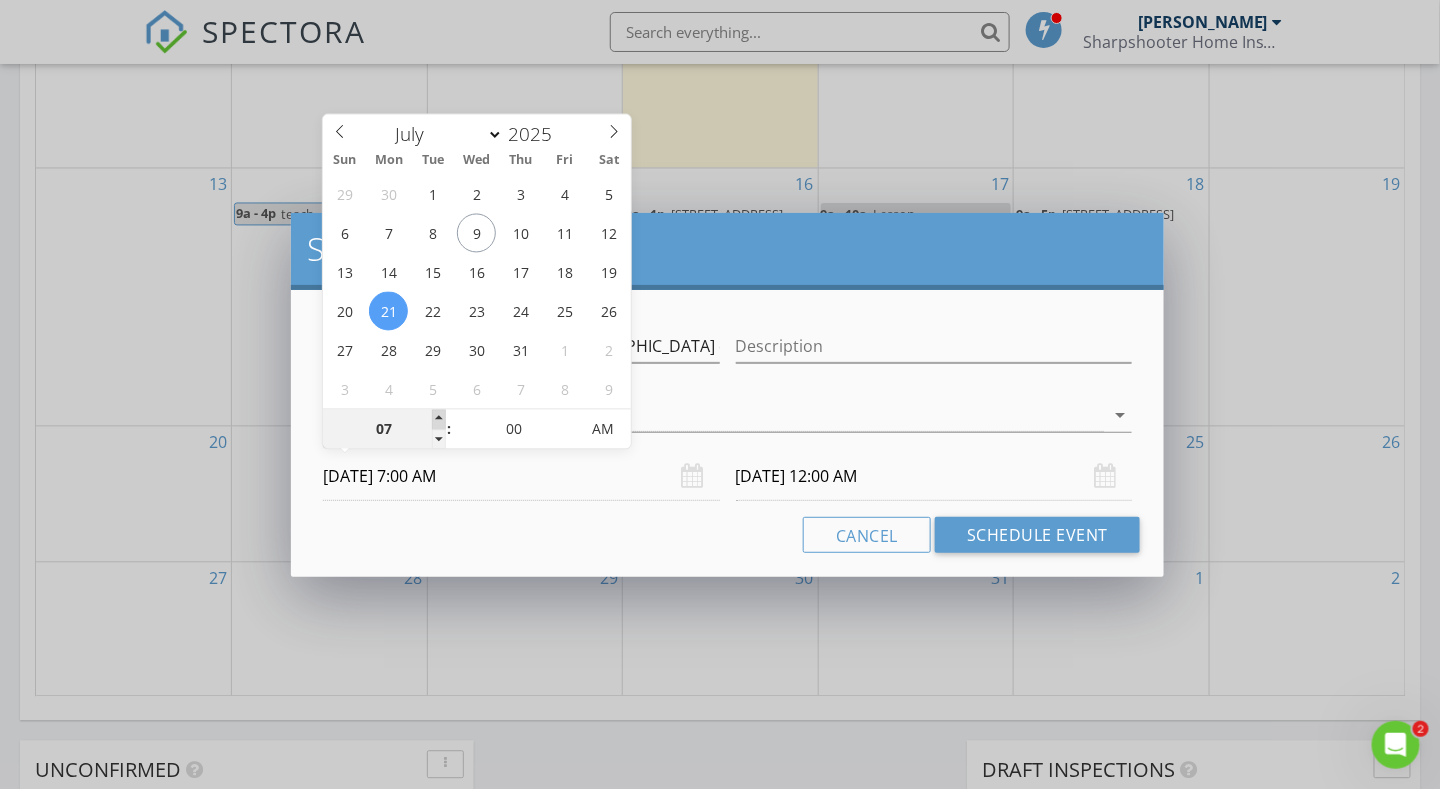click at bounding box center [439, 420] 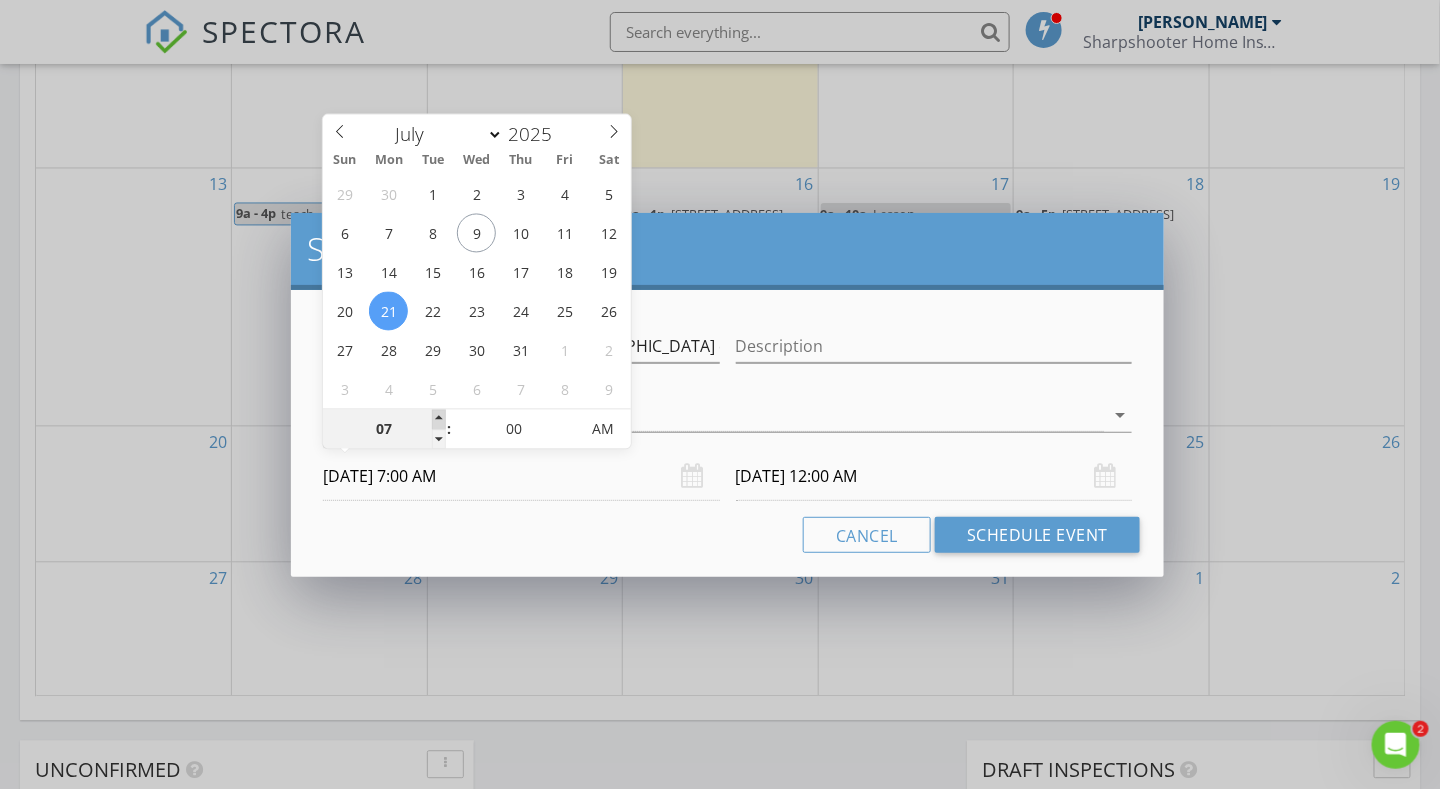type on "08" 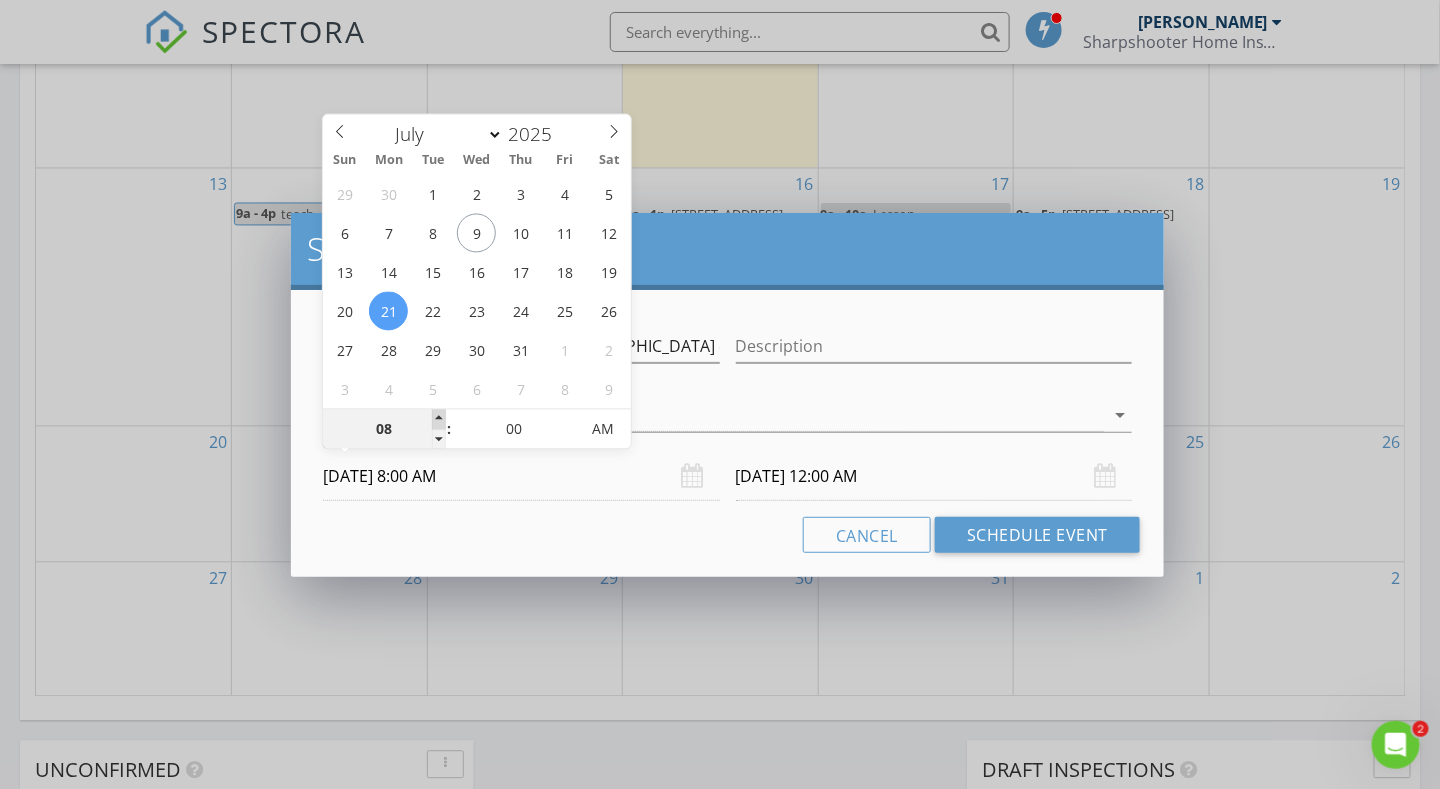 click at bounding box center [439, 420] 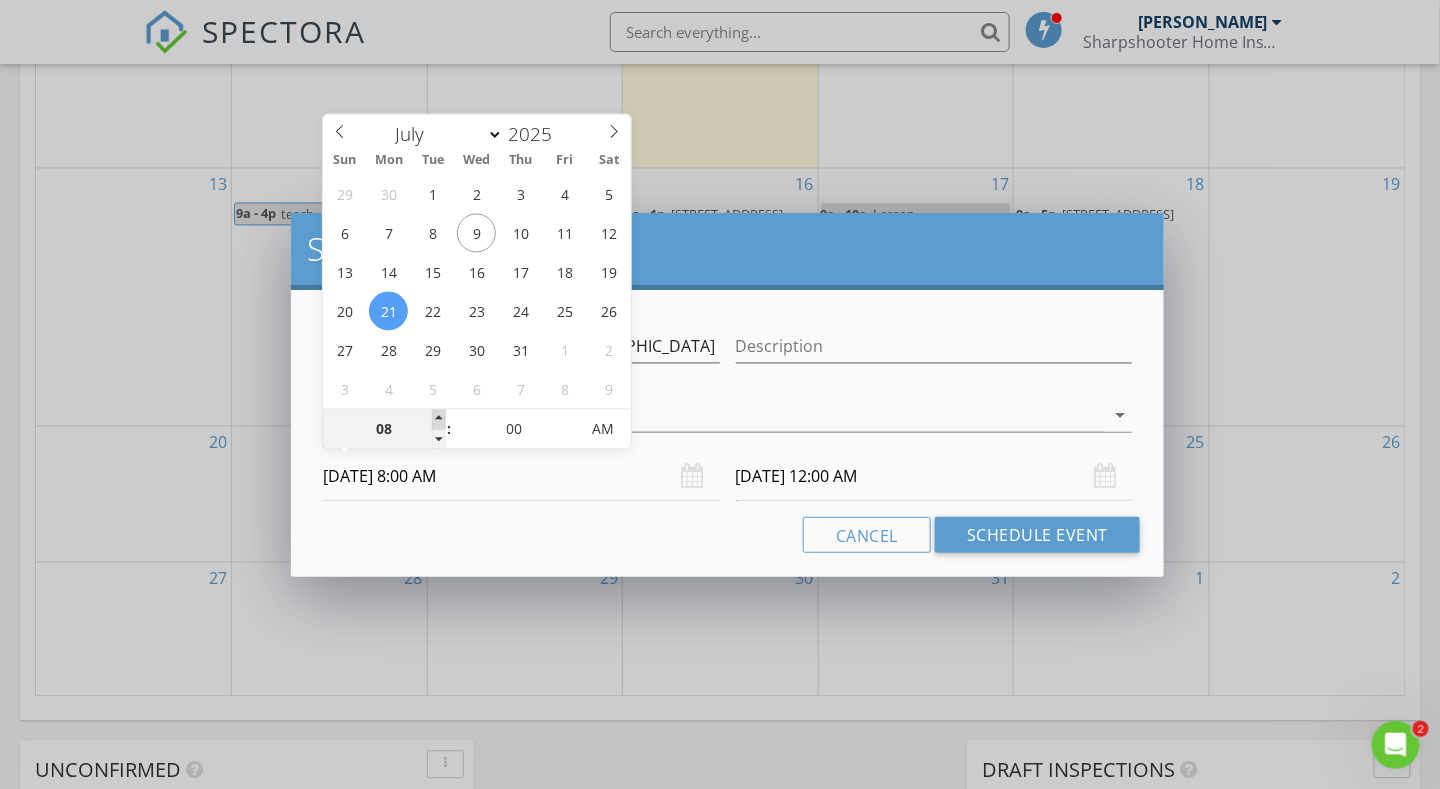 type on "09" 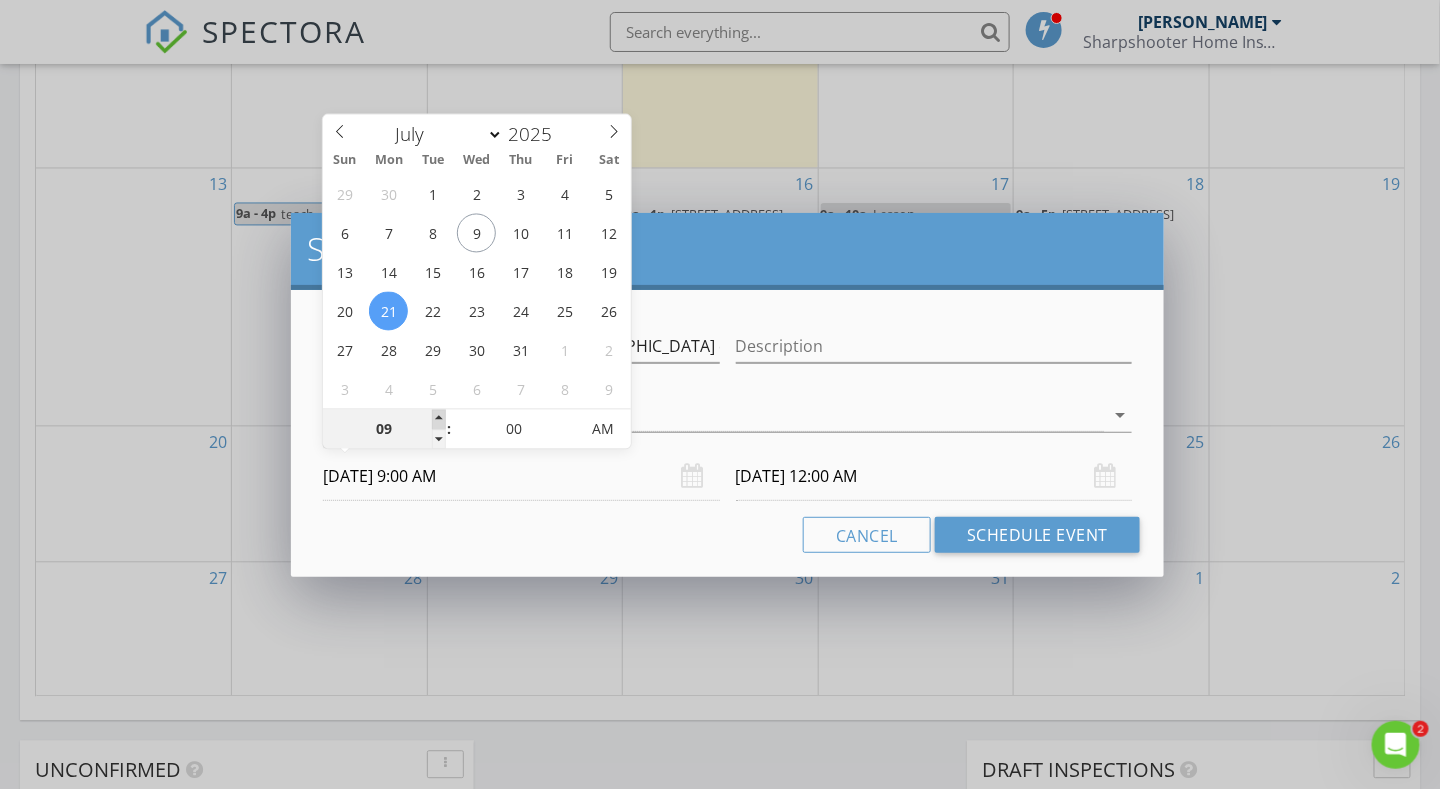click at bounding box center (439, 420) 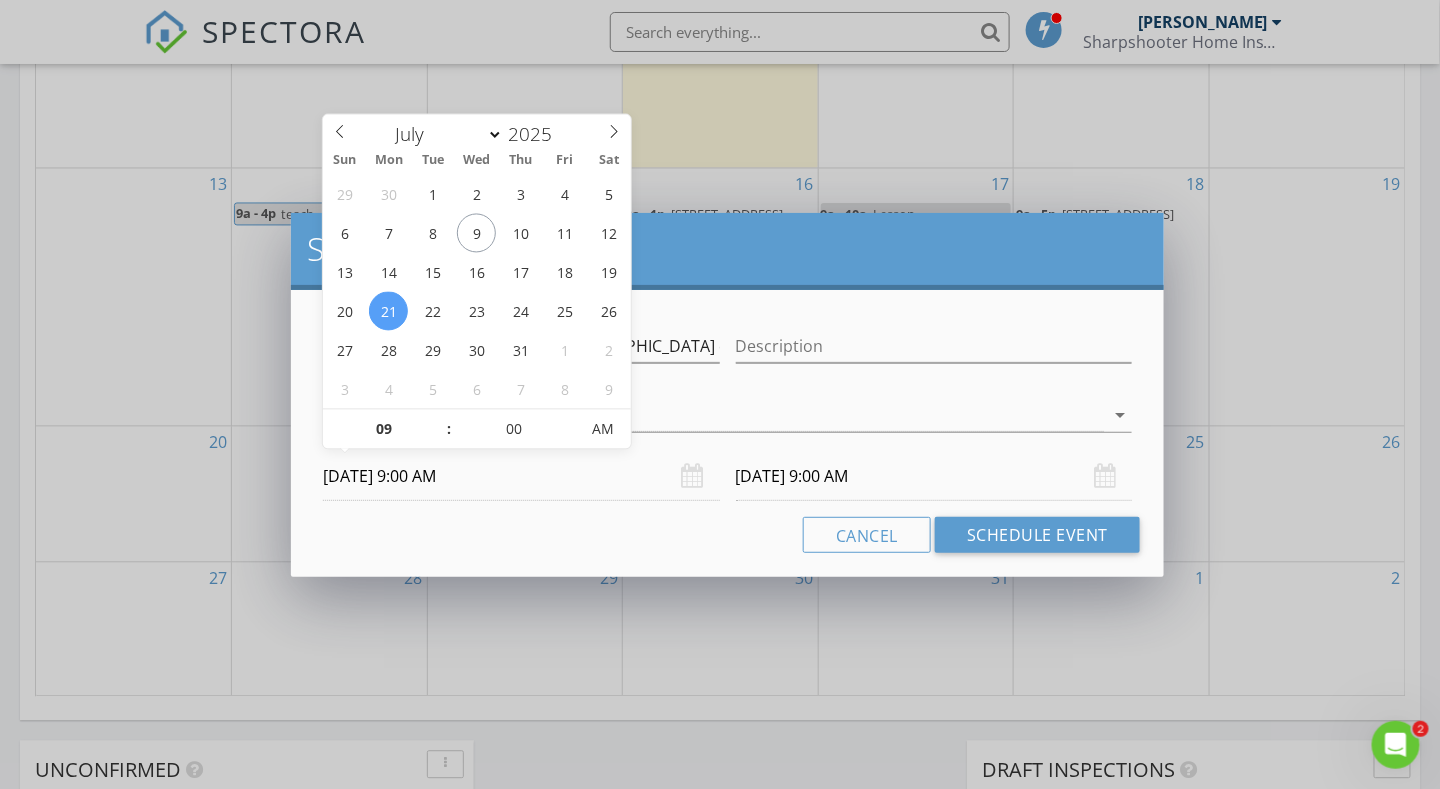 click on "07/21/2025 9:00 AM" at bounding box center [521, 476] 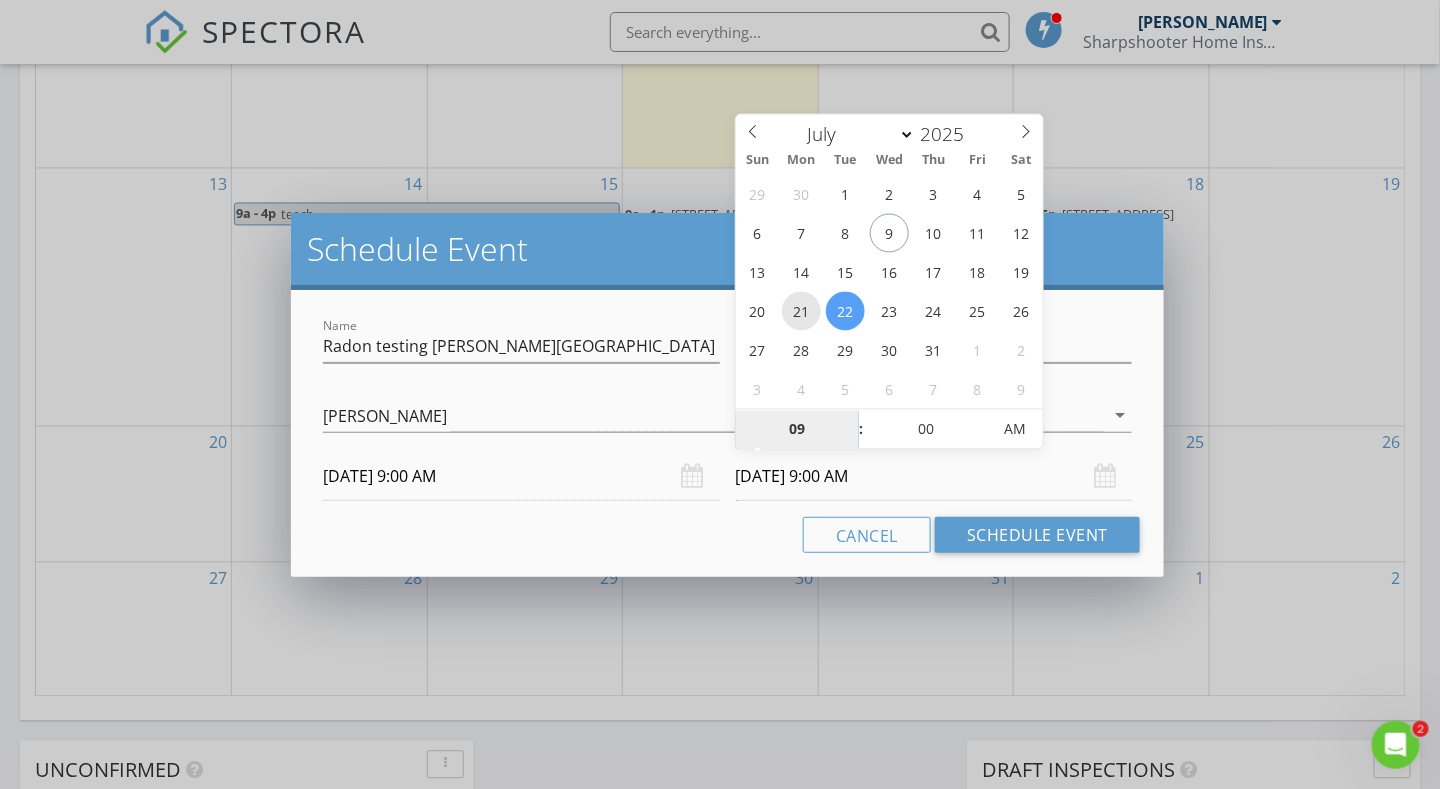 type on "07/21/2025 9:00 AM" 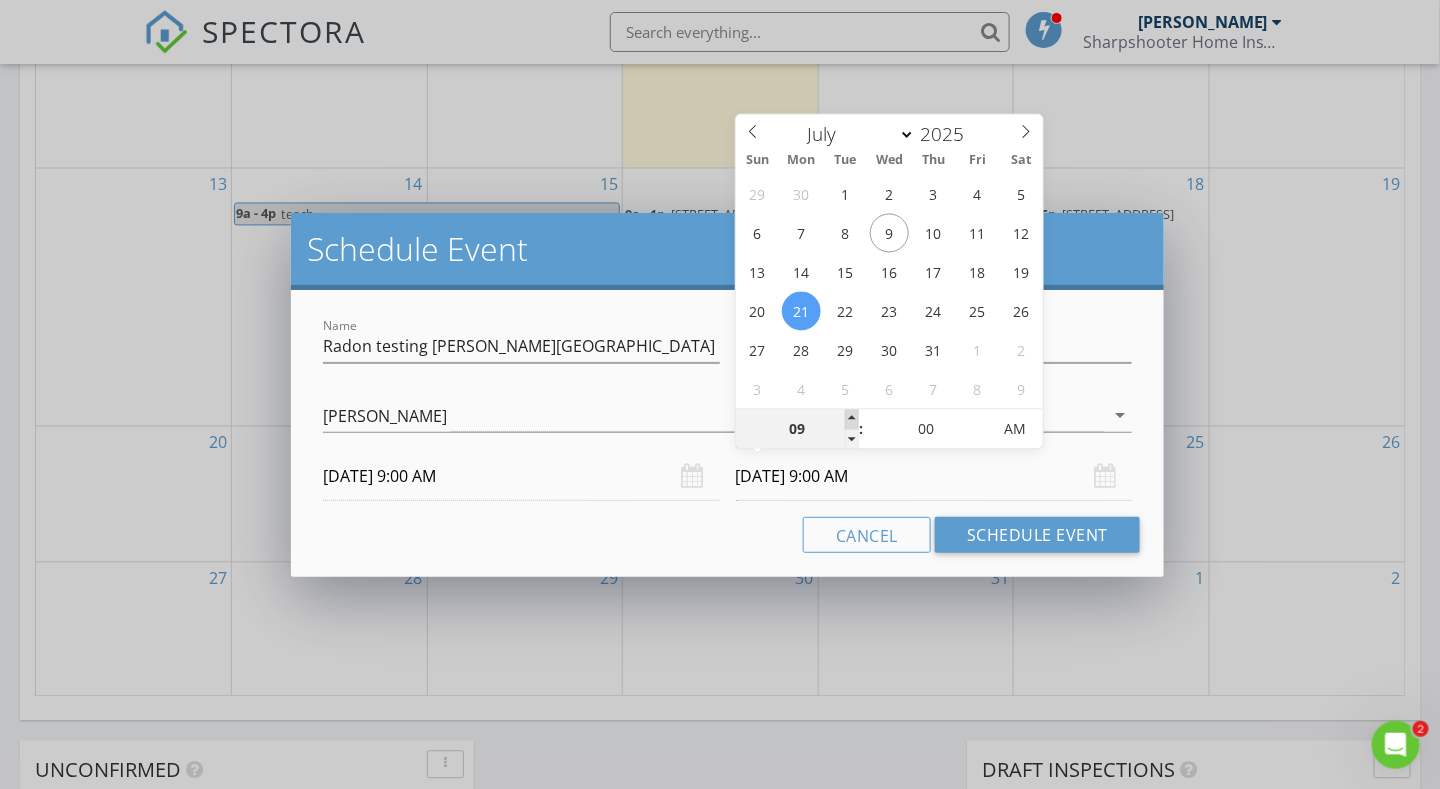 type on "10" 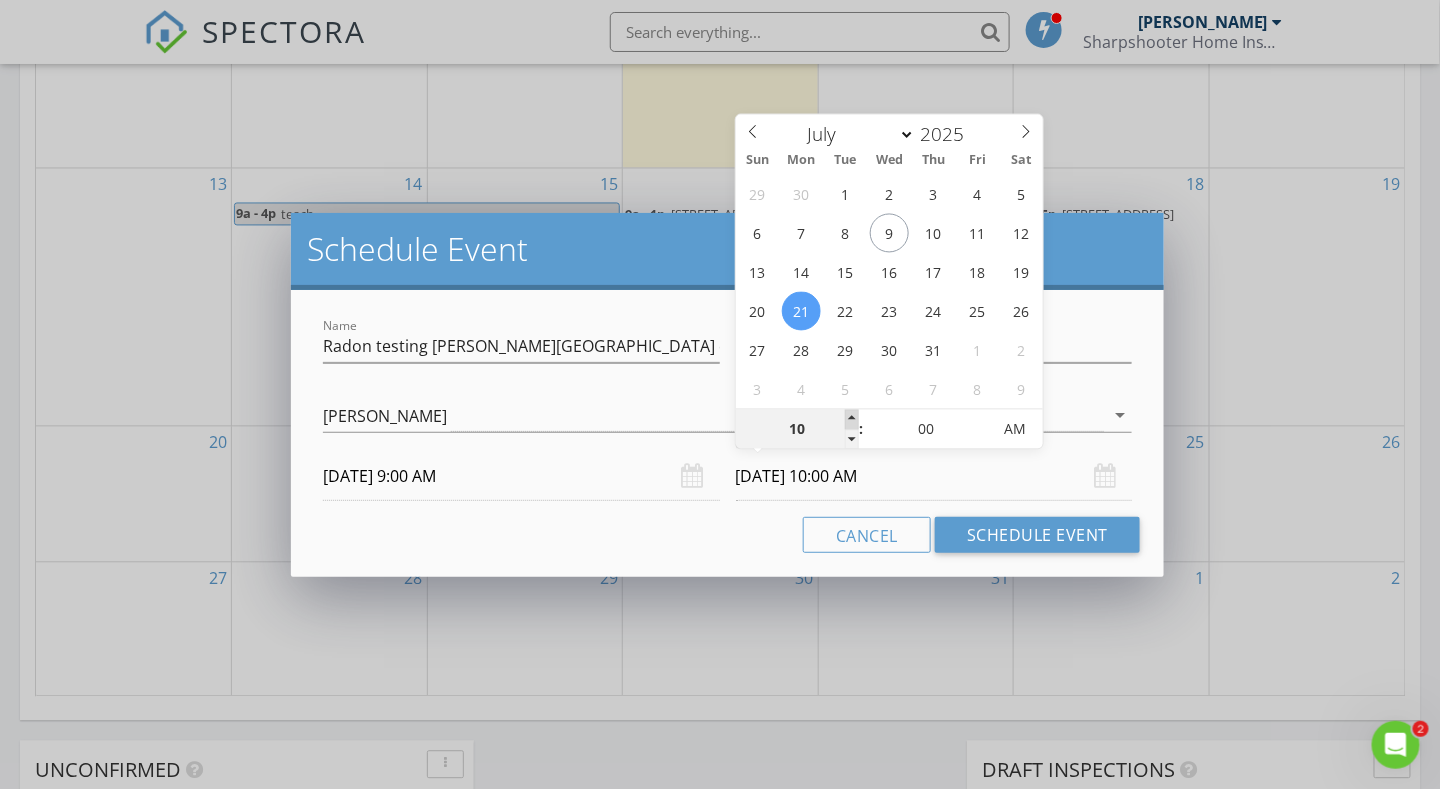 click at bounding box center [852, 420] 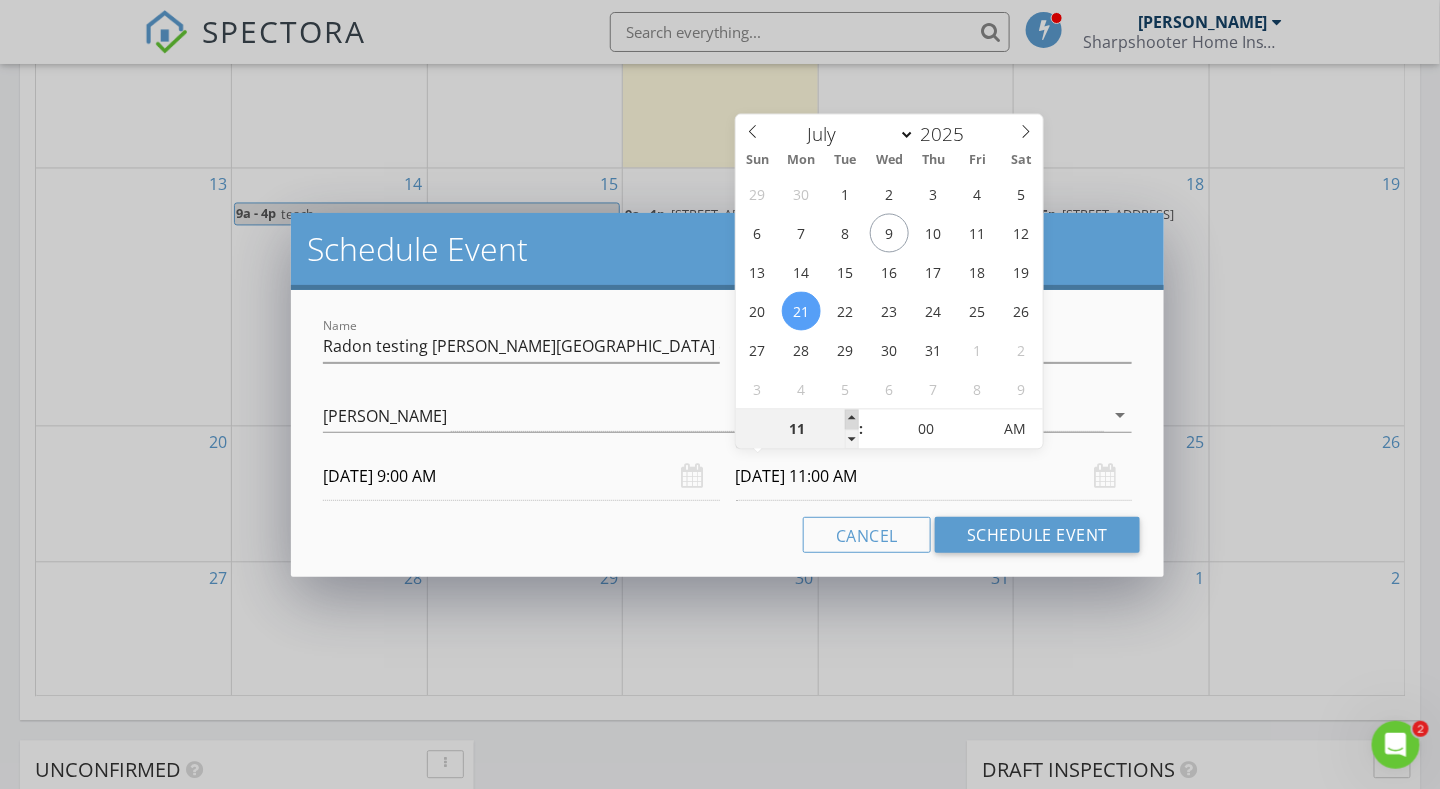 click at bounding box center [852, 420] 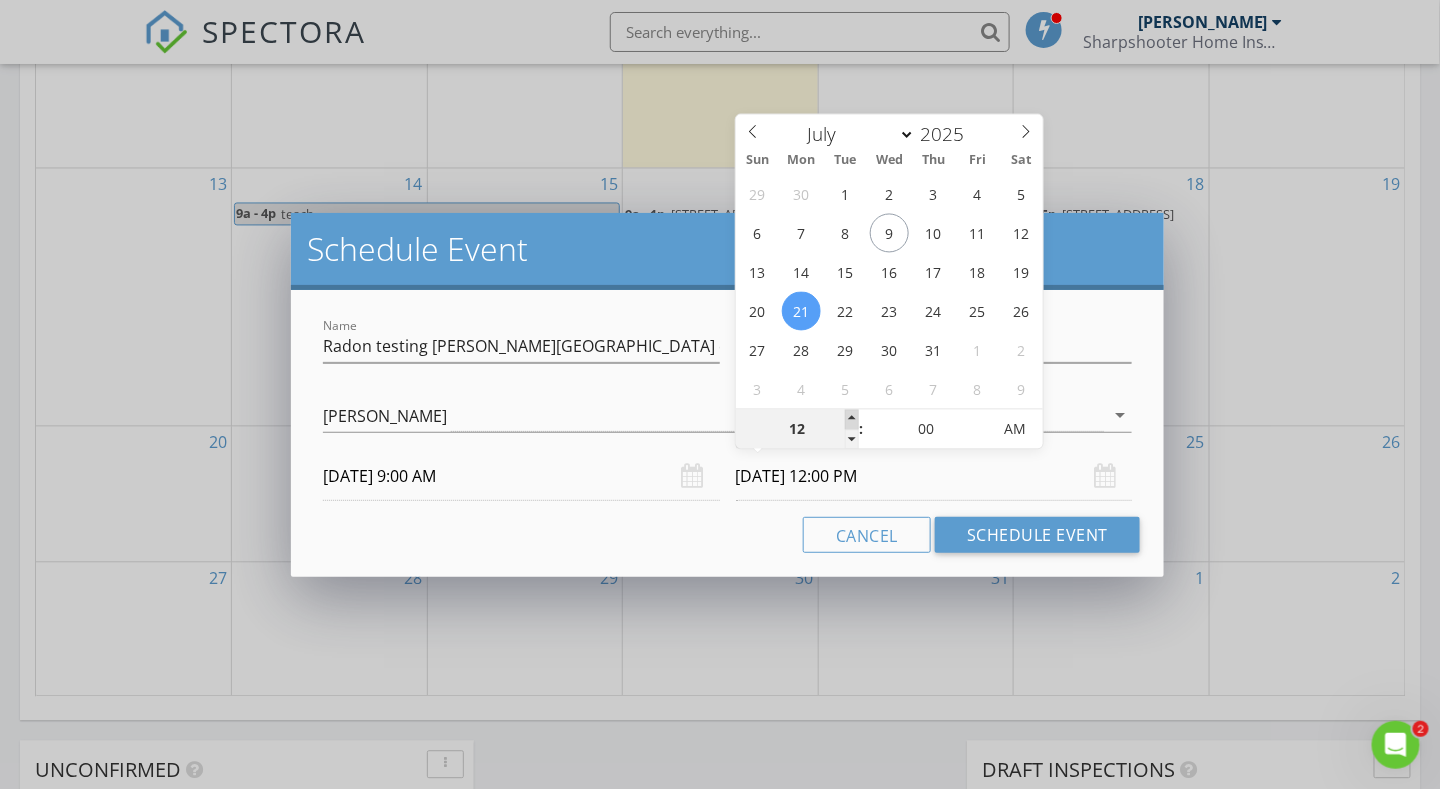 click at bounding box center (852, 420) 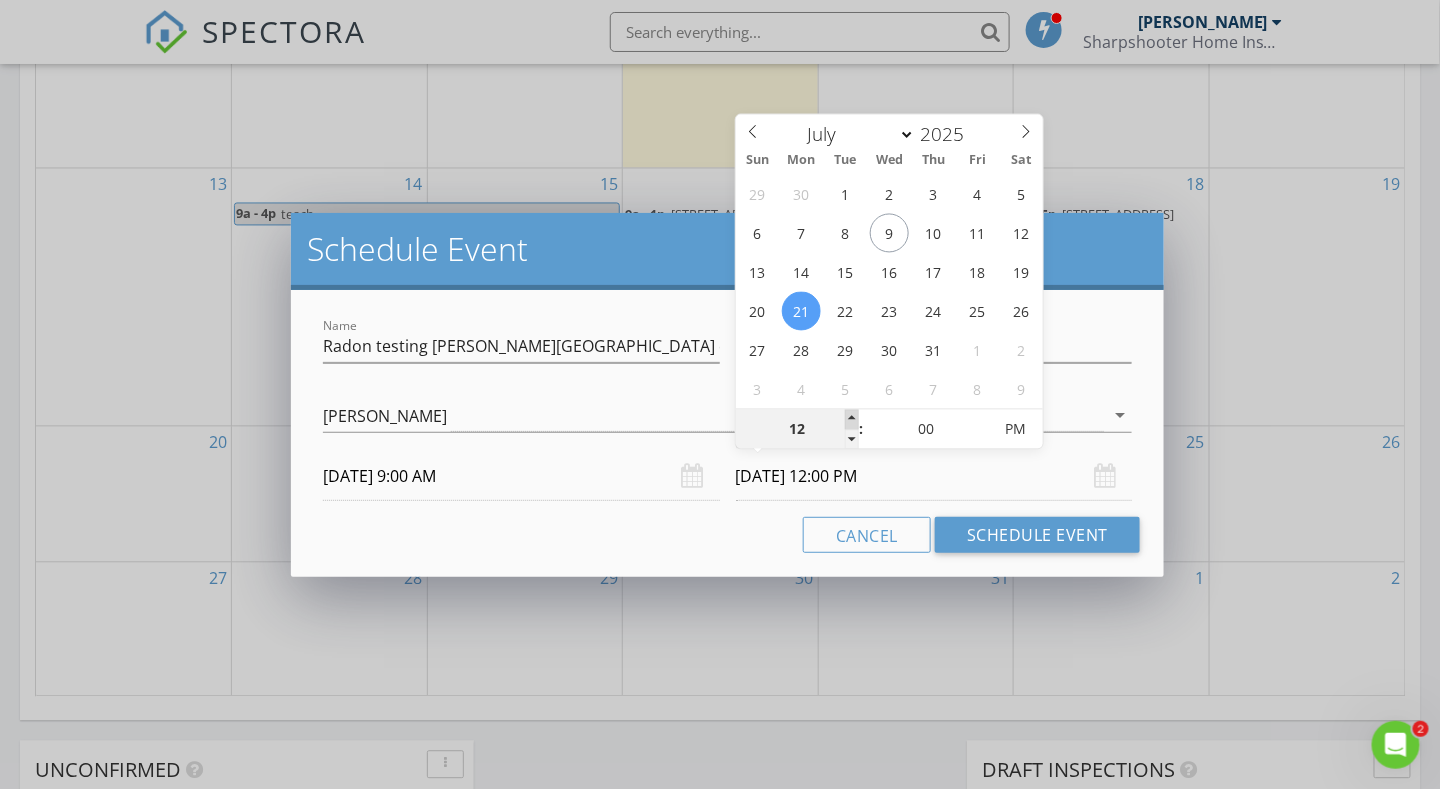 type on "01" 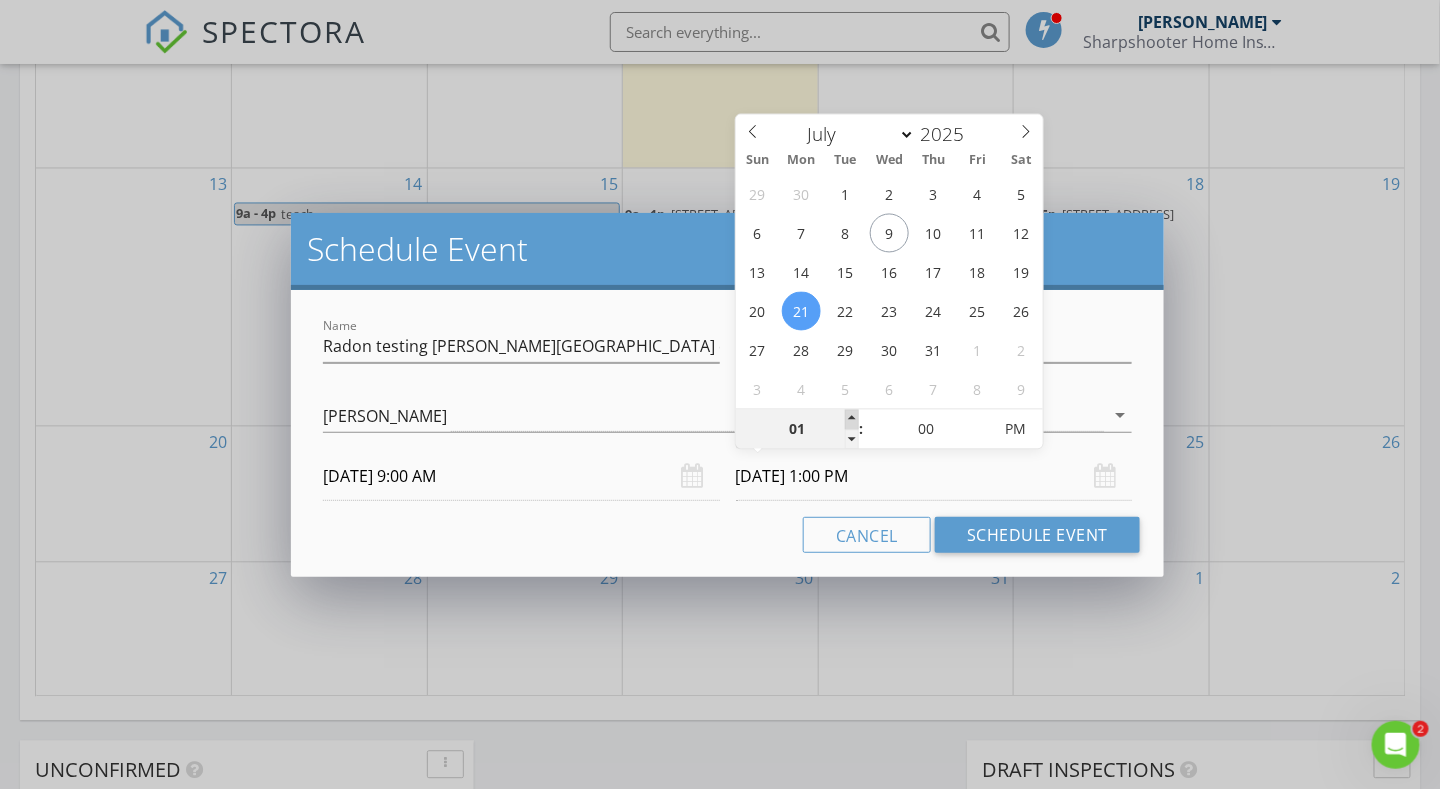 click at bounding box center [852, 420] 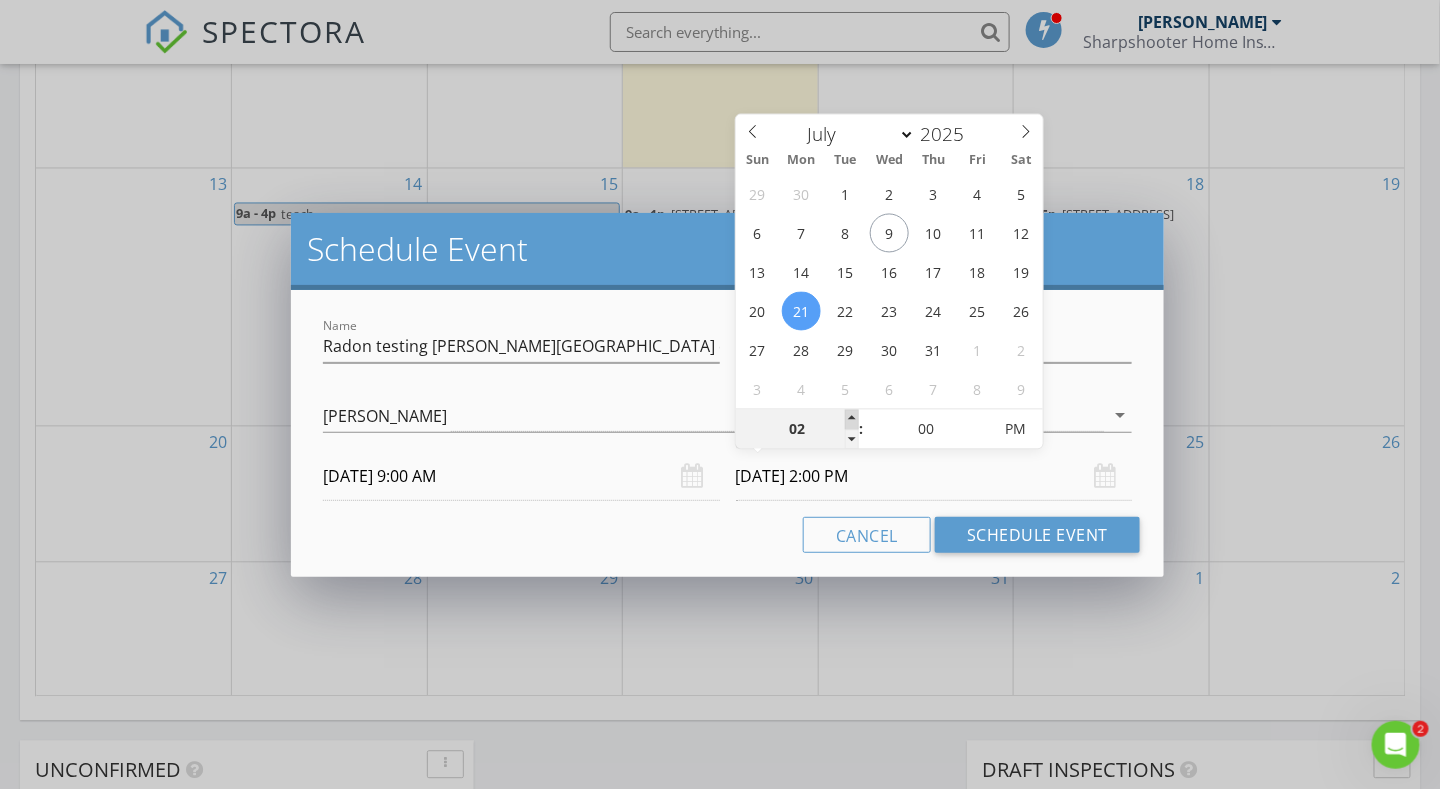 click at bounding box center (852, 420) 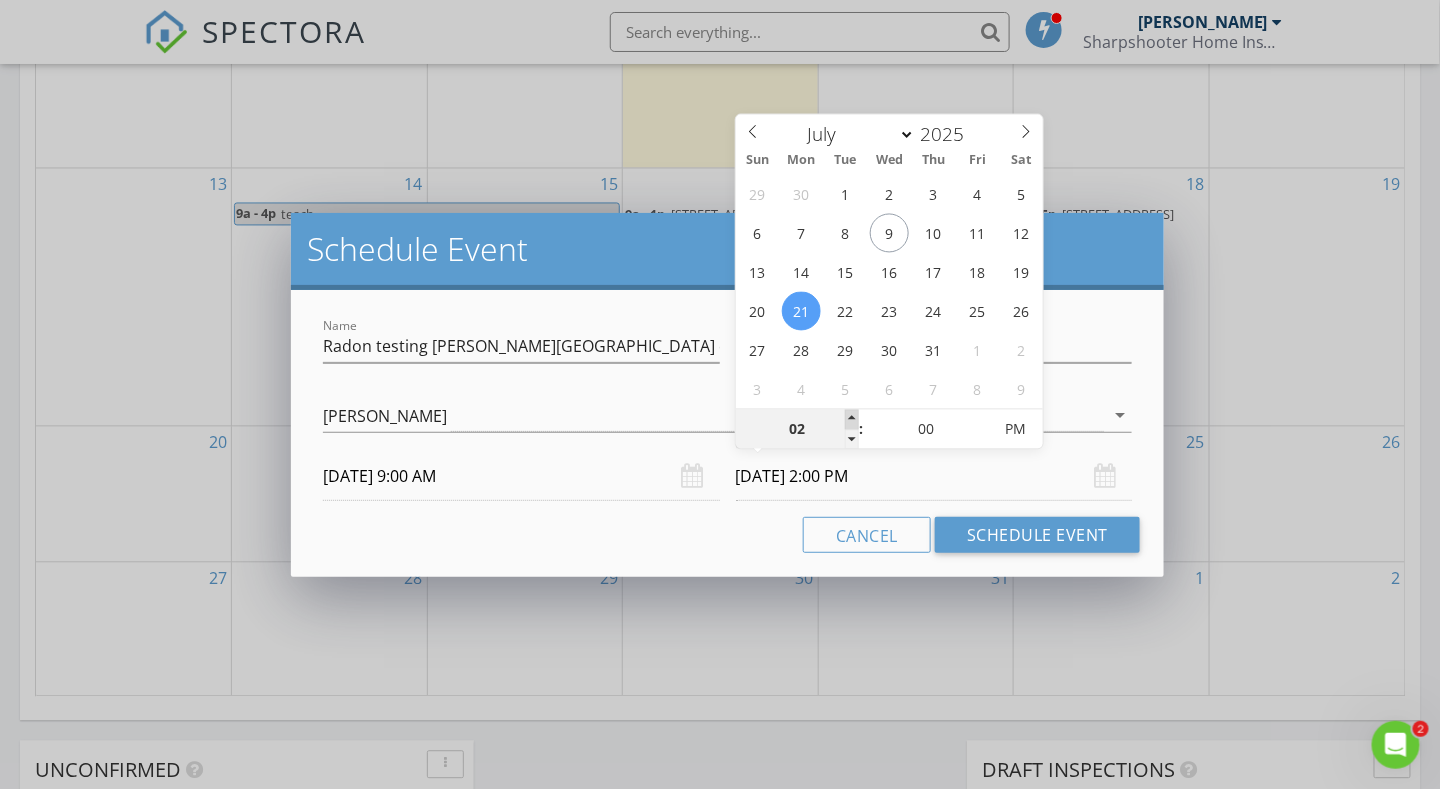type on "03" 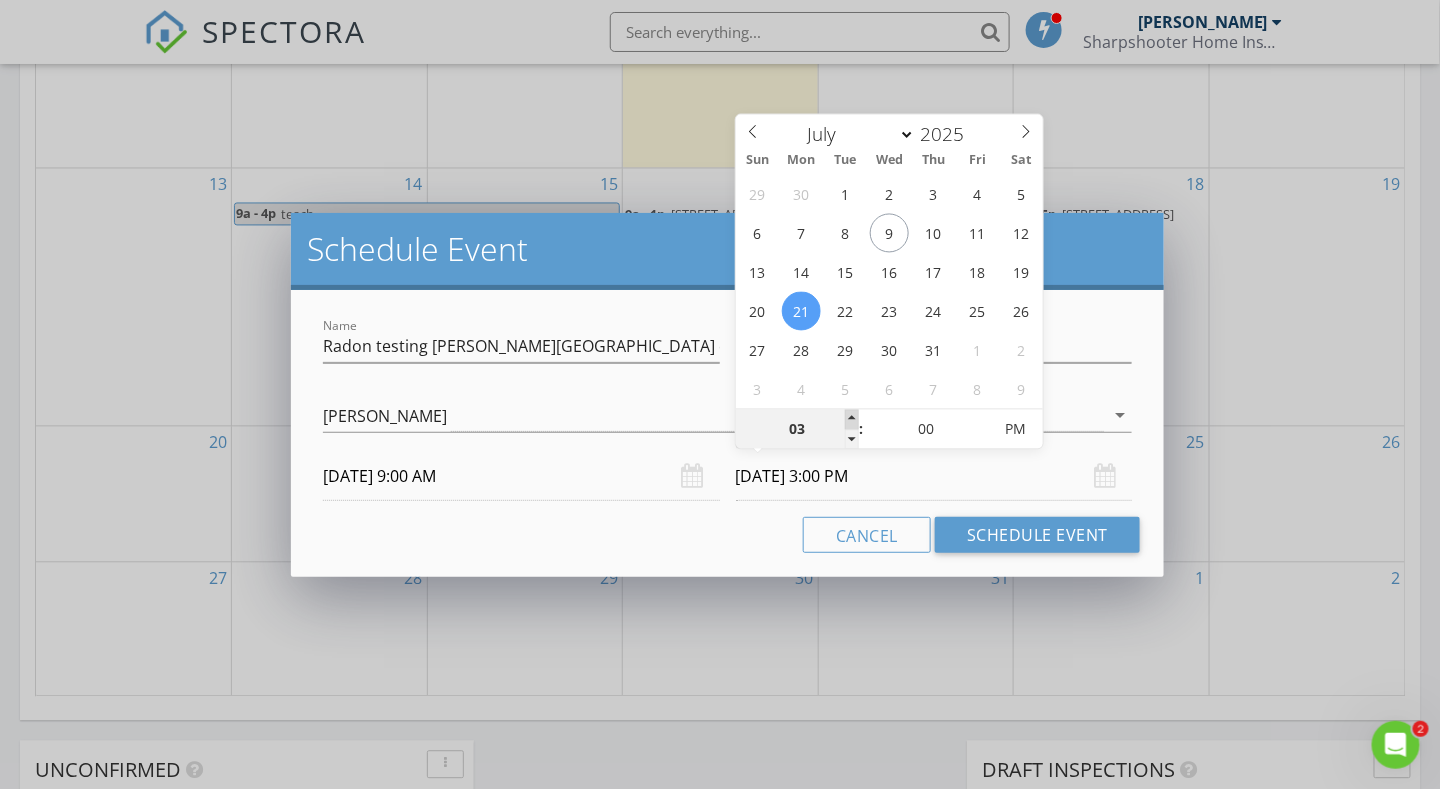 click at bounding box center (852, 420) 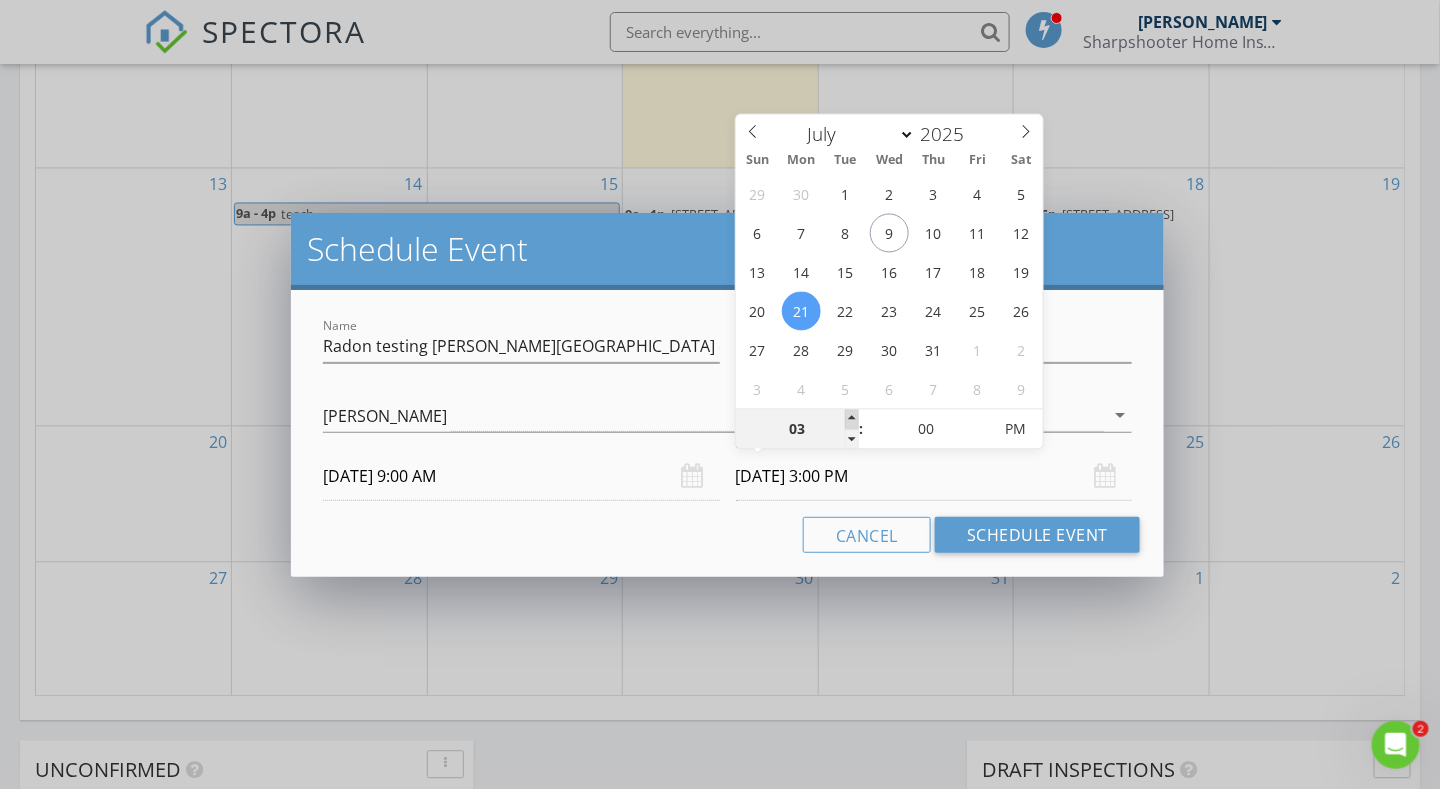 type on "04" 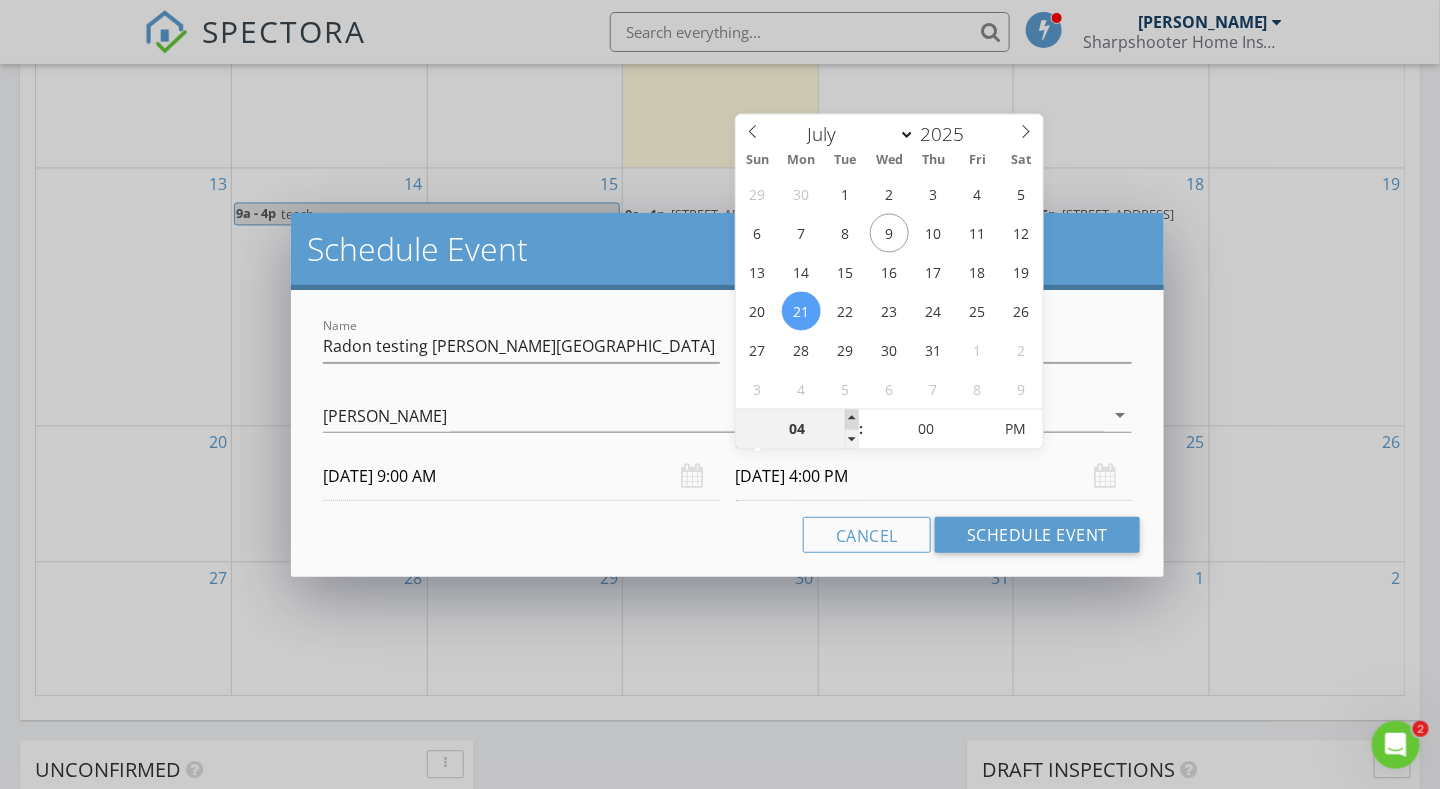 click at bounding box center (852, 420) 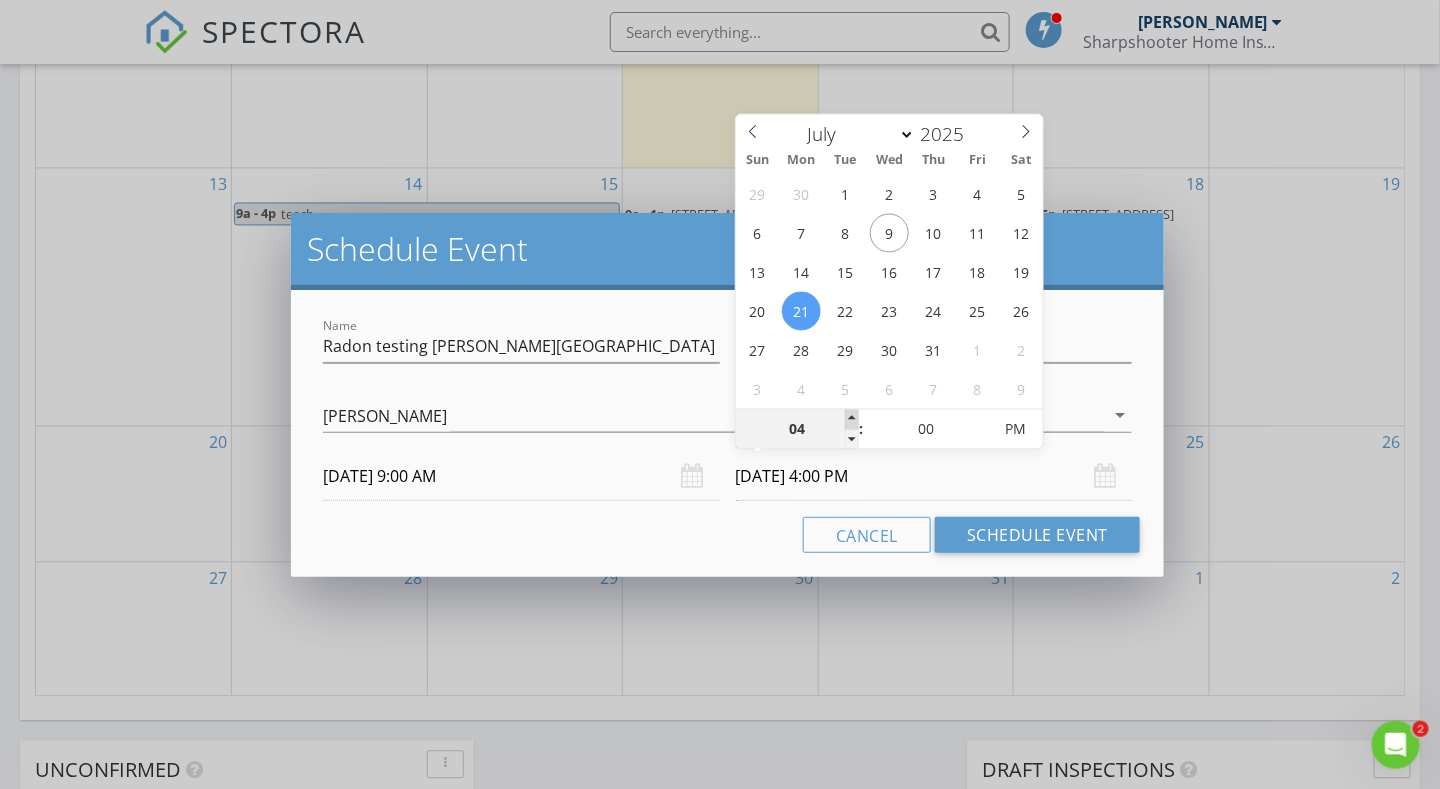 type on "05" 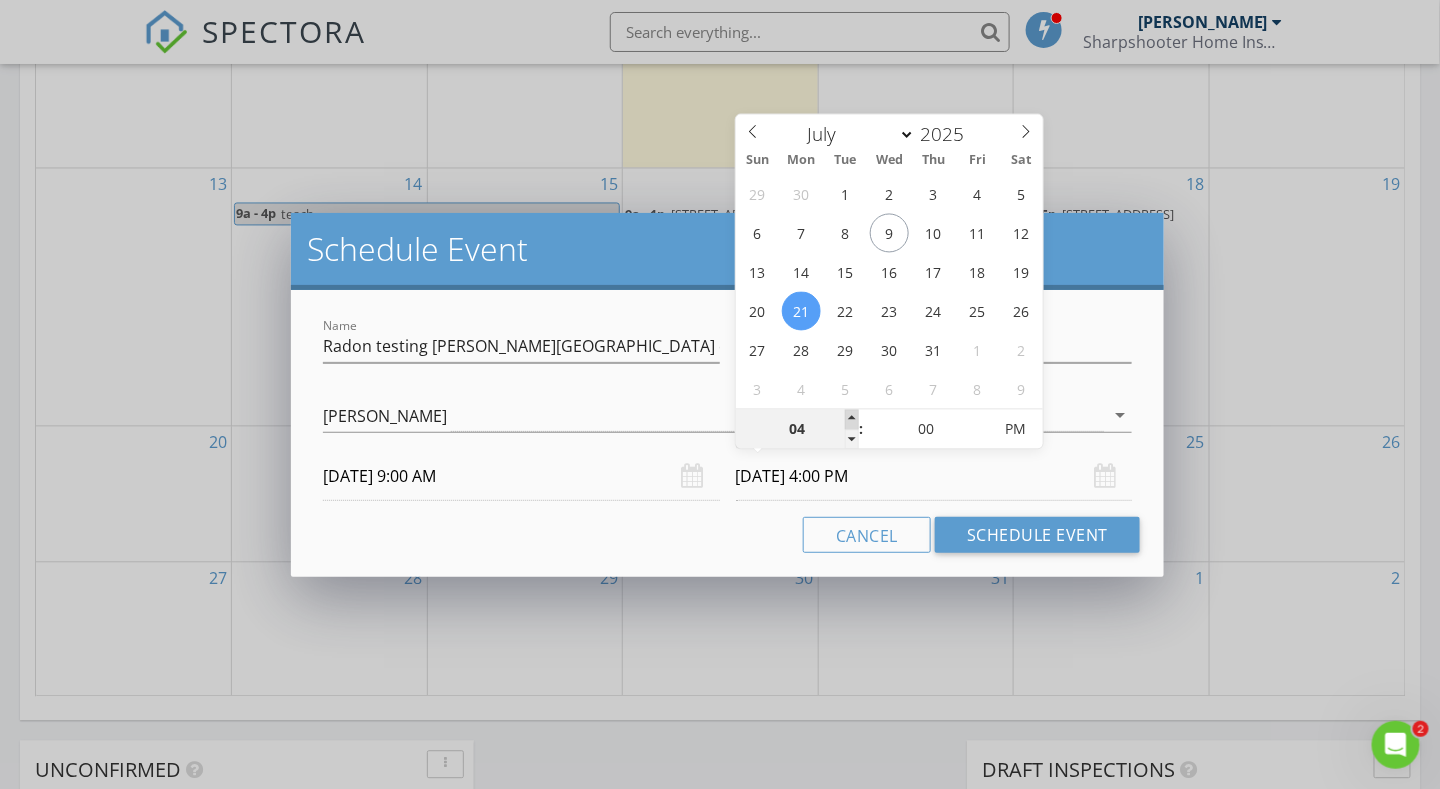 type on "07/21/2025 5:00 PM" 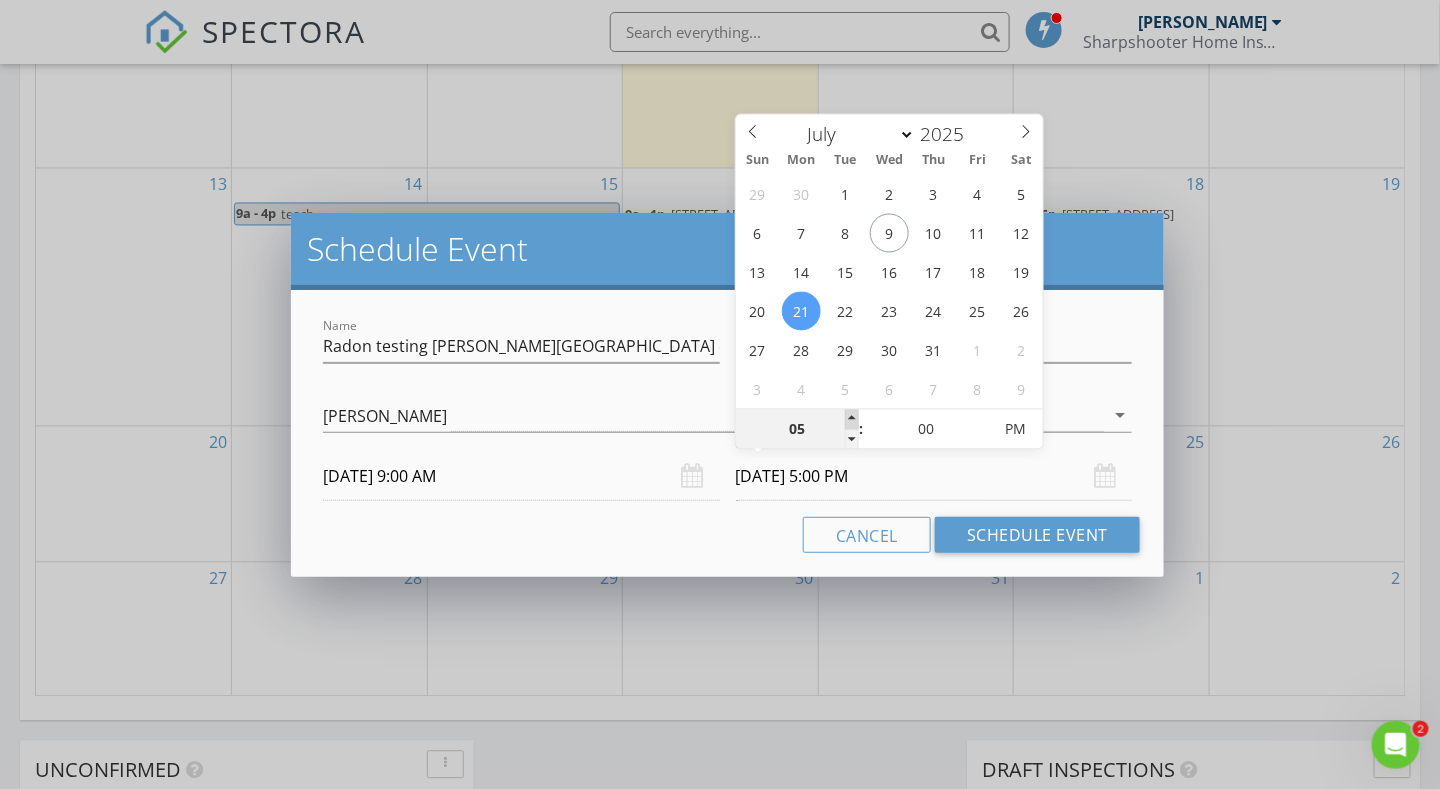 click at bounding box center (852, 420) 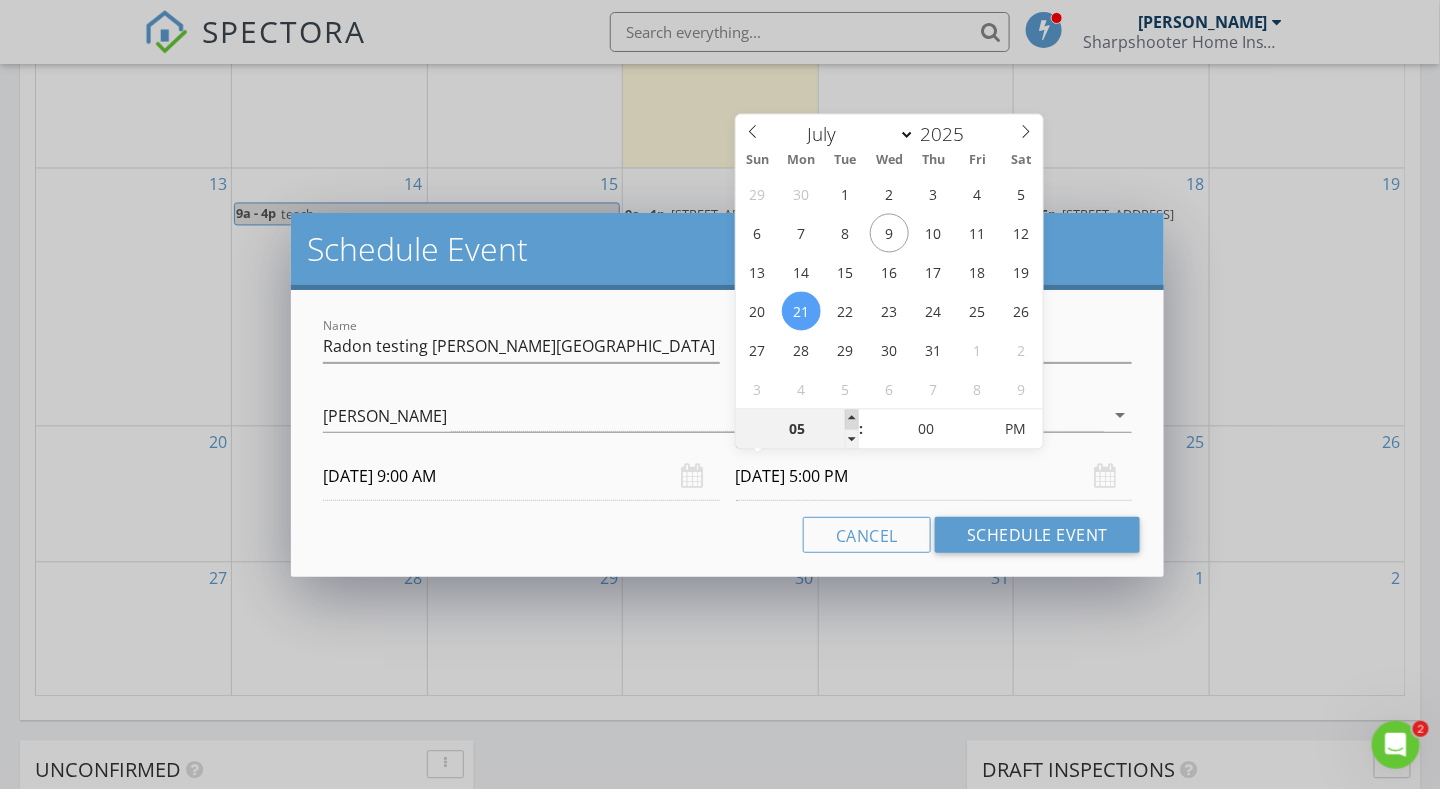 type on "06" 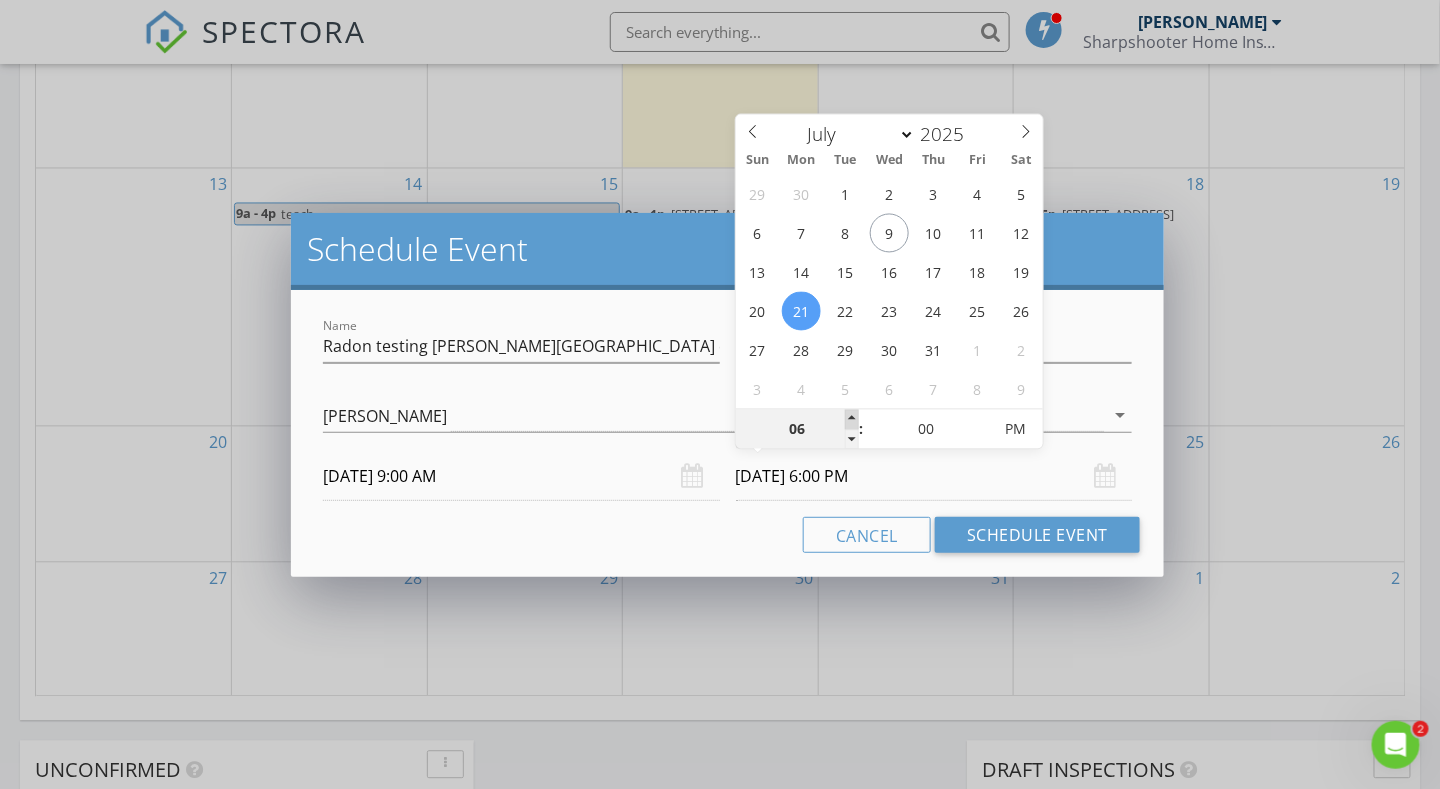 click at bounding box center [852, 420] 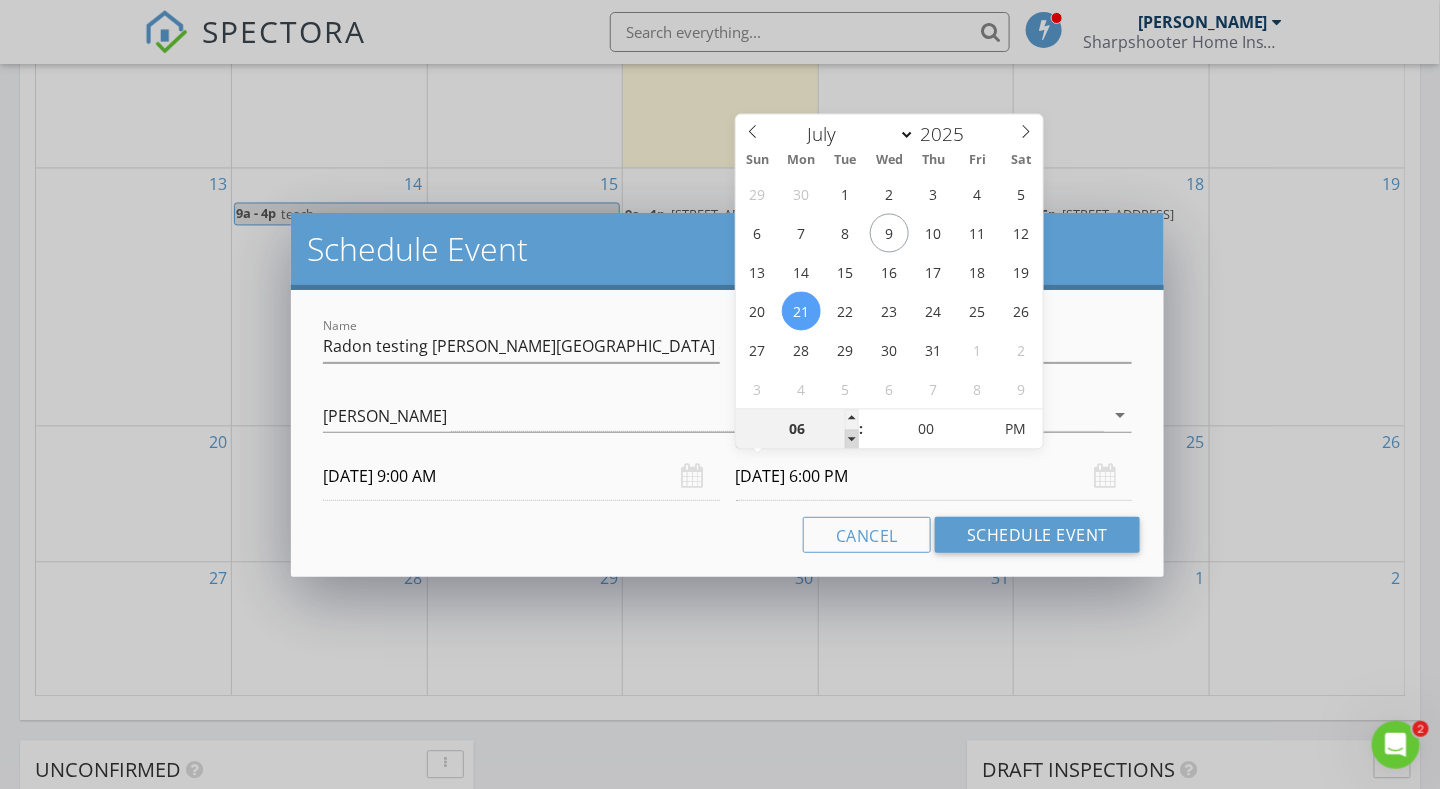 type on "05" 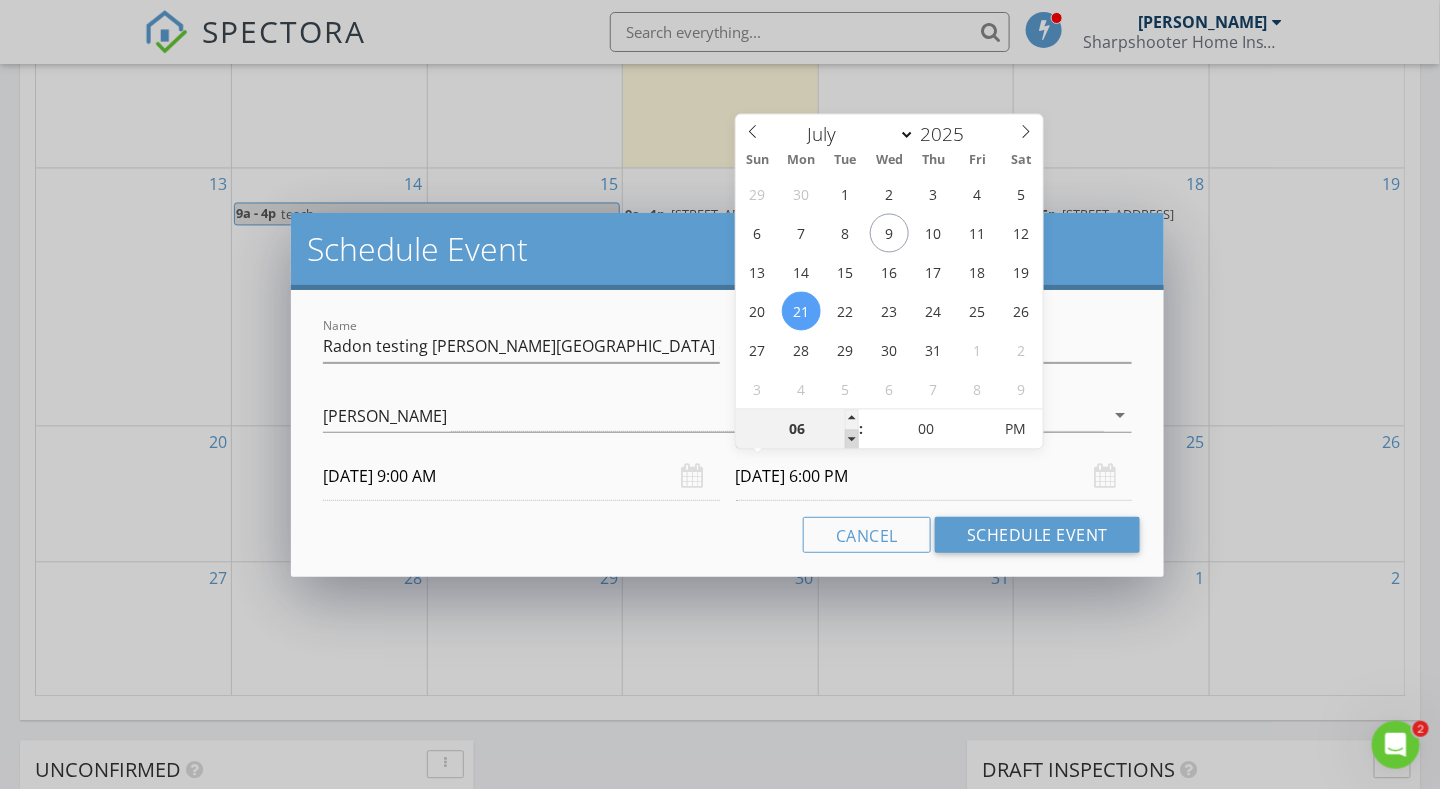 type on "07/21/2025 5:00 PM" 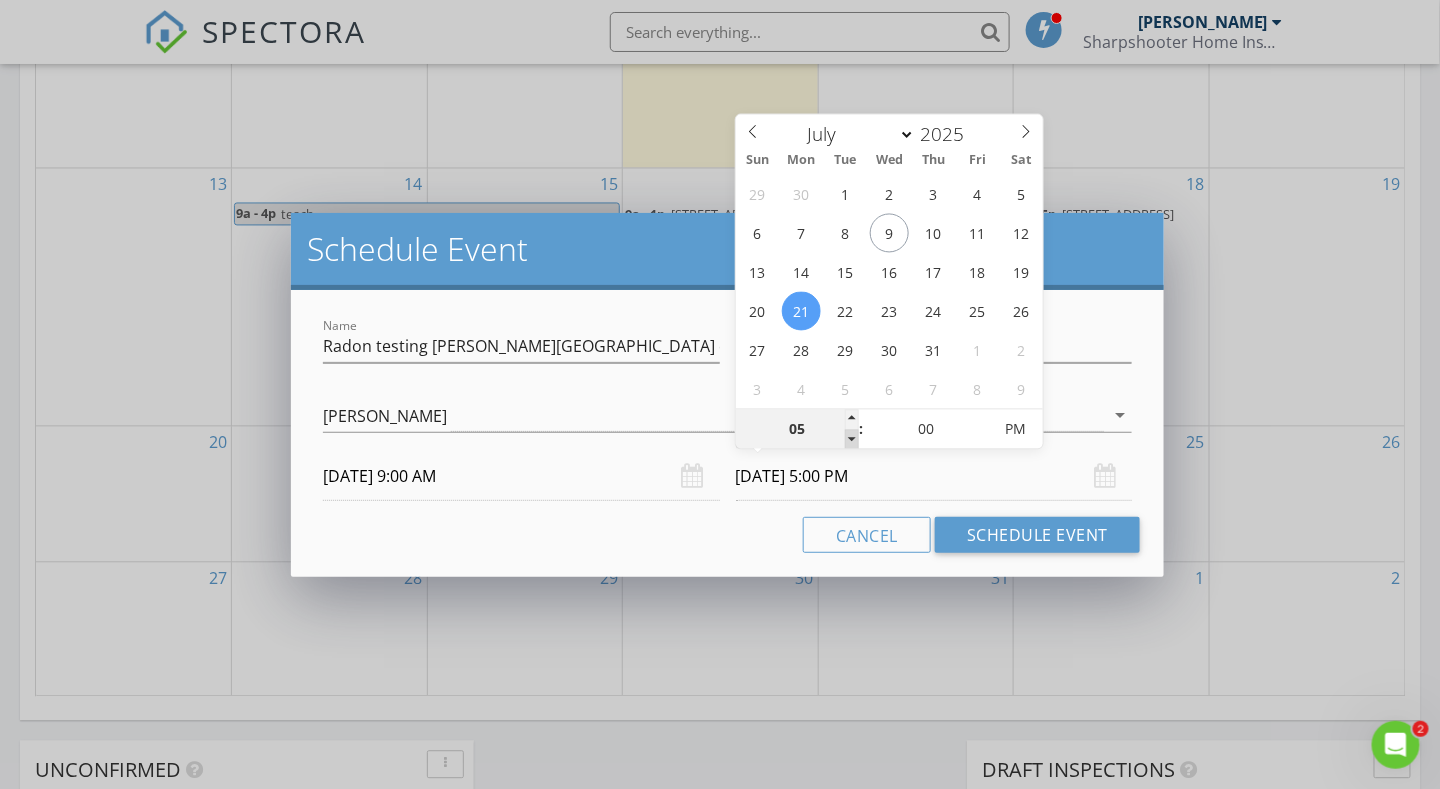 click at bounding box center [852, 440] 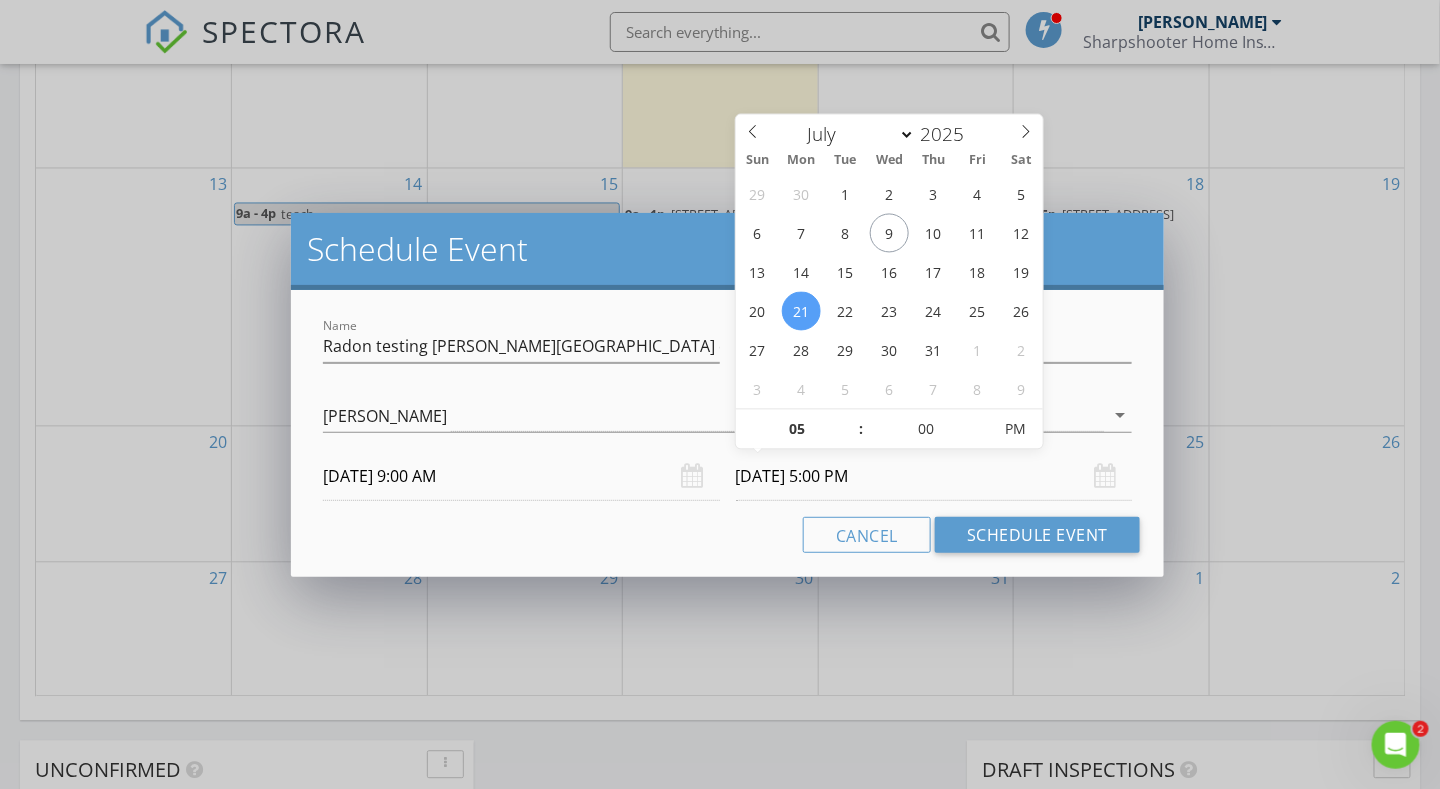 click on "Cancel   Schedule Event" at bounding box center [727, 535] 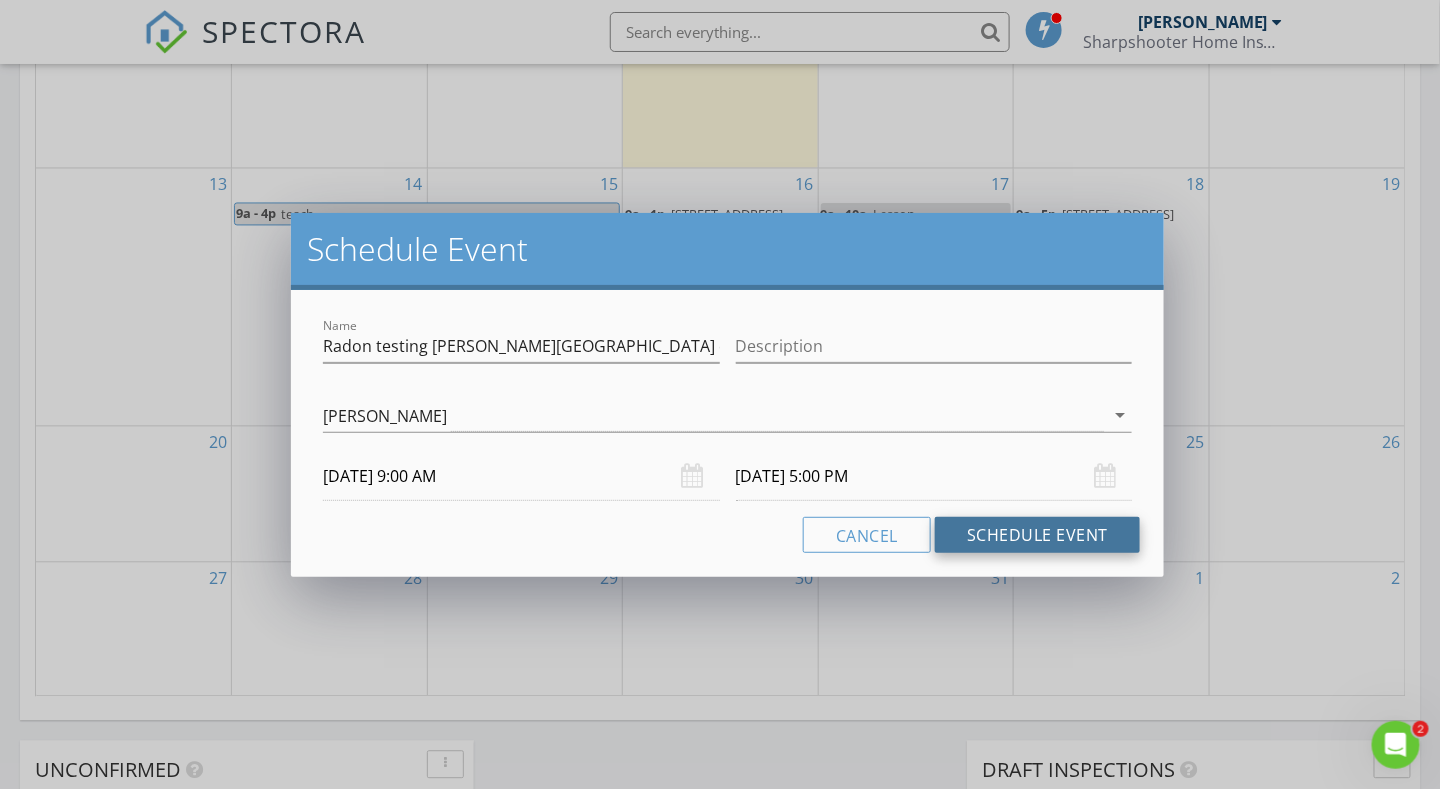 click on "Schedule Event" at bounding box center [1037, 535] 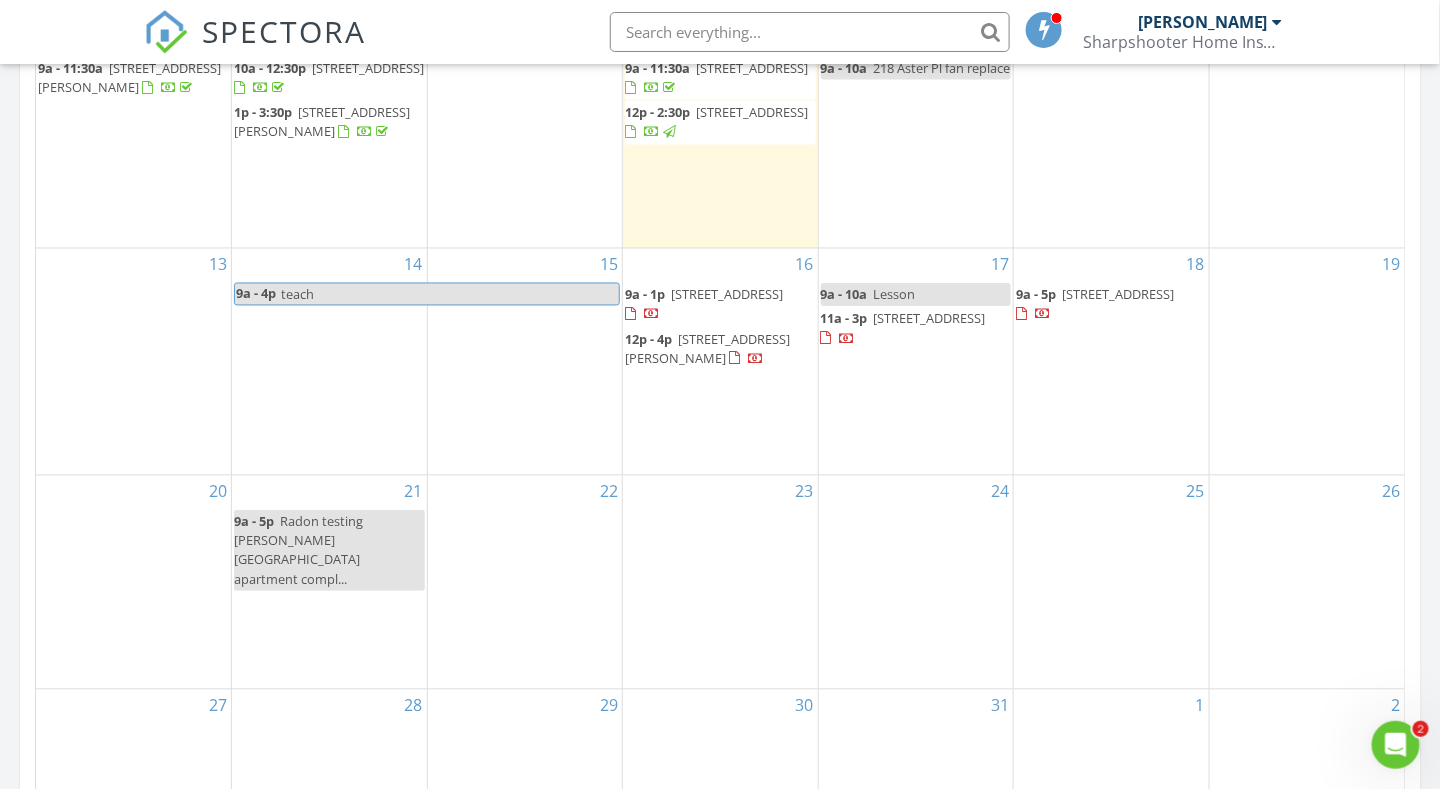 scroll, scrollTop: 1100, scrollLeft: 0, axis: vertical 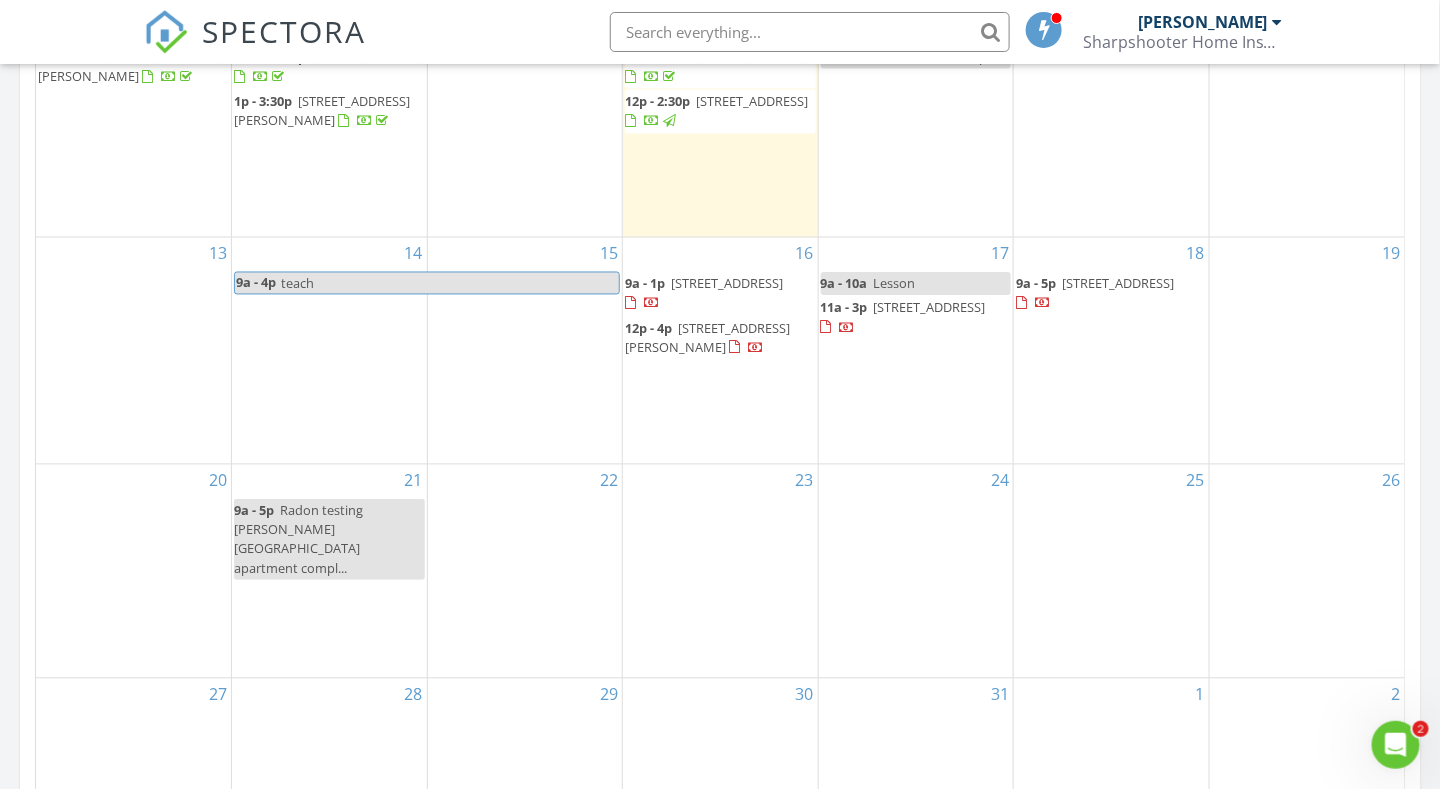 click on "21
9a - 5p
Radon testing Stow Kent Gardens apartment compl..." at bounding box center (329, 571) 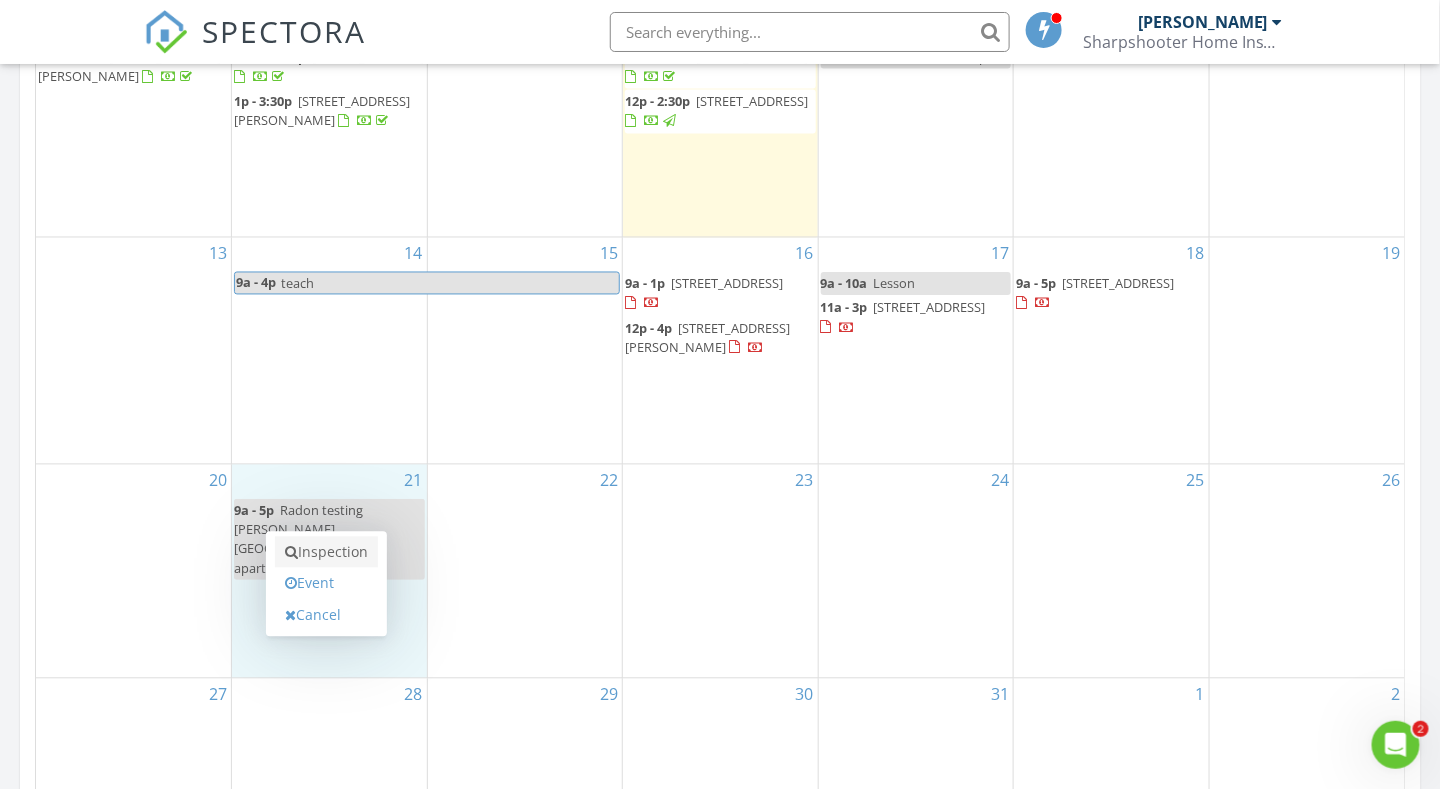 click on "Inspection" at bounding box center (326, 553) 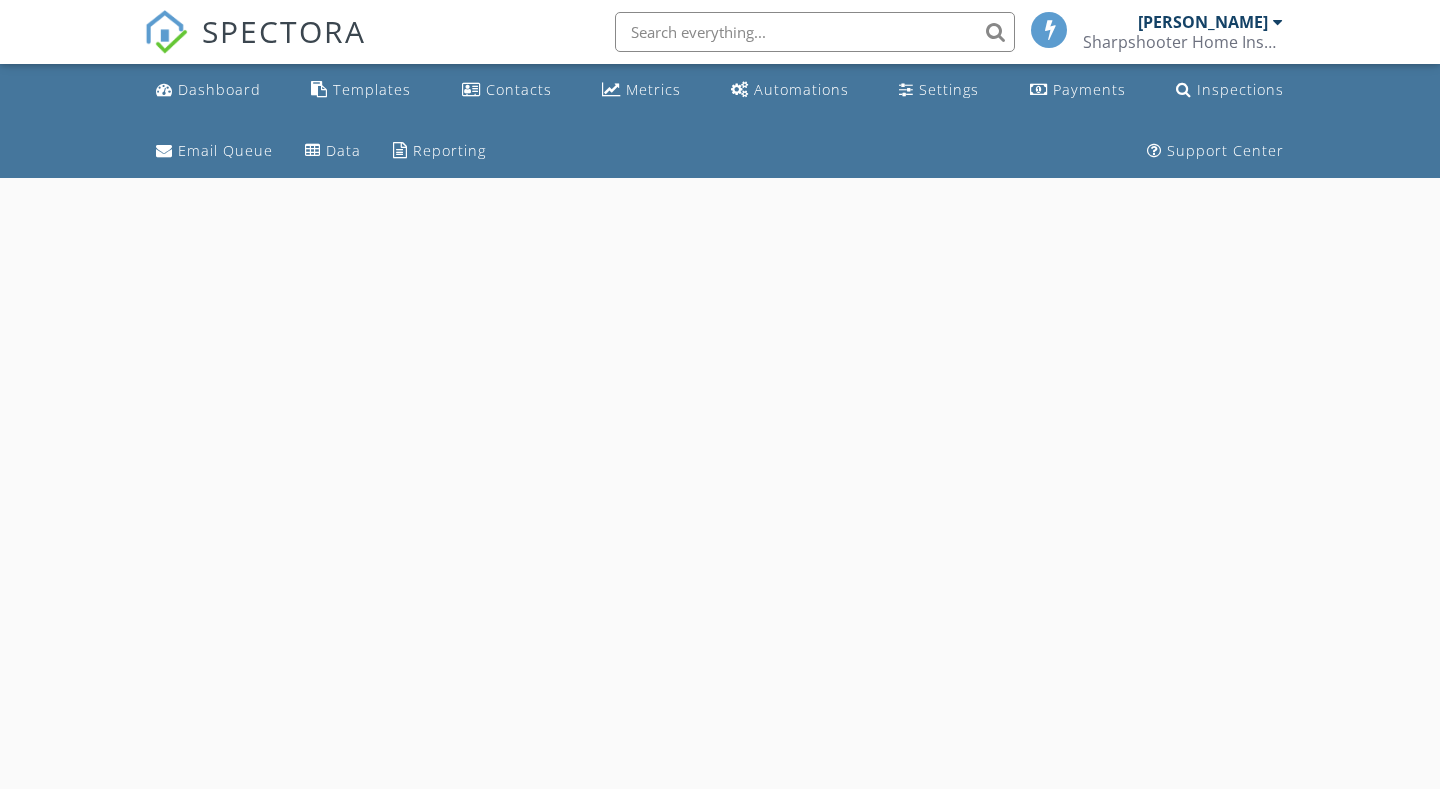 scroll, scrollTop: 0, scrollLeft: 0, axis: both 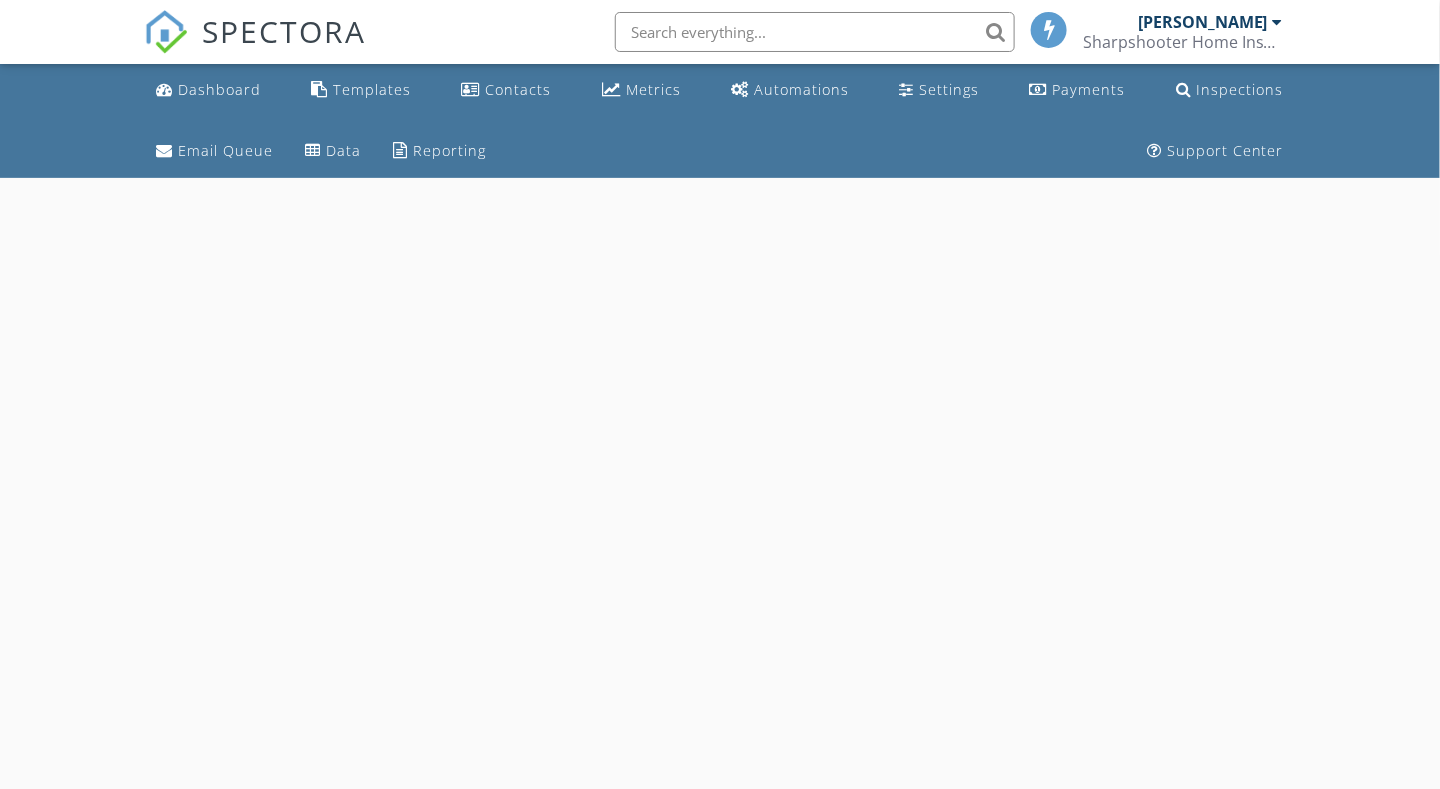 select on "6" 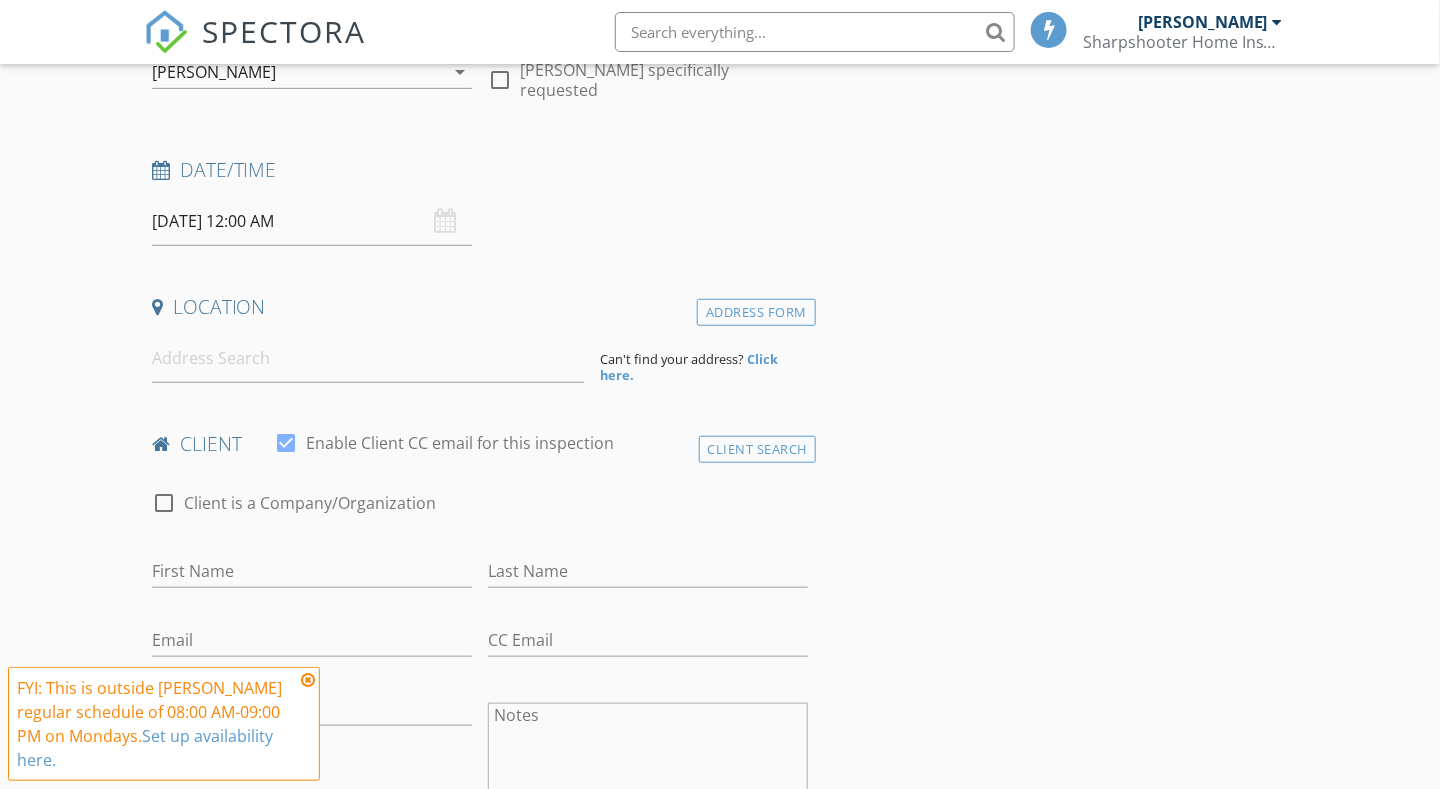 scroll, scrollTop: 300, scrollLeft: 0, axis: vertical 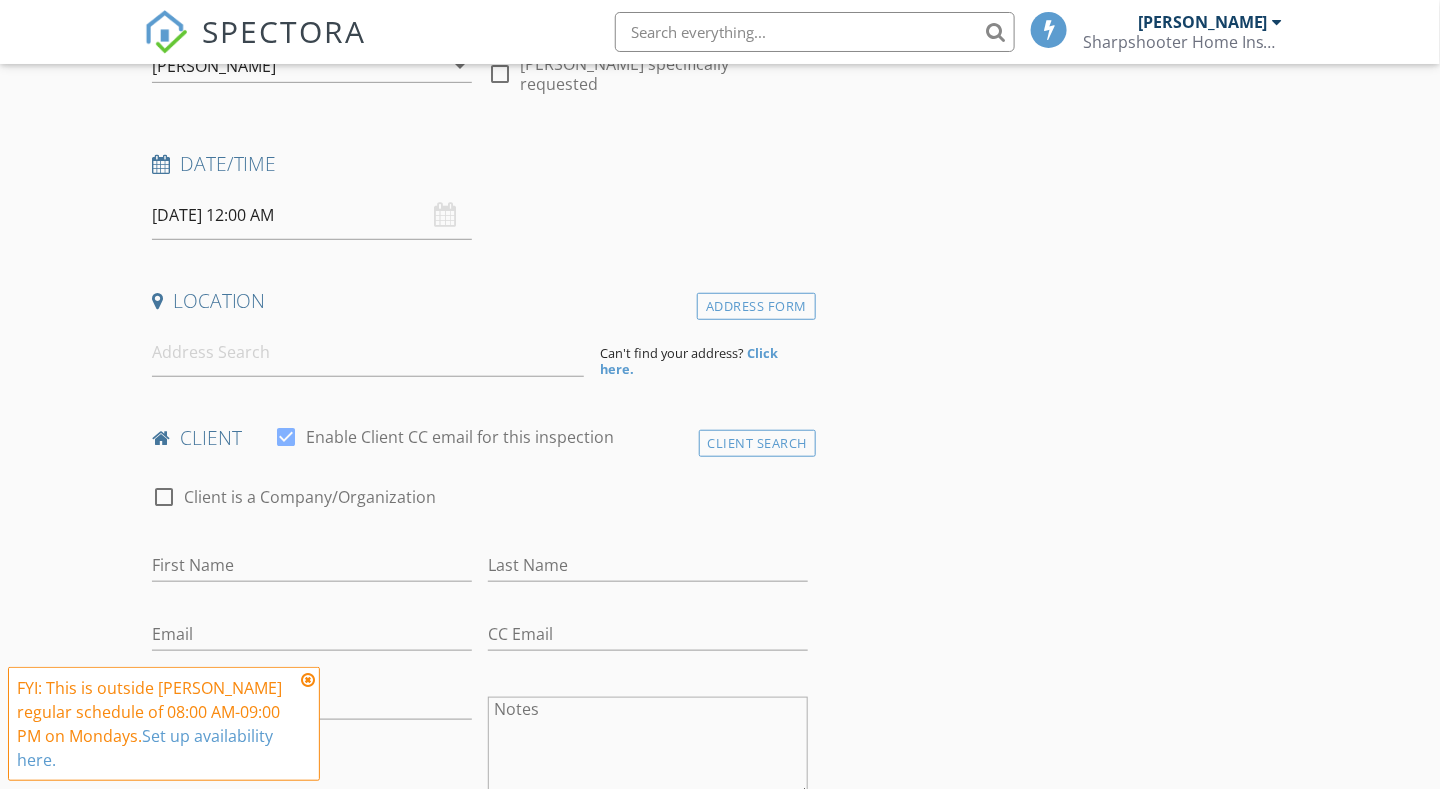 click on "[DATE] 12:00 AM" at bounding box center (312, 215) 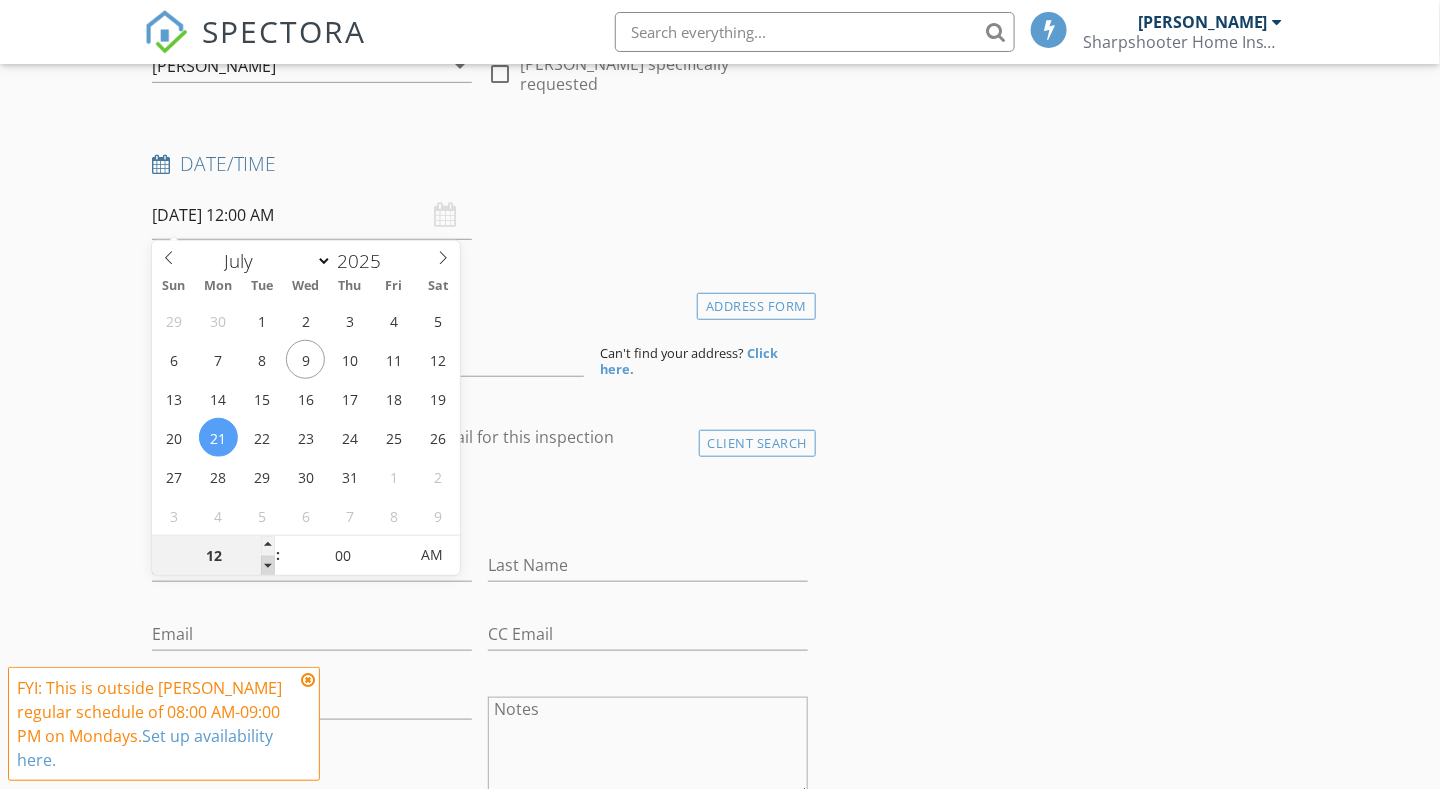 type on "11" 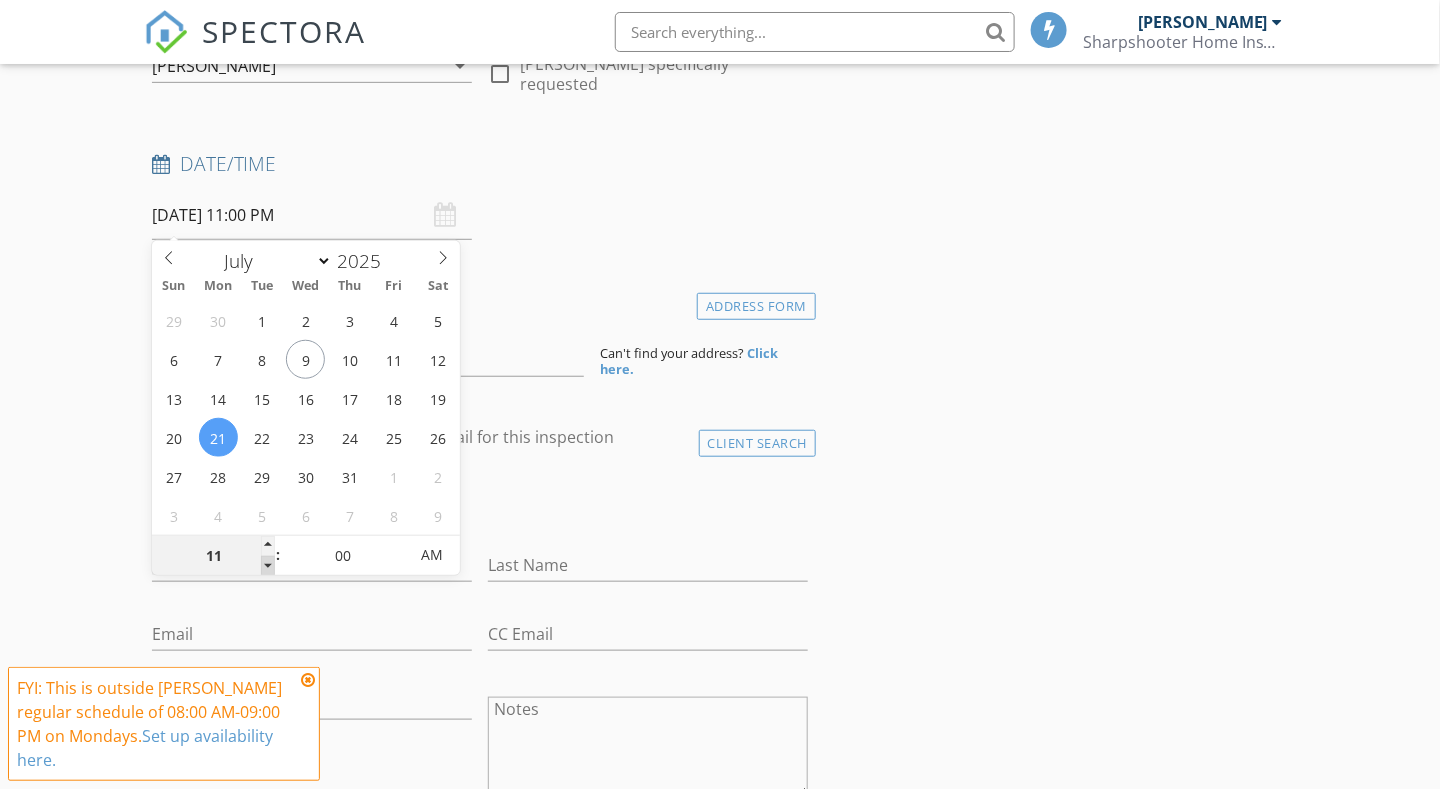 click at bounding box center [268, 566] 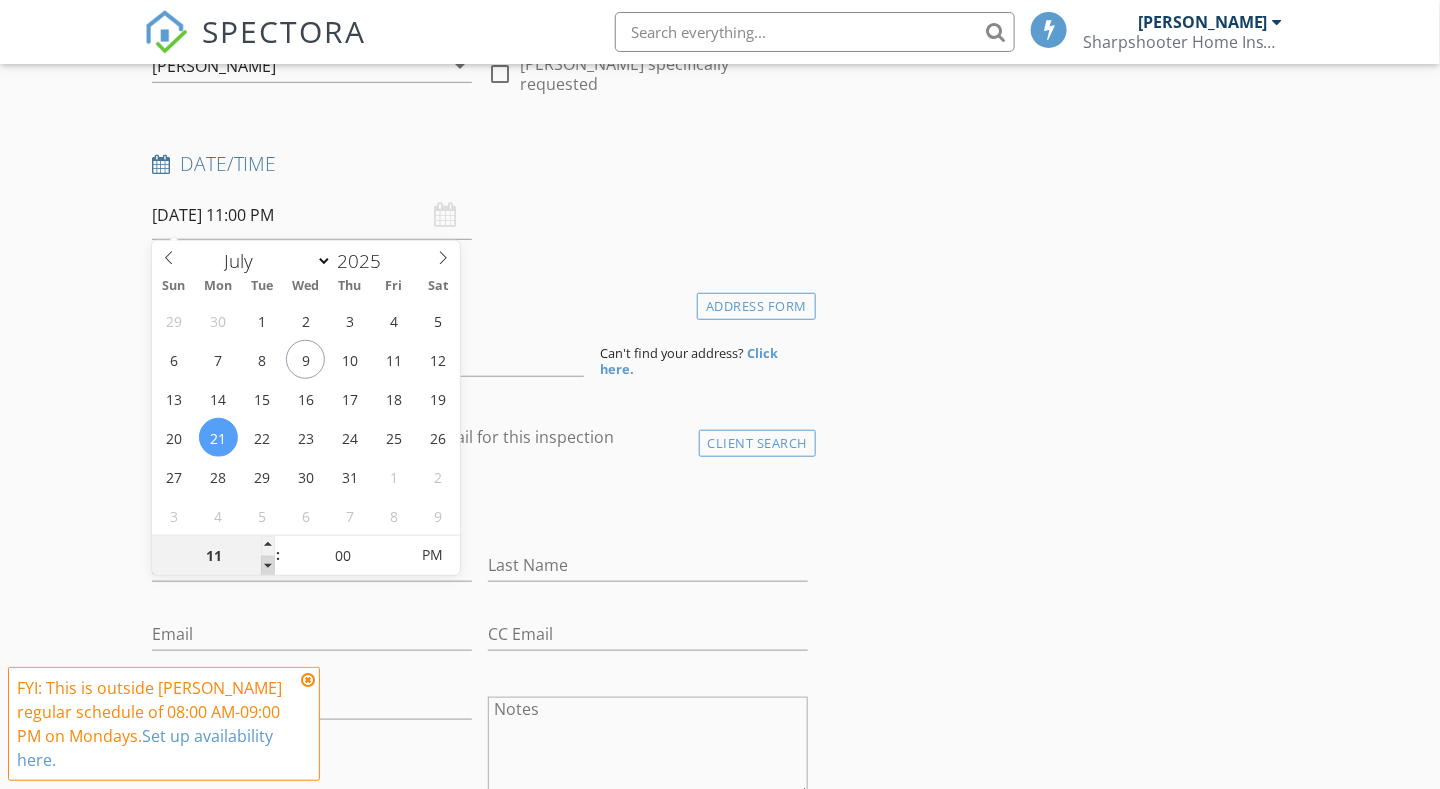 type on "10" 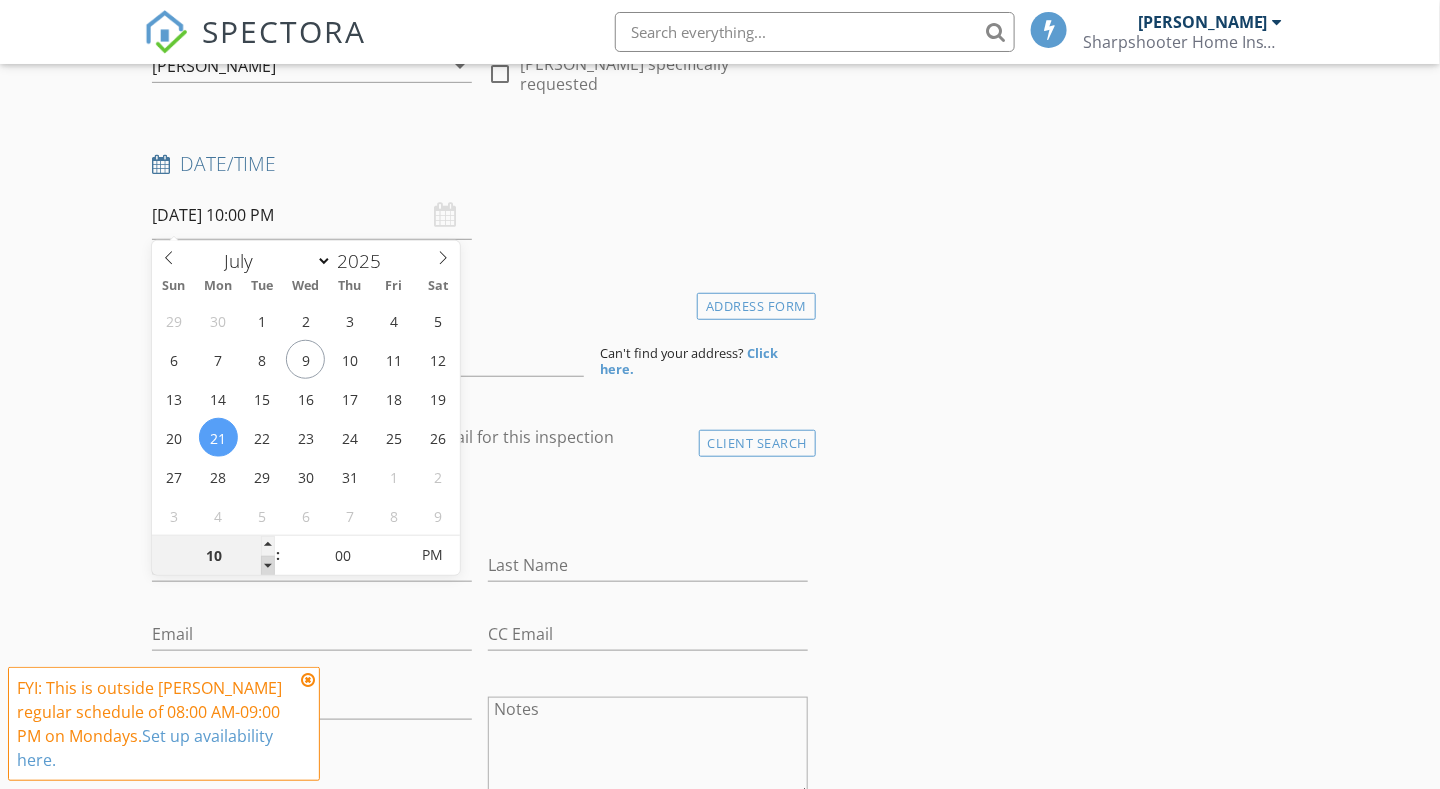click at bounding box center (268, 566) 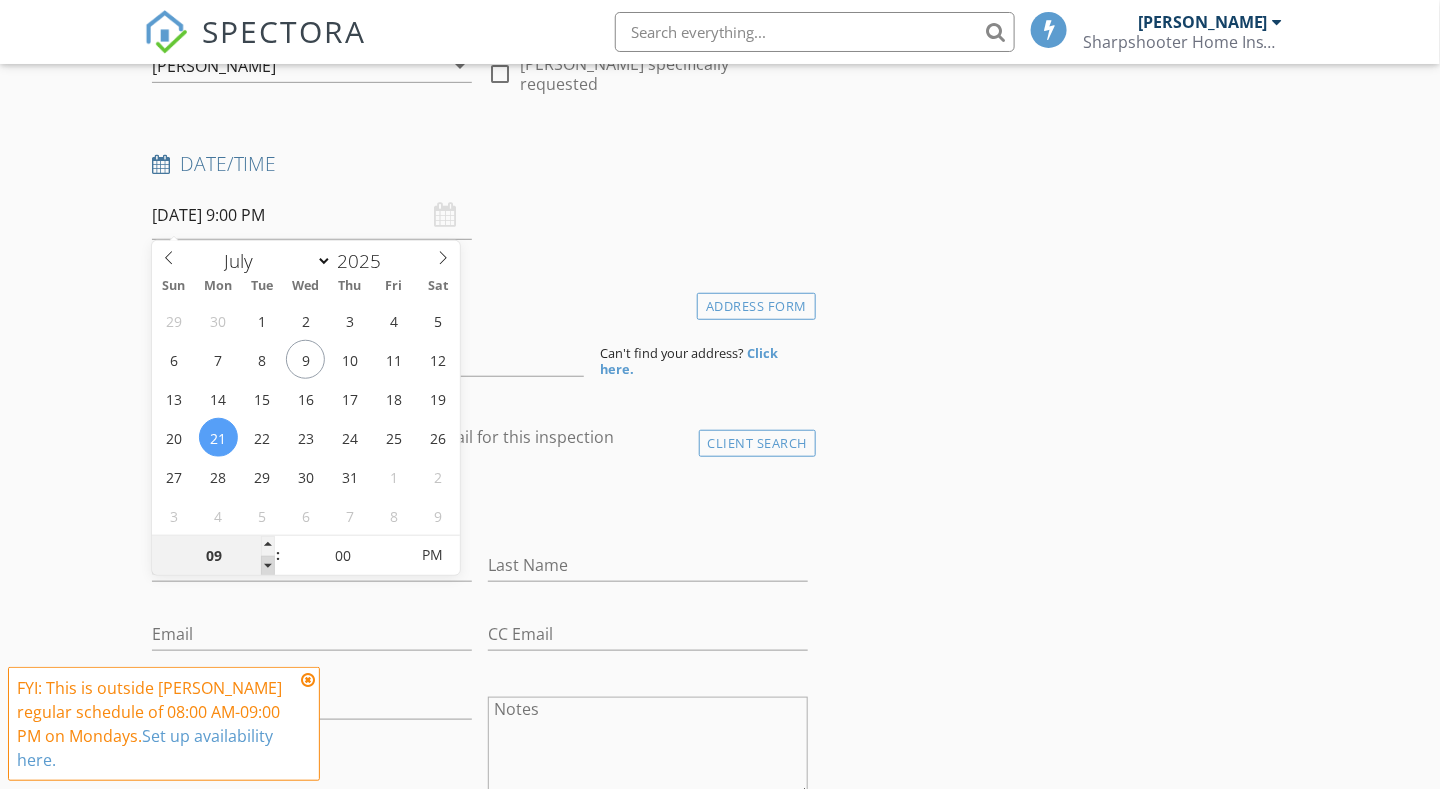 click at bounding box center (268, 566) 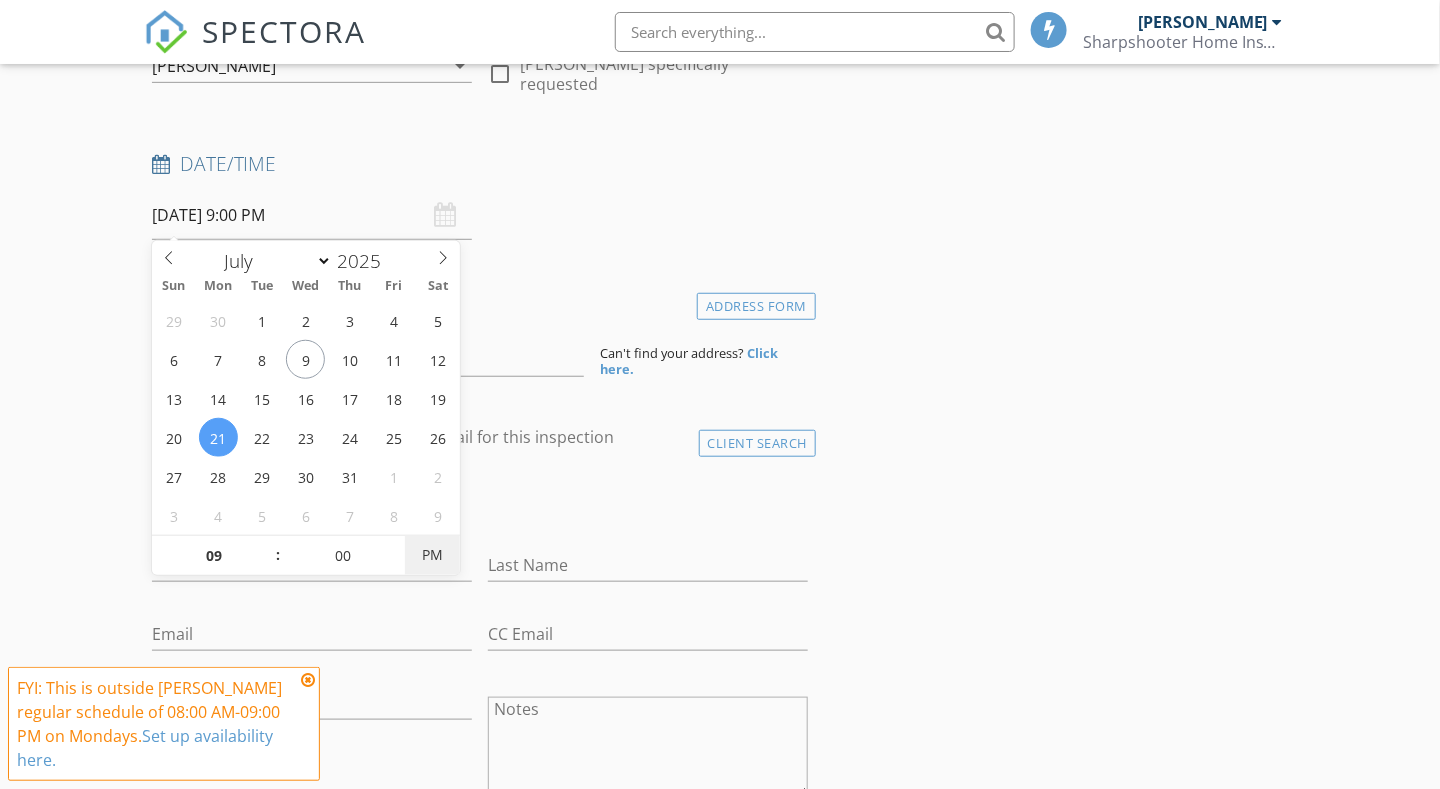 type on "[DATE] 9:00 AM" 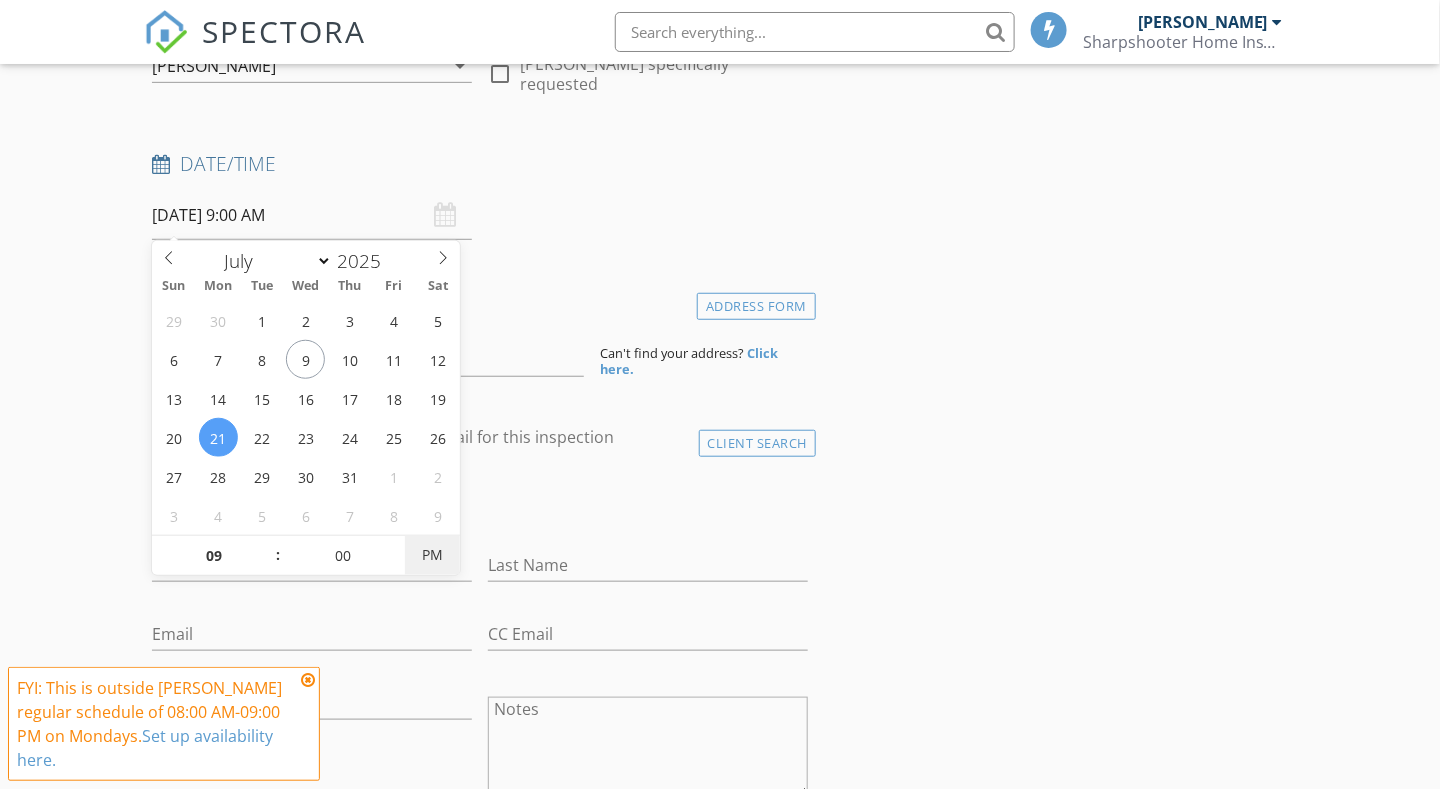 click on "PM" at bounding box center (432, 555) 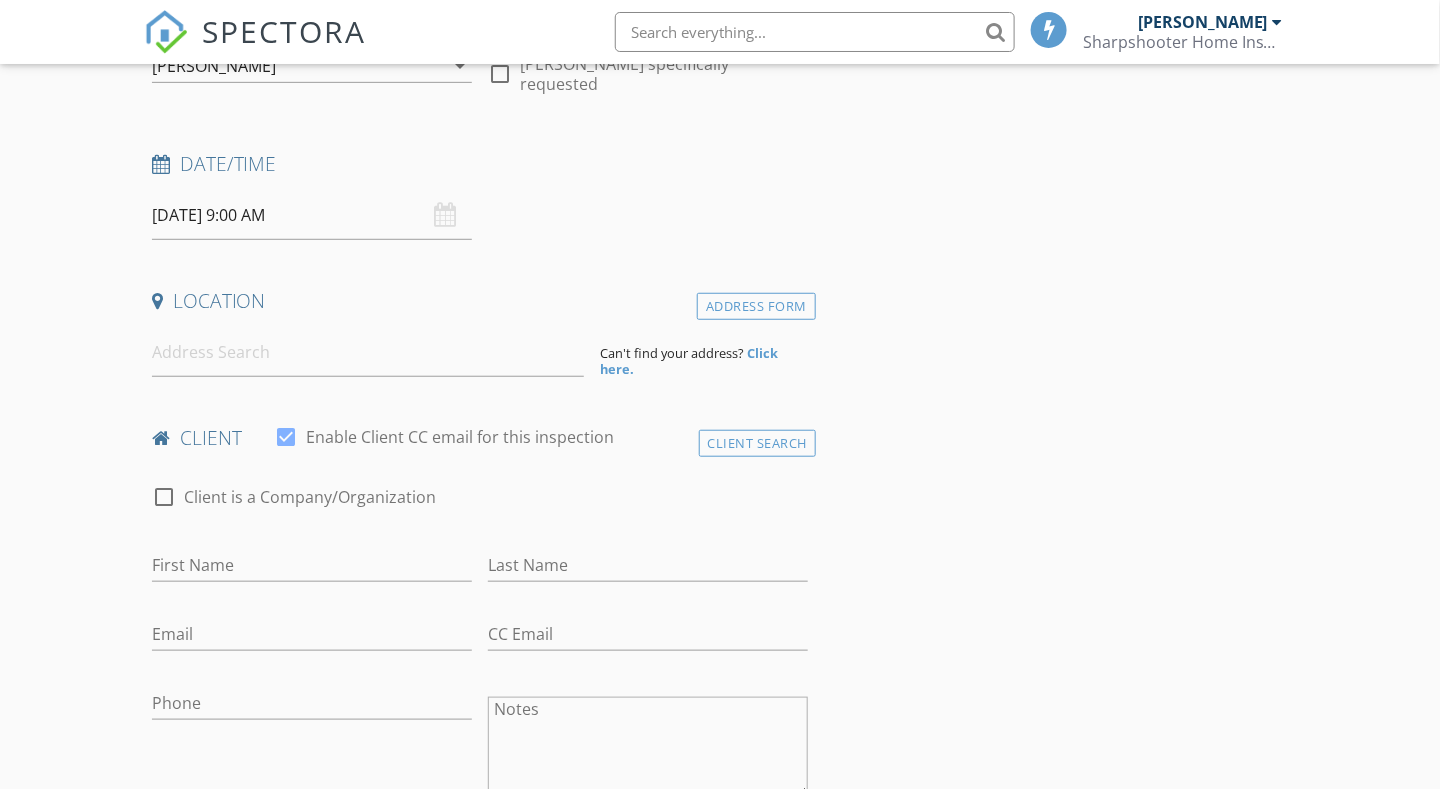 click on "New Inspection
Click here to use the New Order Form
INSPECTOR(S)
check_box   [PERSON_NAME]   PRIMARY   [PERSON_NAME] arrow_drop_down   check_box_outline_blank [PERSON_NAME] specifically requested
Date/Time
[DATE] 9:00 AM
Location
Address Form       Can't find your address?   Click here.
client
check_box Enable Client CC email for this inspection   Client Search     check_box_outline_blank Client is a Company/Organization     First Name   Last Name   Email   CC Email   Phone           Notes   Private Notes
ADD ADDITIONAL client
SERVICES
check_box_outline_blank   Residential Inspection   check_box_outline_blank   Radon Testing   check_box_outline_blank   Wood Destroying Insect (termite) Inspection   check_box_outline_blank   Radon Mitigation   Proposal       Commercial" at bounding box center [720, 1394] 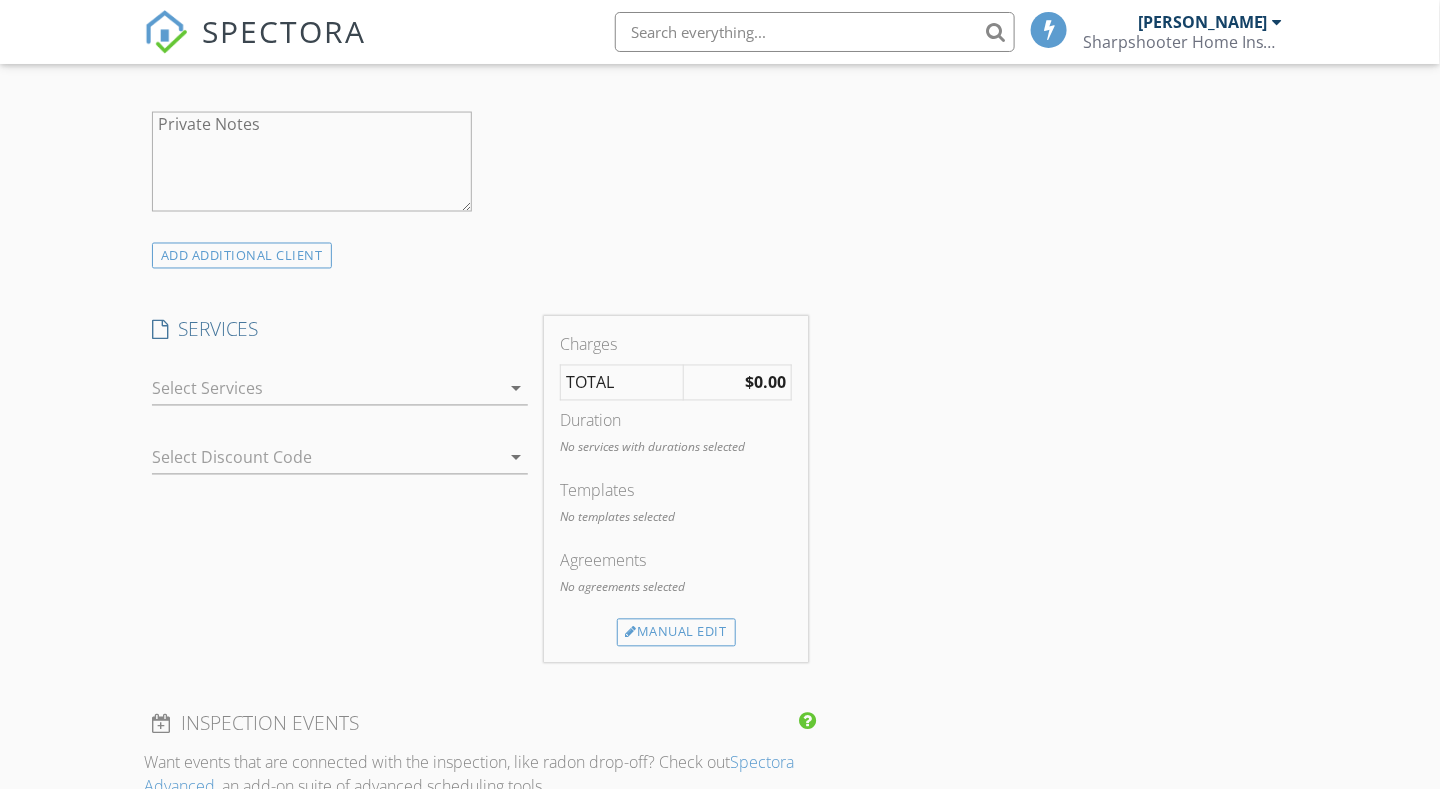 scroll, scrollTop: 1100, scrollLeft: 0, axis: vertical 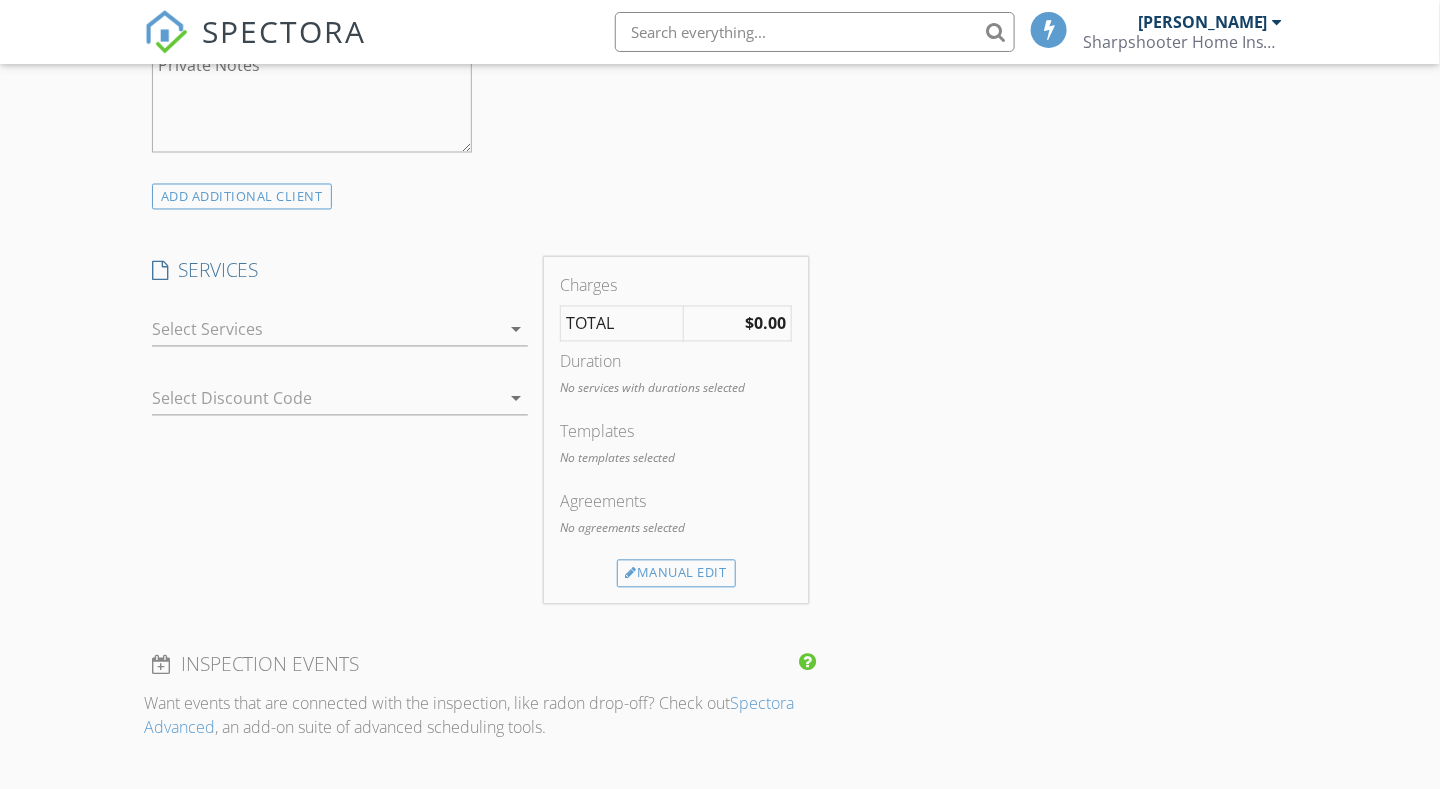 click at bounding box center (326, 330) 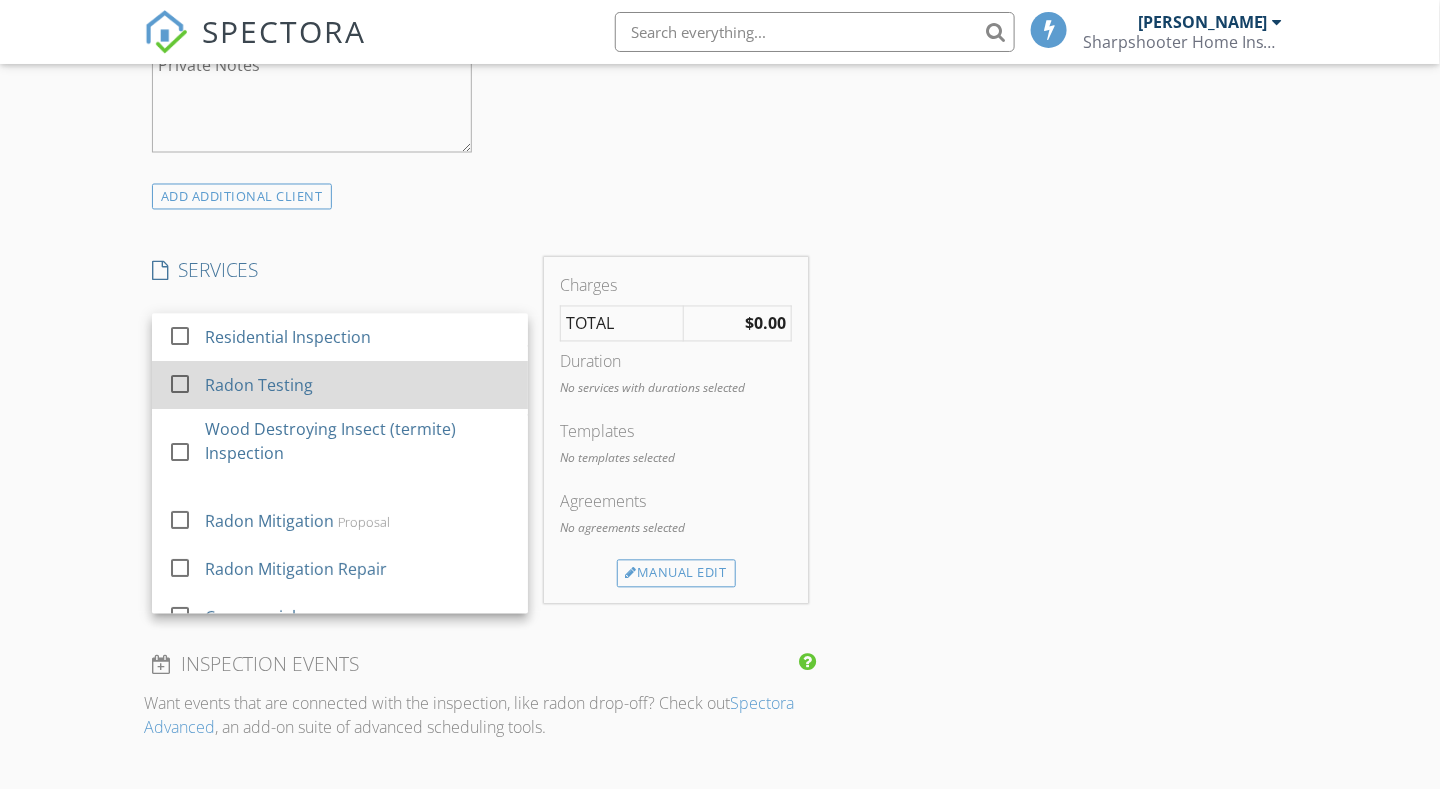 click at bounding box center [180, 385] 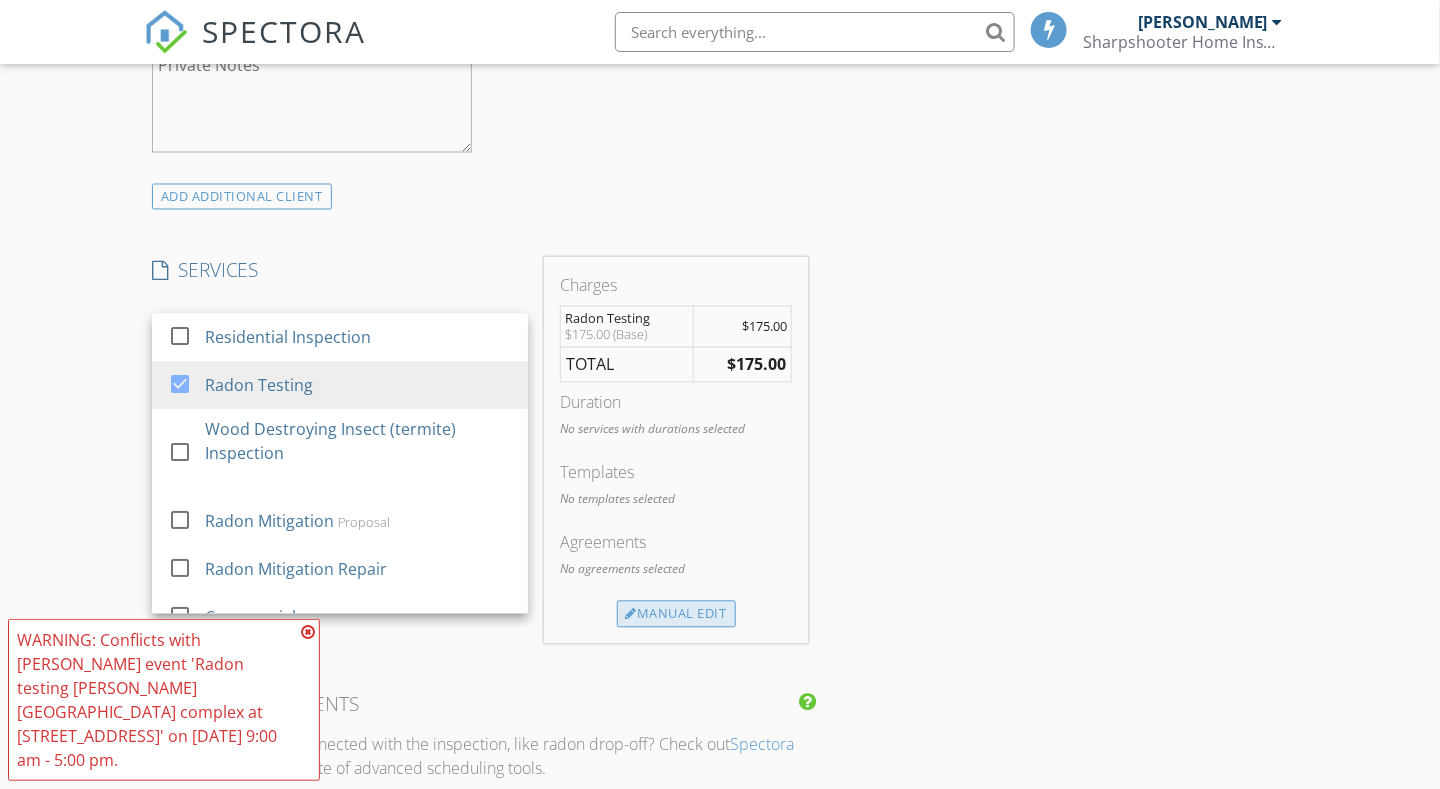 click on "Manual Edit" at bounding box center [676, 615] 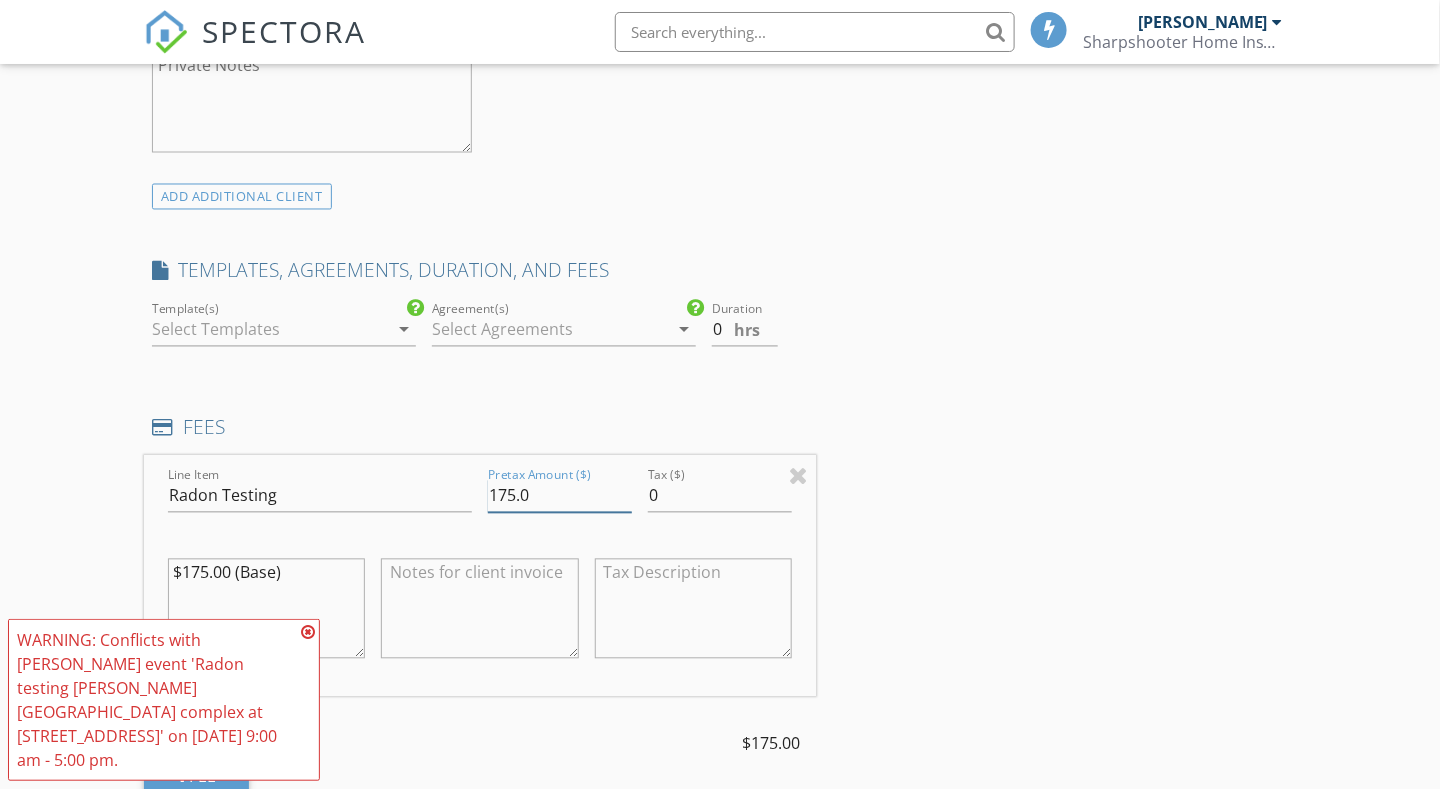 drag, startPoint x: 540, startPoint y: 491, endPoint x: 434, endPoint y: 491, distance: 106 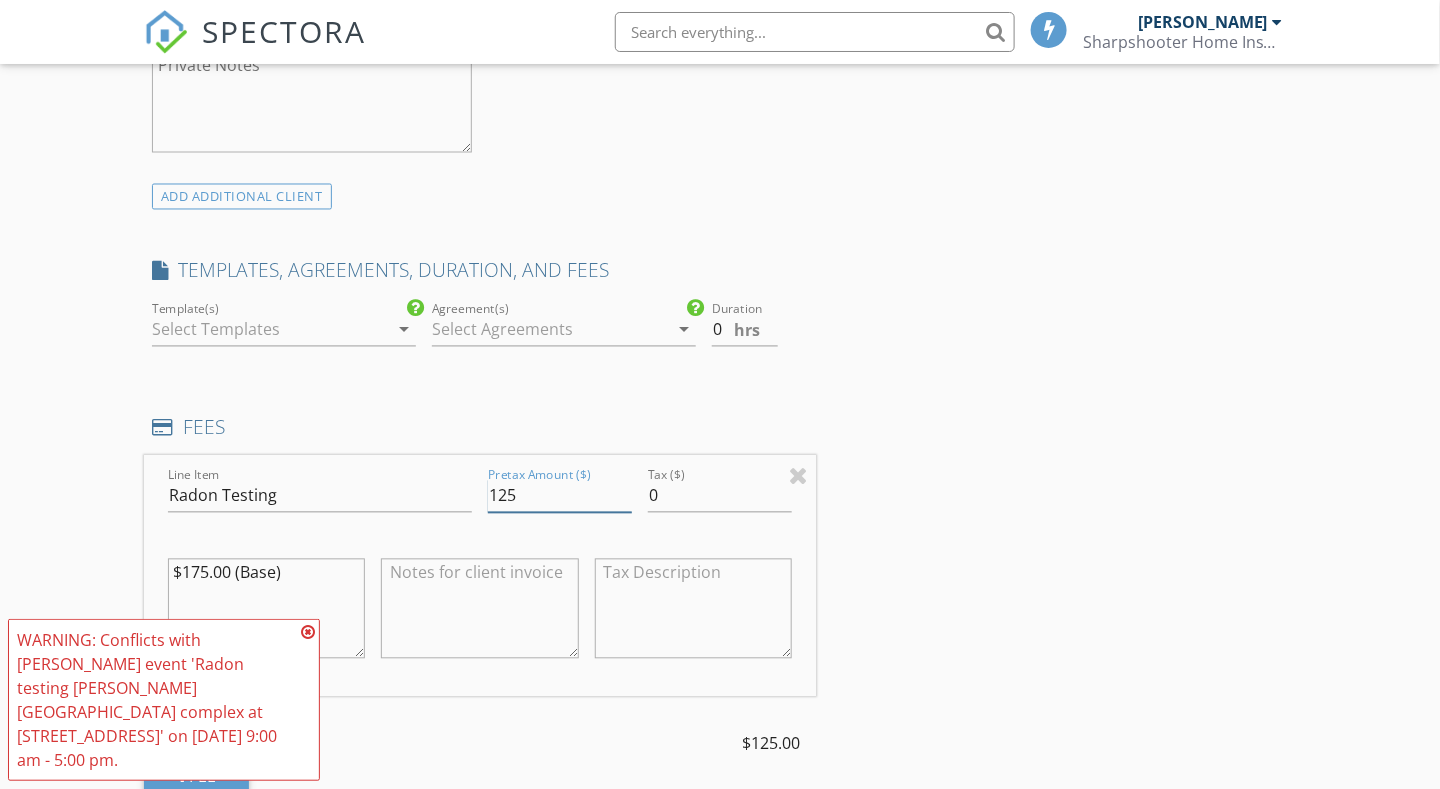 type on "125" 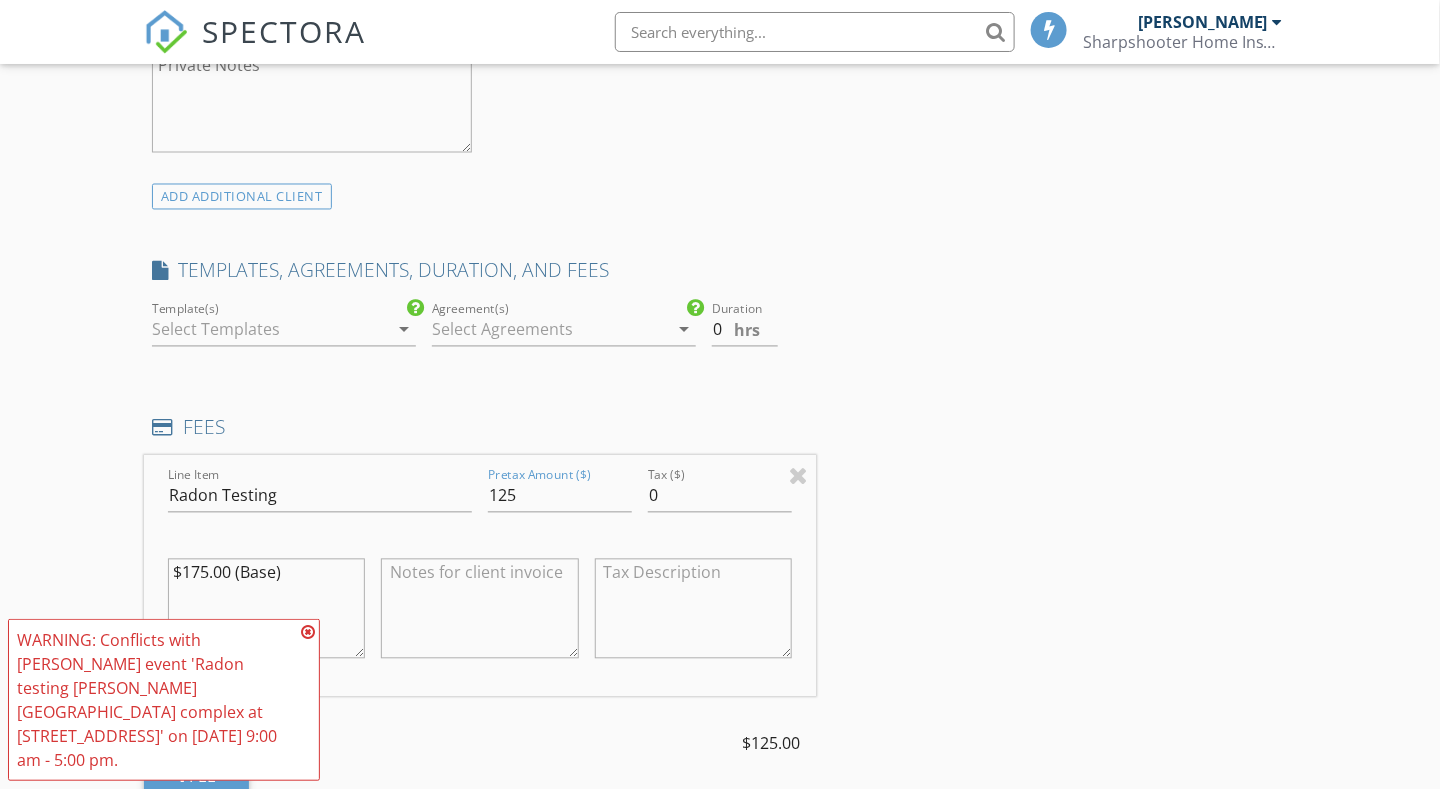 click on "New Inspection
Click here to use the New Order Form
INSPECTOR(S)
check_box   Matt Adams   PRIMARY   Matt Adams arrow_drop_down   check_box_outline_blank Matt Adams specifically requested
Date/Time
07/21/2025 9:00 AM
Location
Address Form       Can't find your address?   Click here.
client
check_box Enable Client CC email for this inspection   Client Search     check_box_outline_blank Client is a Company/Organization     First Name   Last Name   Email   CC Email   Phone           Notes   Private Notes
ADD ADDITIONAL client
SERVICES
check_box_outline_blank   Residential Inspection   check_box   Radon Testing   check_box_outline_blank   Wood Destroying Insect (termite) Inspection   check_box_outline_blank   Radon Mitigation   Proposal check_box_outline_blank" at bounding box center (720, 703) 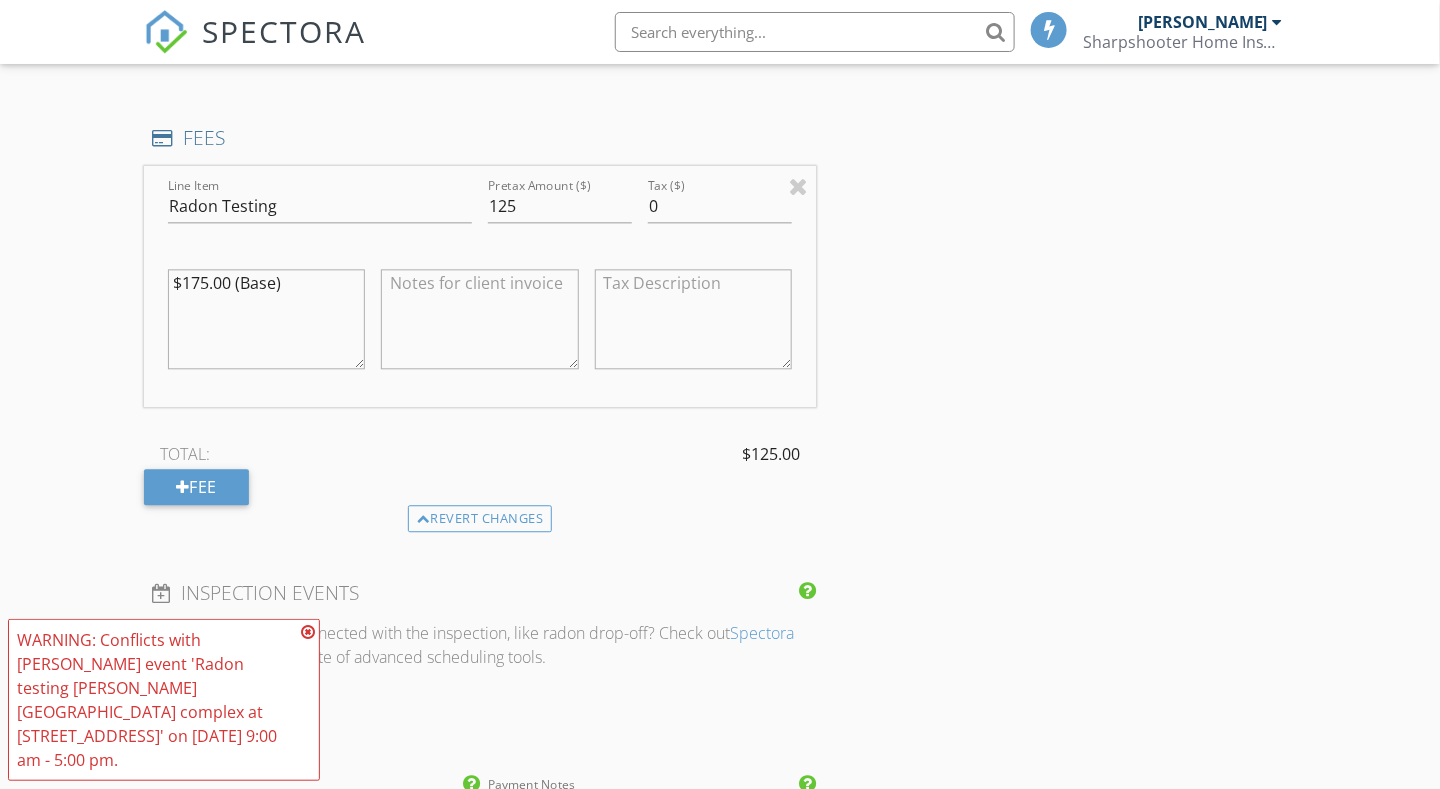scroll, scrollTop: 1300, scrollLeft: 0, axis: vertical 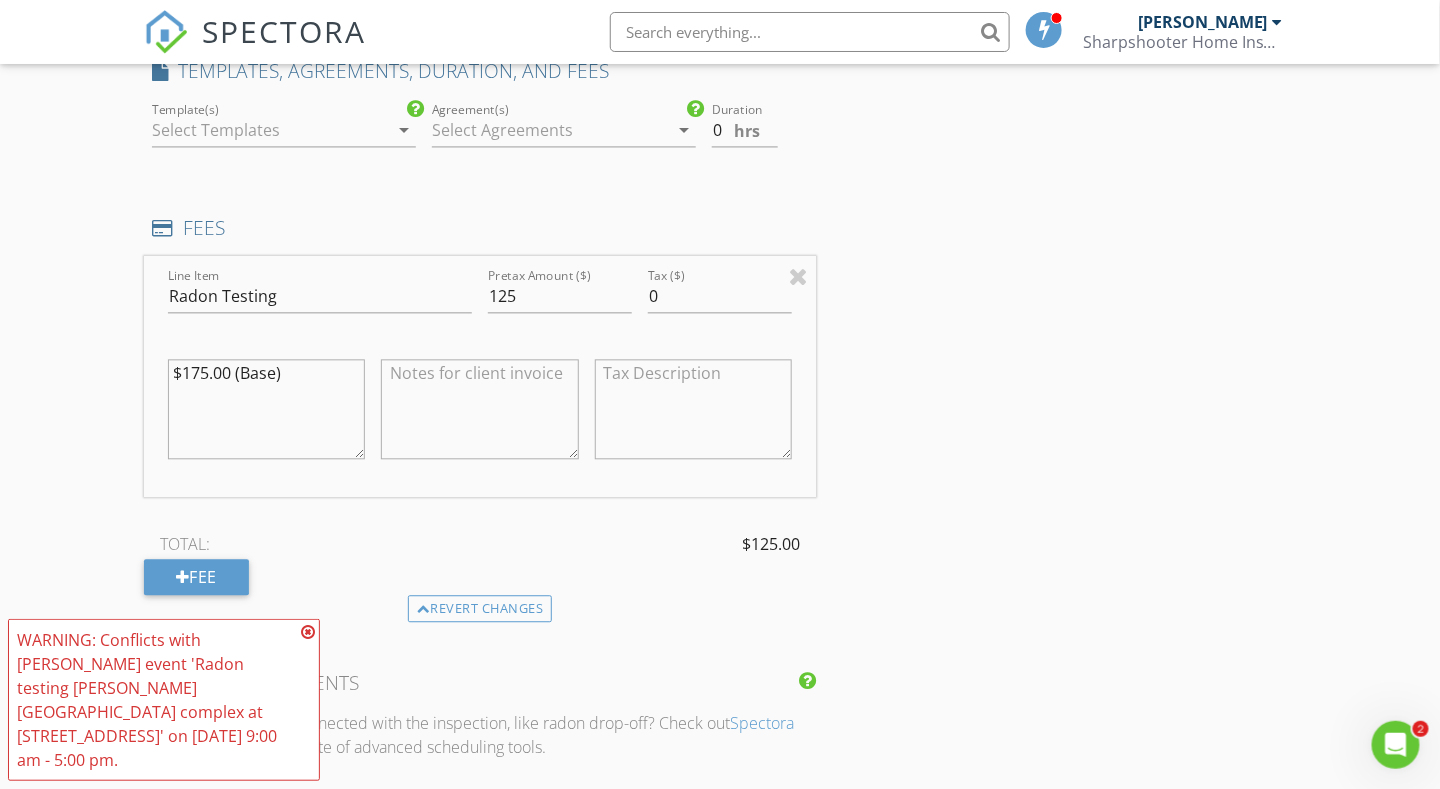 click at bounding box center (479, 409) 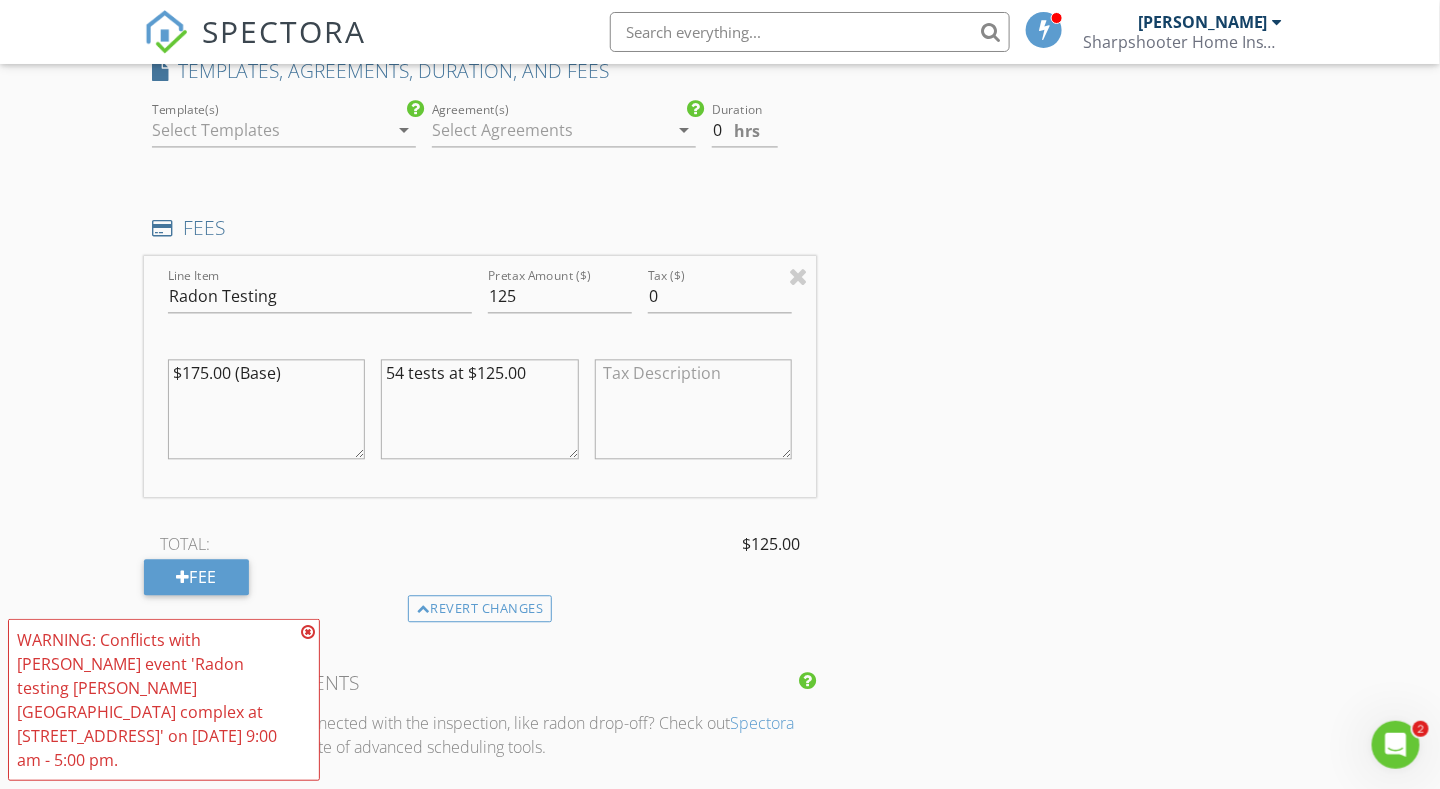 type on "54 tests at $125.00" 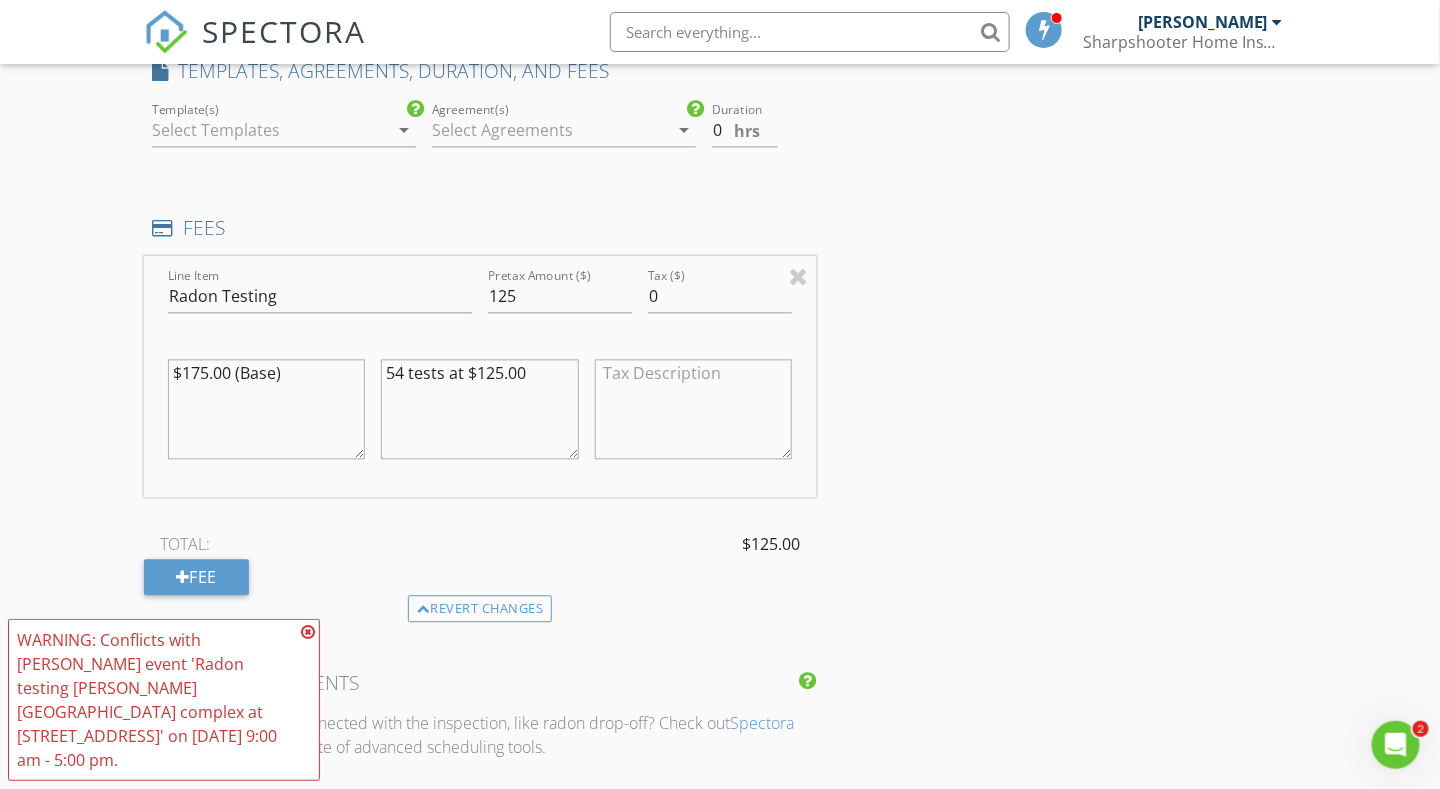 click at bounding box center [308, 632] 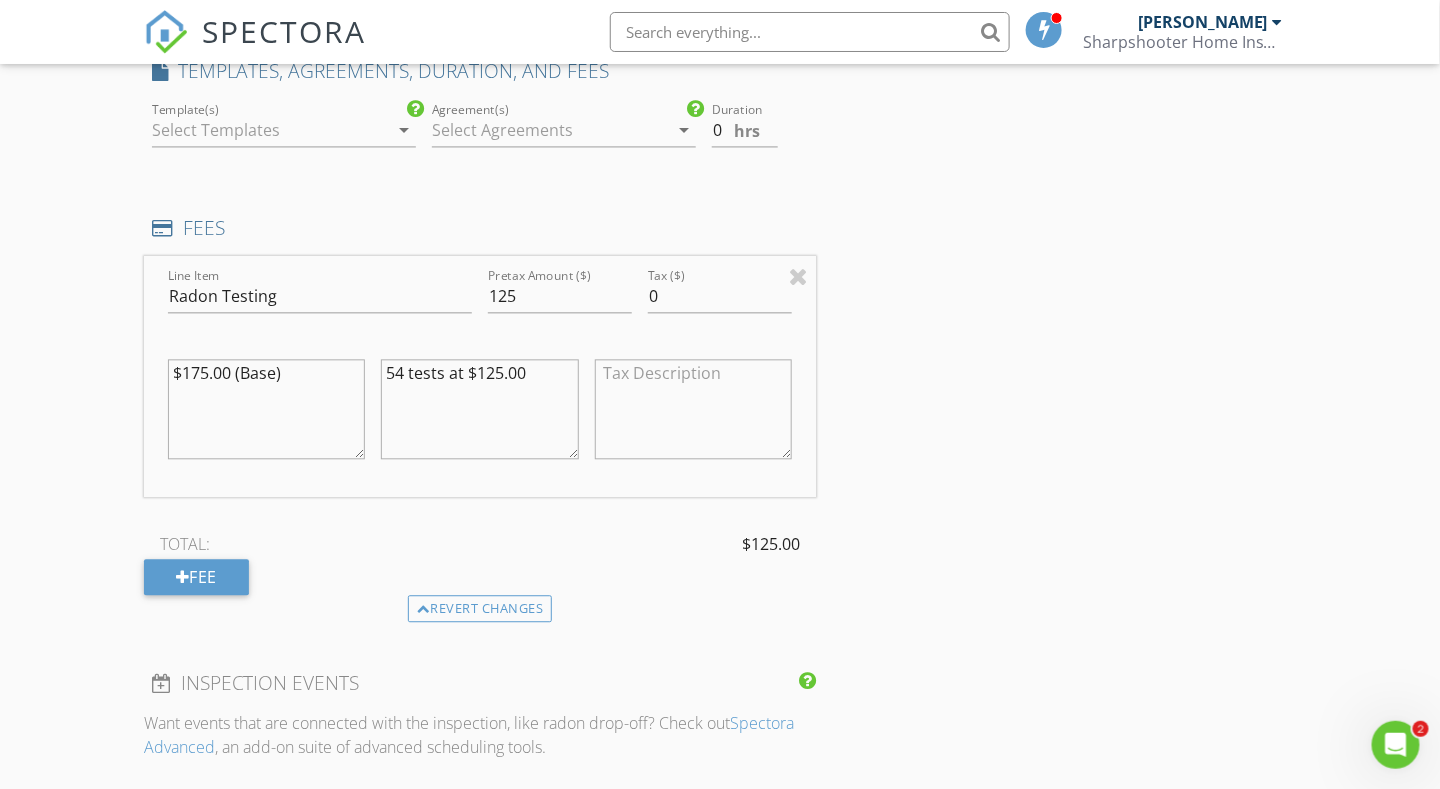 click on "New Inspection
Click here to use the New Order Form
INSPECTOR(S)
check_box   Matt Adams   PRIMARY   Matt Adams arrow_drop_down   check_box_outline_blank Matt Adams specifically requested
Date/Time
07/21/2025 9:00 AM
Location
Address Form       Can't find your address?   Click here.
client
check_box Enable Client CC email for this inspection   Client Search     check_box_outline_blank Client is a Company/Organization     First Name   Last Name   Email   CC Email   Phone           Notes   Private Notes
ADD ADDITIONAL client
SERVICES
check_box_outline_blank   Residential Inspection   check_box   Radon Testing   check_box_outline_blank   Wood Destroying Insect (termite) Inspection   check_box_outline_blank   Radon Mitigation   Proposal check_box_outline_blank" at bounding box center [720, 503] 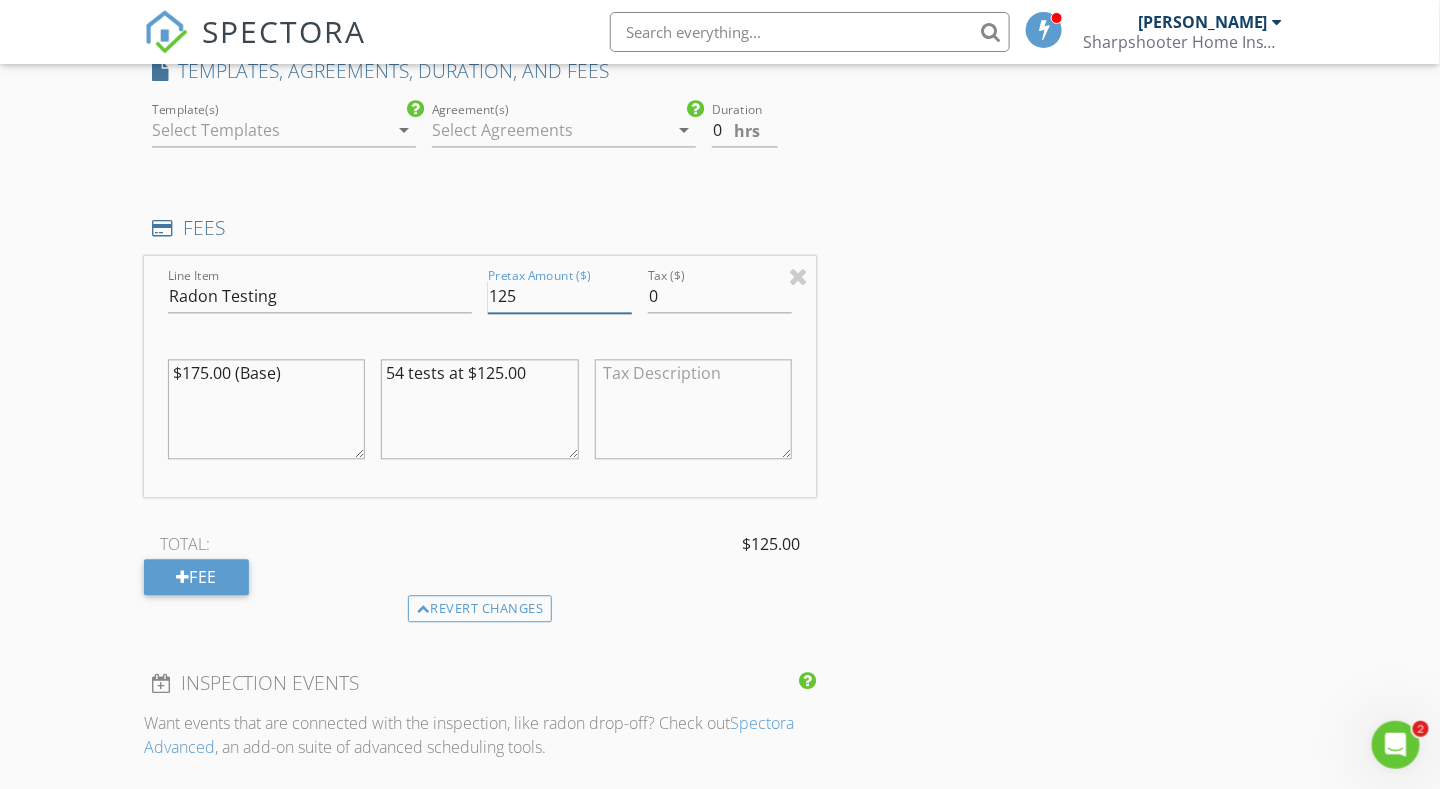 drag, startPoint x: 395, startPoint y: 289, endPoint x: 378, endPoint y: 289, distance: 17 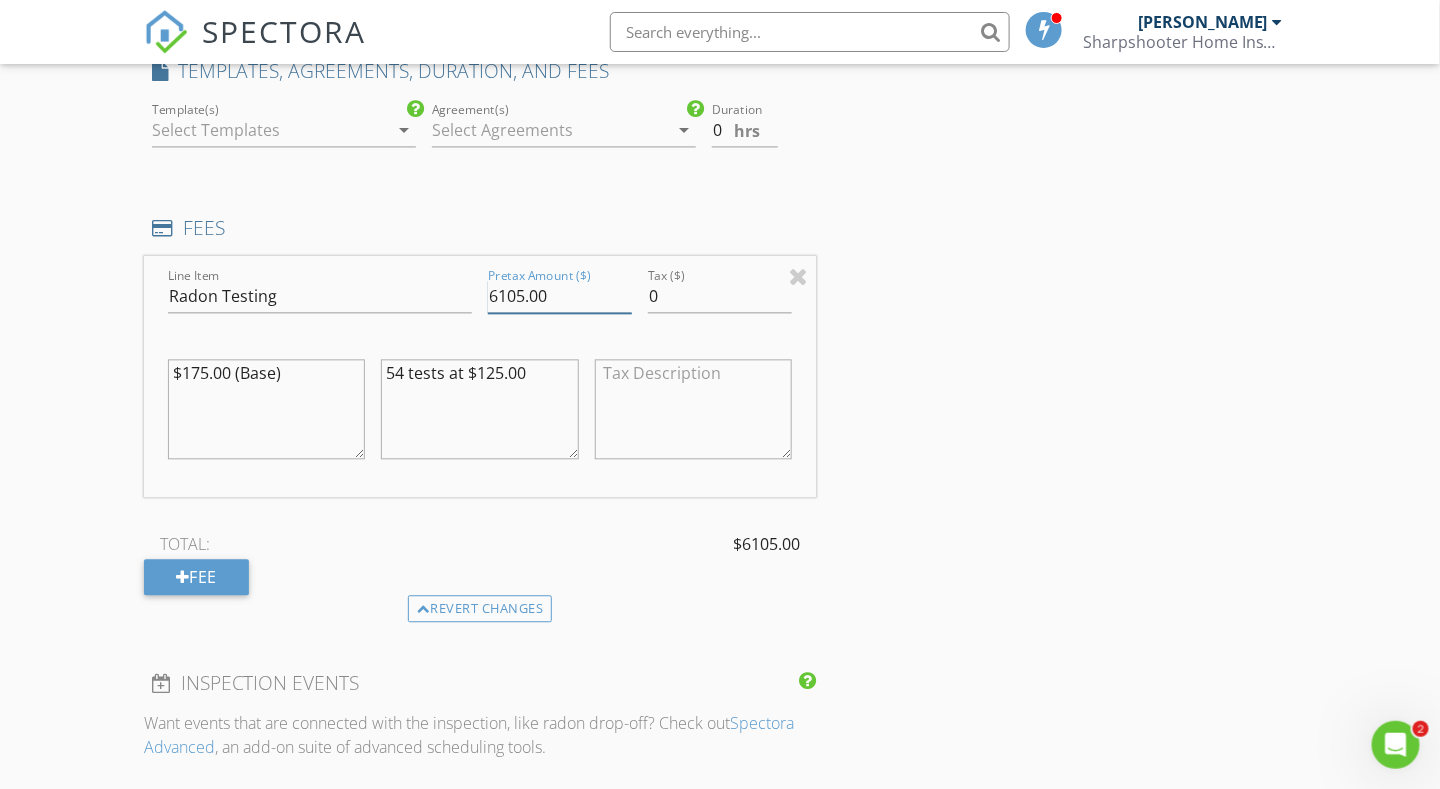 type on "6105.00" 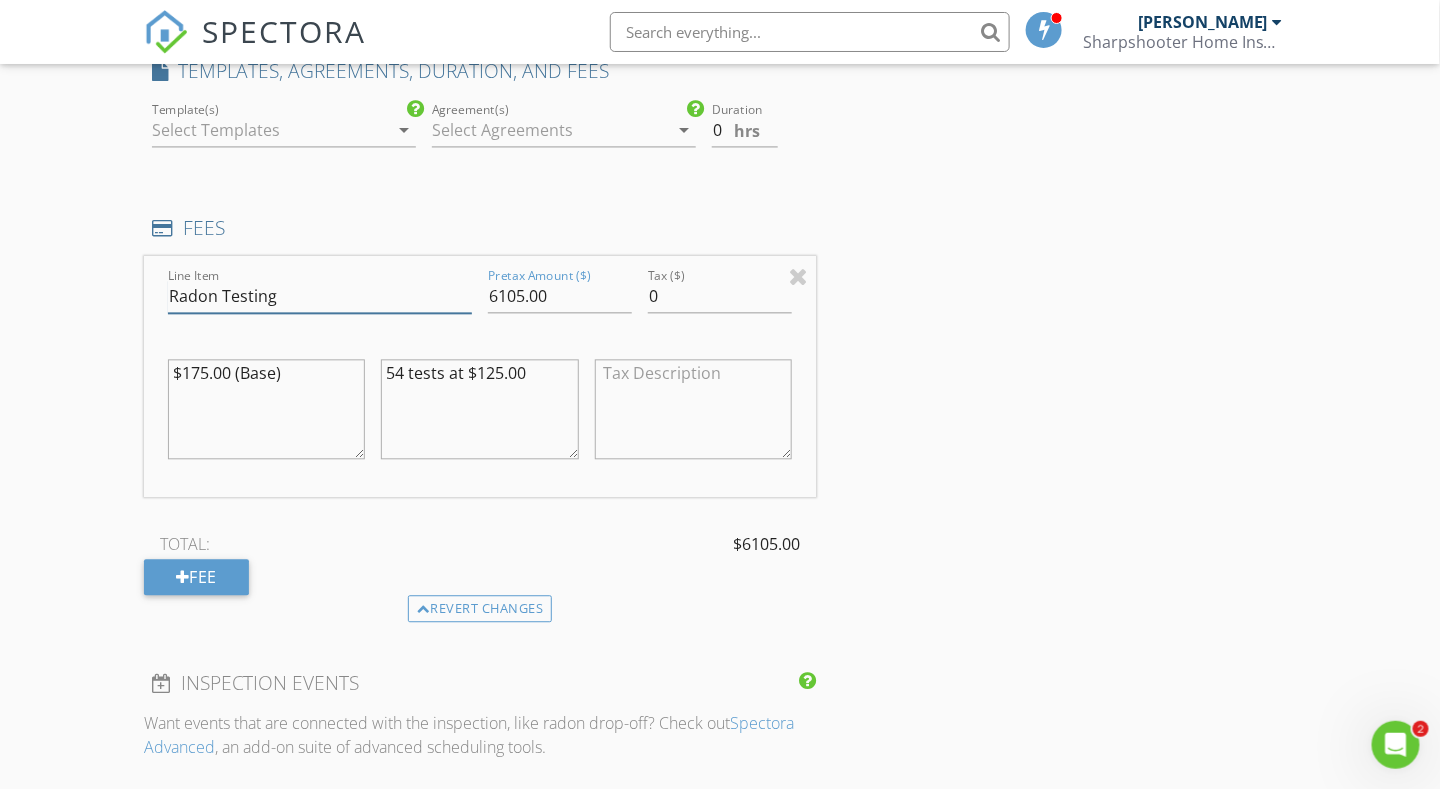 click on "Radon Testing" at bounding box center (320, 296) 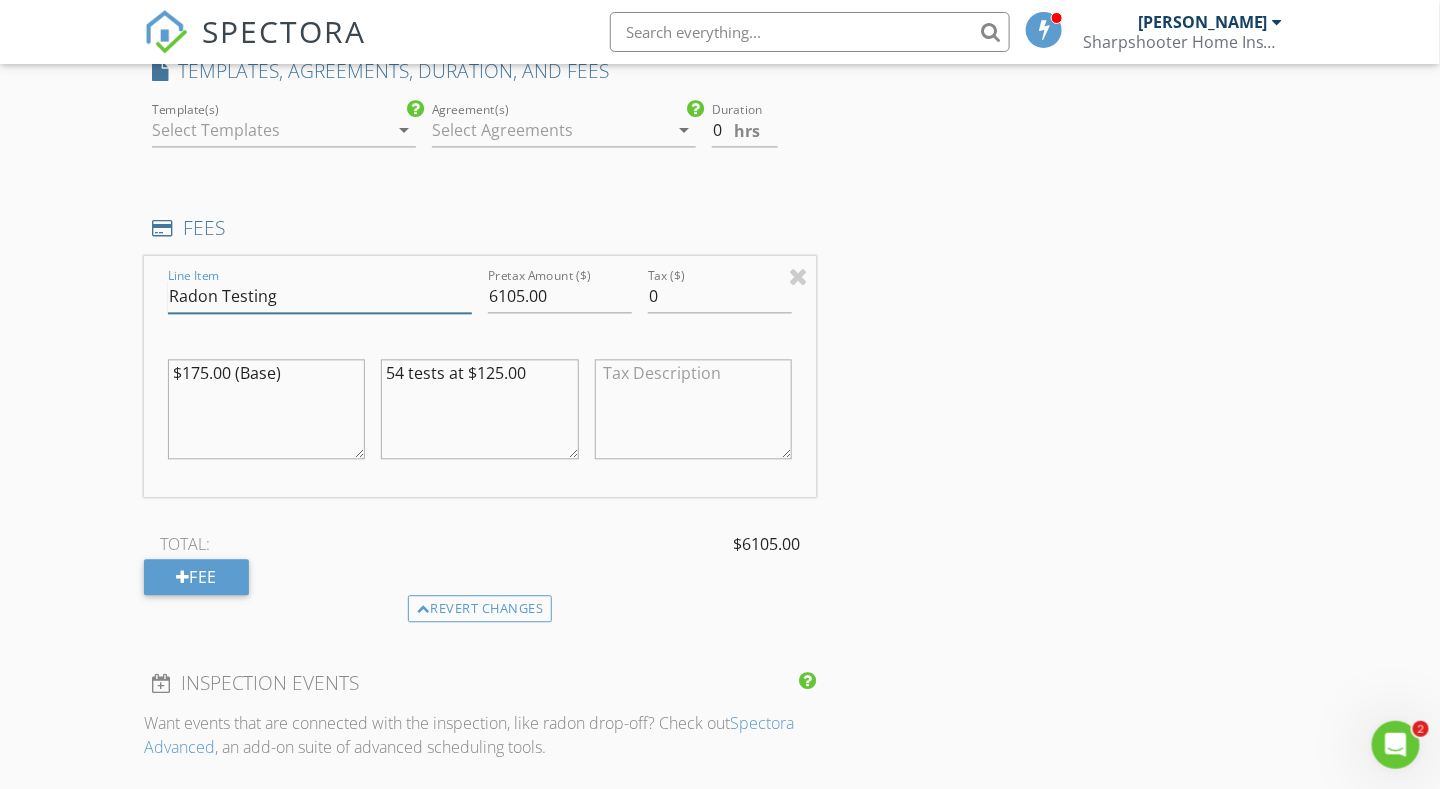 type on "Radon Testing" 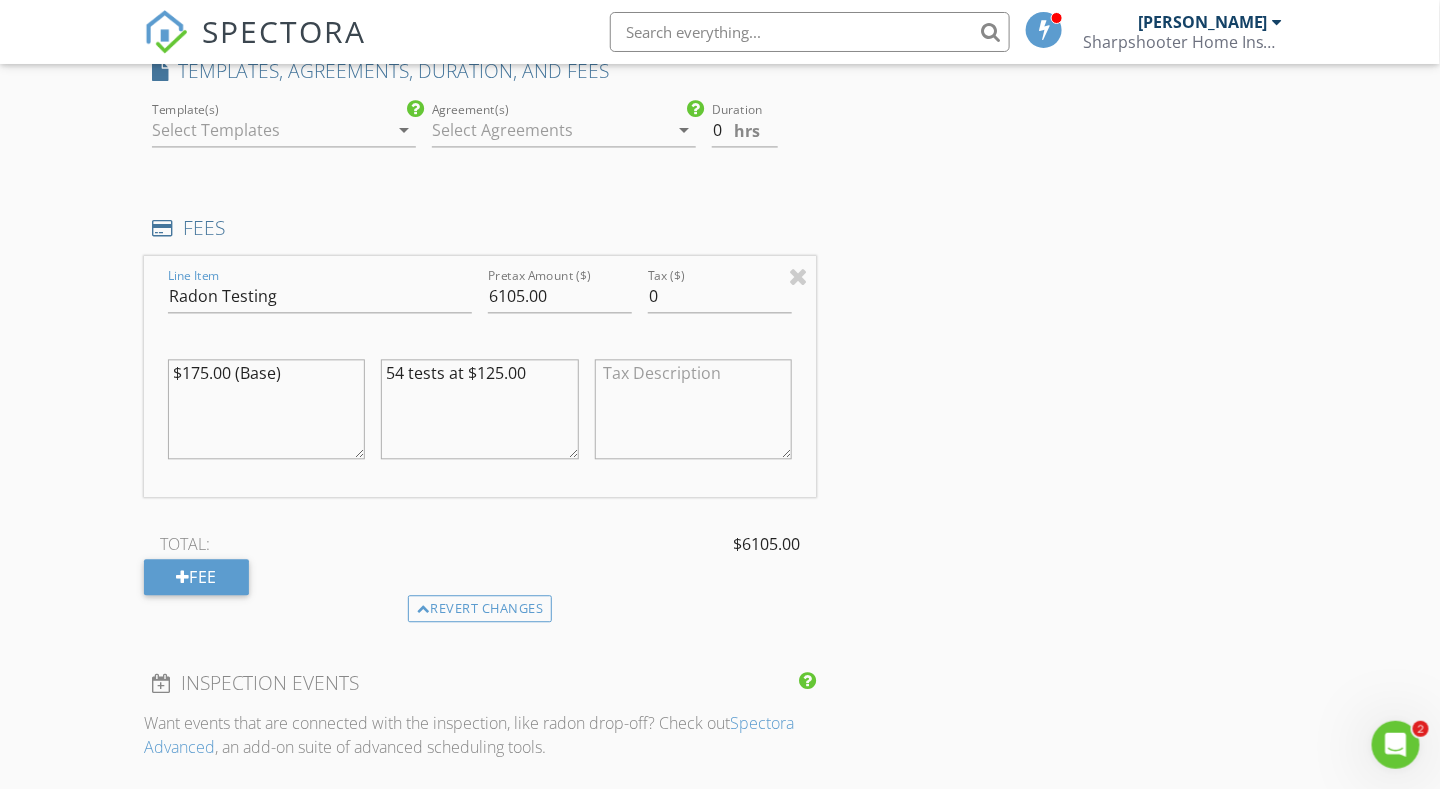 drag, startPoint x: 116, startPoint y: 318, endPoint x: 77, endPoint y: 316, distance: 39.051247 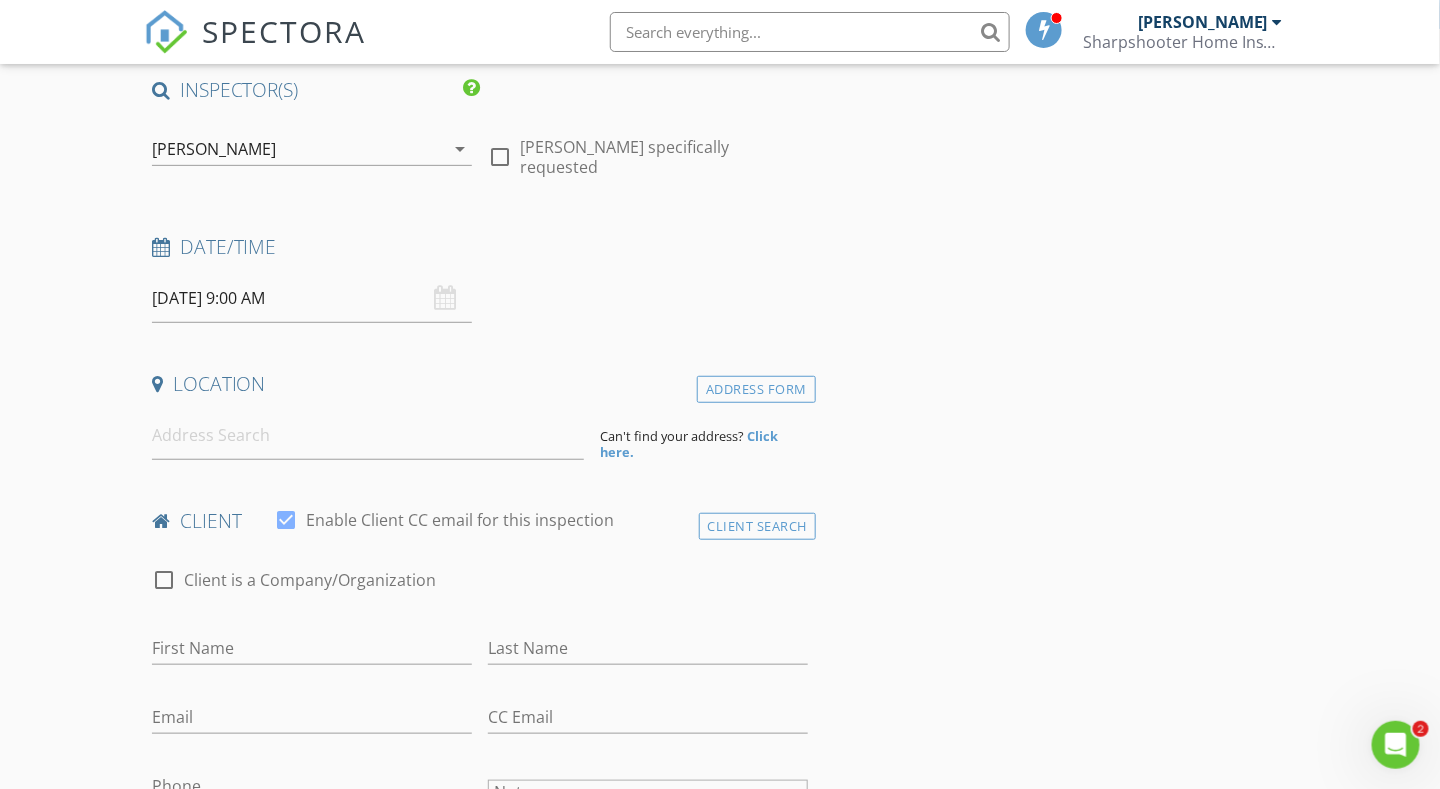 scroll, scrollTop: 234, scrollLeft: 0, axis: vertical 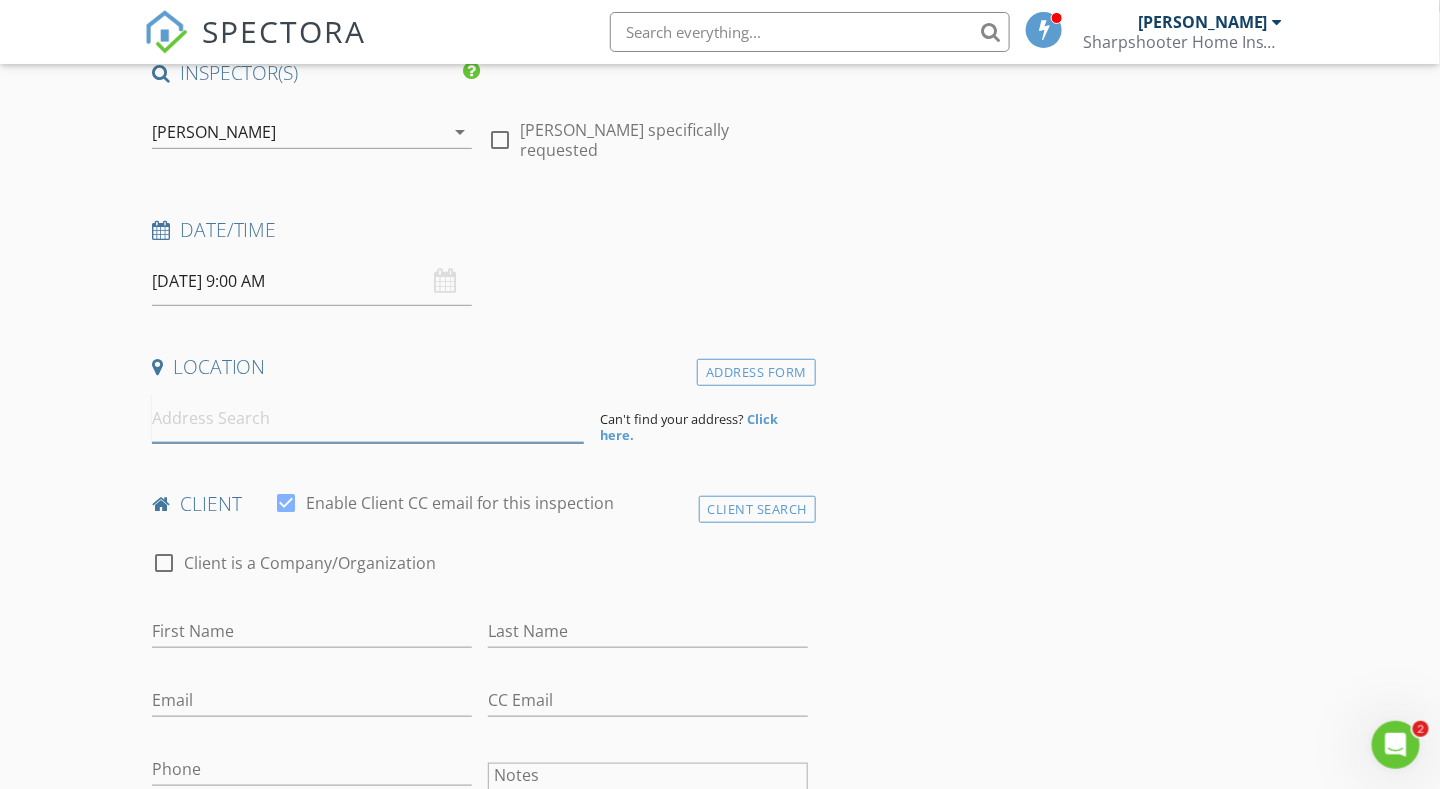 click at bounding box center [368, 418] 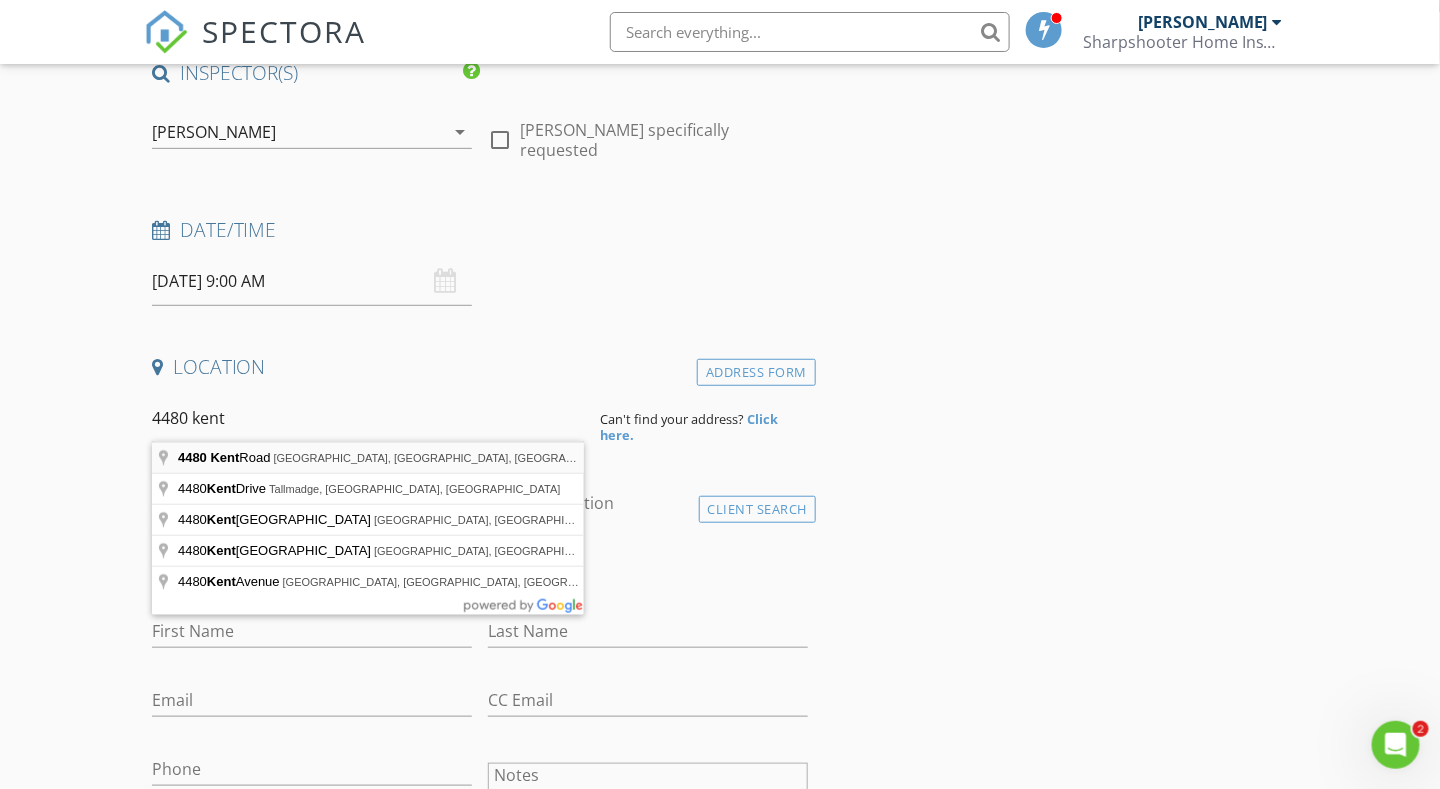 type on "4480 Kent Road, Stow, OH, USA" 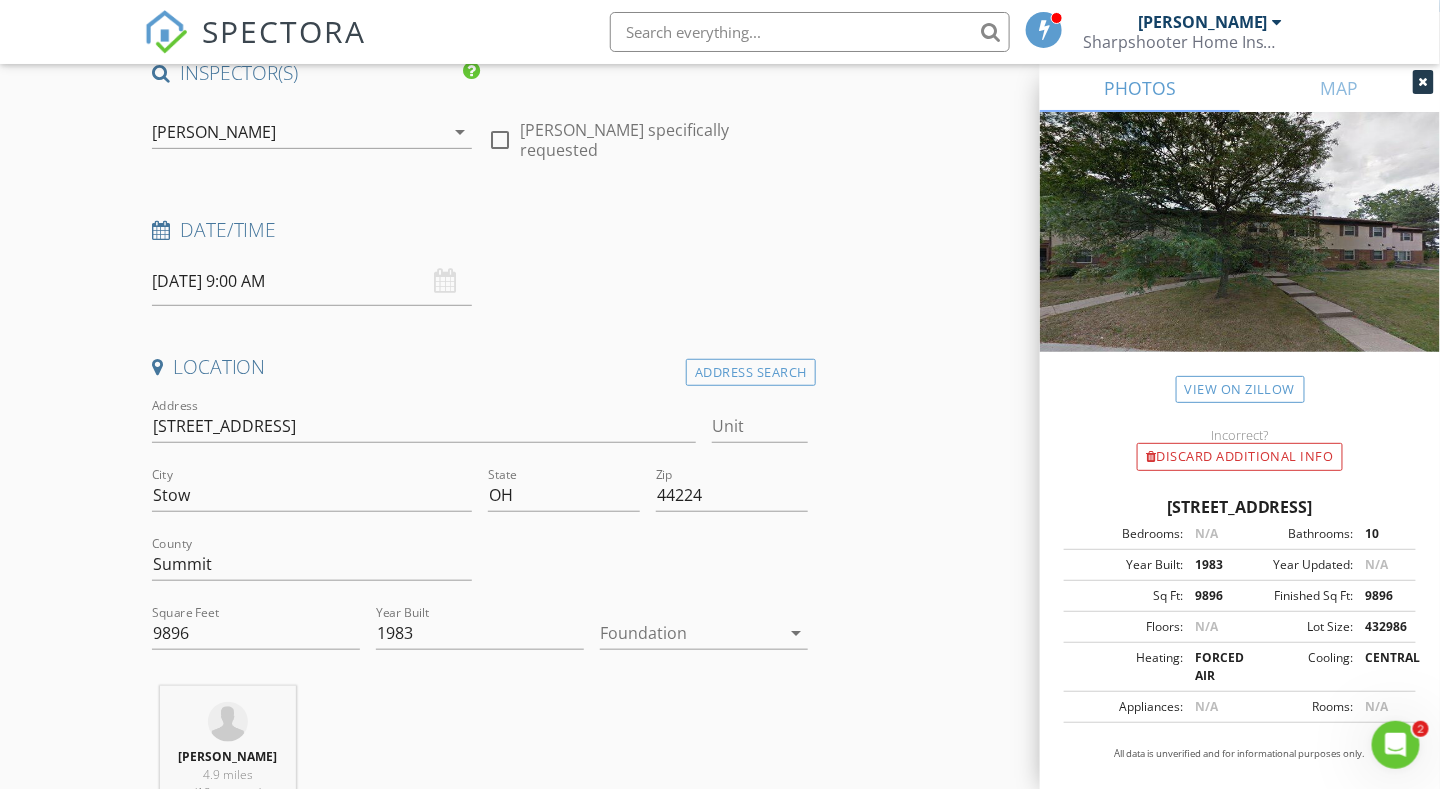 click at bounding box center [690, 633] 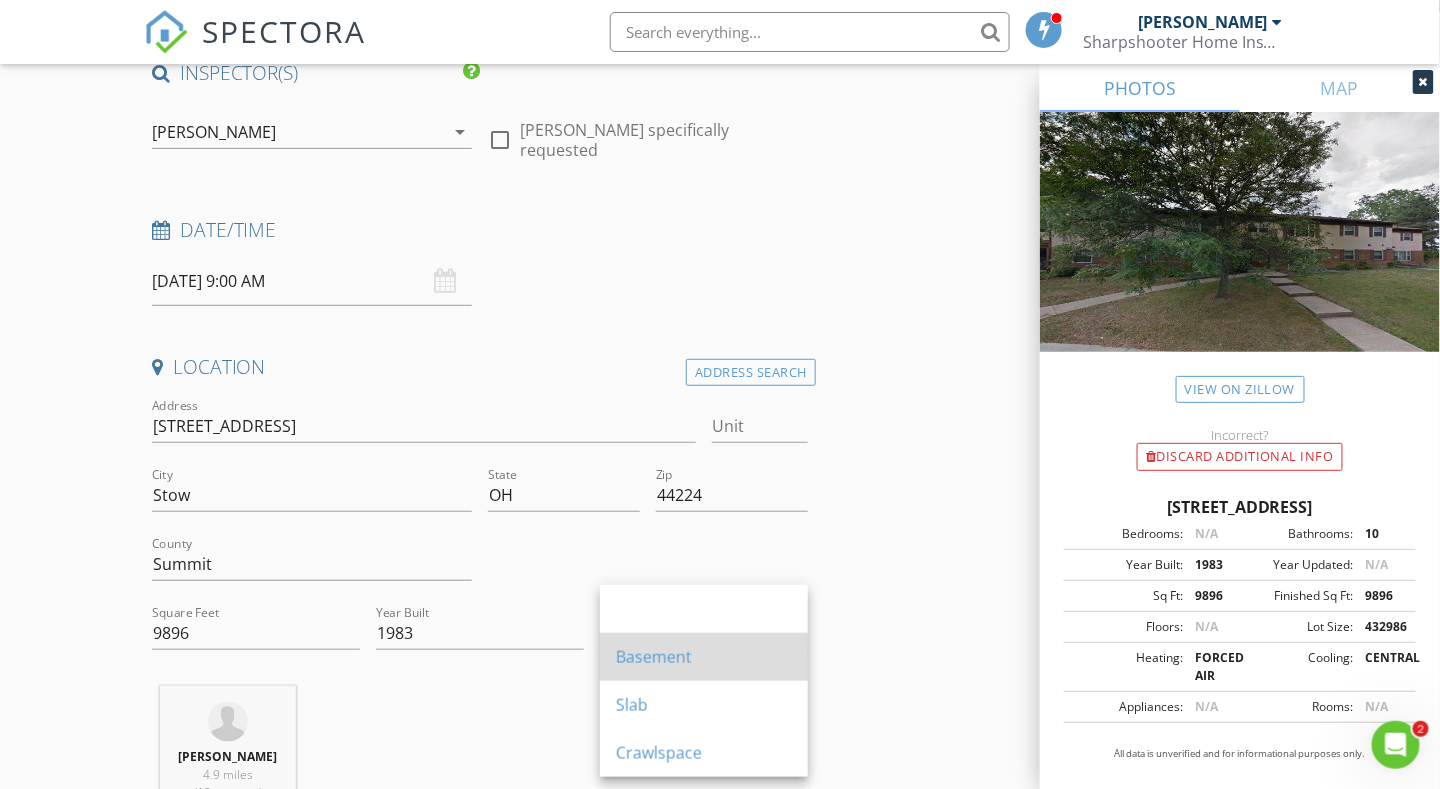 click on "Basement" at bounding box center [704, 657] 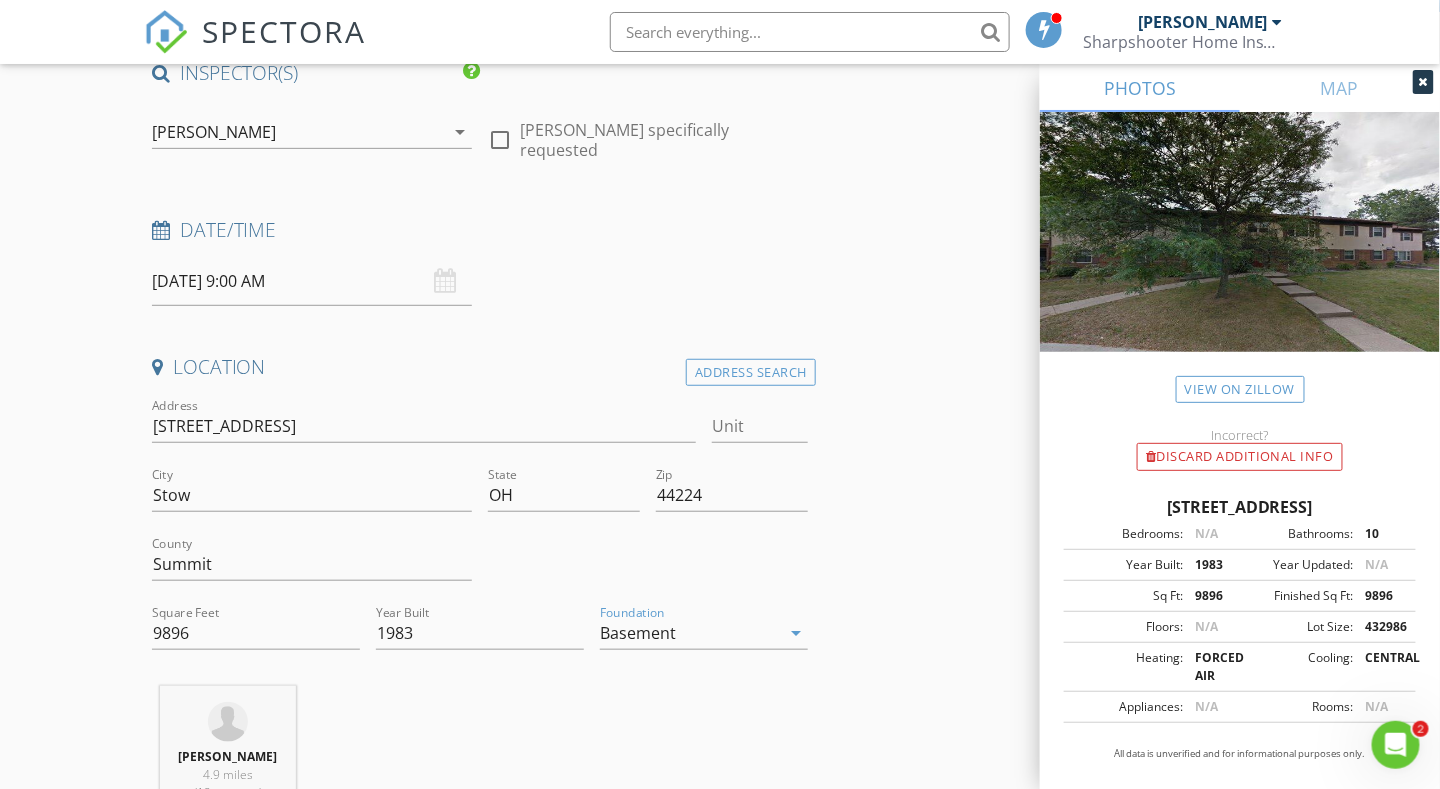 click on "New Inspection
Click here to use the New Order Form
INSPECTOR(S)
check_box   Matt Adams   PRIMARY   Matt Adams arrow_drop_down   check_box_outline_blank Matt Adams specifically requested
Date/Time
07/21/2025 9:00 AM
Location
Address Search       Address 4480 Kent Rd   Unit   City Stow   State OH   Zip 44224   County Summit     Square Feet 9896   Year Built 1983   Foundation Basement arrow_drop_down     Matt Adams     4.9 miles     (12 minutes)
client
check_box Enable Client CC email for this inspection   Client Search     check_box_outline_blank Client is a Company/Organization     First Name   Last Name   Email   CC Email   Phone           Notes   Private Notes
ADD ADDITIONAL client
SERVICES
check_box_outline_blank   Residential Inspection   check_box" at bounding box center [720, 1774] 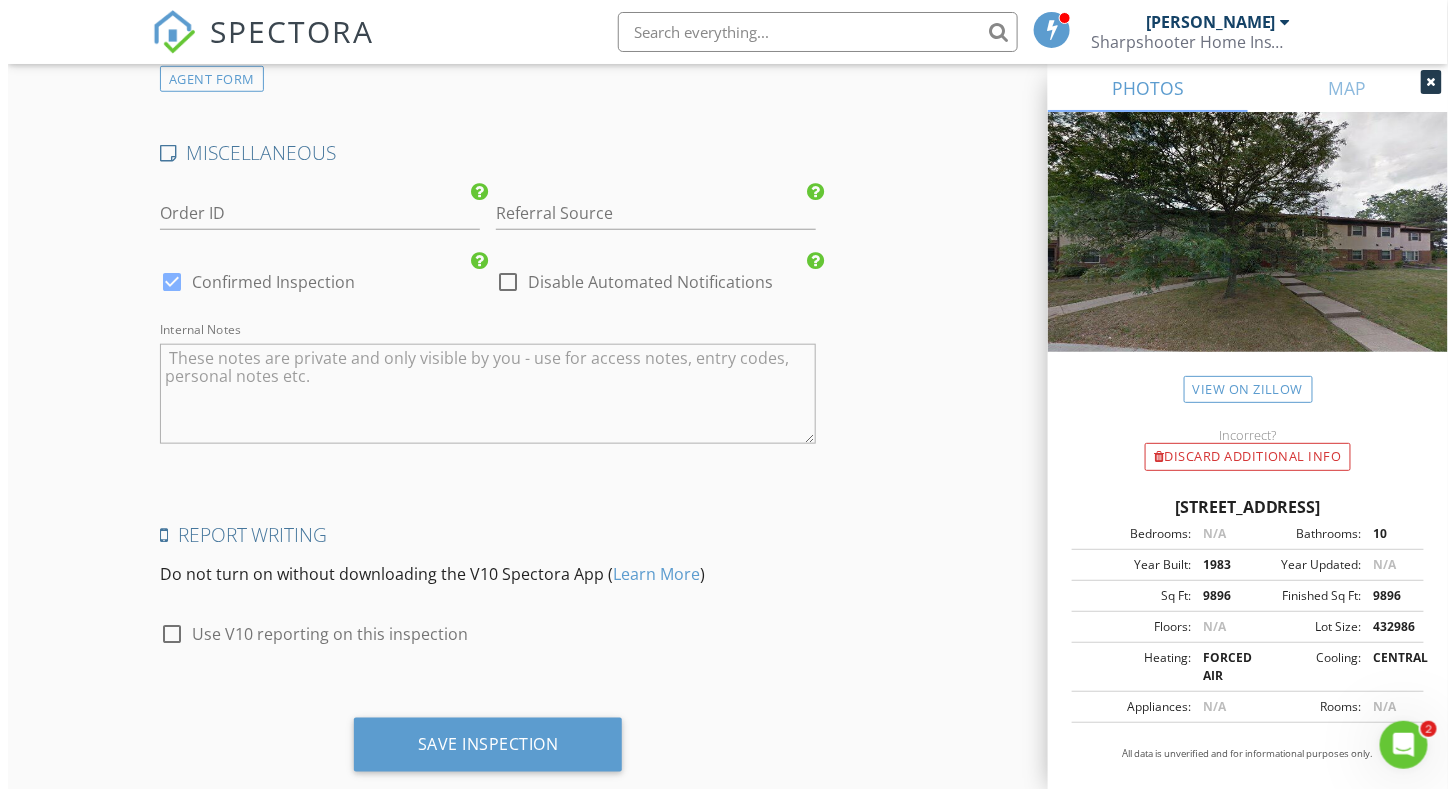scroll, scrollTop: 3041, scrollLeft: 0, axis: vertical 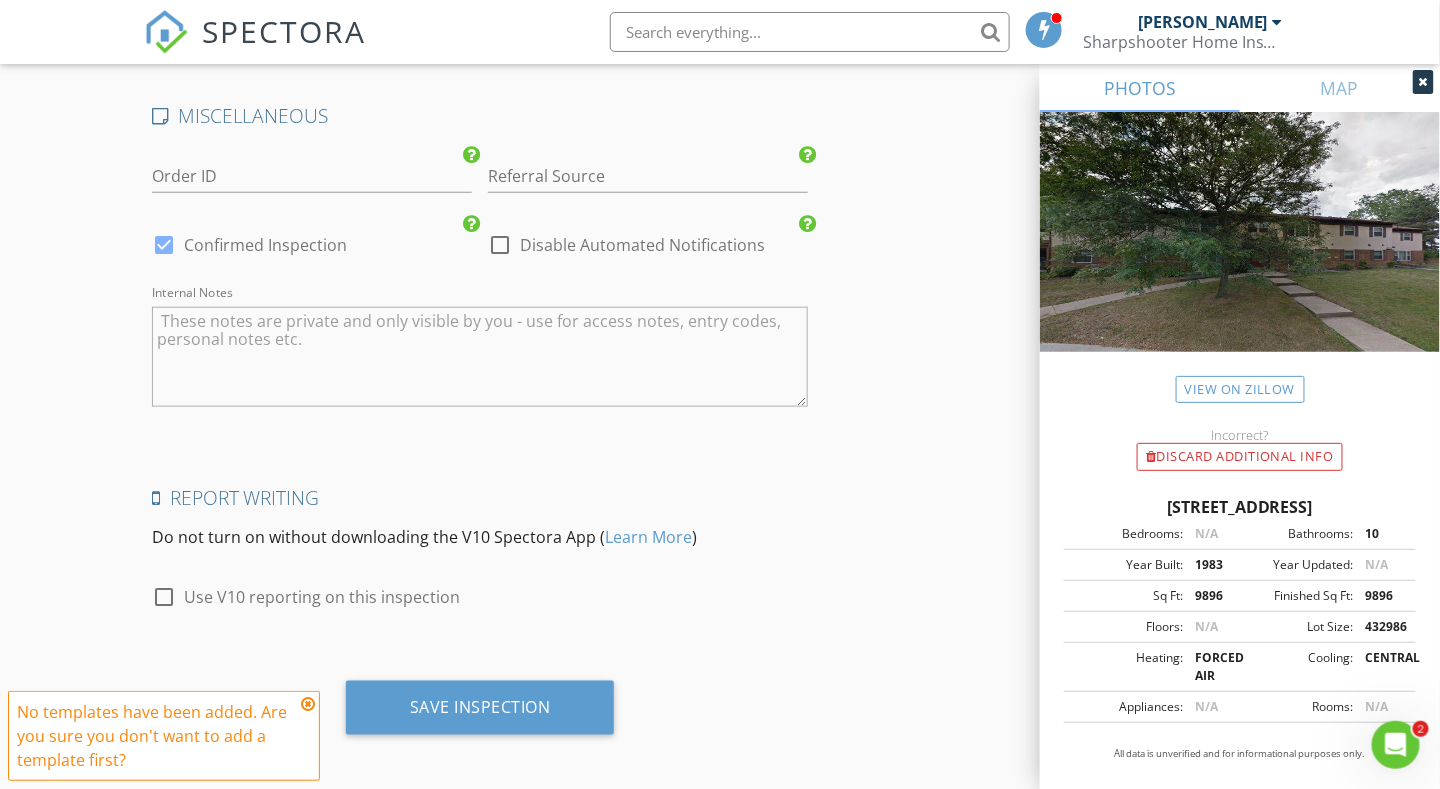 click at bounding box center [308, 704] 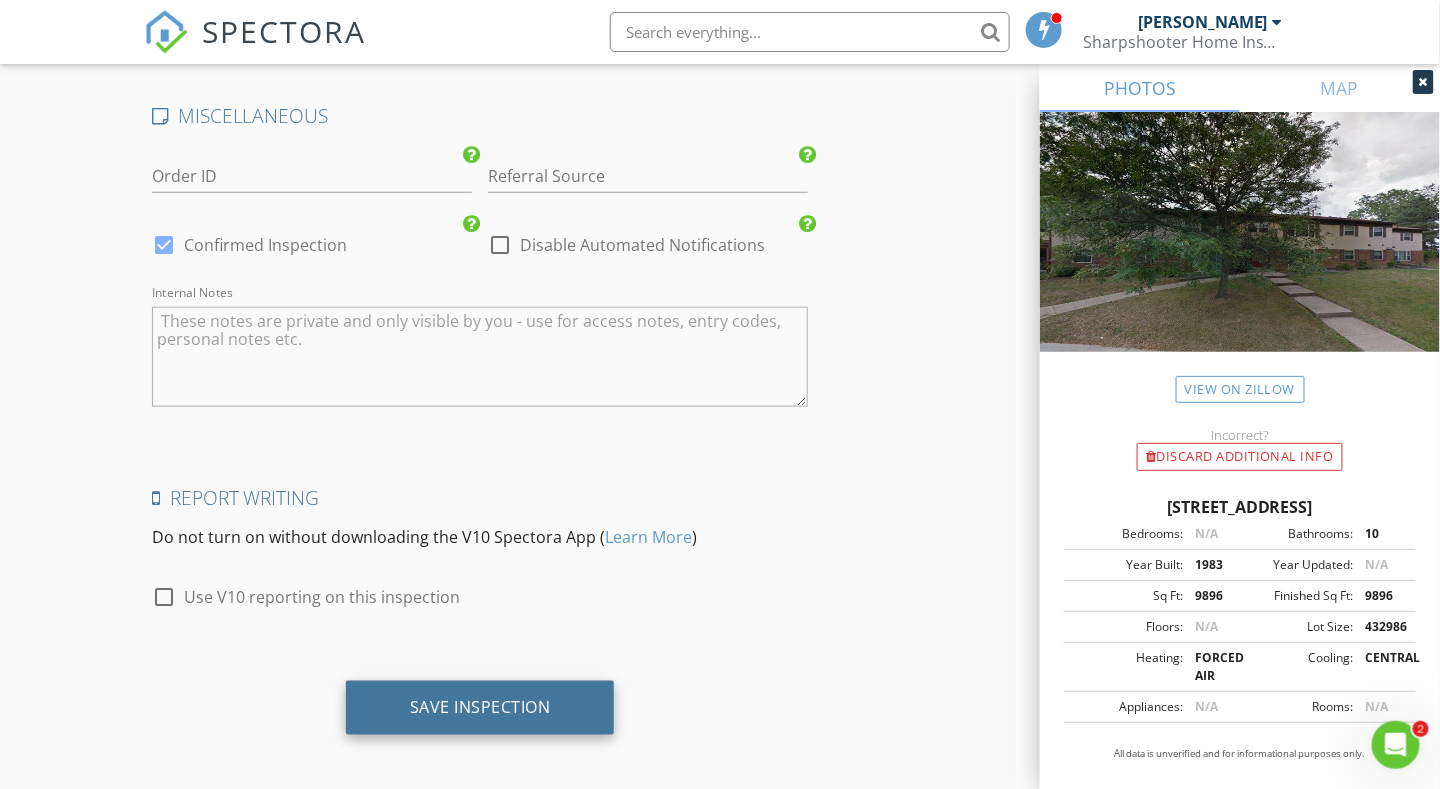 click on "Save Inspection" at bounding box center (480, 707) 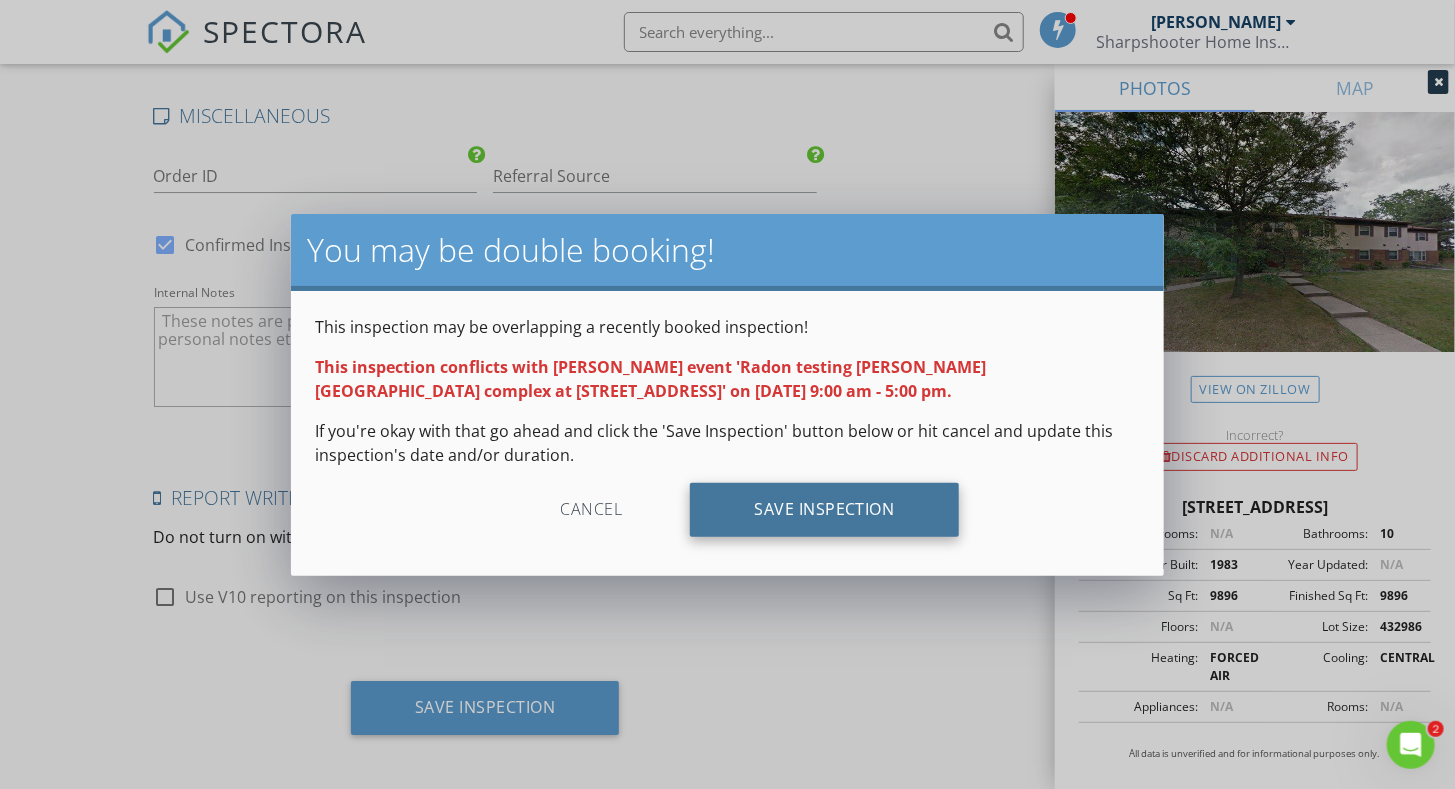 click on "Save Inspection" at bounding box center (824, 510) 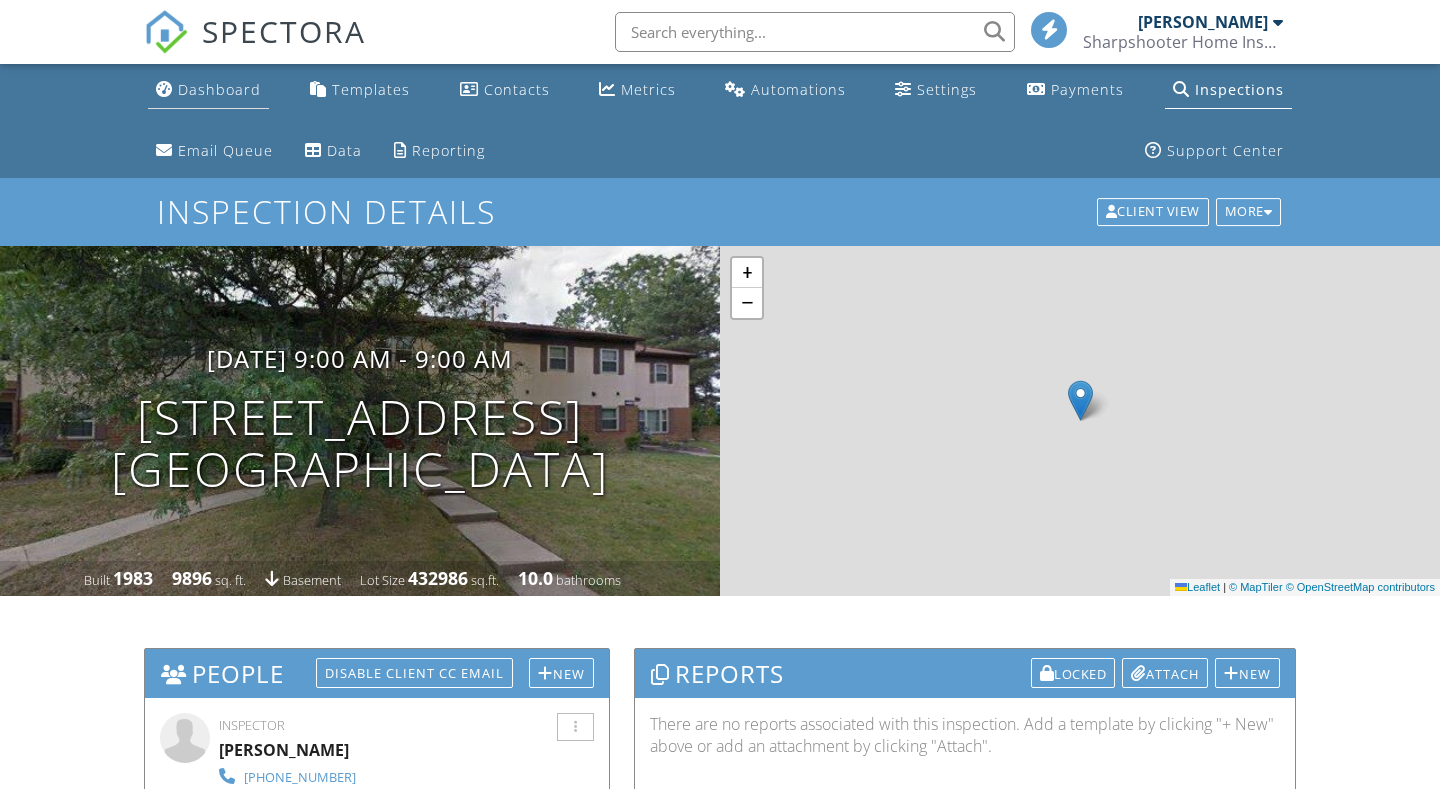 scroll, scrollTop: 0, scrollLeft: 0, axis: both 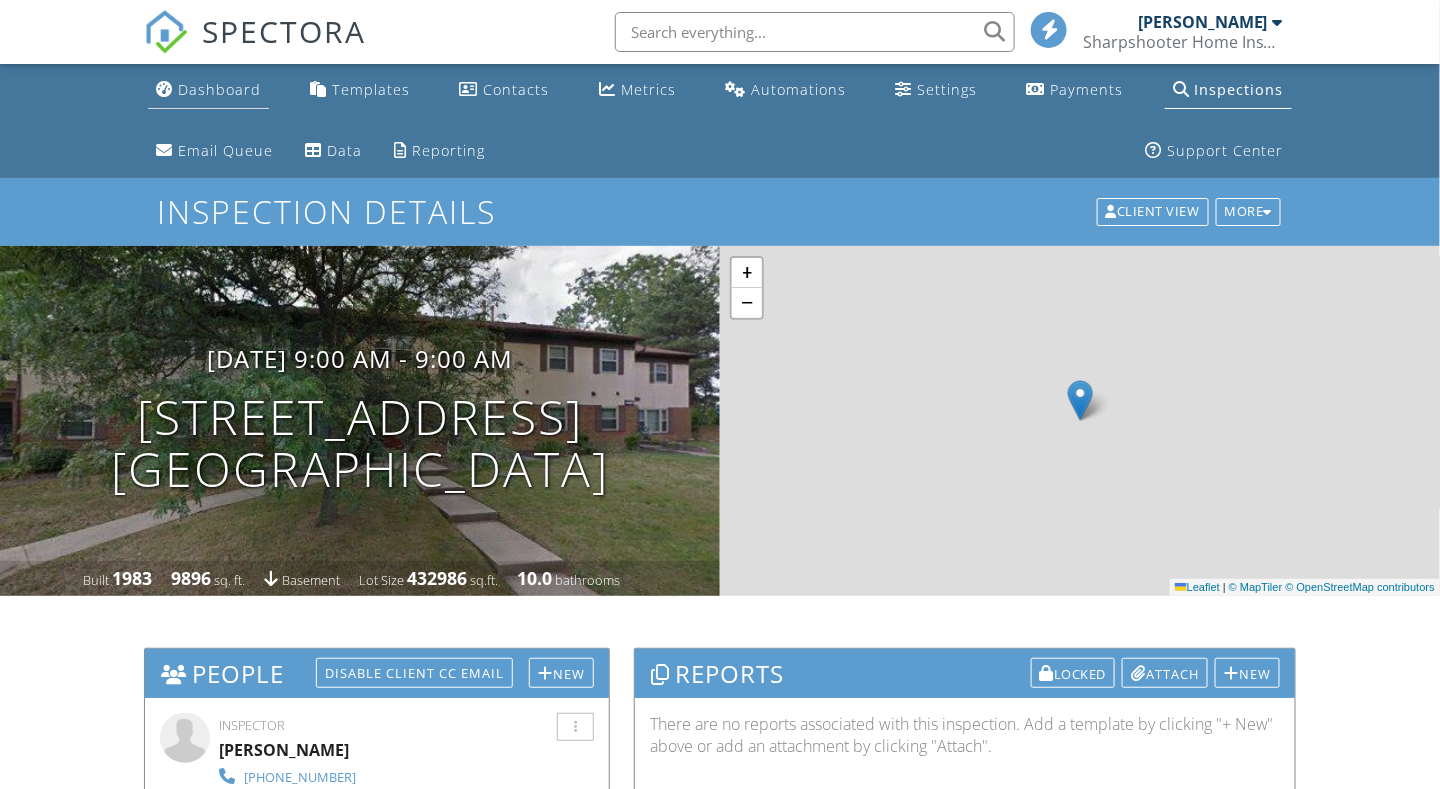click on "Dashboard" at bounding box center [219, 89] 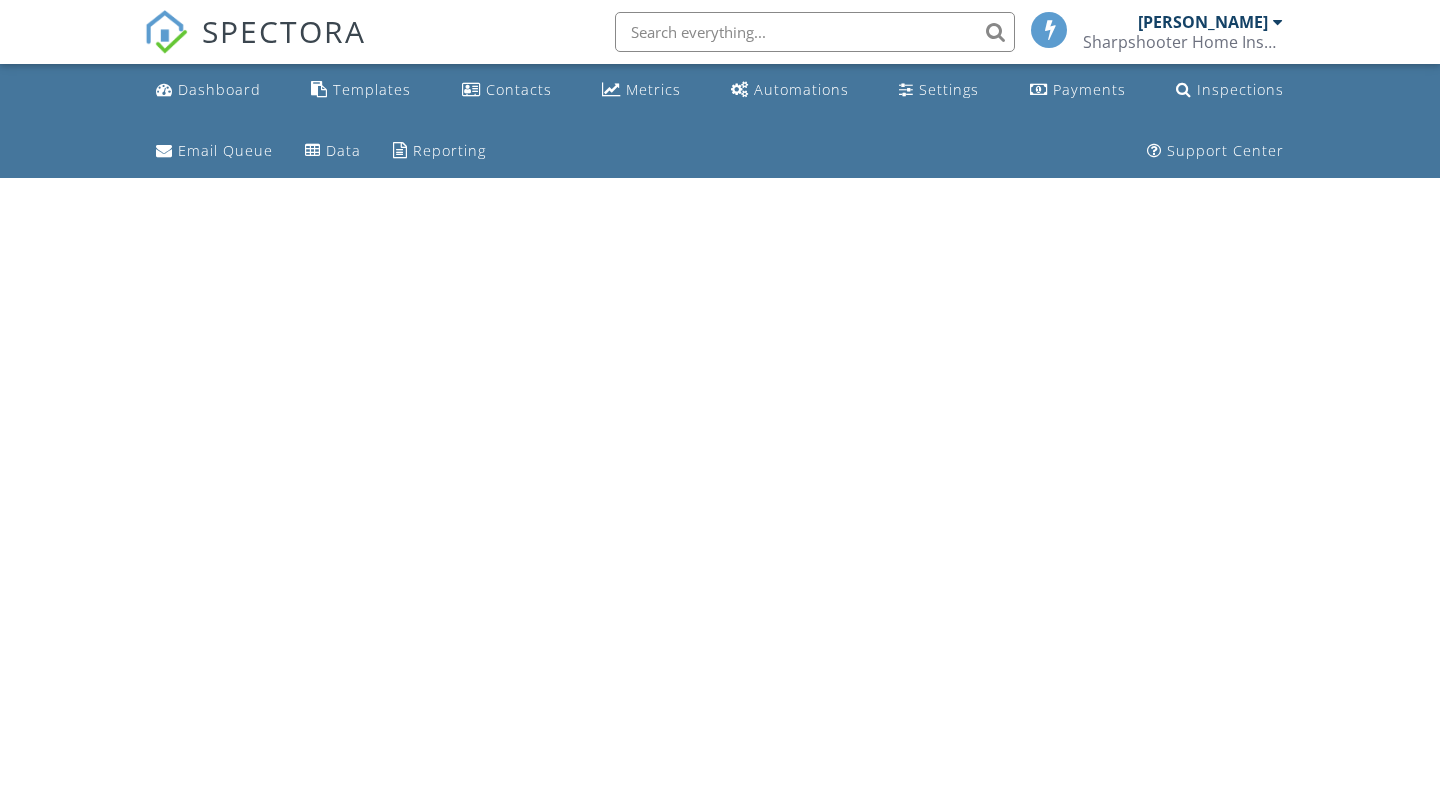 scroll, scrollTop: 0, scrollLeft: 0, axis: both 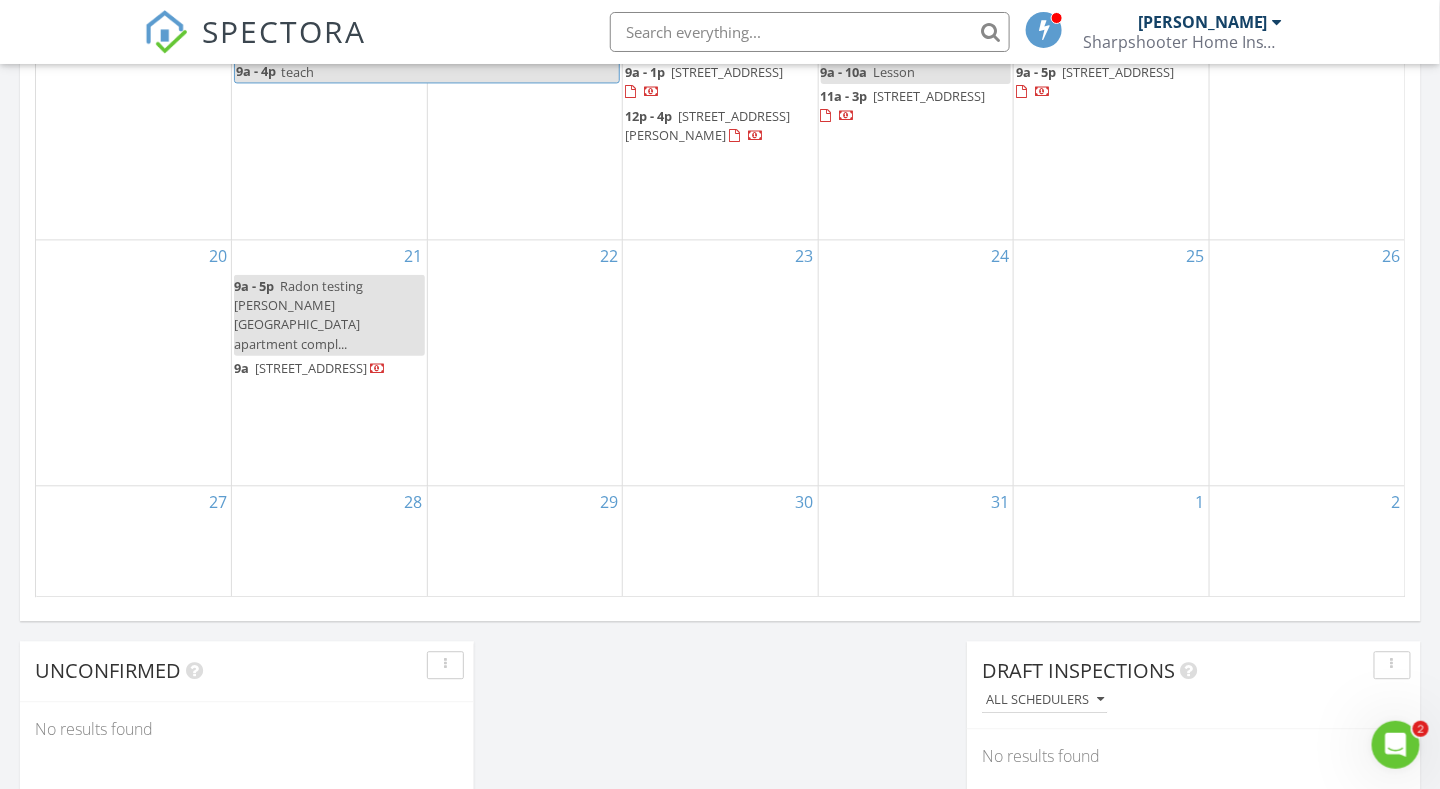 drag, startPoint x: 340, startPoint y: 350, endPoint x: 313, endPoint y: 368, distance: 32.449963 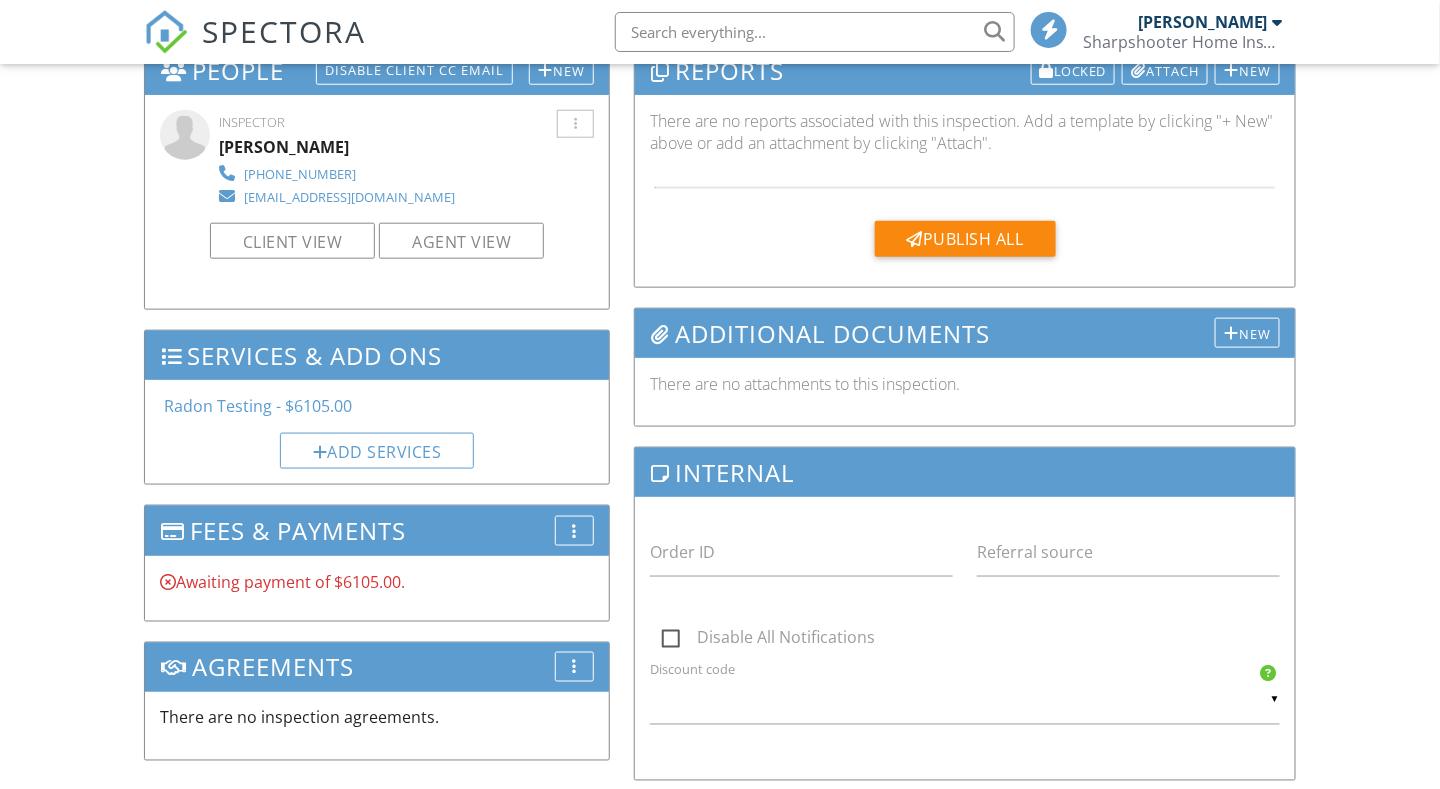 scroll, scrollTop: 804, scrollLeft: 0, axis: vertical 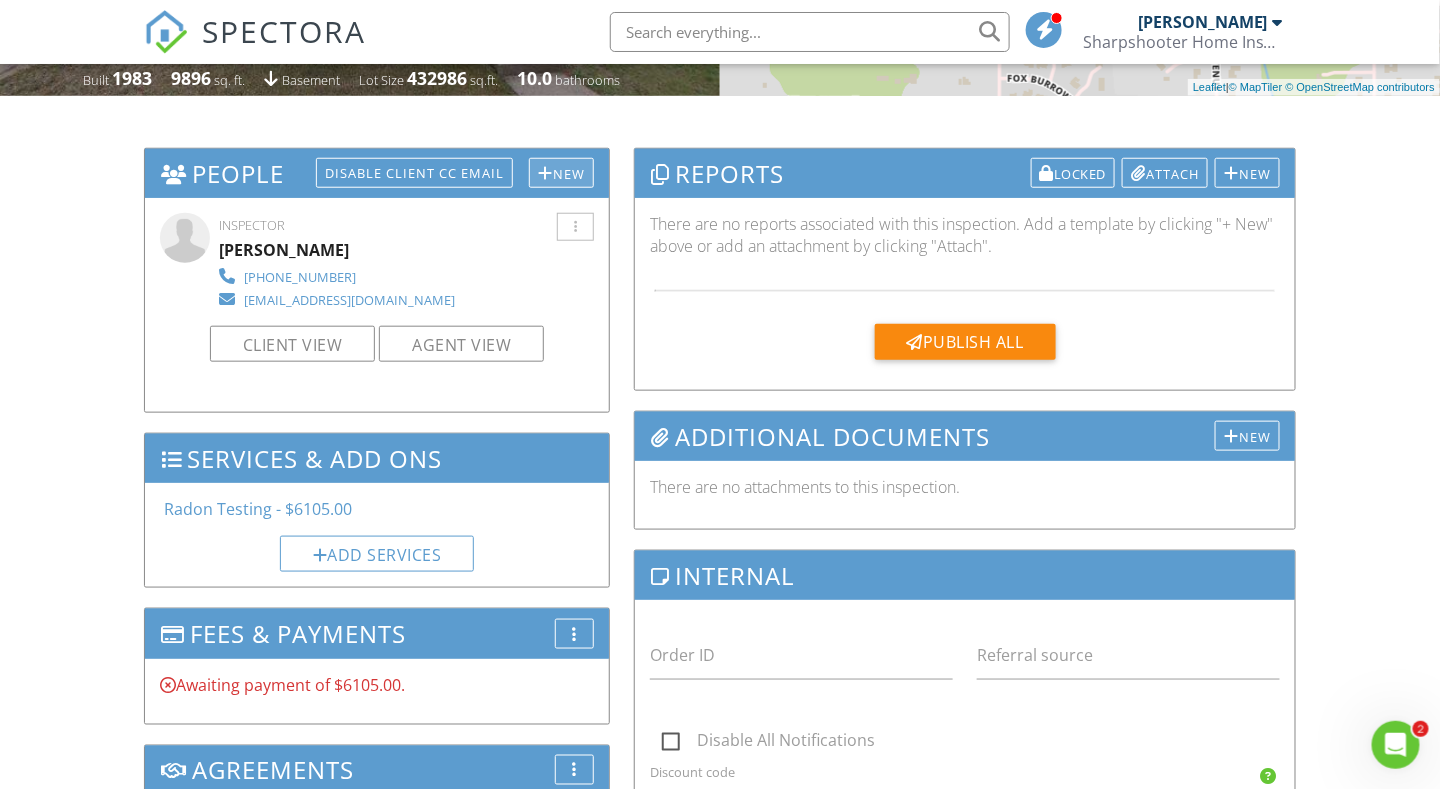 click on "New" at bounding box center (561, 173) 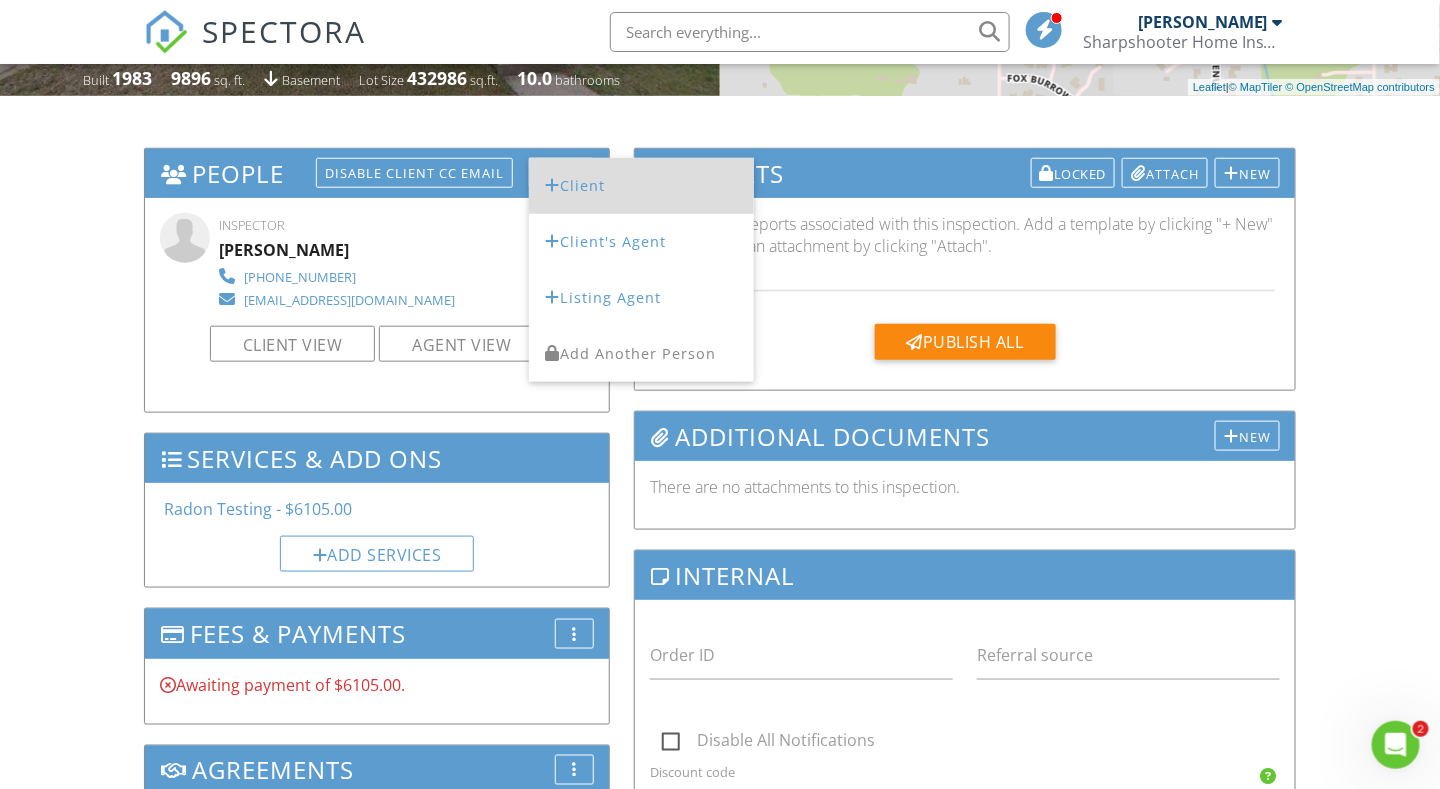 click on "Client" at bounding box center [641, 186] 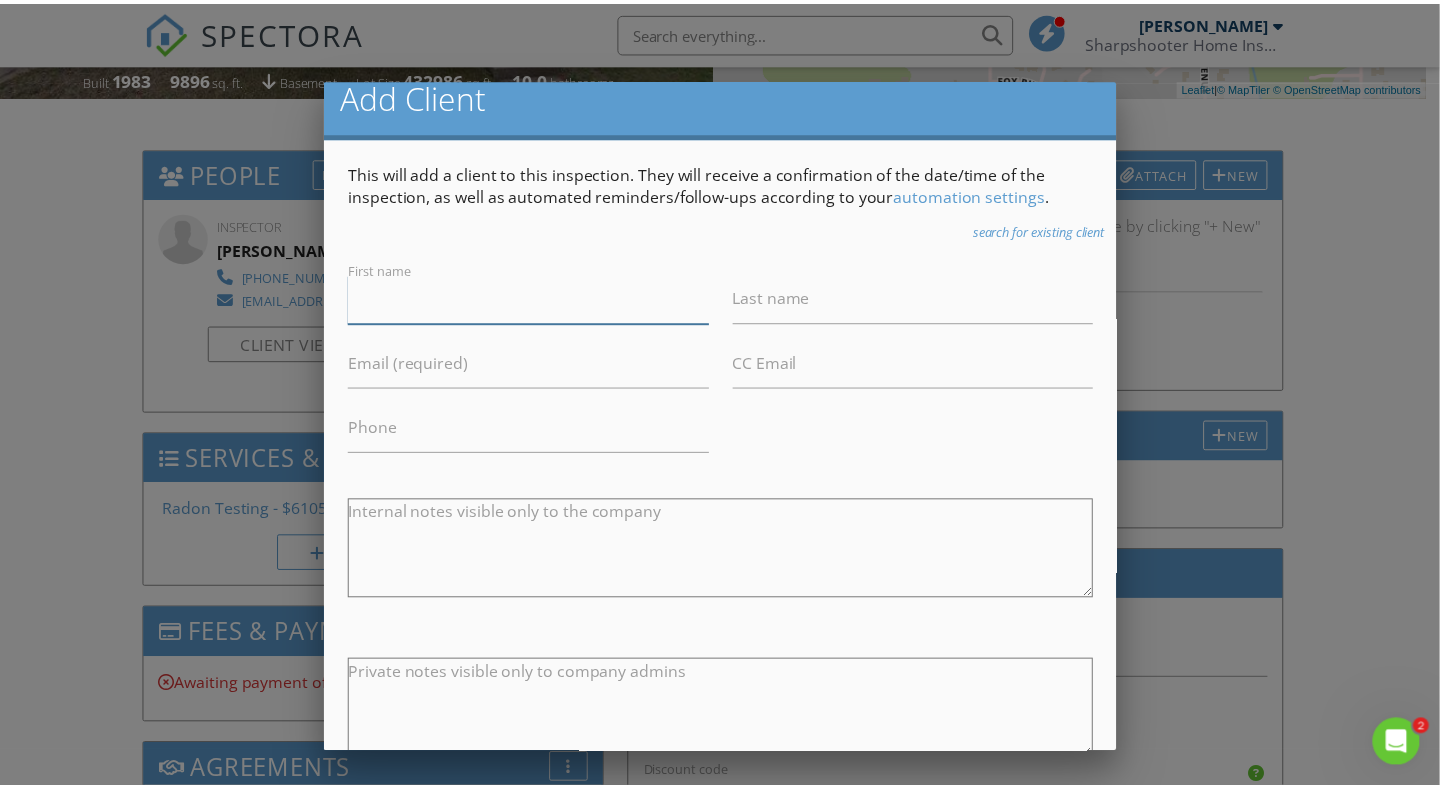 scroll, scrollTop: 0, scrollLeft: 0, axis: both 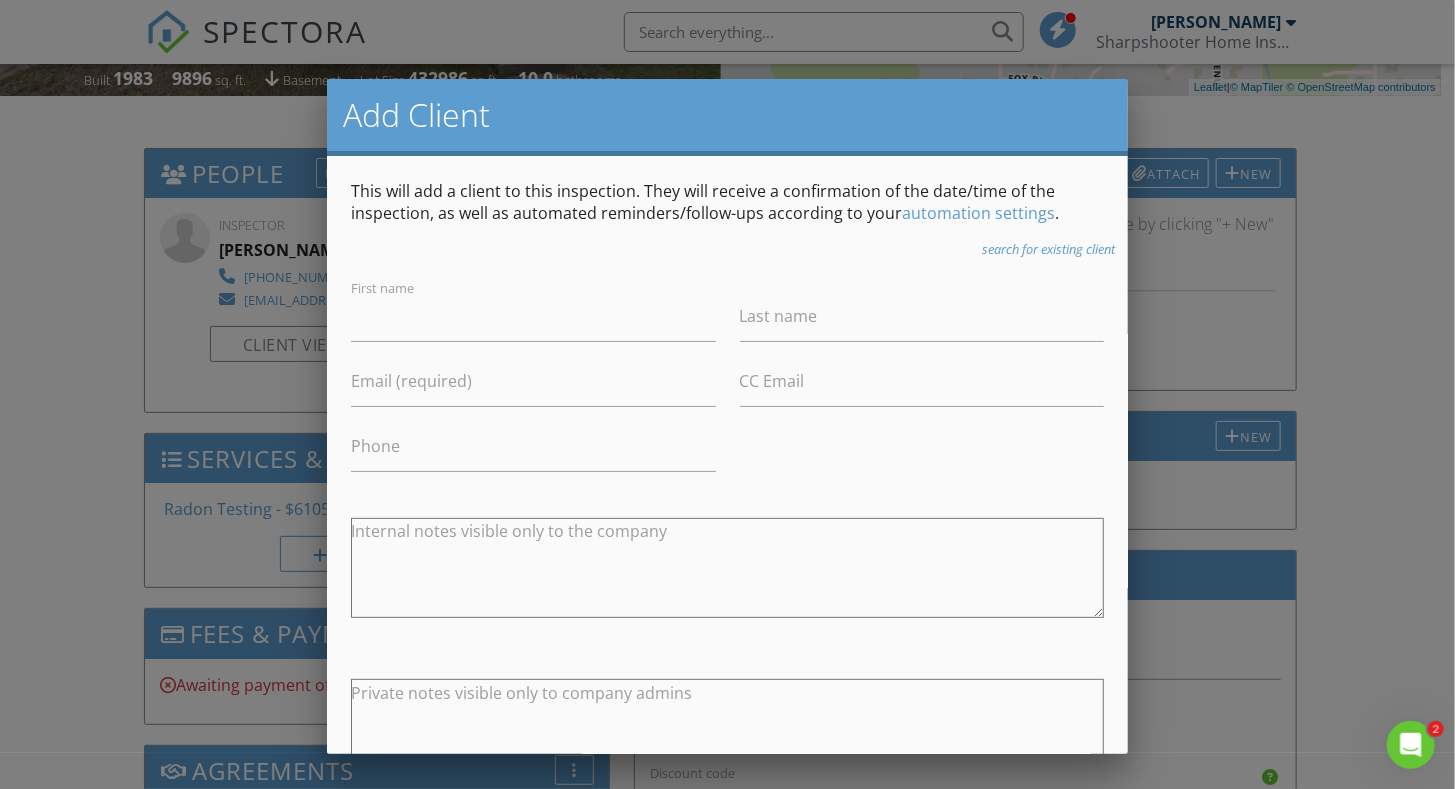 click at bounding box center [727, 393] 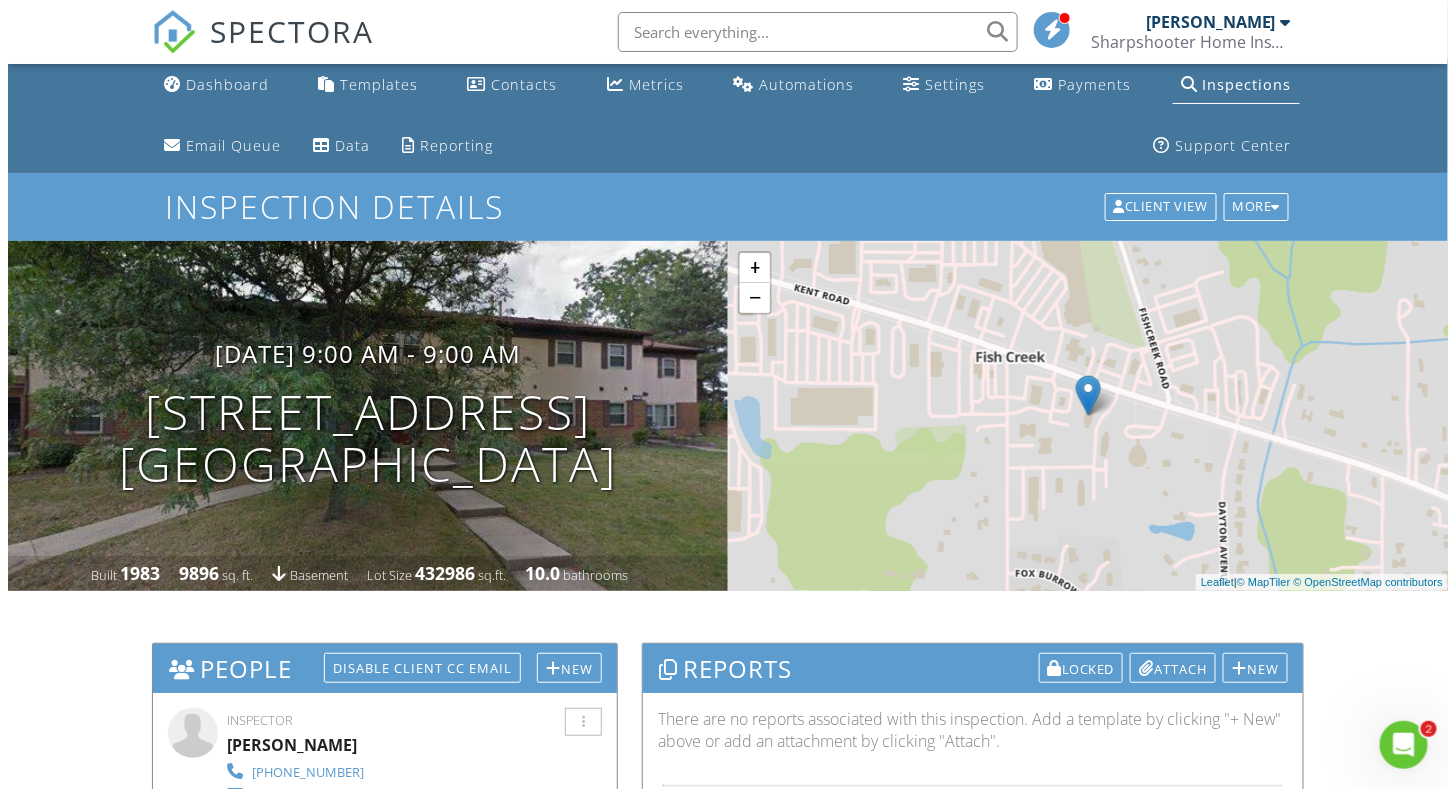 scroll, scrollTop: 0, scrollLeft: 0, axis: both 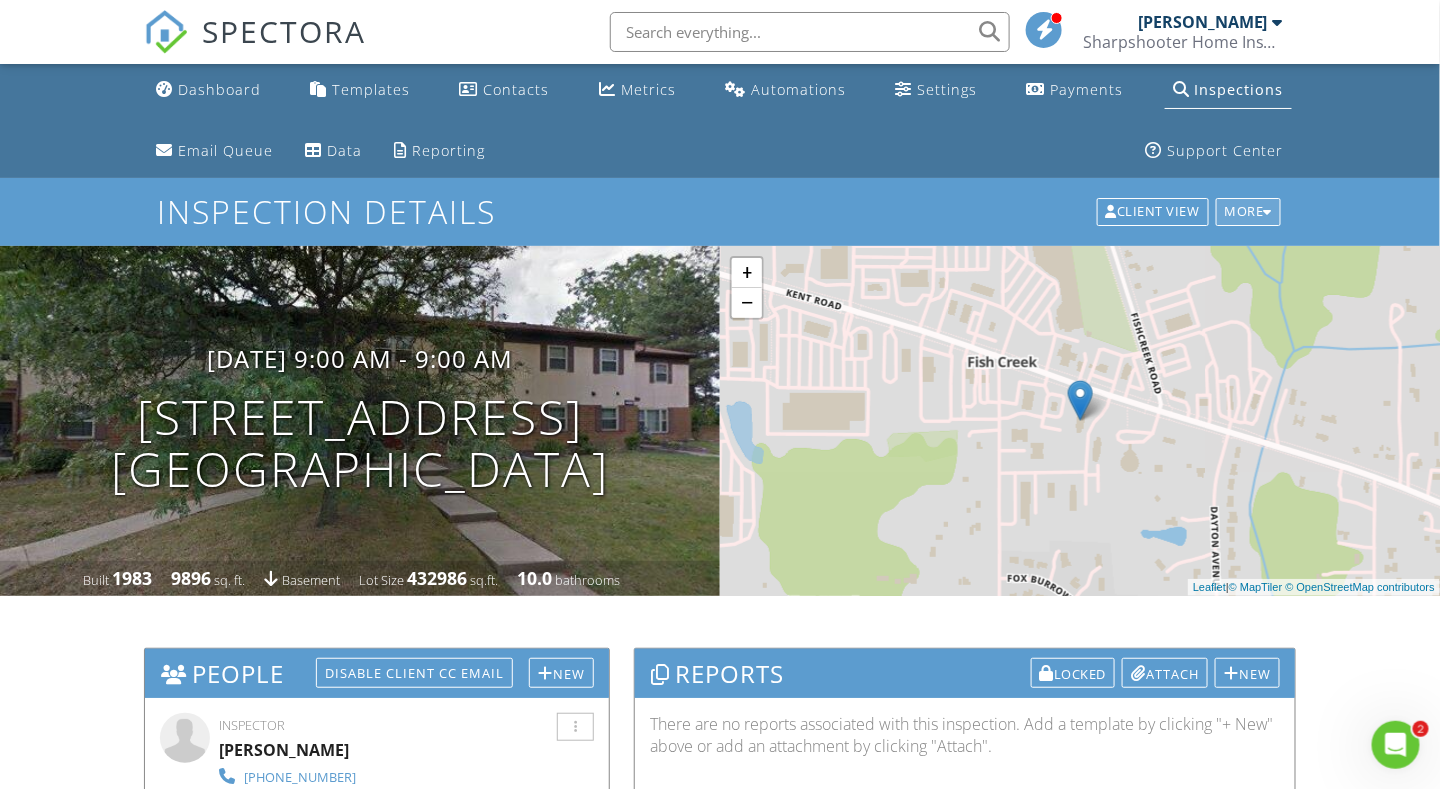 click on "More" at bounding box center [1249, 212] 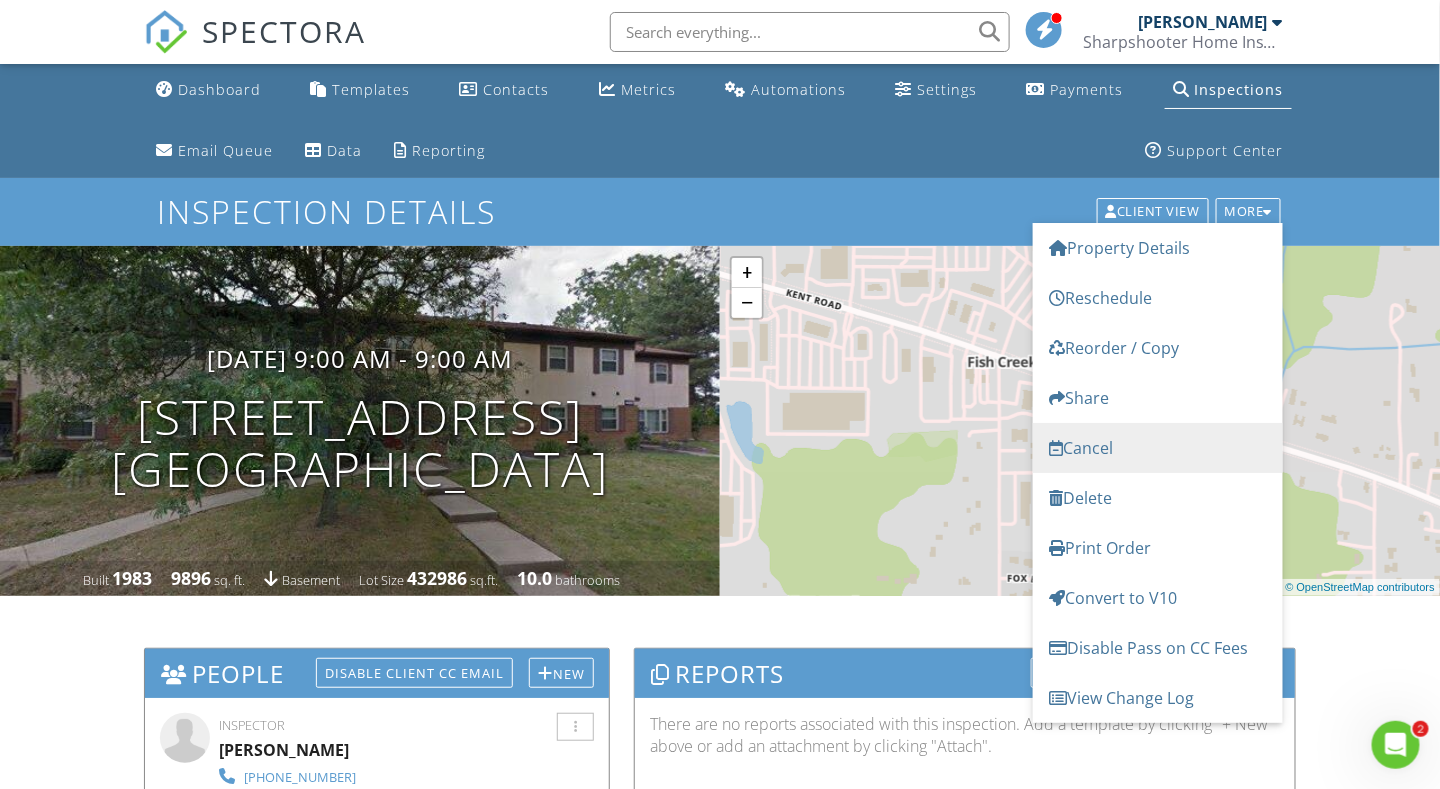 click on "Cancel" at bounding box center (1158, 448) 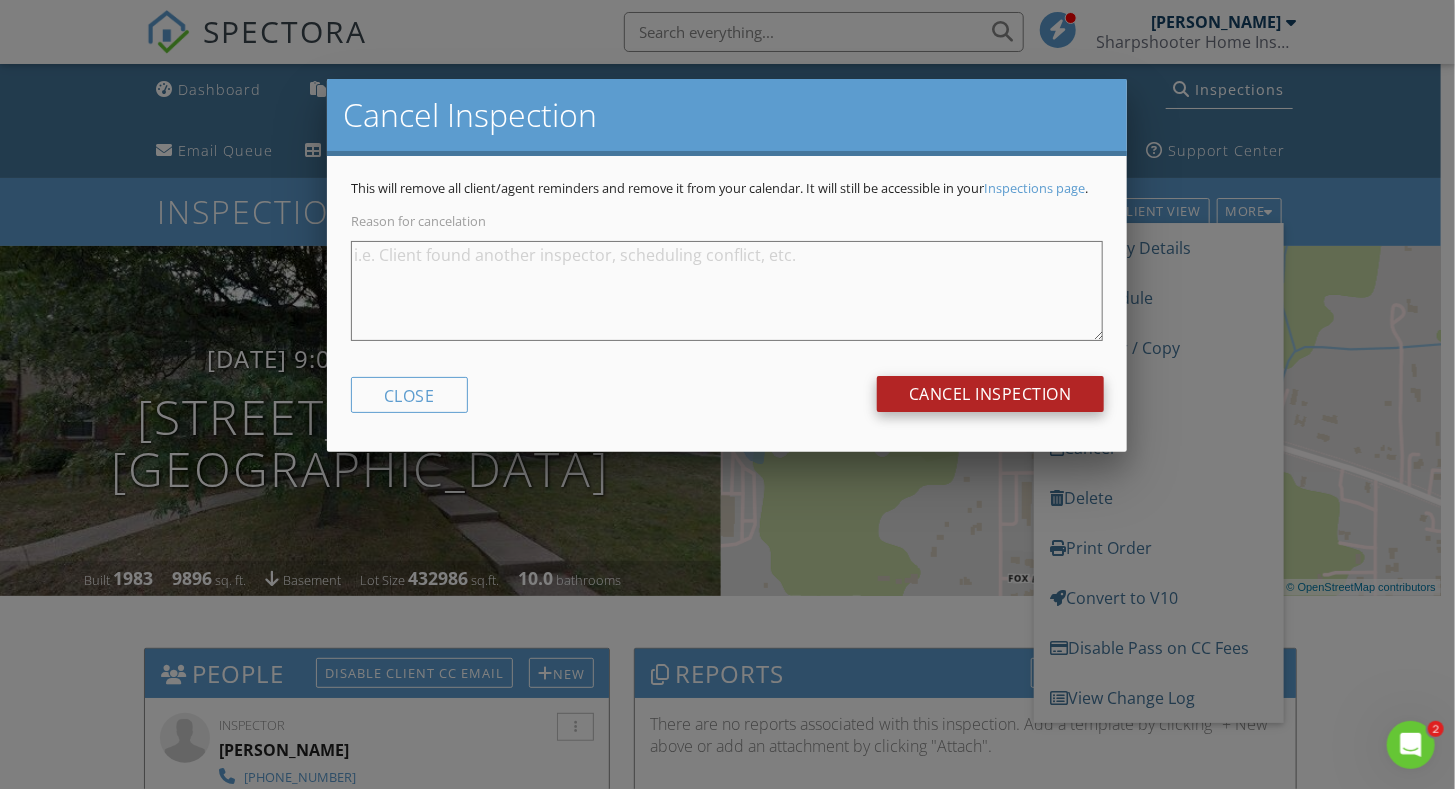 click on "Cancel Inspection" at bounding box center (990, 394) 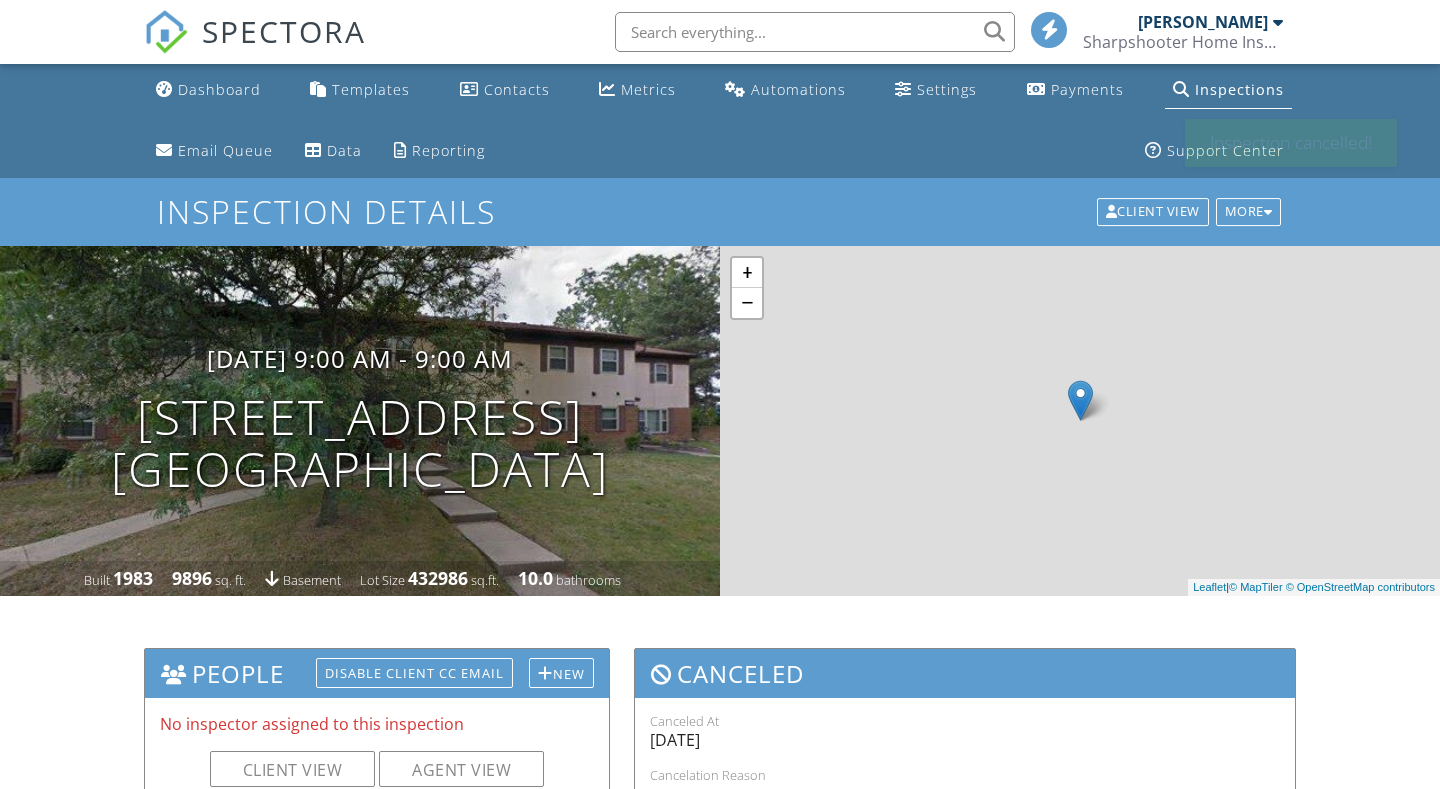 scroll, scrollTop: 0, scrollLeft: 0, axis: both 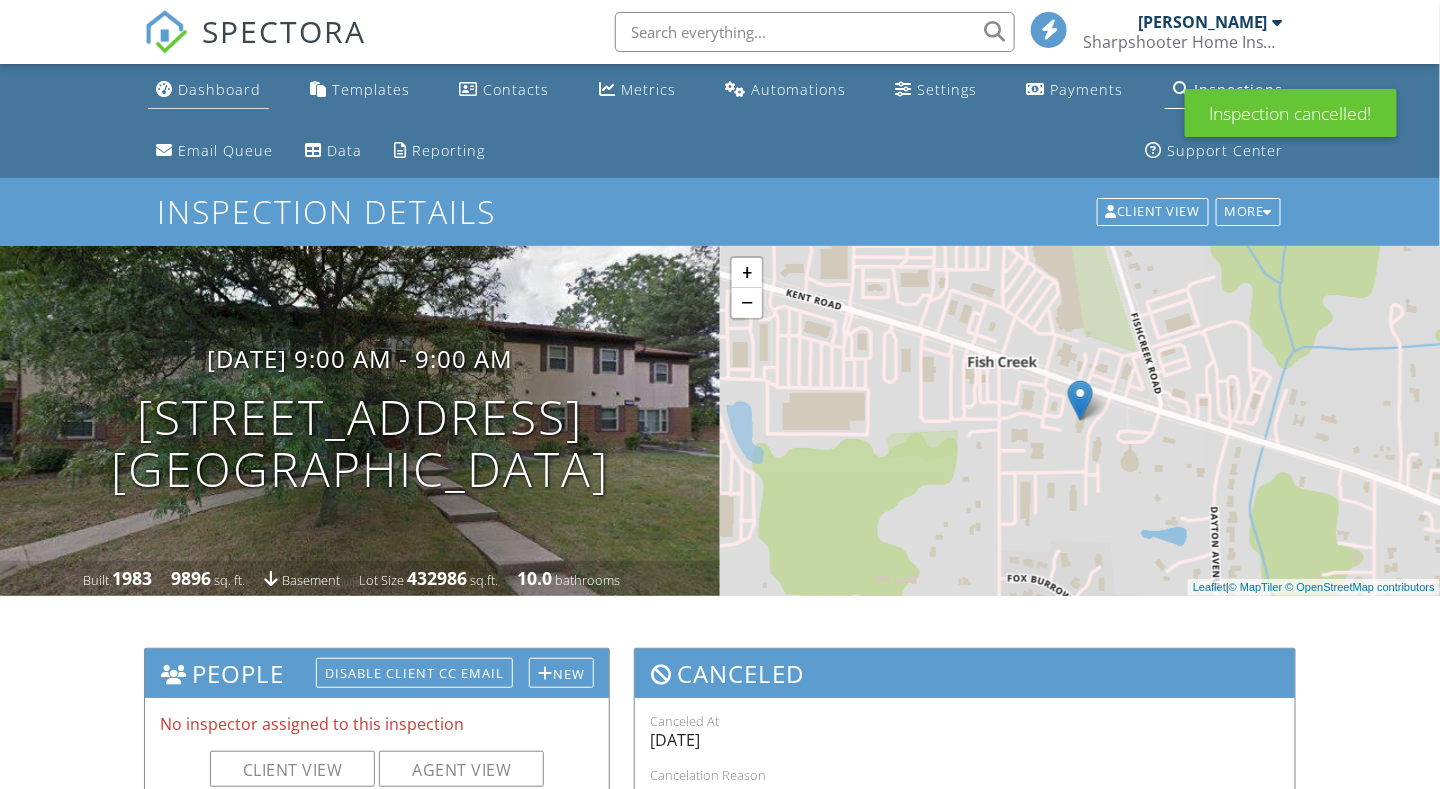click on "Dashboard" at bounding box center (219, 89) 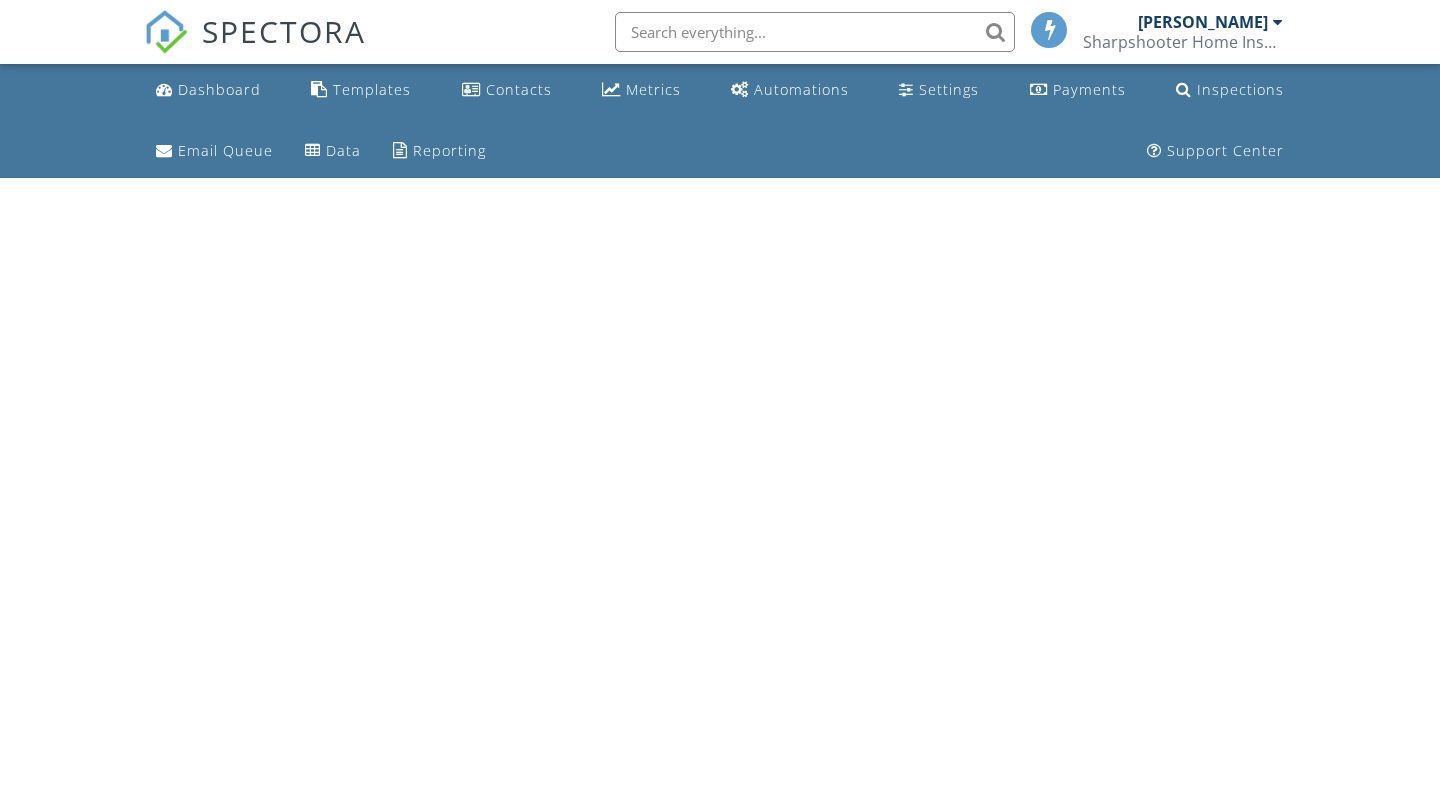 scroll, scrollTop: 0, scrollLeft: 0, axis: both 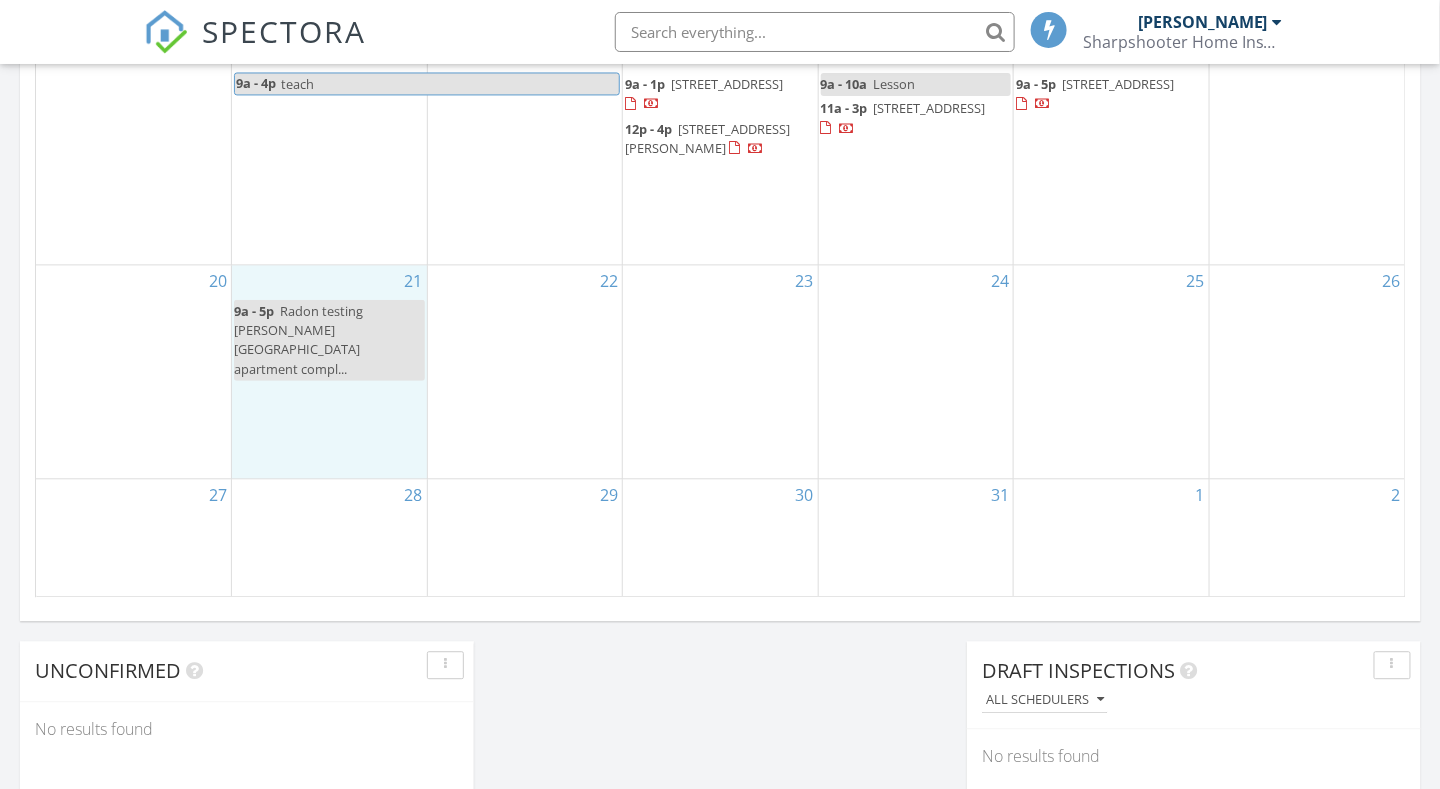 click on "21
9a - 5p
Radon testing [PERSON_NAME][GEOGRAPHIC_DATA] apartment compl..." at bounding box center [329, 371] 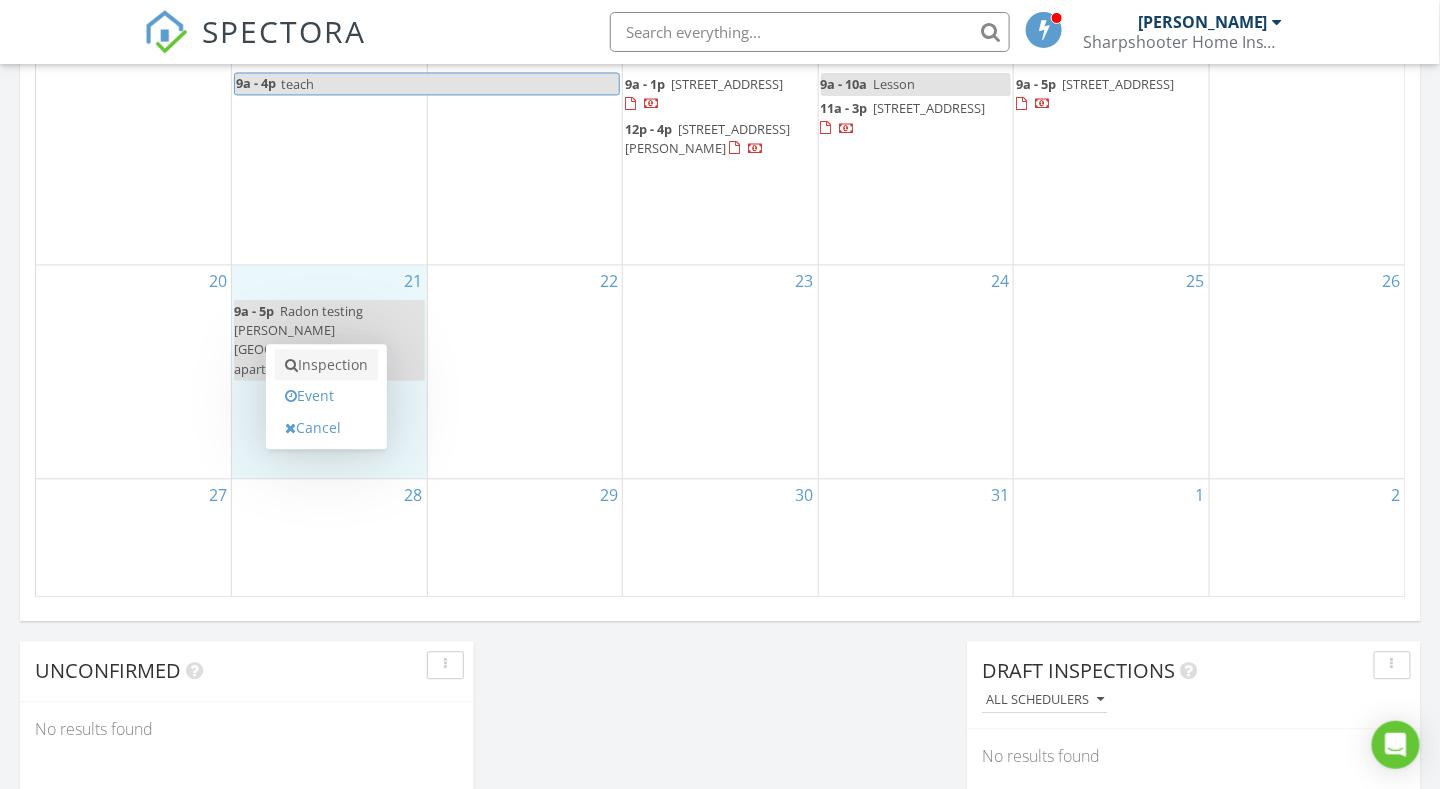 click on "Inspection" at bounding box center [326, 365] 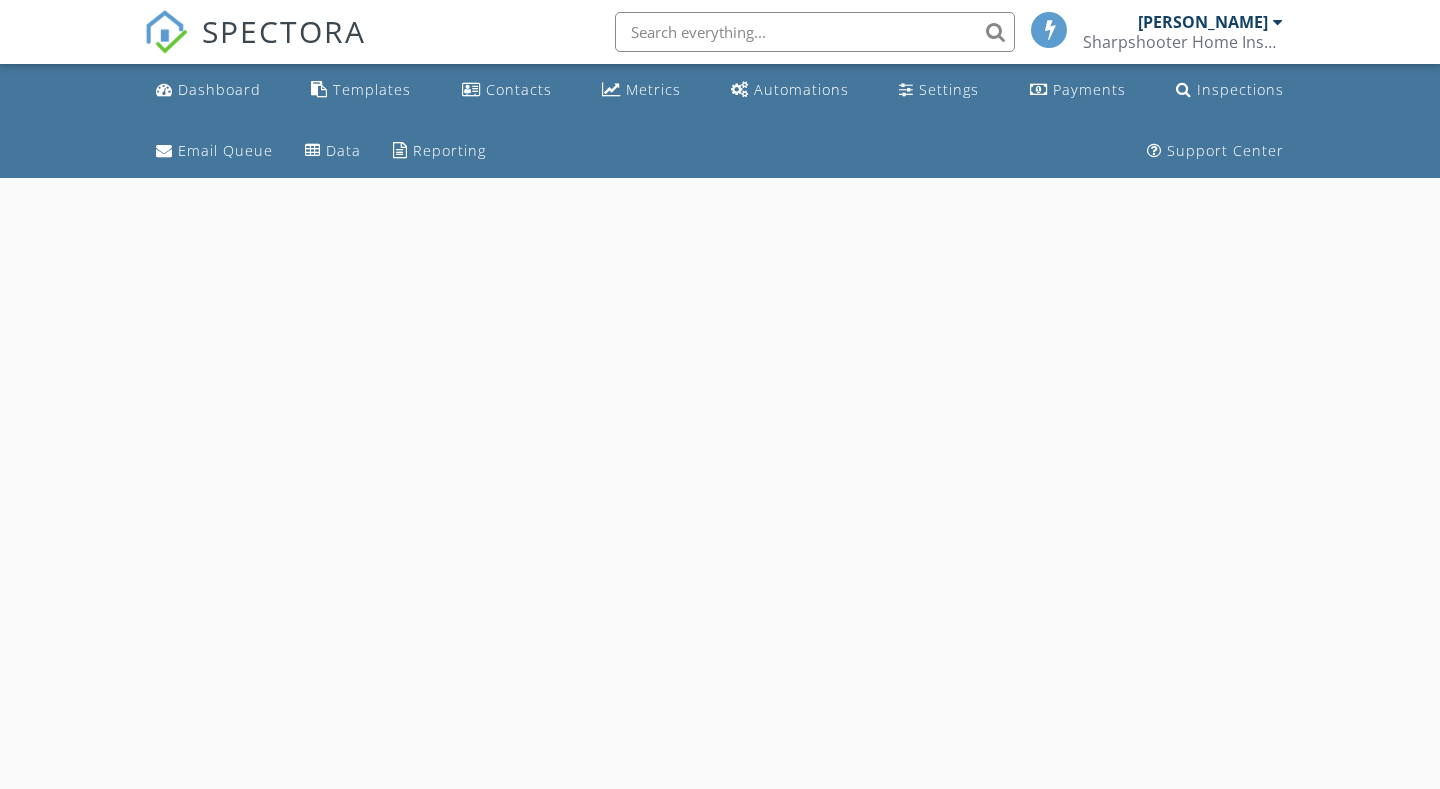 scroll, scrollTop: 0, scrollLeft: 0, axis: both 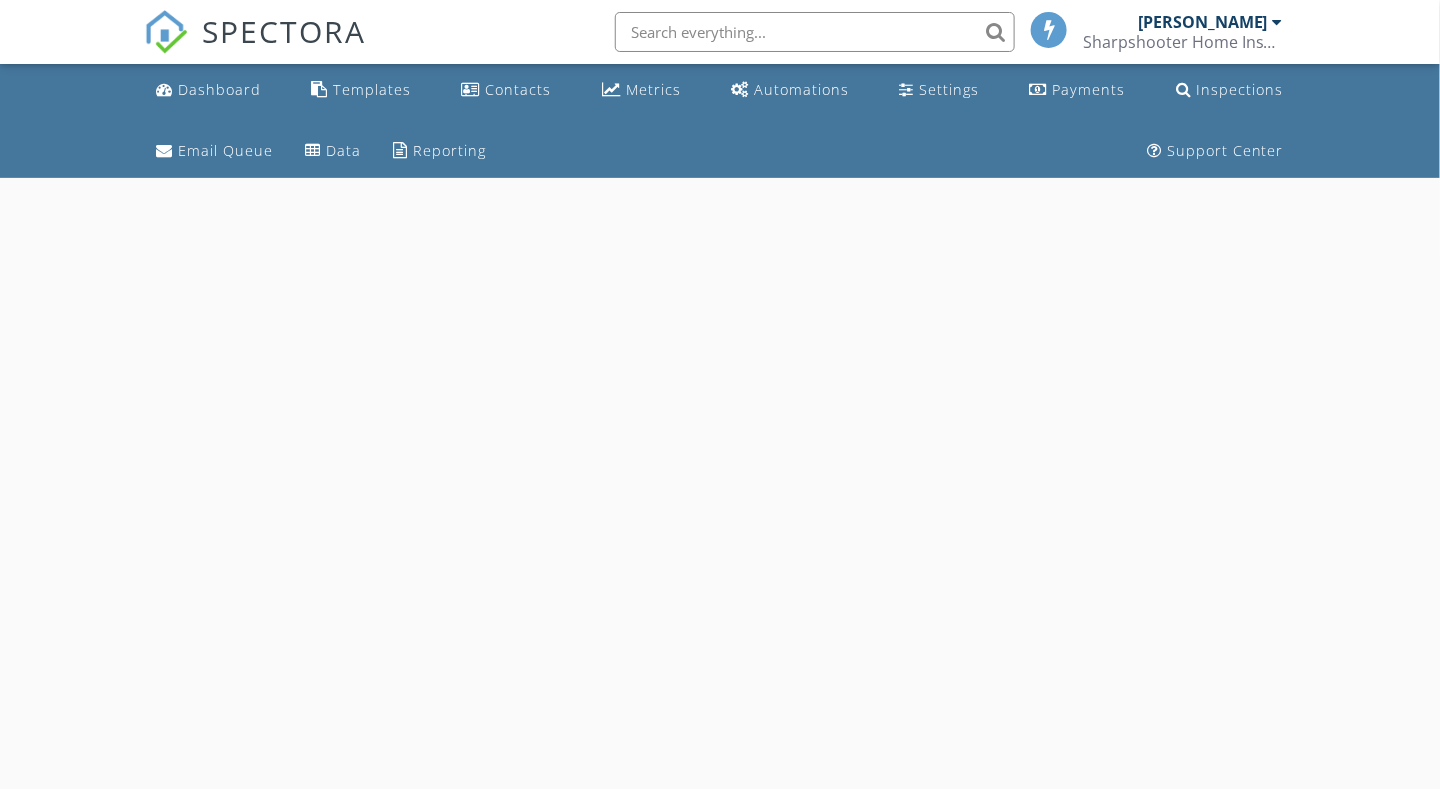 select on "6" 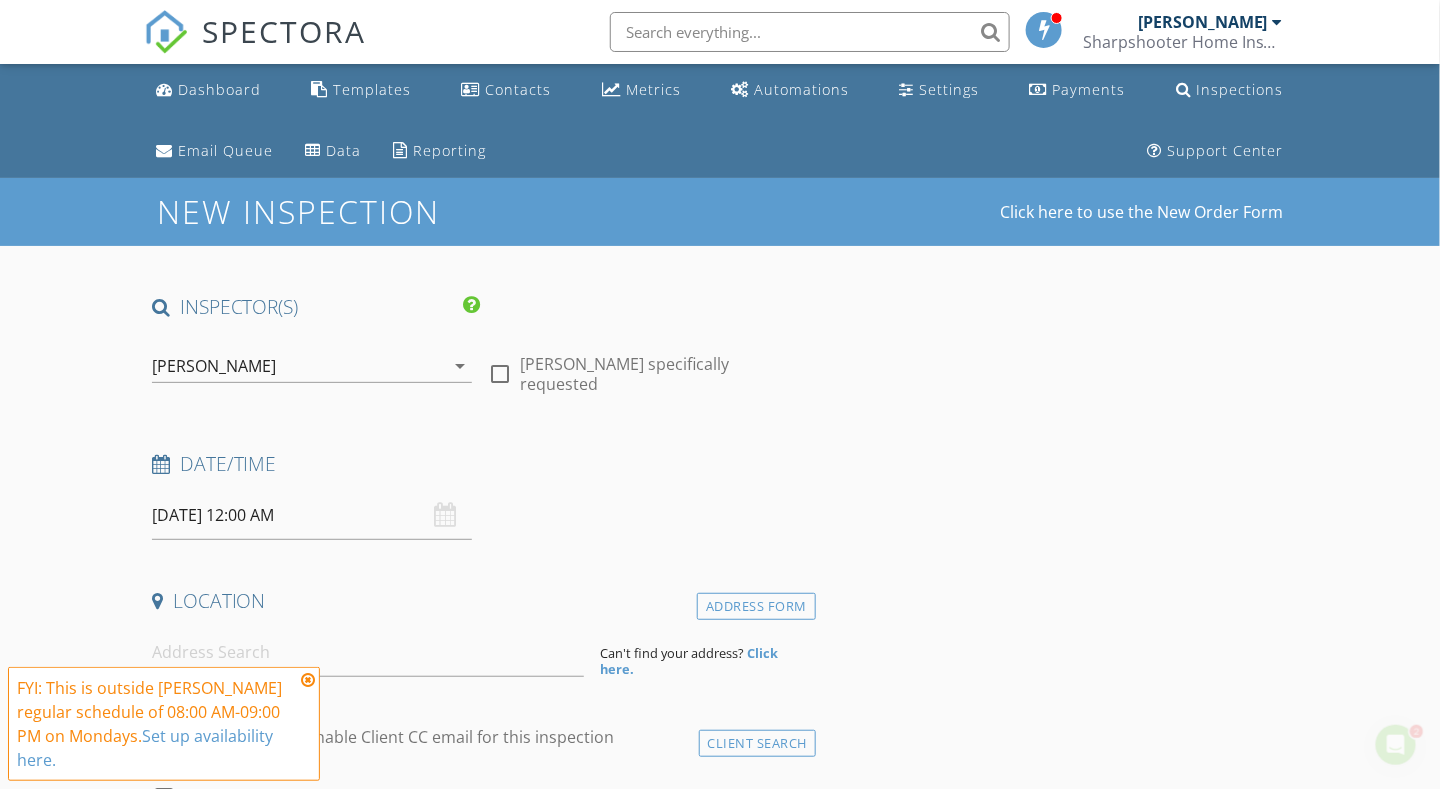 scroll, scrollTop: 0, scrollLeft: 0, axis: both 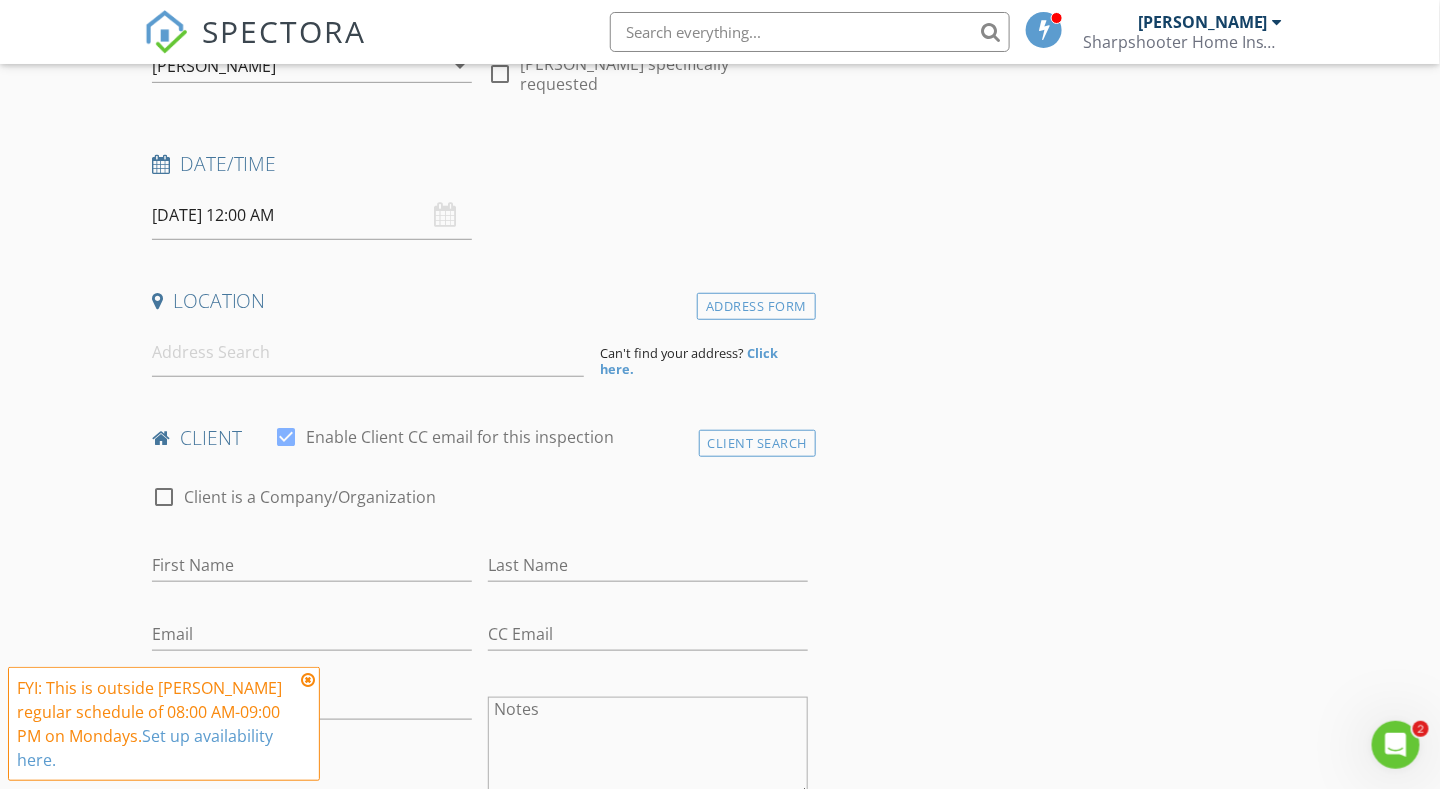 click on "[DATE] 12:00 AM" at bounding box center [312, 215] 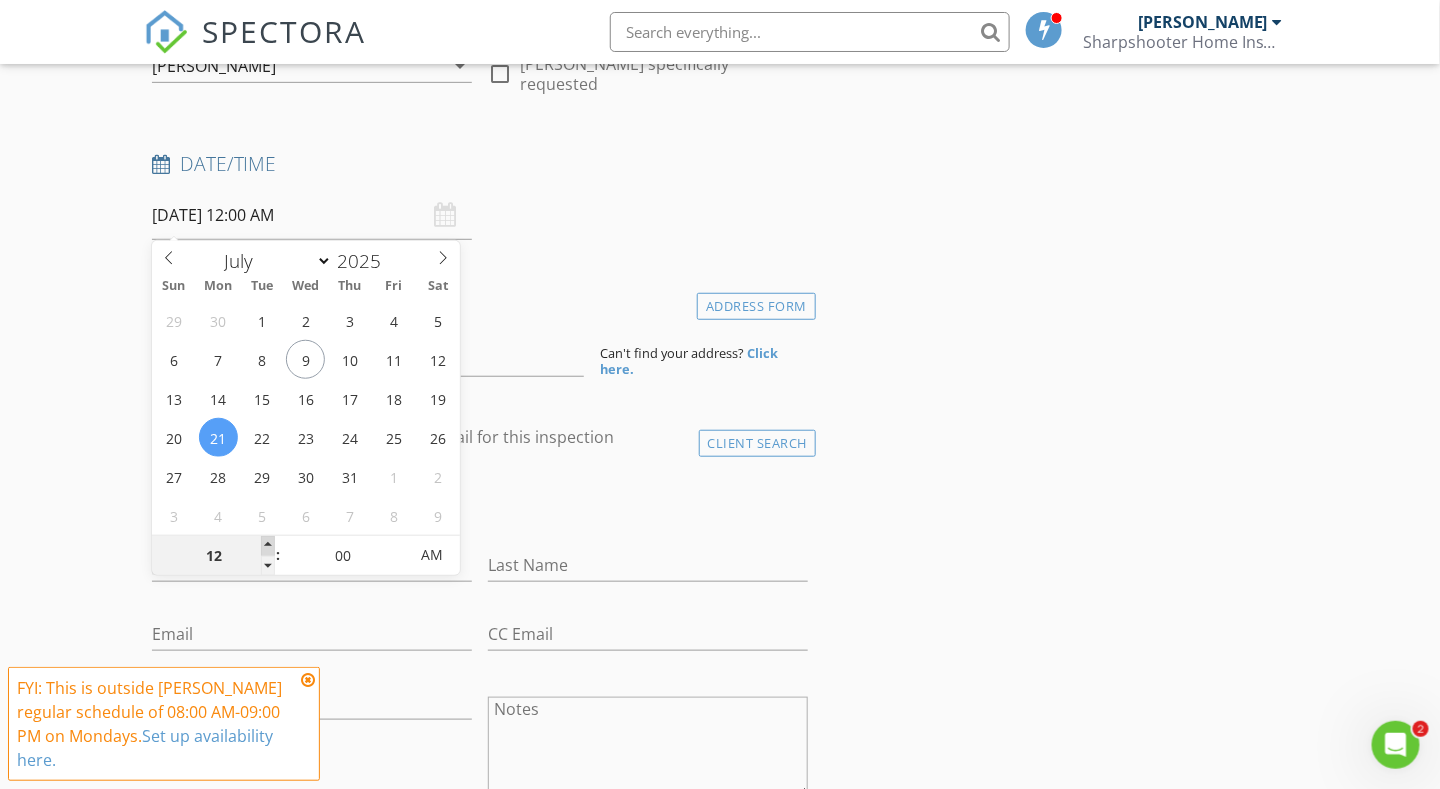 type on "01" 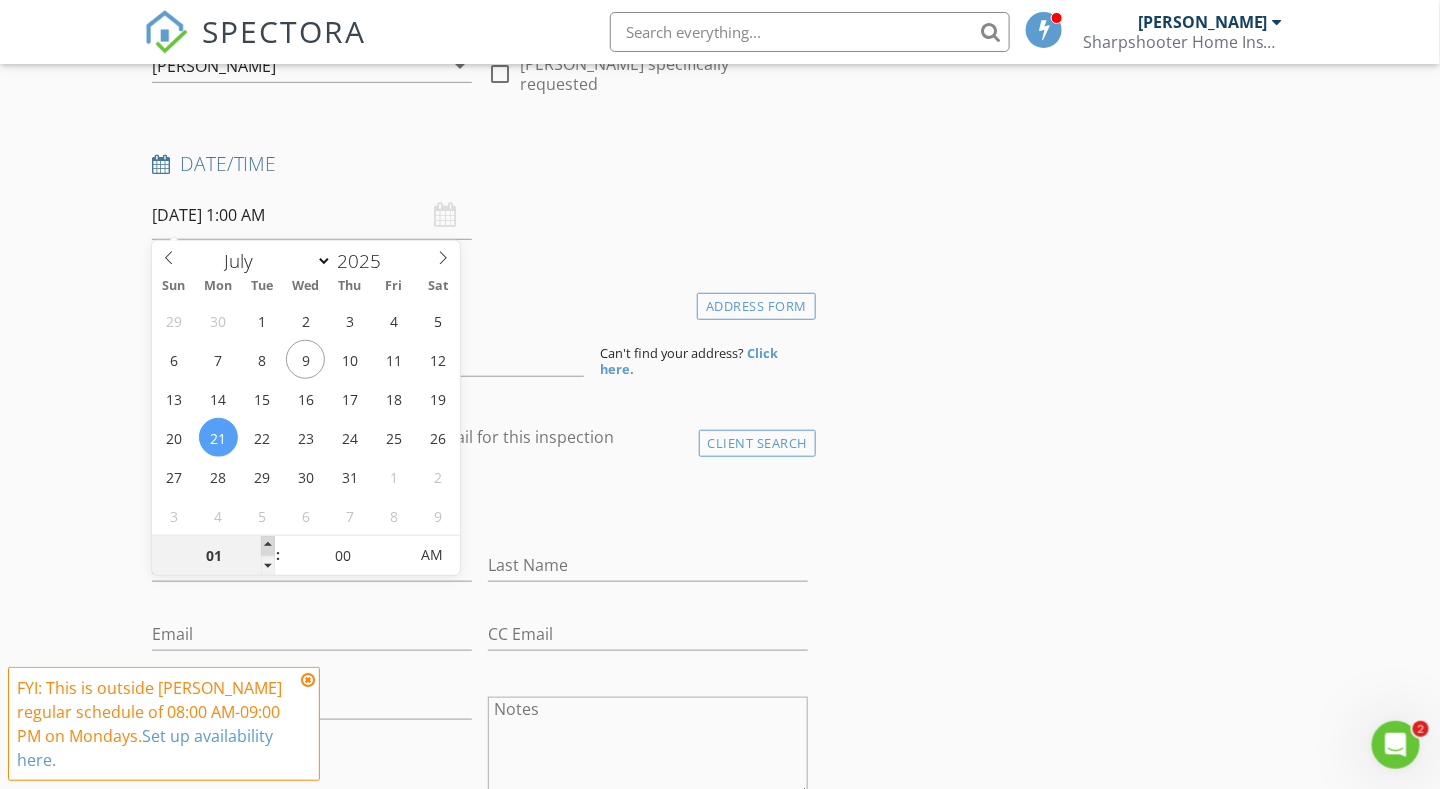 click at bounding box center (268, 546) 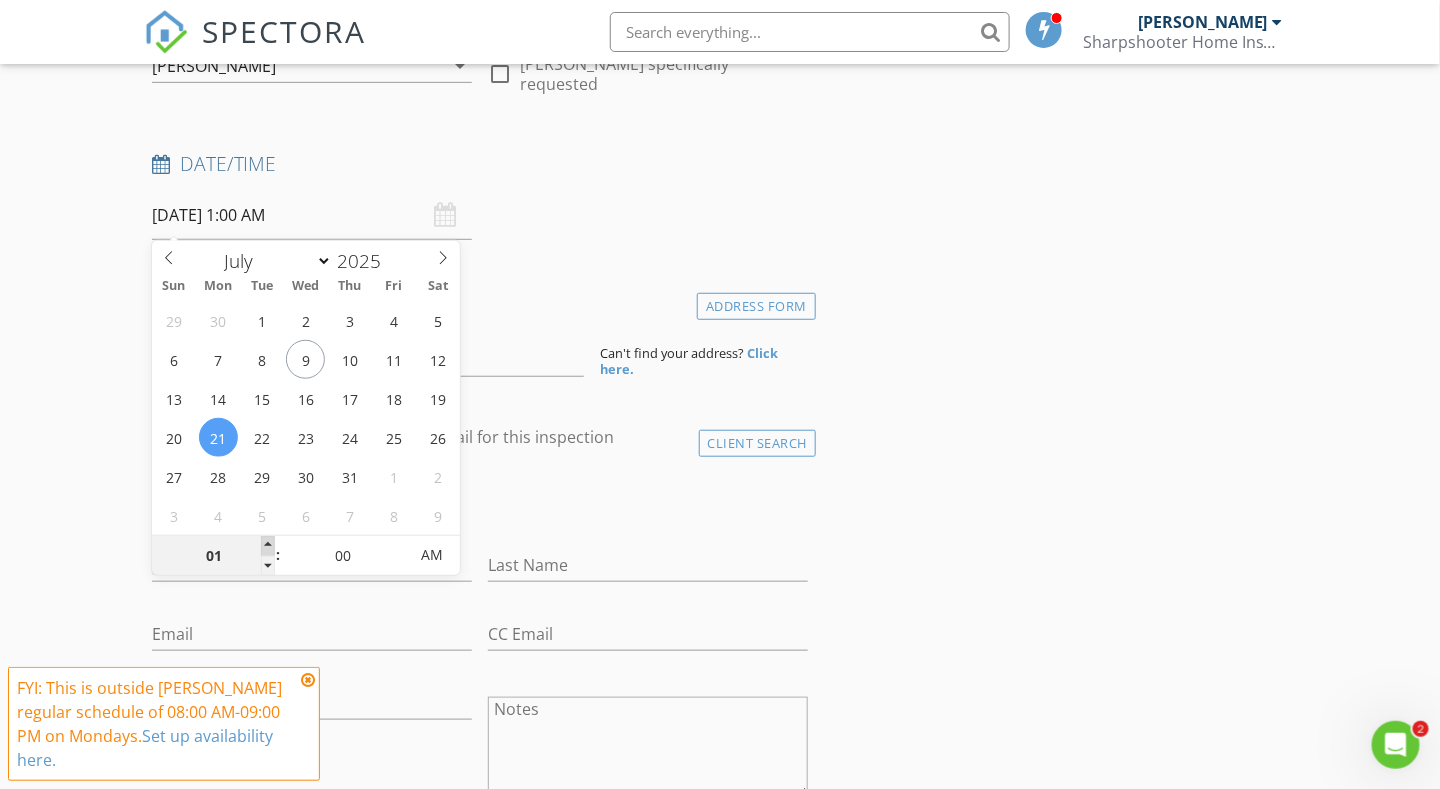 type on "02" 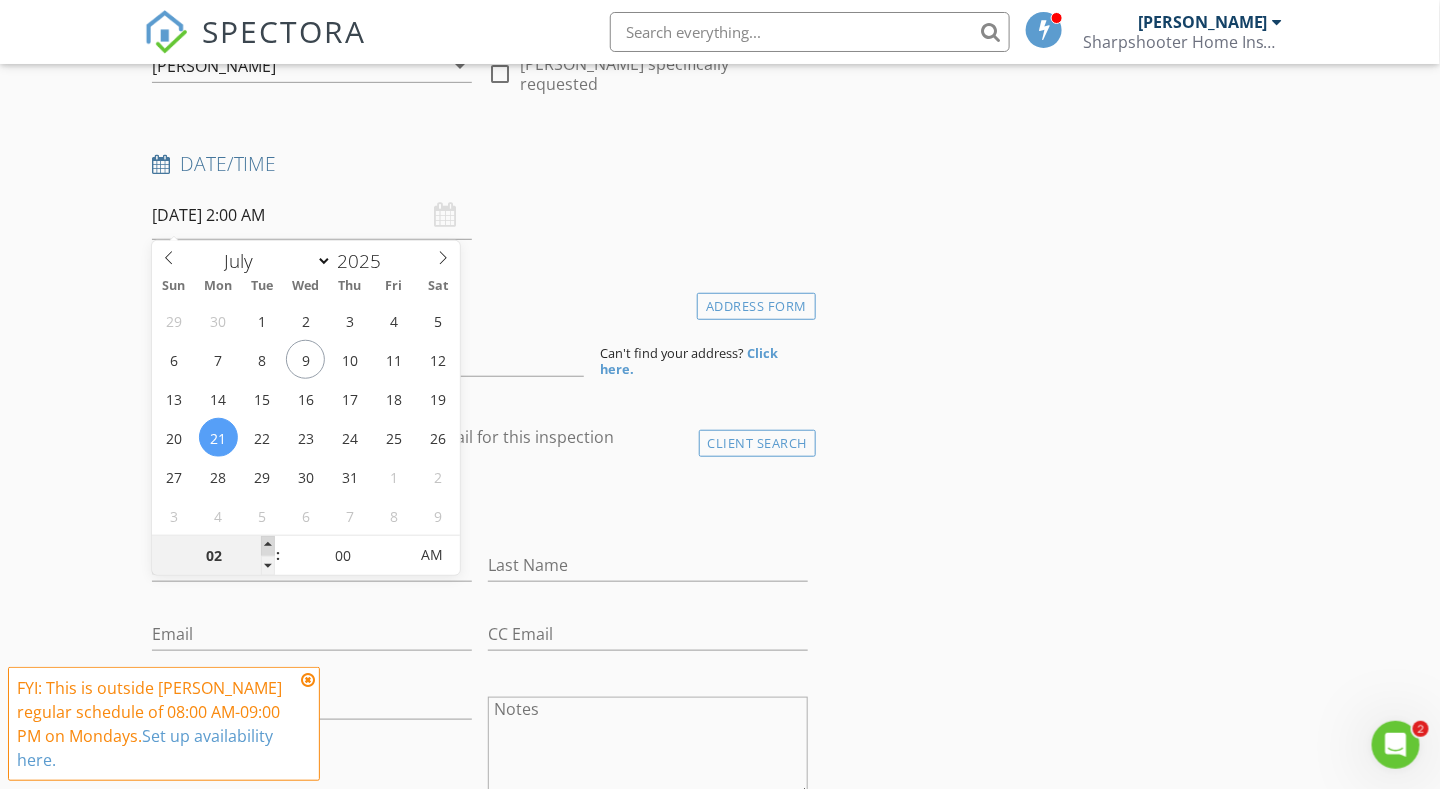 click at bounding box center (268, 546) 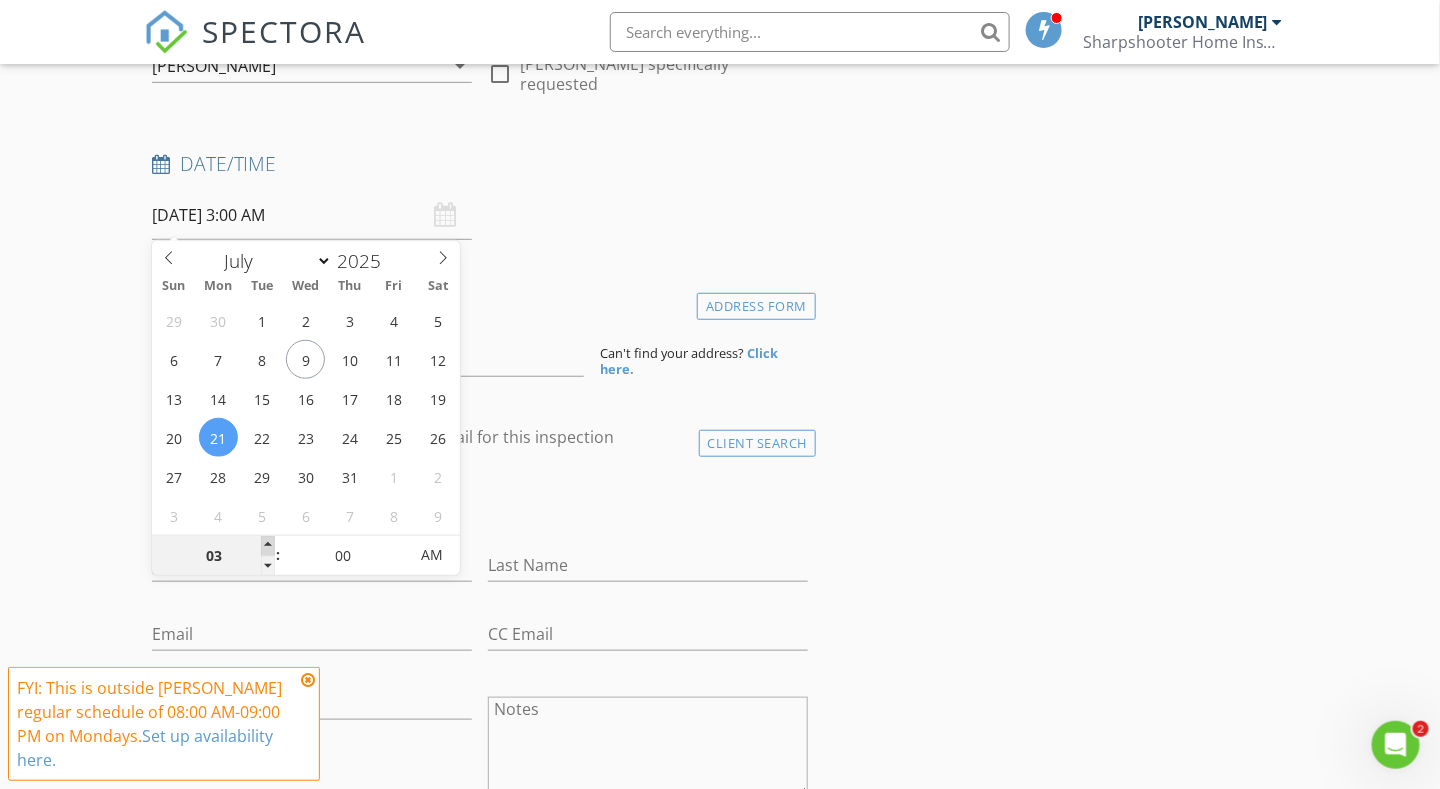 click at bounding box center [268, 546] 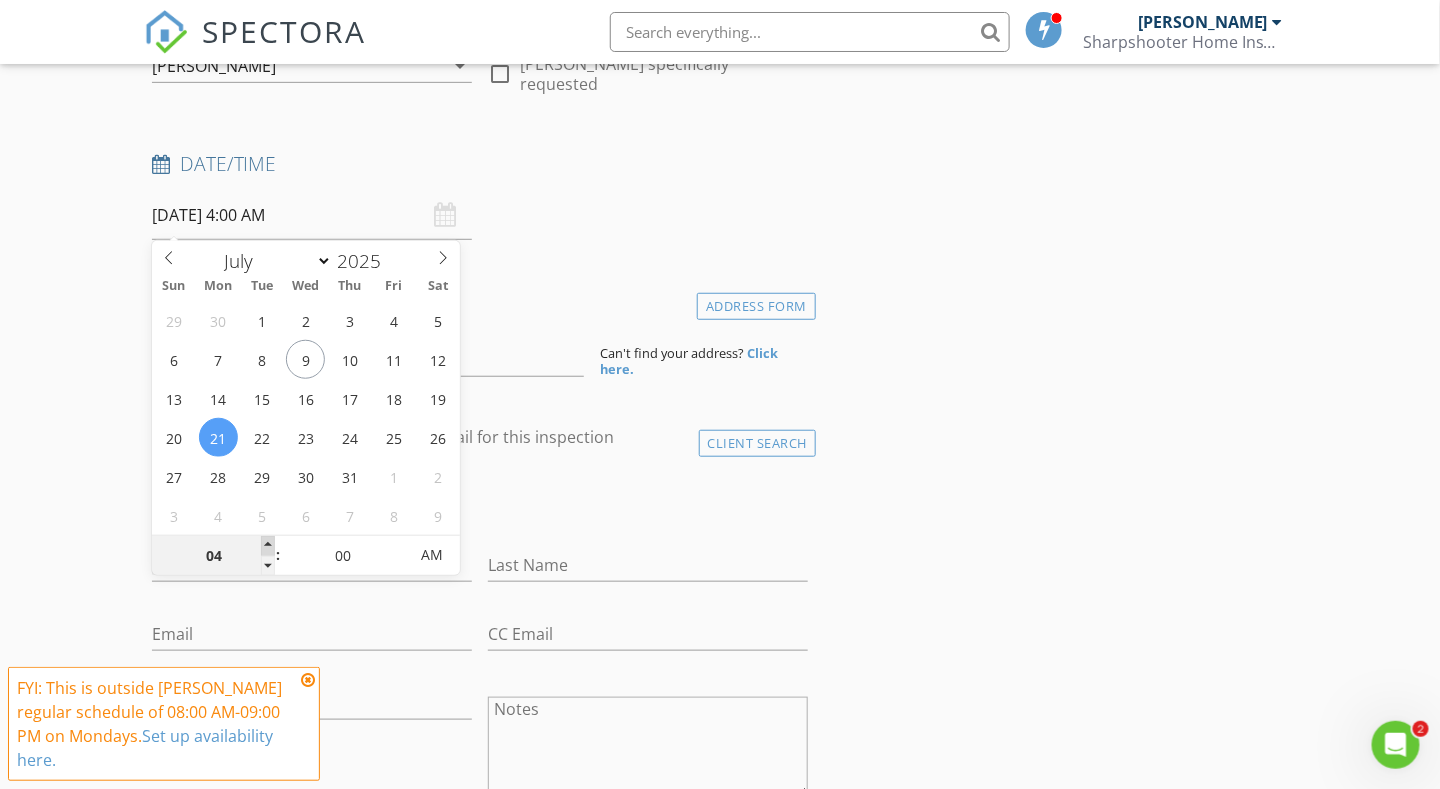 click at bounding box center [268, 546] 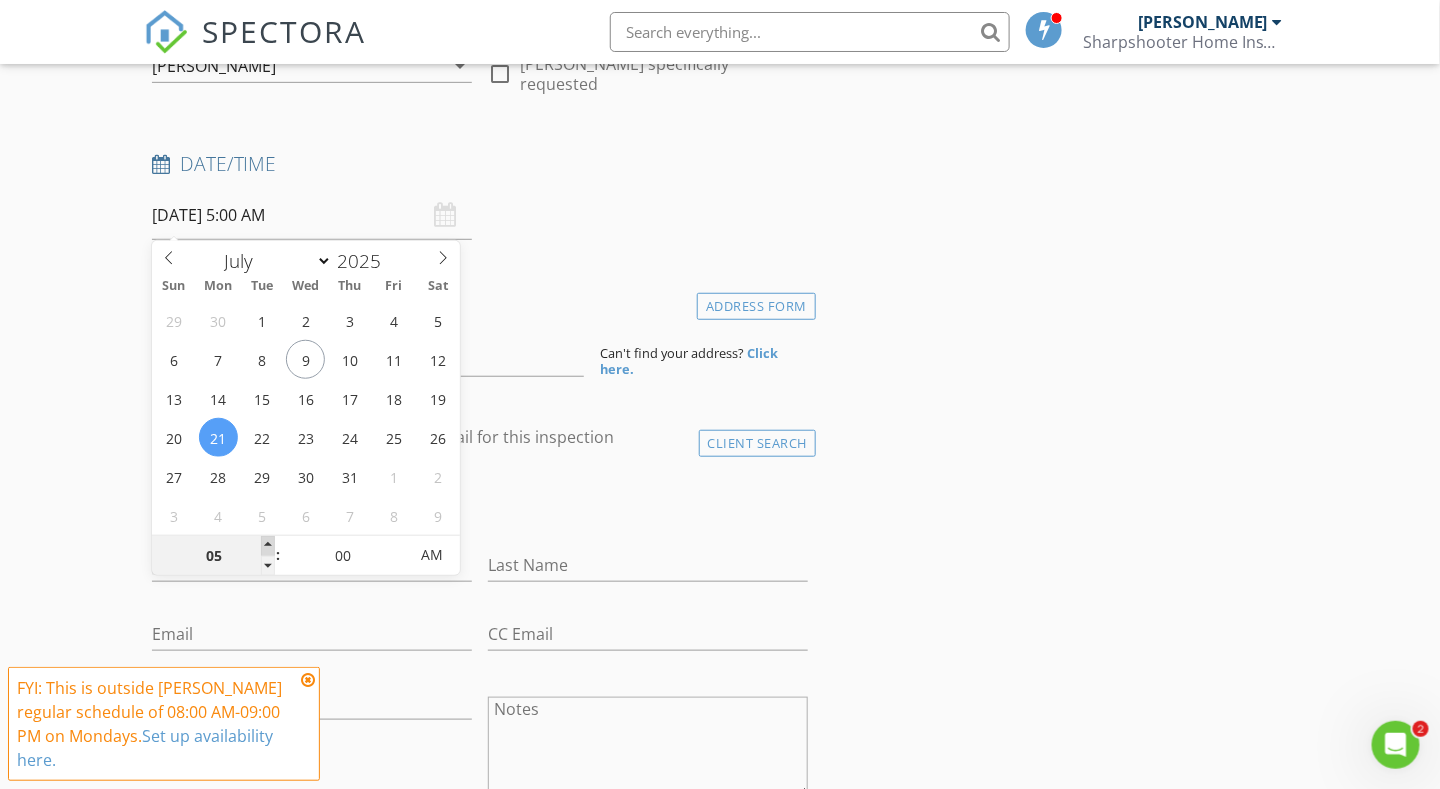 click at bounding box center (268, 546) 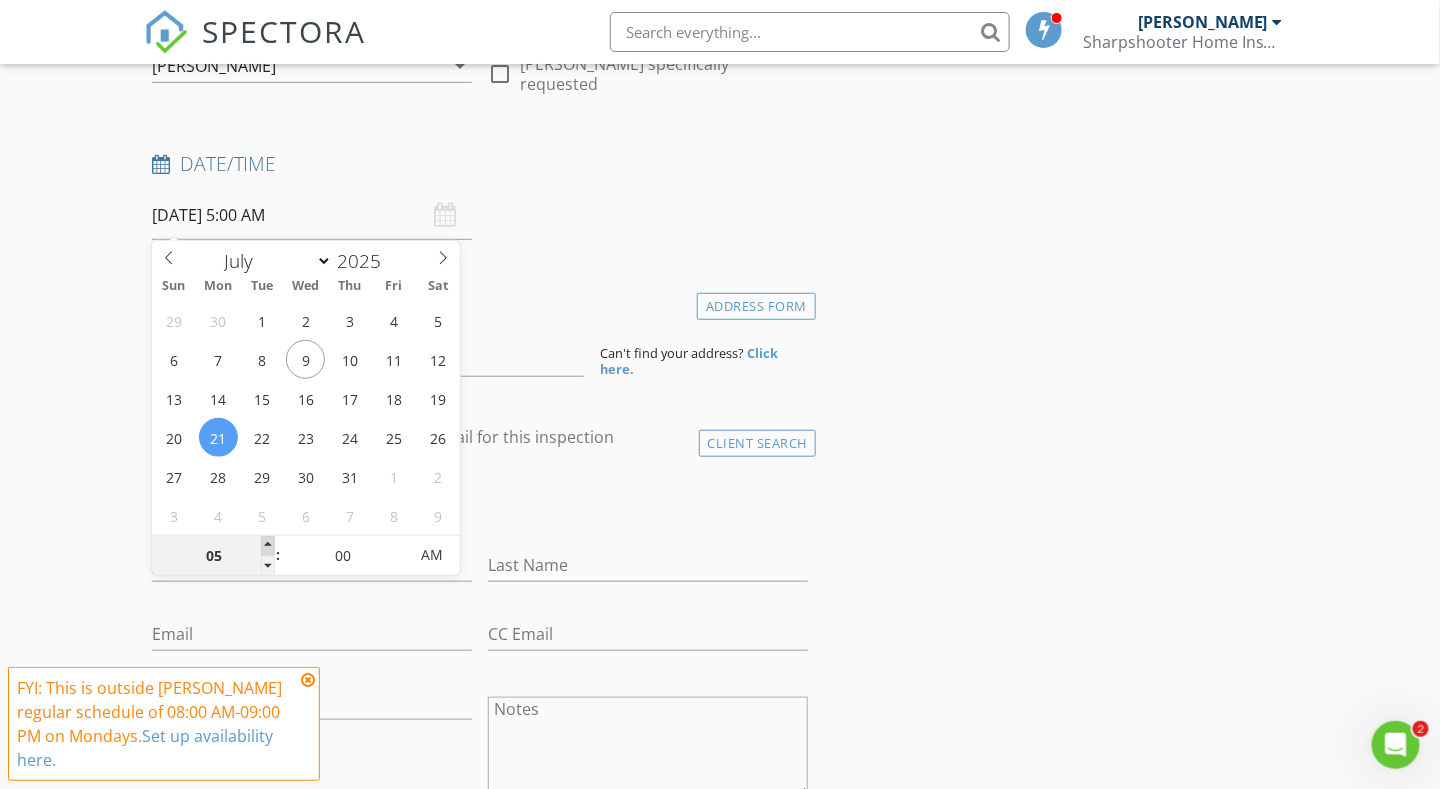 type on "06" 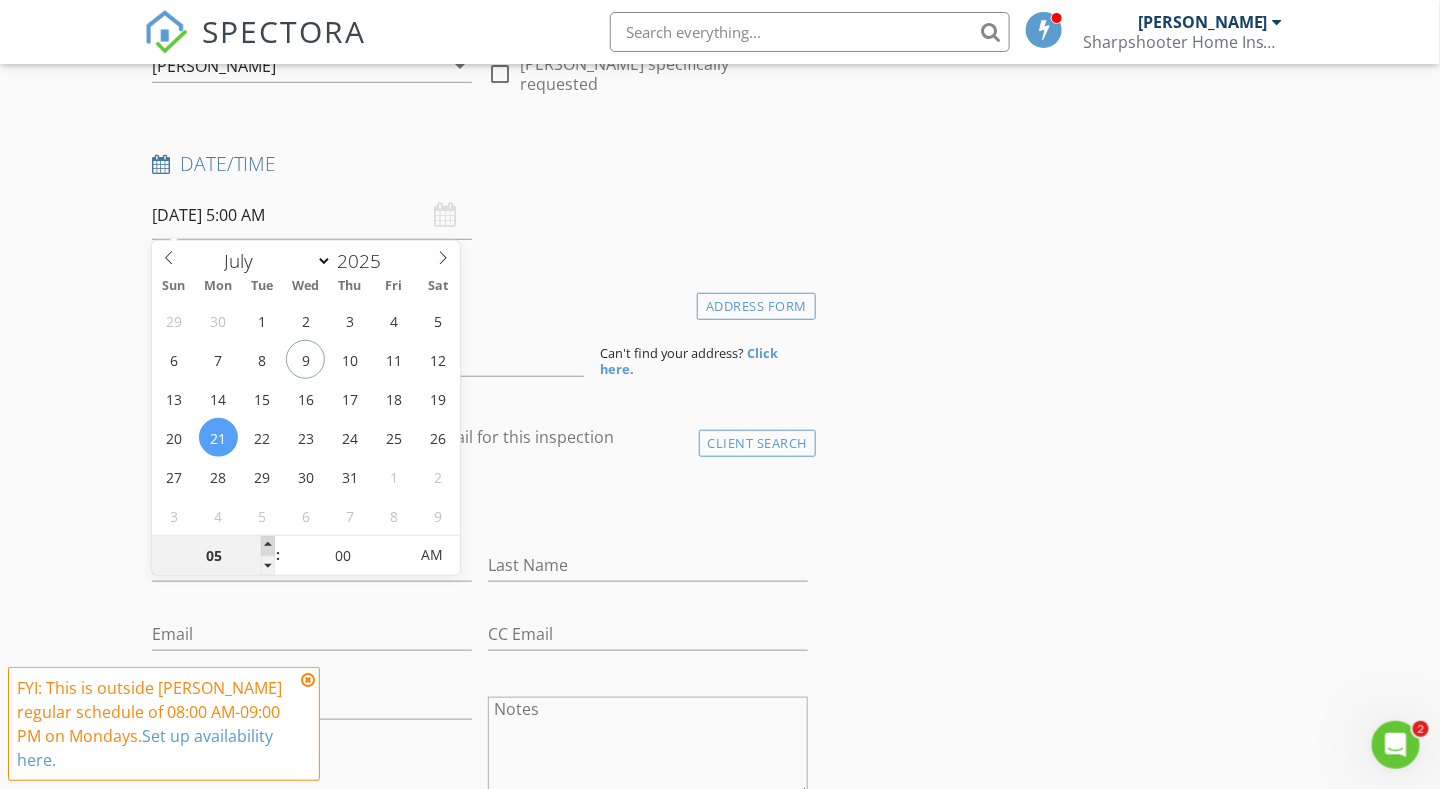 type on "07/21/2025 6:00 AM" 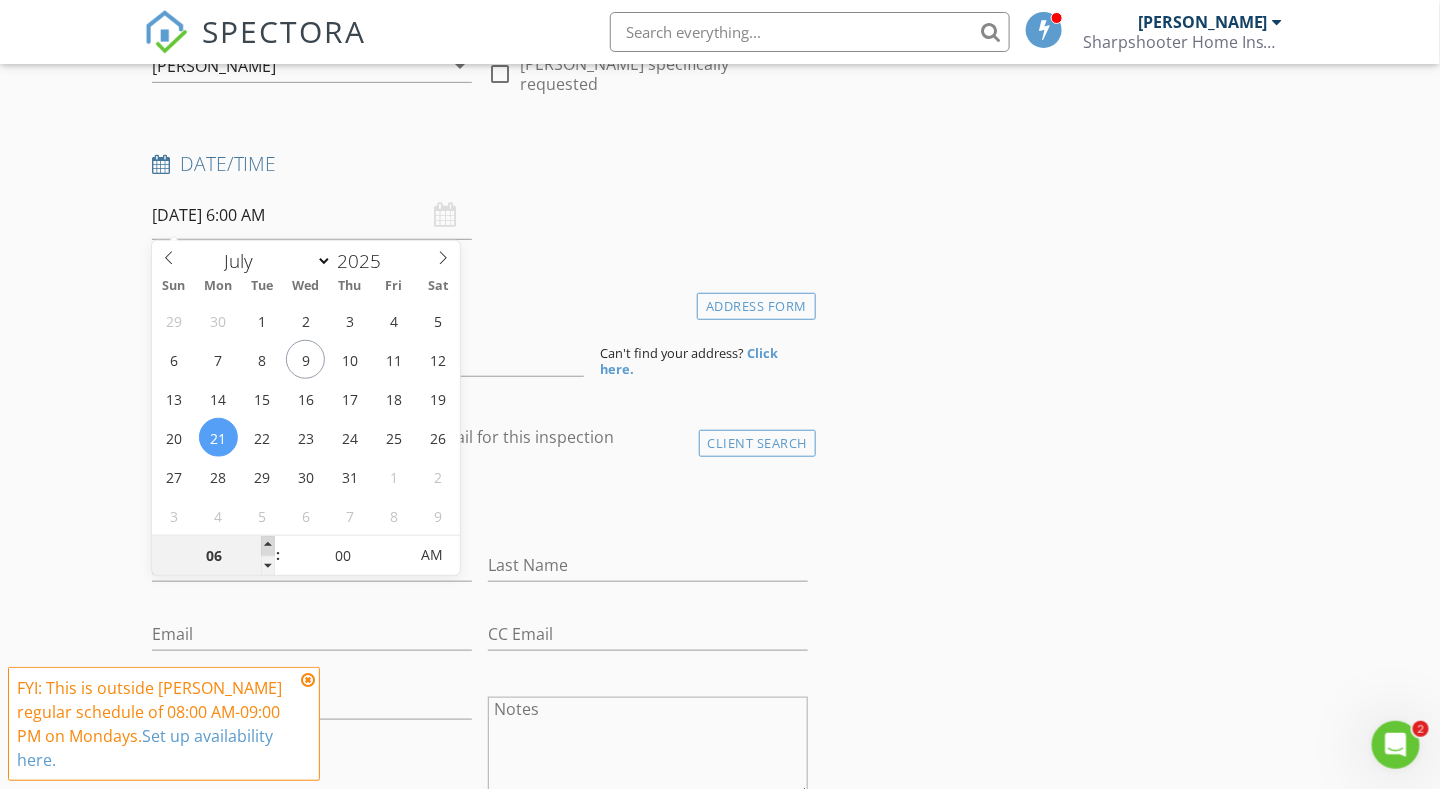 click at bounding box center [268, 546] 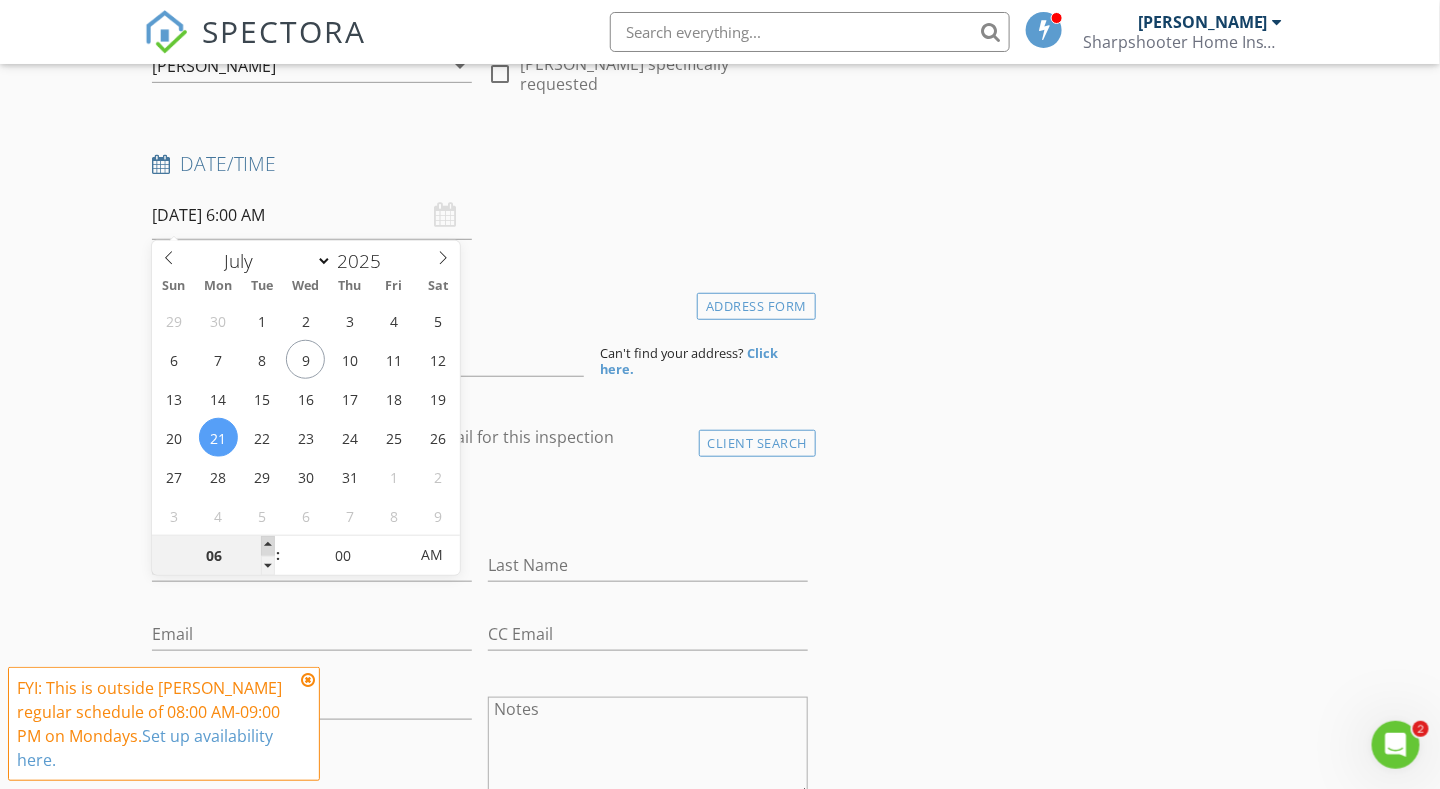 type on "07" 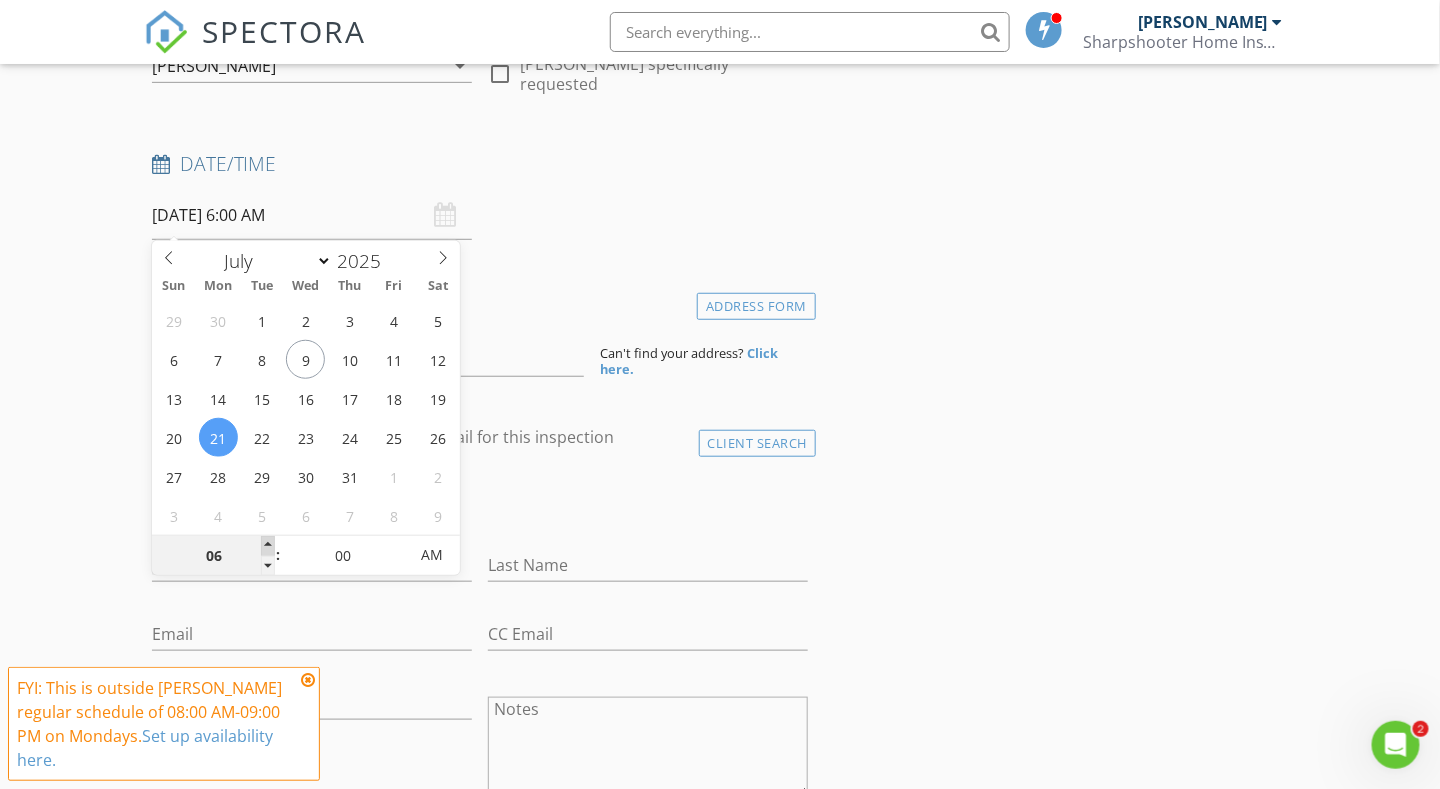 type on "07/21/2025 7:00 AM" 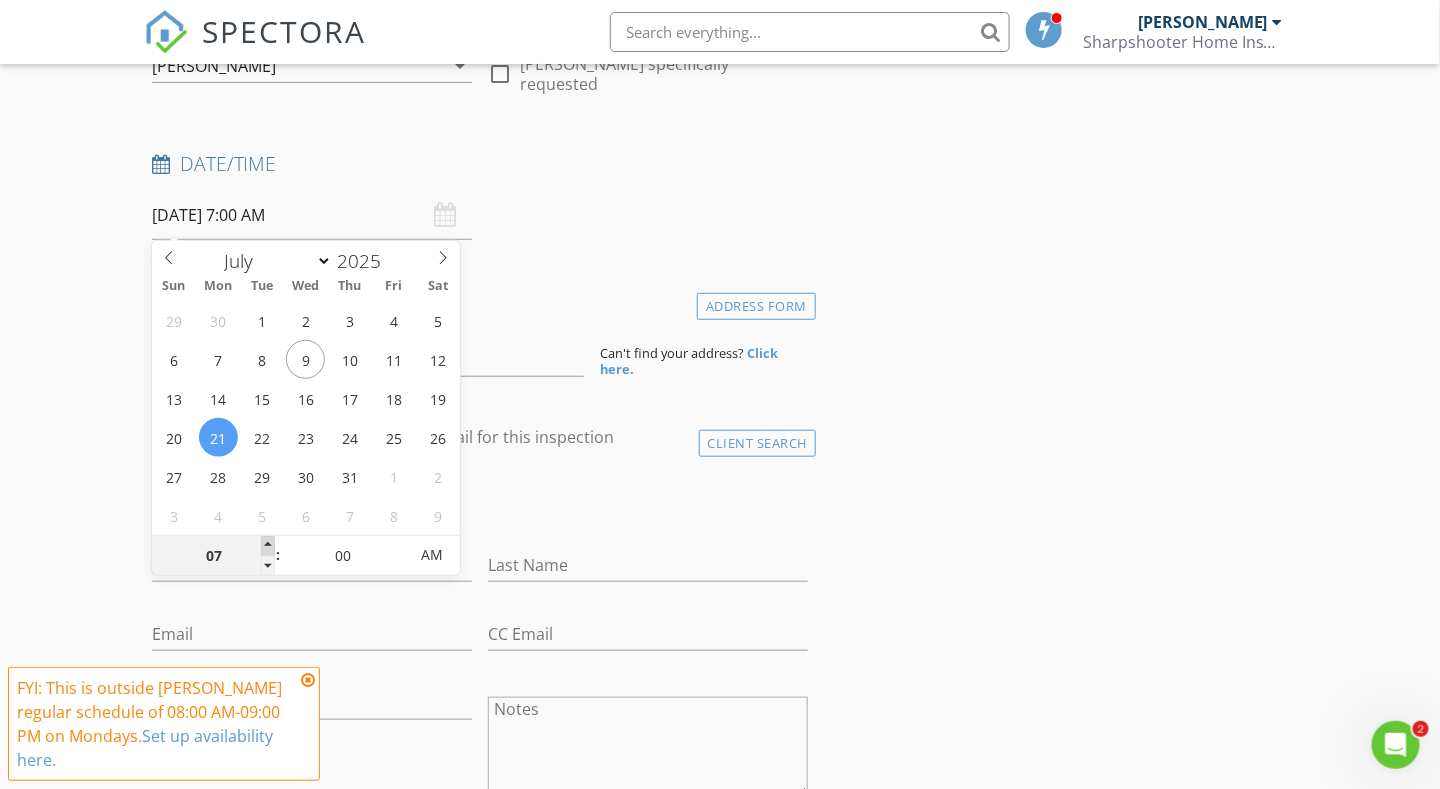 click at bounding box center [268, 546] 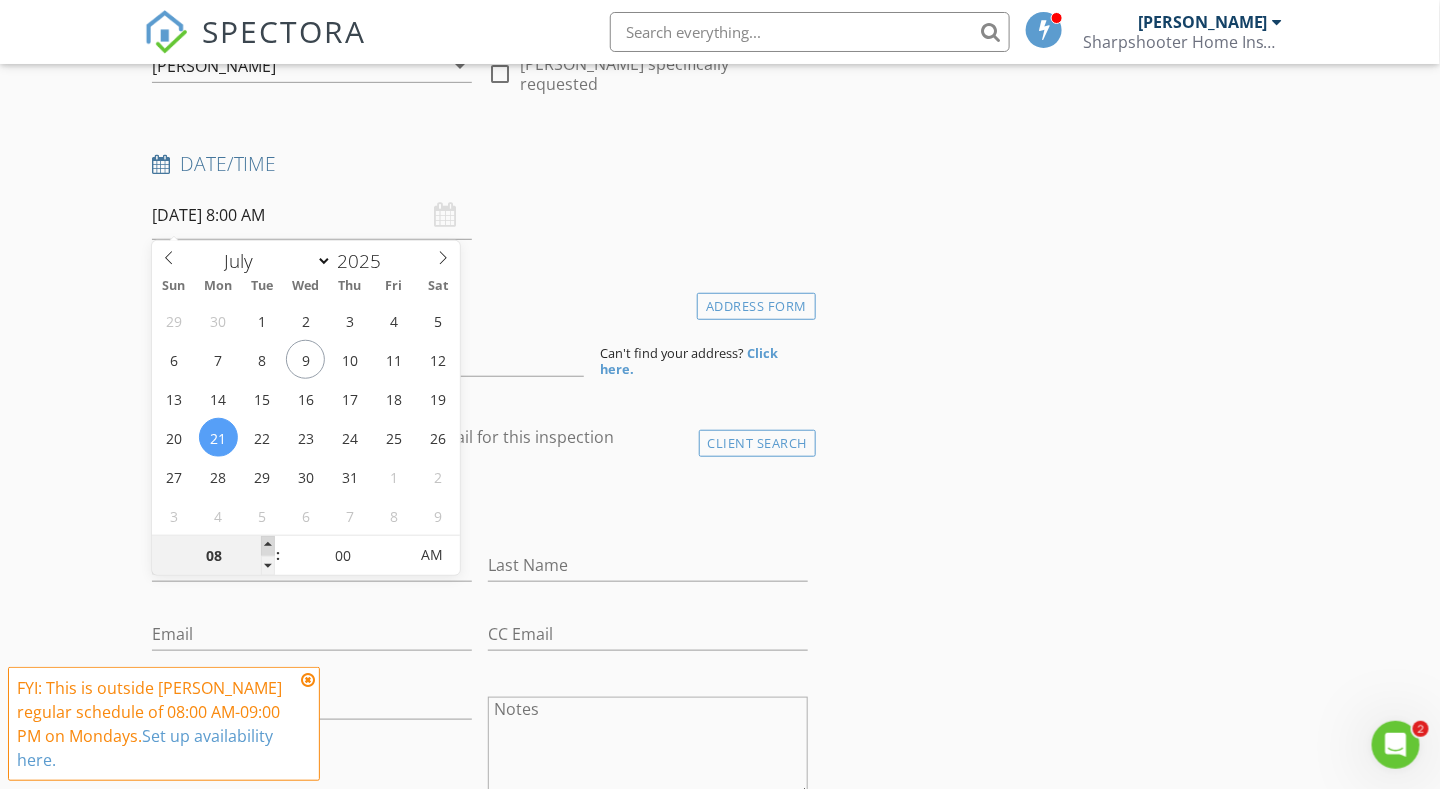 click at bounding box center [268, 546] 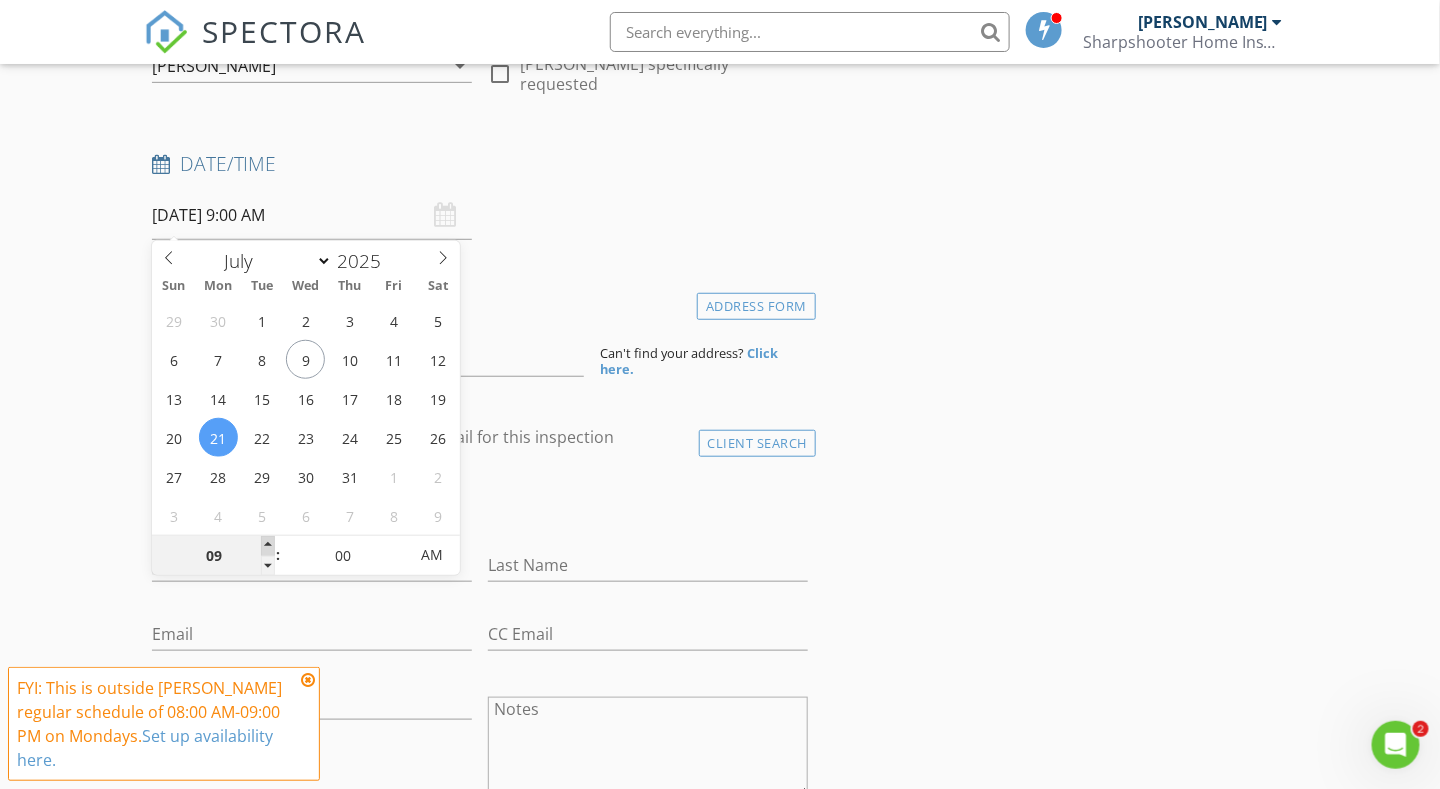 click at bounding box center (268, 546) 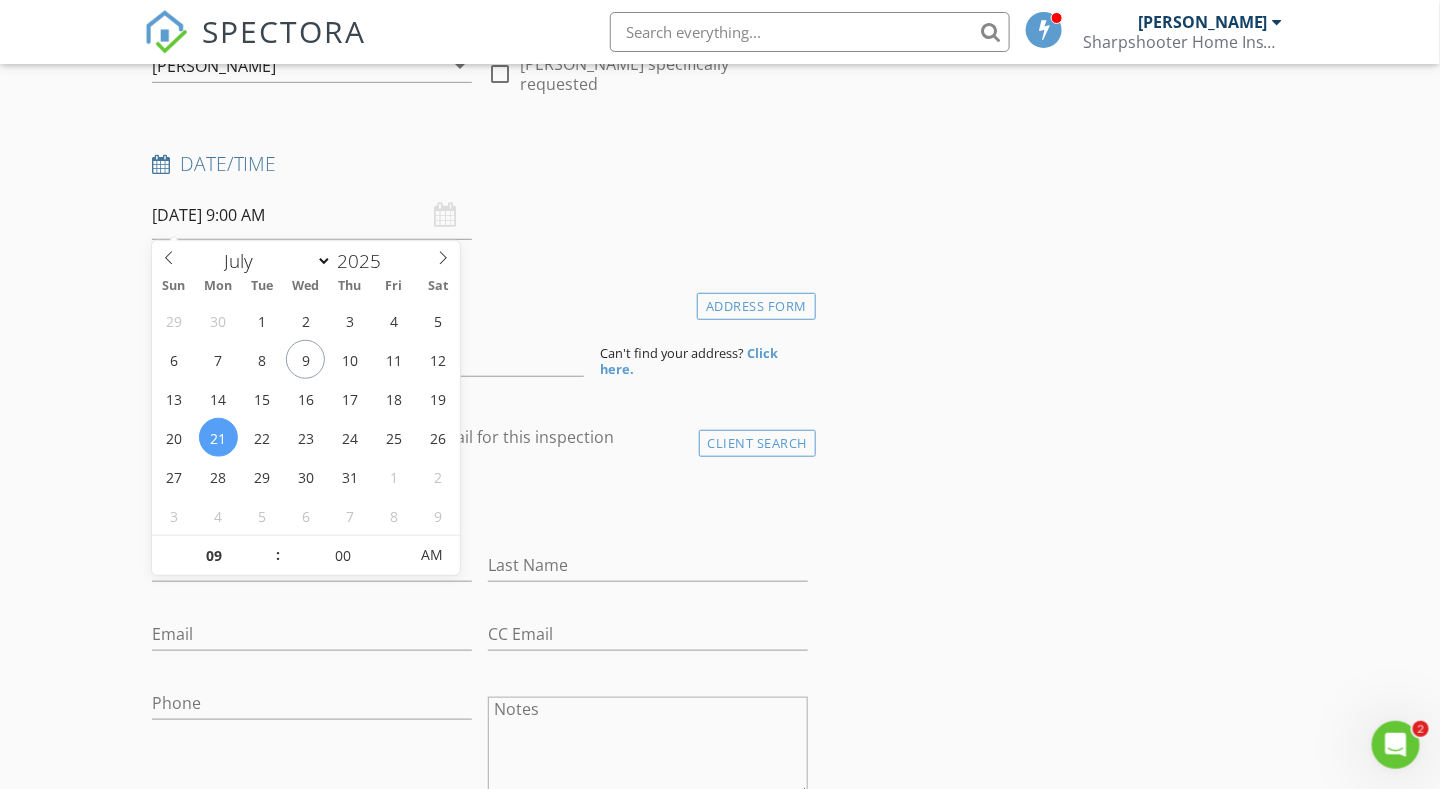 click on "New Inspection
Click here to use the New Order Form
INSPECTOR(S)
check_box   Matt Adams   PRIMARY   Matt Adams arrow_drop_down   check_box_outline_blank Matt Adams specifically requested
Date/Time
07/21/2025 9:00 AM
Location
Address Form       Can't find your address?   Click here.
client
check_box Enable Client CC email for this inspection   Client Search     check_box_outline_blank Client is a Company/Organization     First Name   Last Name   Email   CC Email   Phone           Notes   Private Notes
ADD ADDITIONAL client
SERVICES
check_box_outline_blank   Residential Inspection   check_box_outline_blank   Radon Testing   check_box_outline_blank   Wood Destroying Insect (termite) Inspection   check_box_outline_blank   Radon Mitigation   Proposal       Commercial" at bounding box center [720, 1394] 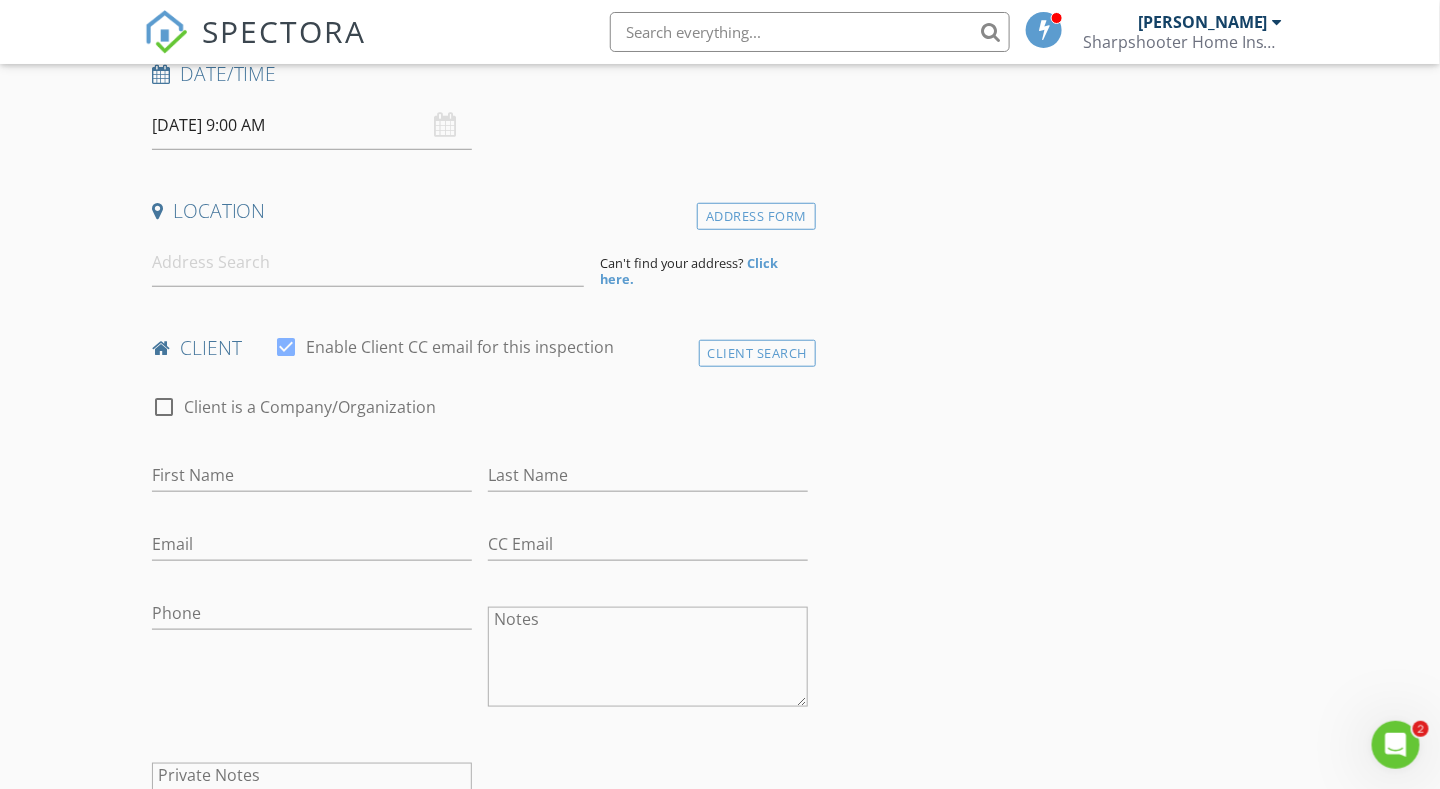 scroll, scrollTop: 400, scrollLeft: 0, axis: vertical 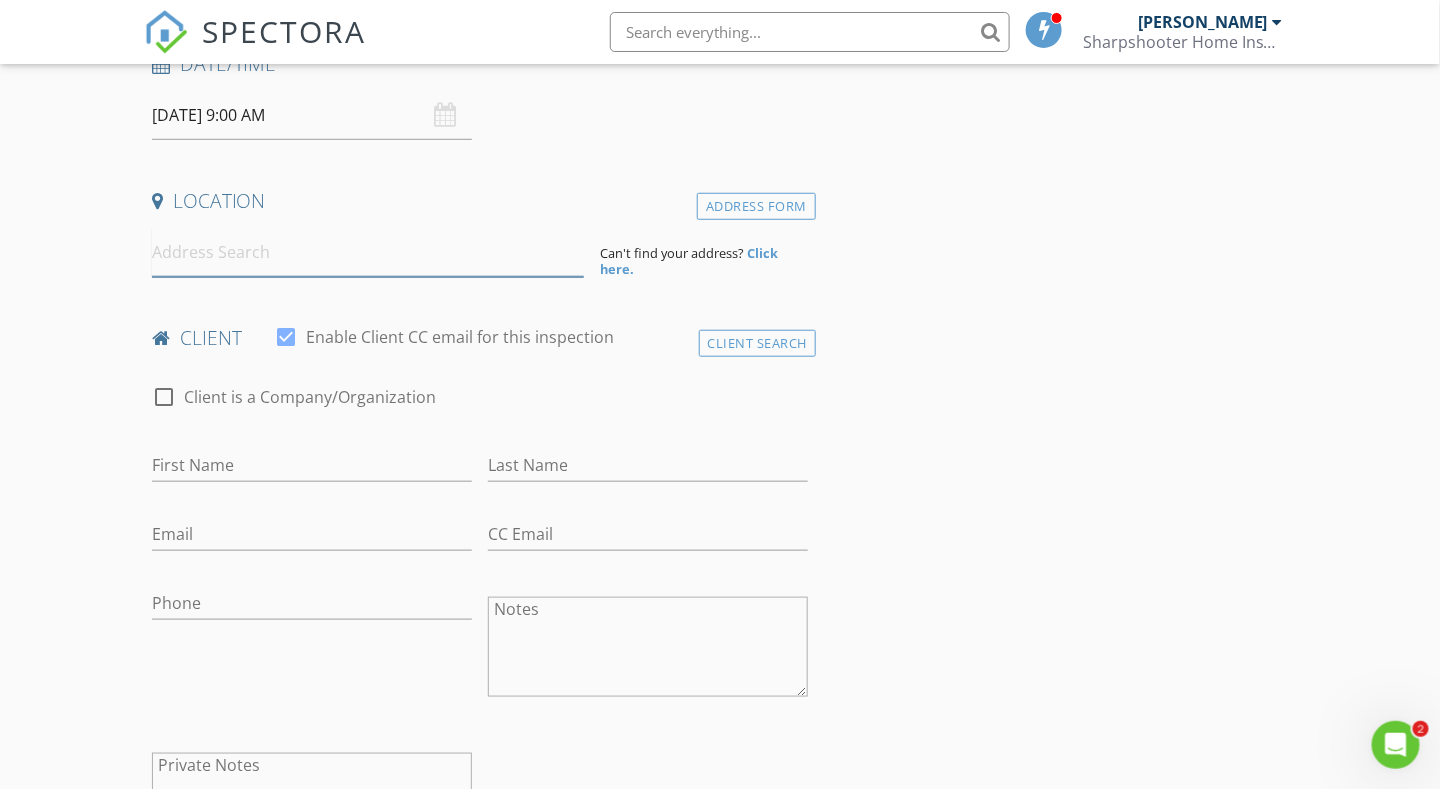 click at bounding box center [368, 252] 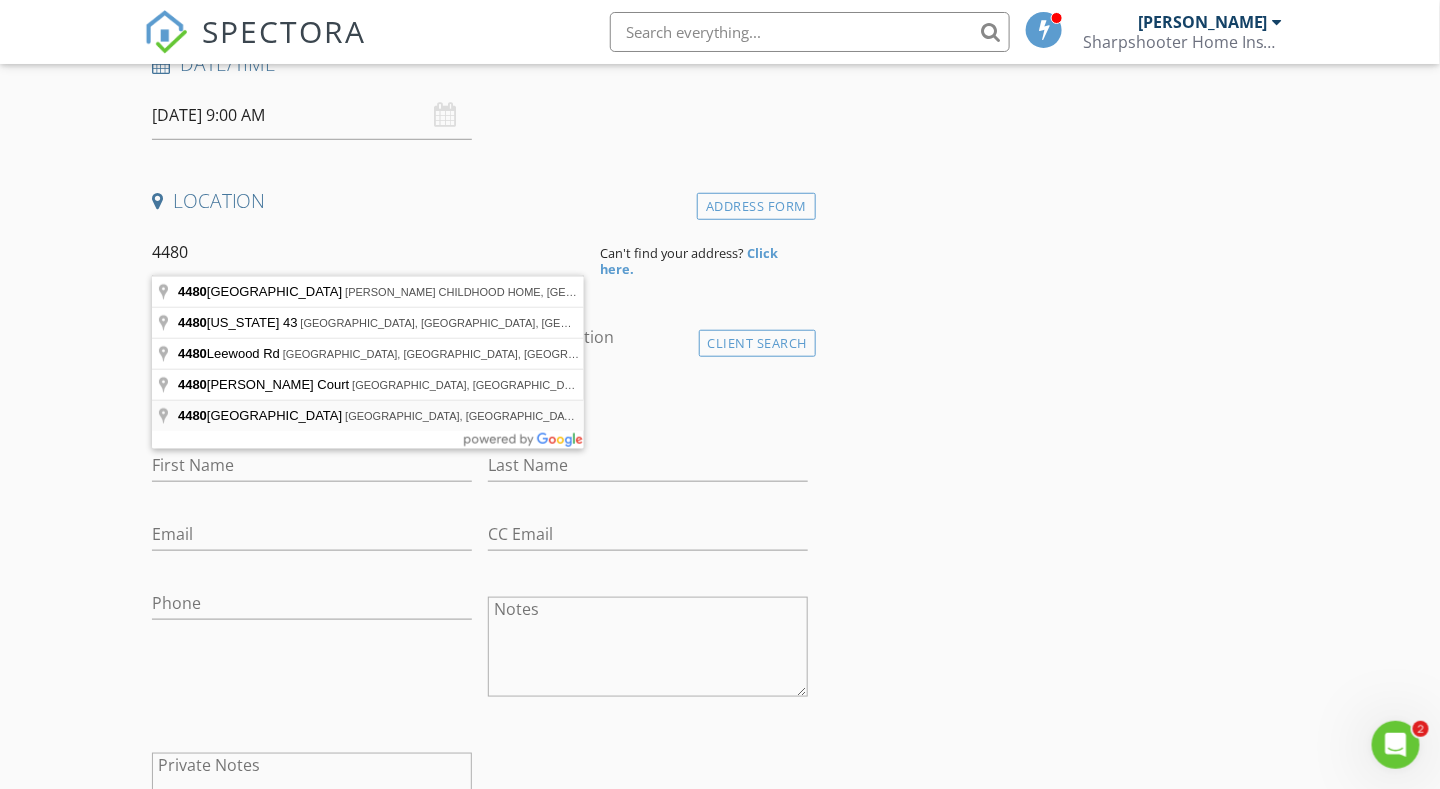 type on "4480 Kent Road, Stow, OH, USA" 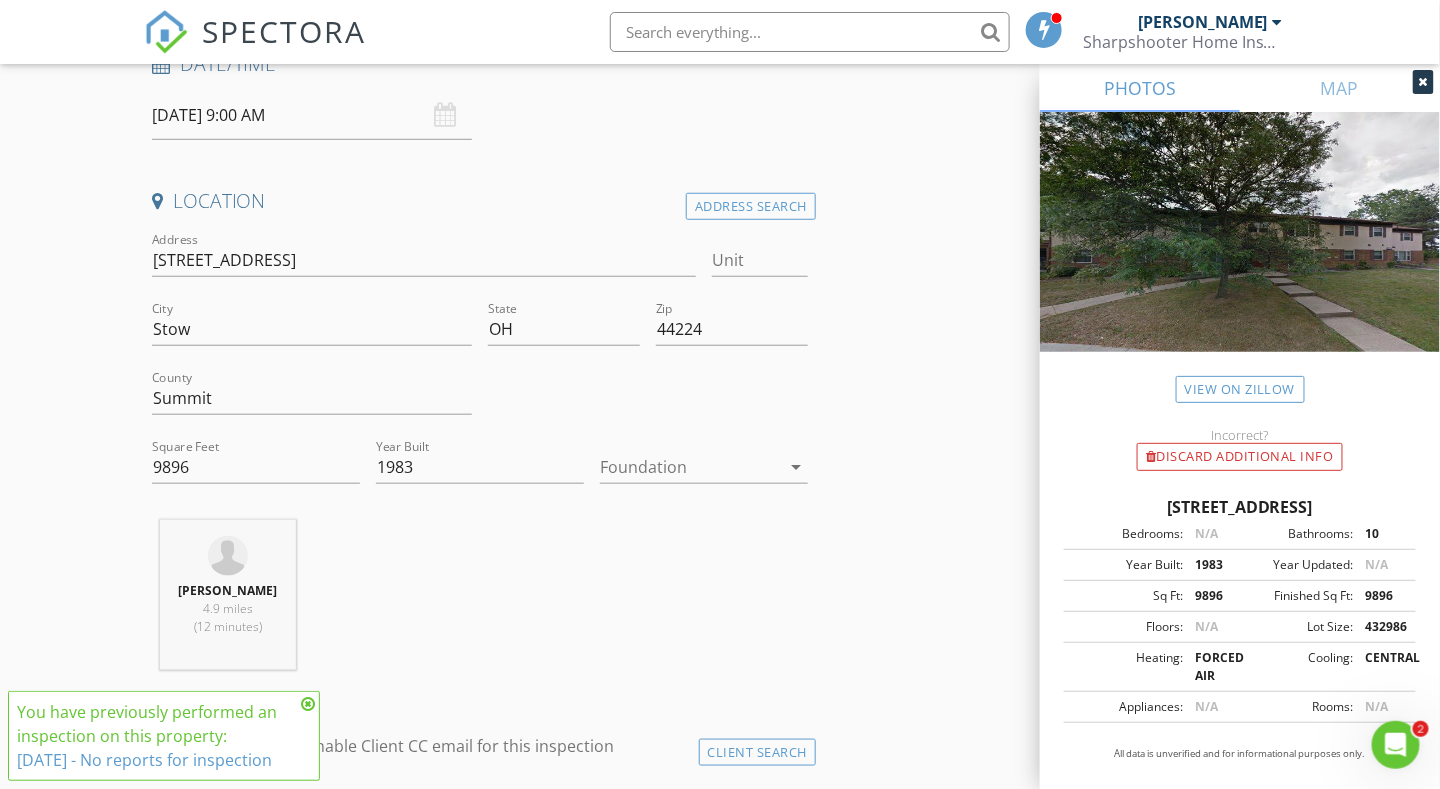 click at bounding box center [690, 467] 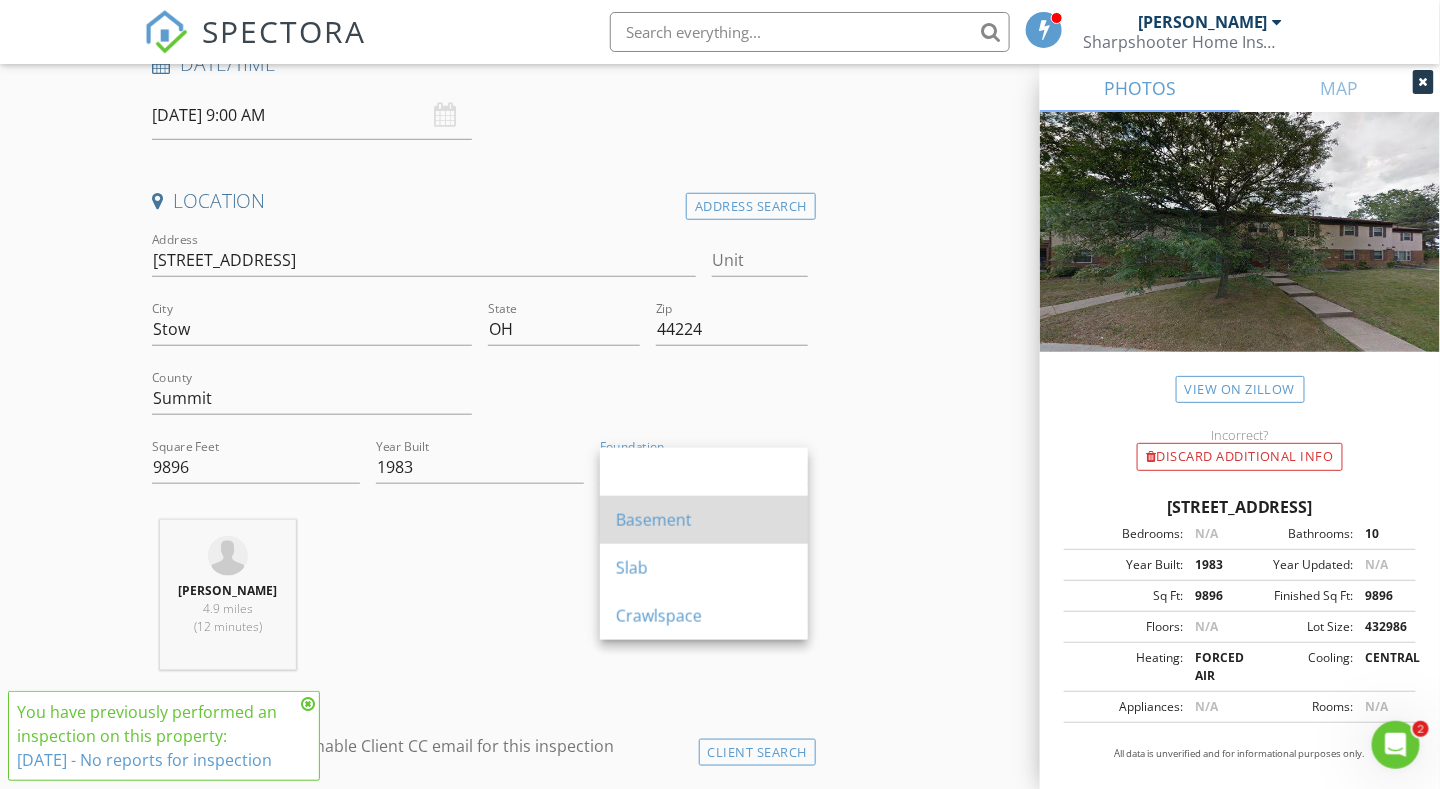 click on "Basement" at bounding box center [704, 520] 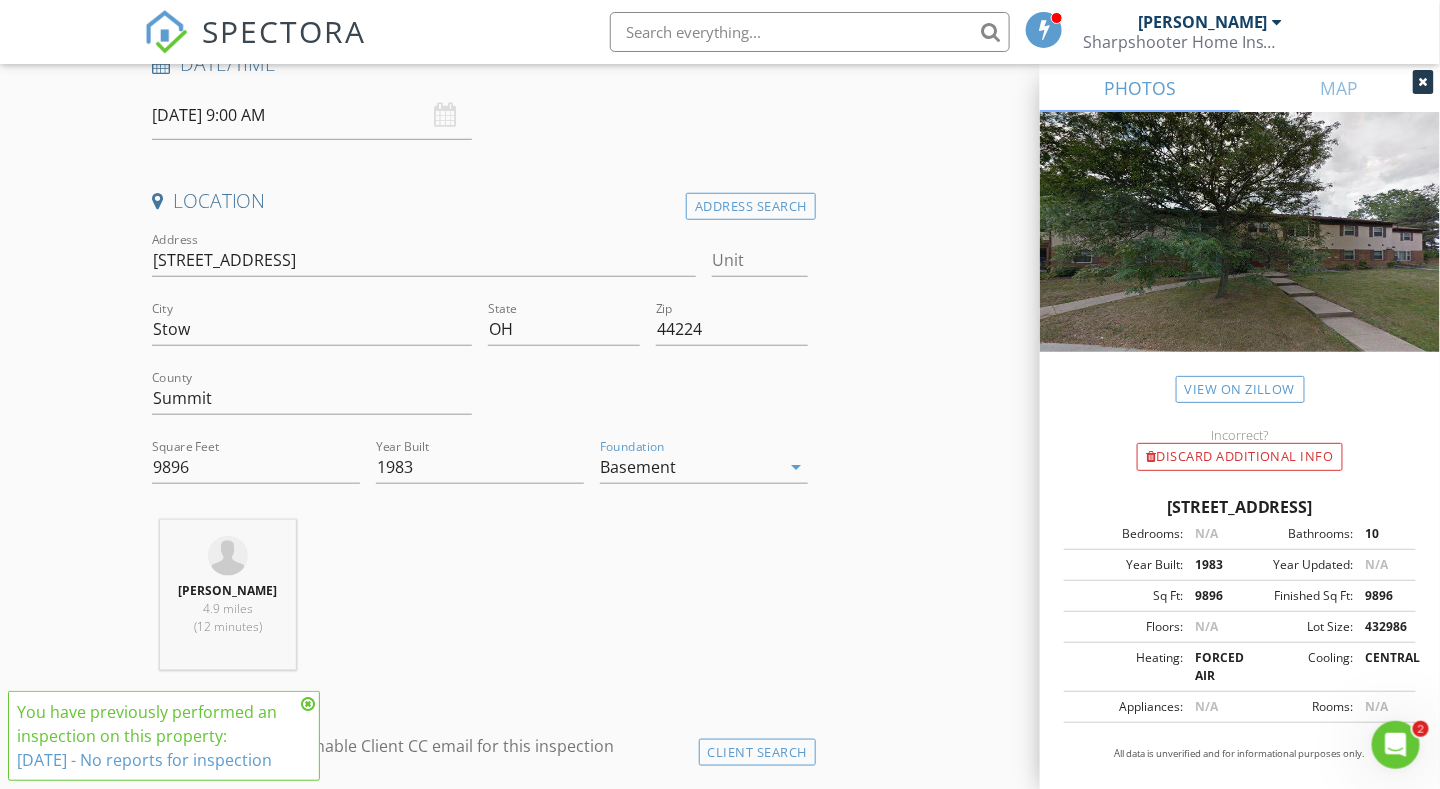 click on "New Inspection
Click here to use the New Order Form
INSPECTOR(S)
check_box   Matt Adams   PRIMARY   Matt Adams arrow_drop_down   check_box_outline_blank Matt Adams specifically requested
Date/Time
07/21/2025 9:00 AM
Location
Address Search       Address 4480 Kent Rd   Unit   City Stow   State OH   Zip 44224   County Summit     Square Feet 9896   Year Built 1983   Foundation Basement arrow_drop_down     Matt Adams     4.9 miles     (12 minutes)
client
check_box Enable Client CC email for this inspection   Client Search     check_box_outline_blank Client is a Company/Organization     First Name   Last Name   Email   CC Email   Phone           Notes   Private Notes
ADD ADDITIONAL client
SERVICES
check_box_outline_blank   Residential Inspection     Radon Testing" at bounding box center (720, 1499) 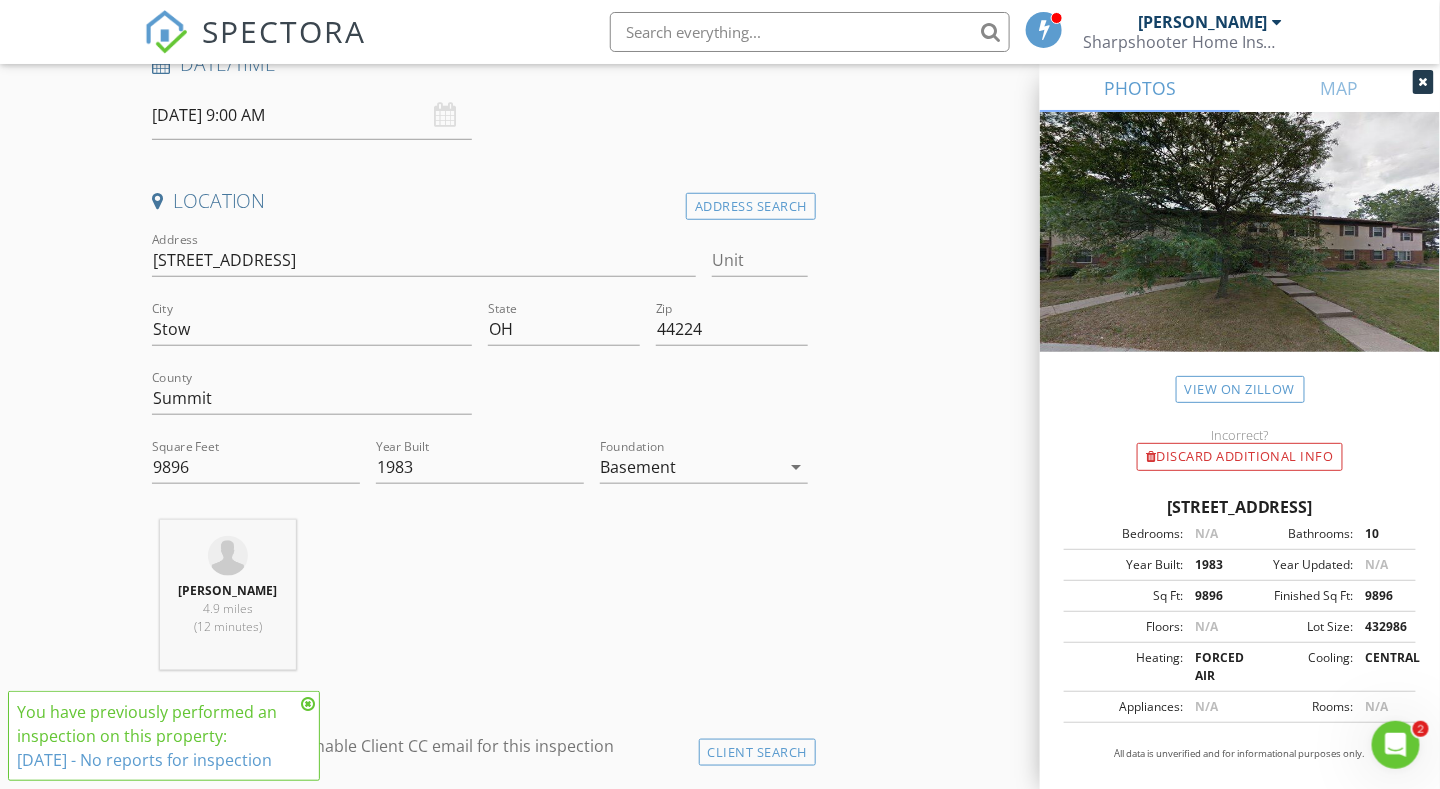 click at bounding box center (308, 704) 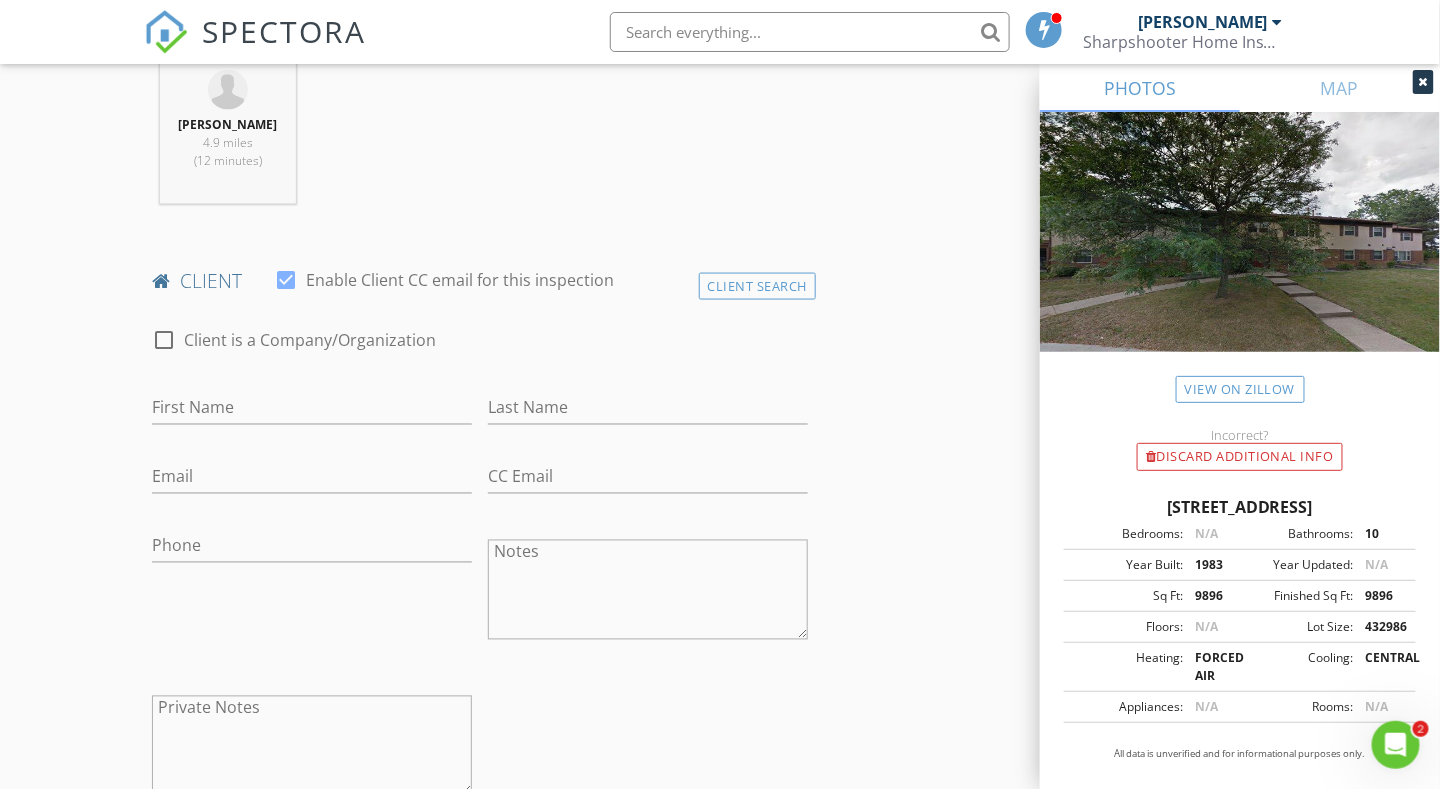 scroll, scrollTop: 900, scrollLeft: 0, axis: vertical 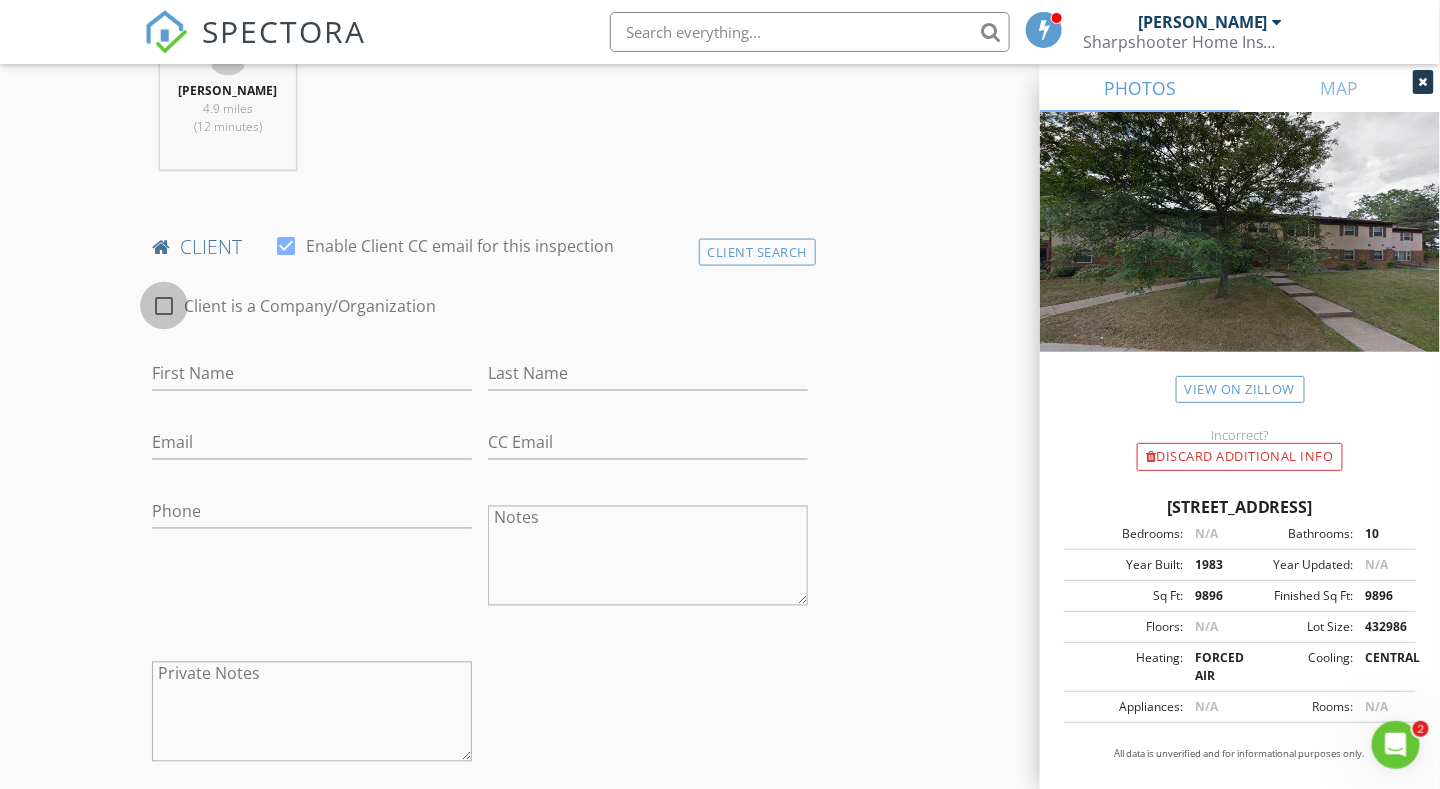 click at bounding box center [164, 306] 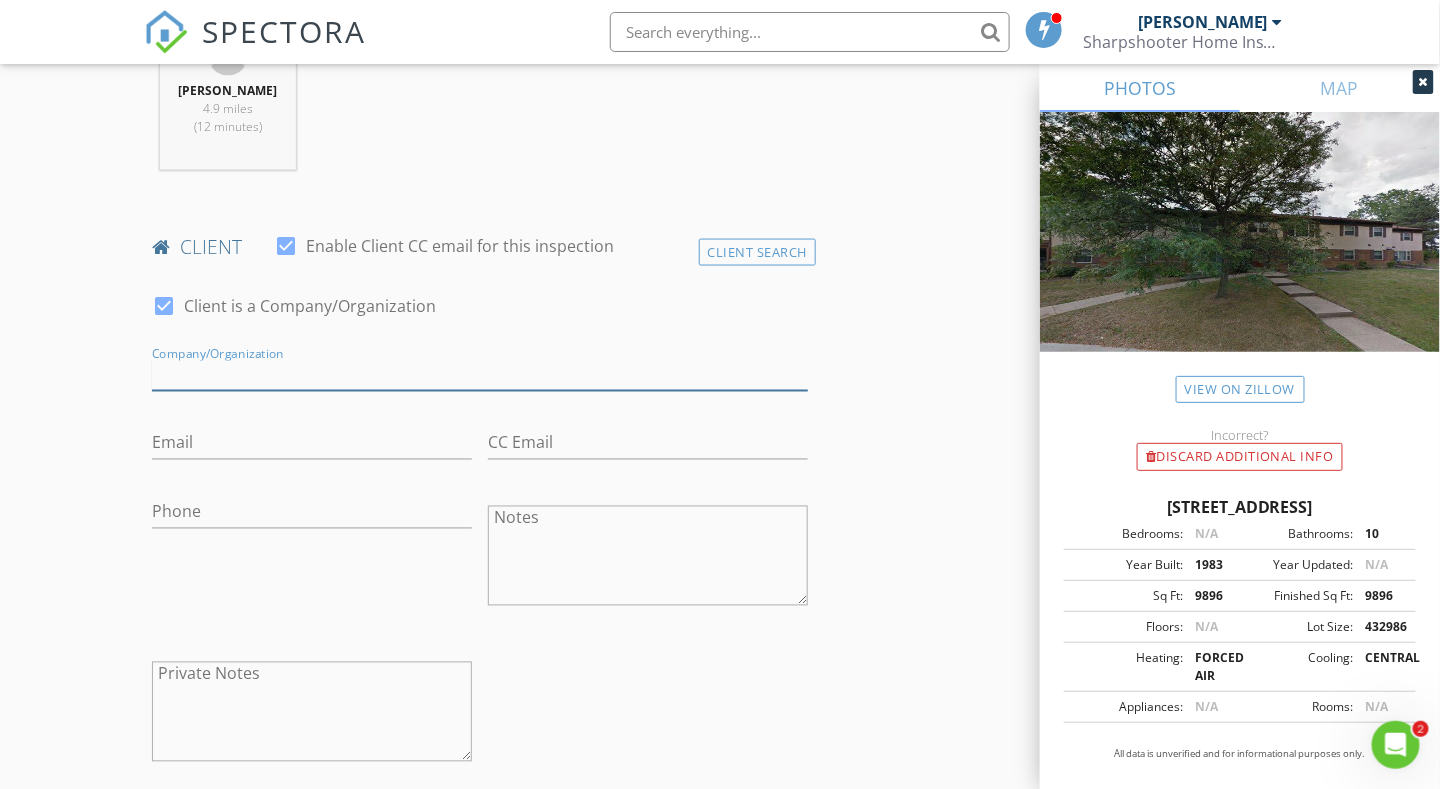 click on "Enable Client CC email for this inspection" at bounding box center (480, 374) 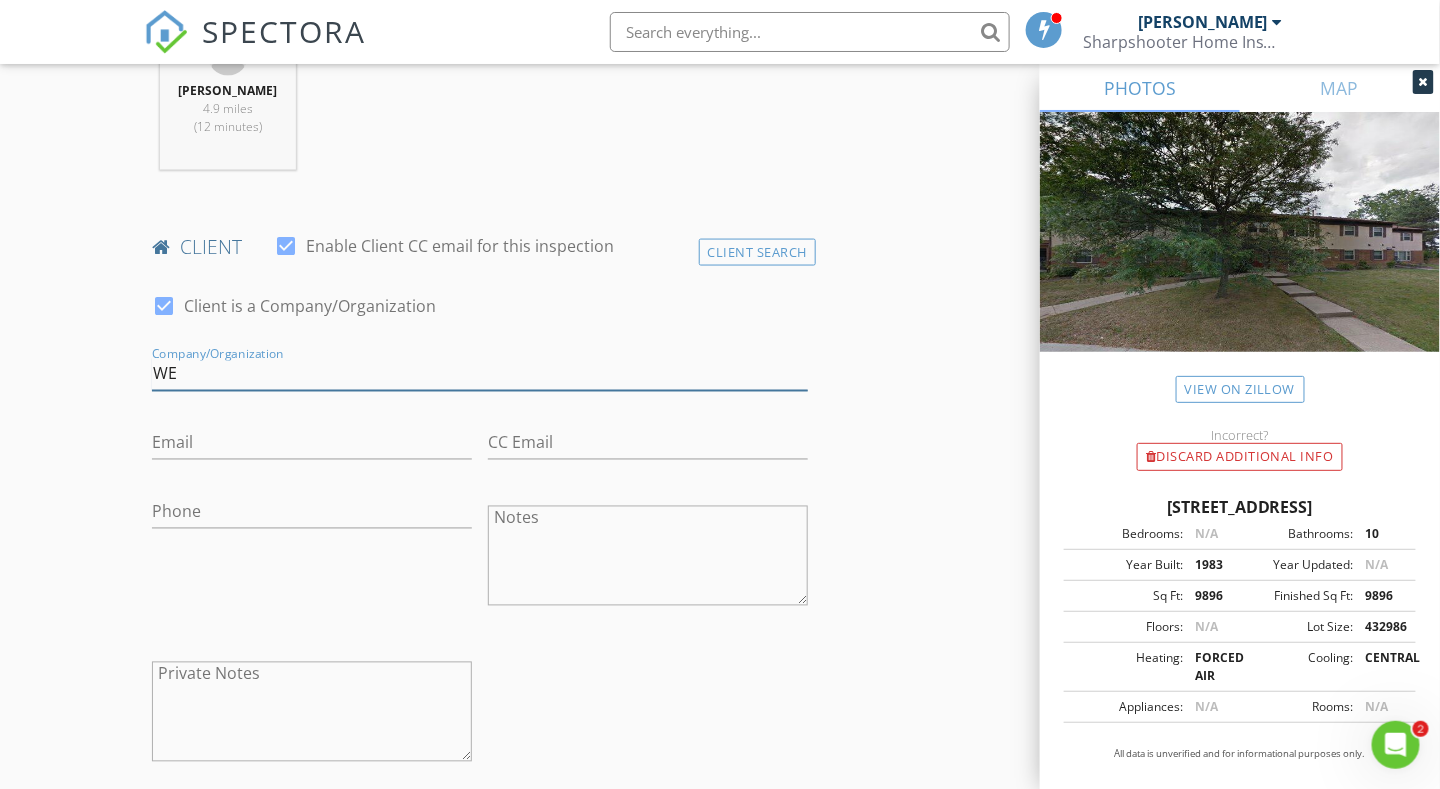 type on "W" 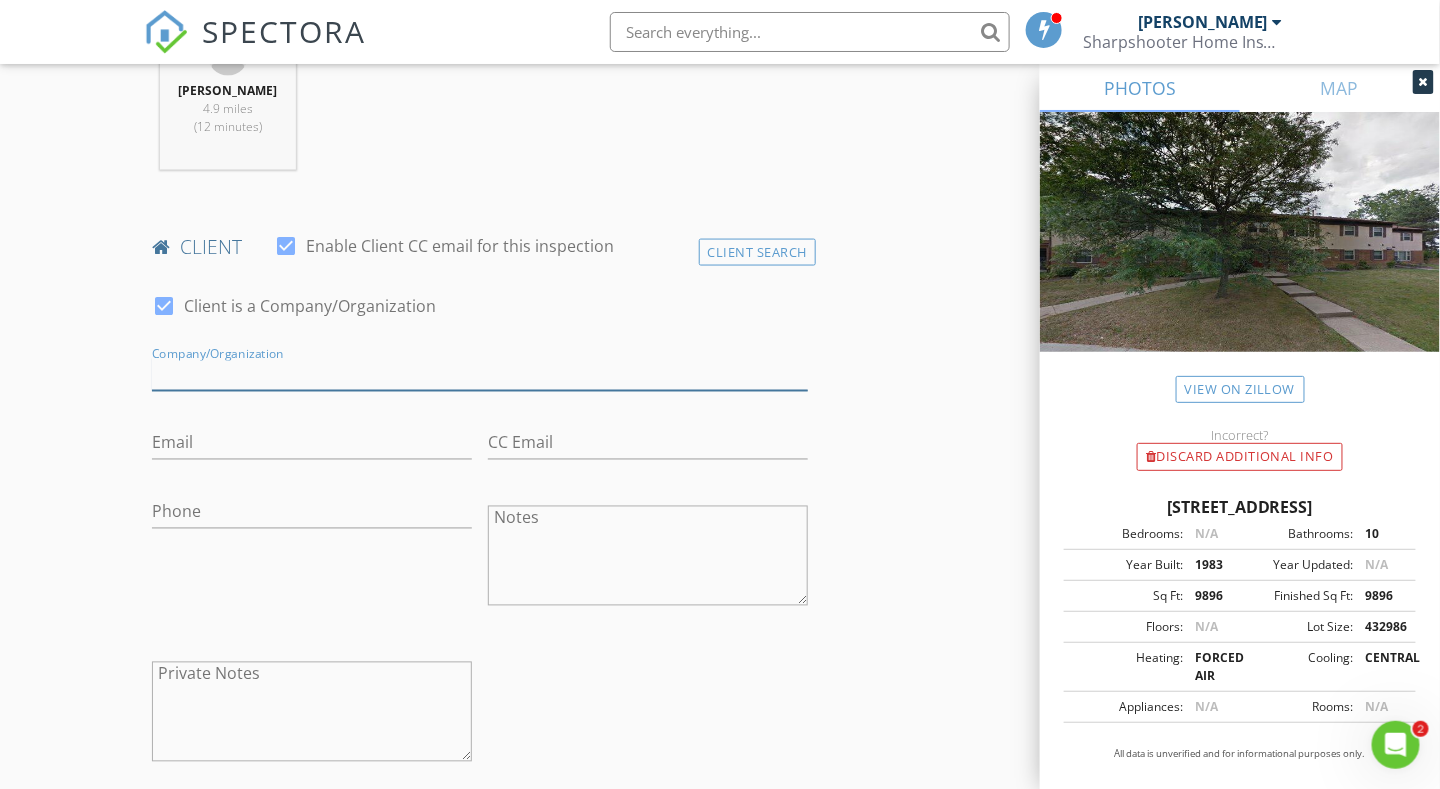 click on "Enable Client CC email for this inspection" at bounding box center [480, 374] 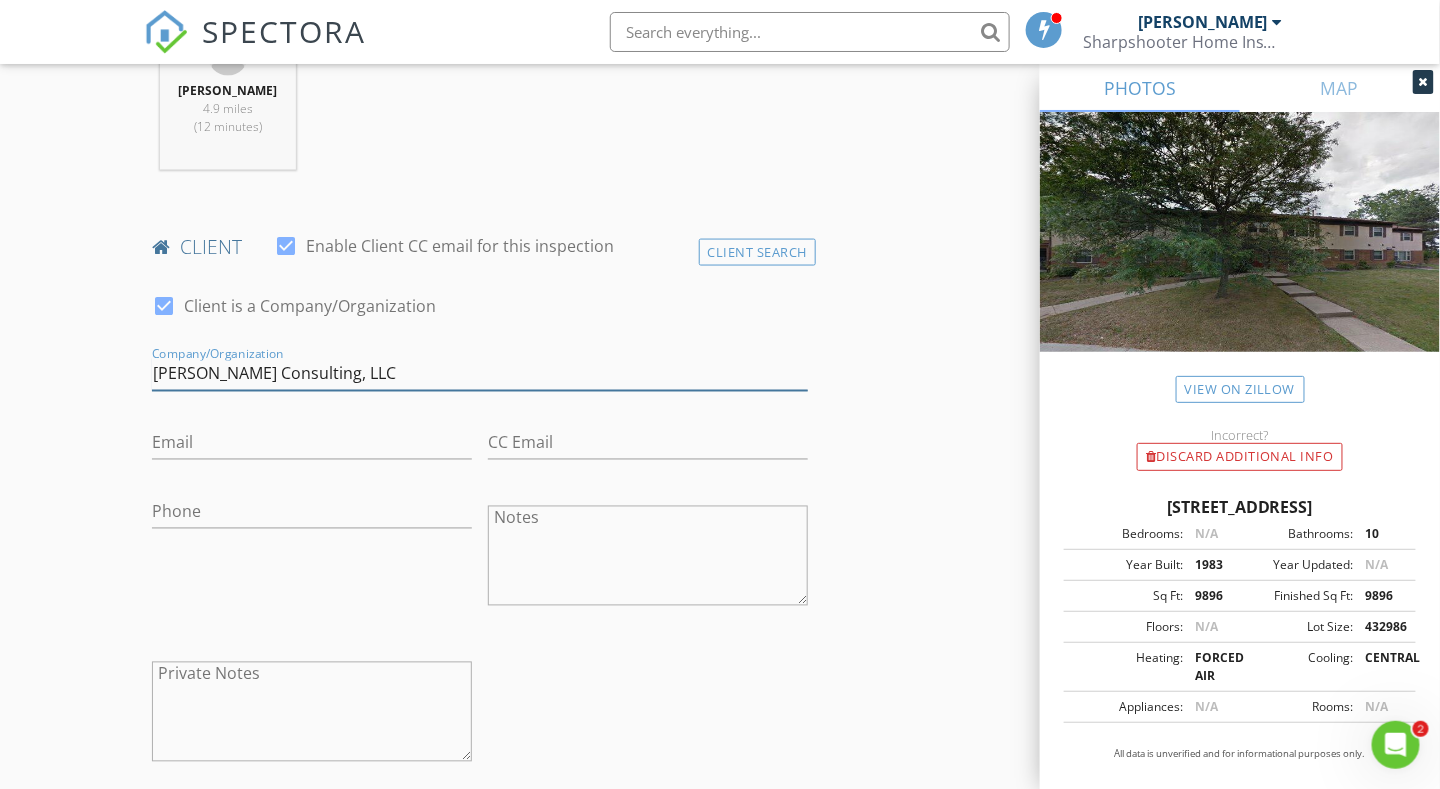 type on "Hillmann Consulting, LLC" 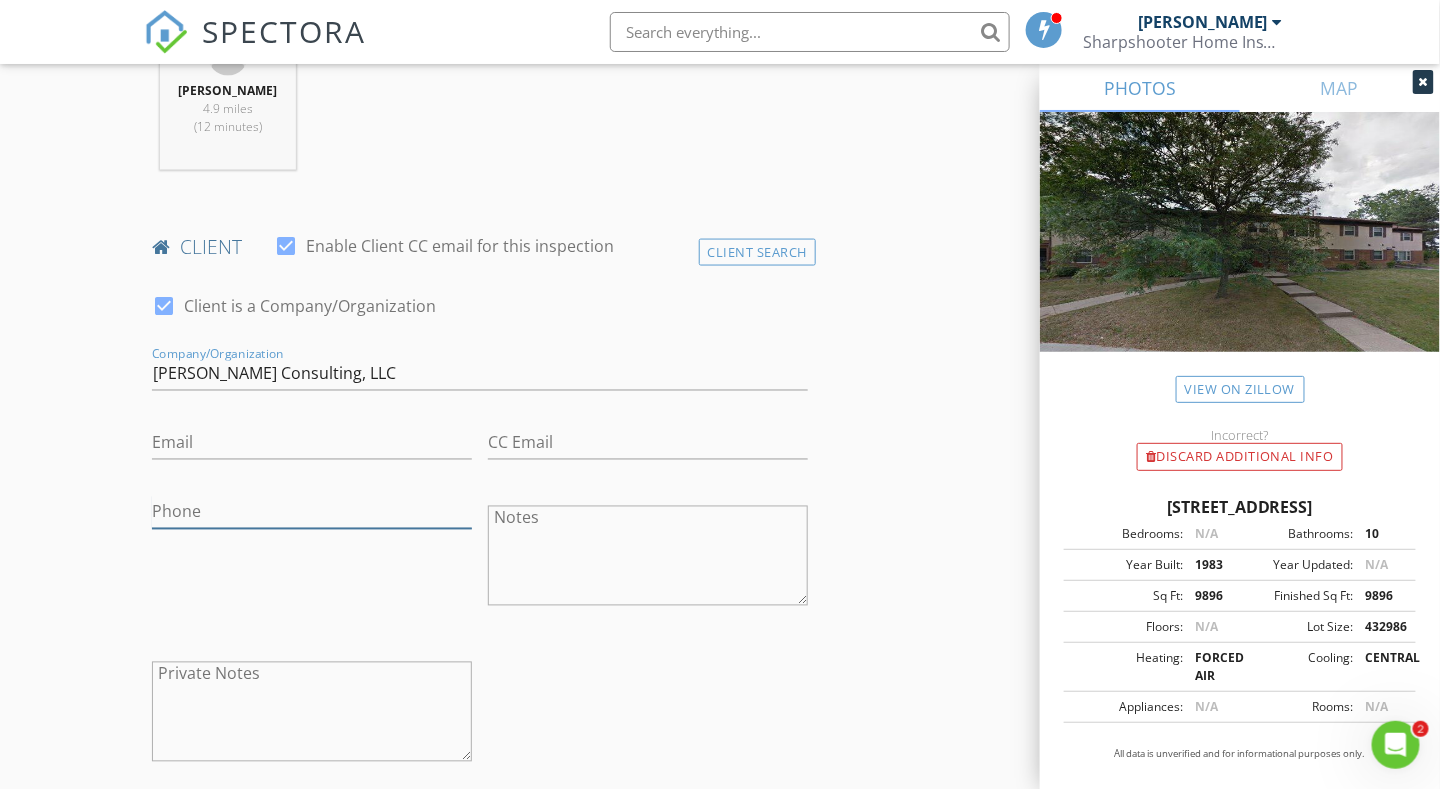 click on "Phone" at bounding box center (312, 512) 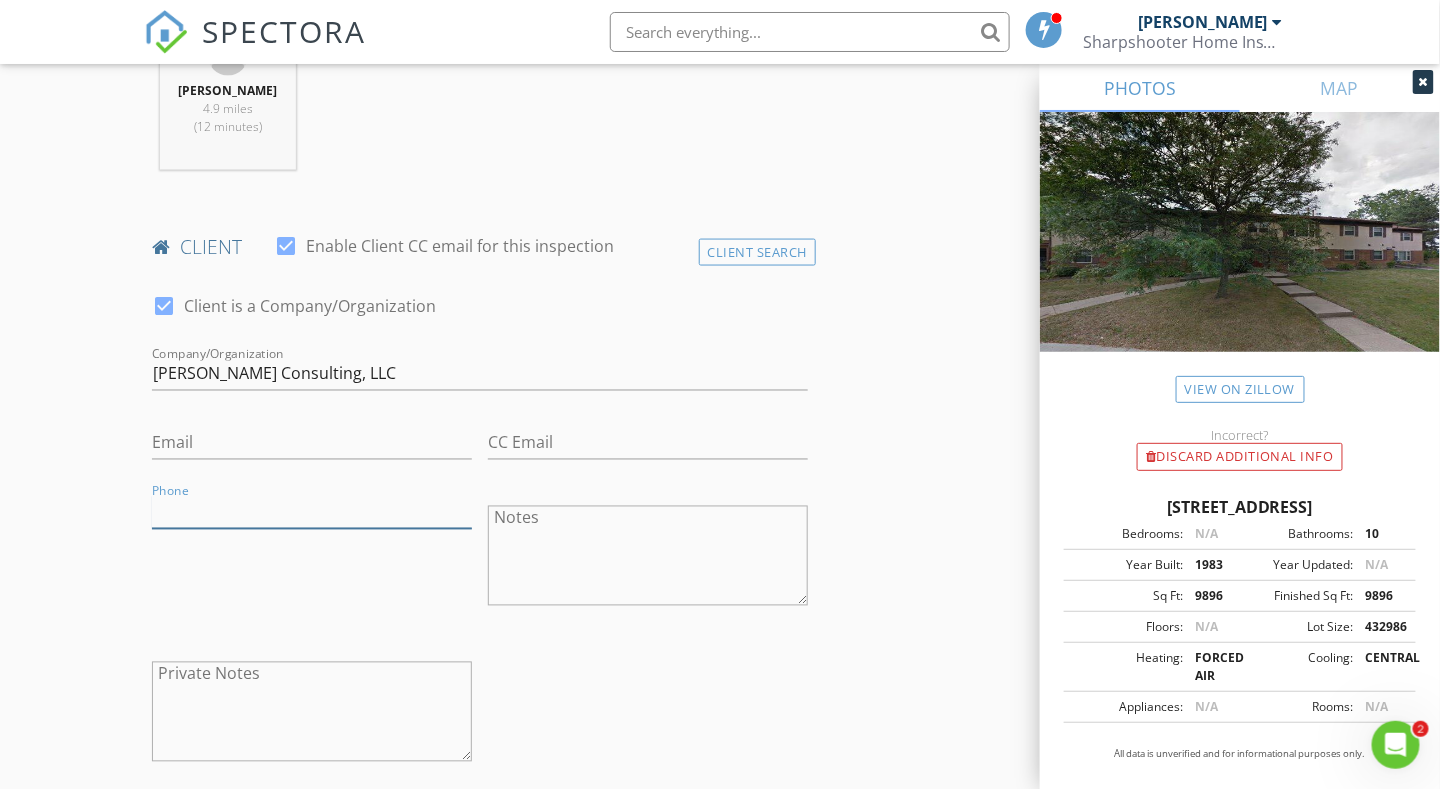 paste on "267-800-4540" 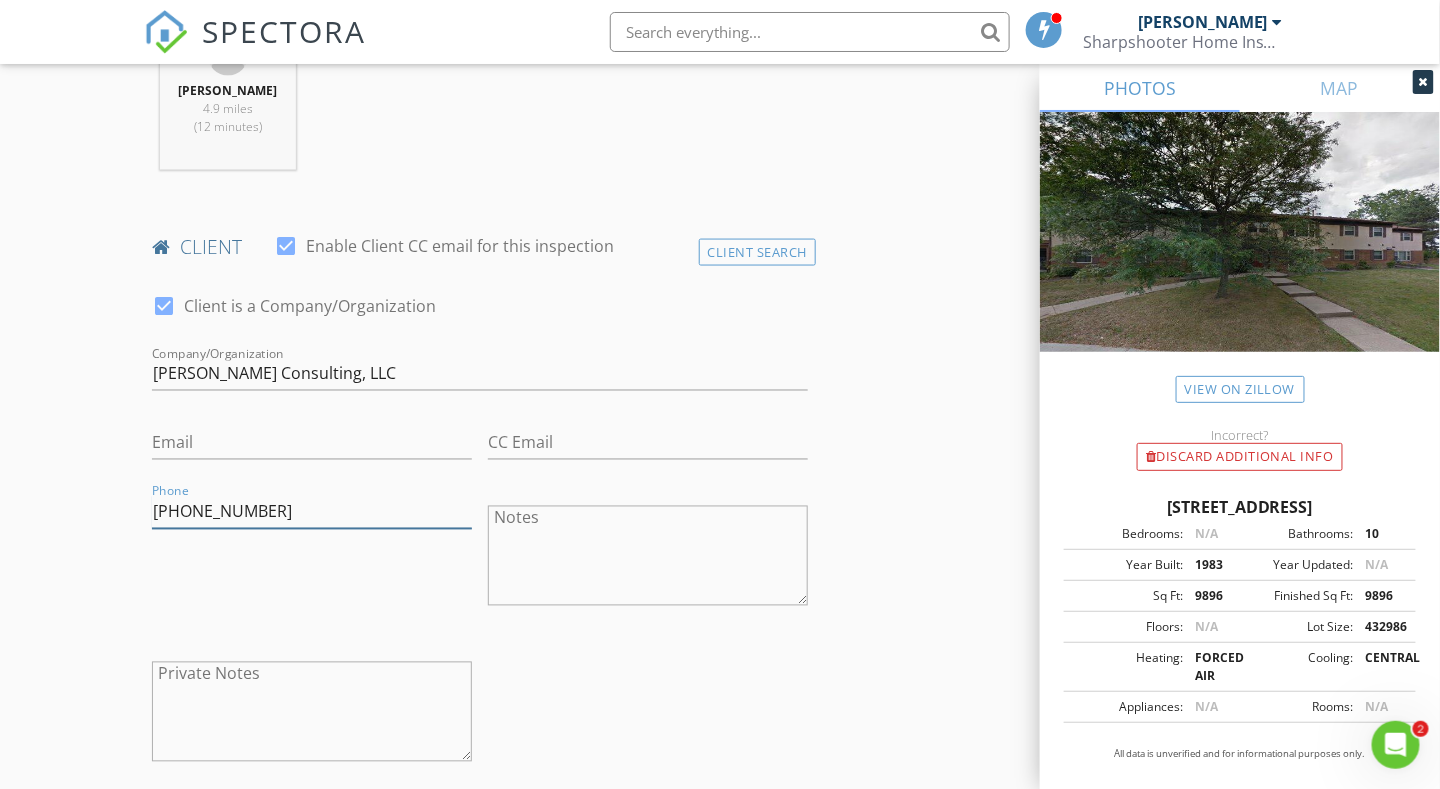 type on "267-800-4540" 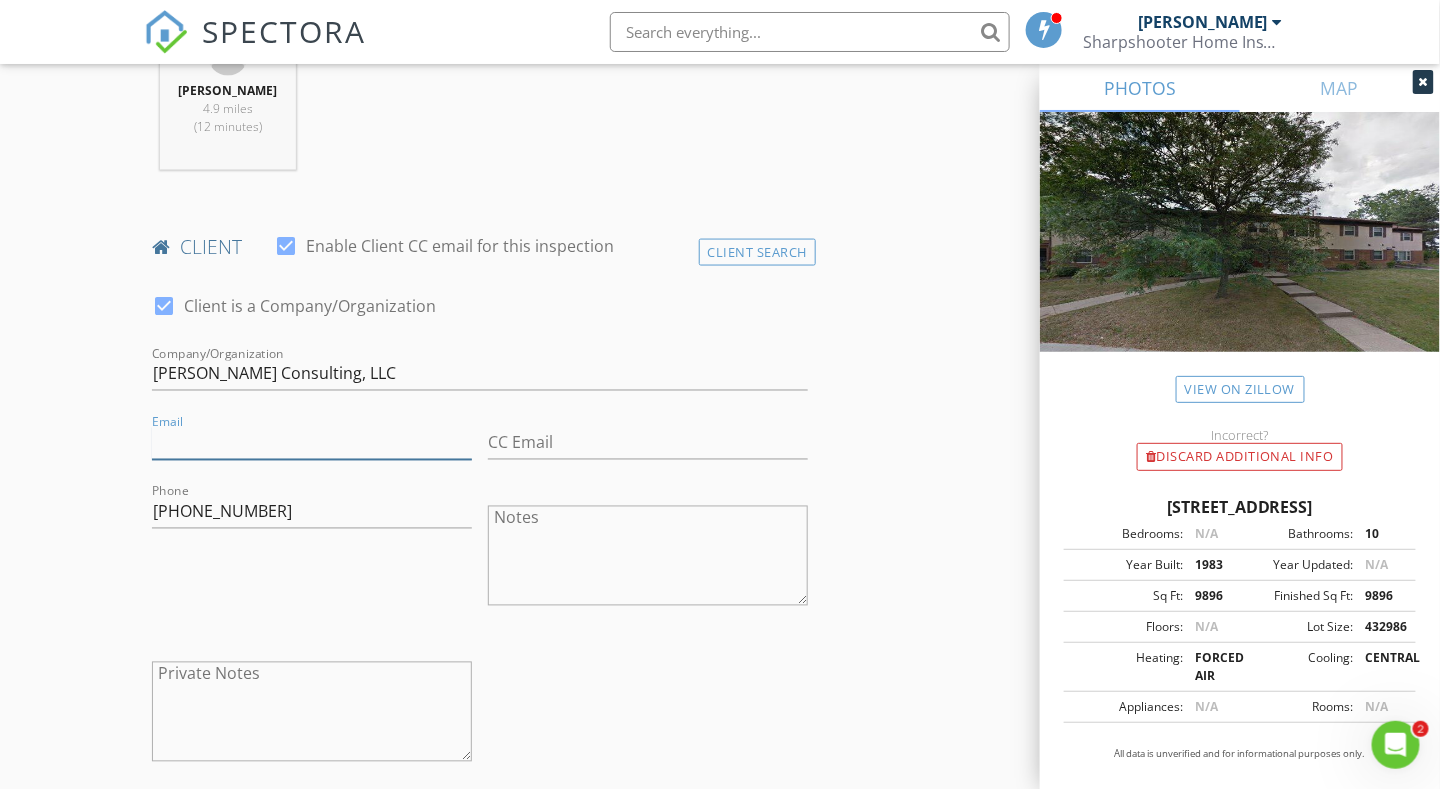 click on "Email" at bounding box center [312, 443] 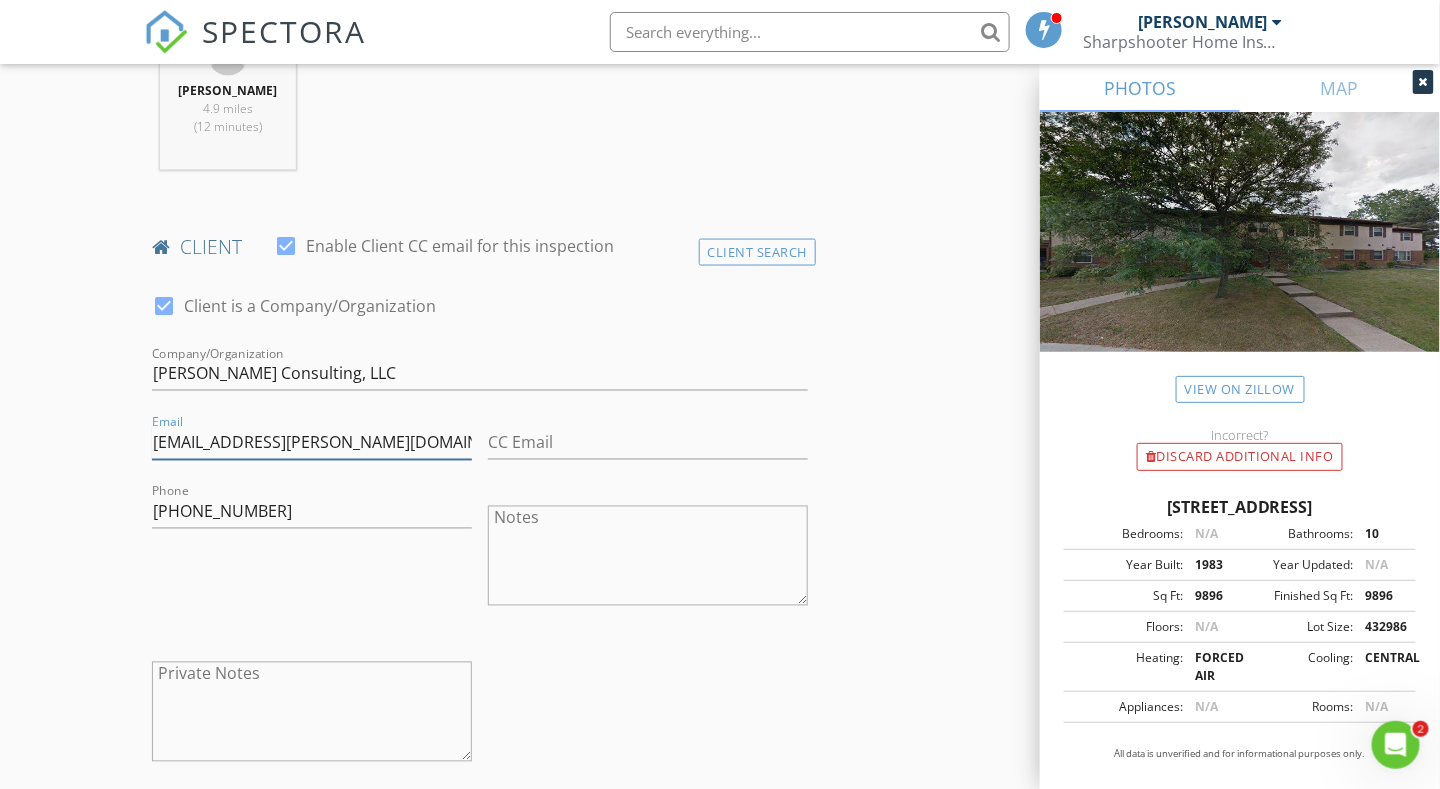 type on "aalbertson@hillmann.com" 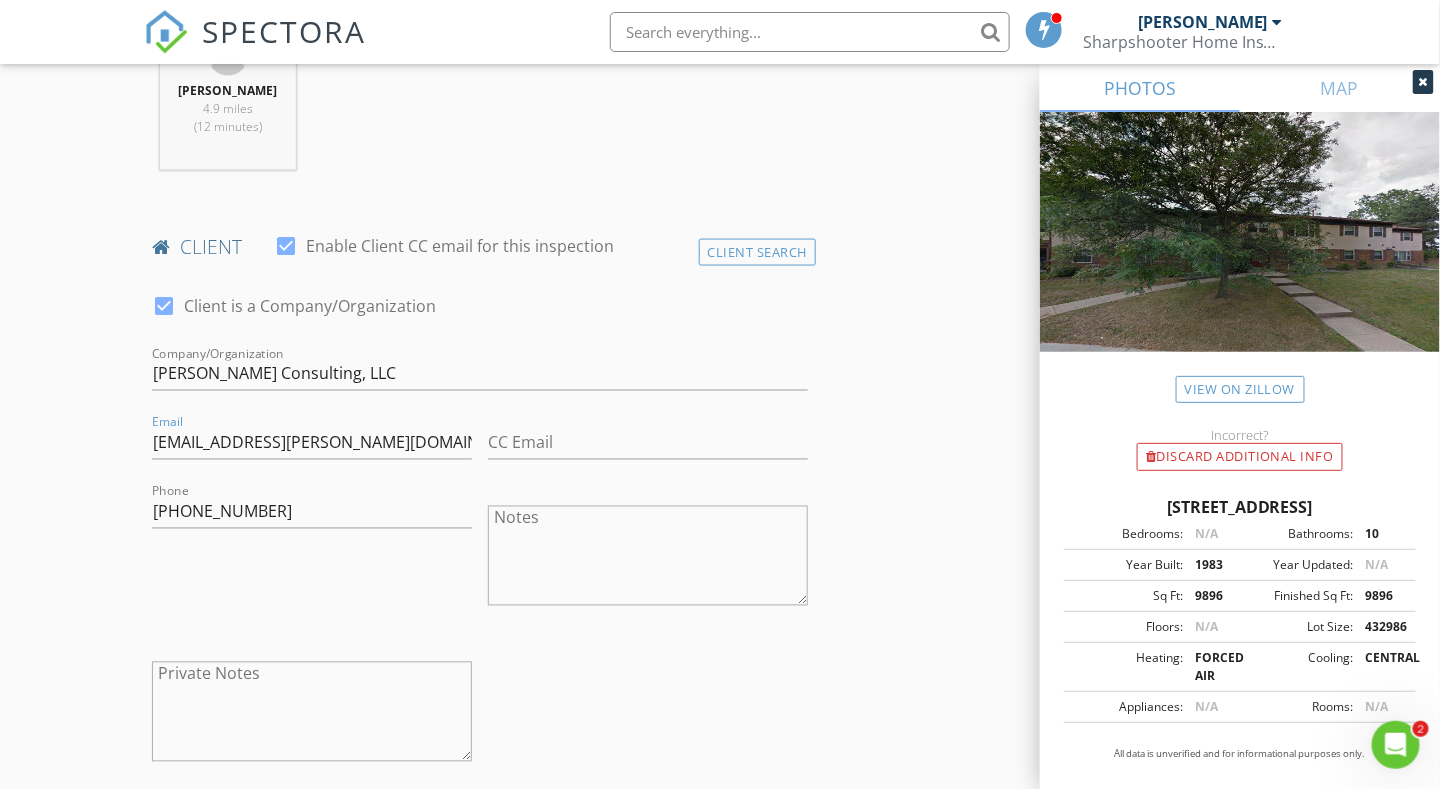 click on "New Inspection
Click here to use the New Order Form
INSPECTOR(S)
check_box   Matt Adams   PRIMARY   Matt Adams arrow_drop_down   check_box_outline_blank Matt Adams specifically requested
Date/Time
07/21/2025 9:00 AM
Location
Address Search       Address 4480 Kent Rd   Unit   City Stow   State OH   Zip 44224   County Summit     Square Feet 9896   Year Built 1983   Foundation Basement arrow_drop_down     Matt Adams     4.9 miles     (12 minutes)
client
check_box Enable Client CC email for this inspection   Client Search     check_box Client is a Company/Organization   Company/Organization Hillmann Consulting, LLC       Email aalbertson@hillmann.com   CC Email   Phone 267-800-4540           Notes   Private Notes
ADD ADDITIONAL client
SERVICES
Radon Testing" at bounding box center (720, 999) 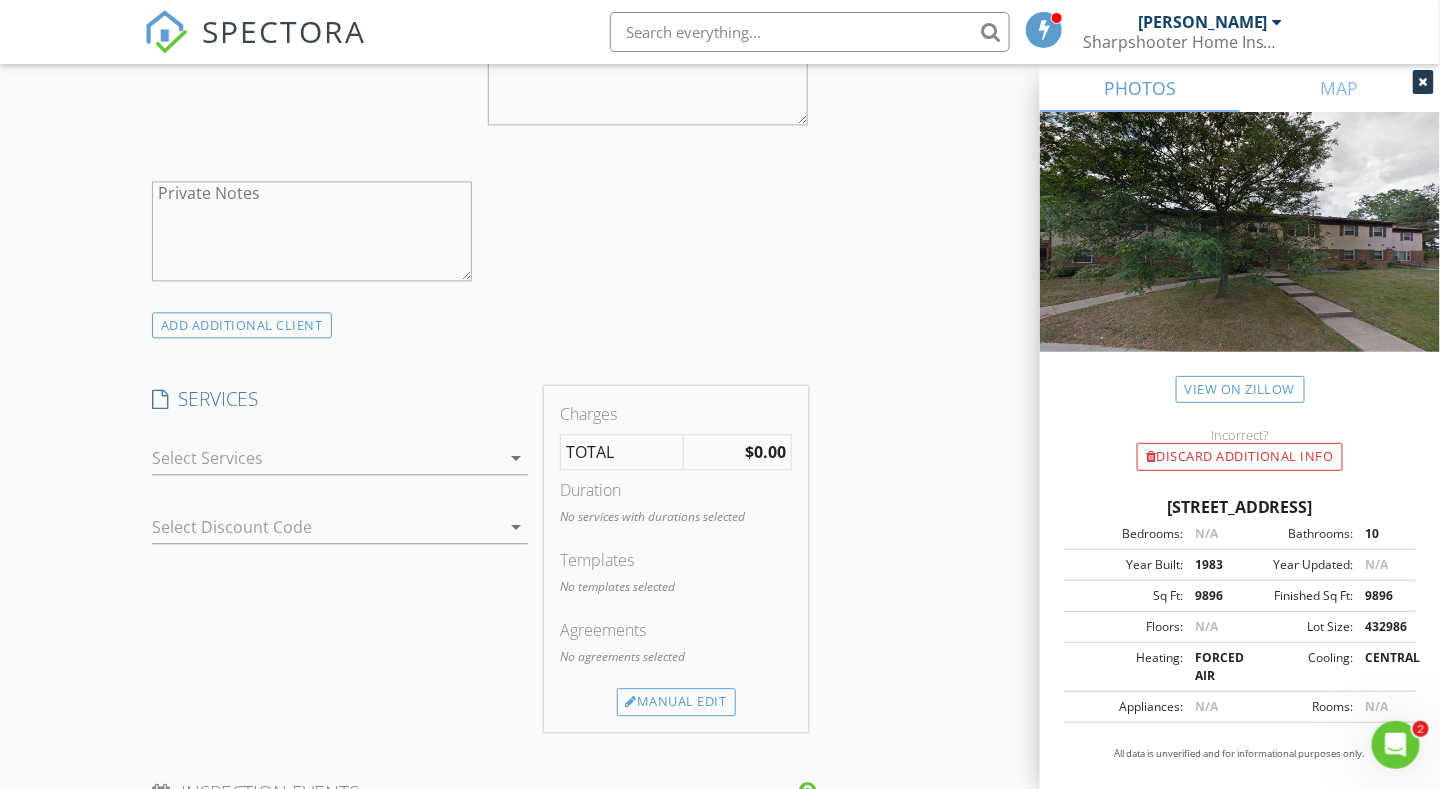 scroll, scrollTop: 1500, scrollLeft: 0, axis: vertical 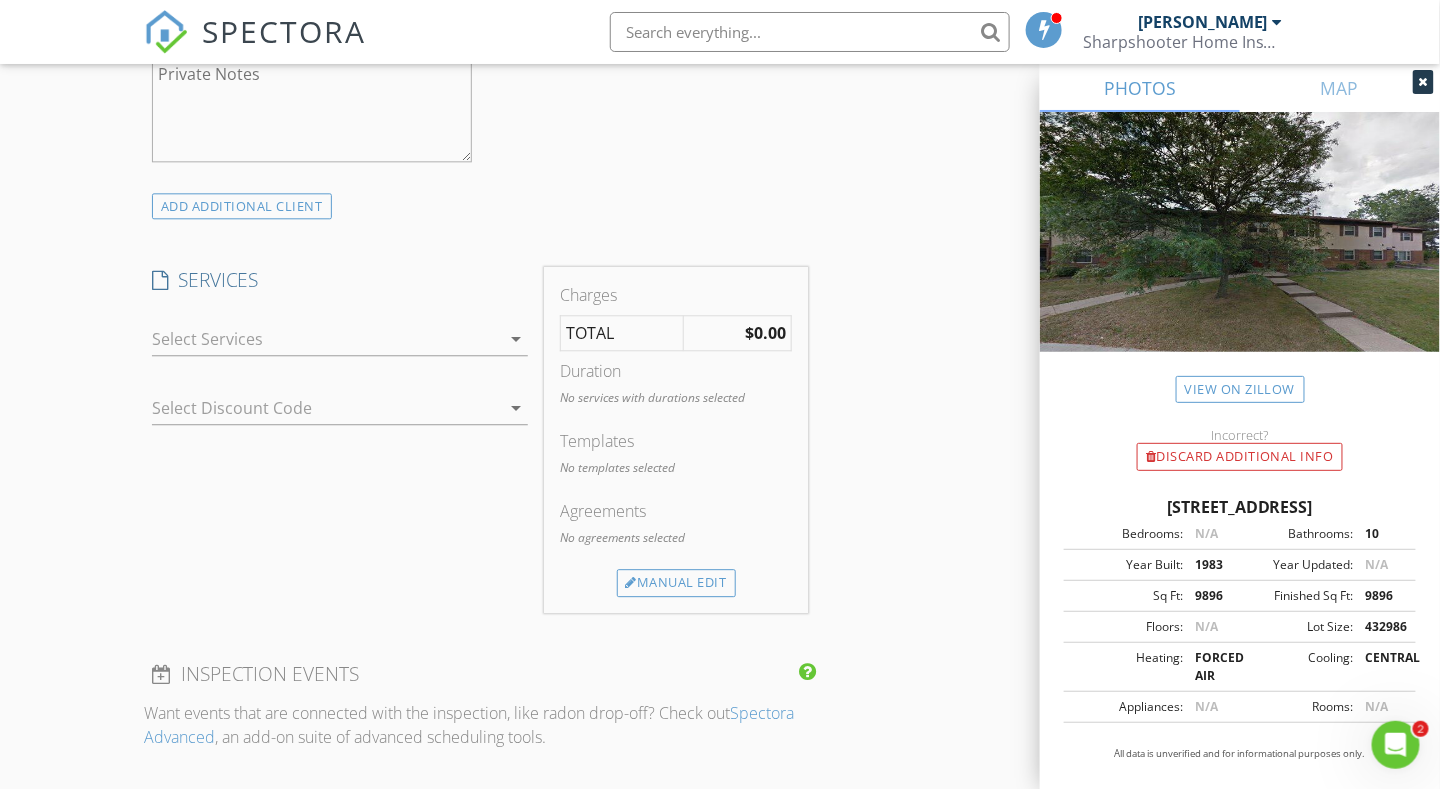 click at bounding box center [326, 339] 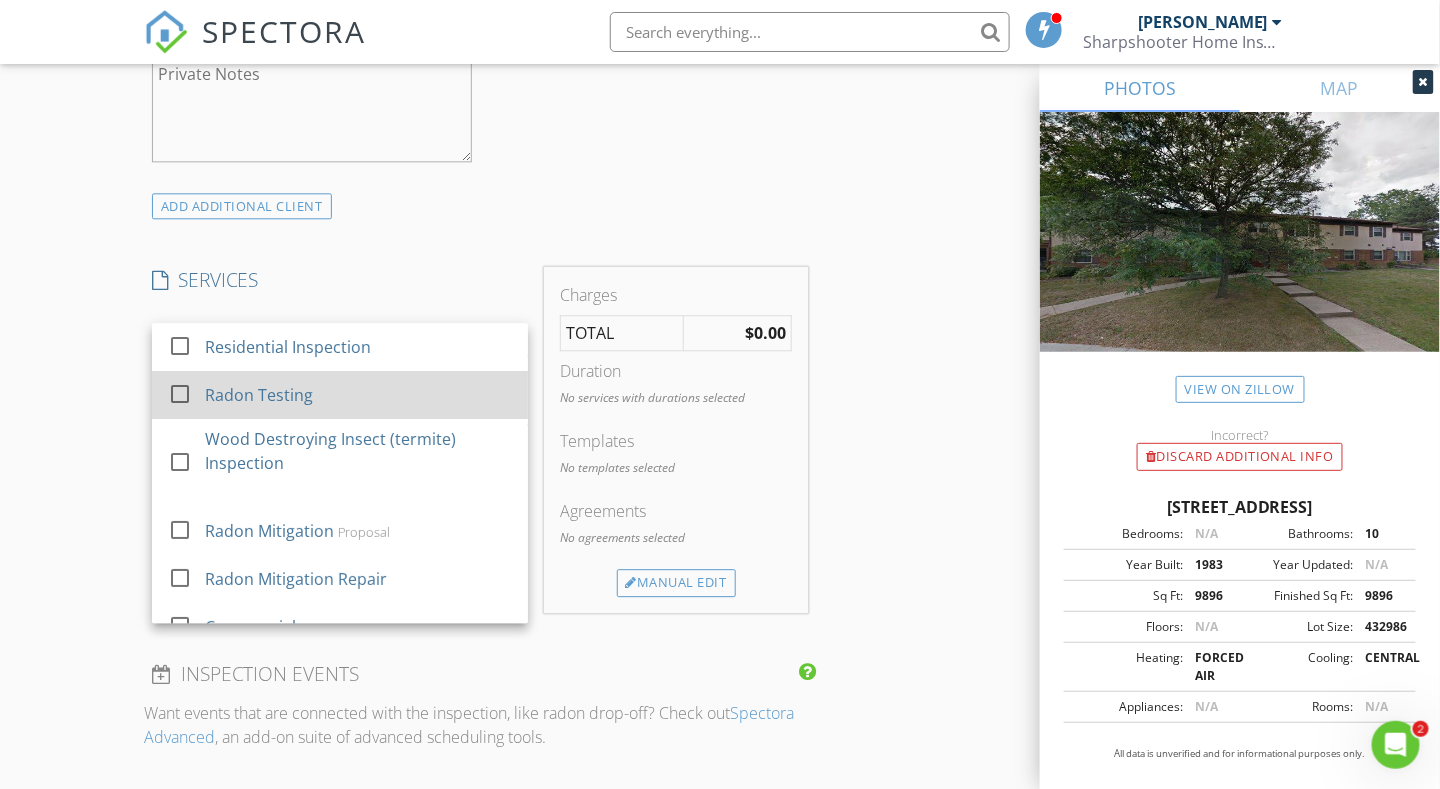 click at bounding box center (180, 394) 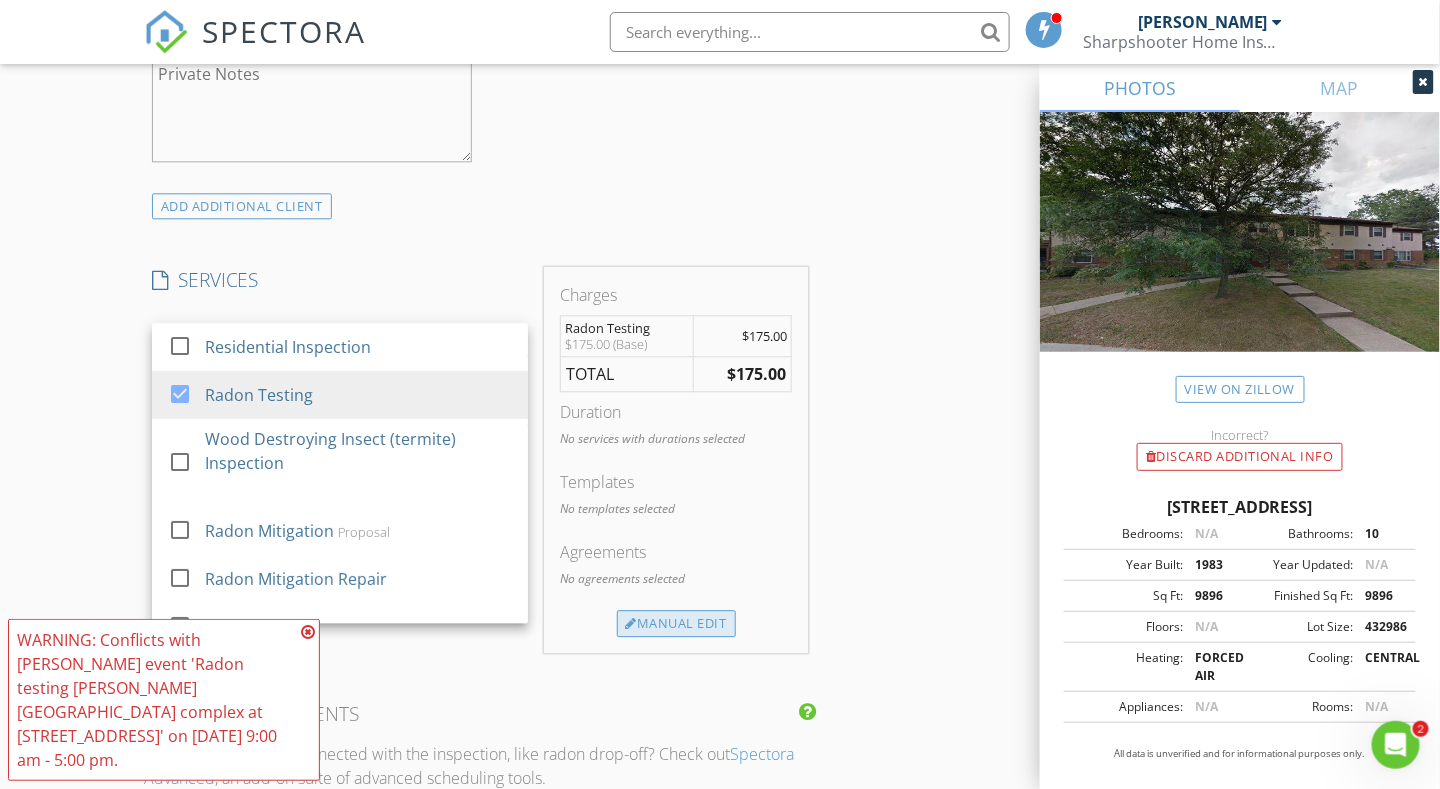 click on "Manual Edit" at bounding box center [676, 624] 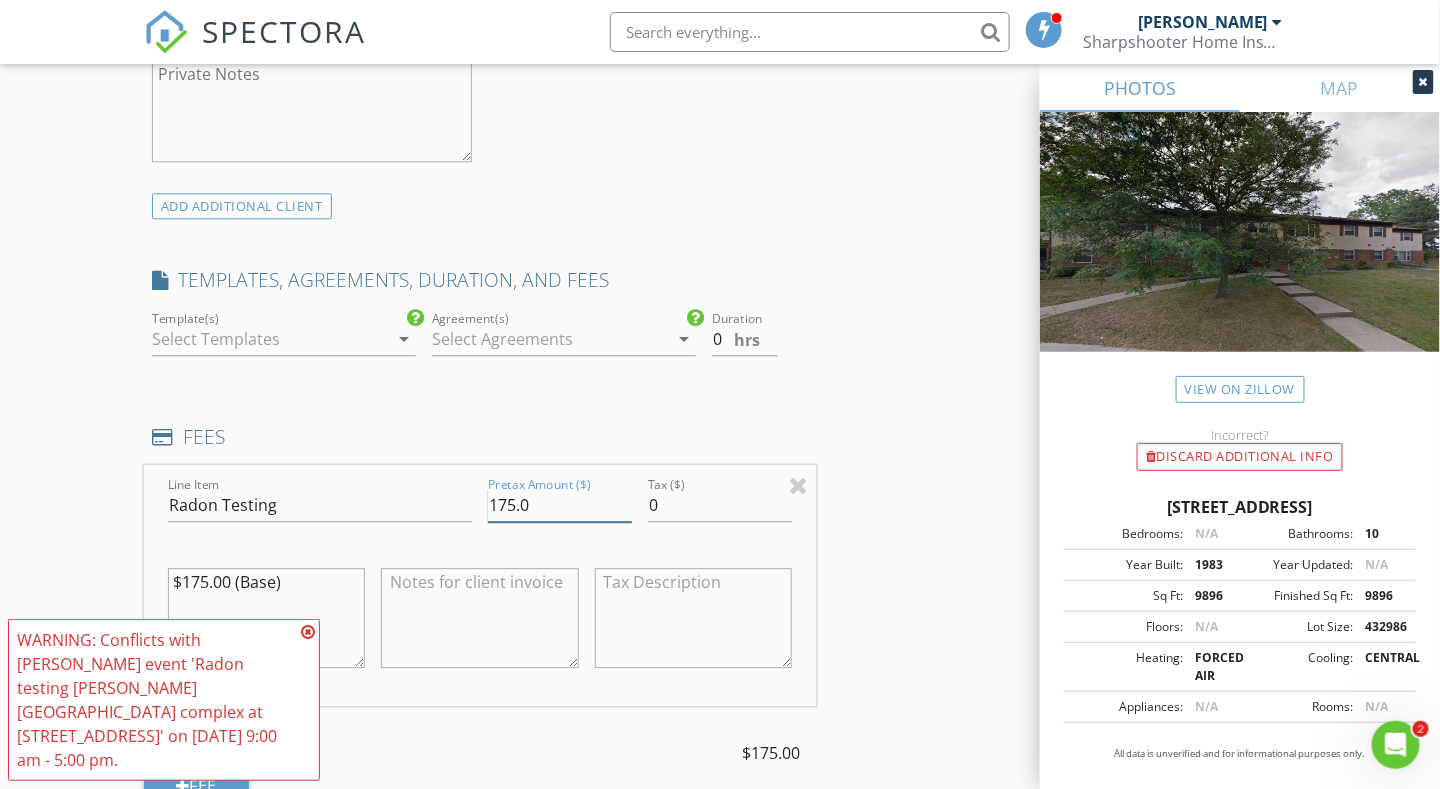drag, startPoint x: 545, startPoint y: 499, endPoint x: 434, endPoint y: 499, distance: 111 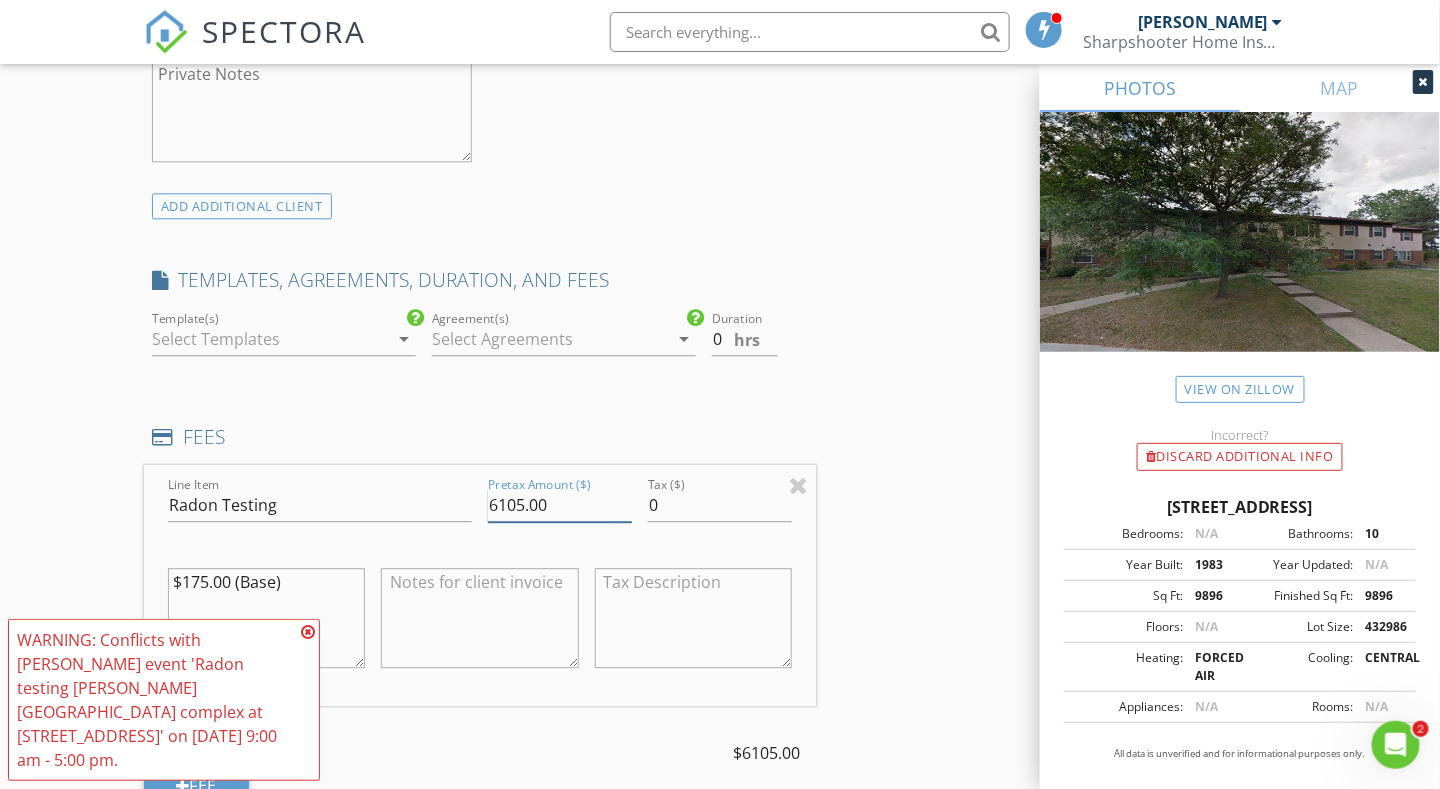 type on "6105.00" 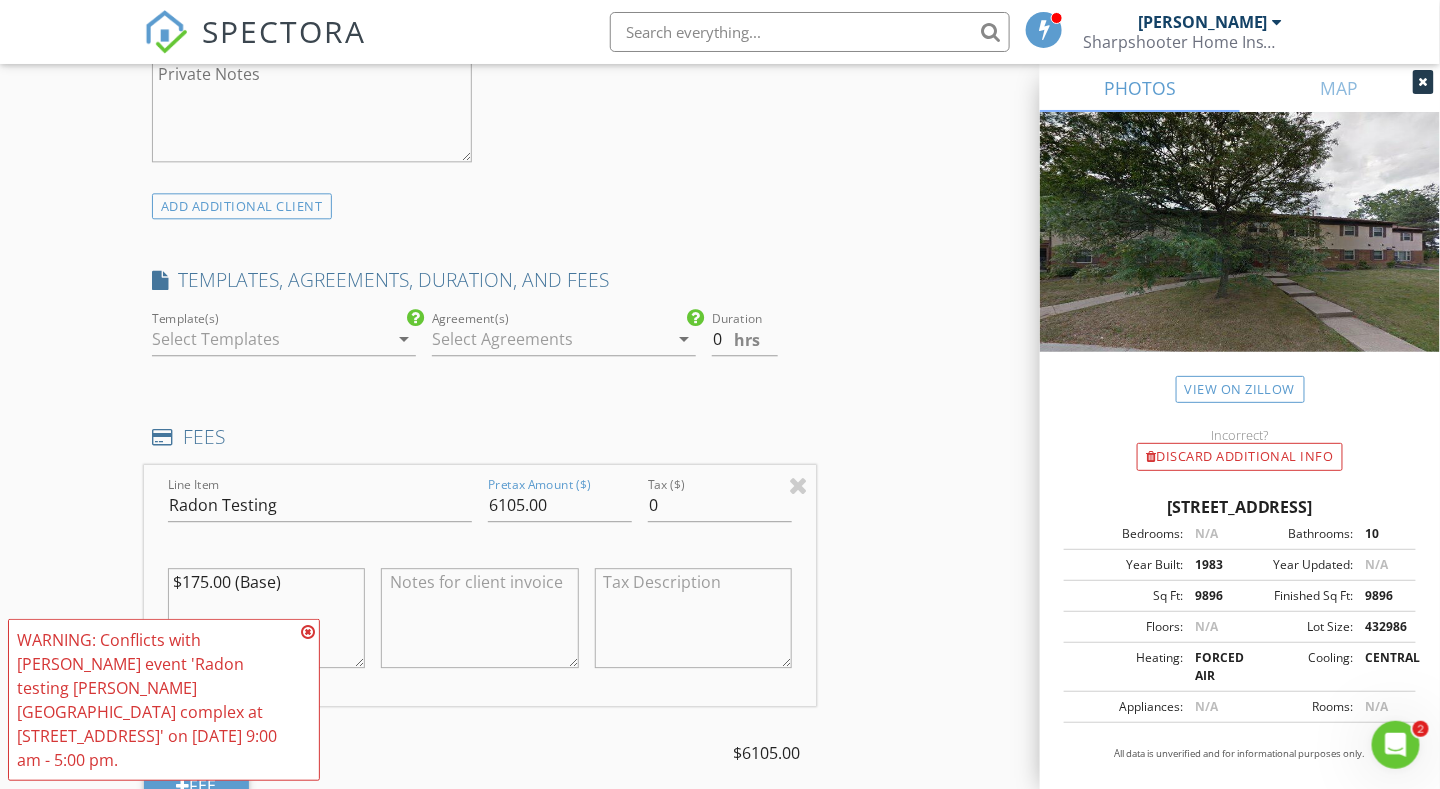 click on "New Inspection
Click here to use the New Order Form
INSPECTOR(S)
check_box   Matt Adams   PRIMARY   Matt Adams arrow_drop_down   check_box_outline_blank Matt Adams specifically requested
Date/Time
07/21/2025 9:00 AM
Location
Address Search       Address 4480 Kent Rd   Unit   City Stow   State OH   Zip 44224   County Summit     Square Feet 9896   Year Built 1983   Foundation Basement arrow_drop_down     Matt Adams     4.9 miles     (12 minutes)
client
check_box Enable Client CC email for this inspection   Client Search     check_box Client is a Company/Organization   Company/Organization Hillmann Consulting, LLC       Email aalbertson@hillmann.com   CC Email   Phone 267-800-4540           Notes   Private Notes
ADD ADDITIONAL client
SERVICES
check_box" at bounding box center [720, 508] 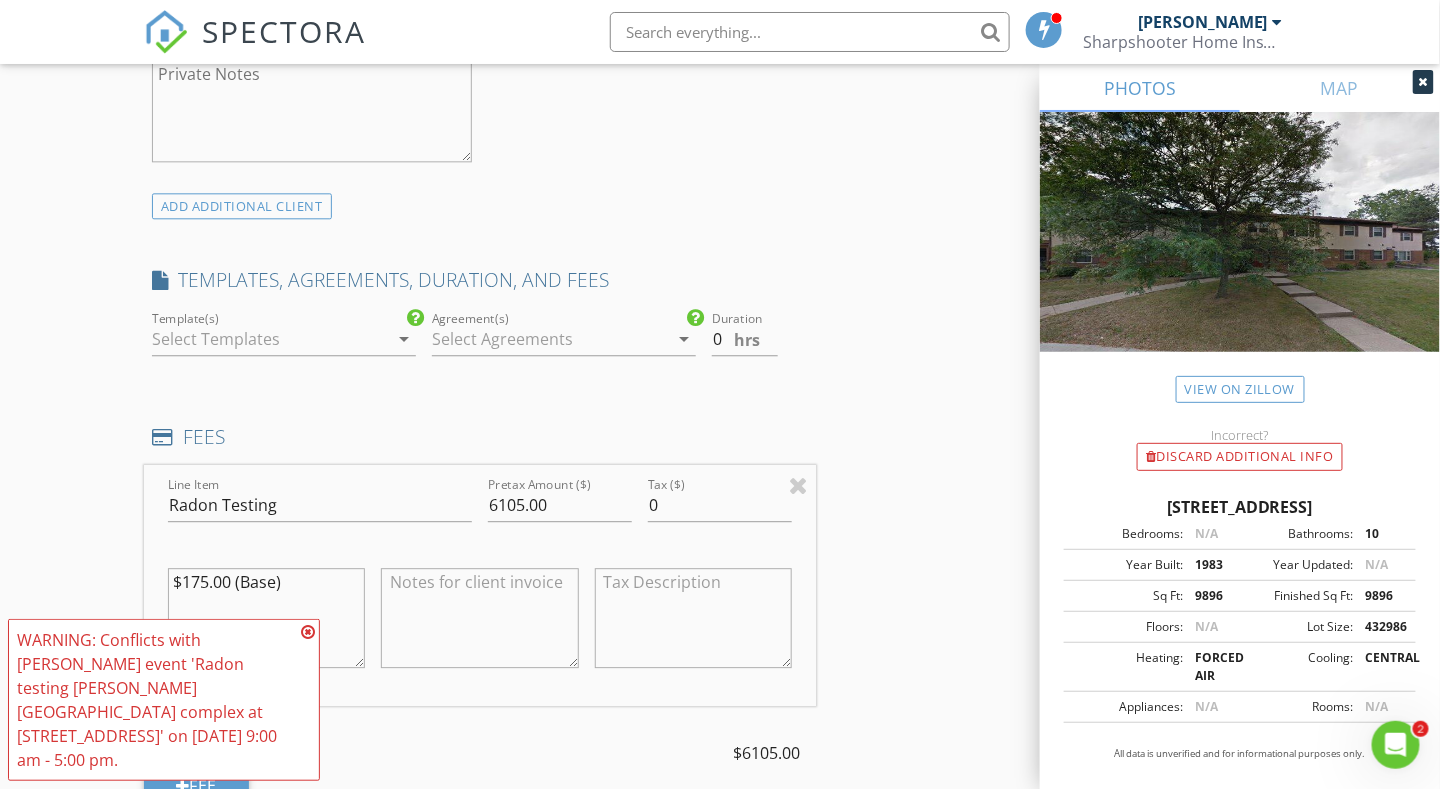 click at bounding box center (308, 632) 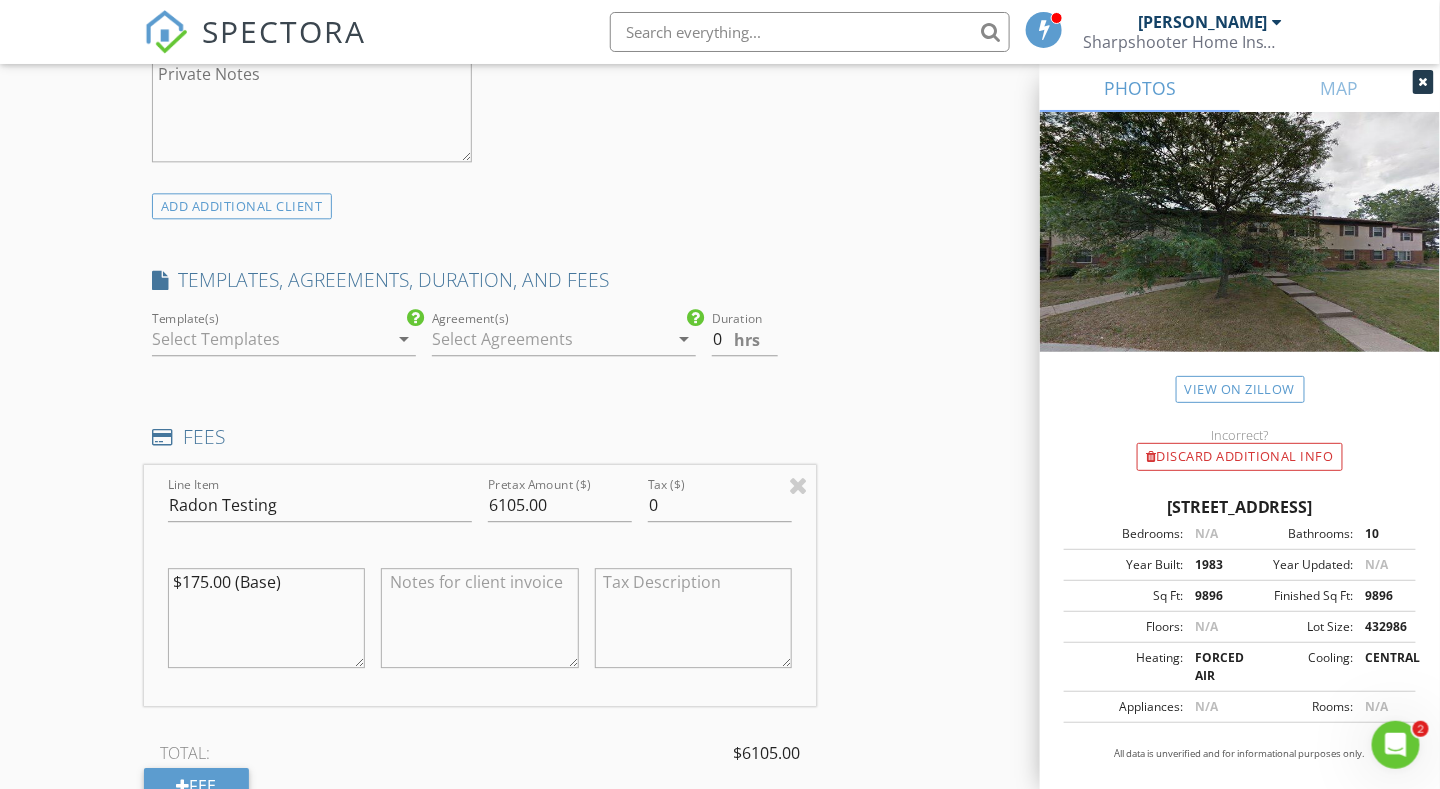 click on "New Inspection
Click here to use the New Order Form
INSPECTOR(S)
check_box   Matt Adams   PRIMARY   Matt Adams arrow_drop_down   check_box_outline_blank Matt Adams specifically requested
Date/Time
07/21/2025 9:00 AM
Location
Address Search       Address 4480 Kent Rd   Unit   City Stow   State OH   Zip 44224   County Summit     Square Feet 9896   Year Built 1983   Foundation Basement arrow_drop_down     Matt Adams     4.9 miles     (12 minutes)
client
check_box Enable Client CC email for this inspection   Client Search     check_box Client is a Company/Organization   Company/Organization Hillmann Consulting, LLC       Email aalbertson@hillmann.com   CC Email   Phone 267-800-4540           Notes   Private Notes
ADD ADDITIONAL client
SERVICES
check_box" at bounding box center (720, 508) 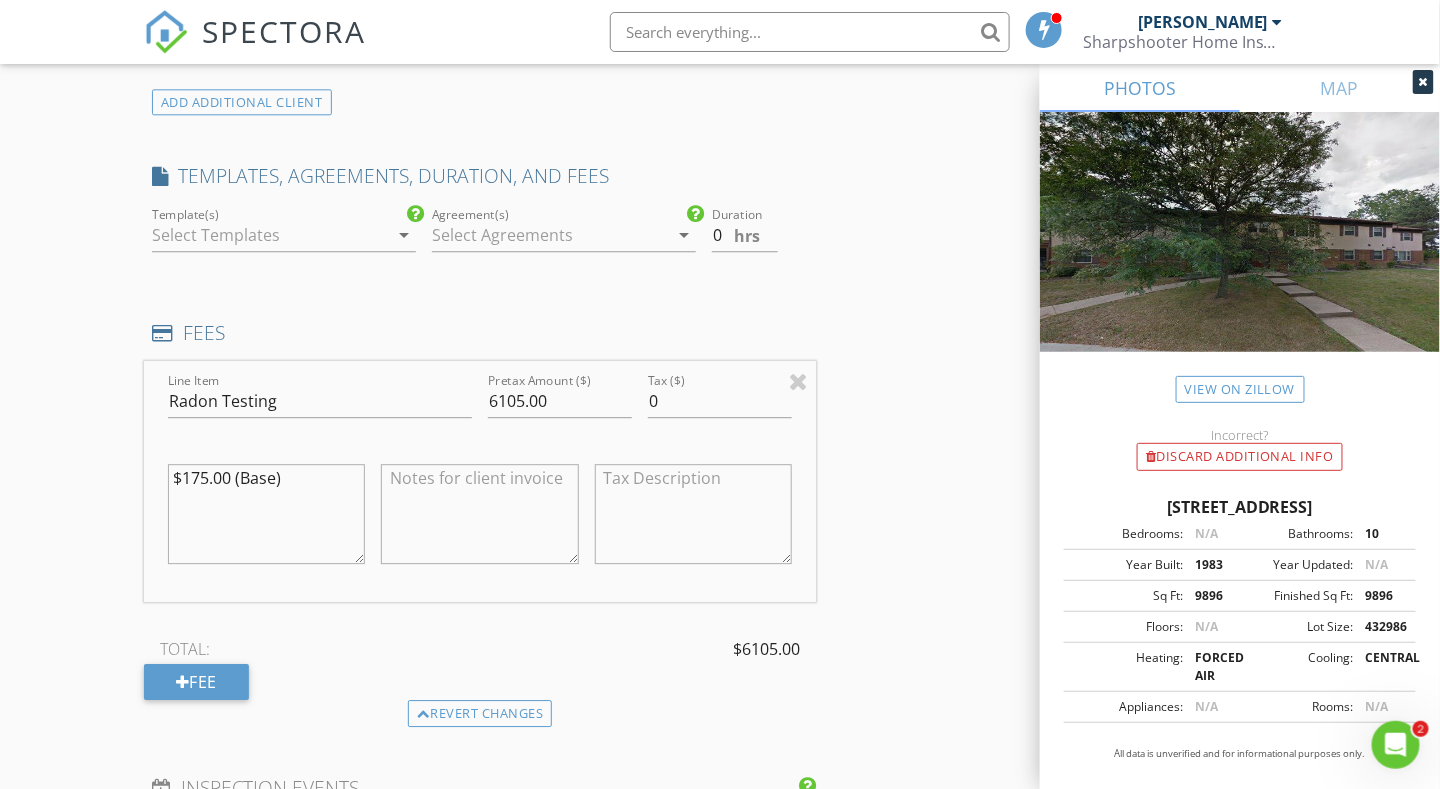 scroll, scrollTop: 1600, scrollLeft: 0, axis: vertical 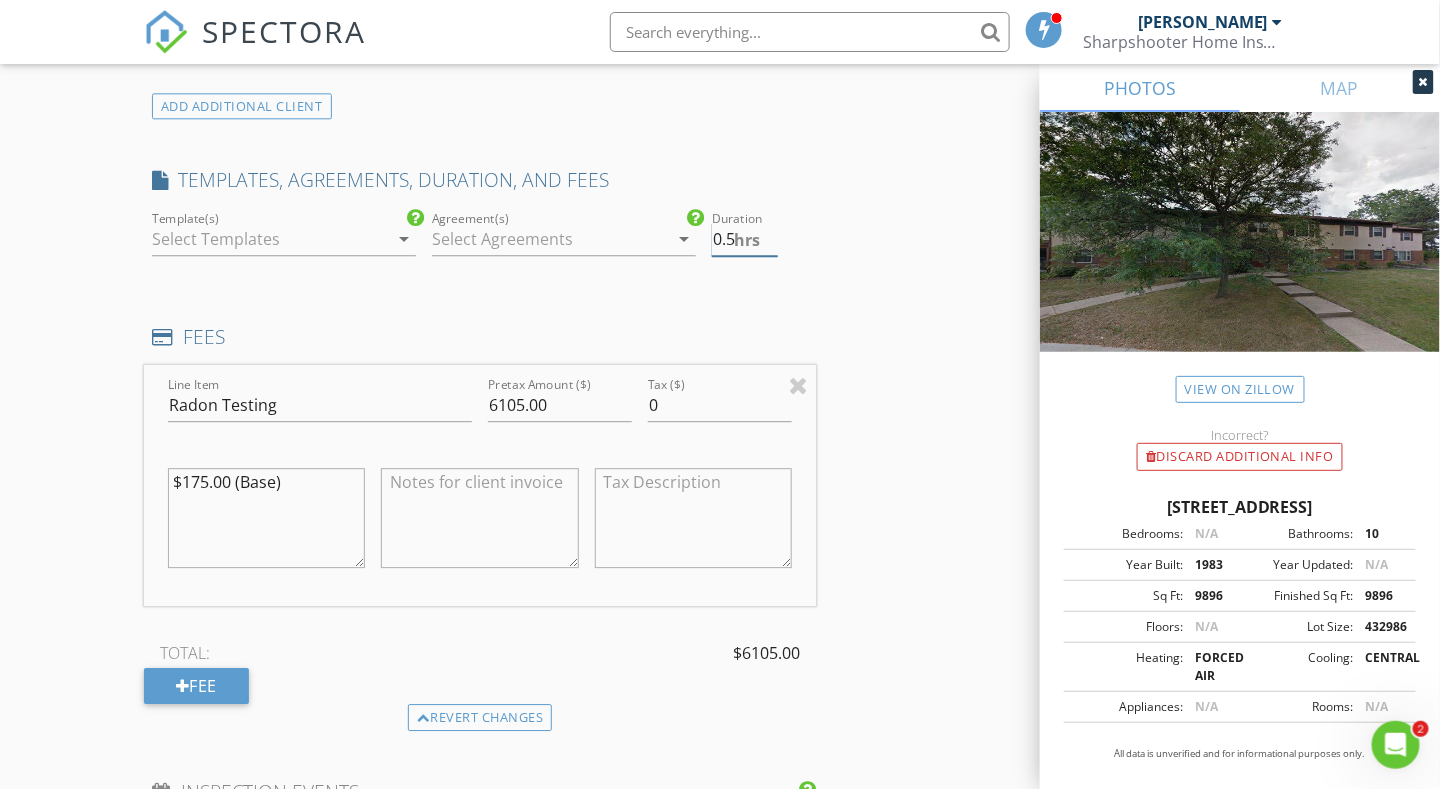 click on "0.5" at bounding box center [745, 239] 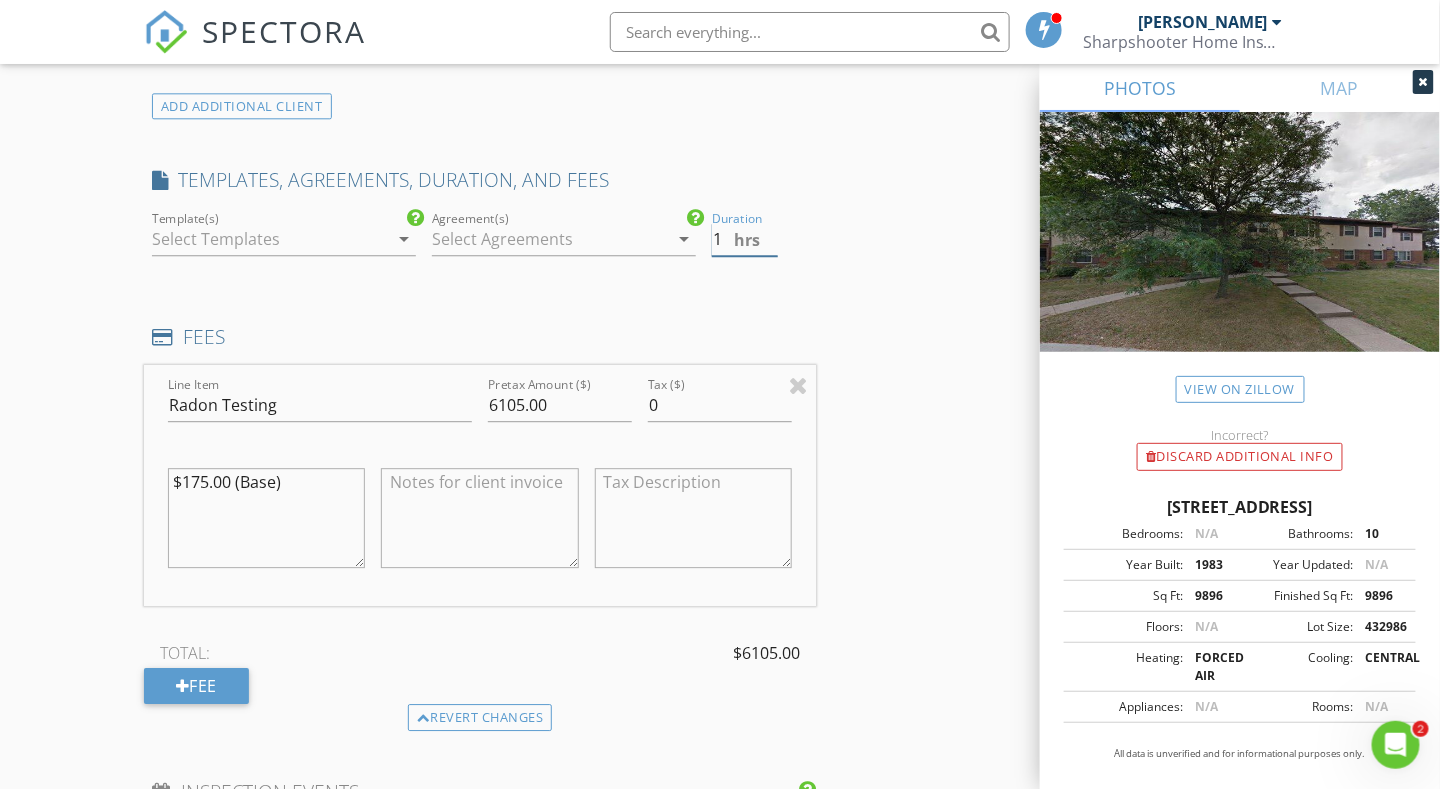 click on "1" at bounding box center [745, 239] 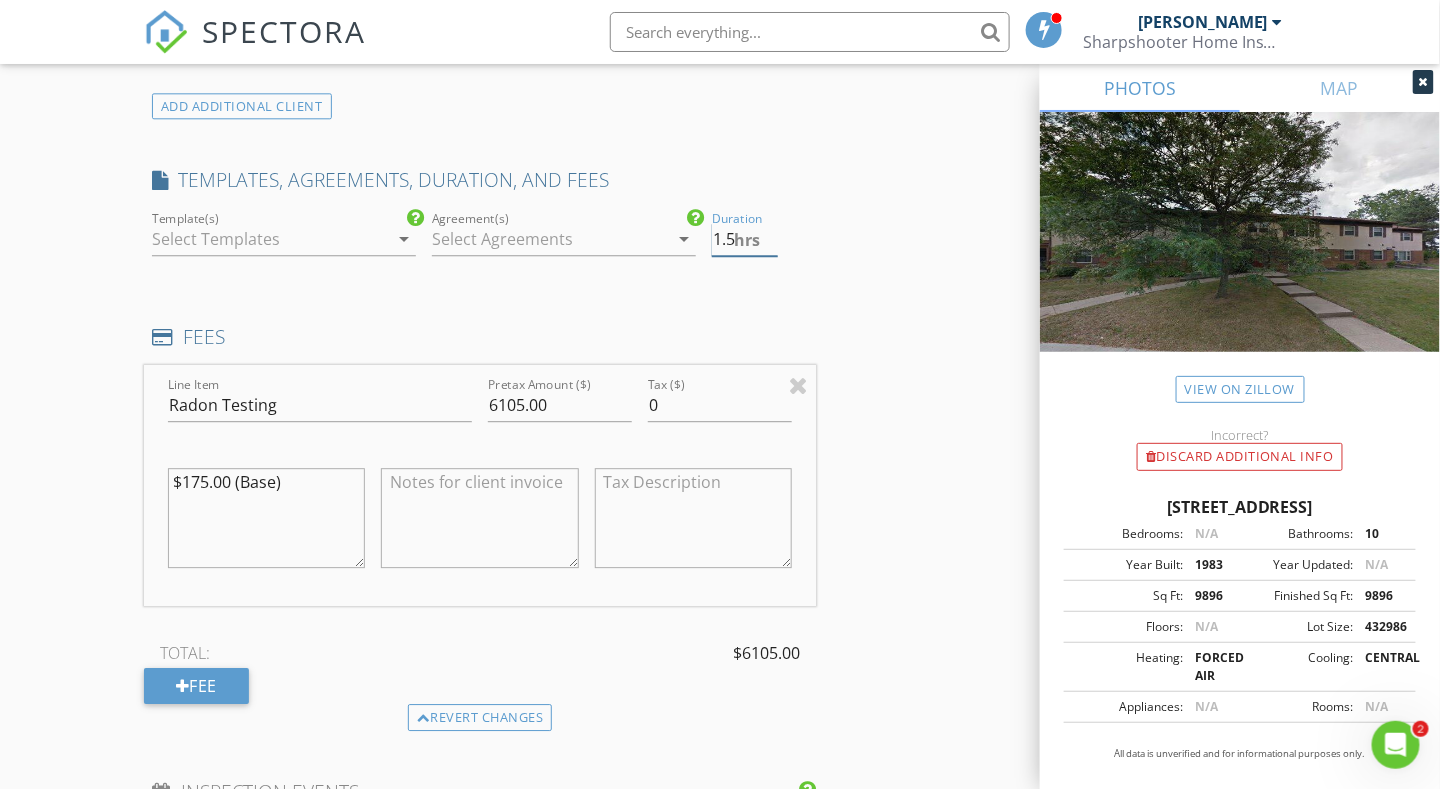 click on "1.5" at bounding box center [745, 239] 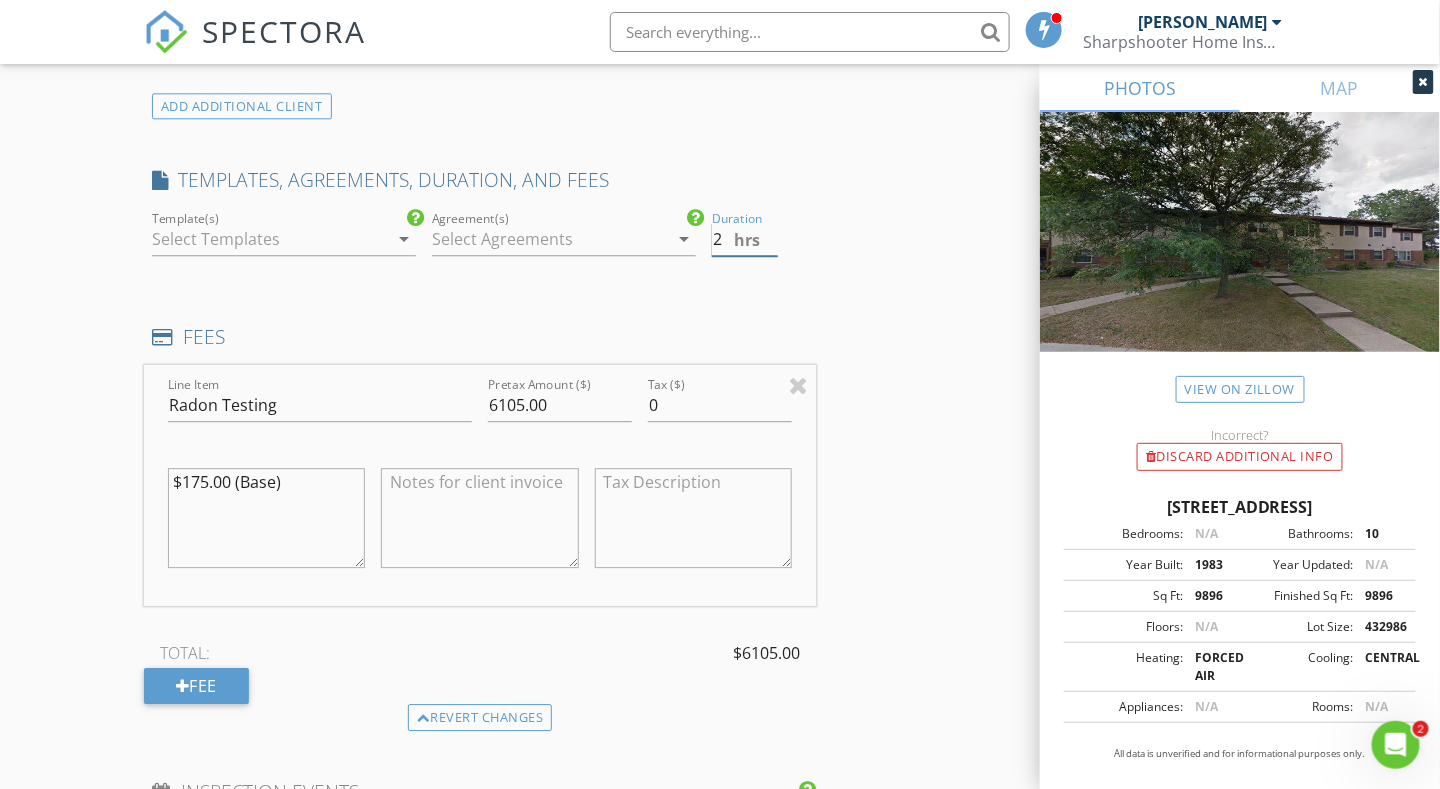 click on "2" at bounding box center (745, 239) 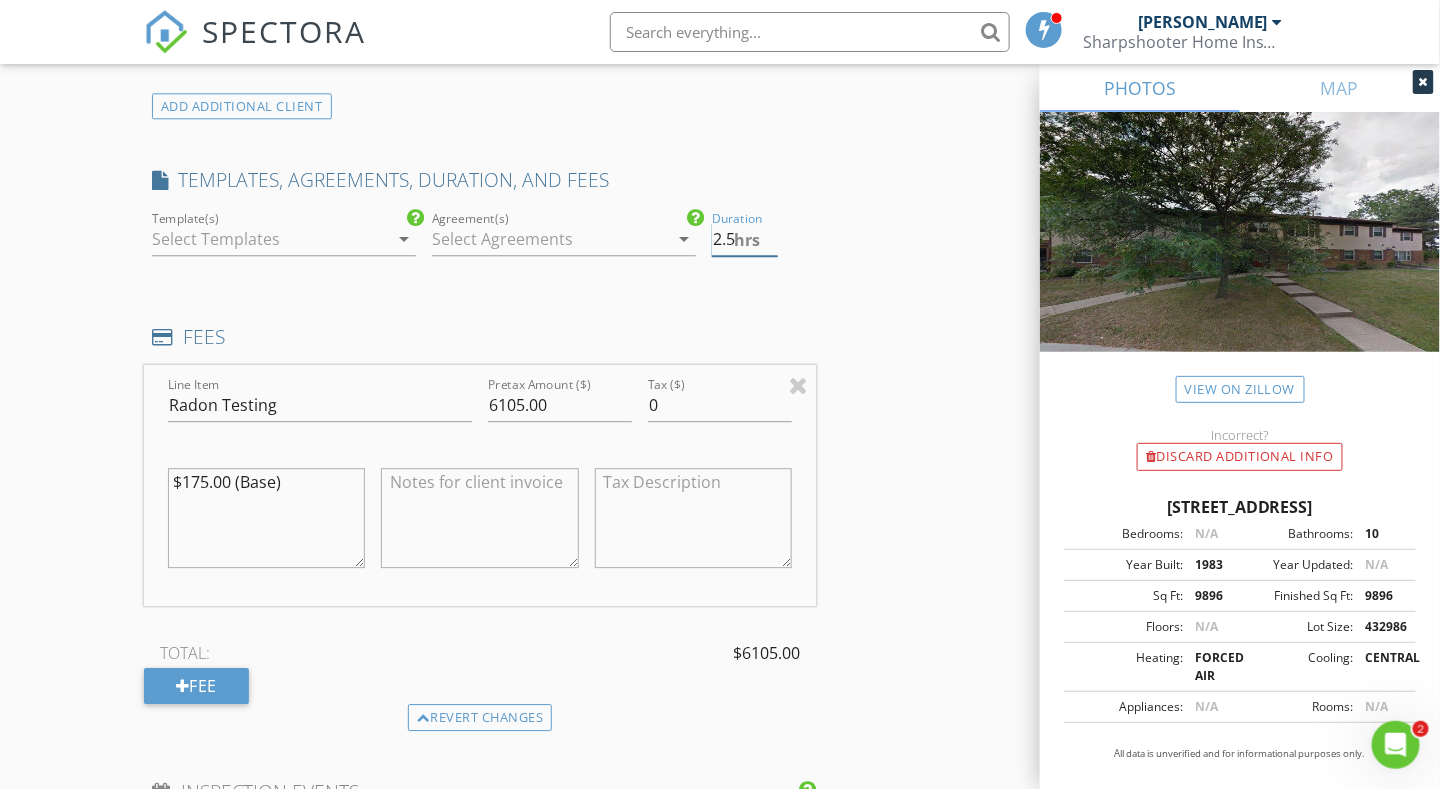 click on "2.5" at bounding box center (745, 239) 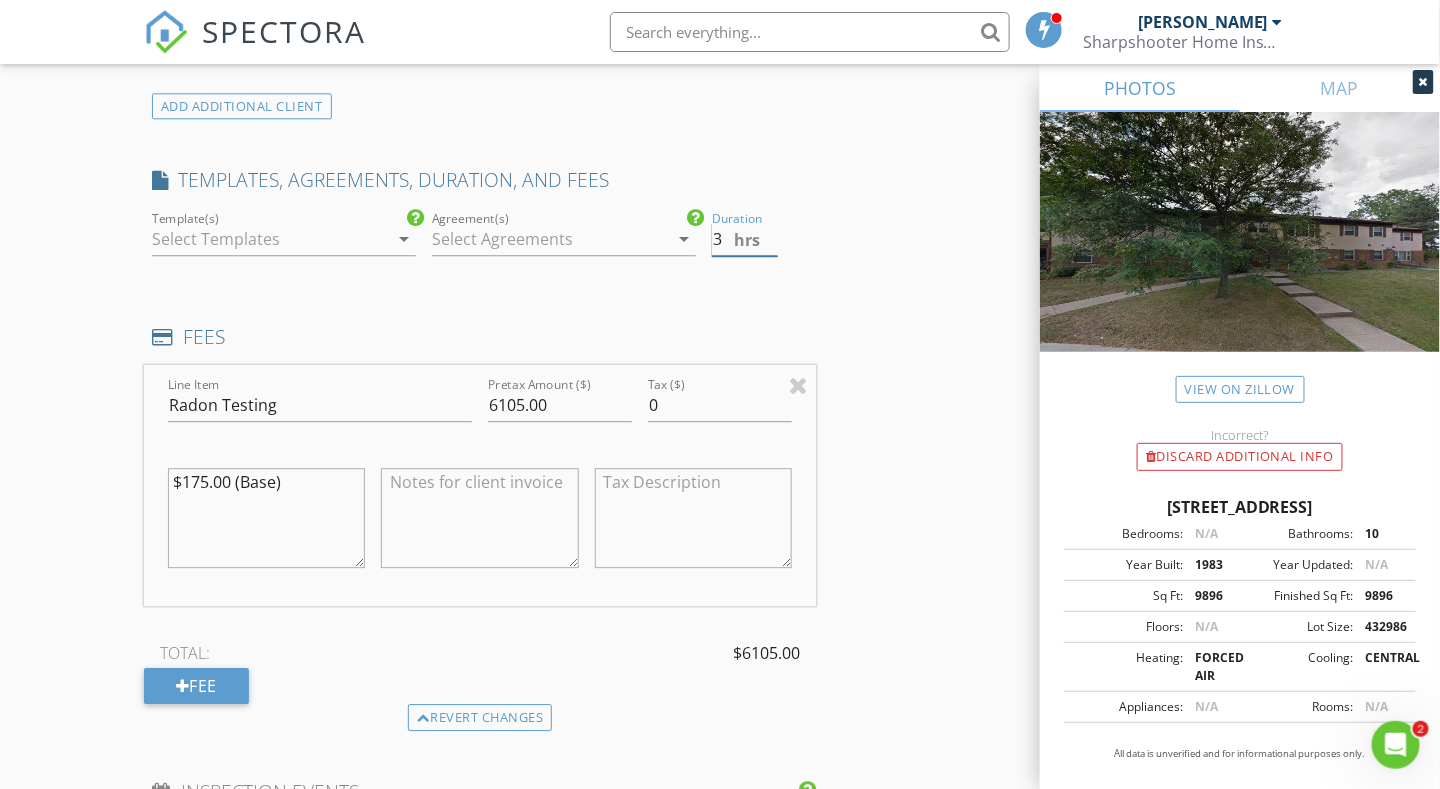 click on "3" at bounding box center (745, 239) 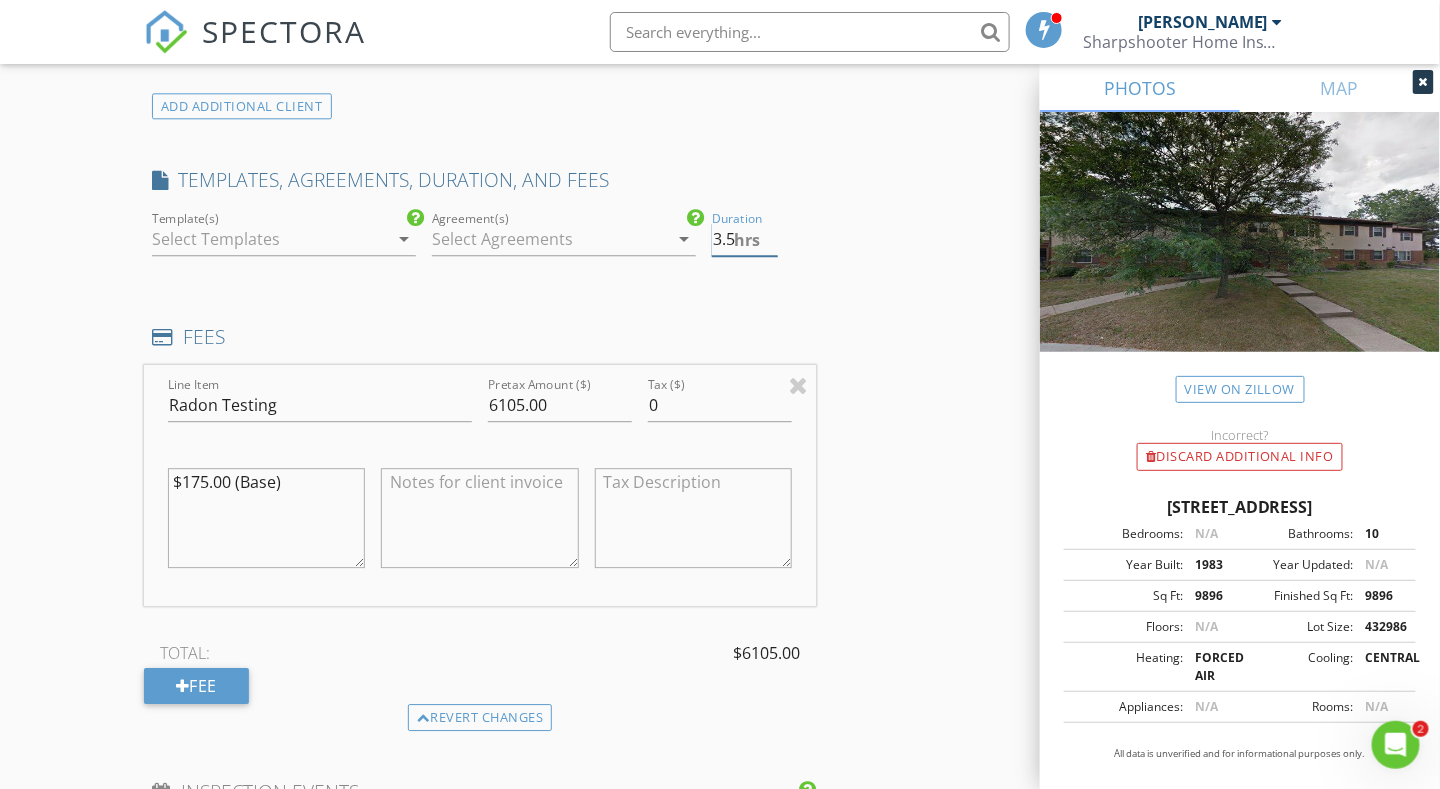 click on "3.5" at bounding box center (745, 239) 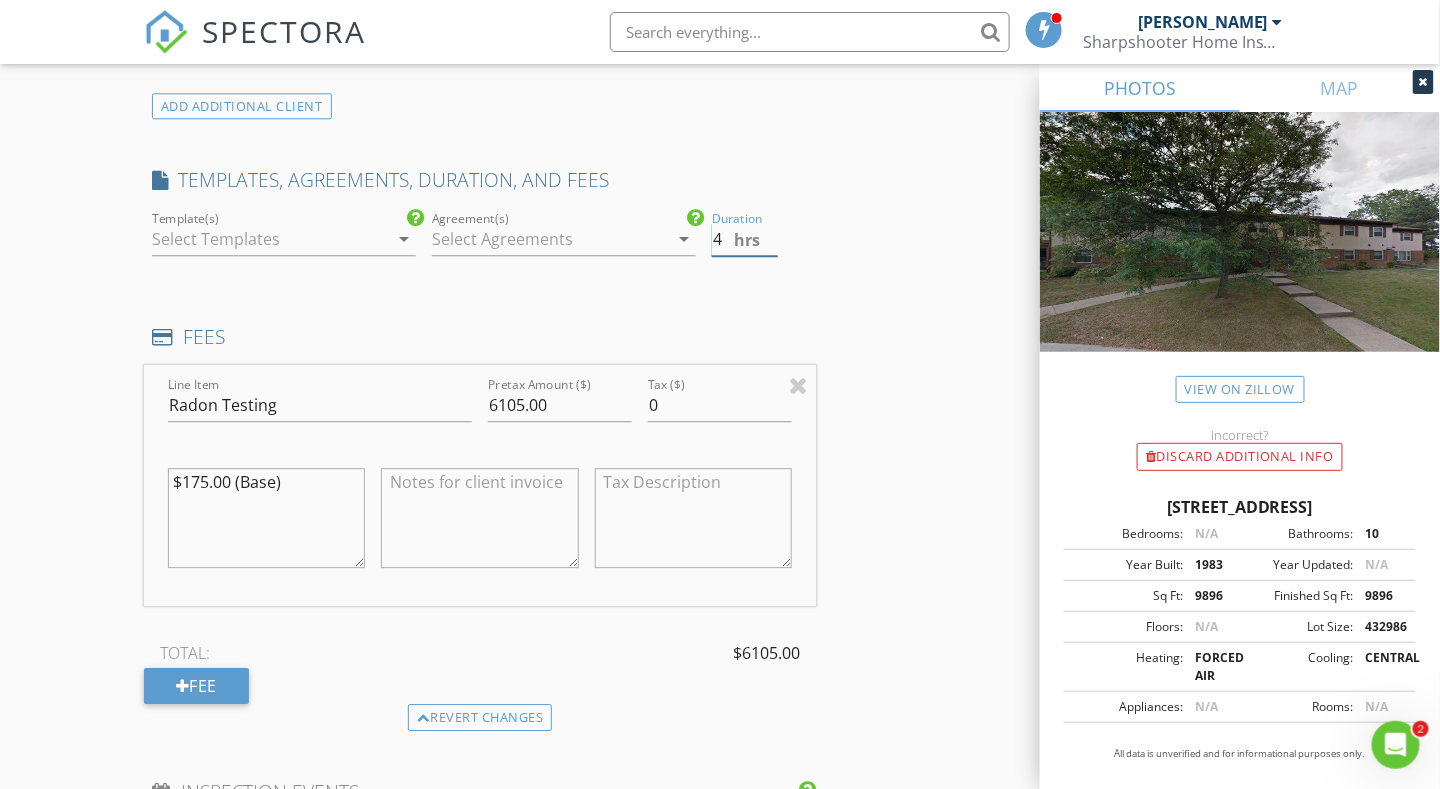 click on "4" at bounding box center (745, 239) 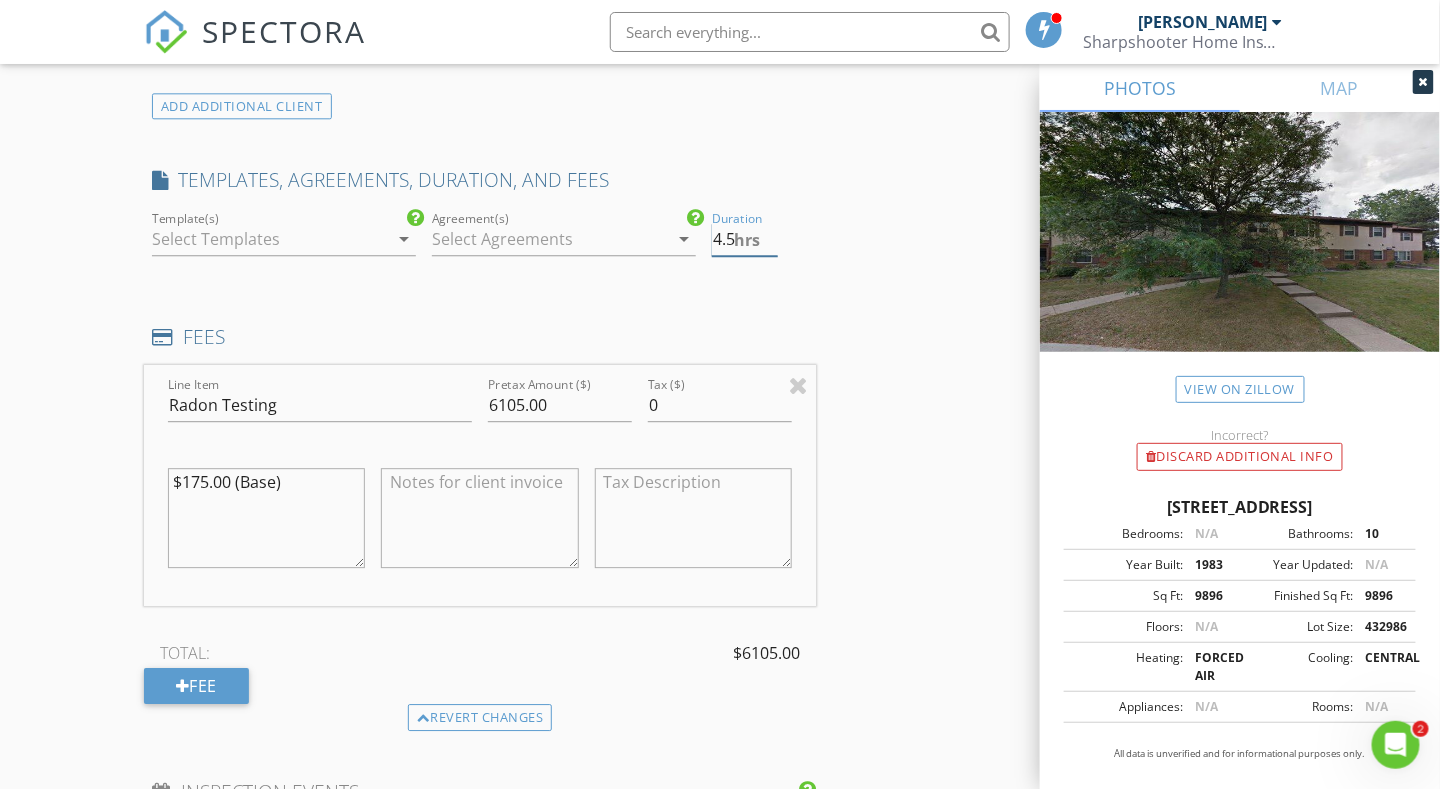 click on "4.5" at bounding box center (745, 239) 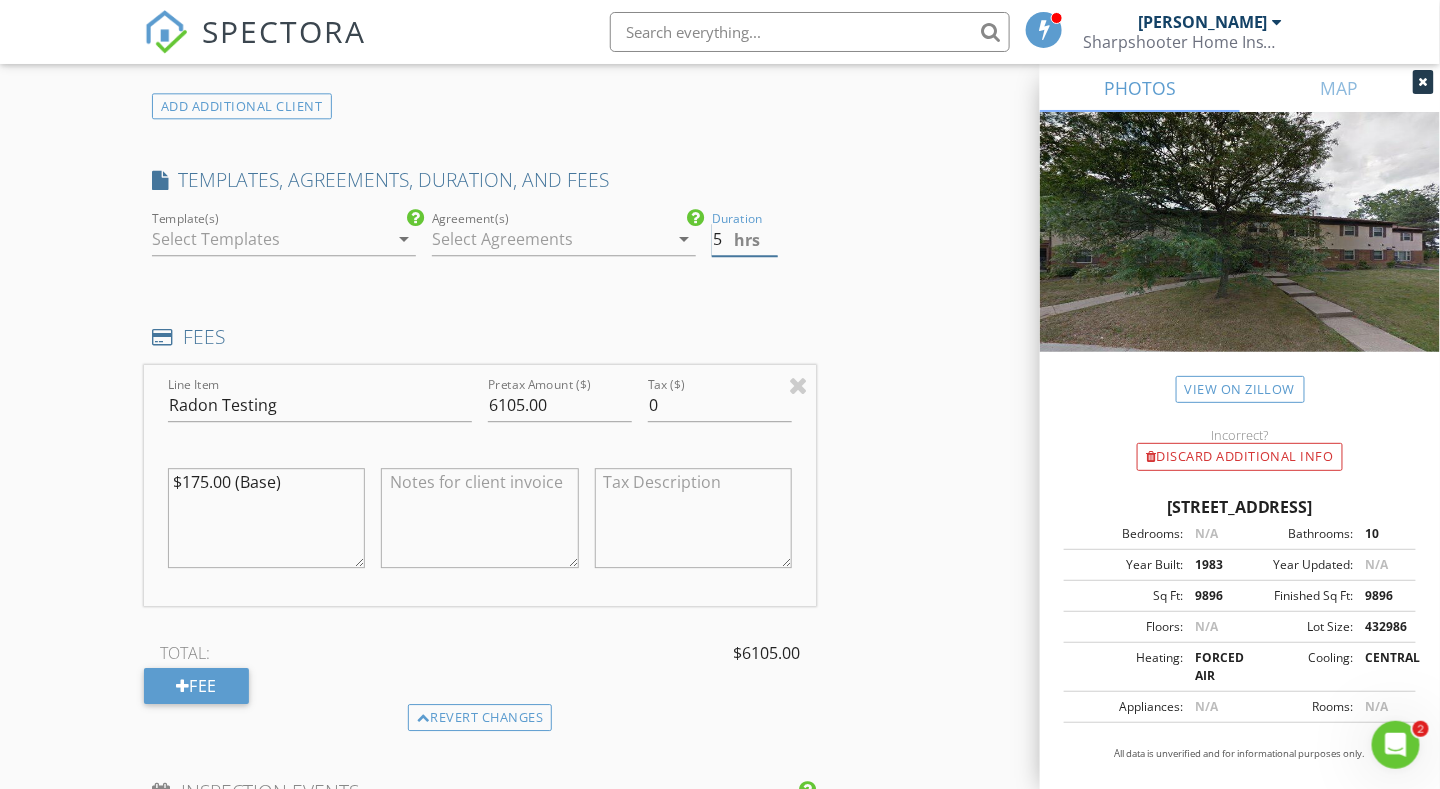 click on "5" at bounding box center [745, 239] 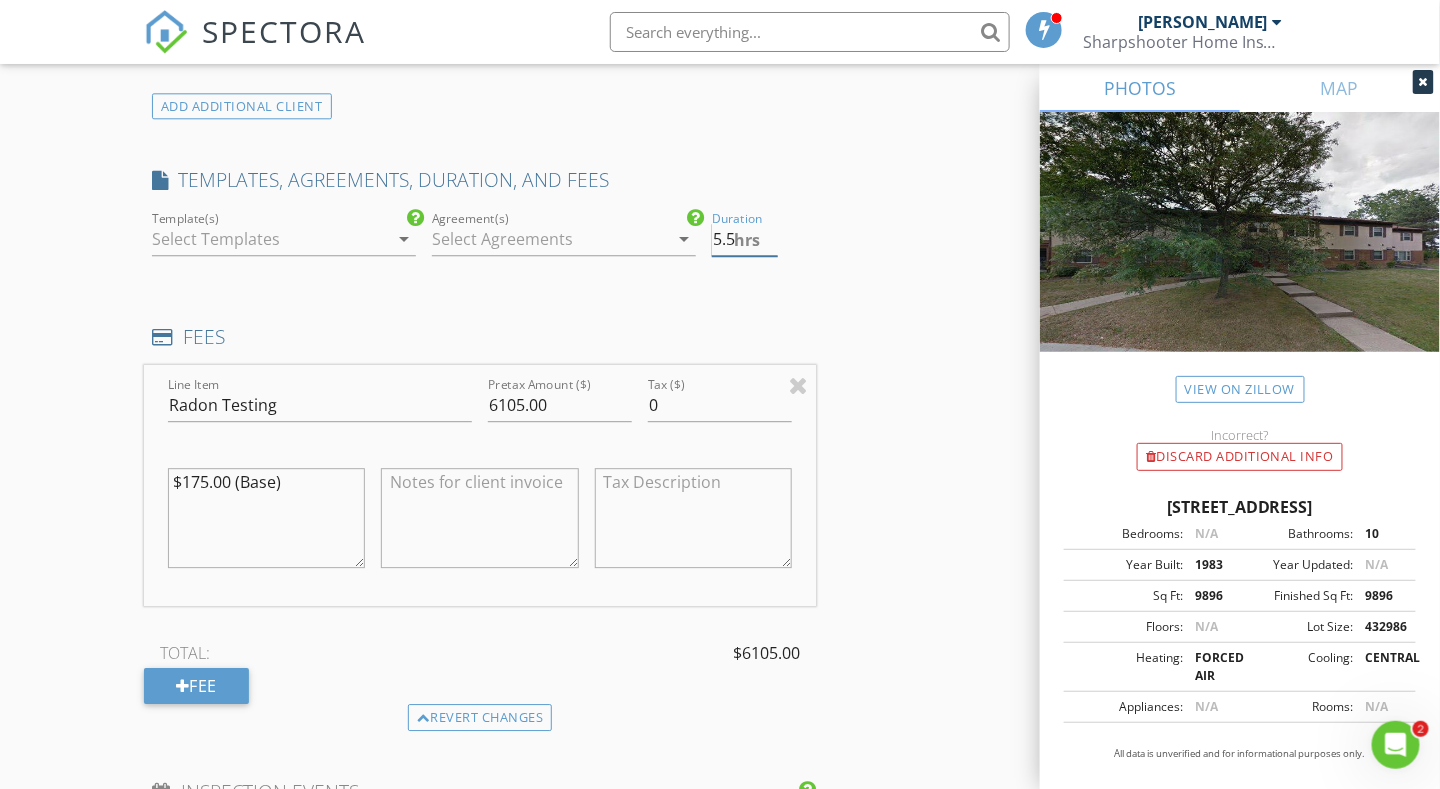 click on "5.5" at bounding box center (745, 239) 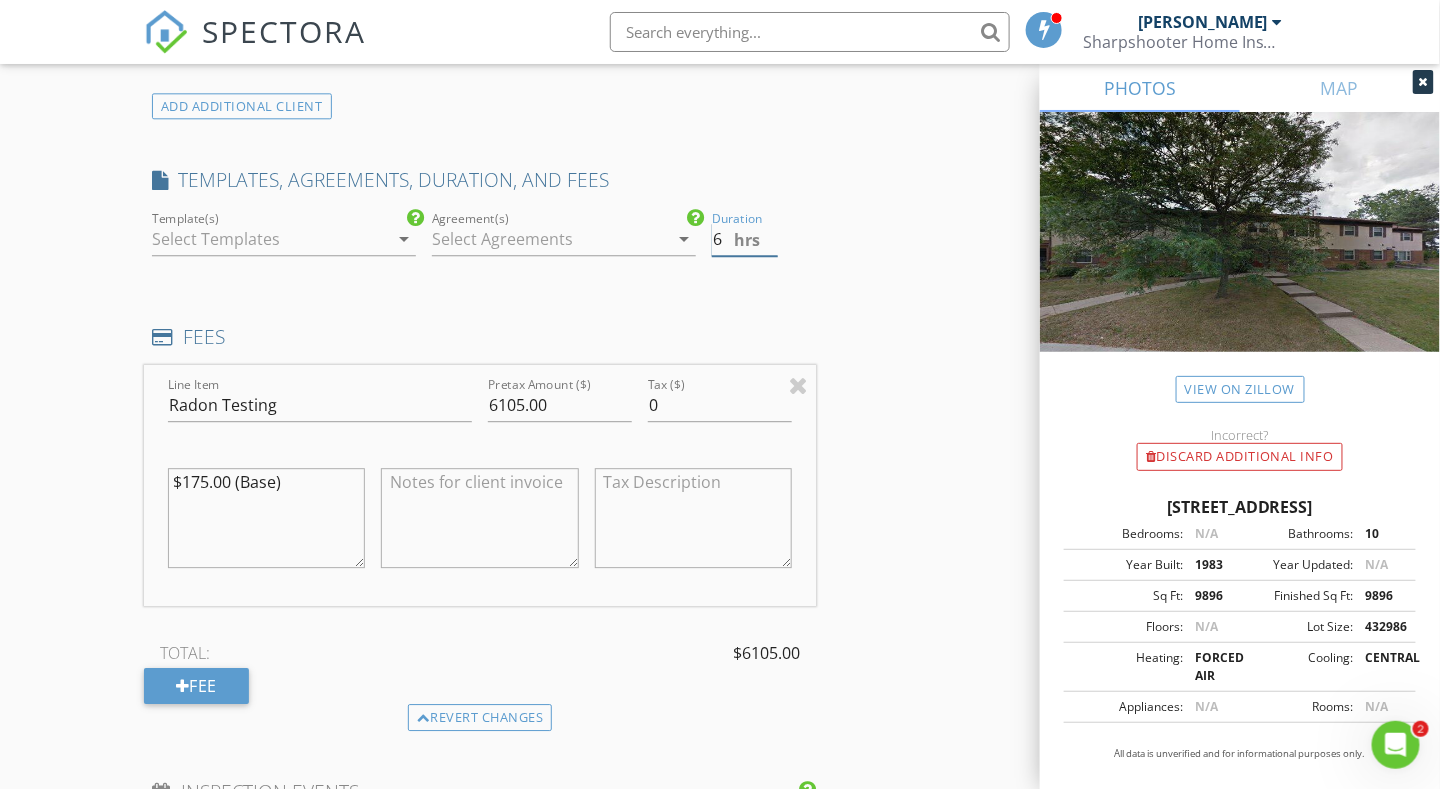 click on "6" at bounding box center [745, 239] 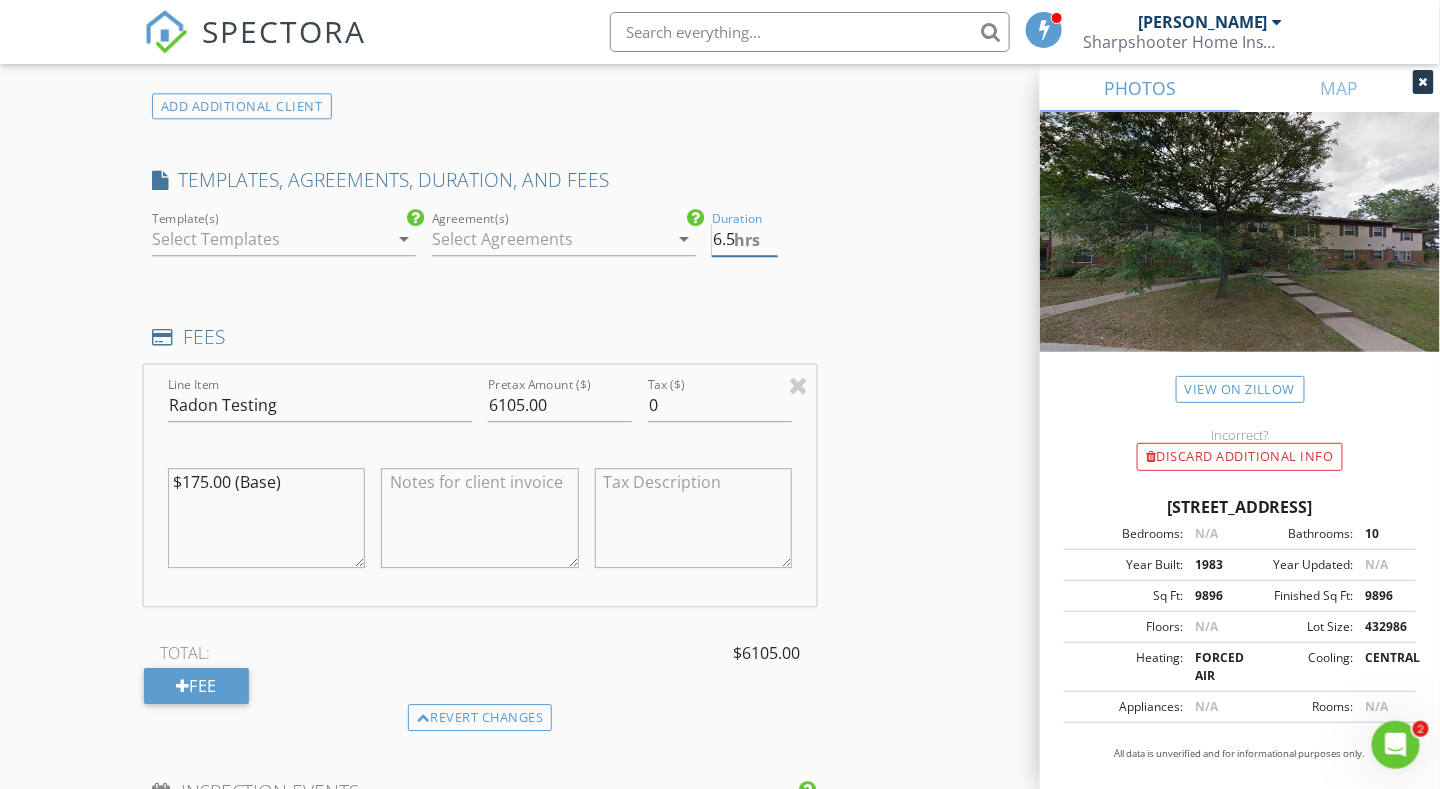 click on "6.5" at bounding box center [745, 239] 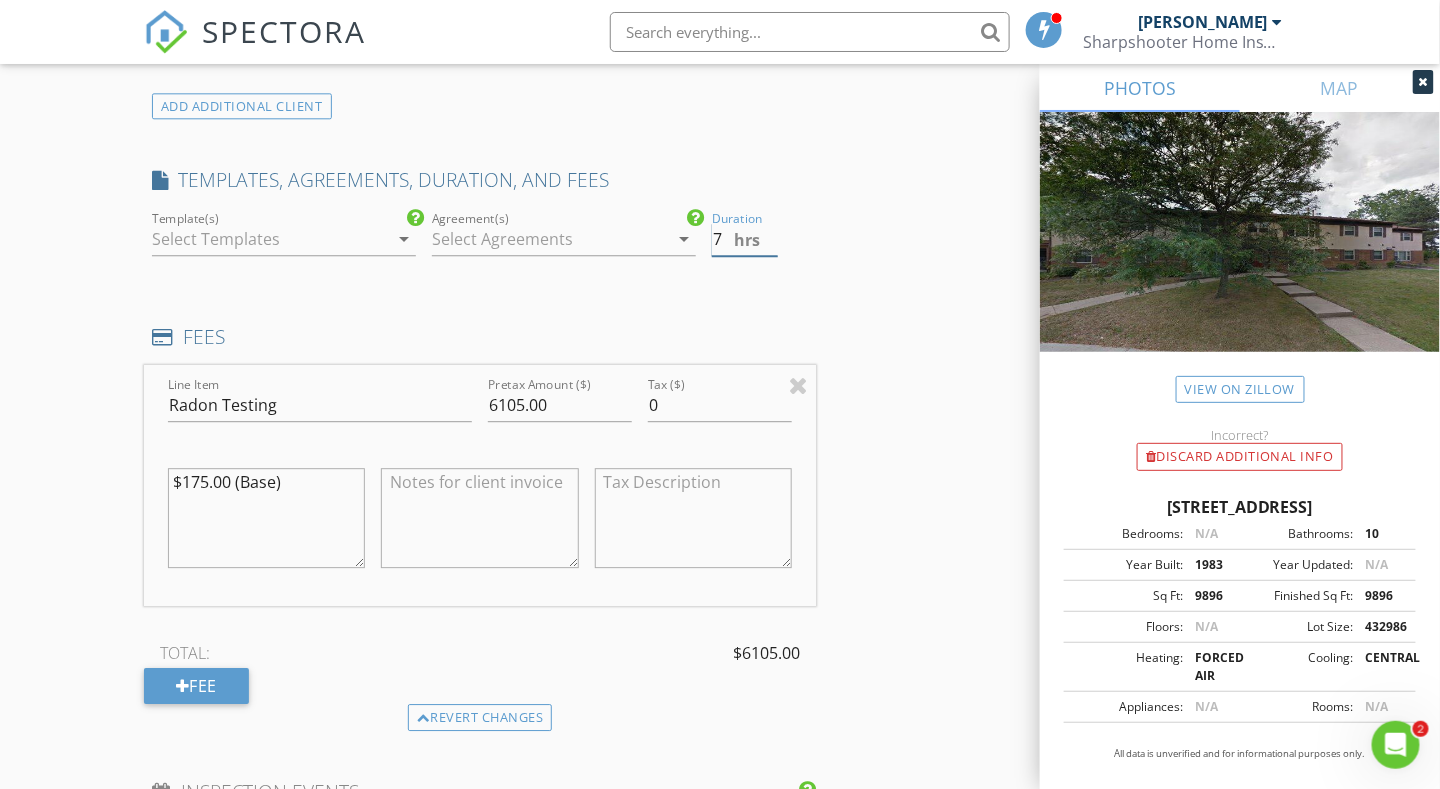 click on "7" at bounding box center (745, 239) 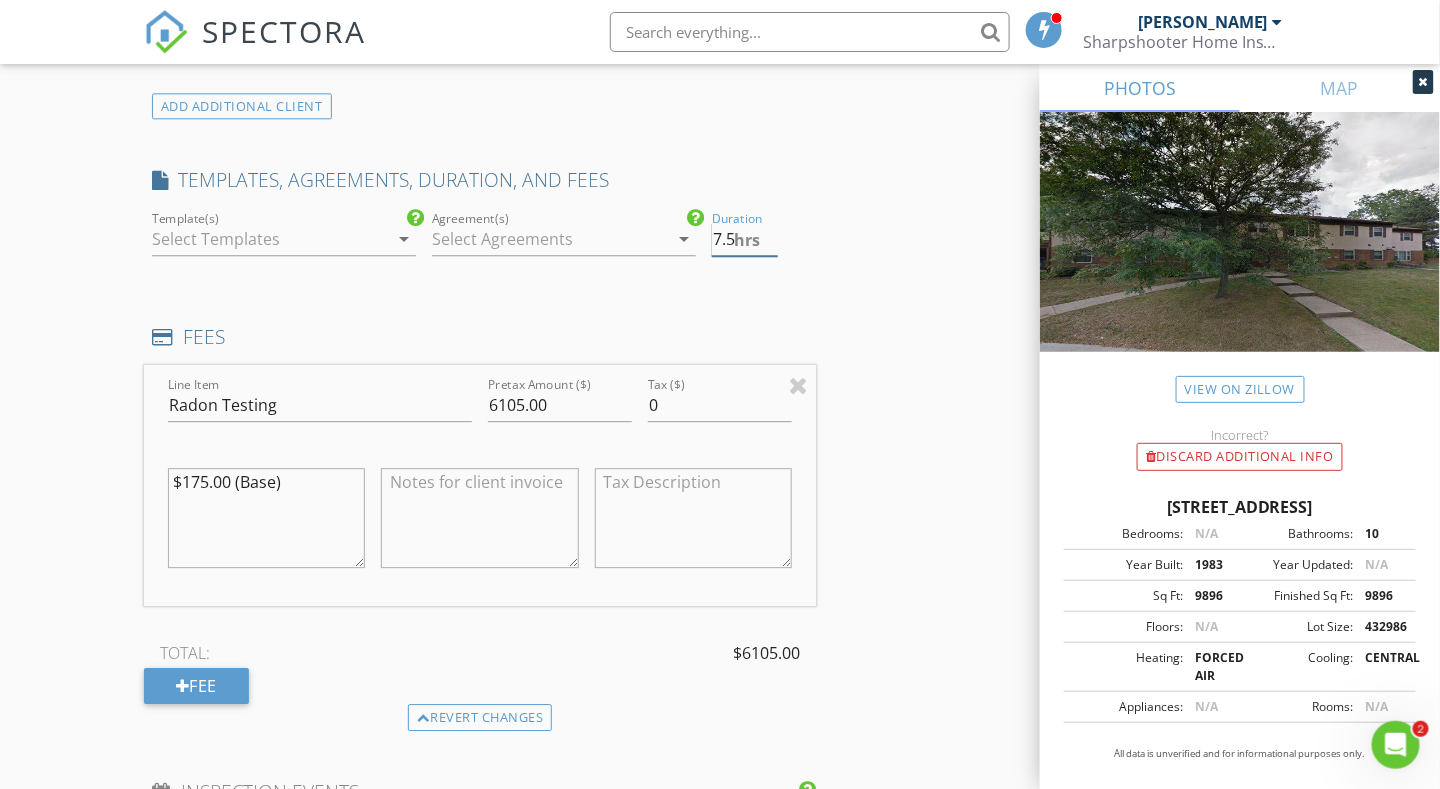 click on "7.5" at bounding box center (745, 239) 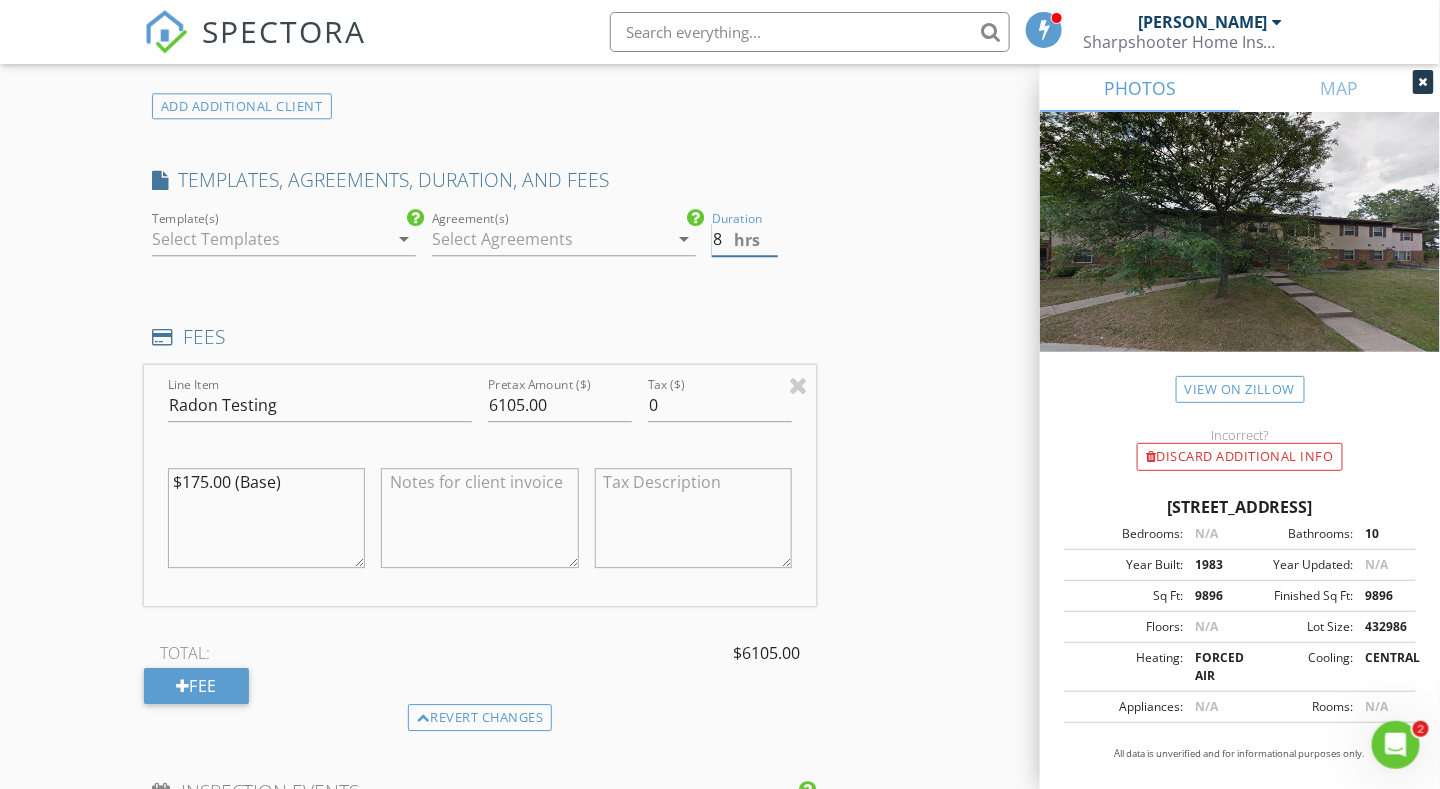 type on "8" 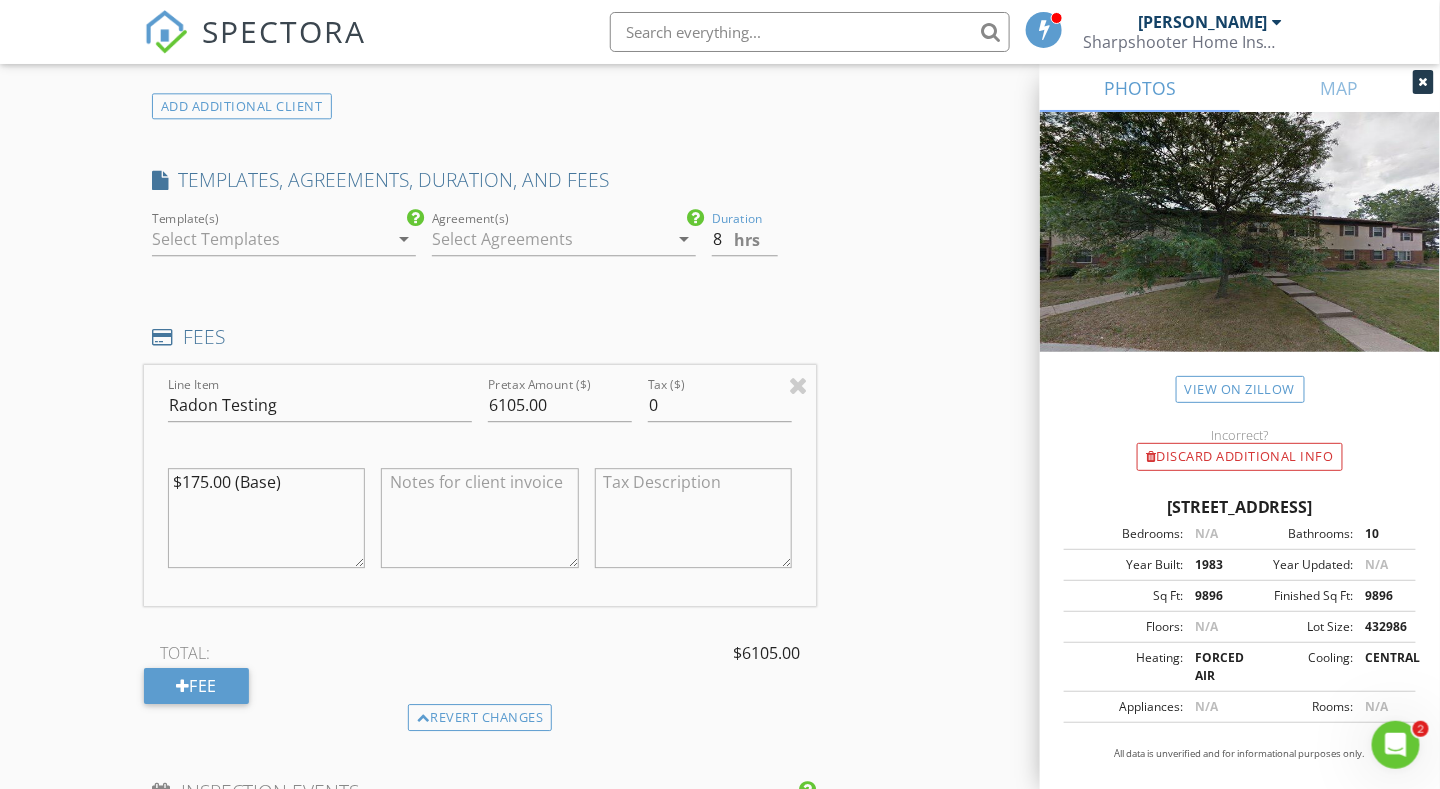 click on "New Inspection
Click here to use the New Order Form
INSPECTOR(S)
check_box   Matt Adams   PRIMARY   Matt Adams arrow_drop_down   check_box_outline_blank Matt Adams specifically requested
Date/Time
07/21/2025 9:00 AM
Location
Address Search       Address 4480 Kent Rd   Unit   City Stow   State OH   Zip 44224   County Summit     Square Feet 9896   Year Built 1983   Foundation Basement arrow_drop_down     Matt Adams     4.9 miles     (12 minutes)
client
check_box Enable Client CC email for this inspection   Client Search     check_box Client is a Company/Organization   Company/Organization Hillmann Consulting, LLC       Email aalbertson@hillmann.com   CC Email   Phone 267-800-4540           Notes   Private Notes
ADD ADDITIONAL client
SERVICES
check_box" at bounding box center [720, 408] 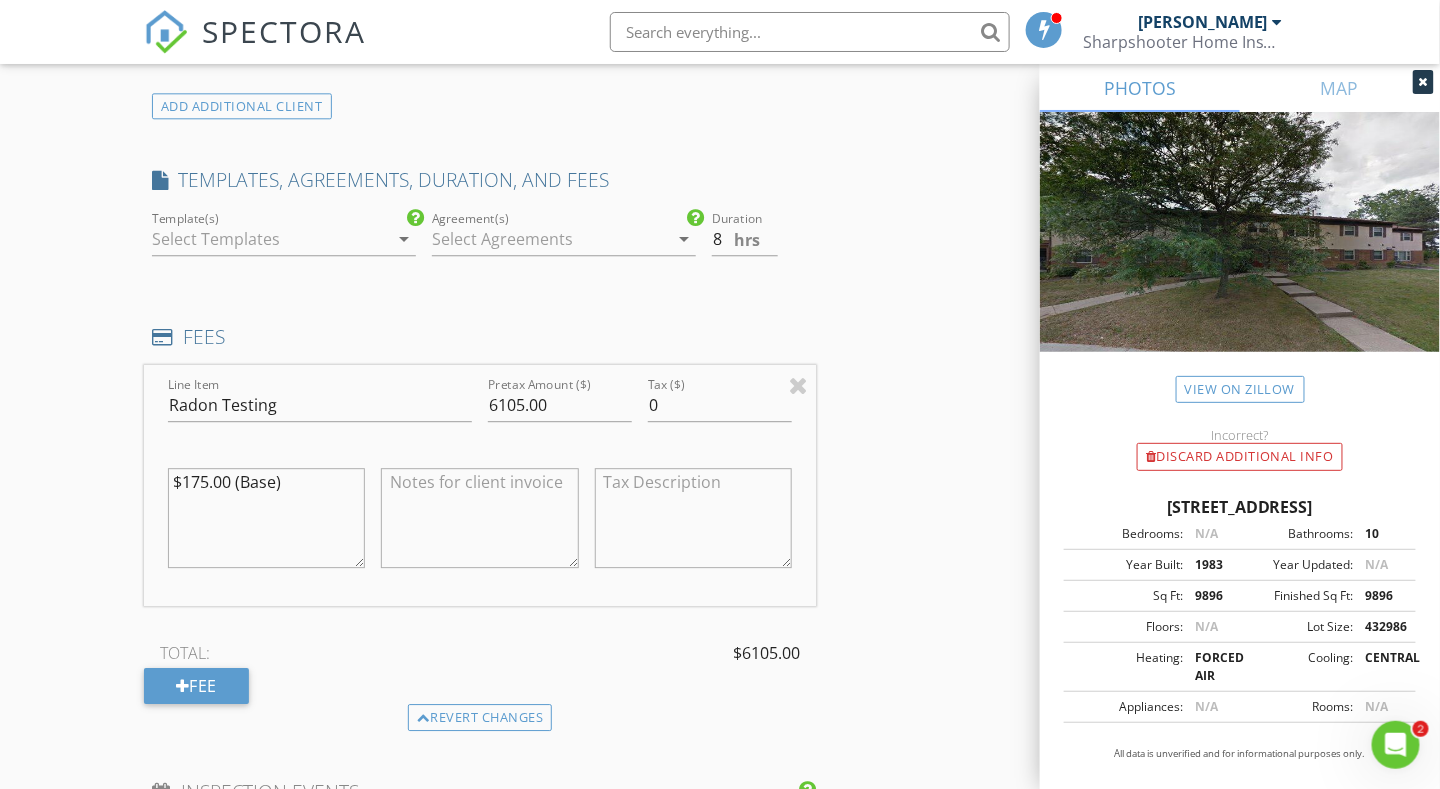 click on "New Inspection
Click here to use the New Order Form
INSPECTOR(S)
check_box   Matt Adams   PRIMARY   Matt Adams arrow_drop_down   check_box_outline_blank Matt Adams specifically requested
Date/Time
07/21/2025 9:00 AM
Location
Address Search       Address 4480 Kent Rd   Unit   City Stow   State OH   Zip 44224   County Summit     Square Feet 9896   Year Built 1983   Foundation Basement arrow_drop_down     Matt Adams     4.9 miles     (12 minutes)
client
check_box Enable Client CC email for this inspection   Client Search     check_box Client is a Company/Organization   Company/Organization Hillmann Consulting, LLC       Email aalbertson@hillmann.com   CC Email   Phone 267-800-4540           Notes   Private Notes
ADD ADDITIONAL client
SERVICES
check_box" at bounding box center [720, 408] 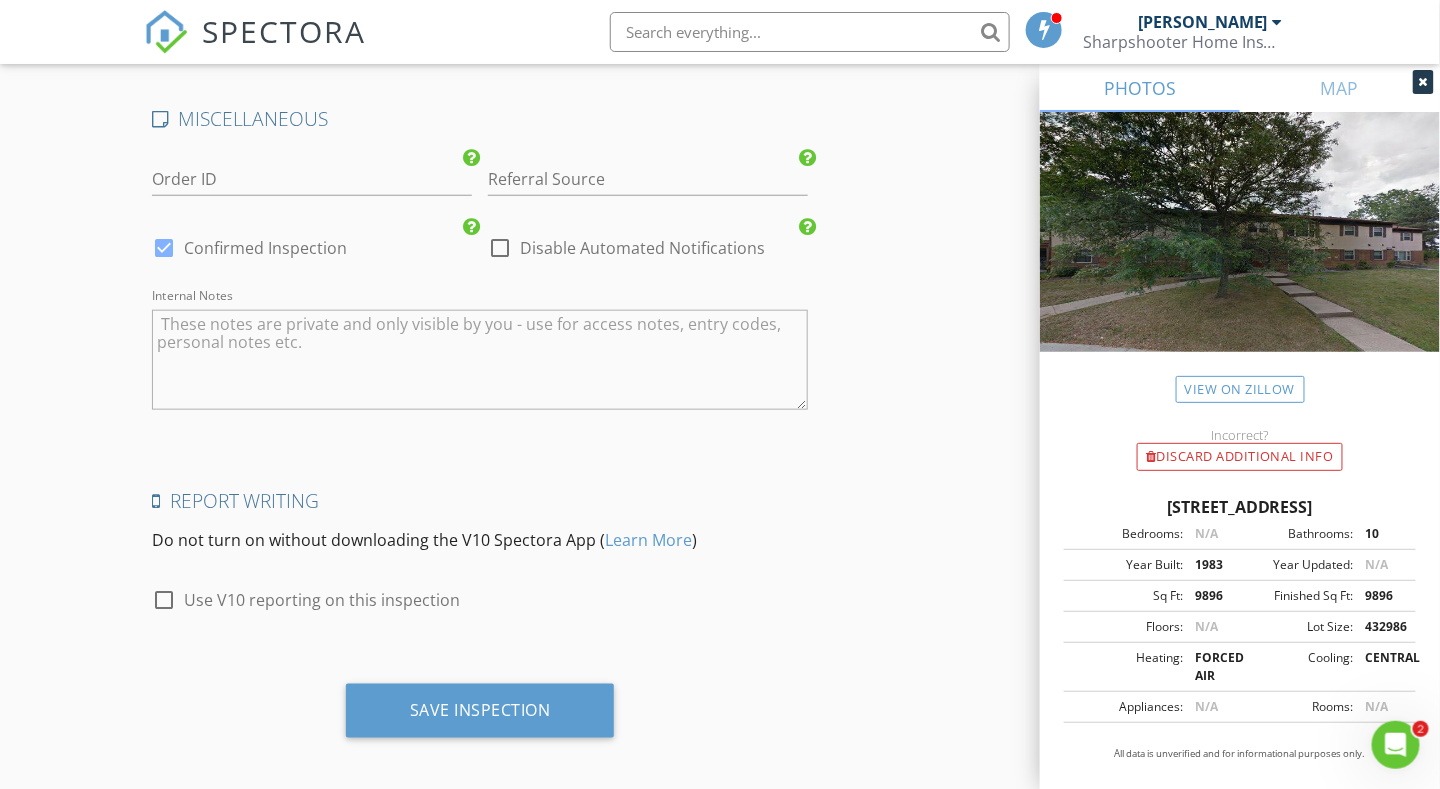 scroll, scrollTop: 3041, scrollLeft: 0, axis: vertical 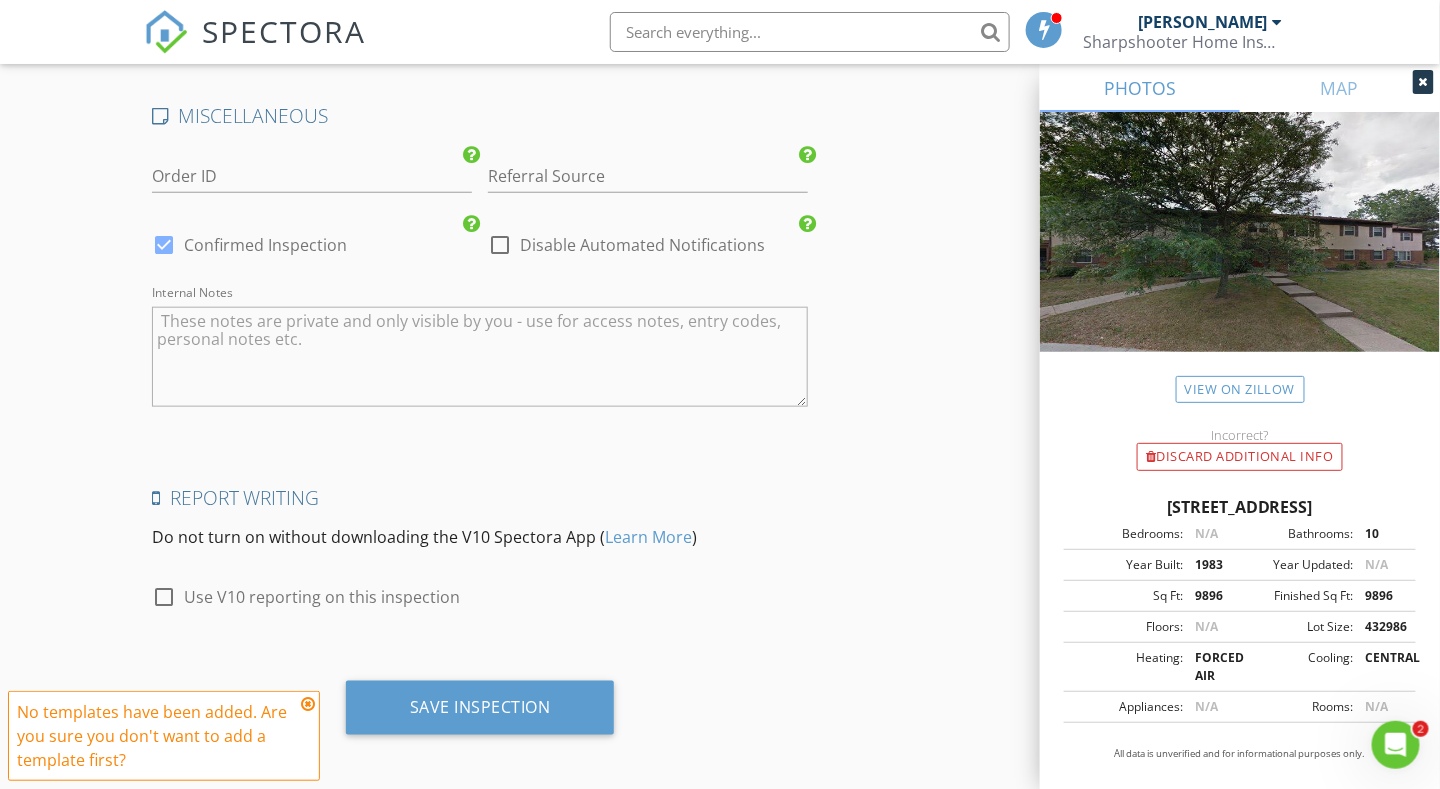 click at bounding box center [308, 704] 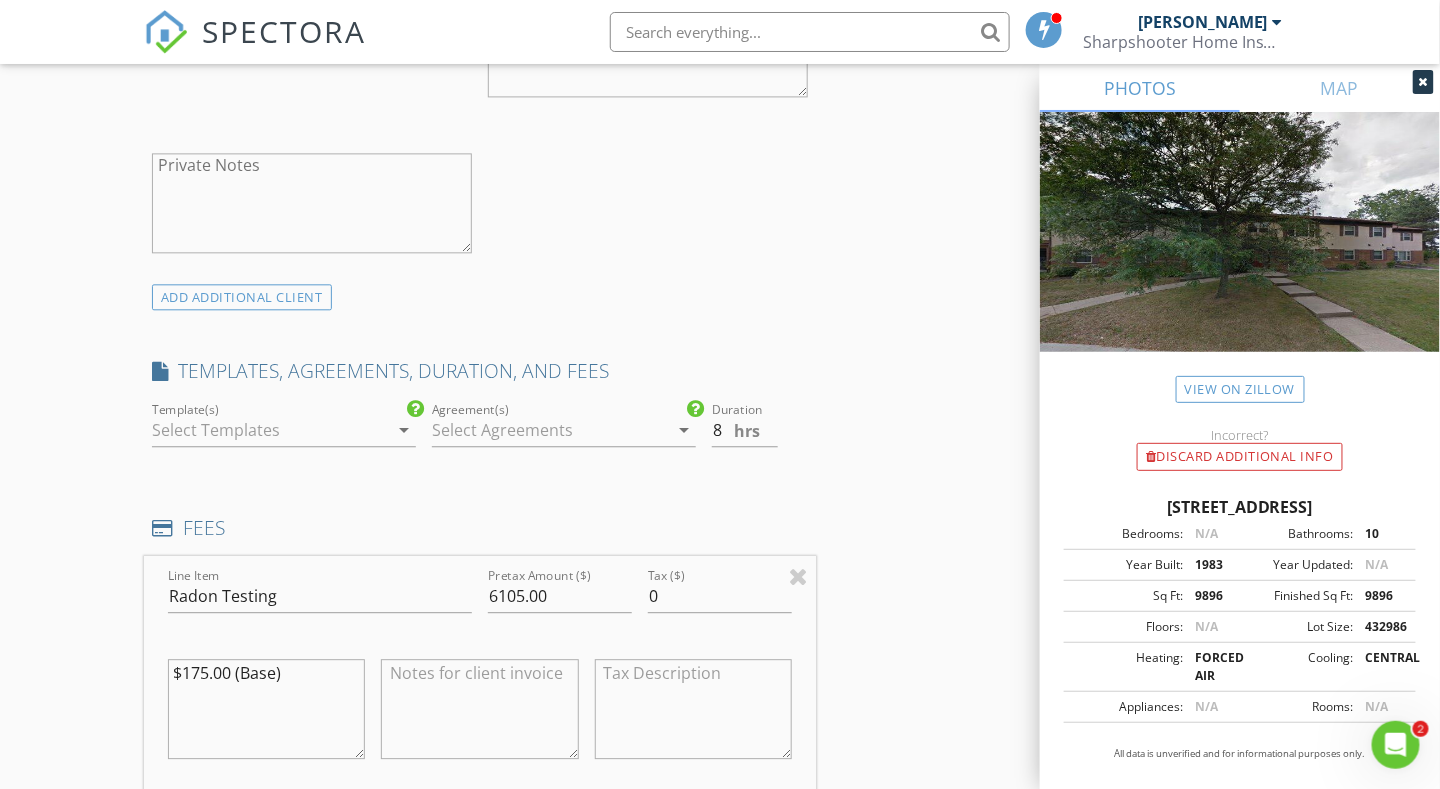 scroll, scrollTop: 1441, scrollLeft: 0, axis: vertical 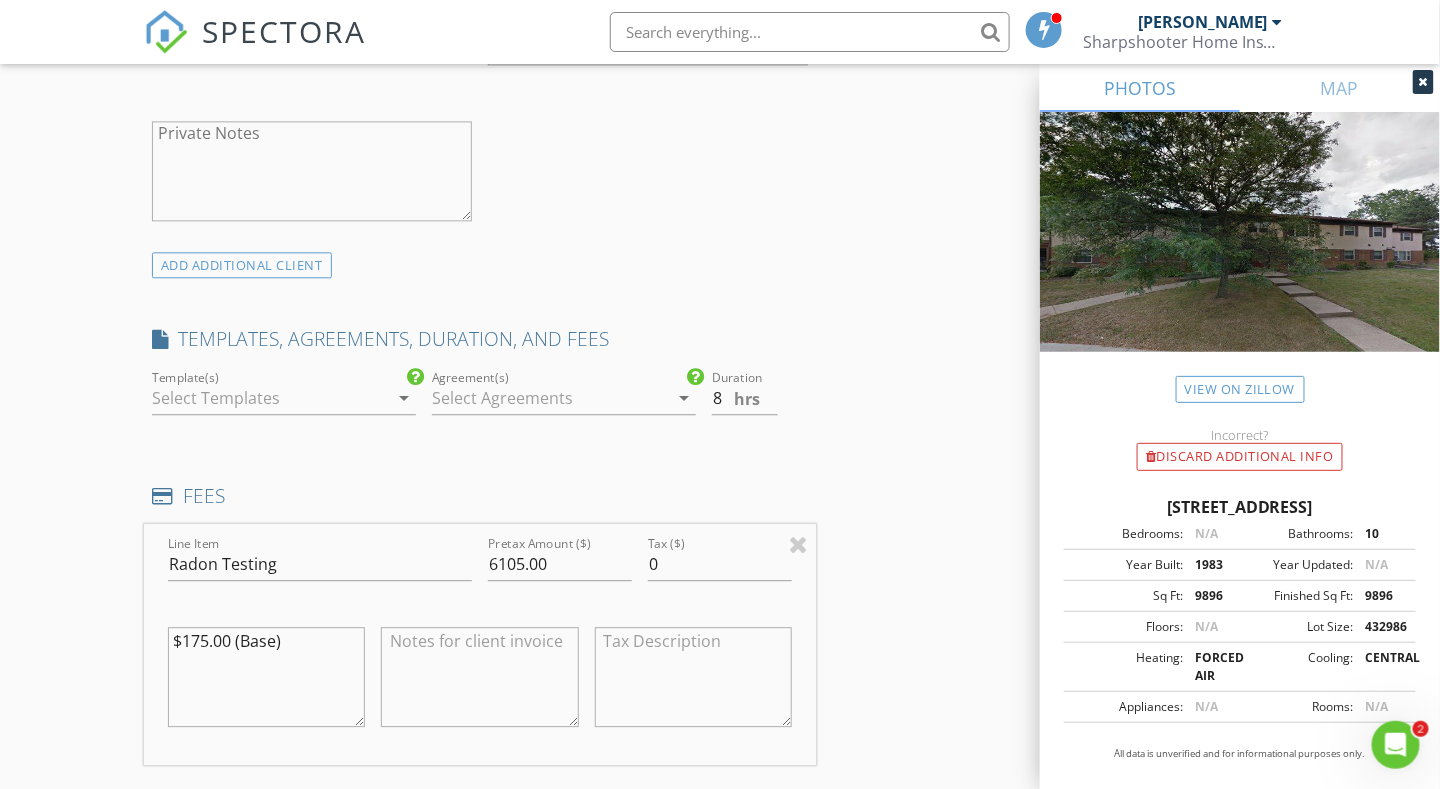 click at bounding box center [270, 398] 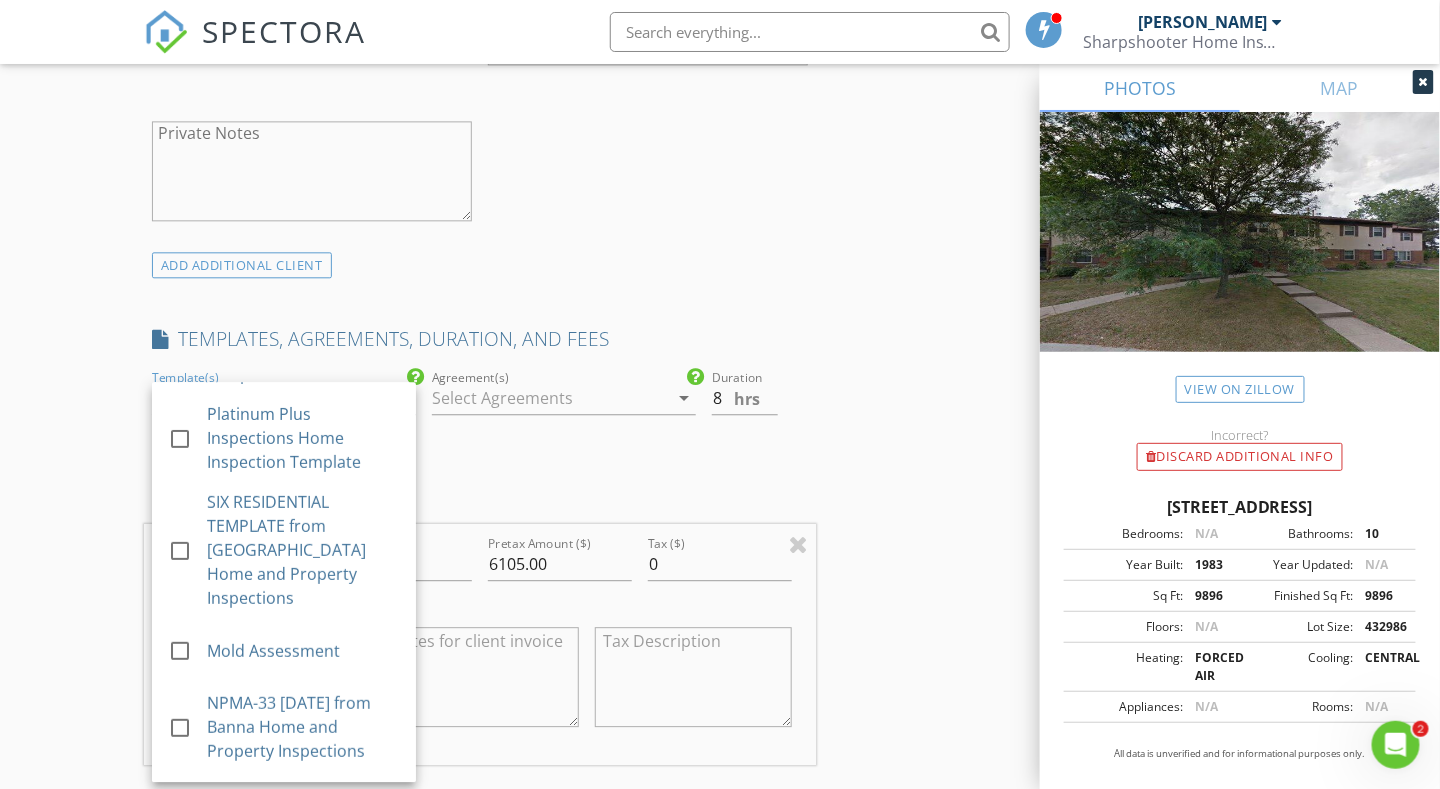 scroll, scrollTop: 260, scrollLeft: 0, axis: vertical 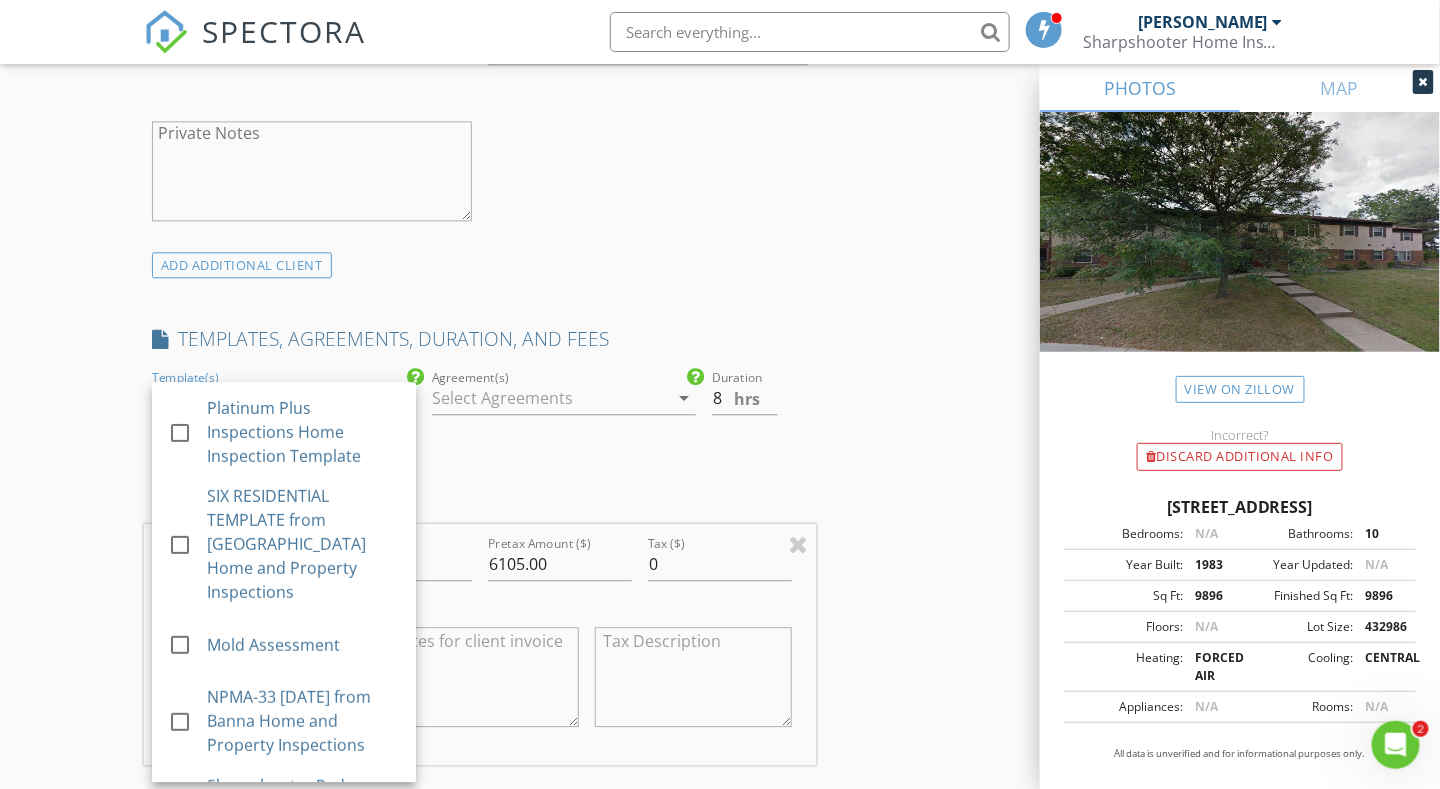 click on "New Inspection
Click here to use the New Order Form
INSPECTOR(S)
check_box   Matt Adams   PRIMARY   Matt Adams arrow_drop_down   check_box_outline_blank Matt Adams specifically requested
Date/Time
07/21/2025 9:00 AM
Location
Address Search       Address 4480 Kent Rd   Unit   City Stow   State OH   Zip 44224   County Summit     Square Feet 9896   Year Built 1983   Foundation Basement arrow_drop_down     Matt Adams     4.9 miles     (12 minutes)
client
check_box Enable Client CC email for this inspection   Client Search     check_box Client is a Company/Organization   Company/Organization Hillmann Consulting, LLC       Email aalbertson@hillmann.com   CC Email   Phone 267-800-4540           Notes   Private Notes
ADD ADDITIONAL client
SERVICES
check_box" at bounding box center (720, 567) 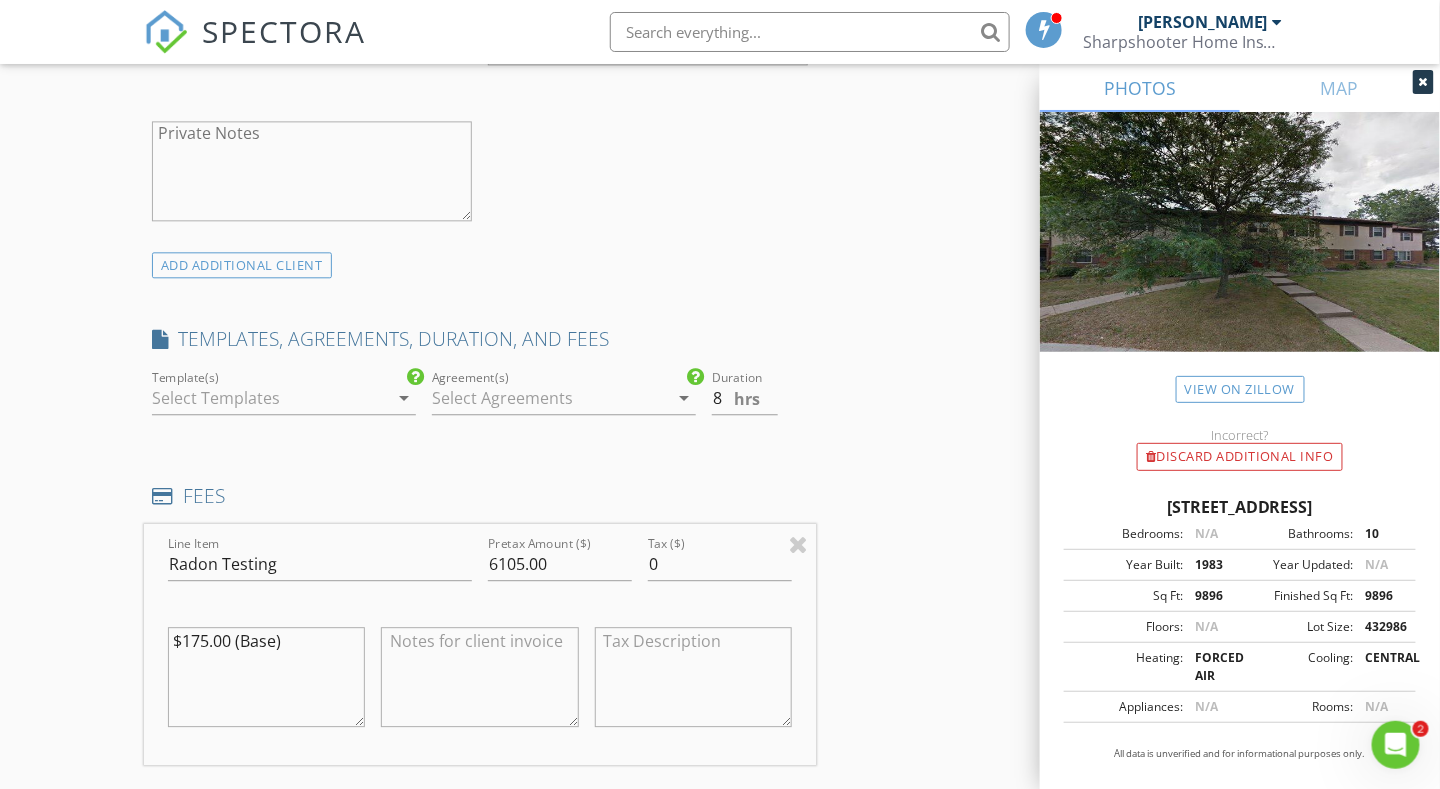 click at bounding box center [550, 398] 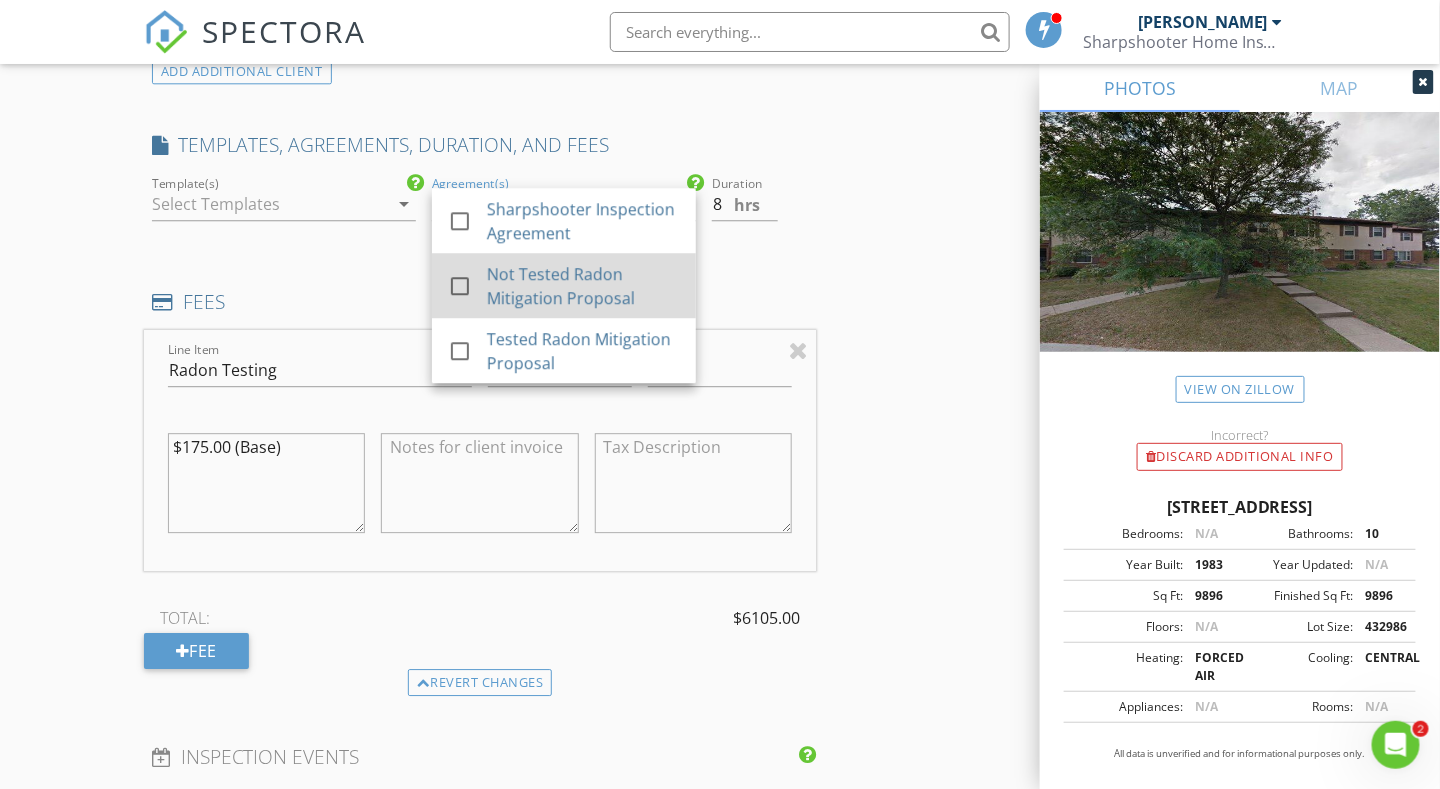 scroll, scrollTop: 1641, scrollLeft: 0, axis: vertical 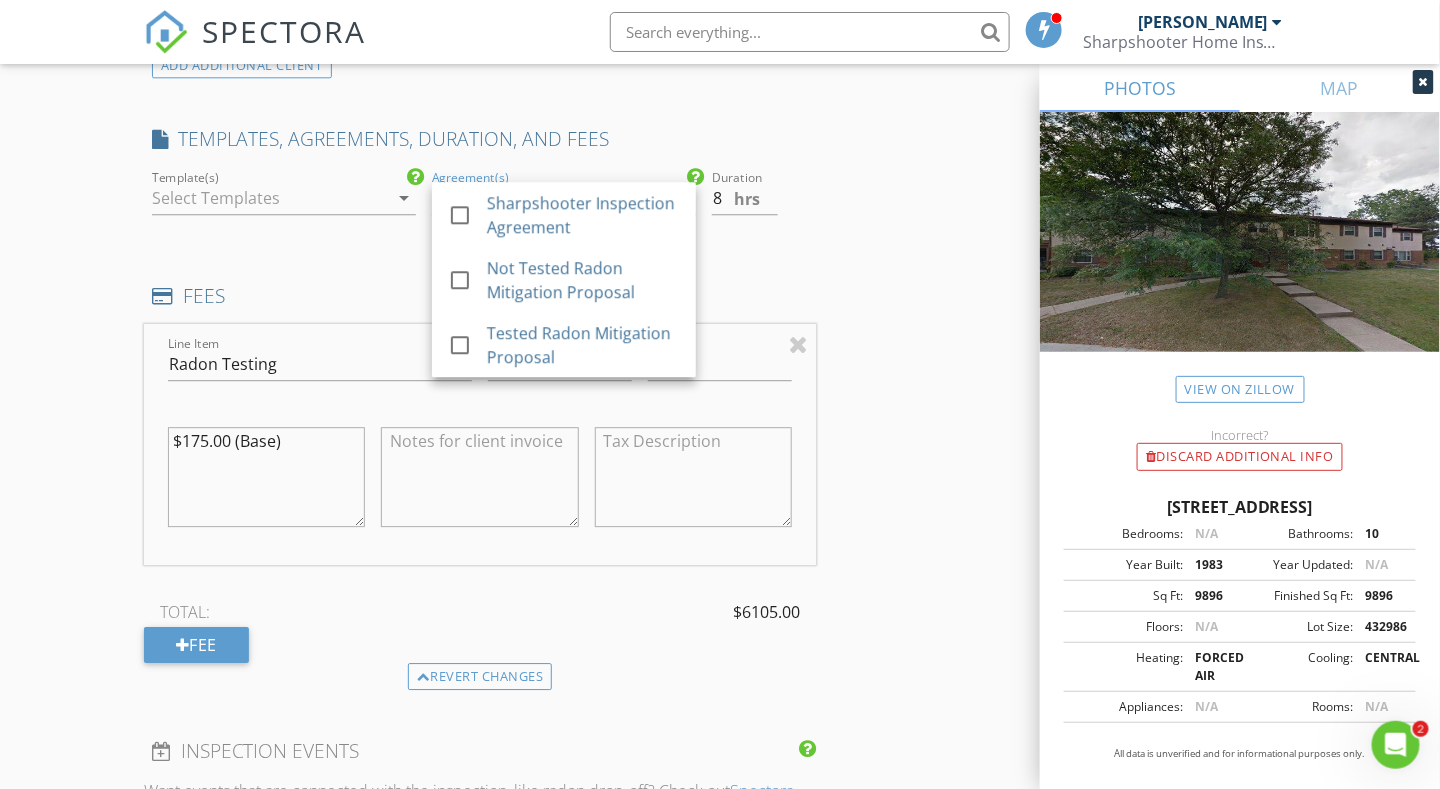 click on "New Inspection
Click here to use the New Order Form
INSPECTOR(S)
check_box   Matt Adams   PRIMARY   Matt Adams arrow_drop_down   check_box_outline_blank Matt Adams specifically requested
Date/Time
07/21/2025 9:00 AM
Location
Address Search       Address 4480 Kent Rd   Unit   City Stow   State OH   Zip 44224   County Summit     Square Feet 9896   Year Built 1983   Foundation Basement arrow_drop_down     Matt Adams     4.9 miles     (12 minutes)
client
check_box Enable Client CC email for this inspection   Client Search     check_box Client is a Company/Organization   Company/Organization Hillmann Consulting, LLC       Email aalbertson@hillmann.com   CC Email   Phone 267-800-4540           Notes   Private Notes
ADD ADDITIONAL client
SERVICES
check_box" at bounding box center [720, 367] 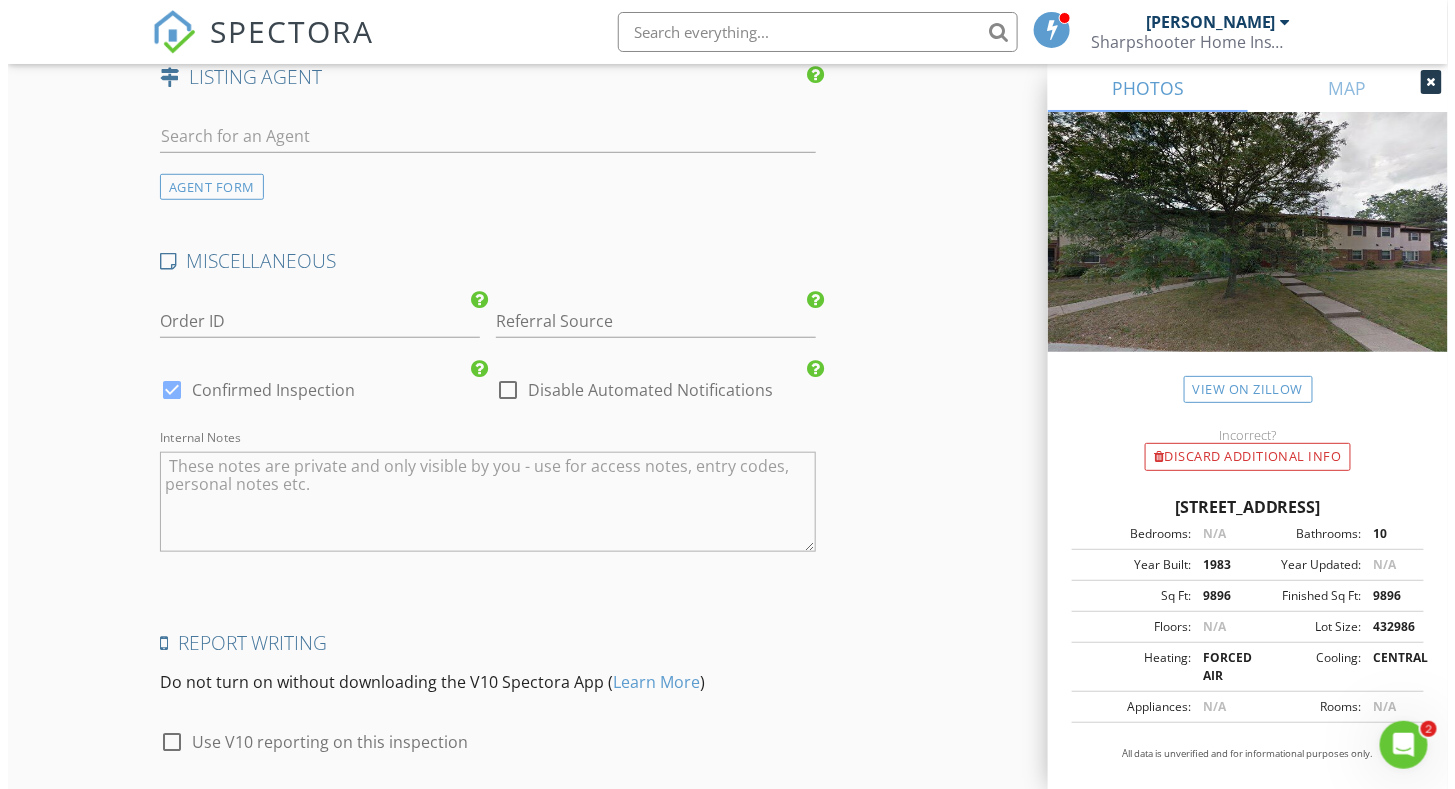 scroll, scrollTop: 3041, scrollLeft: 0, axis: vertical 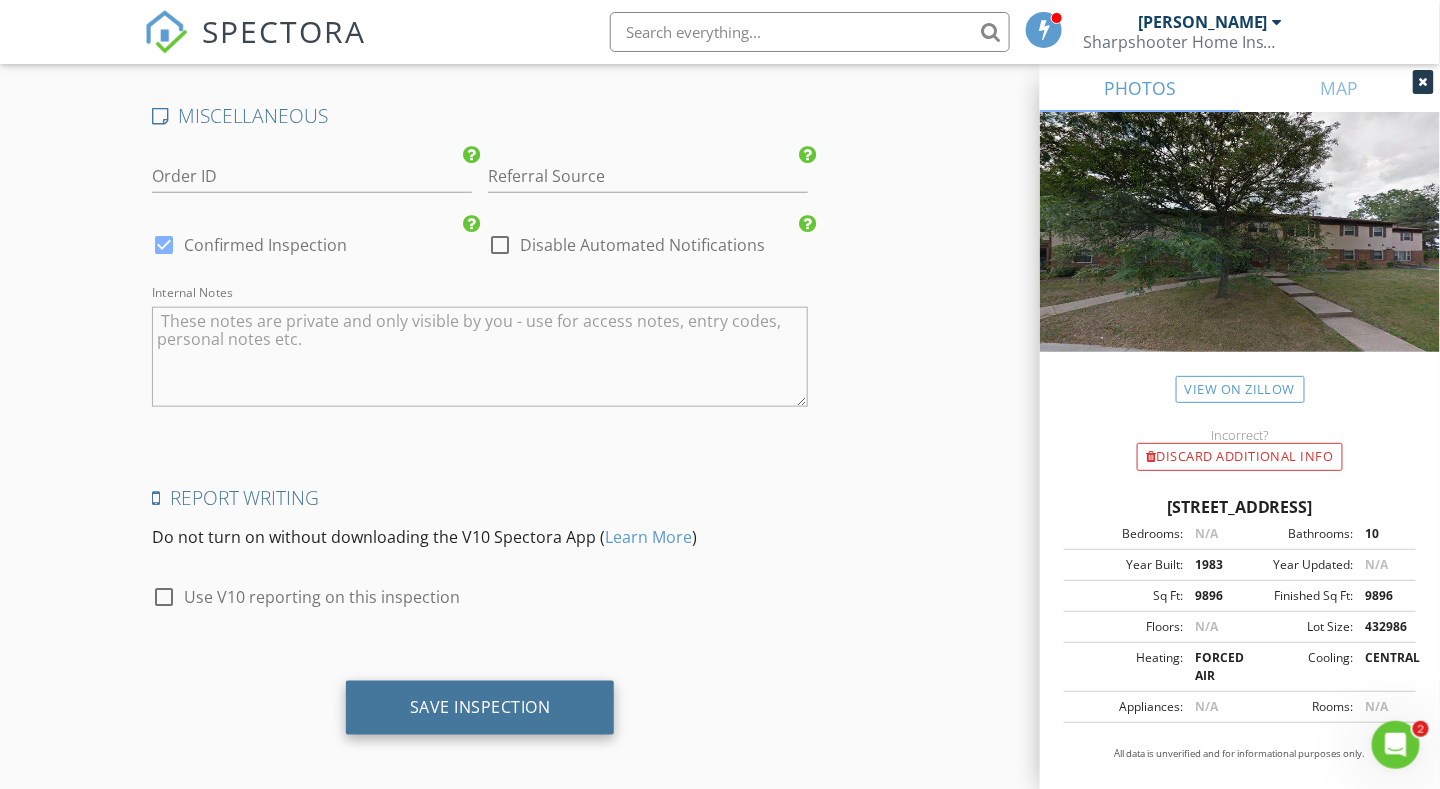 click on "Save Inspection" at bounding box center (480, 707) 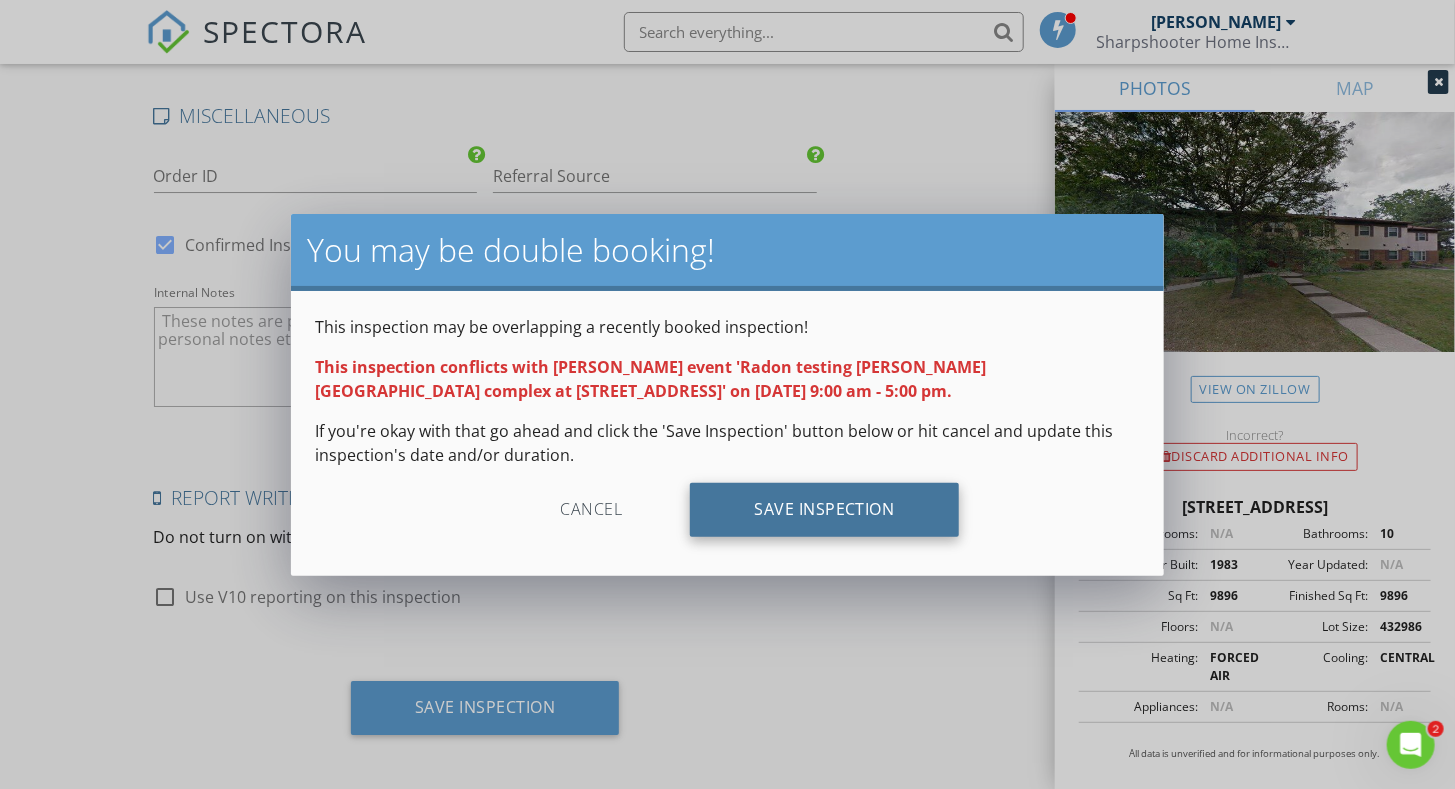 click on "Save Inspection" at bounding box center [824, 510] 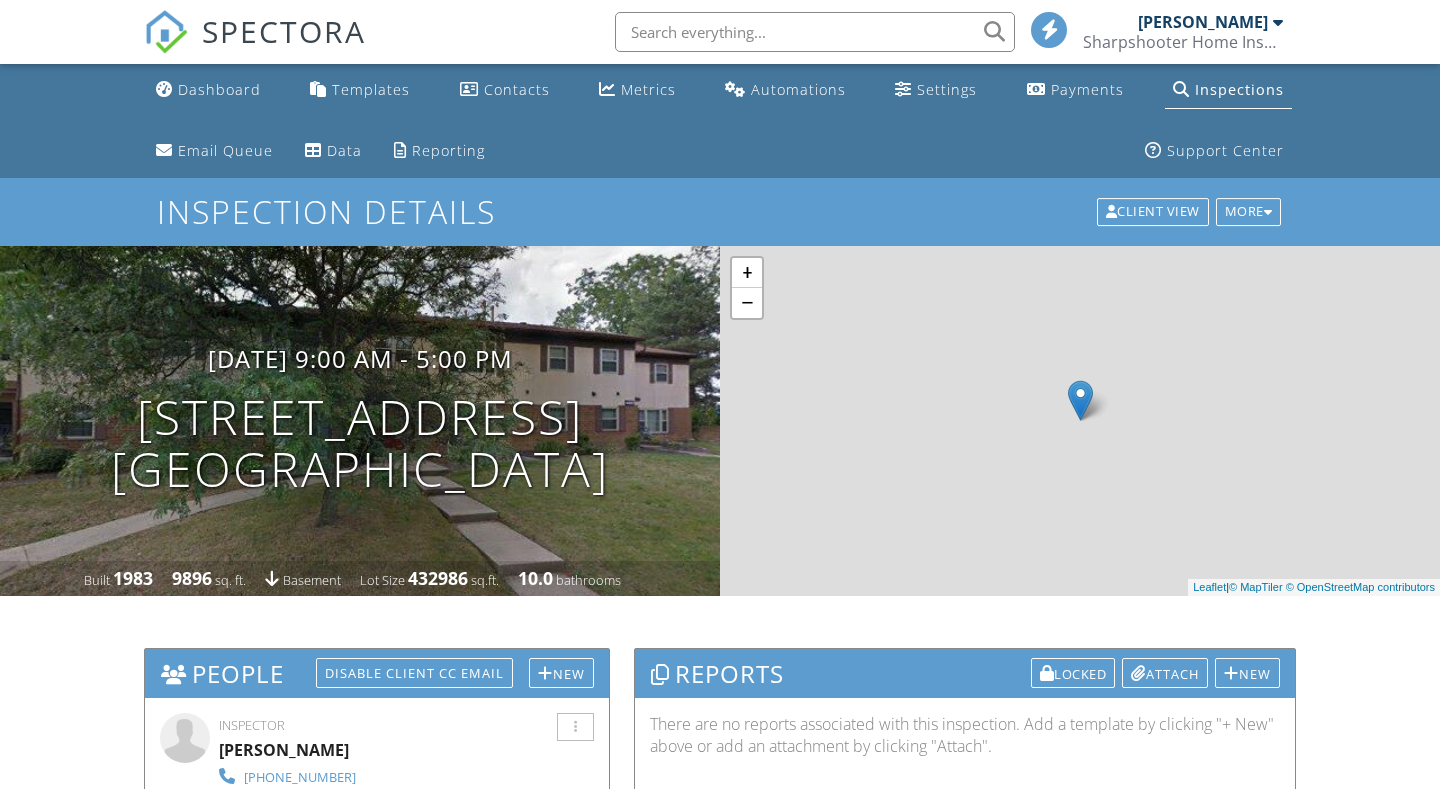 scroll, scrollTop: 0, scrollLeft: 0, axis: both 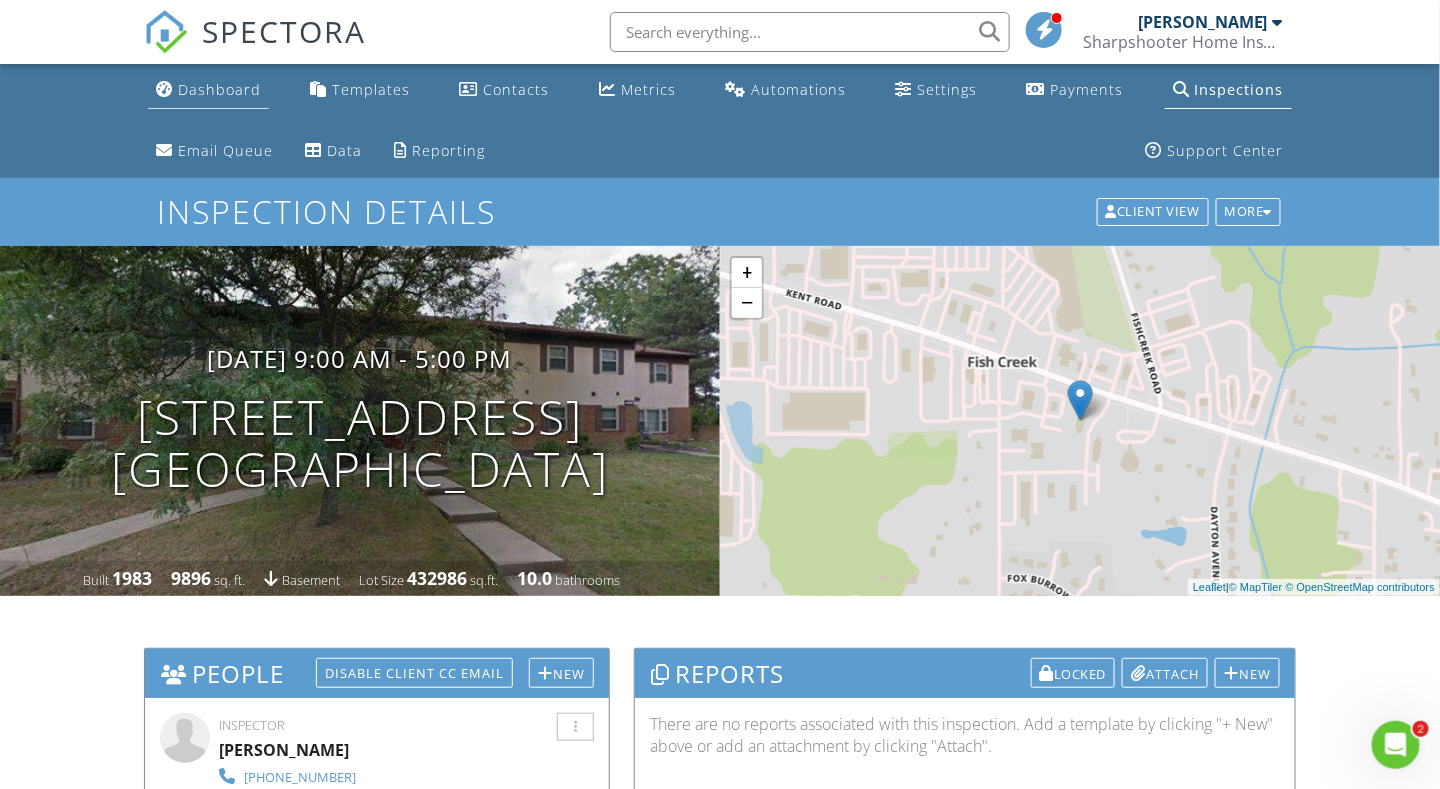 click on "Dashboard" at bounding box center [219, 89] 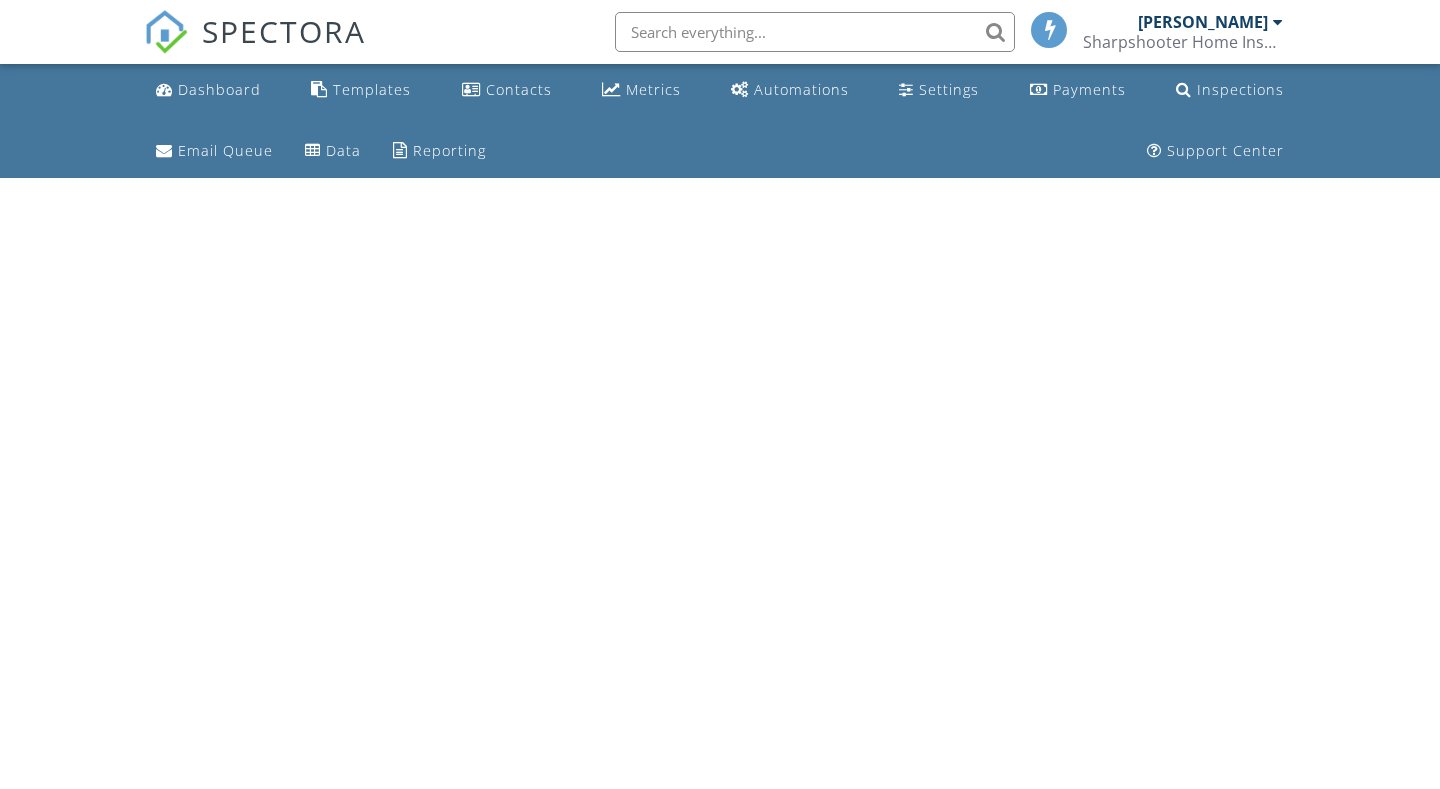 scroll, scrollTop: 0, scrollLeft: 0, axis: both 